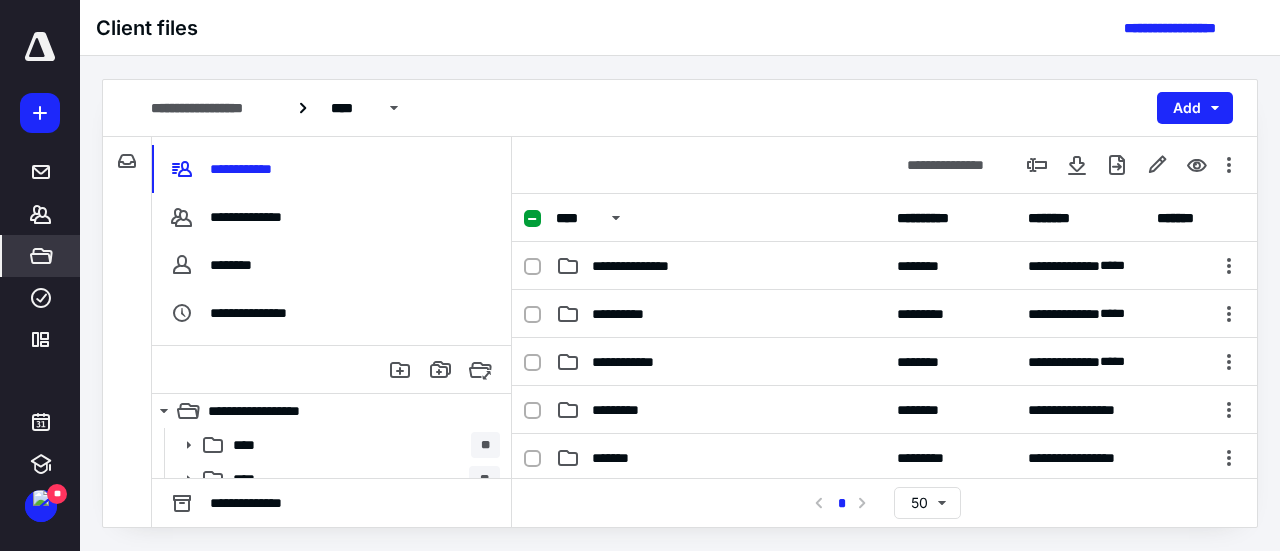 scroll, scrollTop: 0, scrollLeft: 0, axis: both 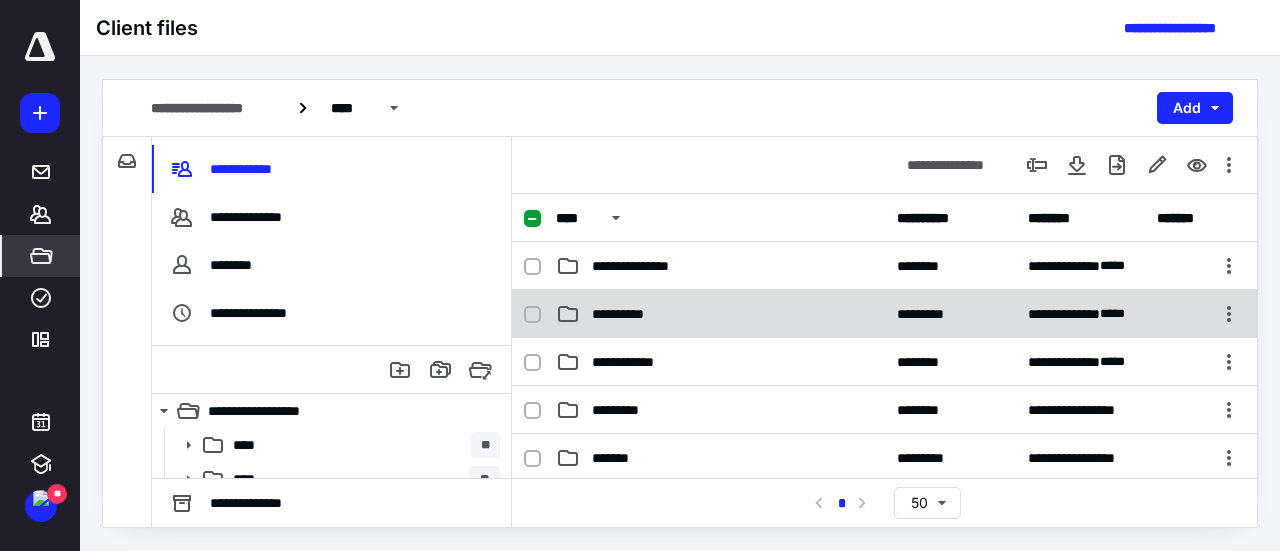 click on "**********" at bounding box center [720, 314] 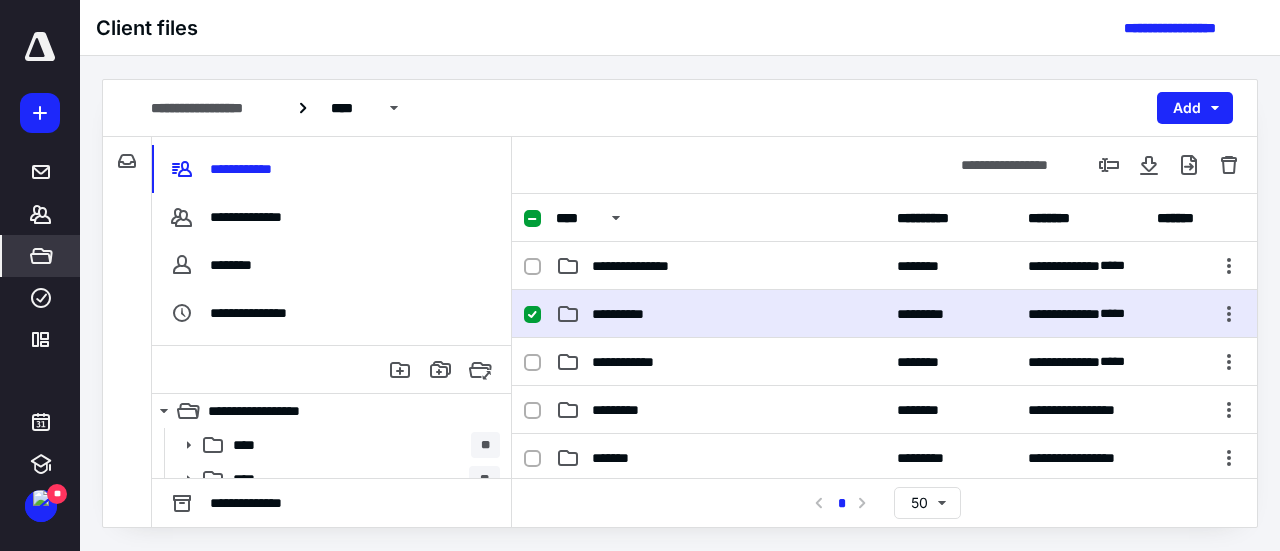 click on "**********" at bounding box center (720, 314) 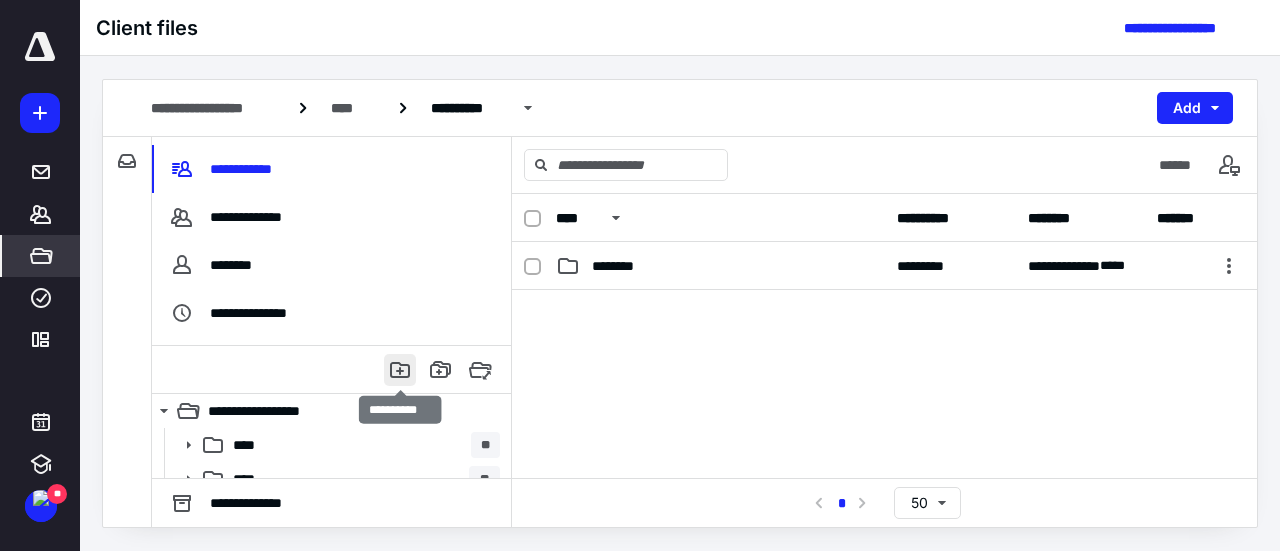 click at bounding box center (400, 370) 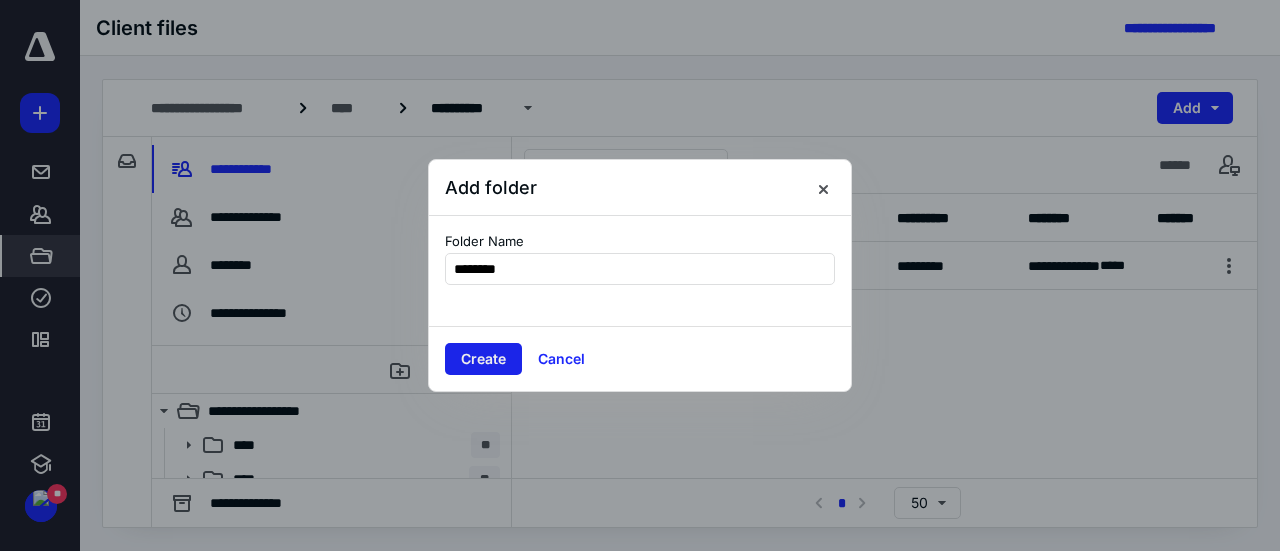 type on "********" 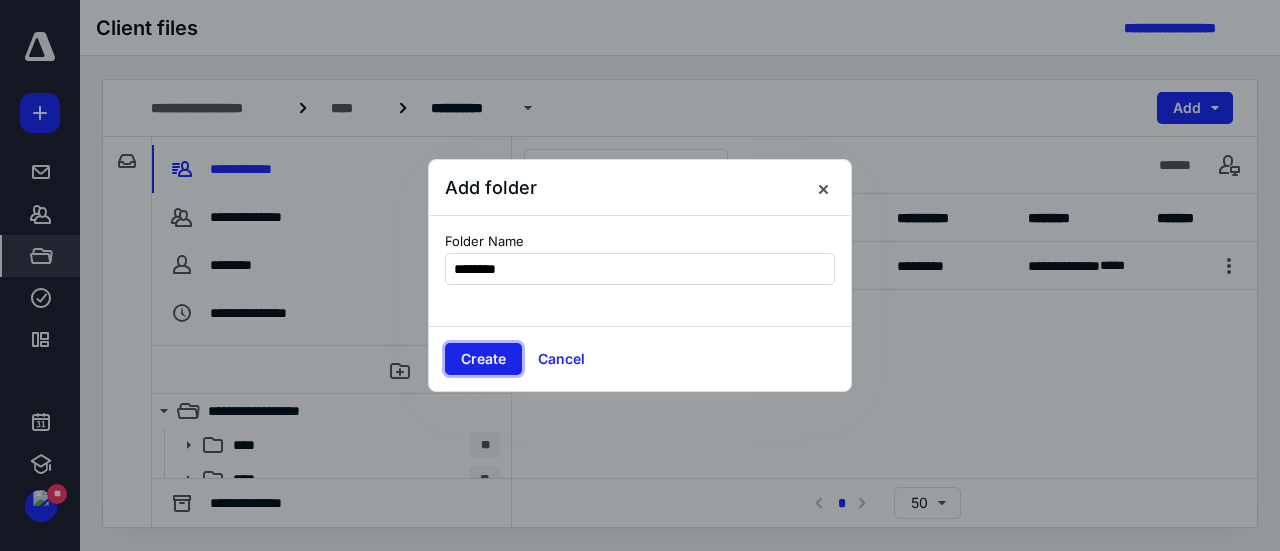 click on "Create" at bounding box center [483, 359] 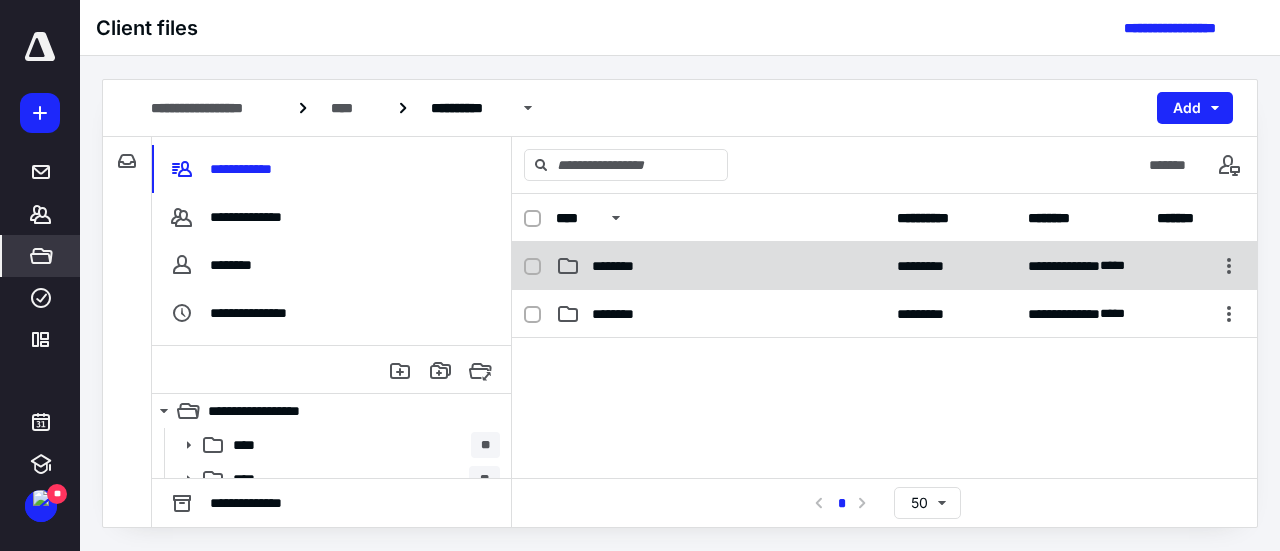 click on "********" at bounding box center (720, 266) 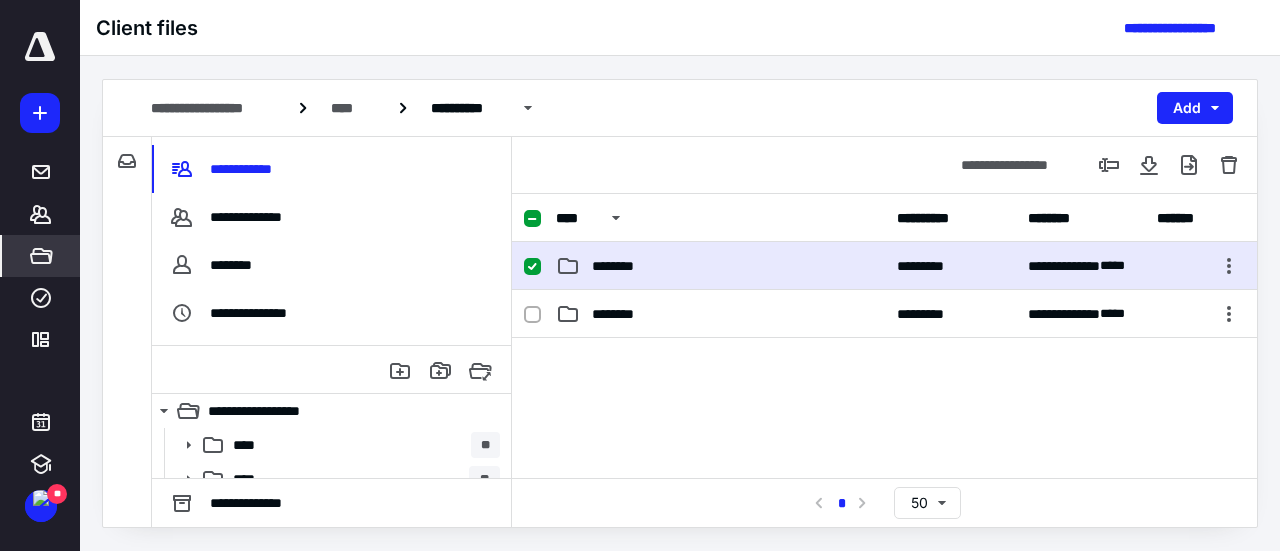 click on "********" at bounding box center (720, 266) 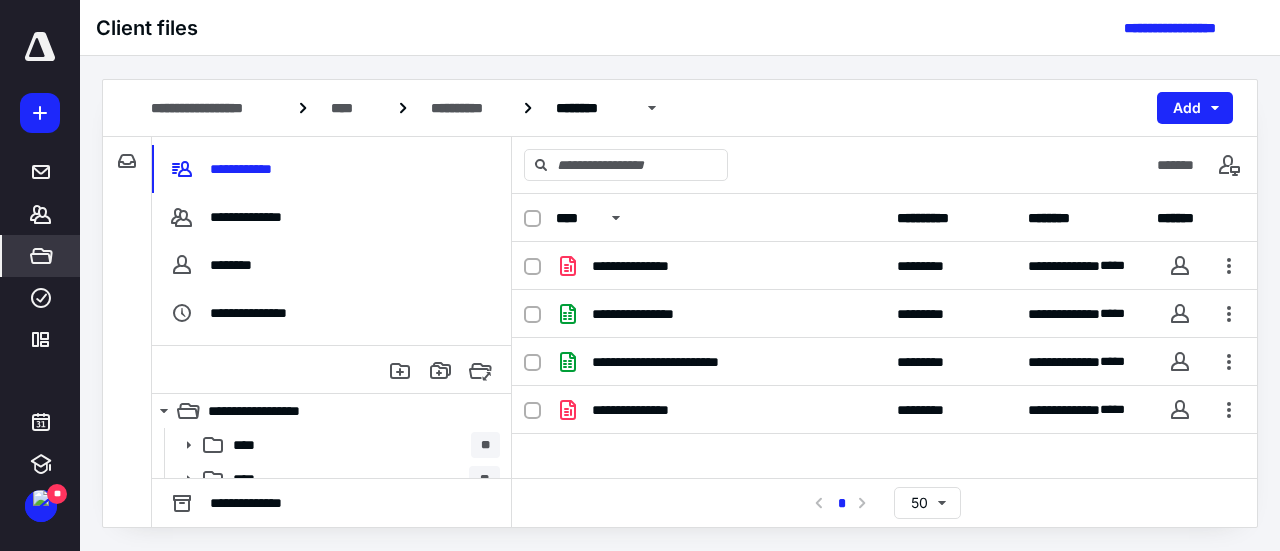 click 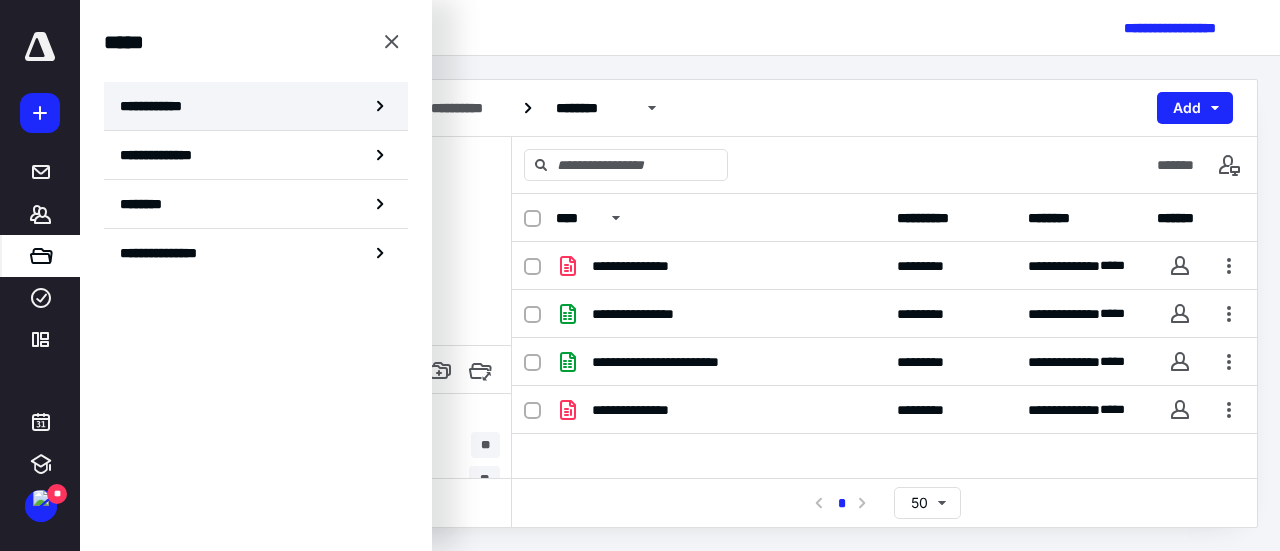 click on "**********" at bounding box center [256, 106] 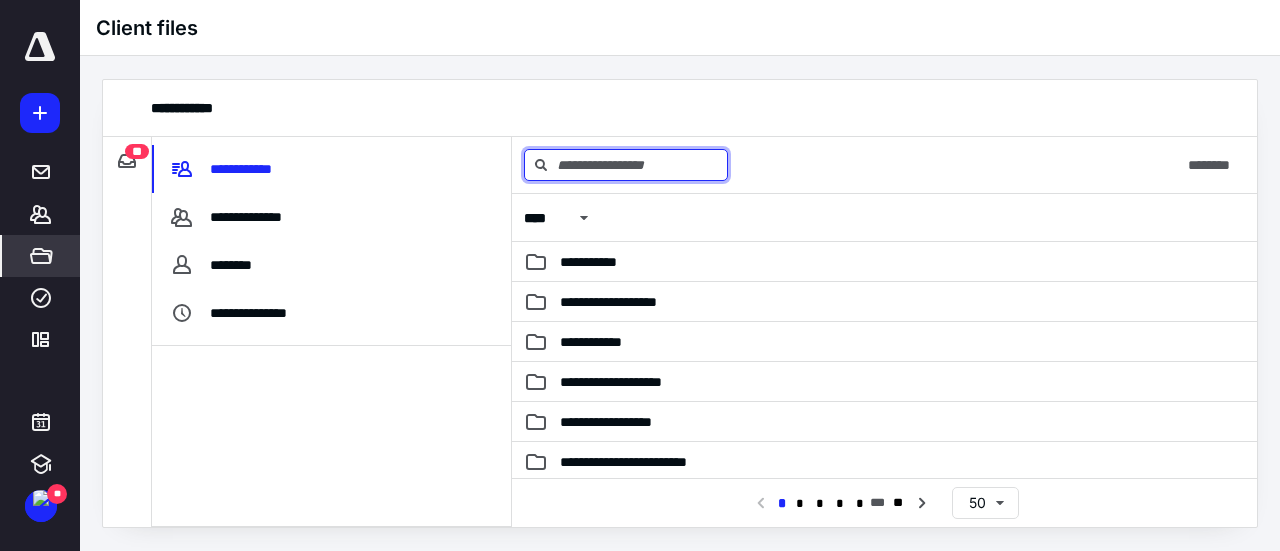 click at bounding box center [626, 165] 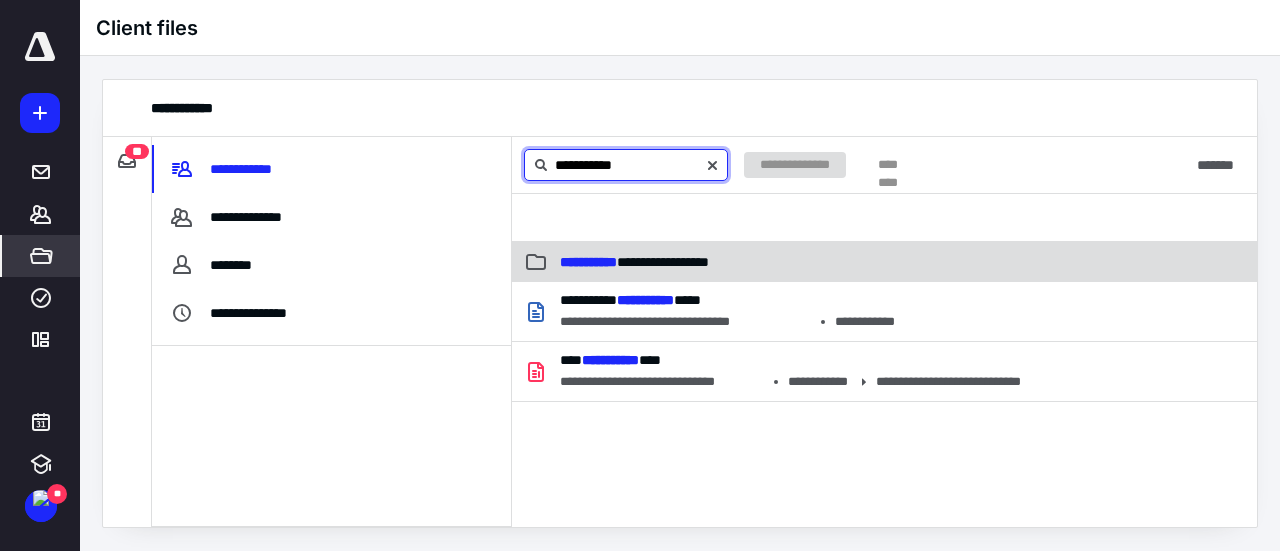 type on "**********" 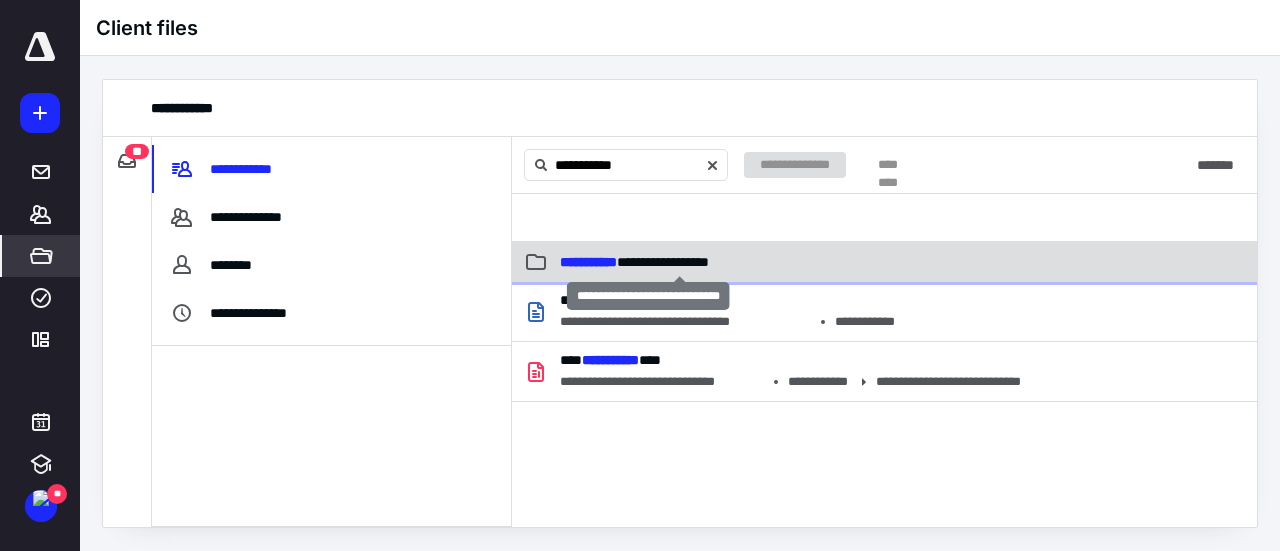 click on "**********" at bounding box center (634, 262) 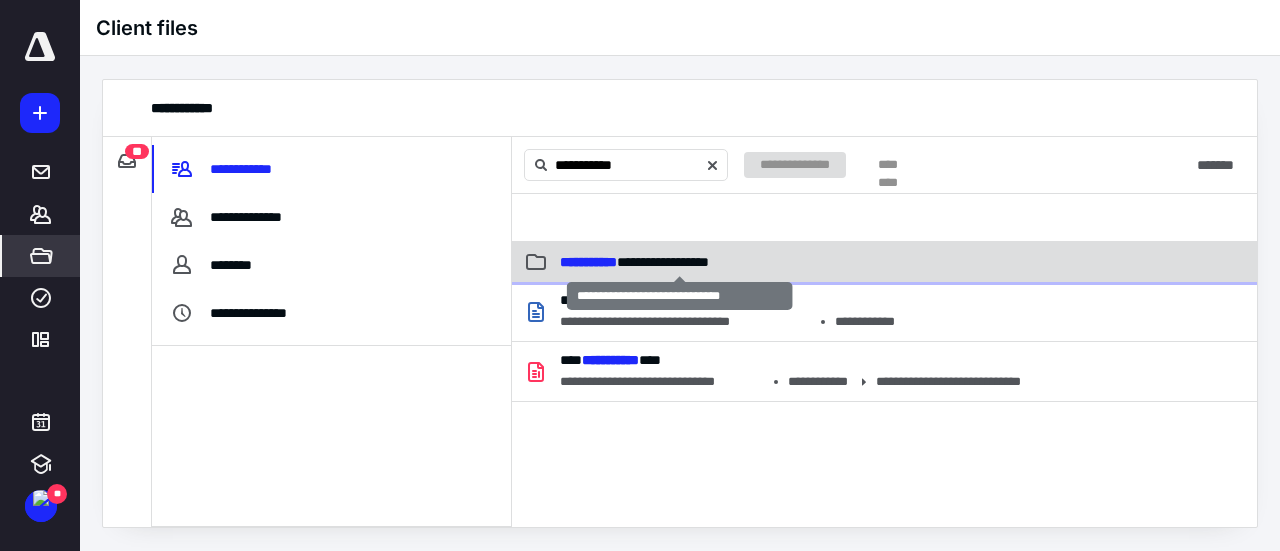 click on "**********" at bounding box center [634, 262] 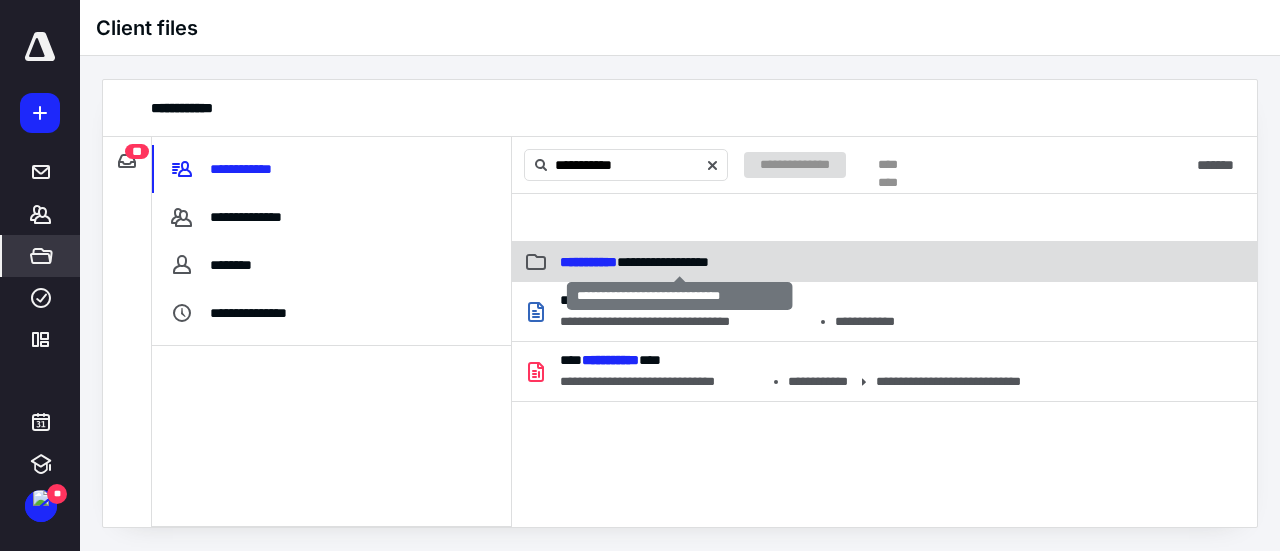type 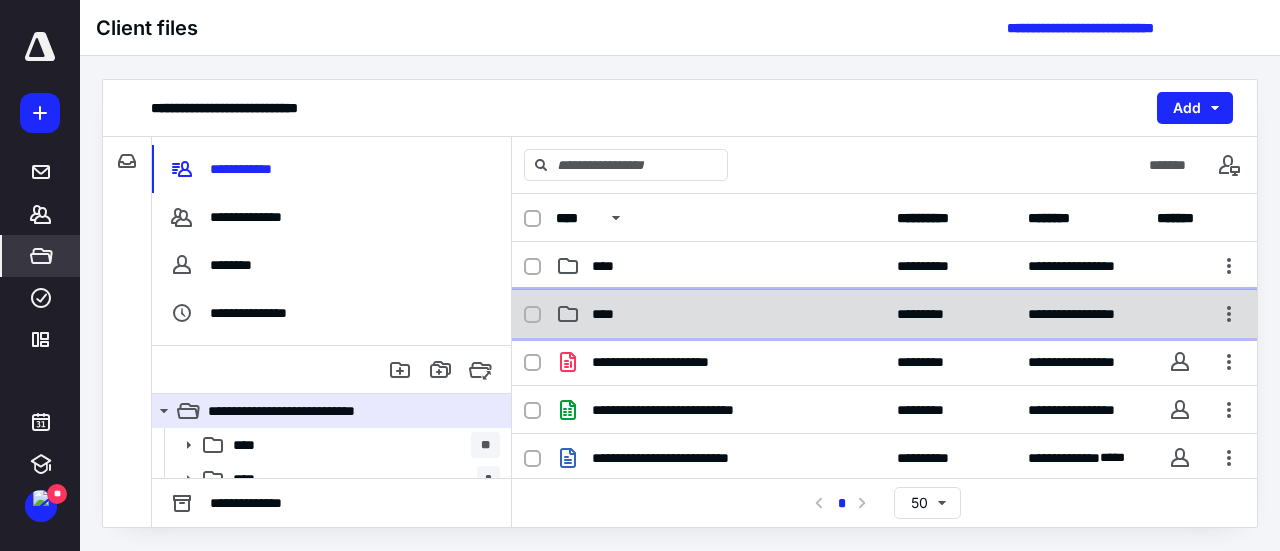 click on "****" at bounding box center [720, 314] 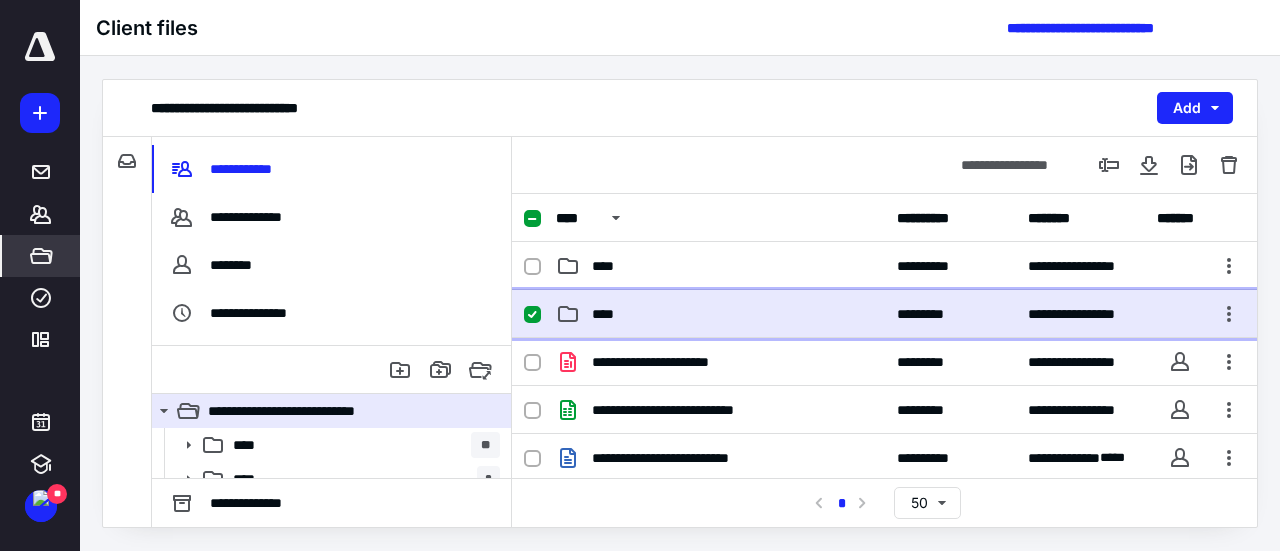 click on "****" at bounding box center [720, 314] 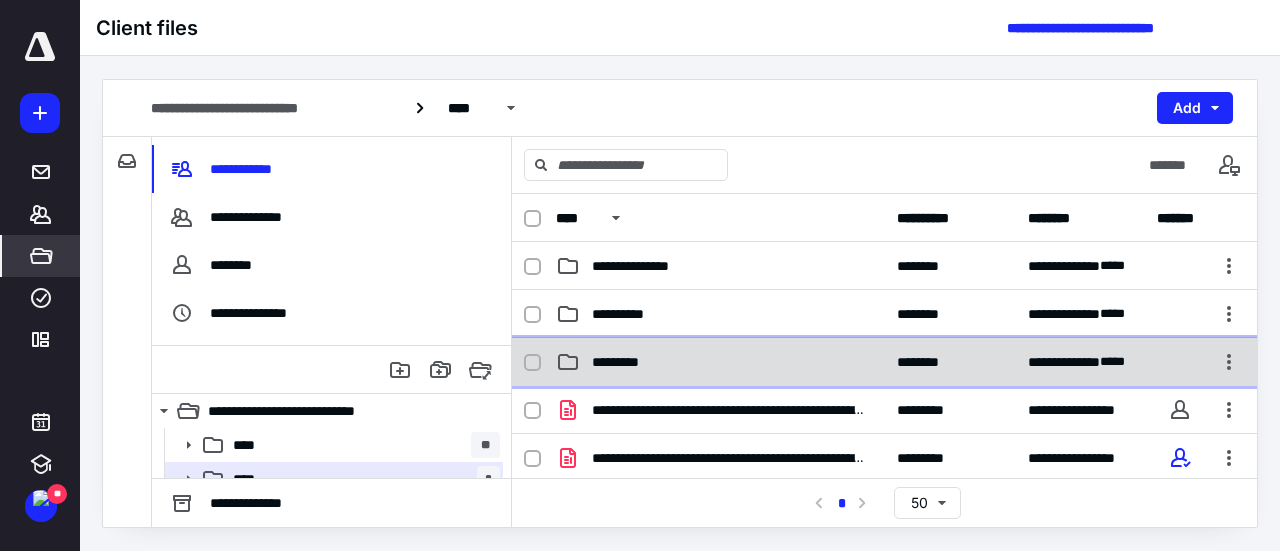 click on "*********" at bounding box center [720, 362] 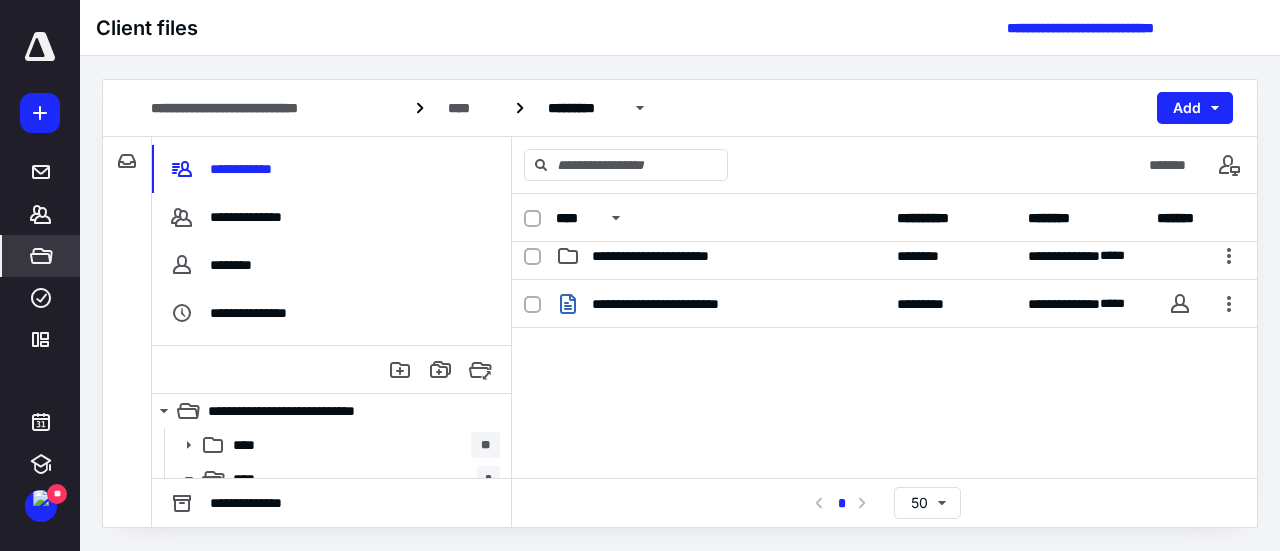 scroll, scrollTop: 287, scrollLeft: 0, axis: vertical 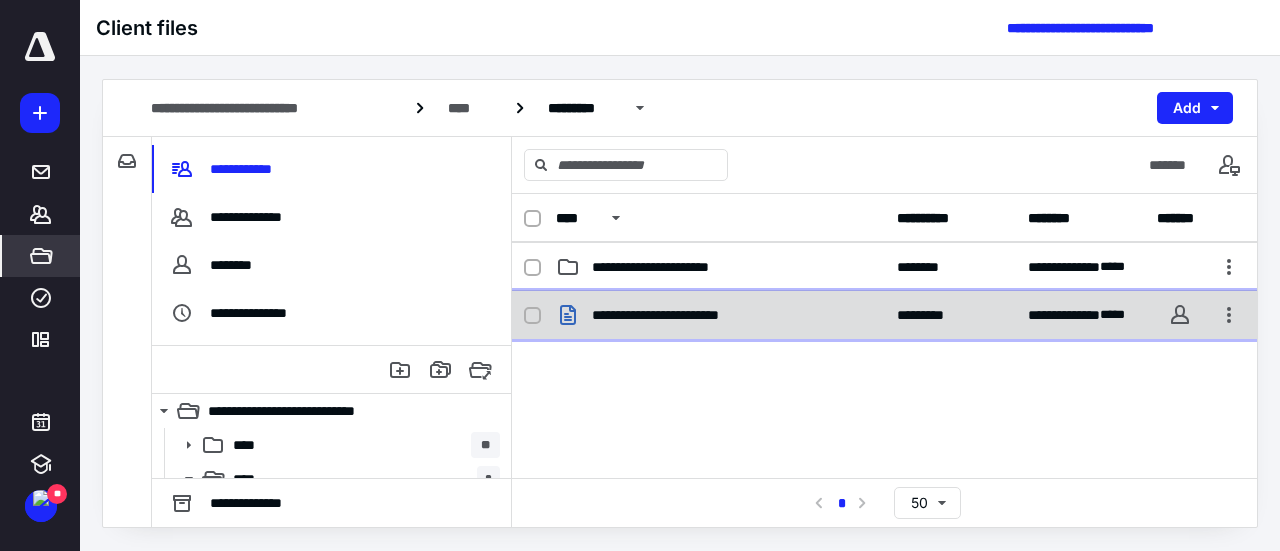 click on "**********" at bounding box center [680, 315] 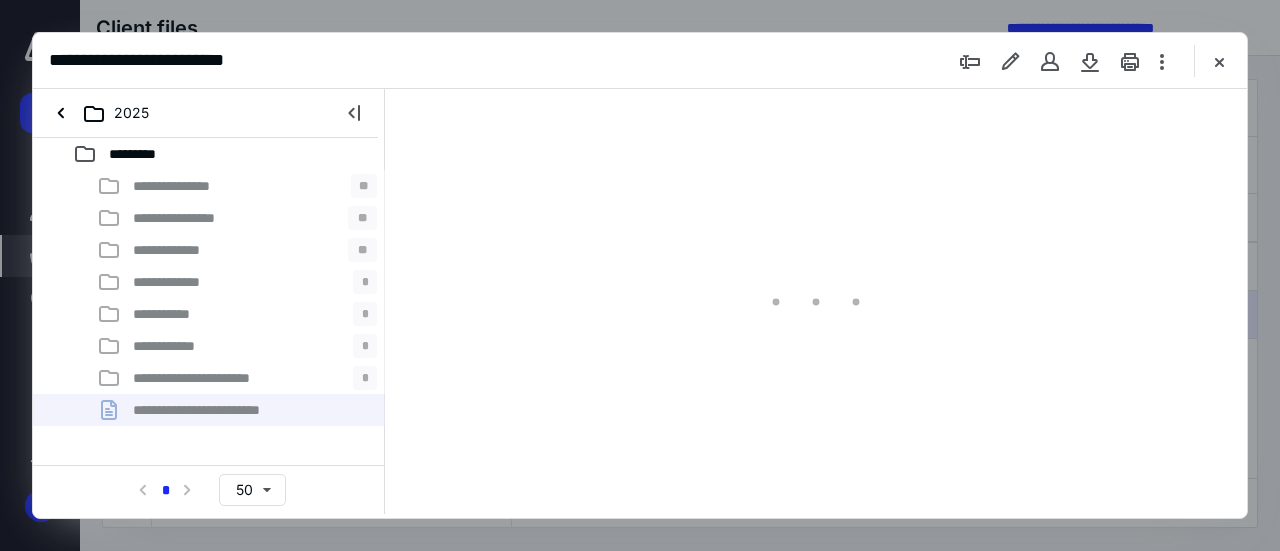scroll, scrollTop: 0, scrollLeft: 0, axis: both 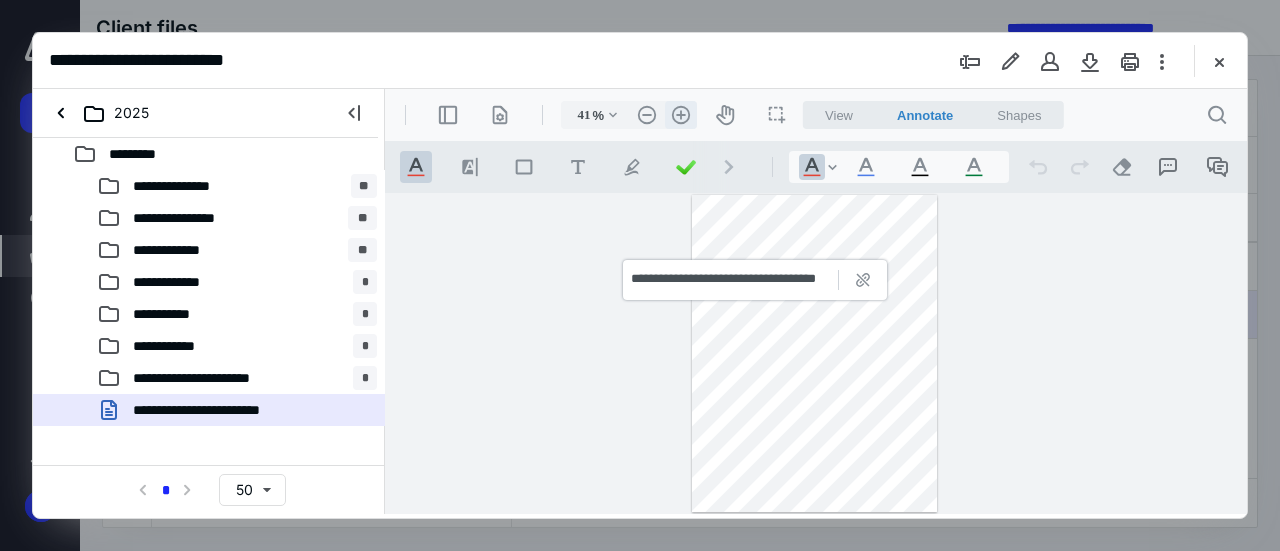 click on ".cls-1{fill:#abb0c4;} icon - header - zoom - in - line" at bounding box center [681, 115] 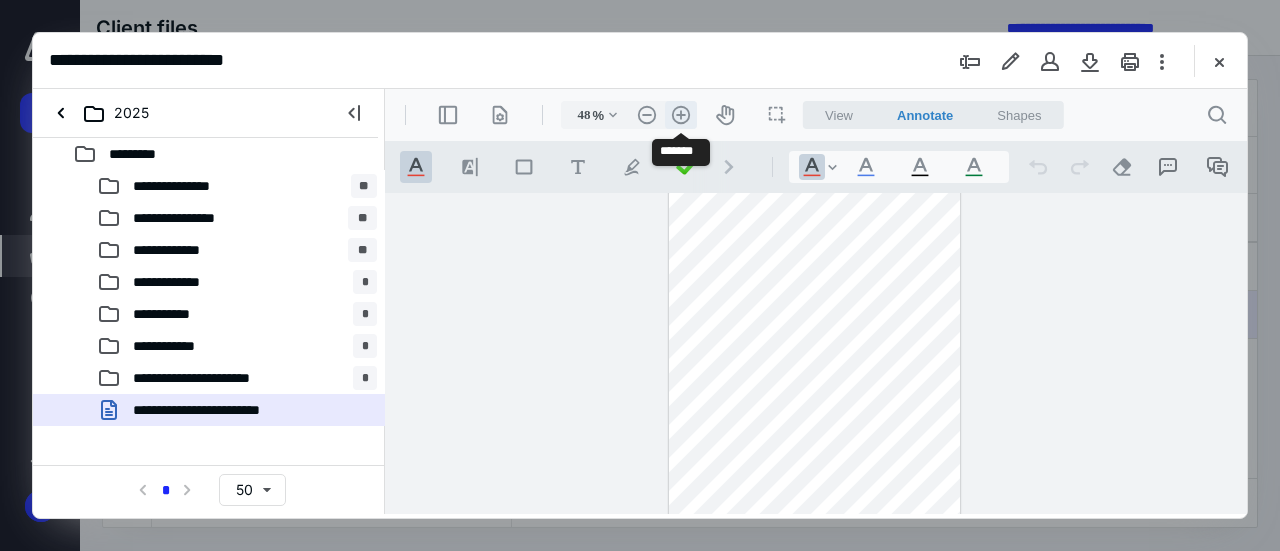 click on ".cls-1{fill:#abb0c4;} icon - header - zoom - in - line" at bounding box center [681, 115] 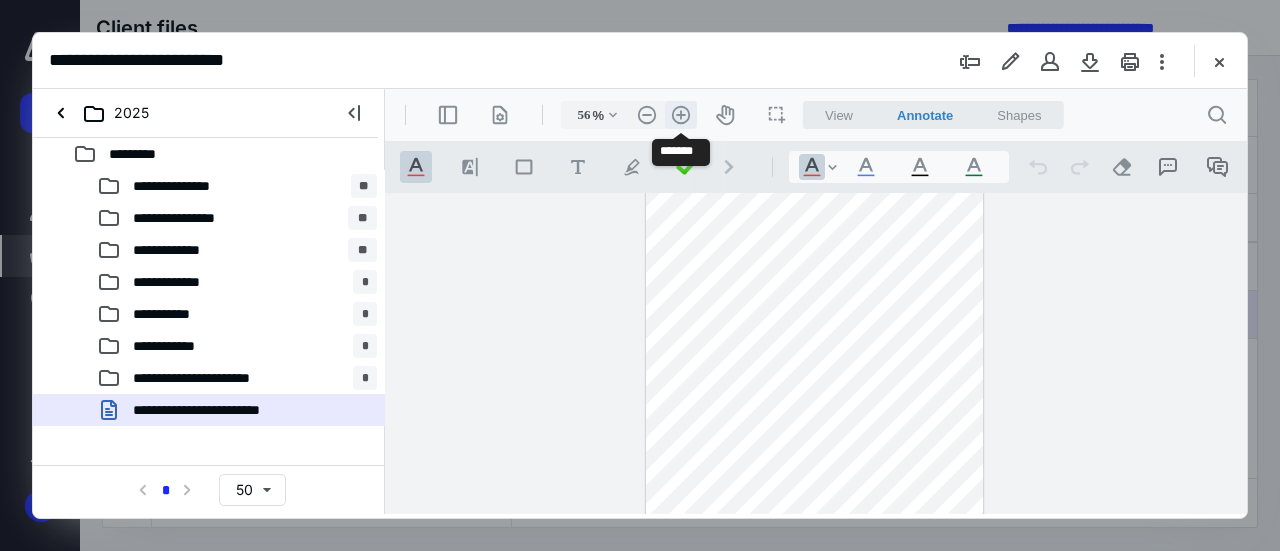 click on ".cls-1{fill:#abb0c4;} icon - header - zoom - in - line" at bounding box center [681, 115] 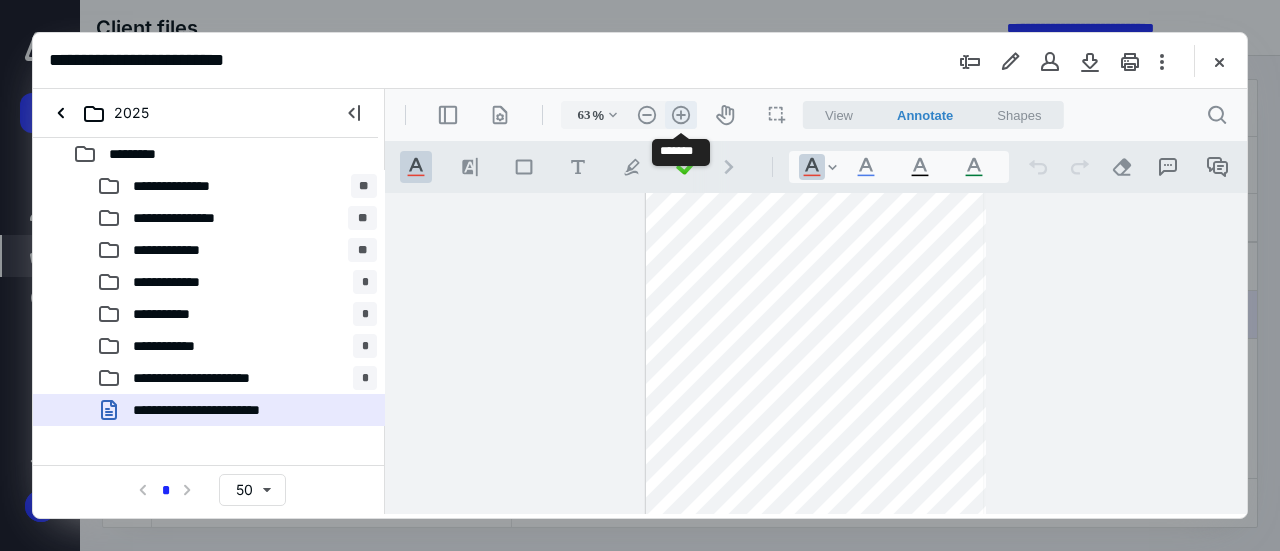 click on ".cls-1{fill:#abb0c4;} icon - header - zoom - in - line" at bounding box center (681, 115) 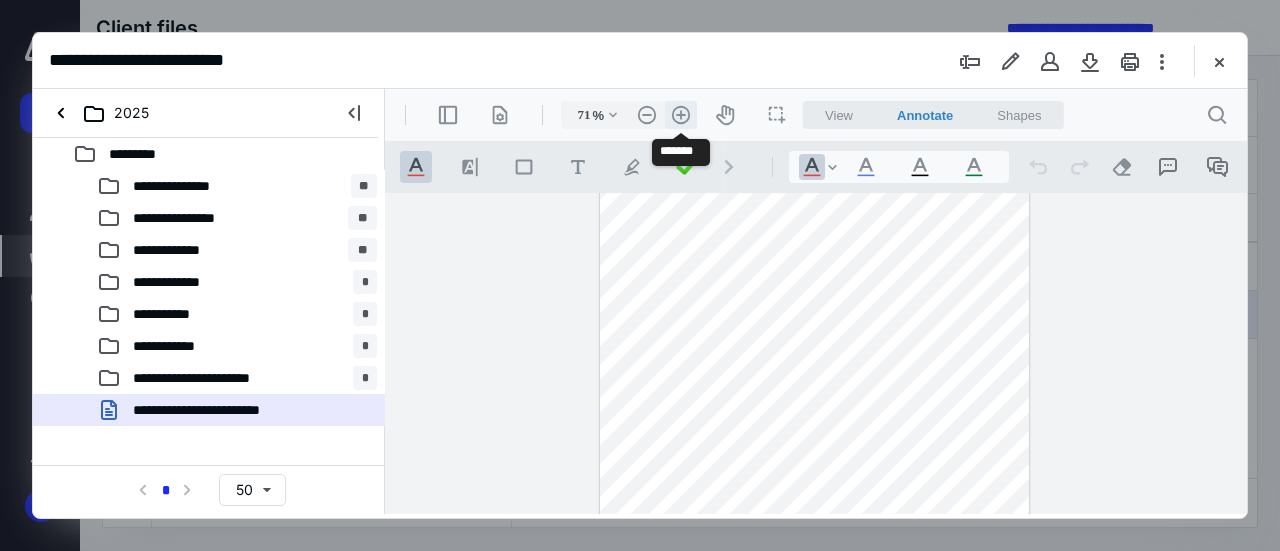 click on ".cls-1{fill:#abb0c4;} icon - header - zoom - in - line" at bounding box center [681, 115] 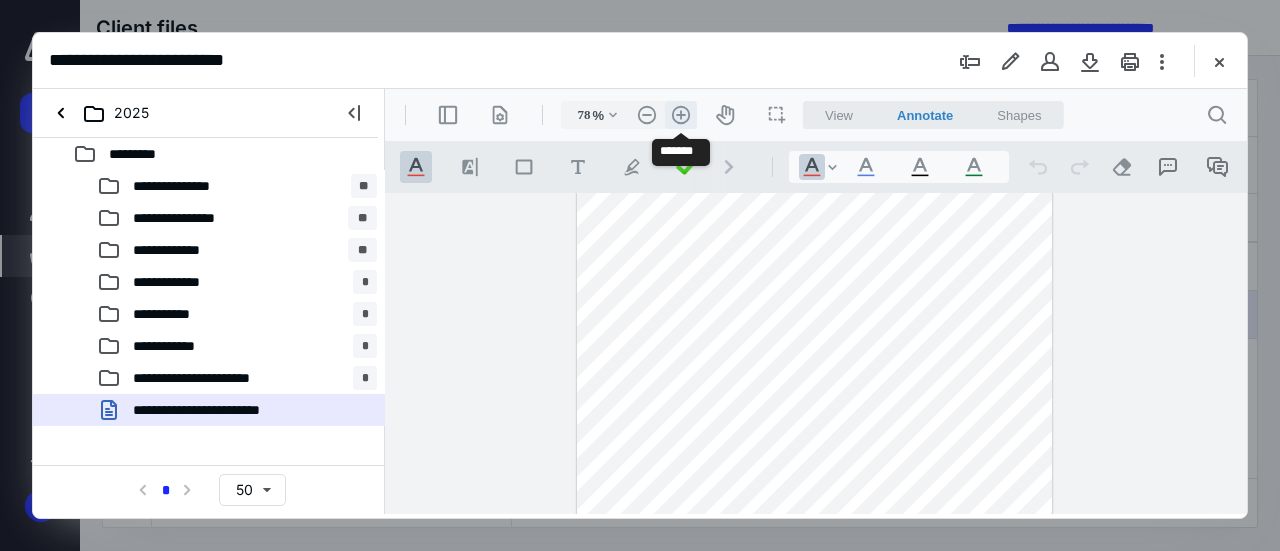 click on ".cls-1{fill:#abb0c4;} icon - header - zoom - in - line" at bounding box center (681, 115) 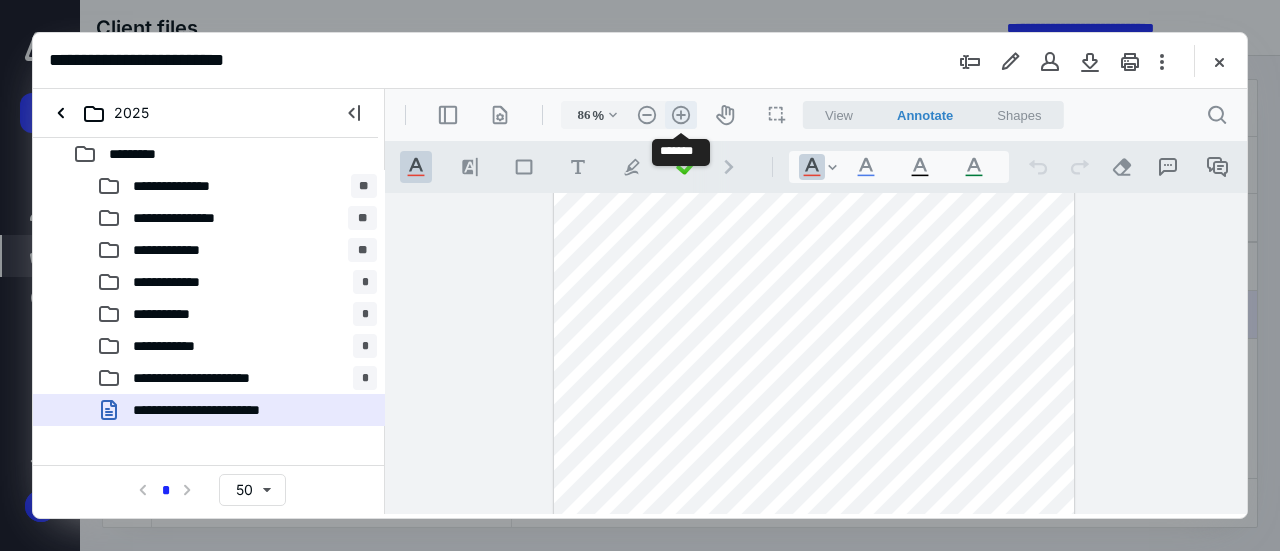 click on ".cls-1{fill:#abb0c4;} icon - header - zoom - in - line" at bounding box center (681, 115) 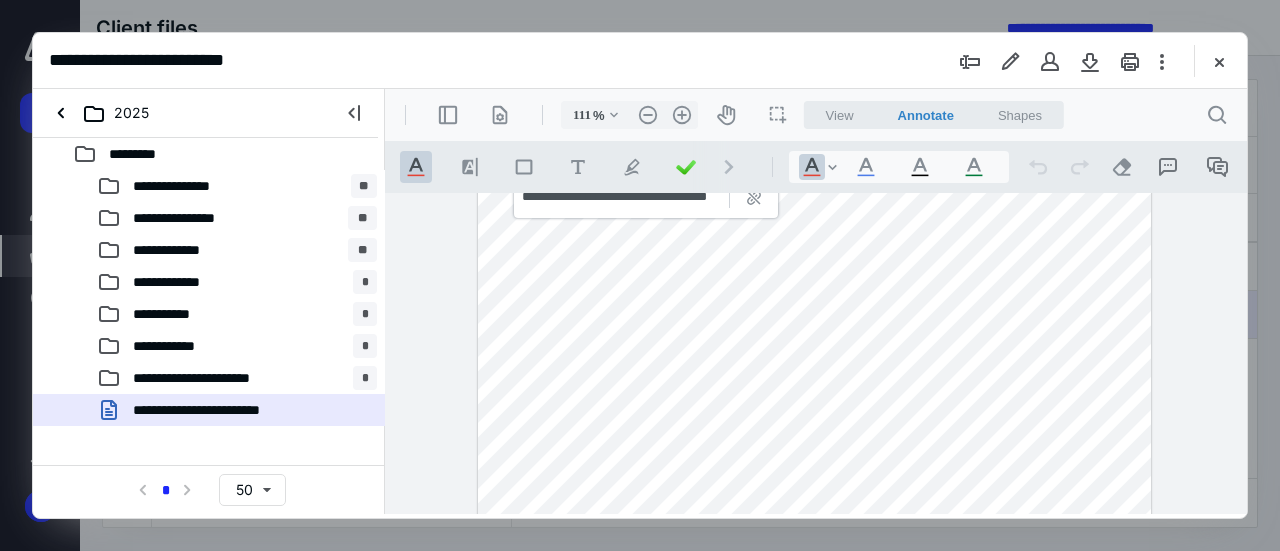 scroll, scrollTop: 0, scrollLeft: 0, axis: both 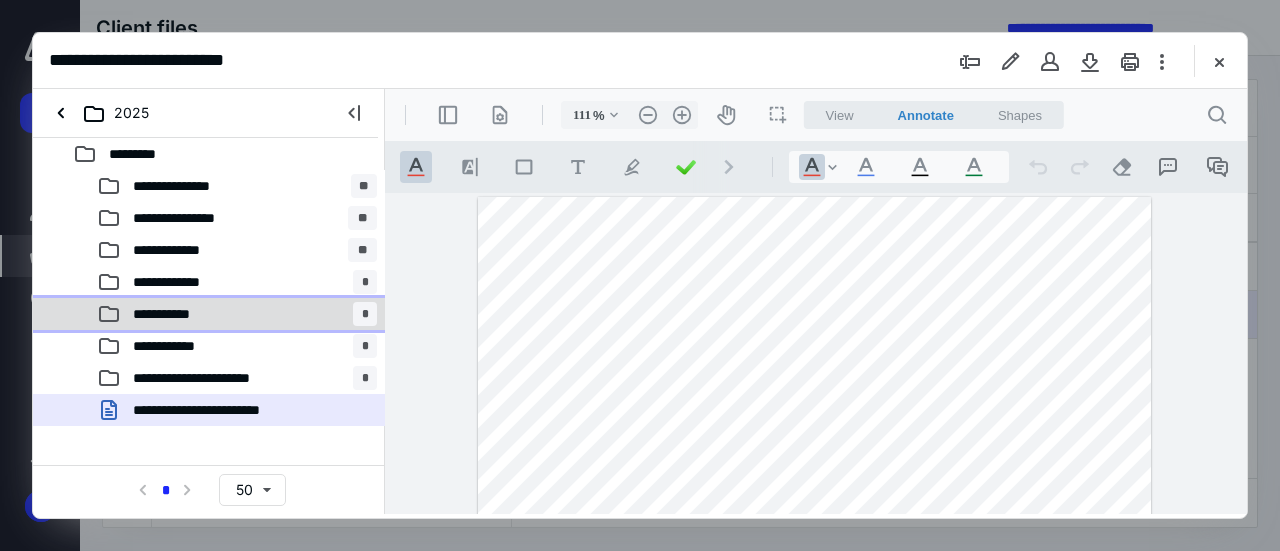 click on "**********" at bounding box center [237, 314] 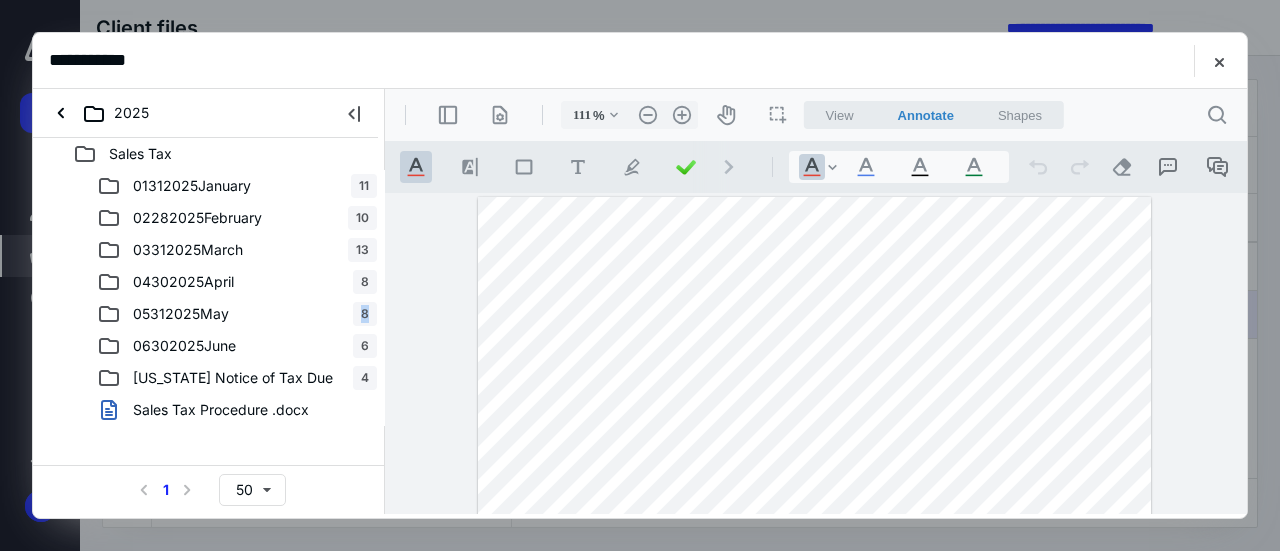 click on "05312025May 8" at bounding box center [237, 314] 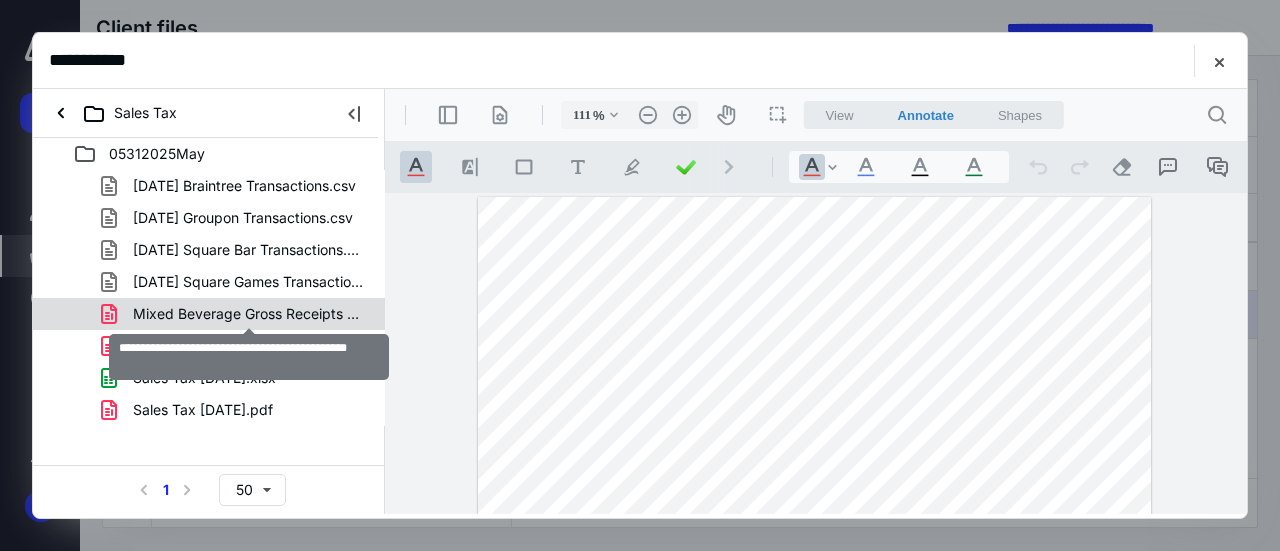 click on "Mixed Beverage Gross Receipts Tax [DATE].pdf" at bounding box center [249, 314] 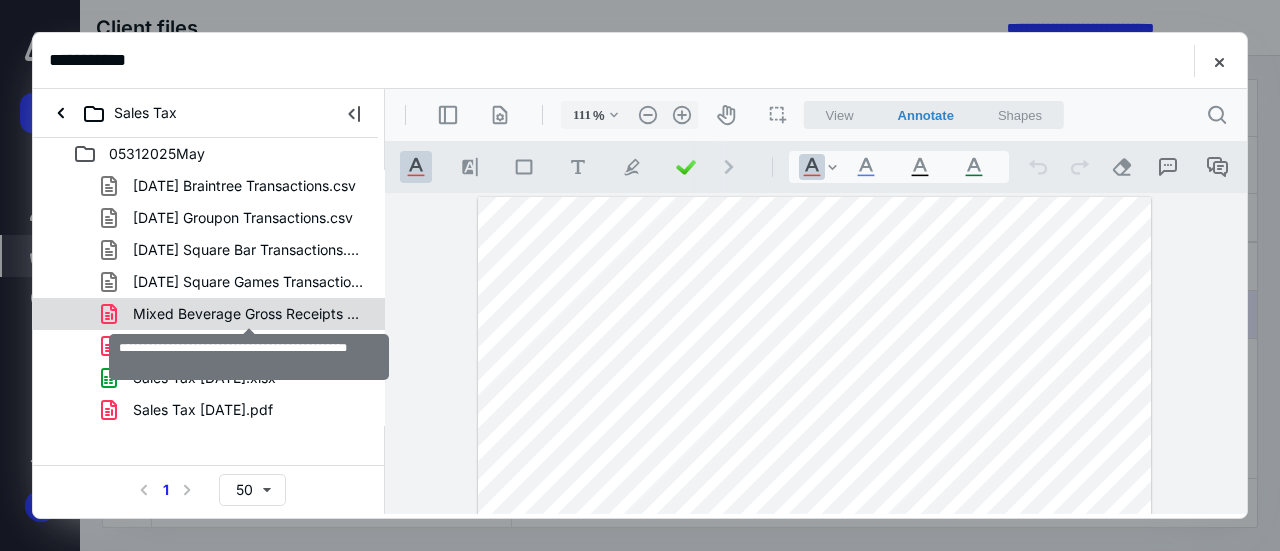 click on "[DATE] Braintree Transactions.csv [DATE] Groupon Transactions.csv [DATE] Square Bar Transactions.csv [DATE] Square Games Transactions.csv Mixed Beverage Gross Receipts Tax [DATE].pdf Mixed Beverage Sales Tax [DATE].pdf Sales Tax [DATE].xlsx Sales Tax [DATE].pdf" at bounding box center (209, 298) 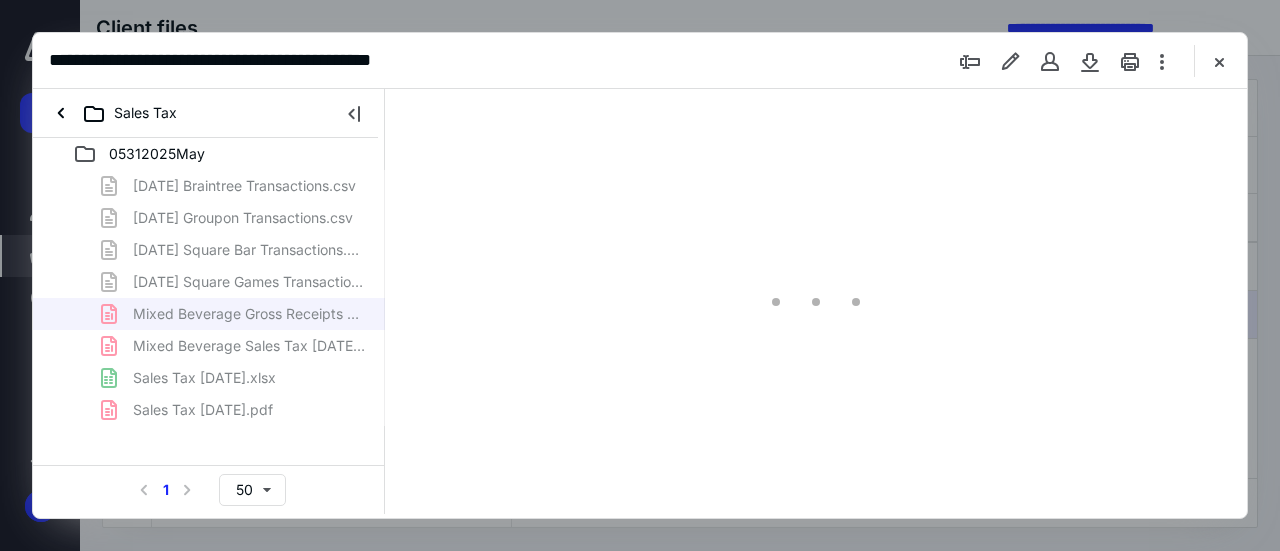 scroll, scrollTop: 0, scrollLeft: 0, axis: both 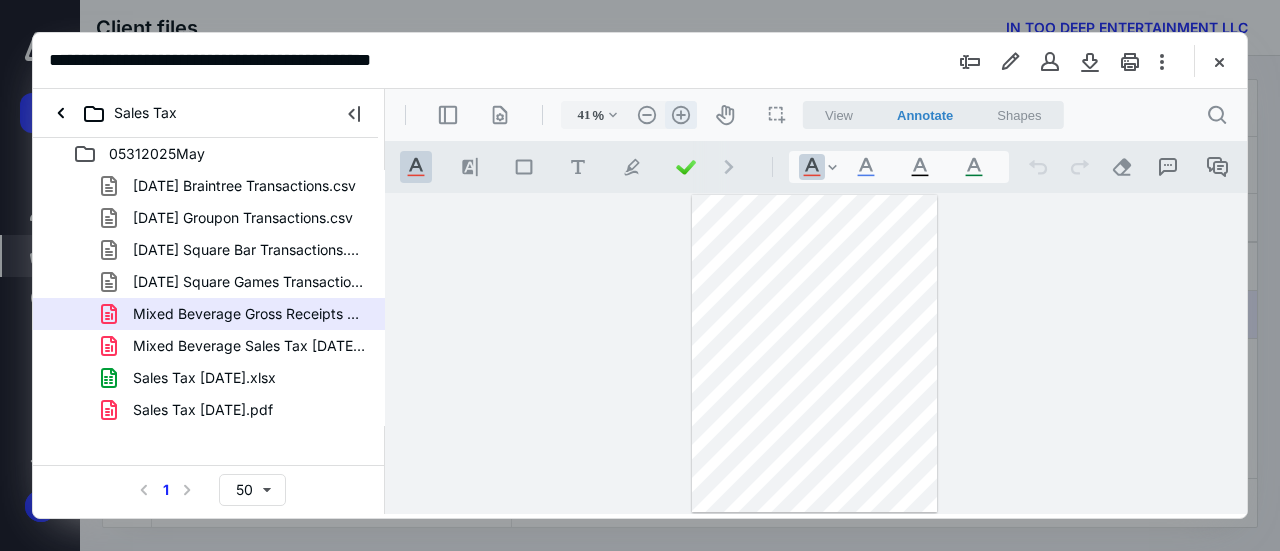 click on ".cls-1{fill:#abb0c4;} icon - header - zoom - in - line" at bounding box center (681, 115) 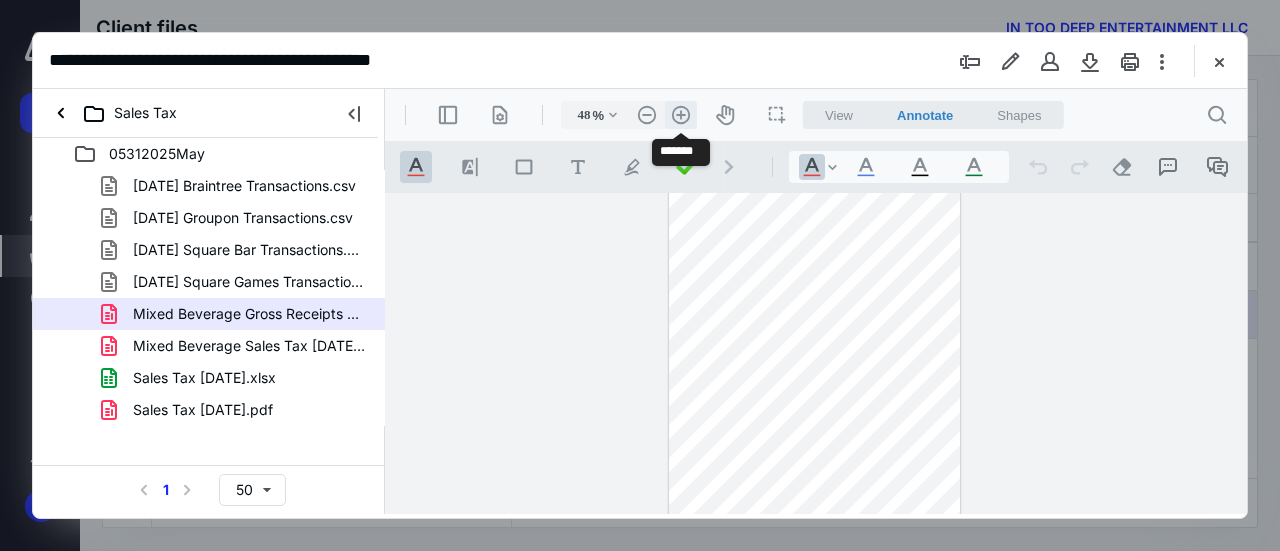 click on ".cls-1{fill:#abb0c4;} icon - header - zoom - in - line" at bounding box center (681, 115) 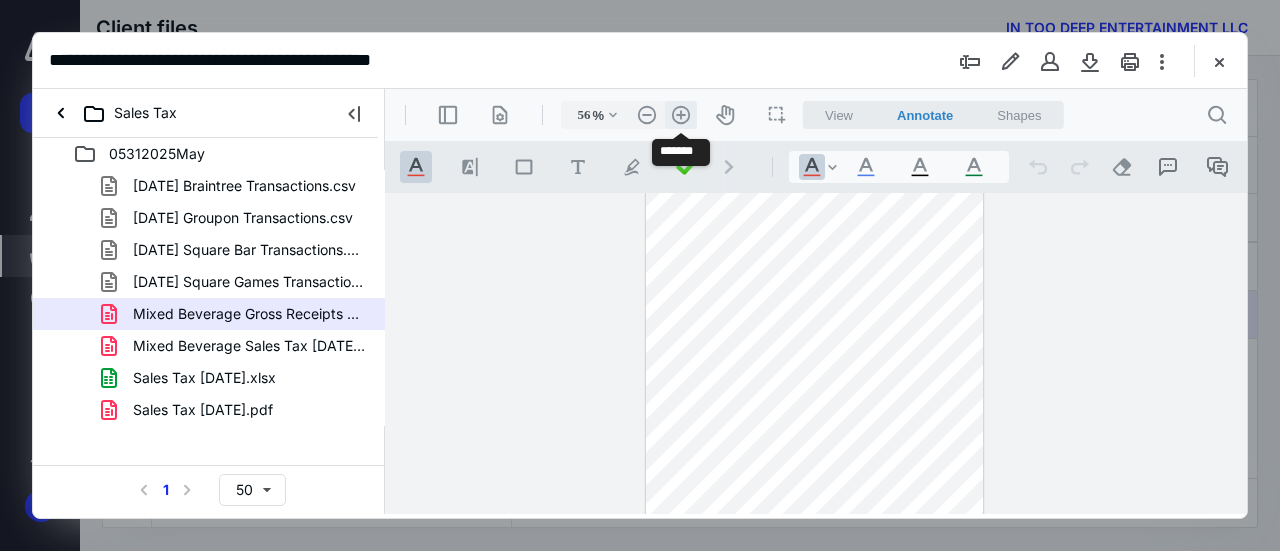 click on ".cls-1{fill:#abb0c4;} icon - header - zoom - in - line" at bounding box center [681, 115] 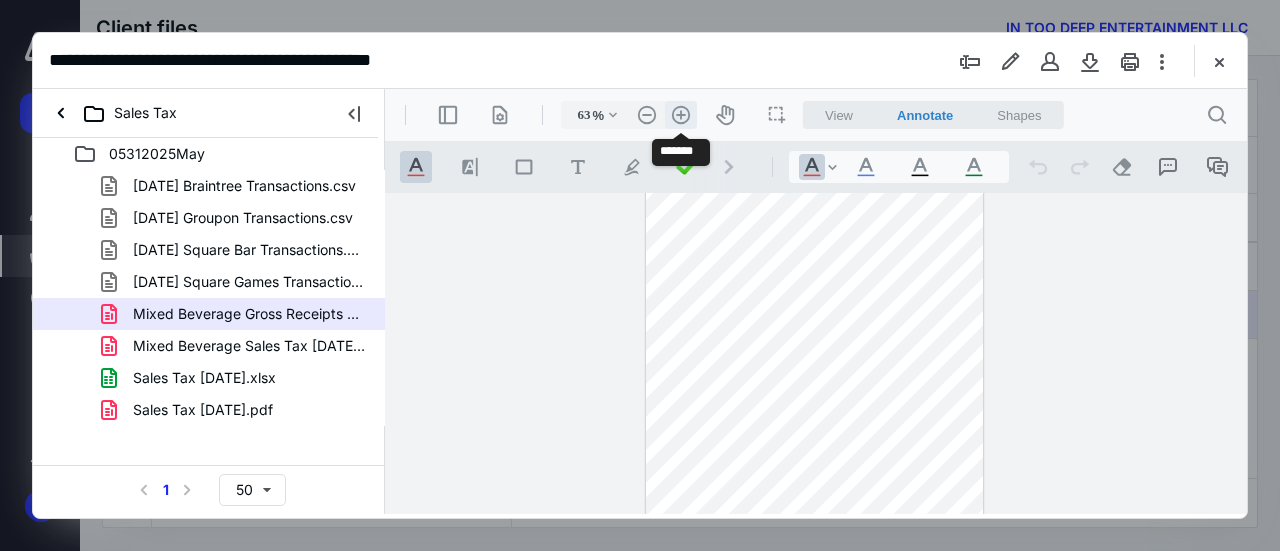 click on ".cls-1{fill:#abb0c4;} icon - header - zoom - in - line" at bounding box center [681, 115] 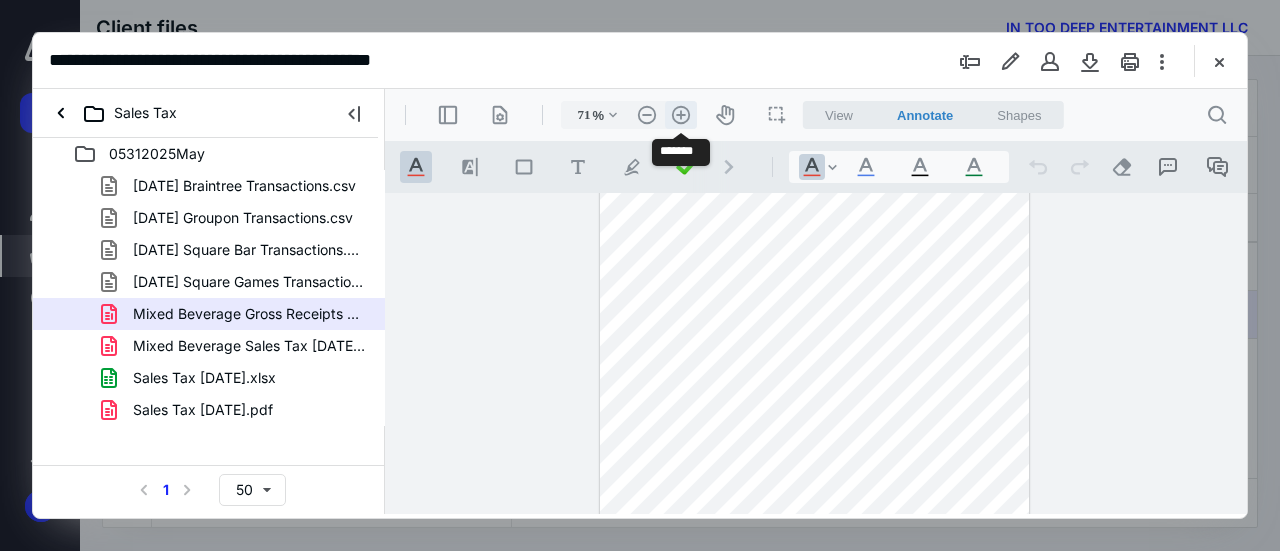 click on ".cls-1{fill:#abb0c4;} icon - header - zoom - in - line" at bounding box center (681, 115) 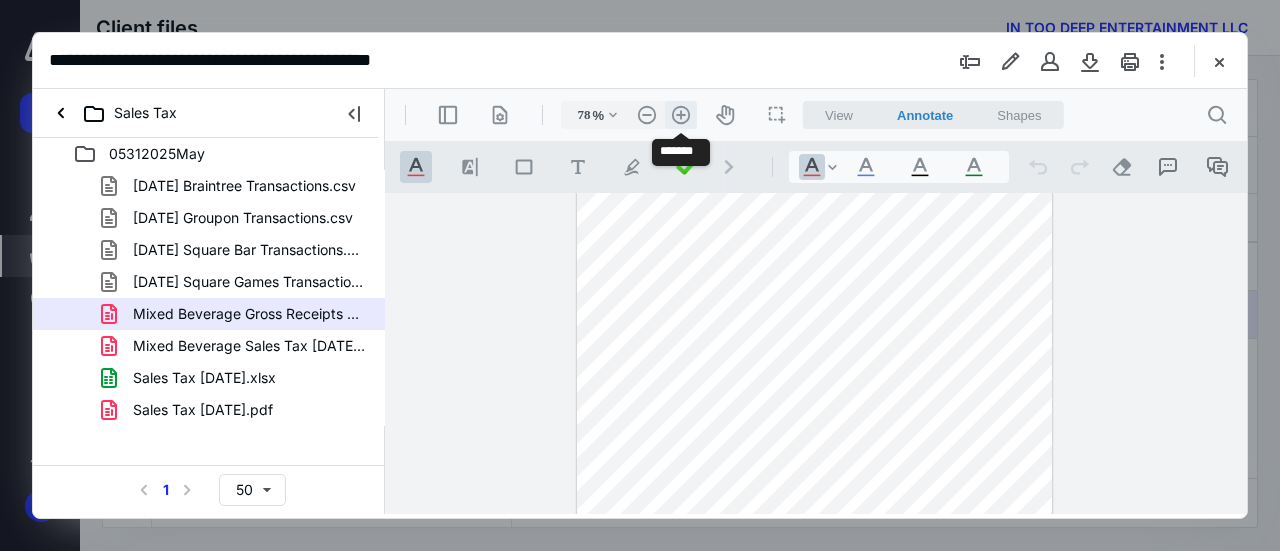 click on ".cls-1{fill:#abb0c4;} icon - header - zoom - in - line" at bounding box center [681, 115] 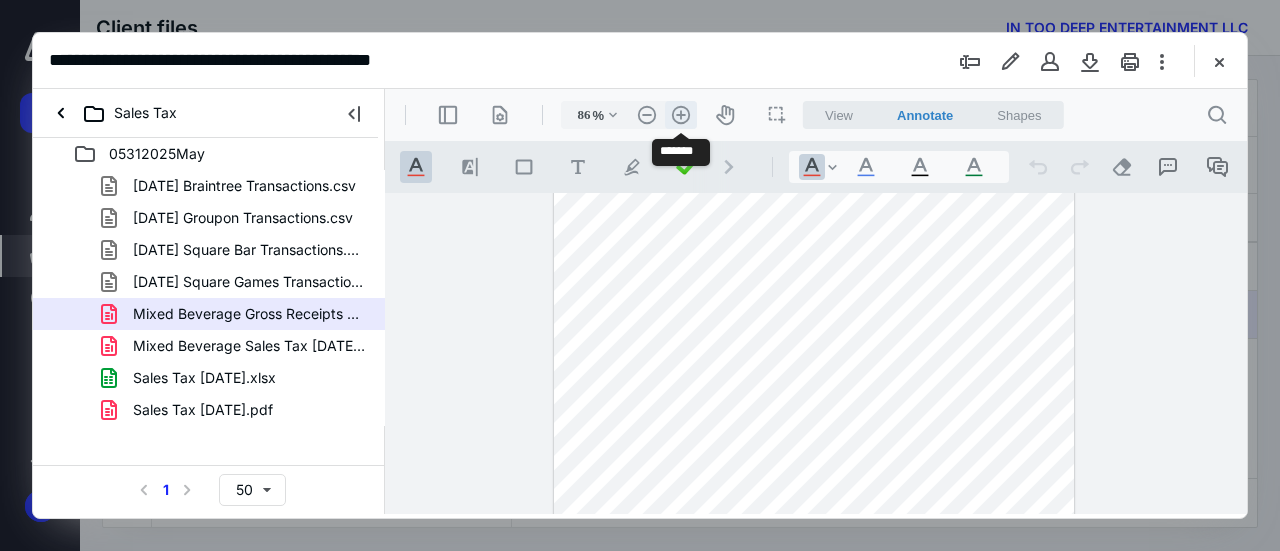 click on ".cls-1{fill:#abb0c4;} icon - header - zoom - in - line" at bounding box center (681, 115) 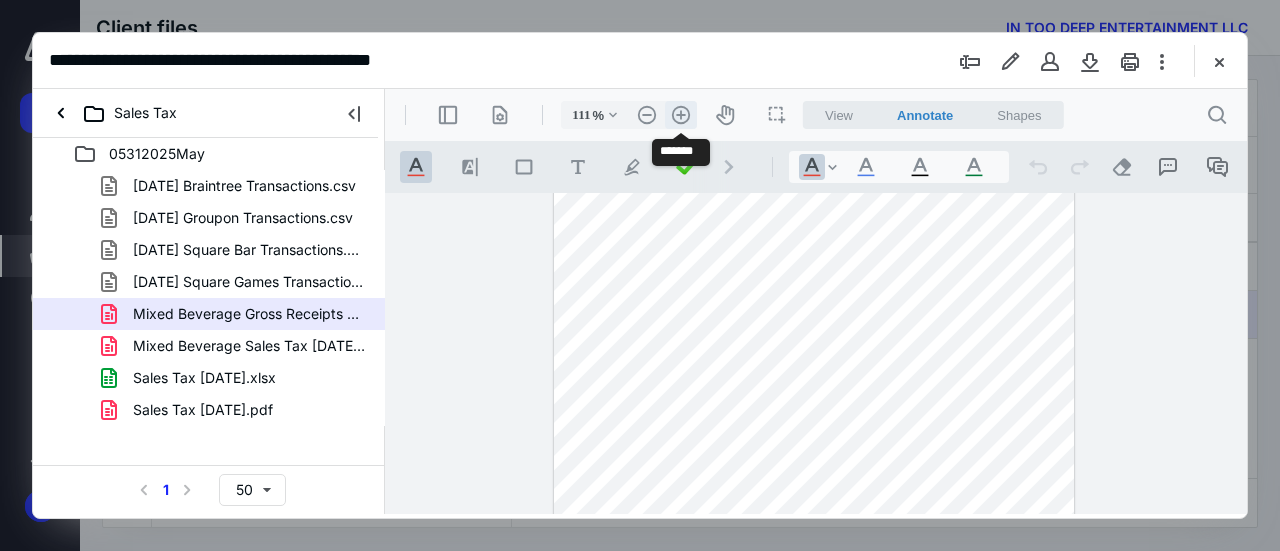 scroll, scrollTop: 189, scrollLeft: 0, axis: vertical 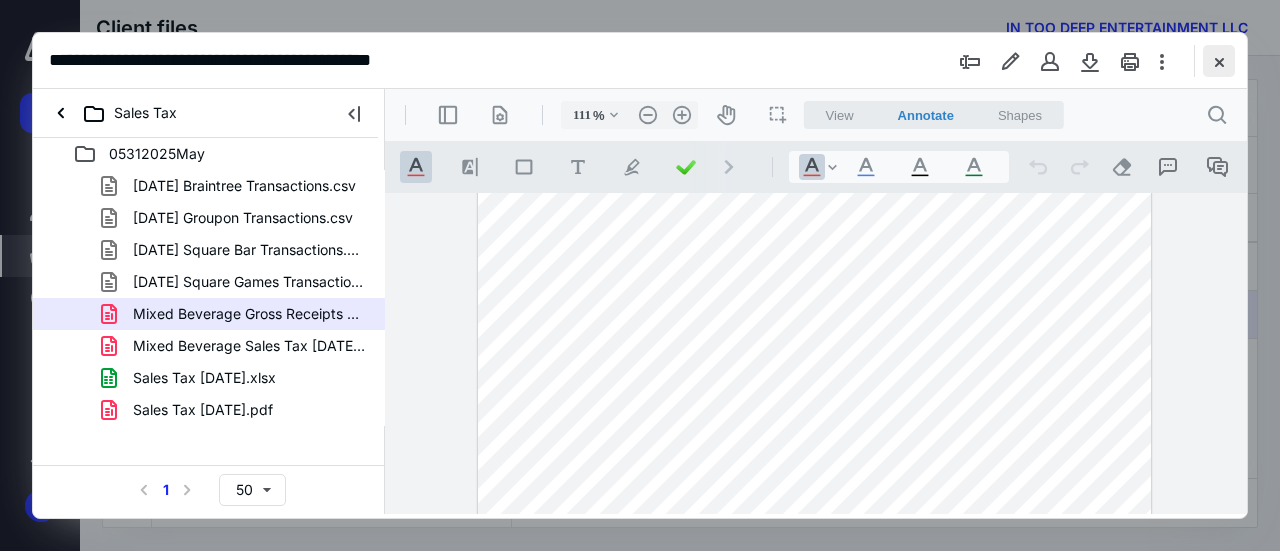 click at bounding box center [1219, 61] 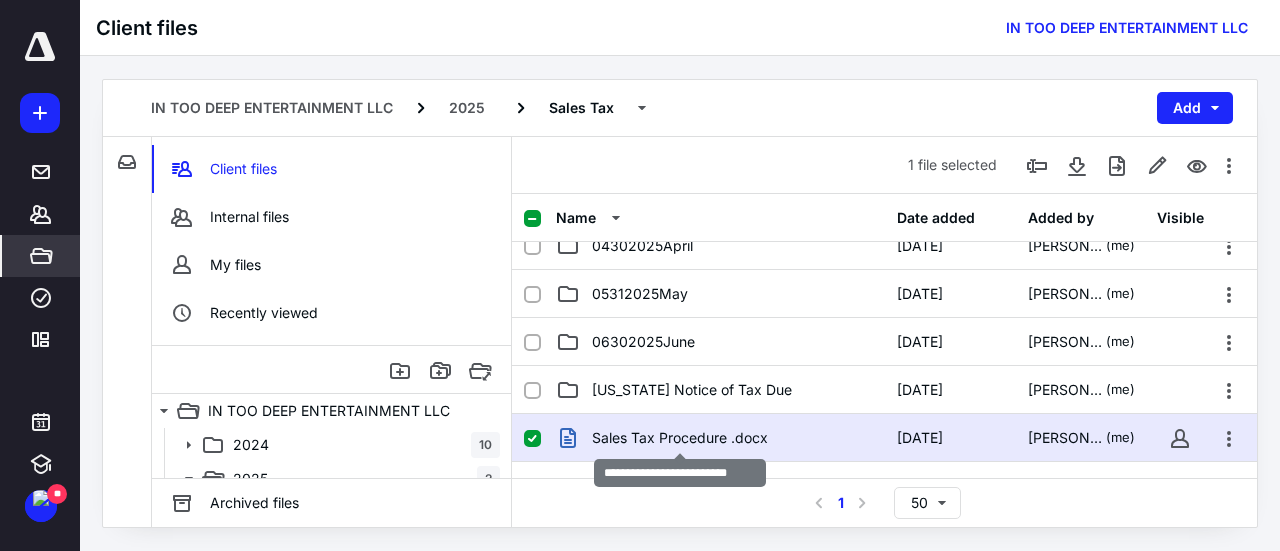 scroll, scrollTop: 158, scrollLeft: 0, axis: vertical 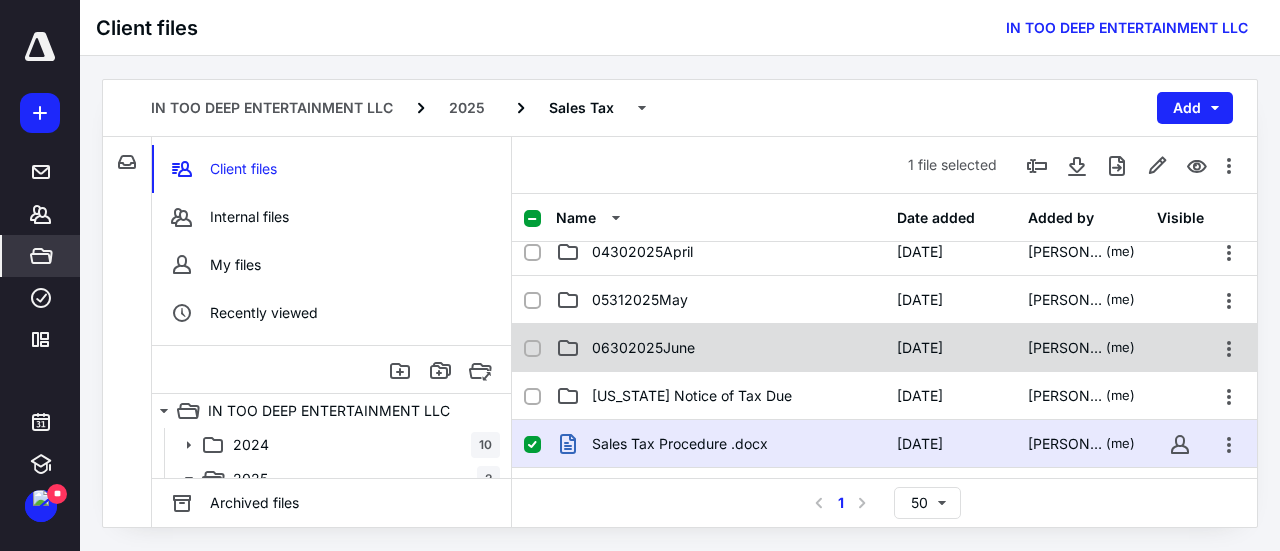 click on "06302025June" at bounding box center (720, 348) 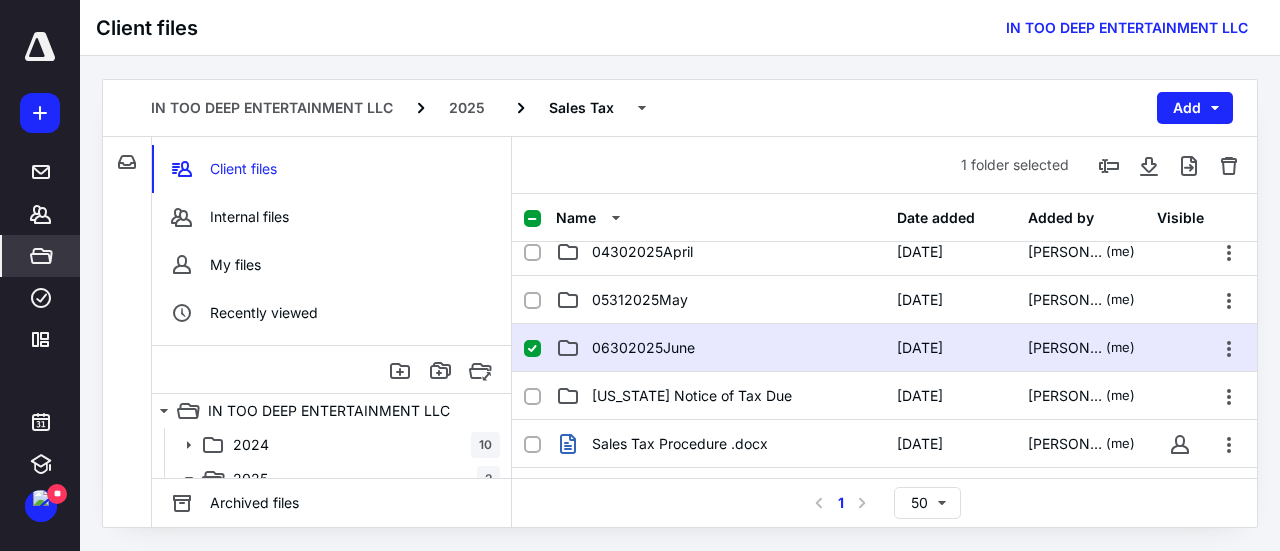 click on "06302025June" at bounding box center (720, 348) 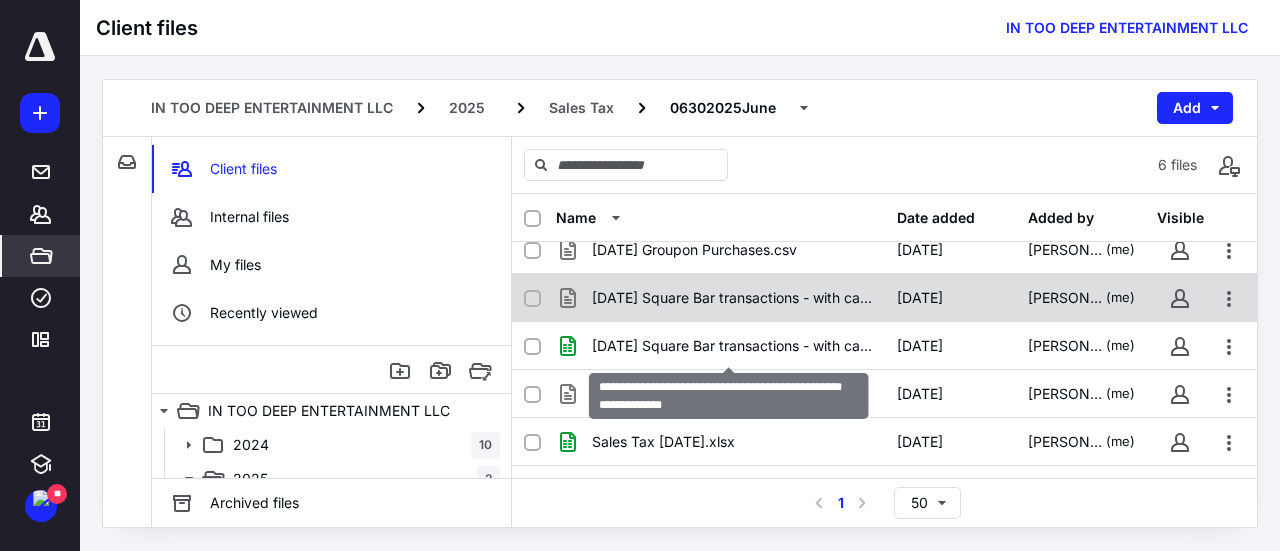 scroll, scrollTop: 40, scrollLeft: 0, axis: vertical 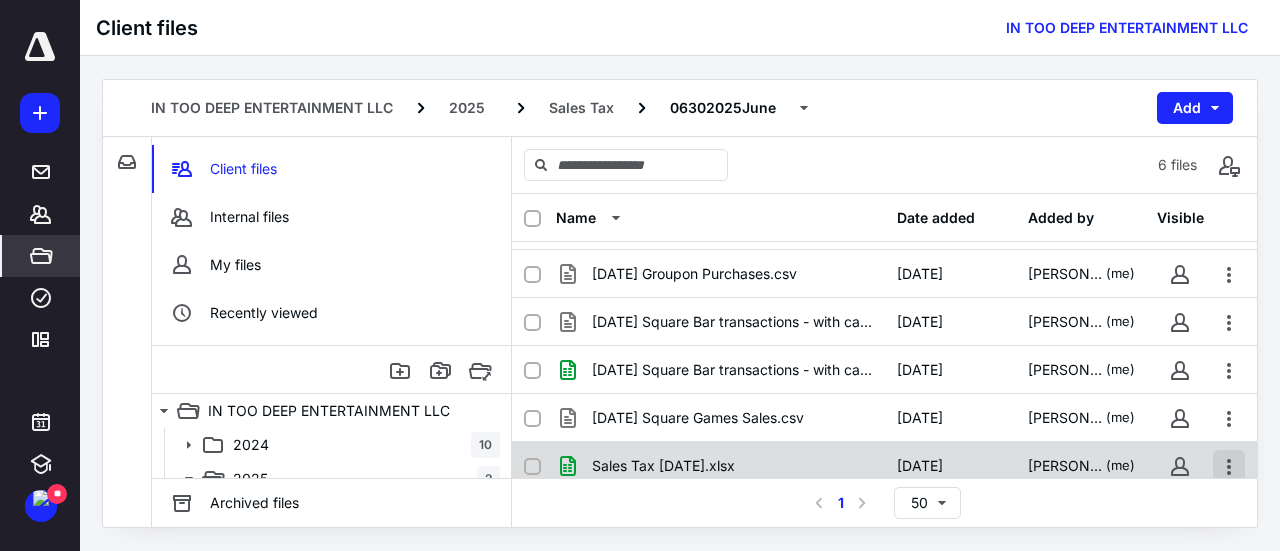 click at bounding box center [1229, 466] 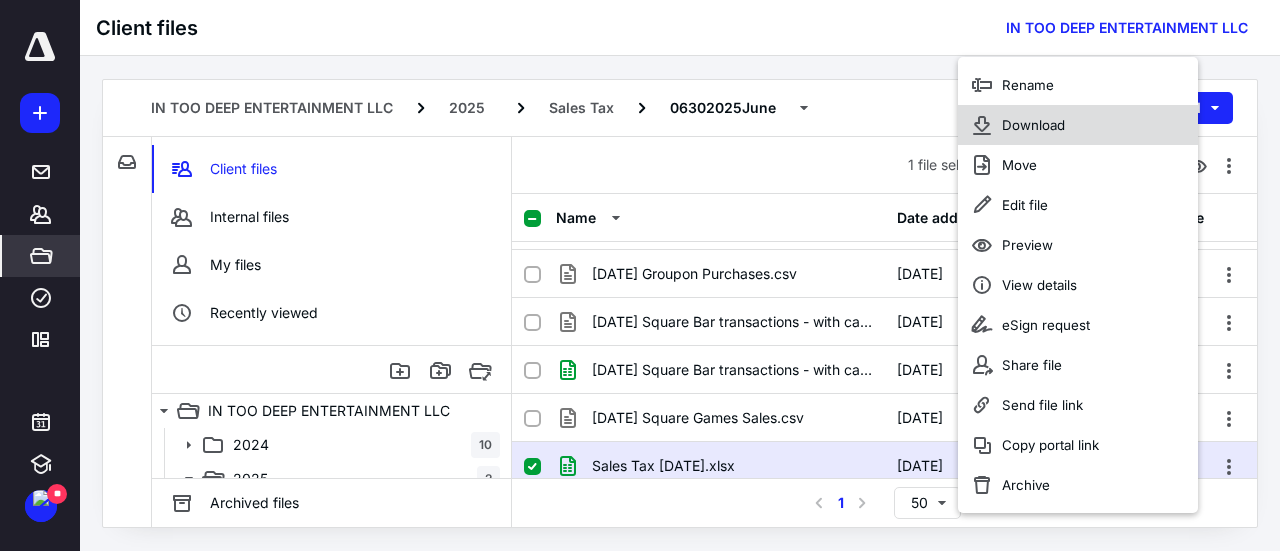 click on "Download" at bounding box center (1078, 125) 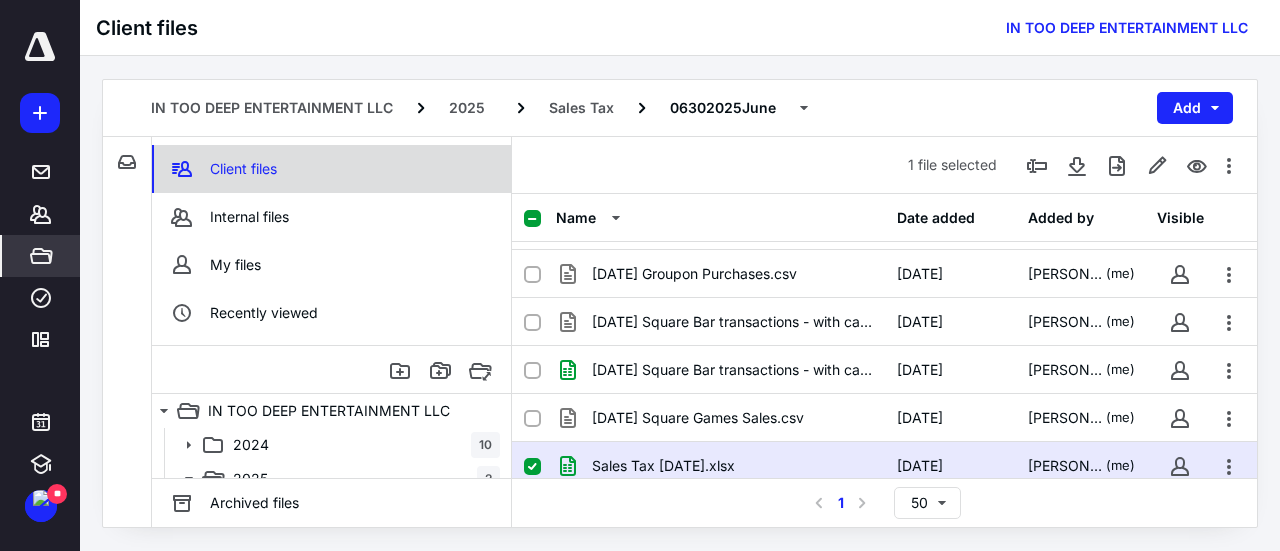 click on "Client files" at bounding box center [331, 169] 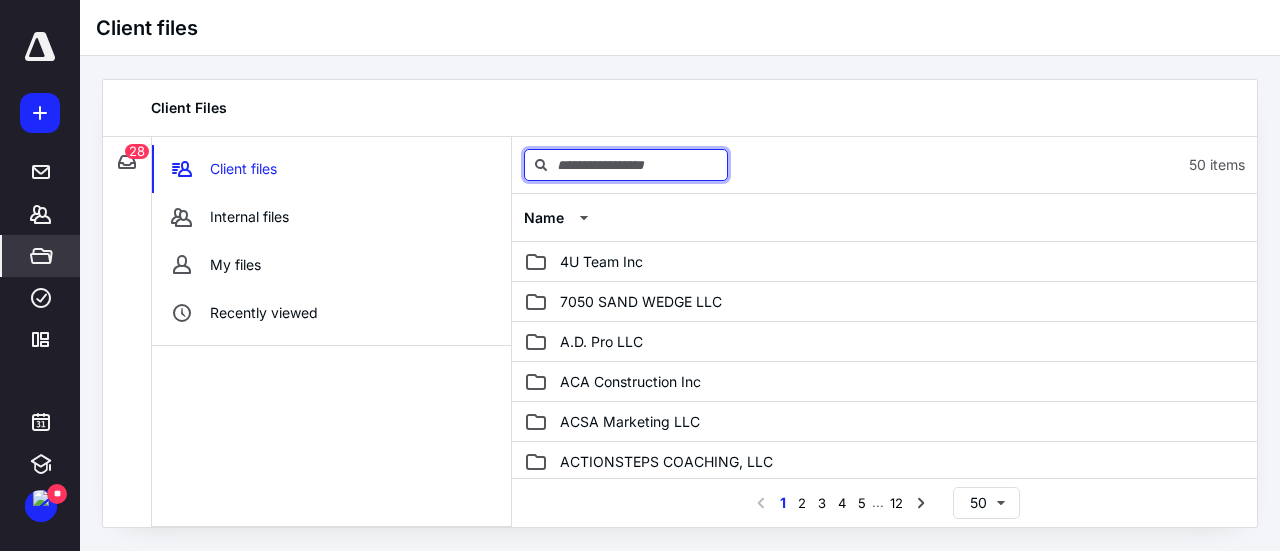 click at bounding box center (626, 165) 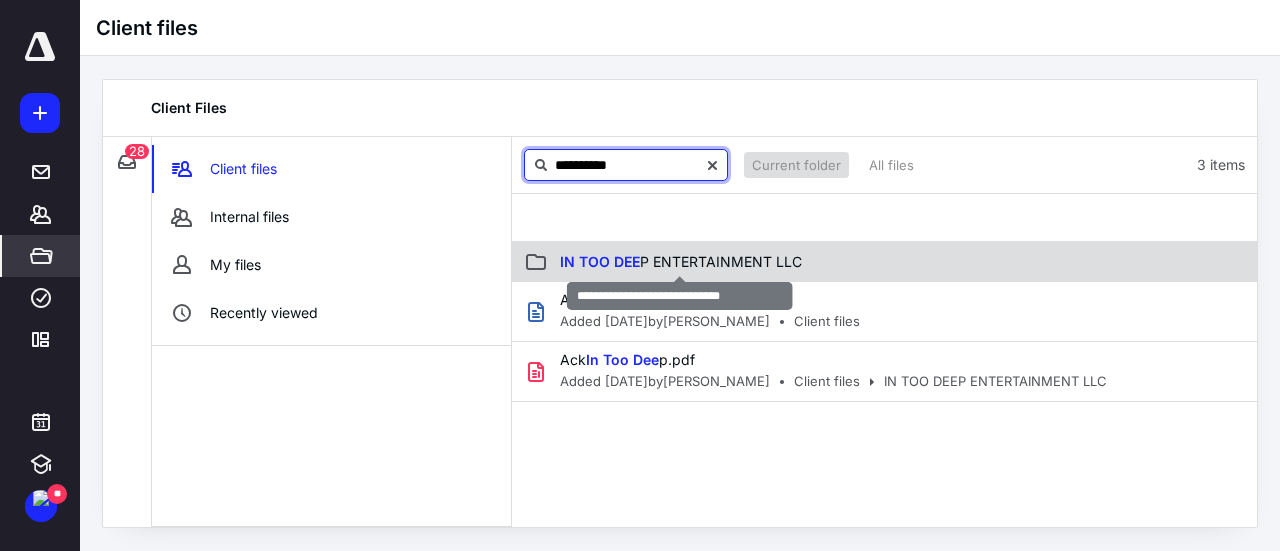 type on "**********" 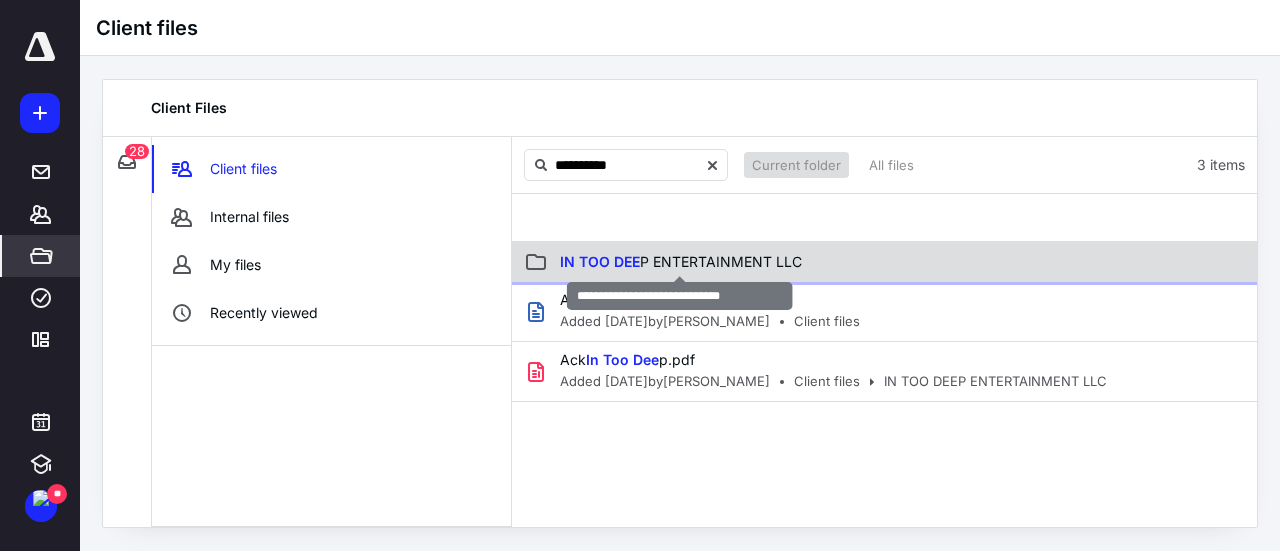 click on "IN TOO DEE P ENTERTAINMENT LLC" at bounding box center (681, 261) 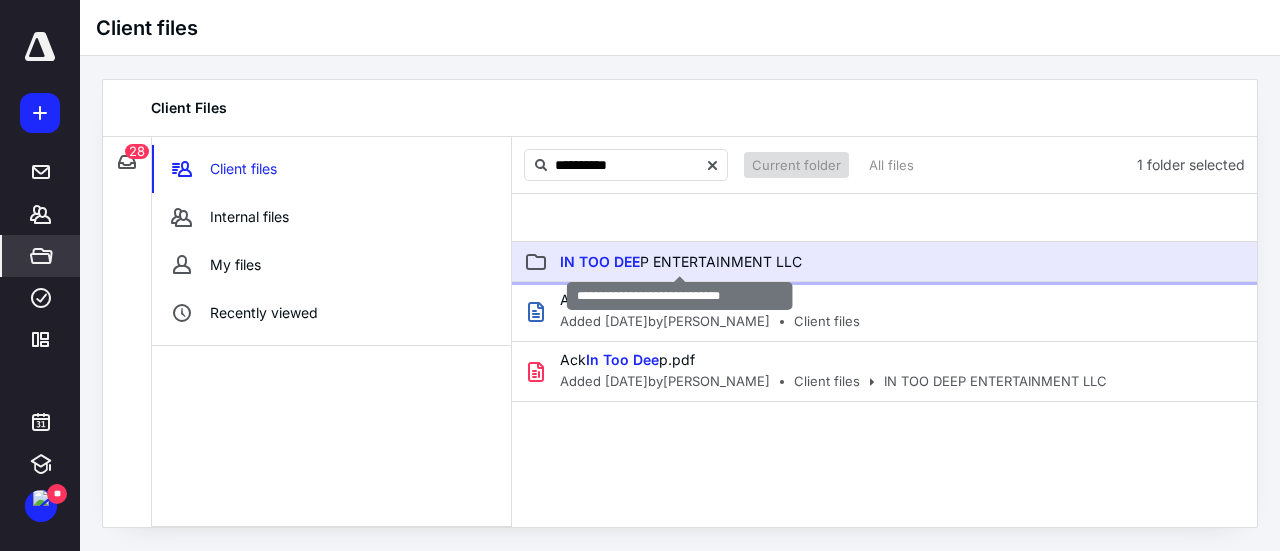 click on "IN TOO DEE P ENTERTAINMENT LLC" at bounding box center [681, 261] 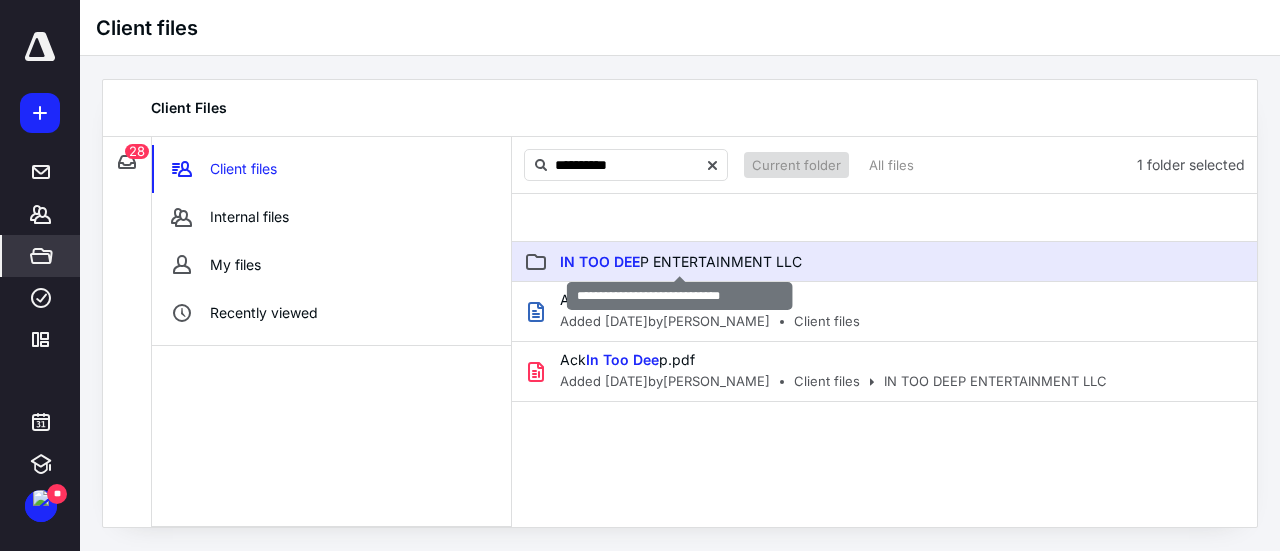 type 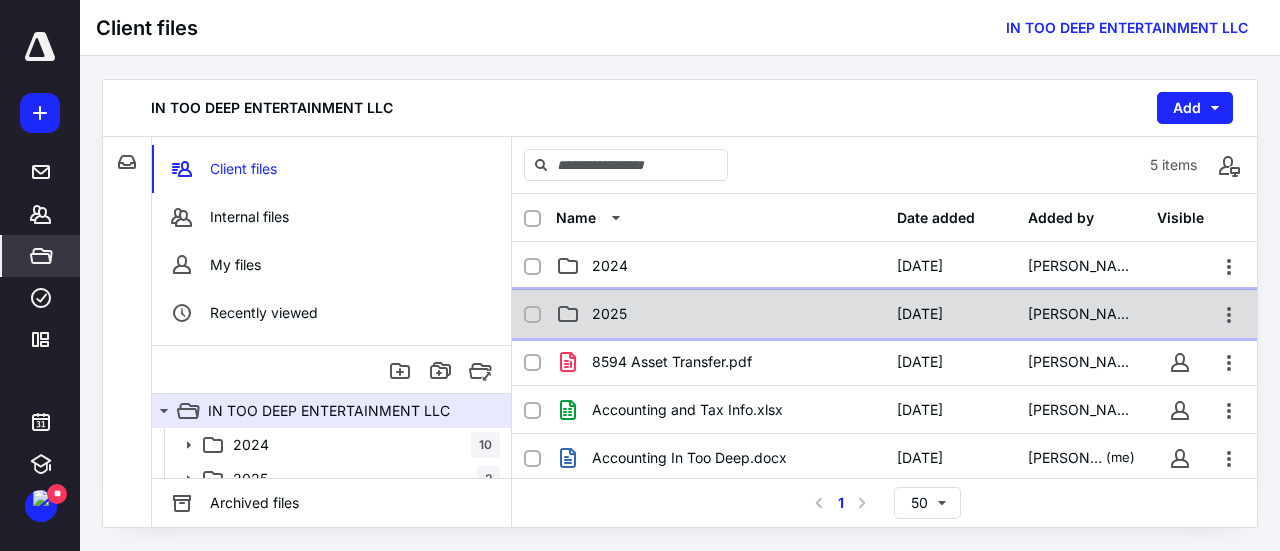 click on "2025" at bounding box center [720, 314] 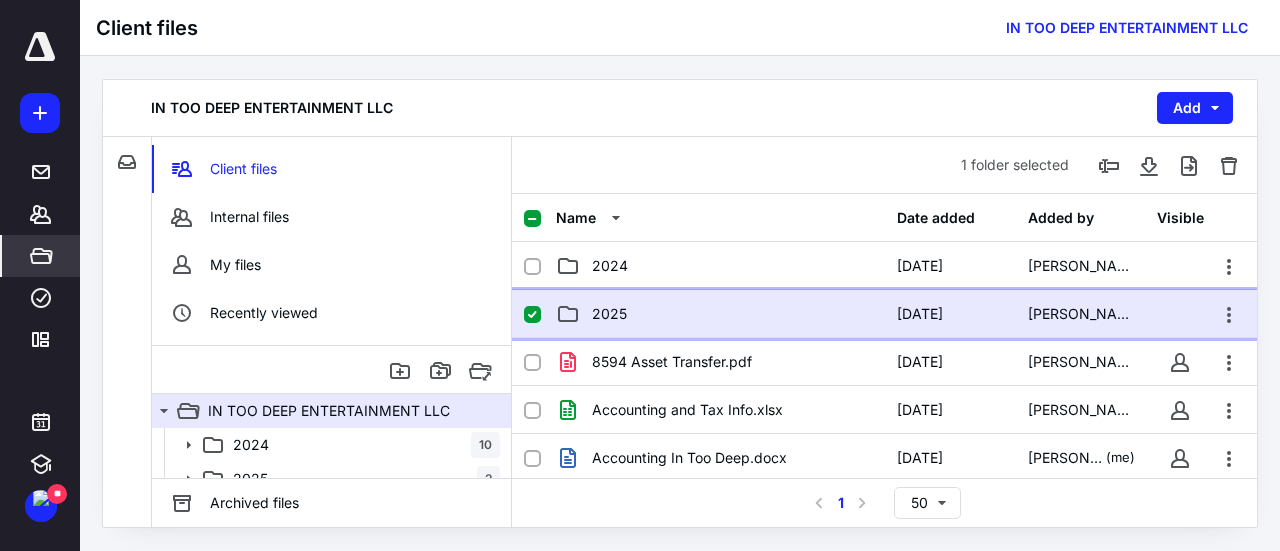 click on "2025" at bounding box center (720, 314) 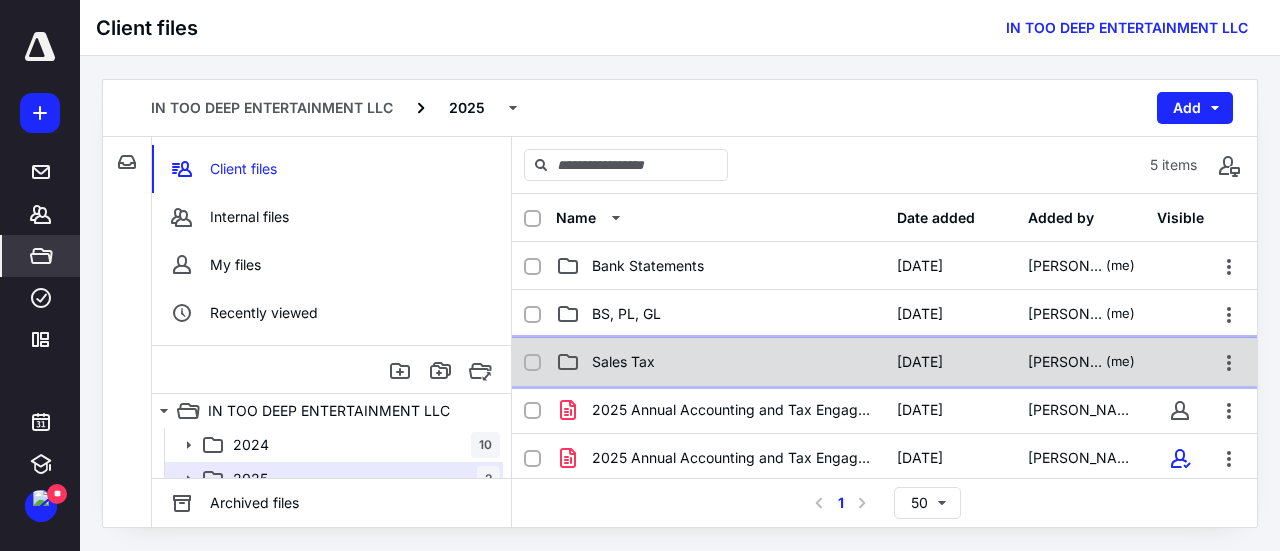 click on "Sales Tax" at bounding box center [720, 362] 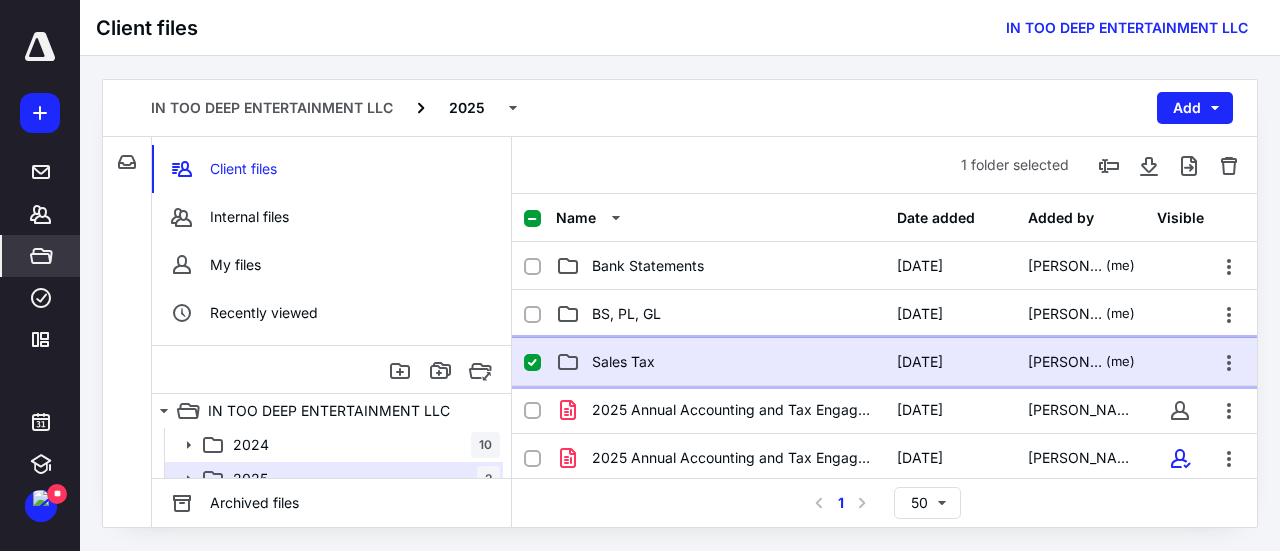 click on "Sales Tax" at bounding box center (720, 362) 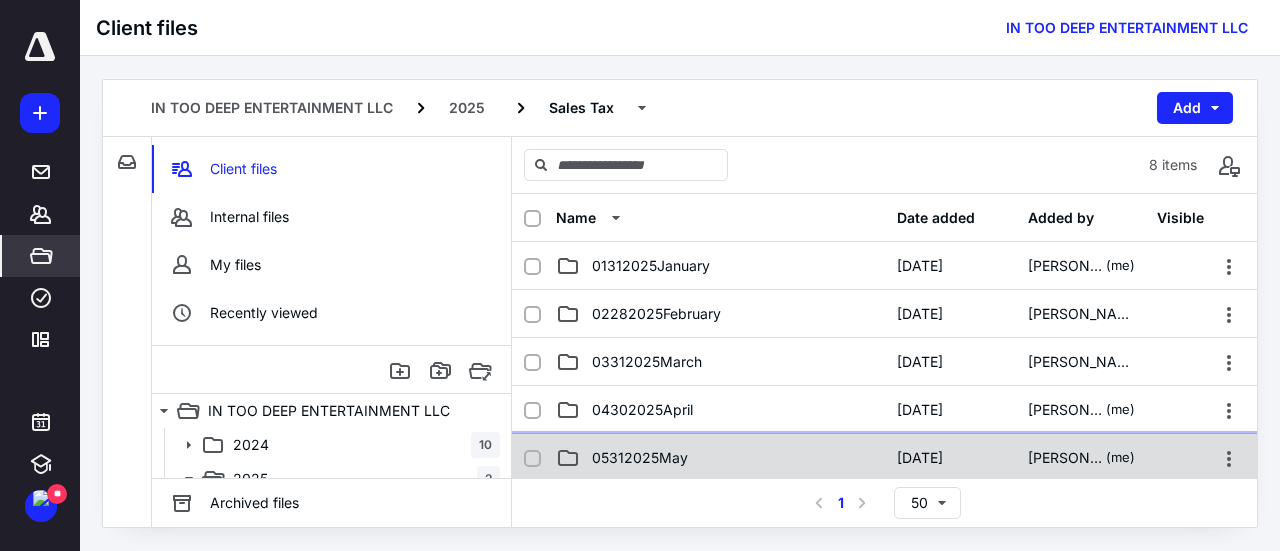 click on "05312025May" at bounding box center [720, 458] 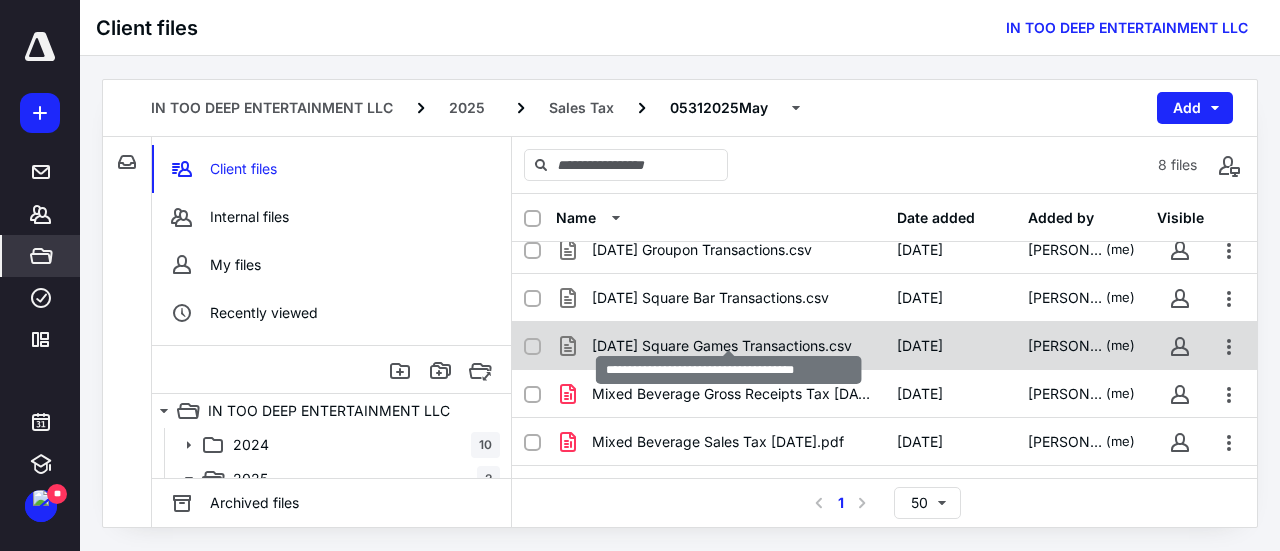 scroll, scrollTop: 76, scrollLeft: 0, axis: vertical 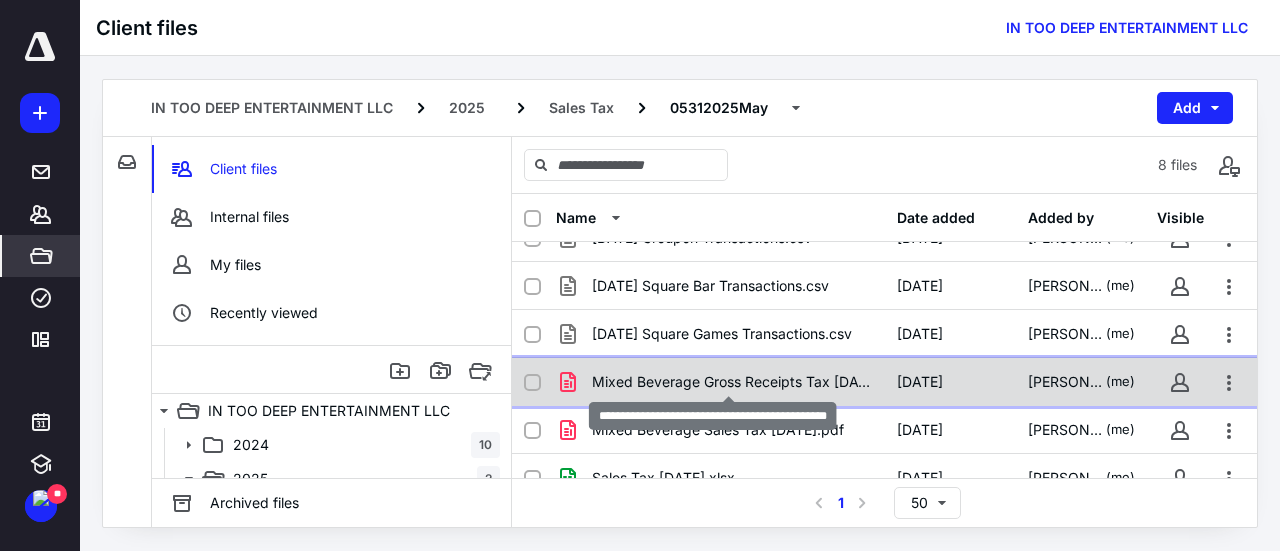 click on "Mixed Beverage Gross Receipts Tax [DATE].pdf" at bounding box center (732, 382) 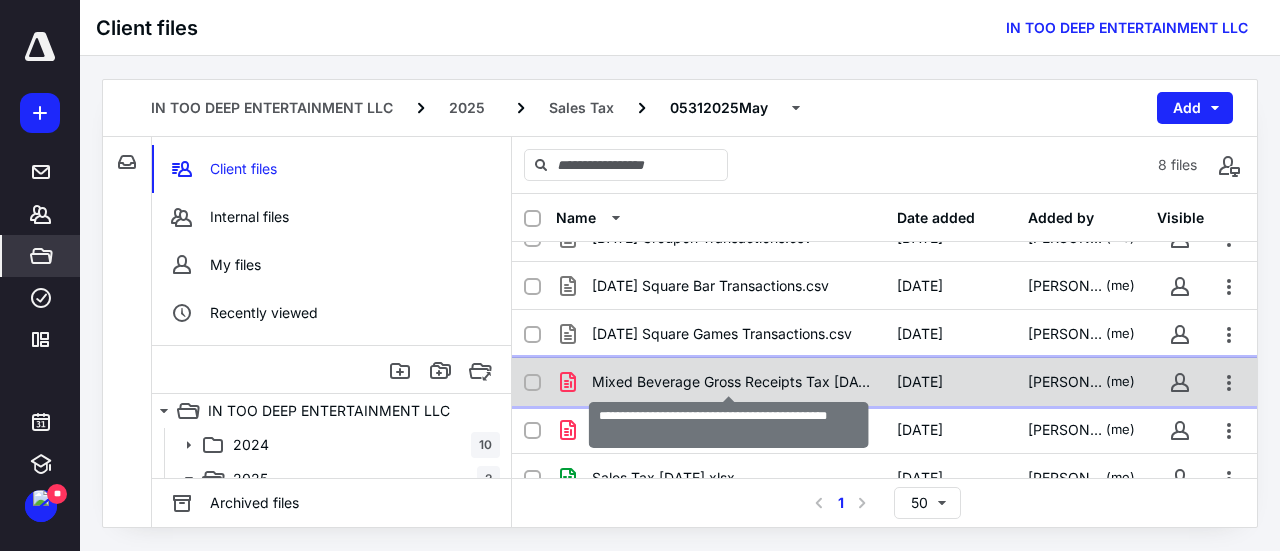 click on "Mixed Beverage Gross Receipts Tax [DATE].pdf" at bounding box center (732, 382) 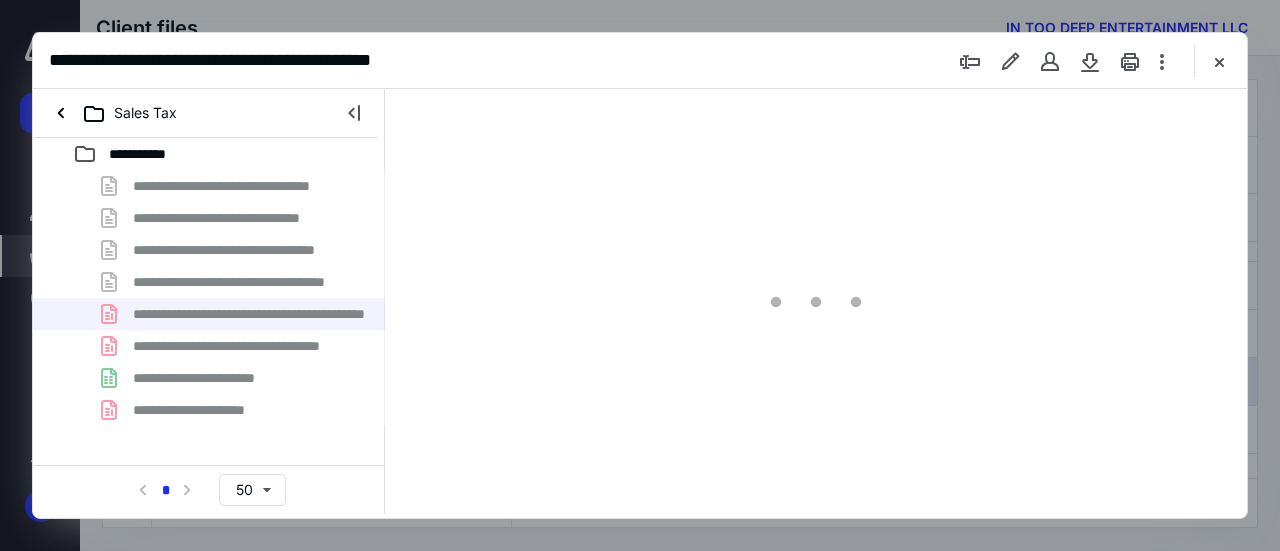 scroll, scrollTop: 0, scrollLeft: 0, axis: both 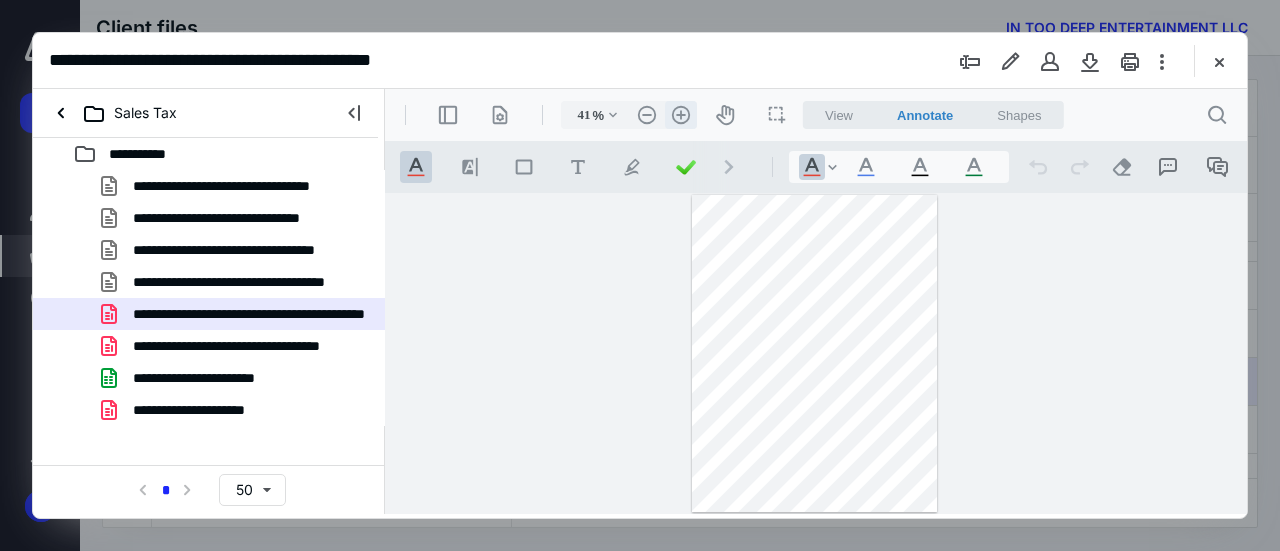 click on ".cls-1{fill:#abb0c4;} icon - header - zoom - in - line" at bounding box center [681, 115] 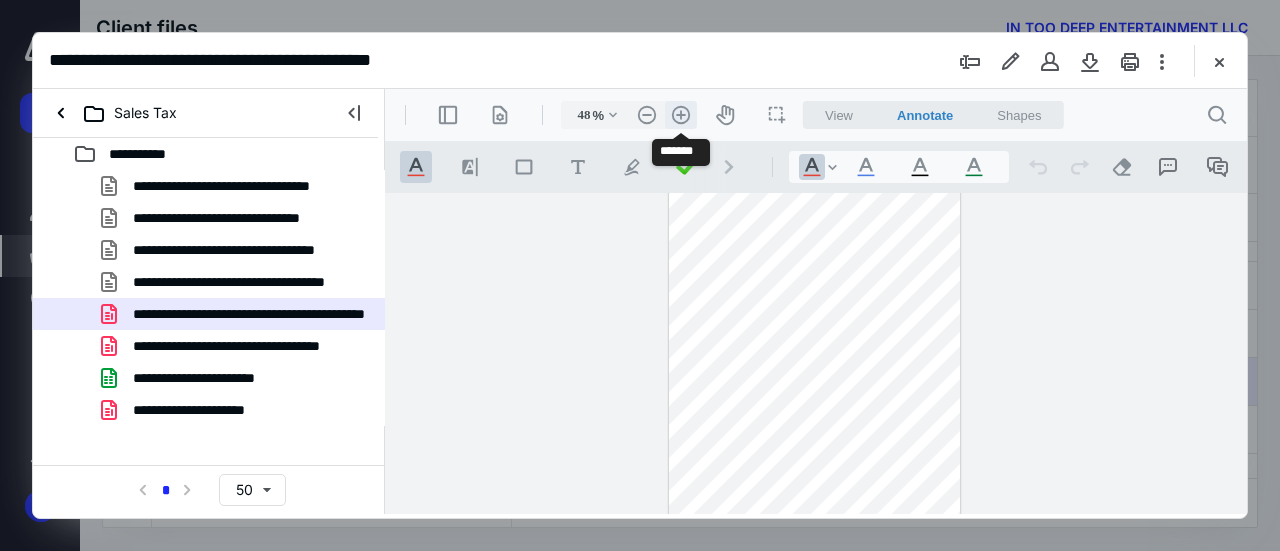 click on ".cls-1{fill:#abb0c4;} icon - header - zoom - in - line" at bounding box center [681, 115] 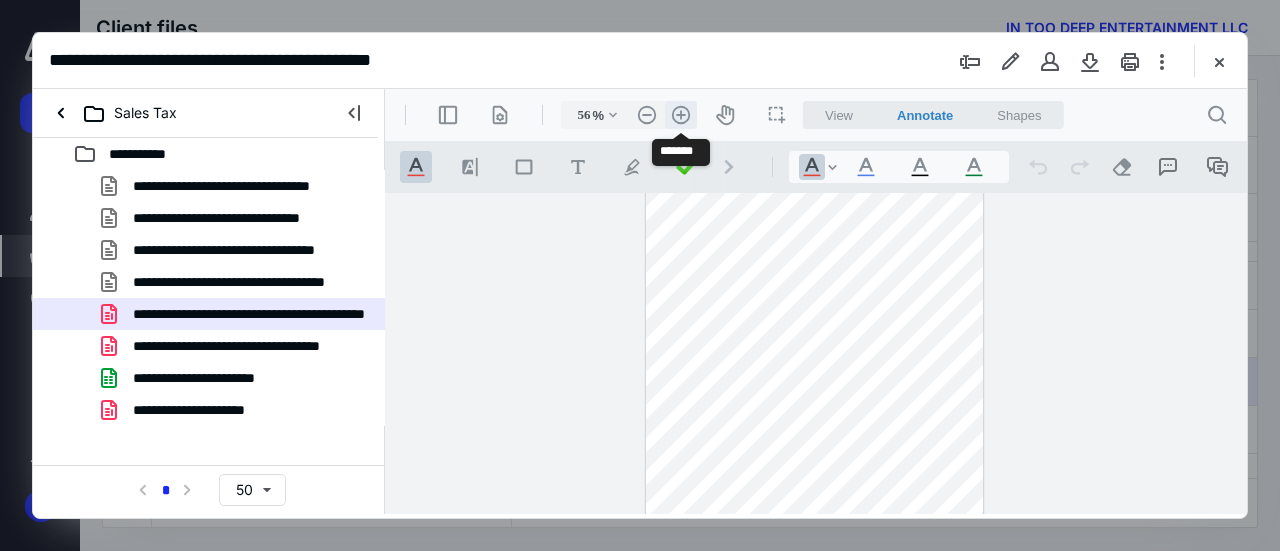 click on ".cls-1{fill:#abb0c4;} icon - header - zoom - in - line" at bounding box center [681, 115] 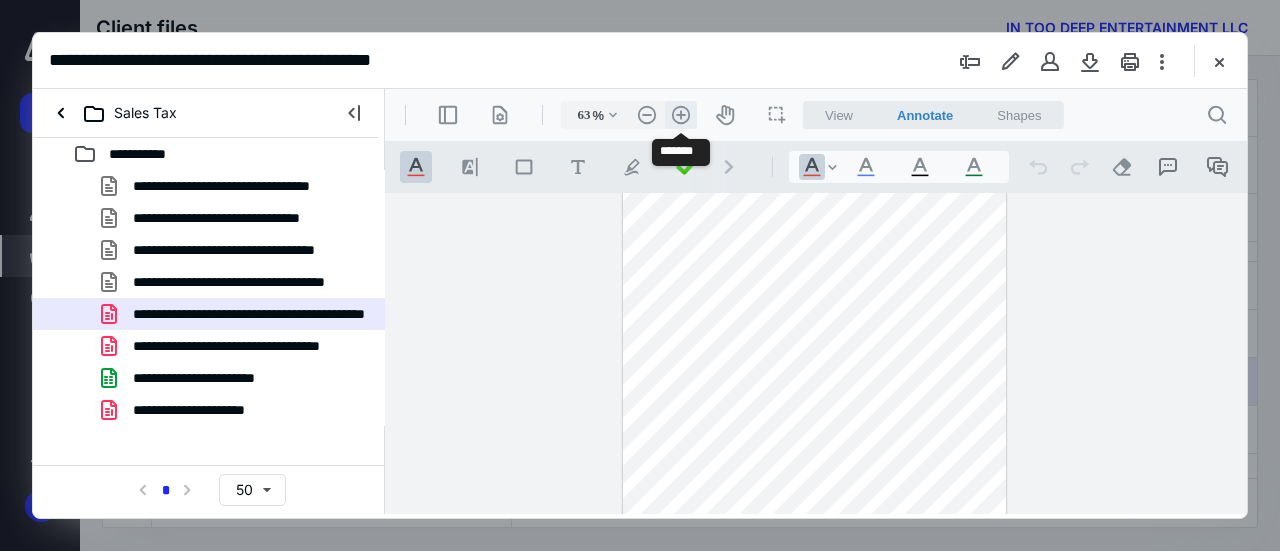click on ".cls-1{fill:#abb0c4;} icon - header - zoom - in - line" at bounding box center [681, 115] 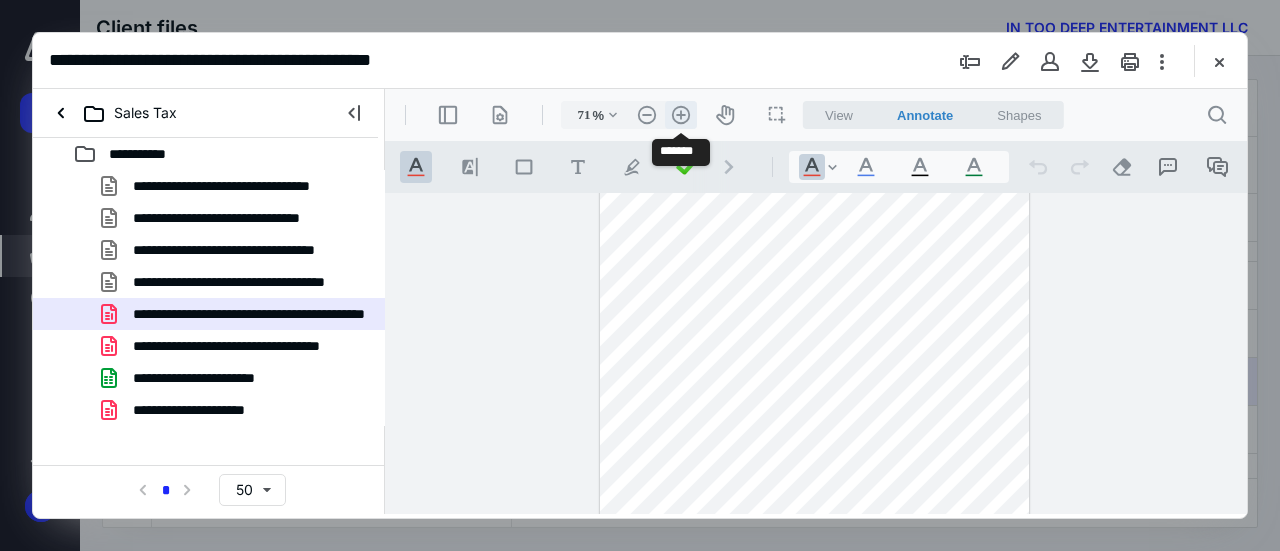 click on ".cls-1{fill:#abb0c4;} icon - header - zoom - in - line" at bounding box center (681, 115) 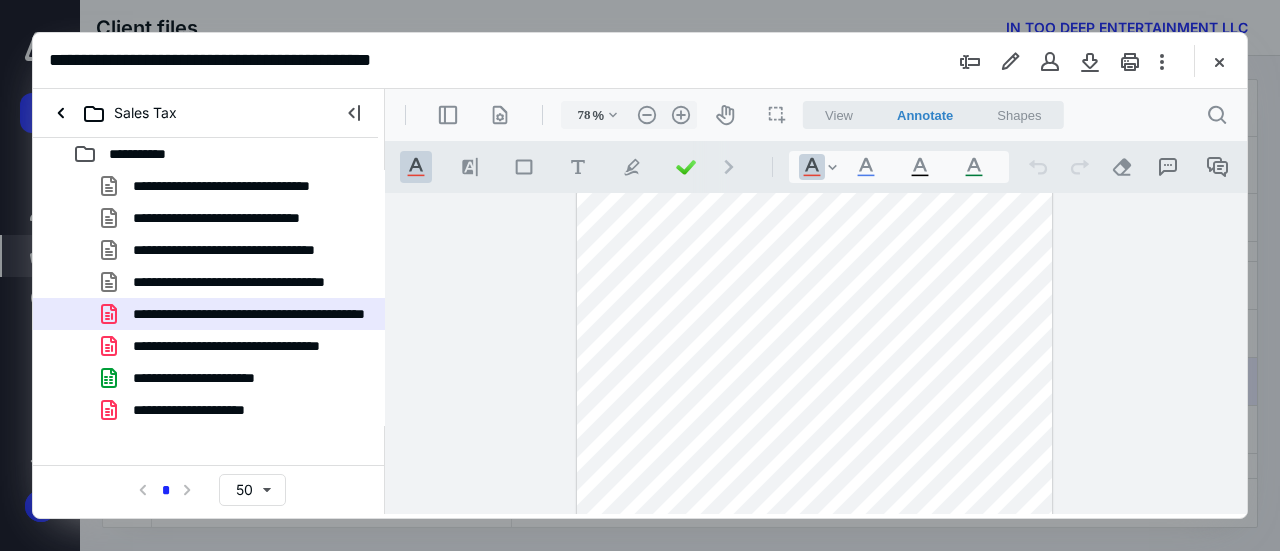 scroll, scrollTop: 119, scrollLeft: 0, axis: vertical 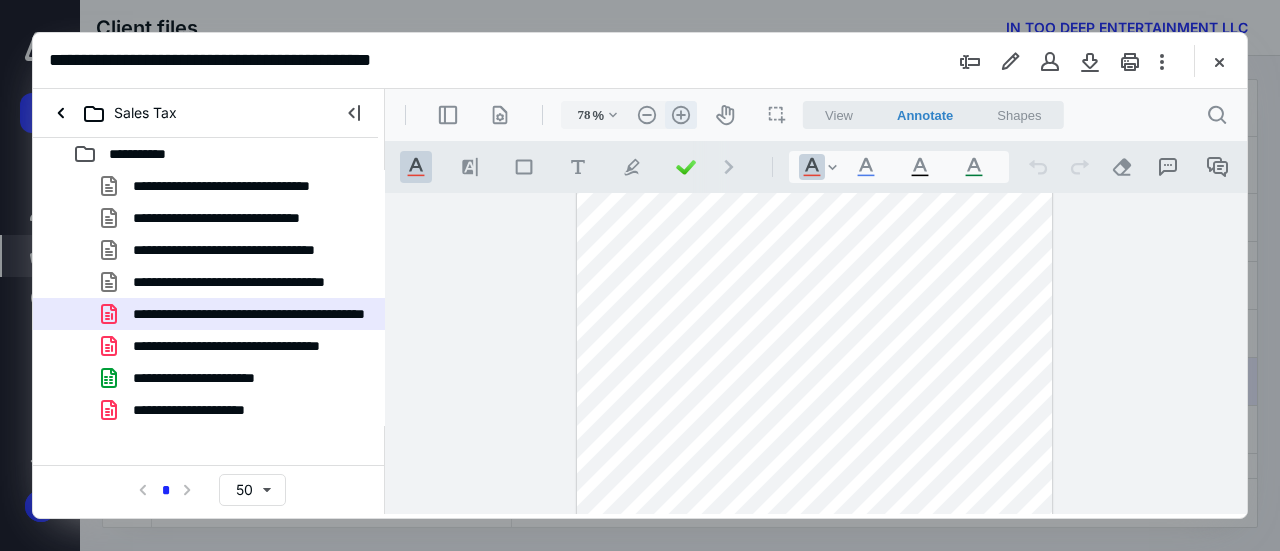 click on ".cls-1{fill:#abb0c4;} icon - header - zoom - in - line" at bounding box center (681, 115) 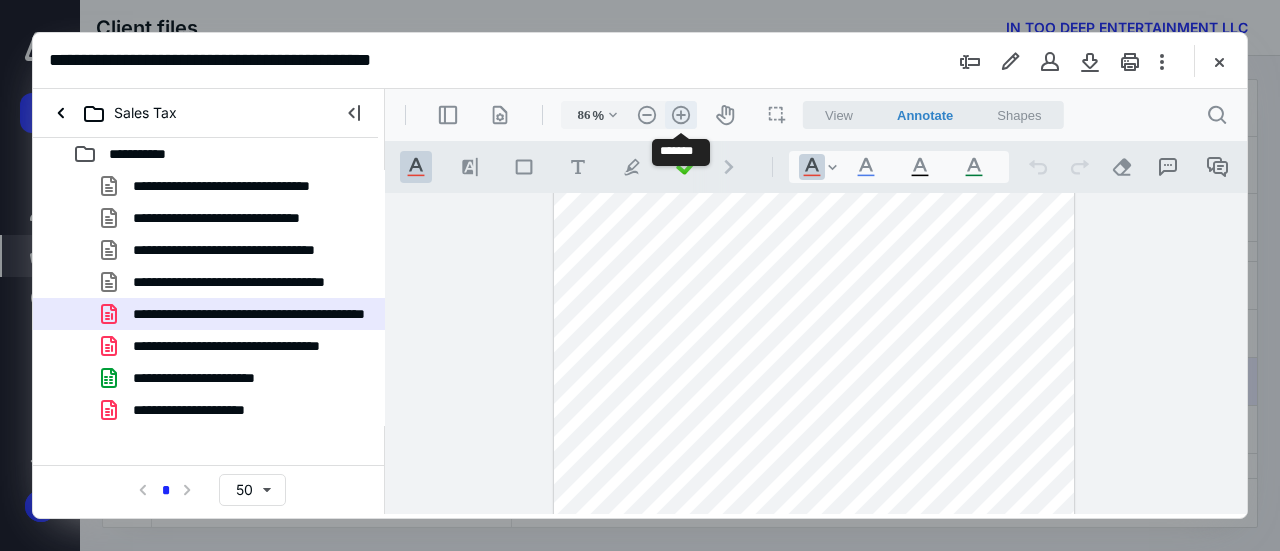 click on ".cls-1{fill:#abb0c4;} icon - header - zoom - in - line" at bounding box center [681, 115] 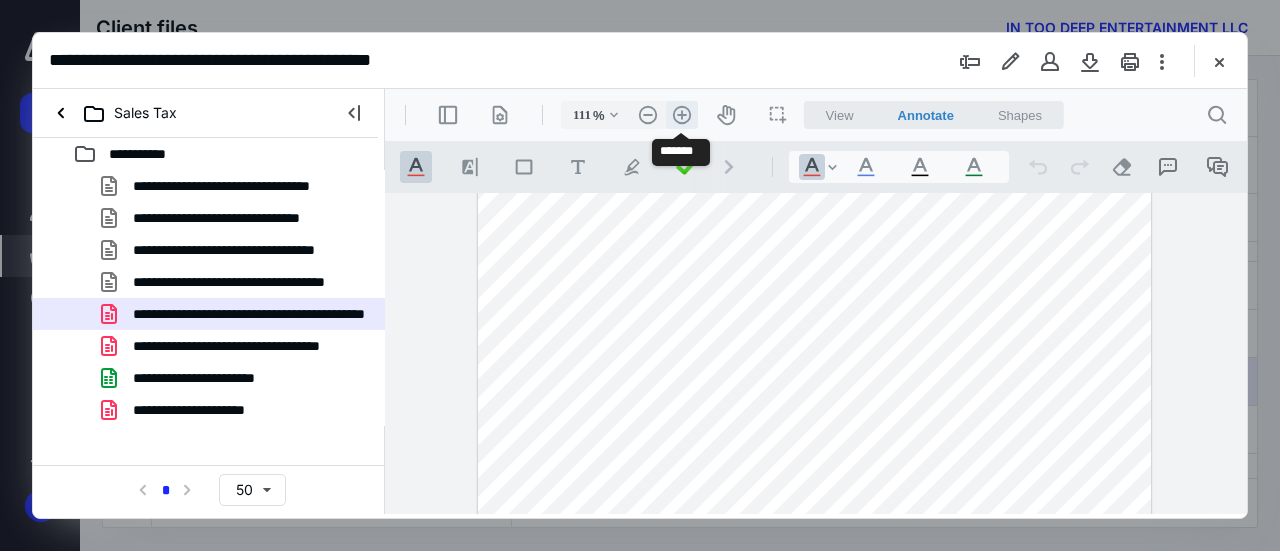 click on ".cls-1{fill:#abb0c4;} icon - header - zoom - in - line" at bounding box center [682, 115] 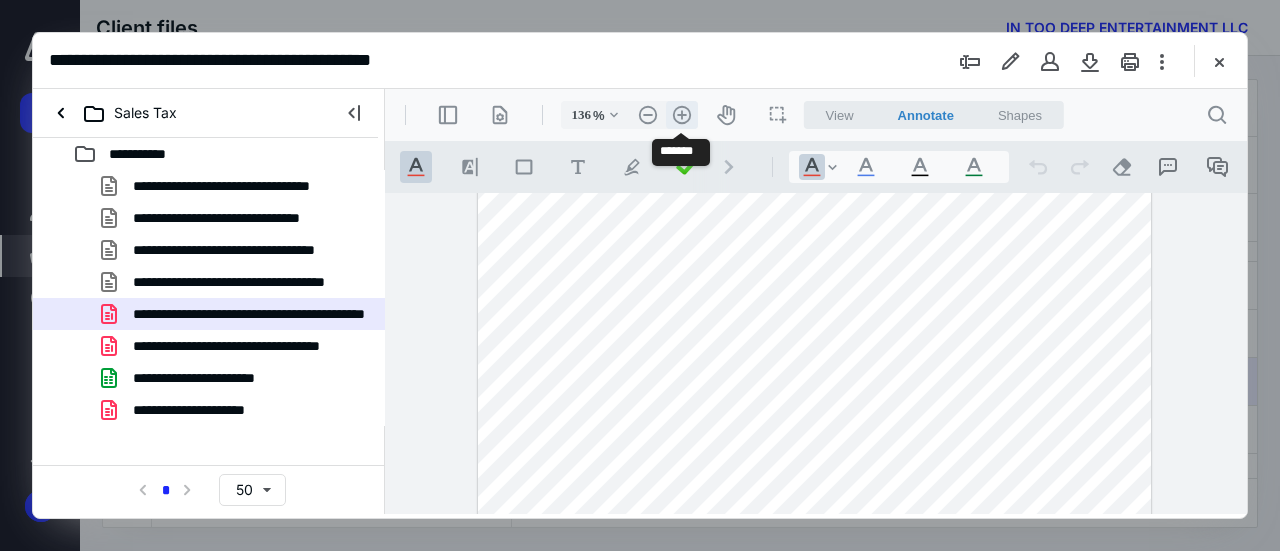 scroll, scrollTop: 287, scrollLeft: 0, axis: vertical 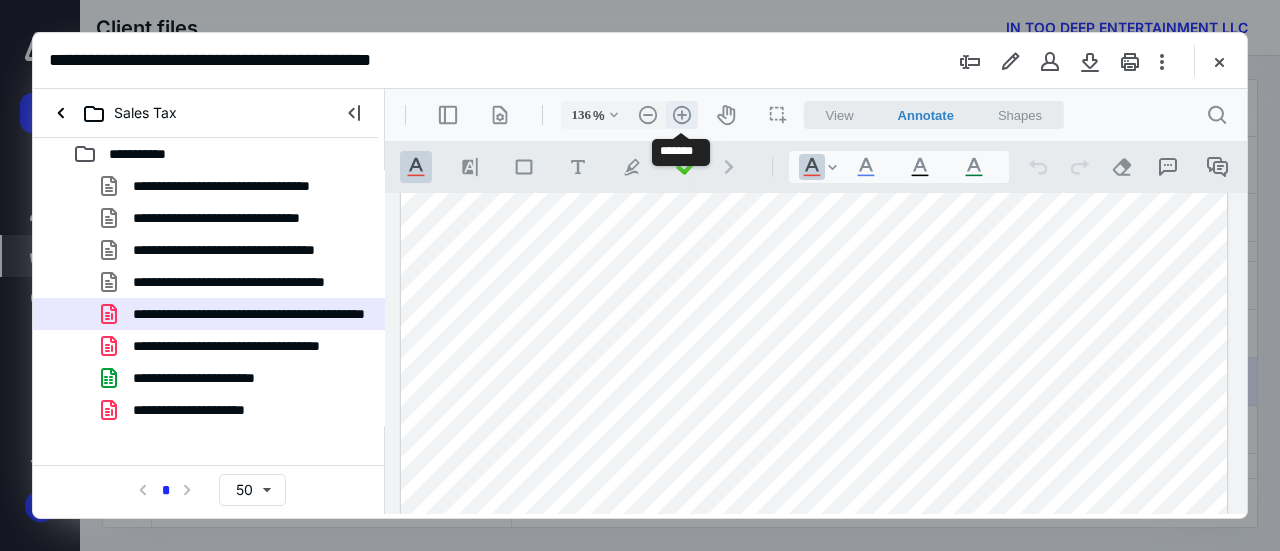 click on ".cls-1{fill:#abb0c4;} icon - header - zoom - in - line" at bounding box center (682, 115) 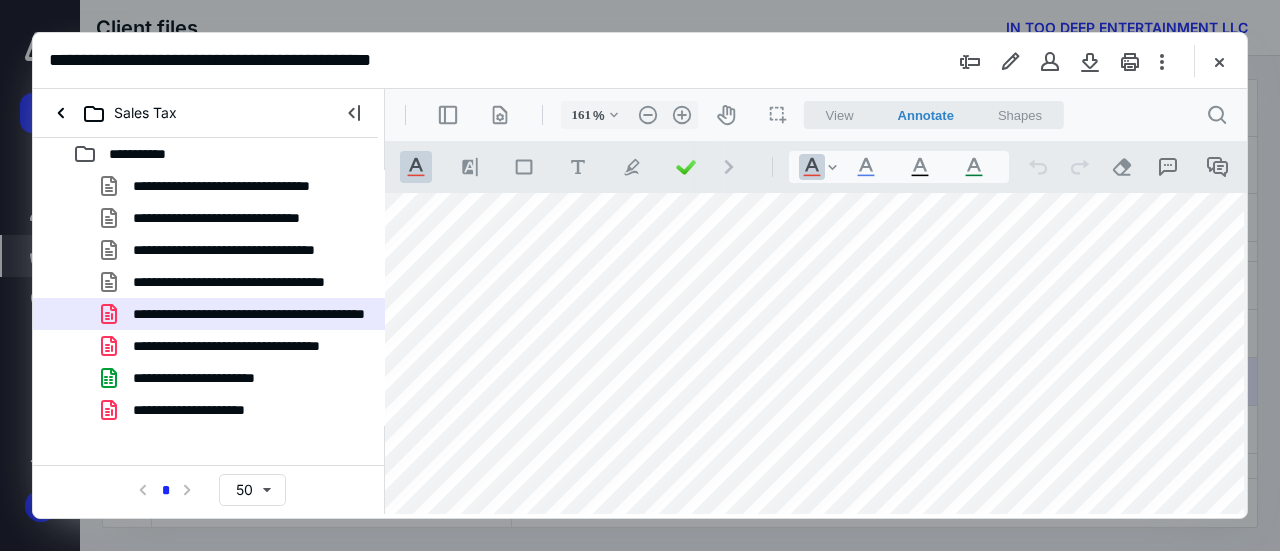 scroll, scrollTop: 464, scrollLeft: 70, axis: both 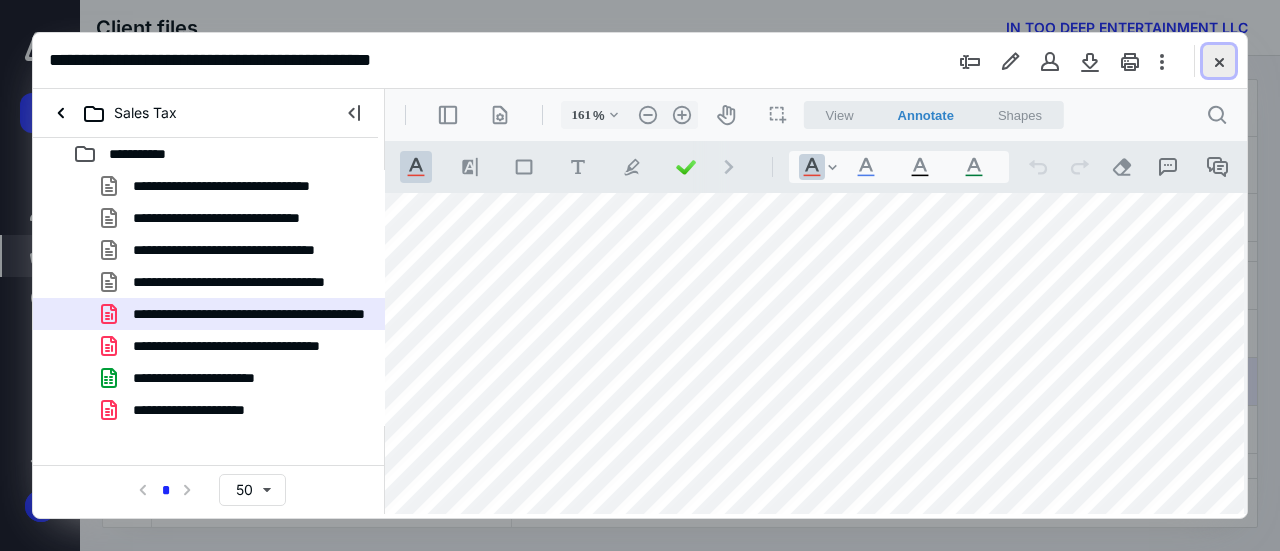 click at bounding box center [1219, 61] 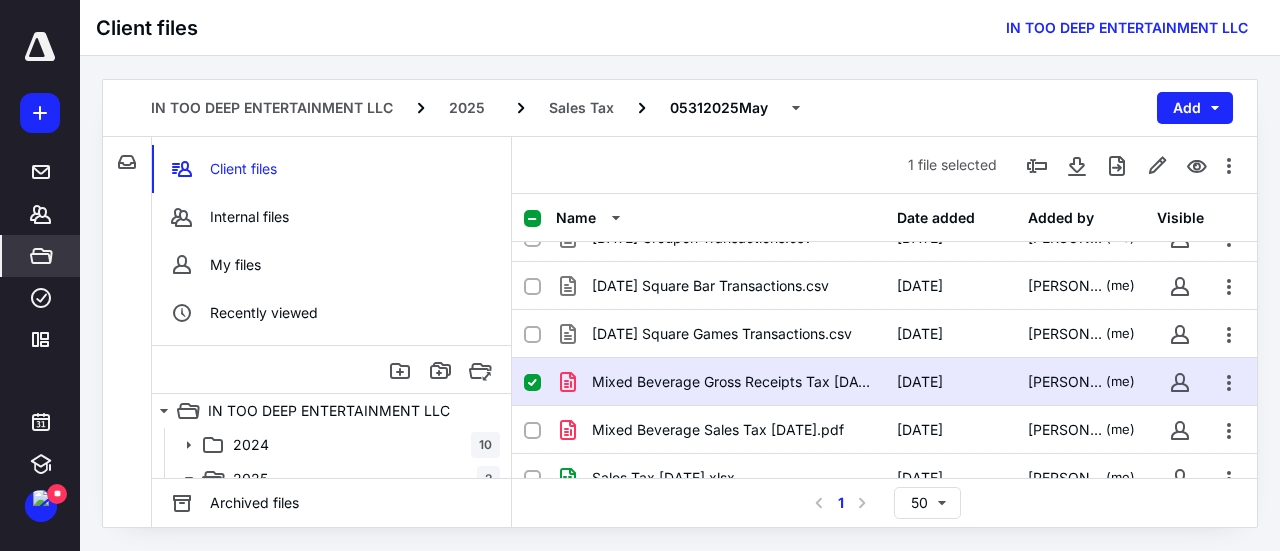 scroll, scrollTop: 148, scrollLeft: 0, axis: vertical 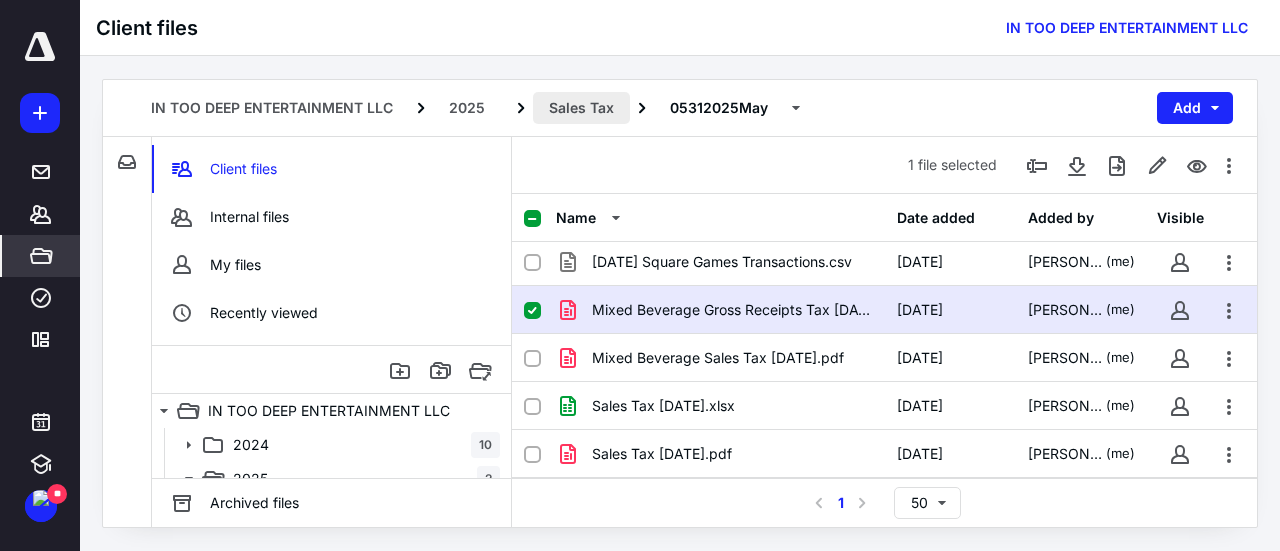 click on "Sales Tax" at bounding box center (581, 108) 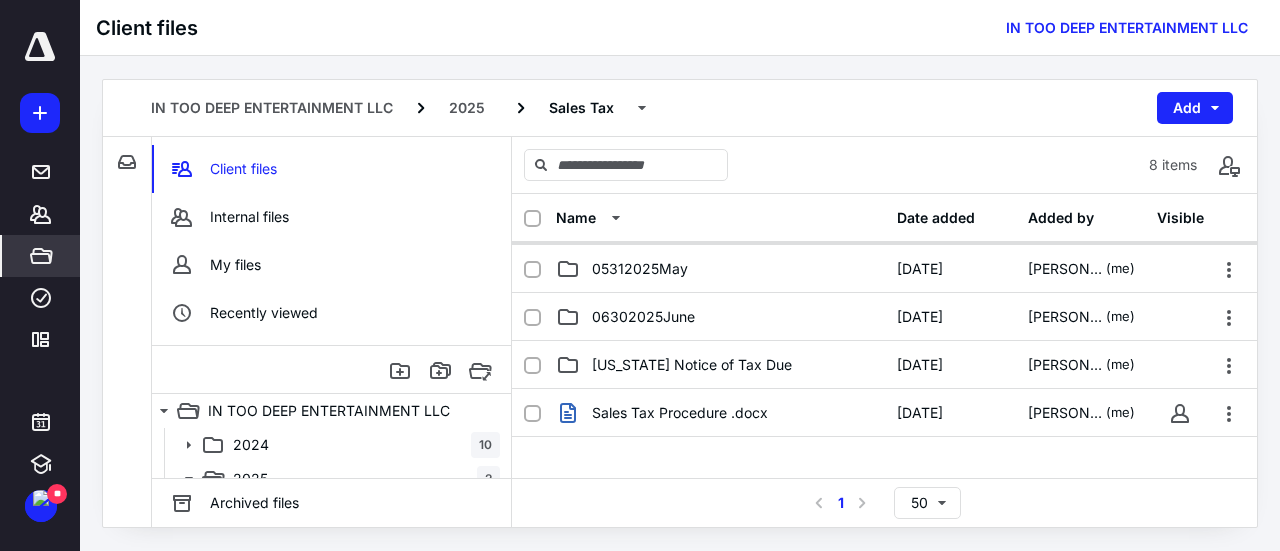 scroll, scrollTop: 192, scrollLeft: 0, axis: vertical 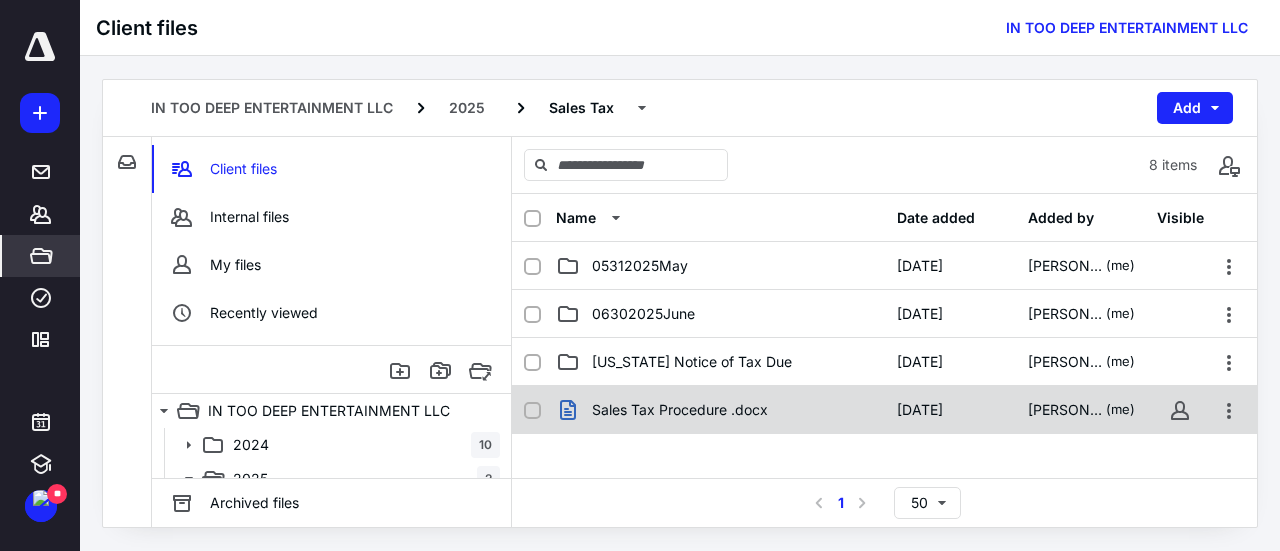 click on "Sales Tax Procedure .docx [DATE] [PERSON_NAME] TUDUC  (me)" at bounding box center (884, 410) 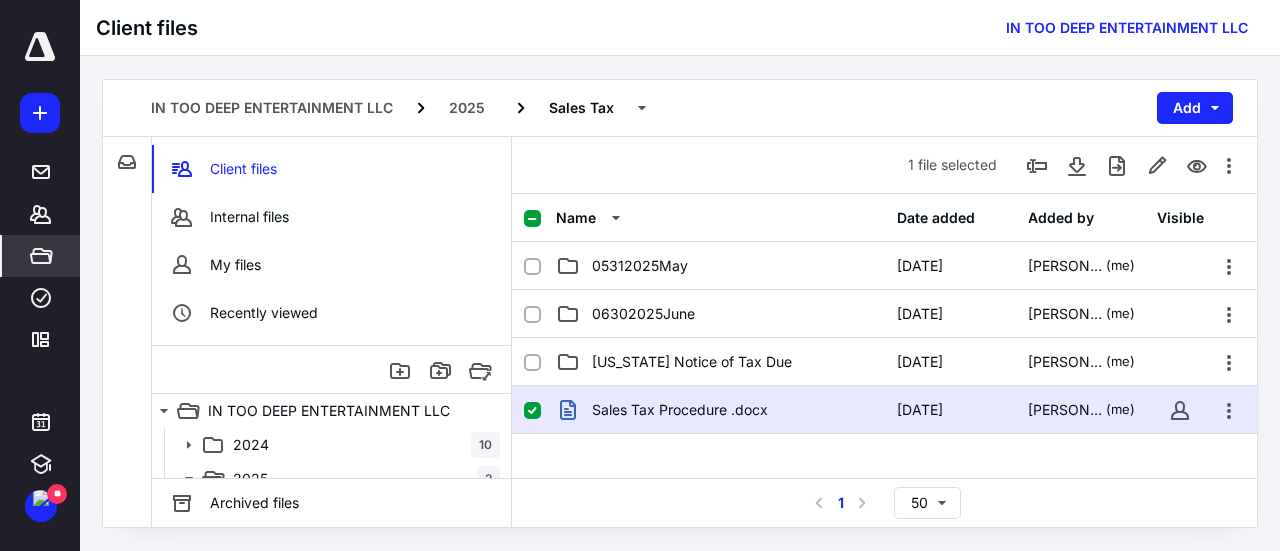 click on "Sales Tax Procedure .docx [DATE] [PERSON_NAME] TUDUC  (me)" at bounding box center (884, 410) 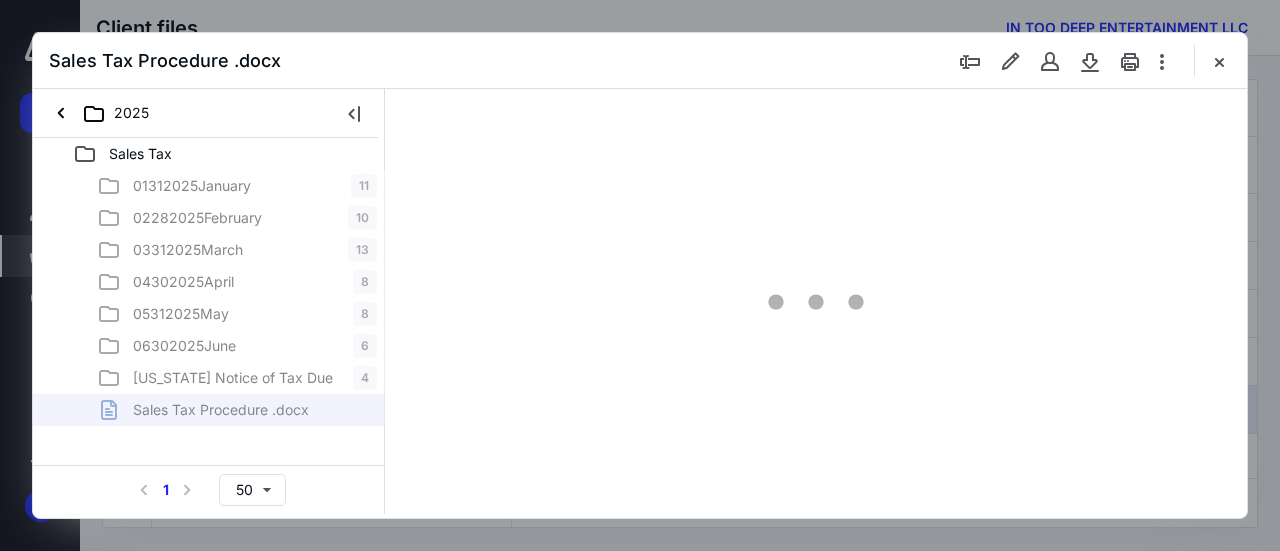scroll, scrollTop: 0, scrollLeft: 0, axis: both 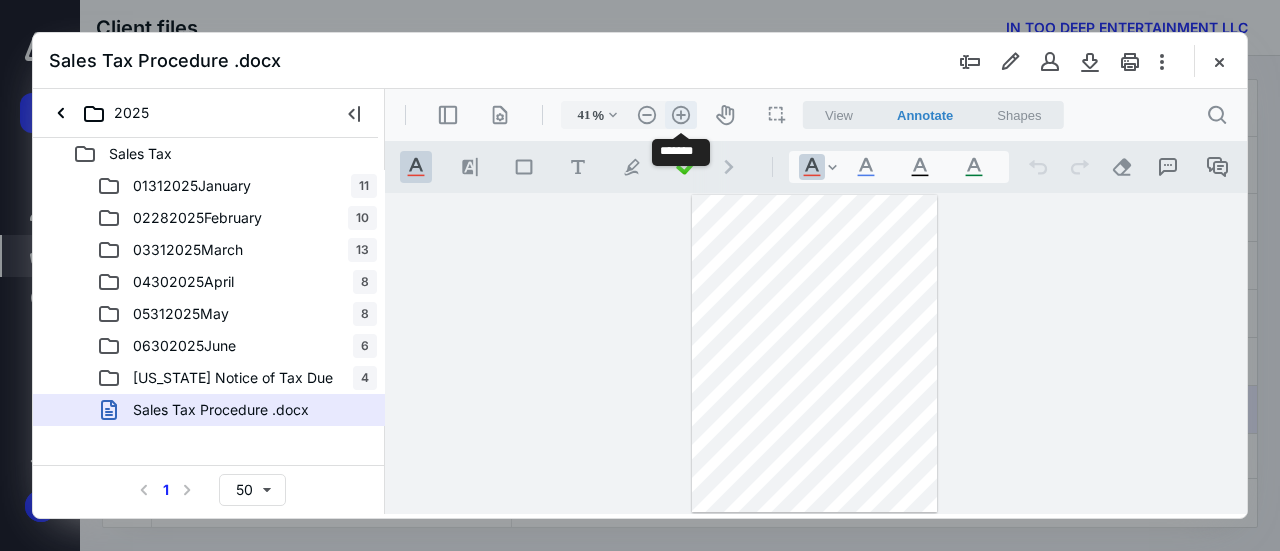 click on ".cls-1{fill:#abb0c4;} icon - header - zoom - in - line" at bounding box center (681, 115) 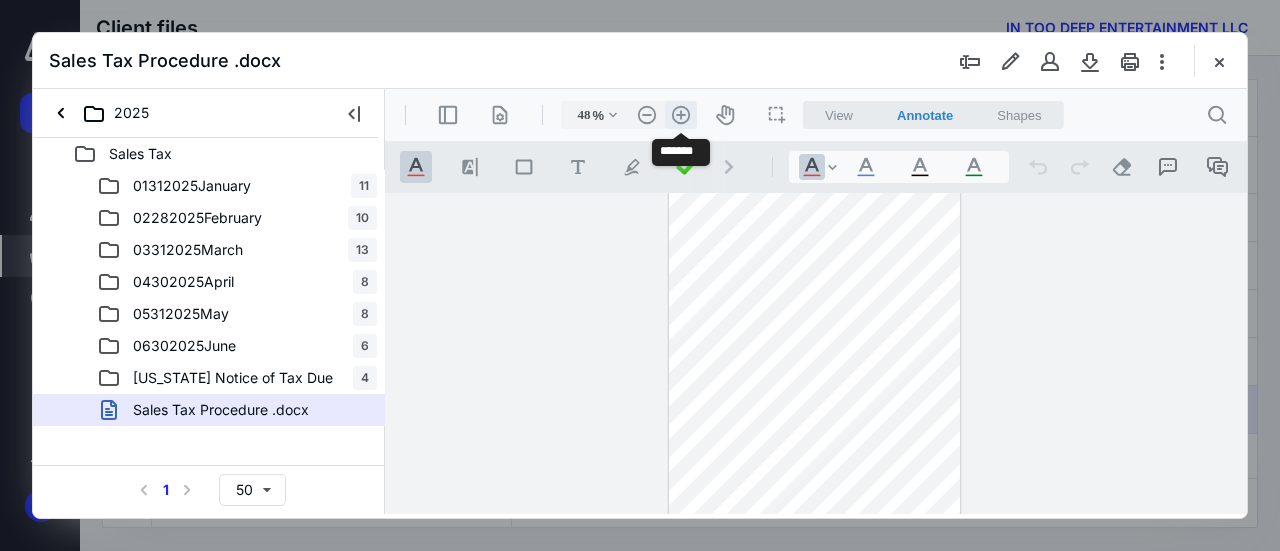 click on ".cls-1{fill:#abb0c4;} icon - header - zoom - in - line" at bounding box center (681, 115) 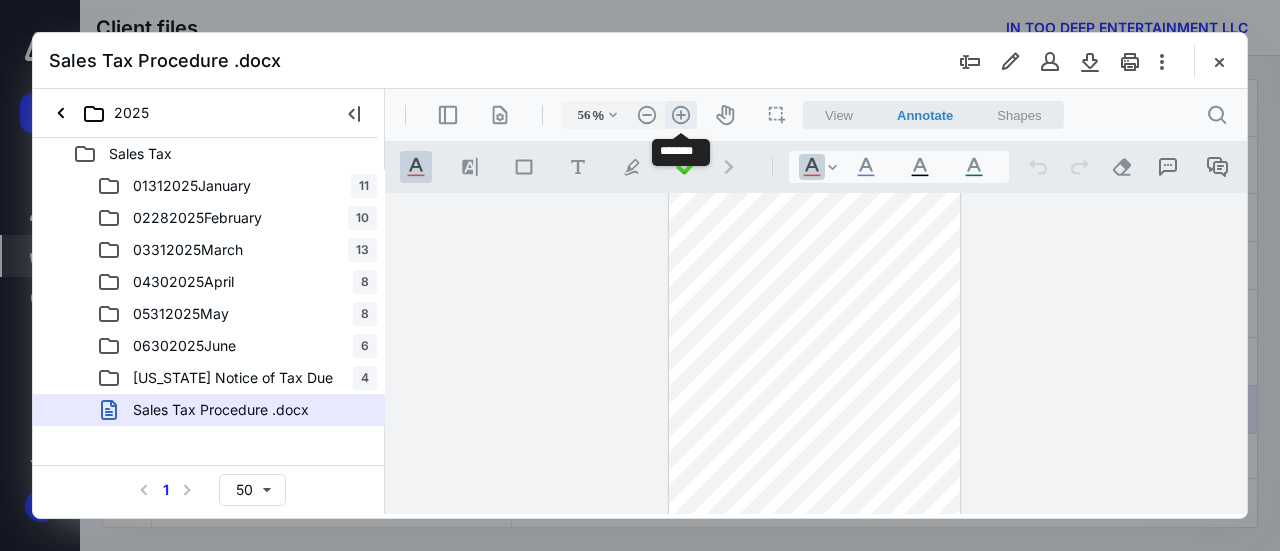 click on ".cls-1{fill:#abb0c4;} icon - header - zoom - in - line" at bounding box center [681, 115] 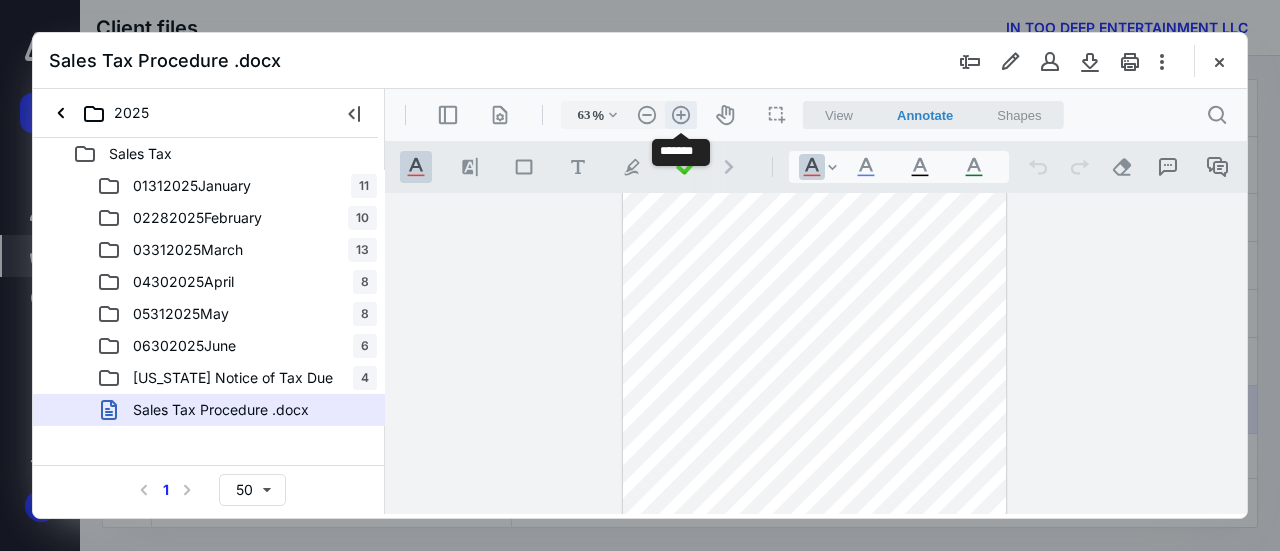 click on ".cls-1{fill:#abb0c4;} icon - header - zoom - in - line" at bounding box center [681, 115] 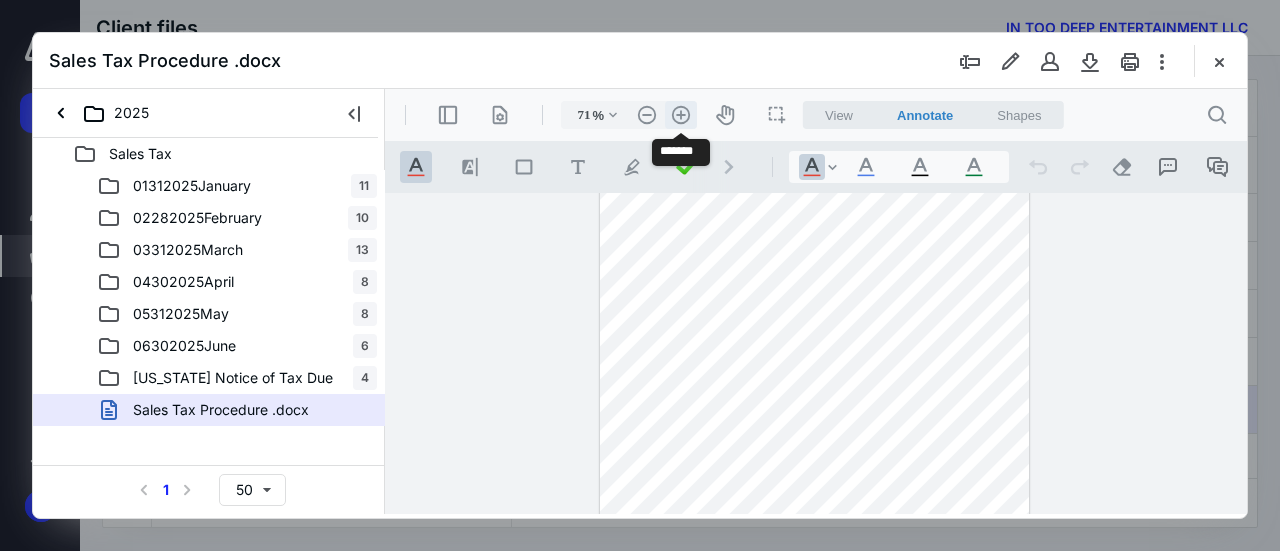 click on ".cls-1{fill:#abb0c4;} icon - header - zoom - in - line" at bounding box center (681, 115) 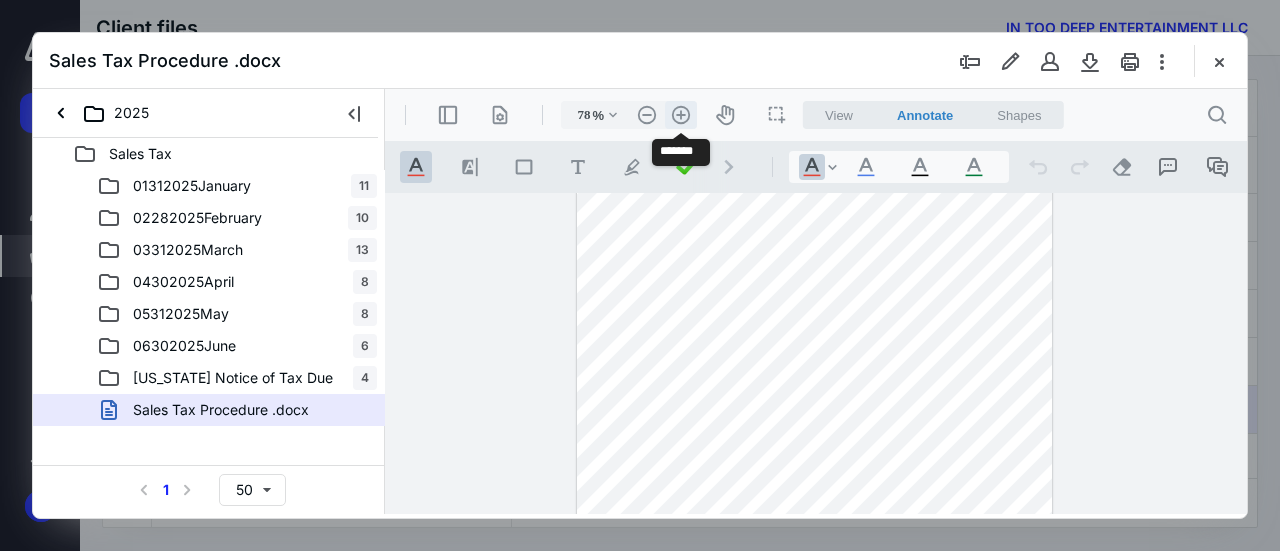click on ".cls-1{fill:#abb0c4;} icon - header - zoom - in - line" at bounding box center (681, 115) 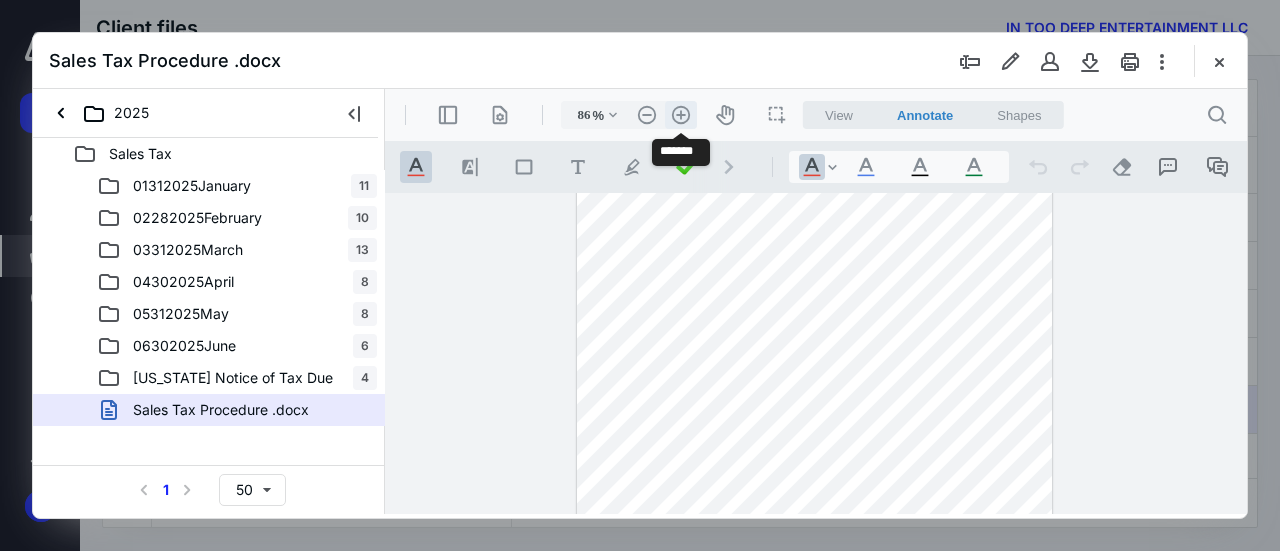 click on ".cls-1{fill:#abb0c4;} icon - header - zoom - in - line" at bounding box center (681, 115) 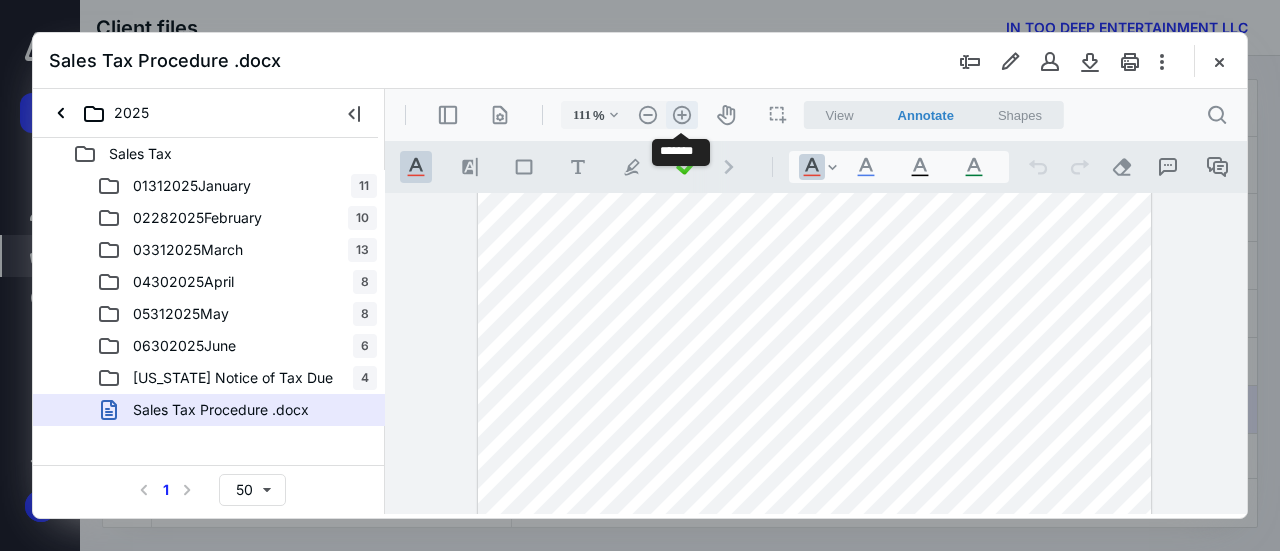 click on ".cls-1{fill:#abb0c4;} icon - header - zoom - in - line" at bounding box center (682, 115) 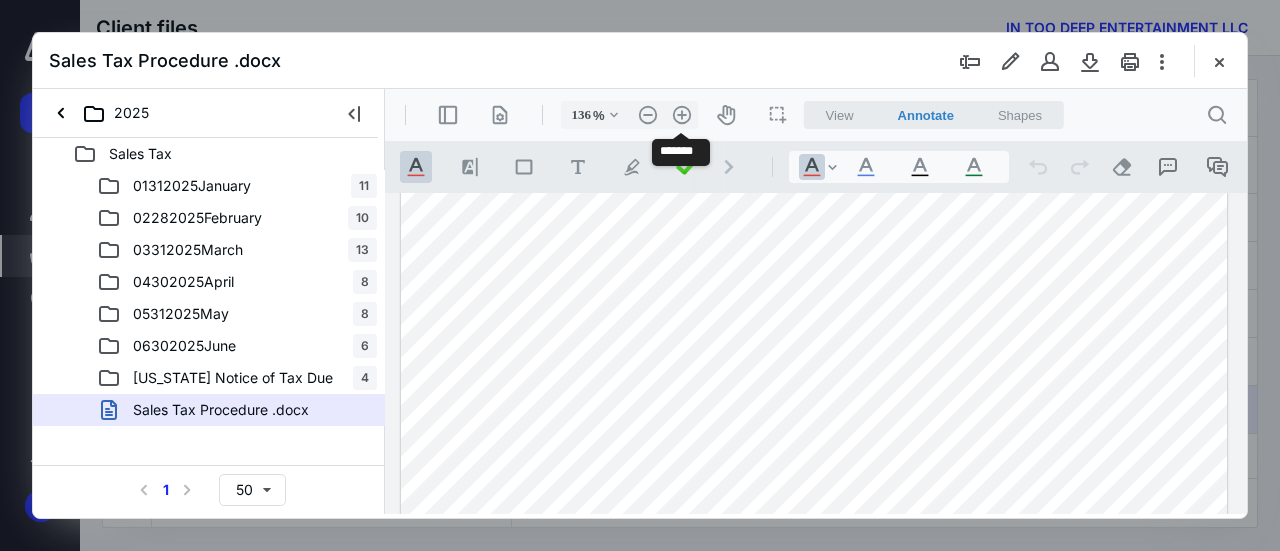 scroll, scrollTop: 257, scrollLeft: 0, axis: vertical 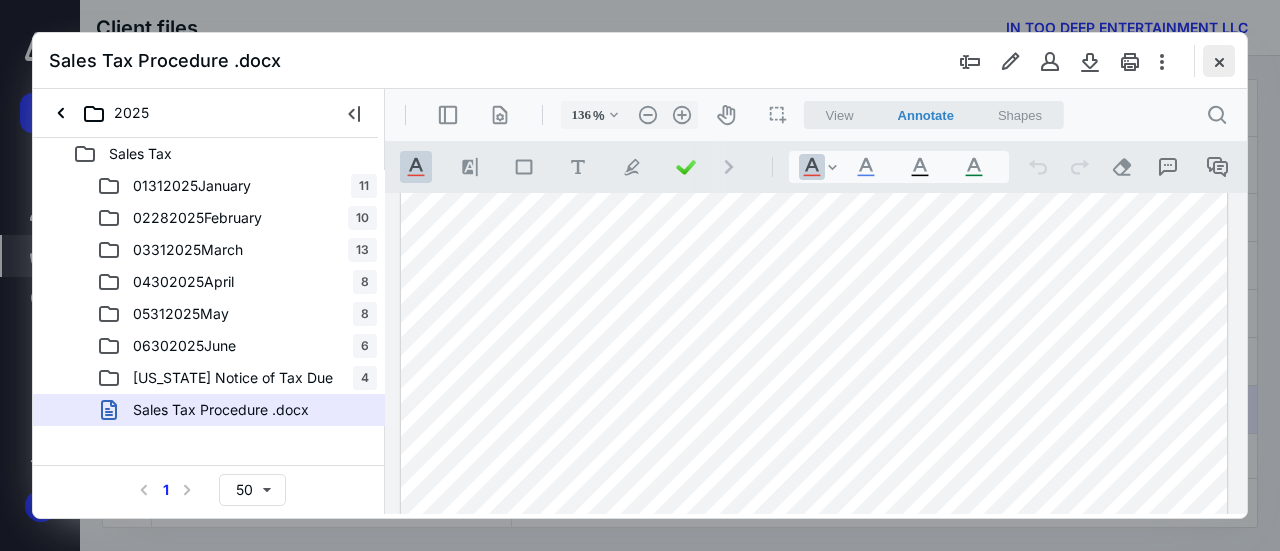 click at bounding box center (1219, 61) 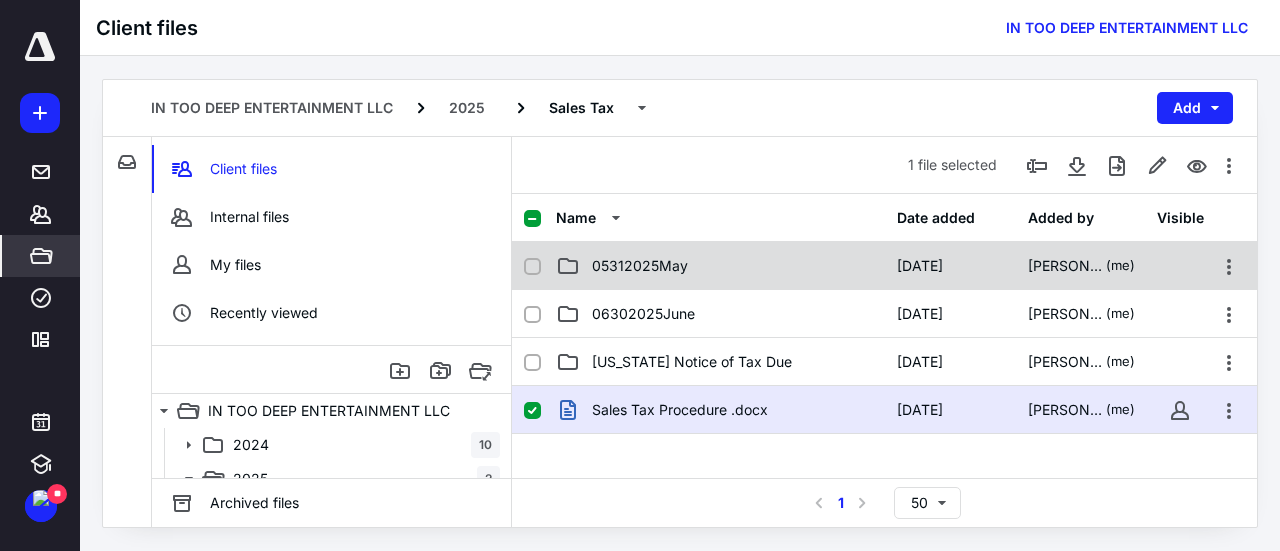 click on "05312025May" at bounding box center (720, 266) 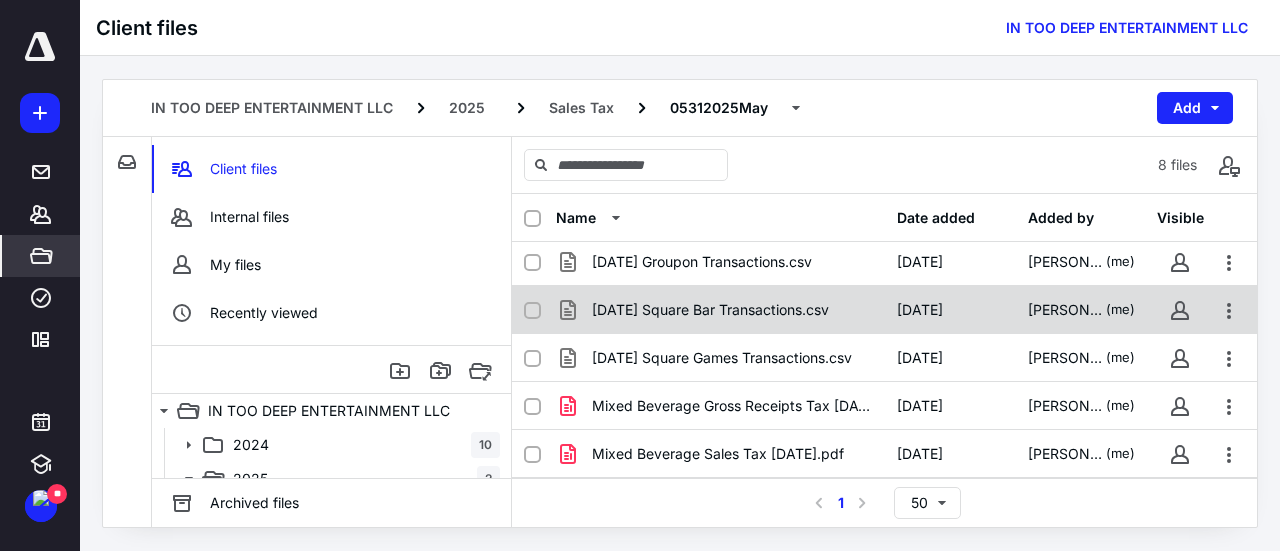 scroll, scrollTop: 53, scrollLeft: 0, axis: vertical 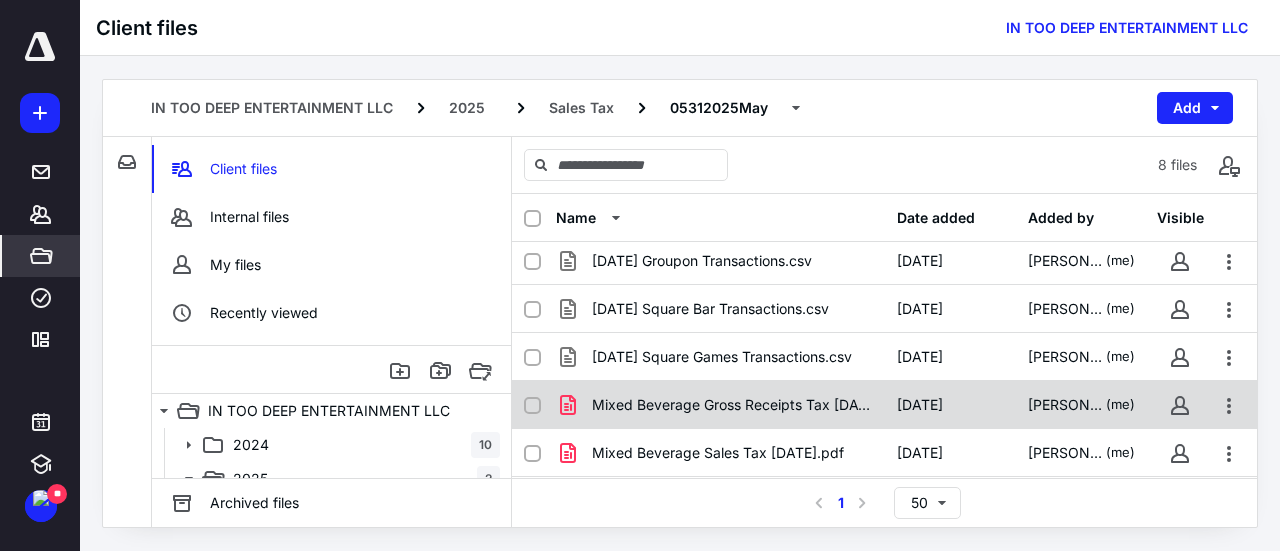 click on "Mixed Beverage Gross Receipts Tax [DATE].pdf" at bounding box center [732, 405] 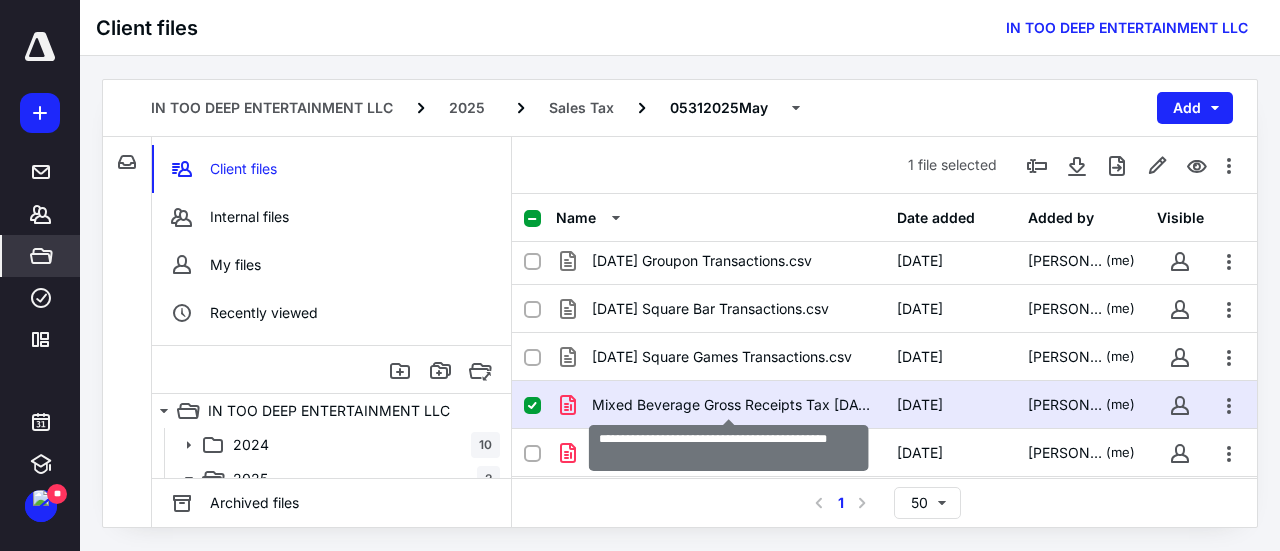 click on "Mixed Beverage Gross Receipts Tax [DATE].pdf" at bounding box center [732, 405] 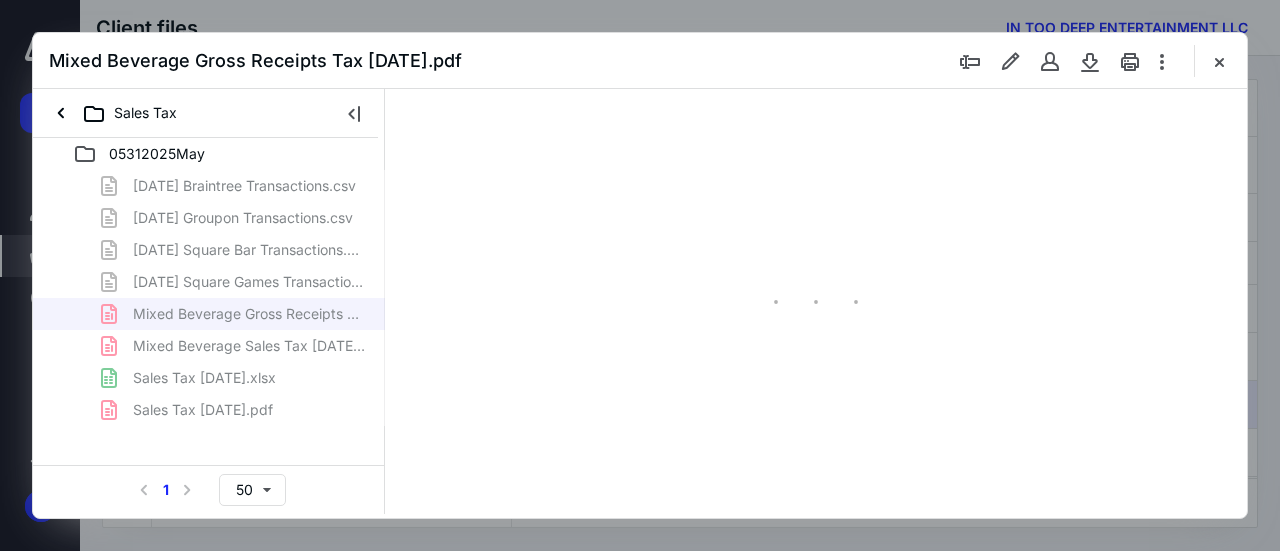 scroll, scrollTop: 0, scrollLeft: 0, axis: both 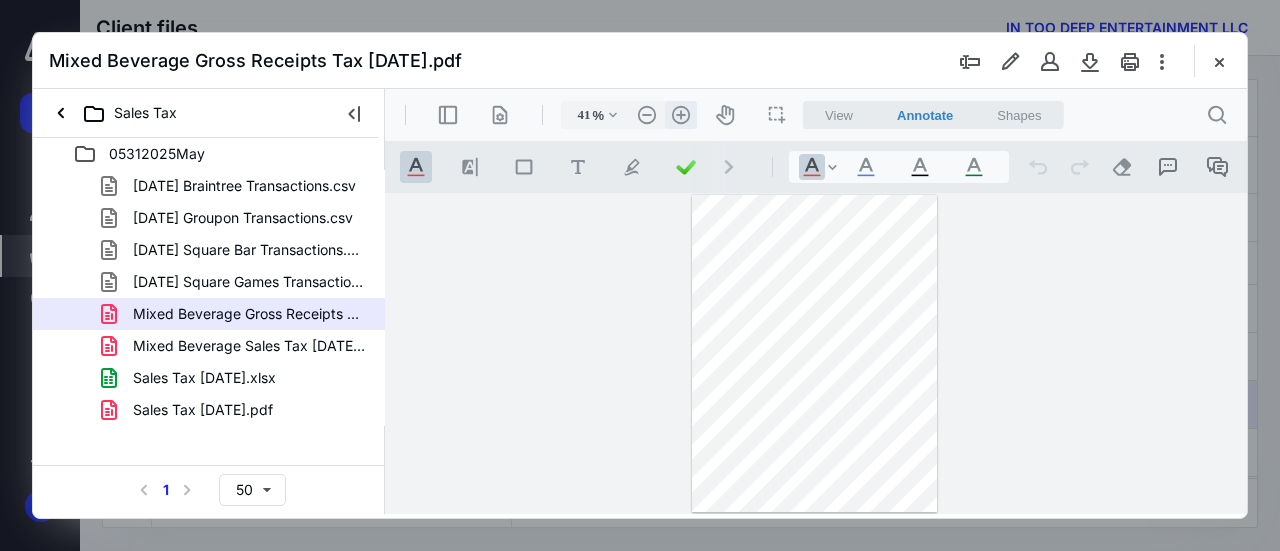 click on ".cls-1{fill:#abb0c4;} icon - header - zoom - in - line" at bounding box center [681, 115] 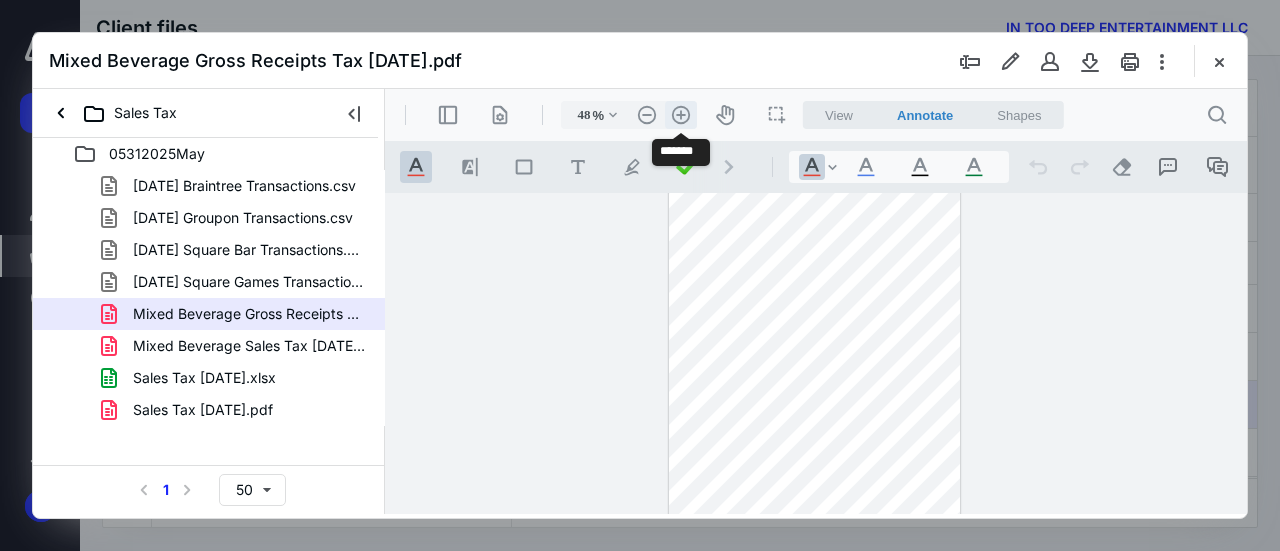 click on ".cls-1{fill:#abb0c4;} icon - header - zoom - in - line" at bounding box center (681, 115) 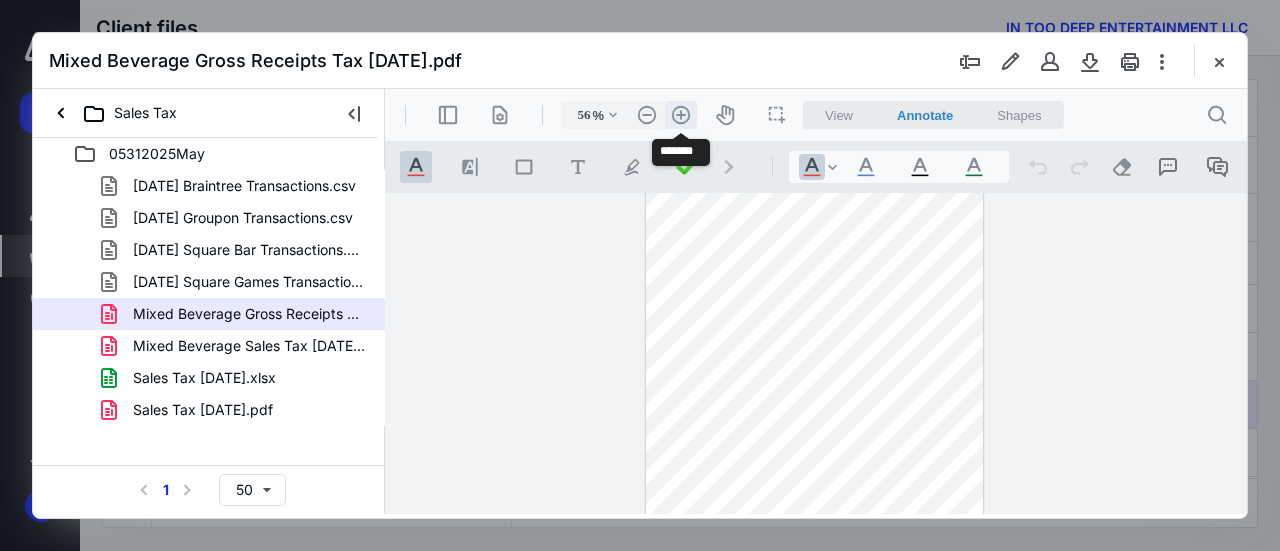 click on ".cls-1{fill:#abb0c4;} icon - header - zoom - in - line" at bounding box center (681, 115) 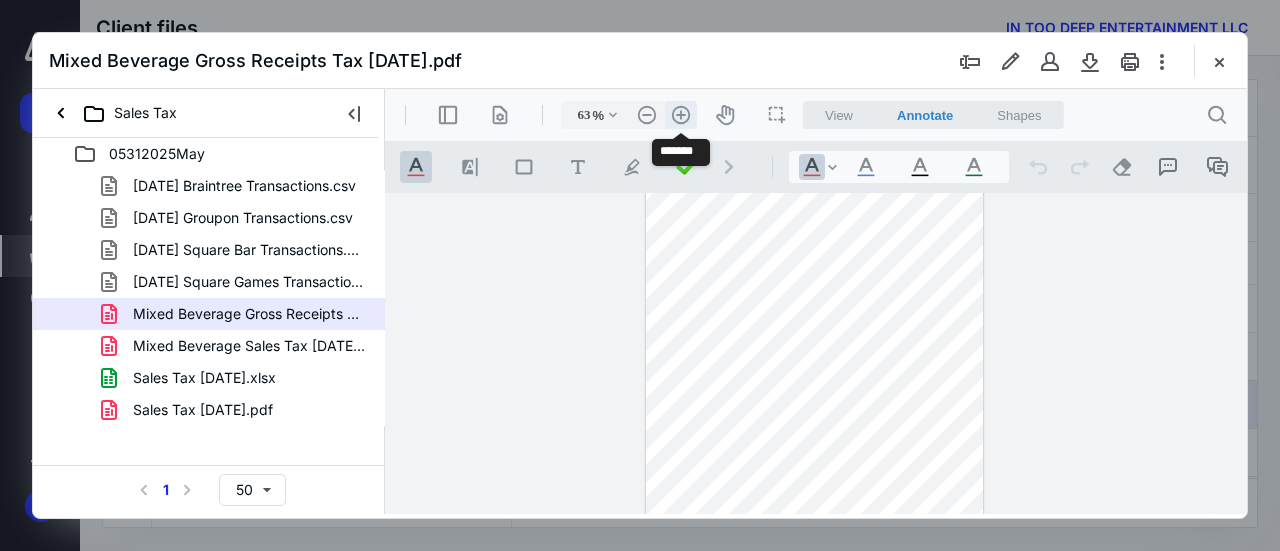 click on ".cls-1{fill:#abb0c4;} icon - header - zoom - in - line" at bounding box center (681, 115) 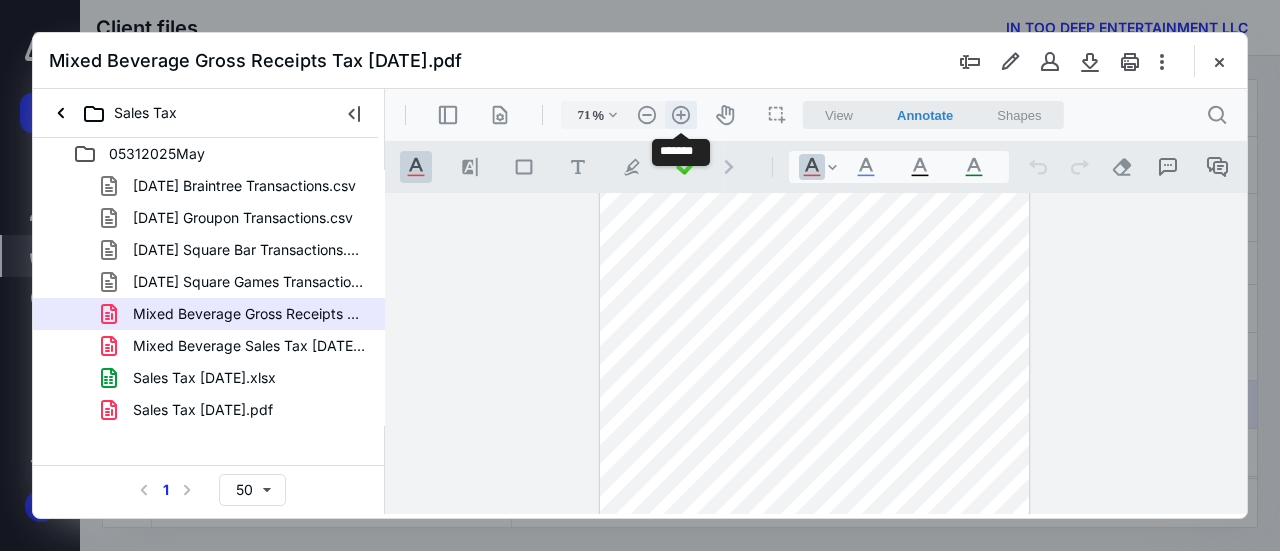 click on ".cls-1{fill:#abb0c4;} icon - header - zoom - in - line" at bounding box center [681, 115] 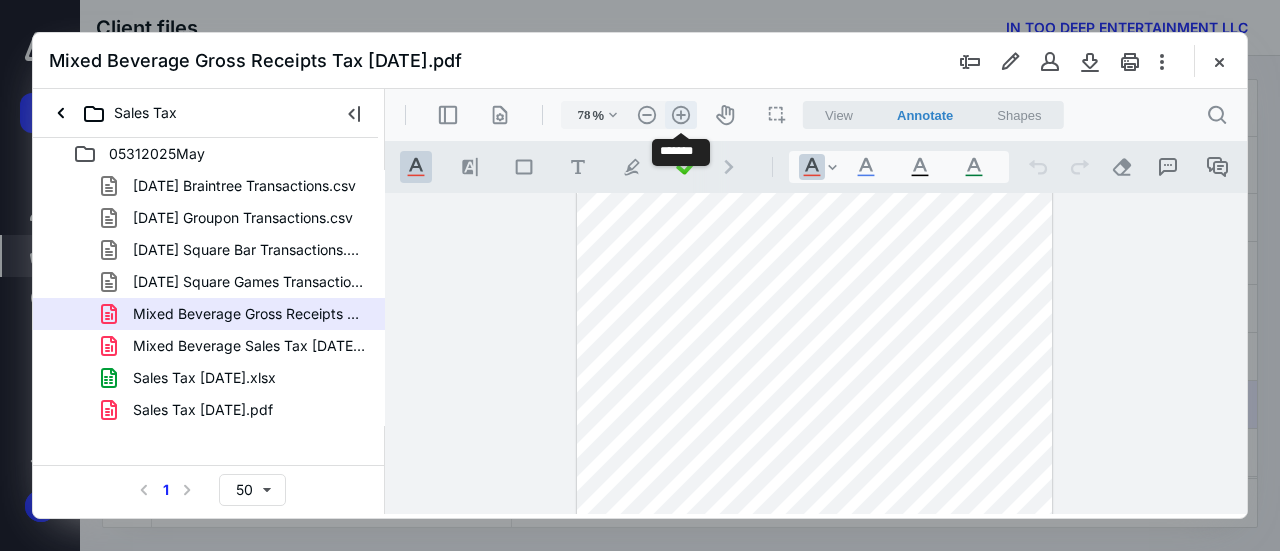 click on ".cls-1{fill:#abb0c4;} icon - header - zoom - in - line" at bounding box center (681, 115) 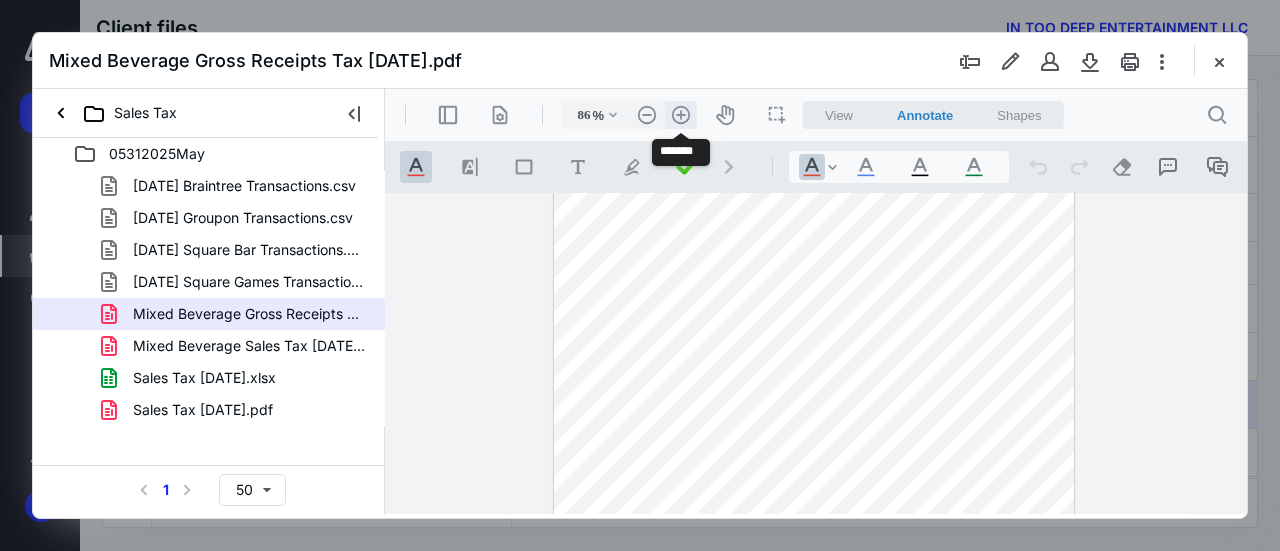scroll, scrollTop: 122, scrollLeft: 0, axis: vertical 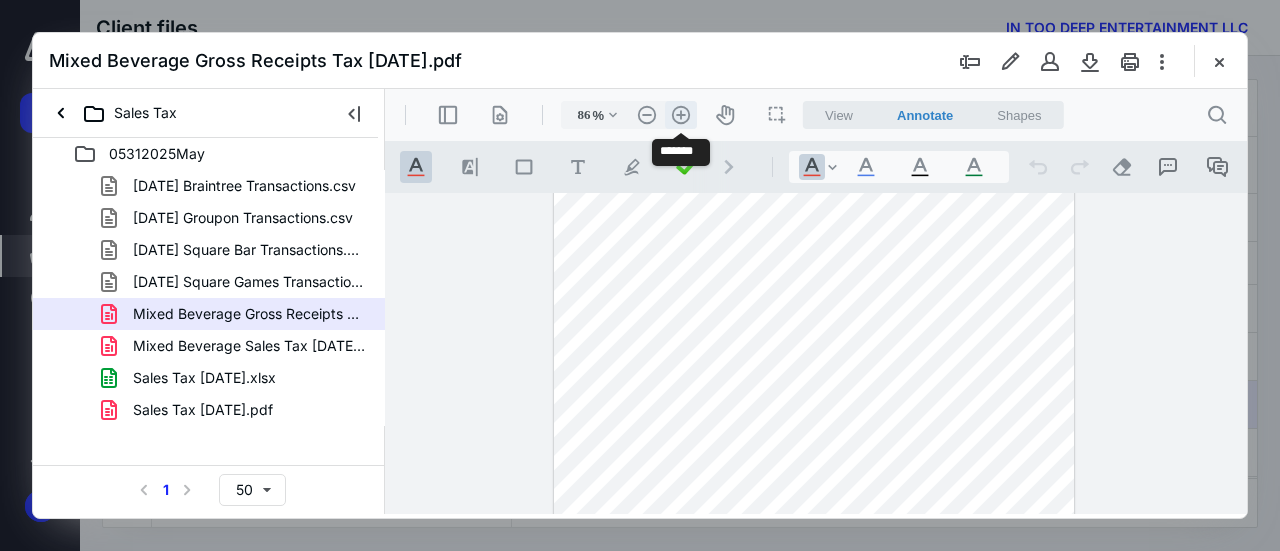 click on ".cls-1{fill:#abb0c4;} icon - header - zoom - in - line" at bounding box center [681, 115] 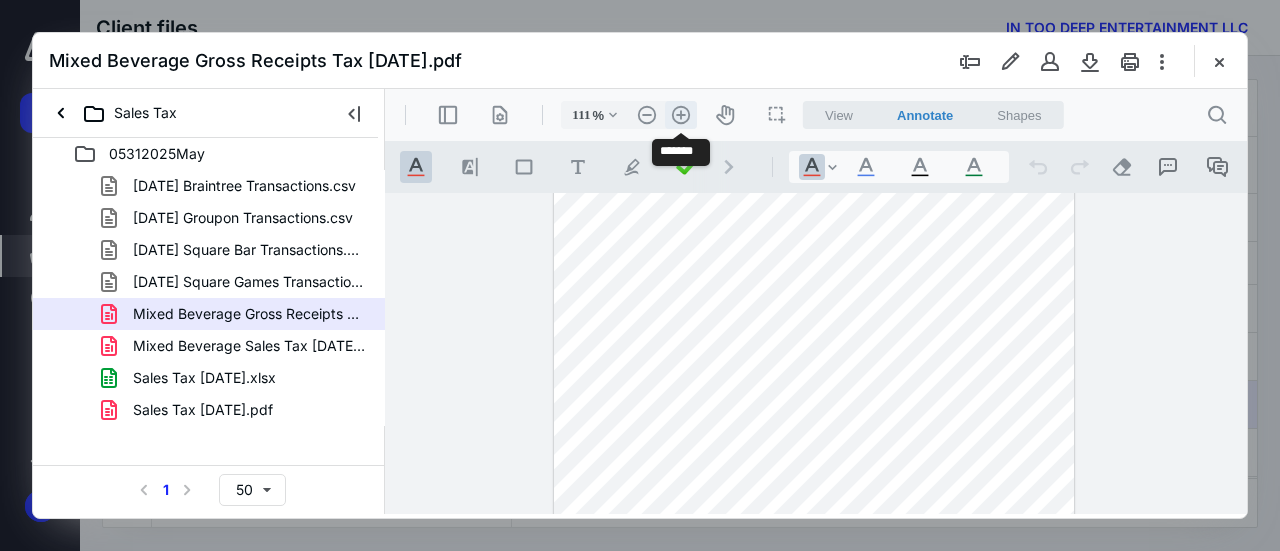 click on ".cls-1{fill:#abb0c4;} icon - header - zoom - in - line" at bounding box center [681, 115] 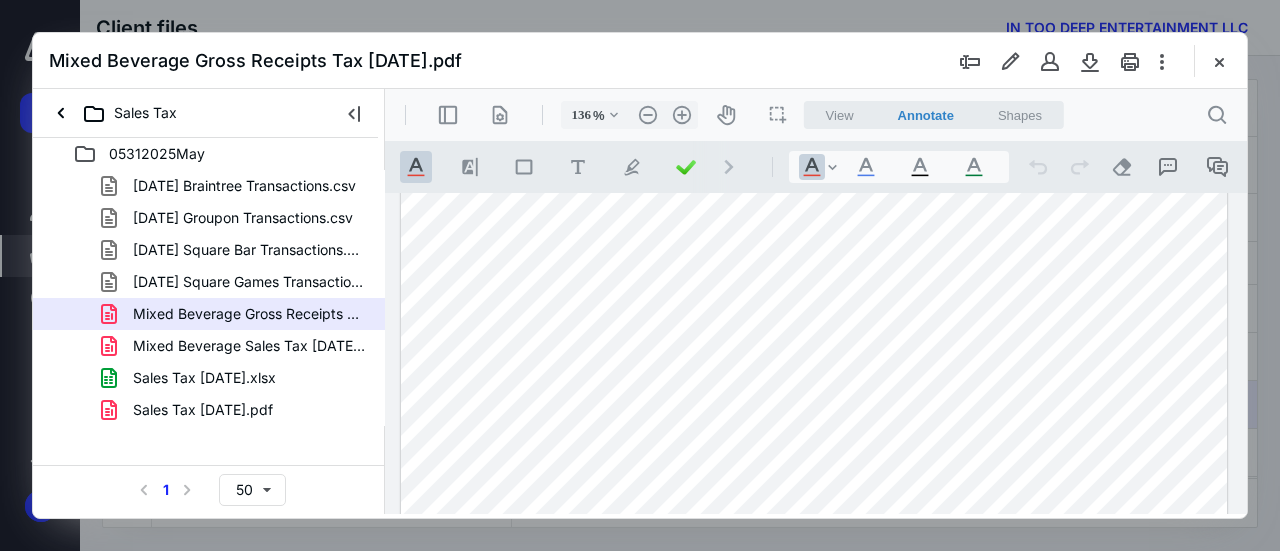 scroll, scrollTop: 510, scrollLeft: 0, axis: vertical 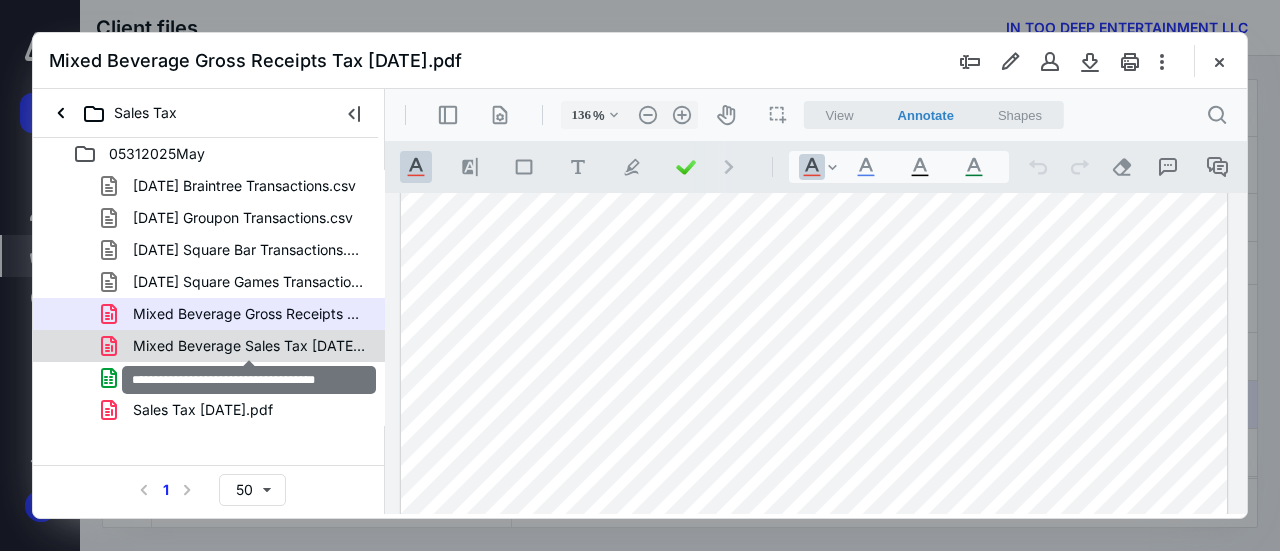 click on "Mixed Beverage Sales Tax [DATE].pdf" at bounding box center [249, 346] 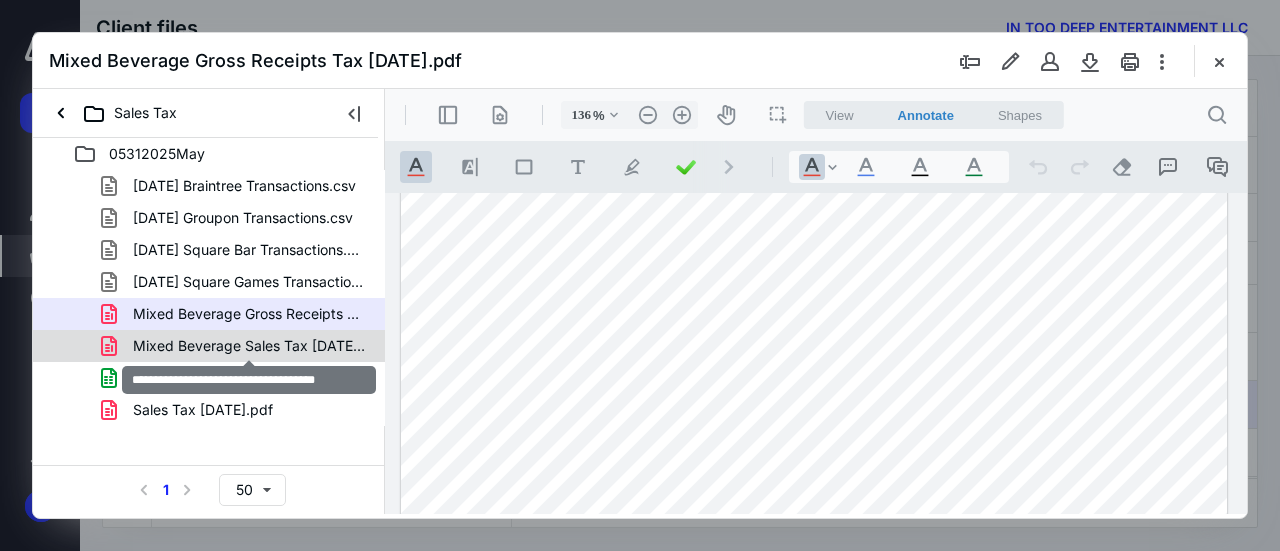 click on "[DATE] Braintree Transactions.csv [DATE] Groupon Transactions.csv [DATE] Square Bar Transactions.csv [DATE] Square Games Transactions.csv Mixed Beverage Gross Receipts Tax [DATE].pdf Mixed Beverage Sales Tax [DATE].pdf Sales Tax [DATE].xlsx Sales Tax [DATE].pdf" at bounding box center (209, 298) 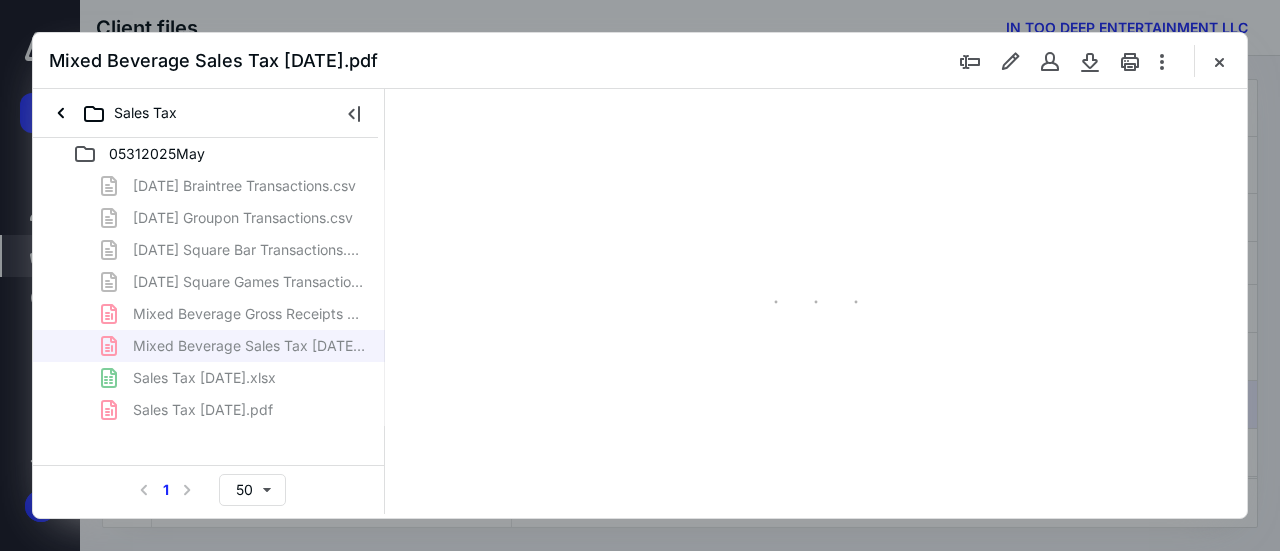scroll, scrollTop: 0, scrollLeft: 0, axis: both 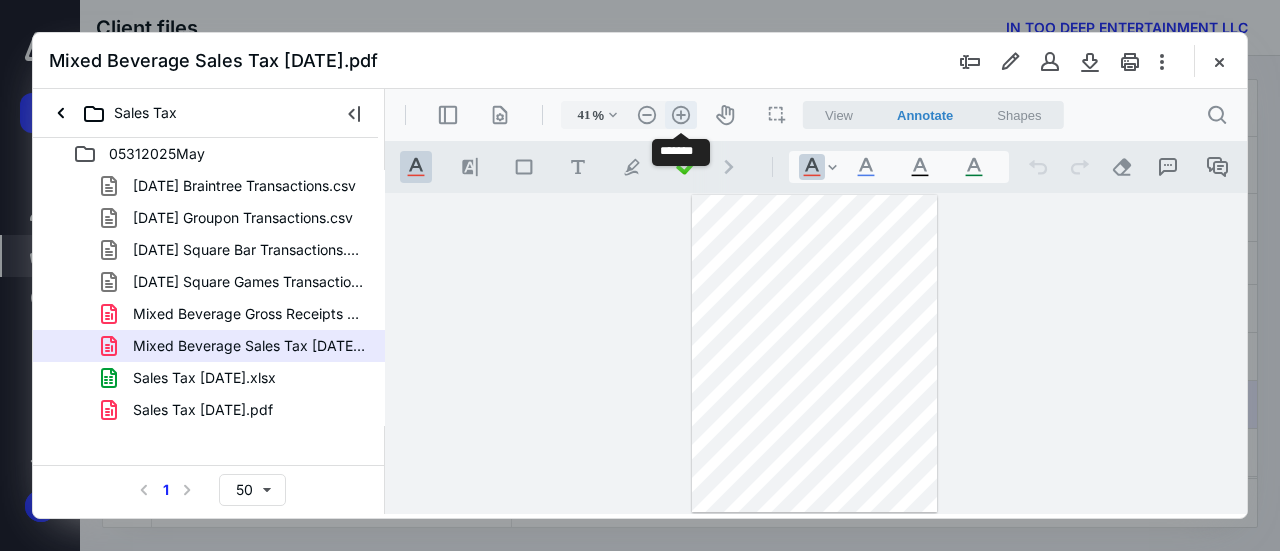 click on ".cls-1{fill:#abb0c4;} icon - header - zoom - in - line" at bounding box center [681, 115] 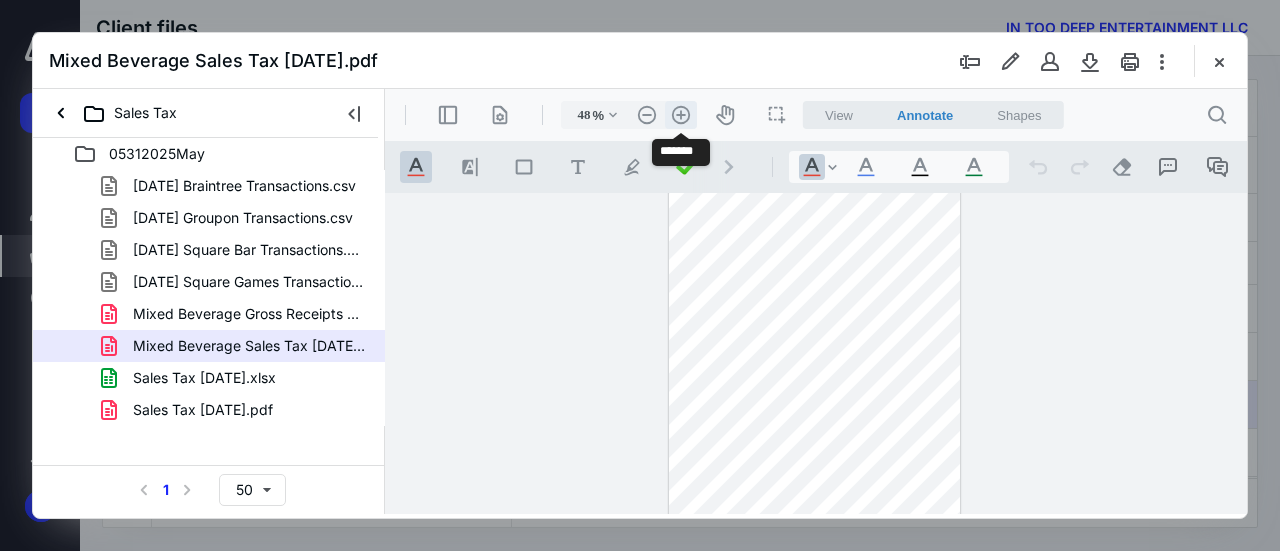 click on ".cls-1{fill:#abb0c4;} icon - header - zoom - in - line" at bounding box center (681, 115) 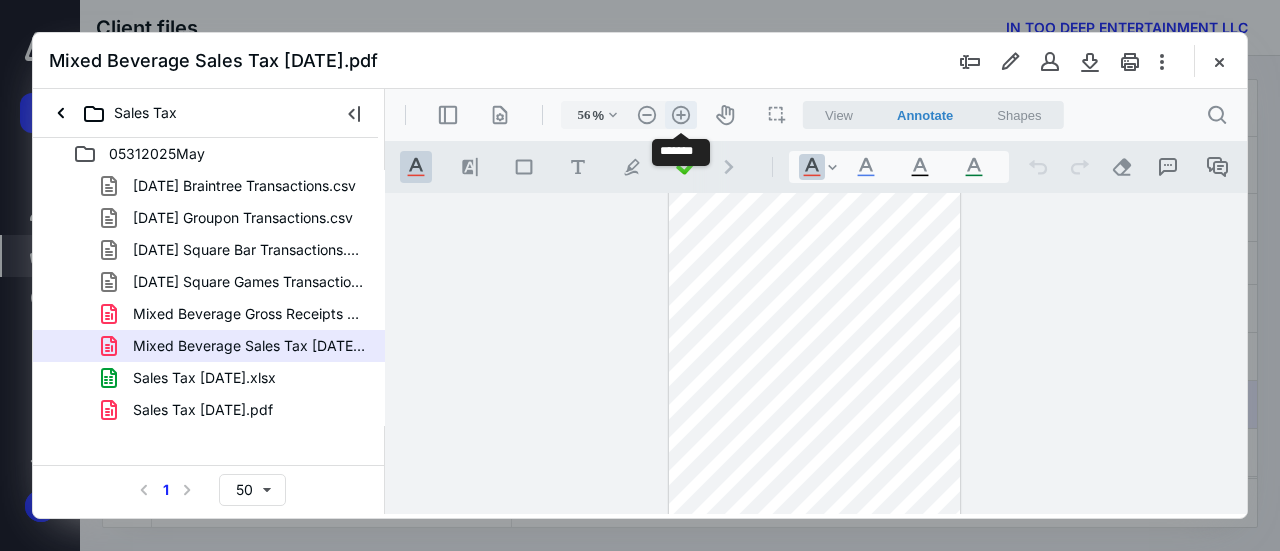click on ".cls-1{fill:#abb0c4;} icon - header - zoom - in - line" at bounding box center [681, 115] 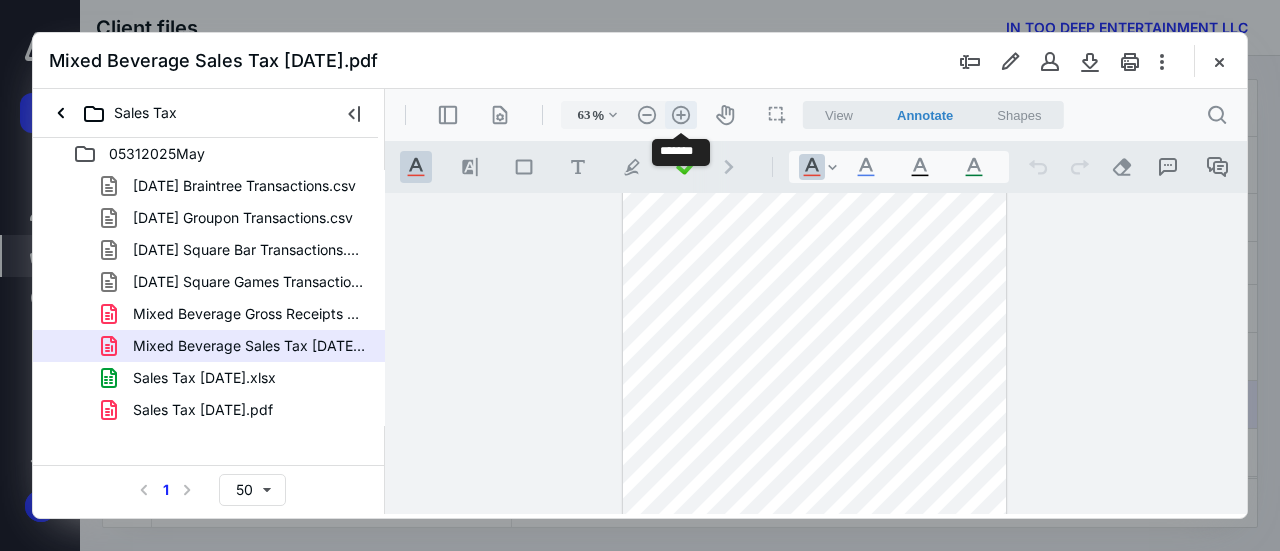 click on ".cls-1{fill:#abb0c4;} icon - header - zoom - in - line" at bounding box center (681, 115) 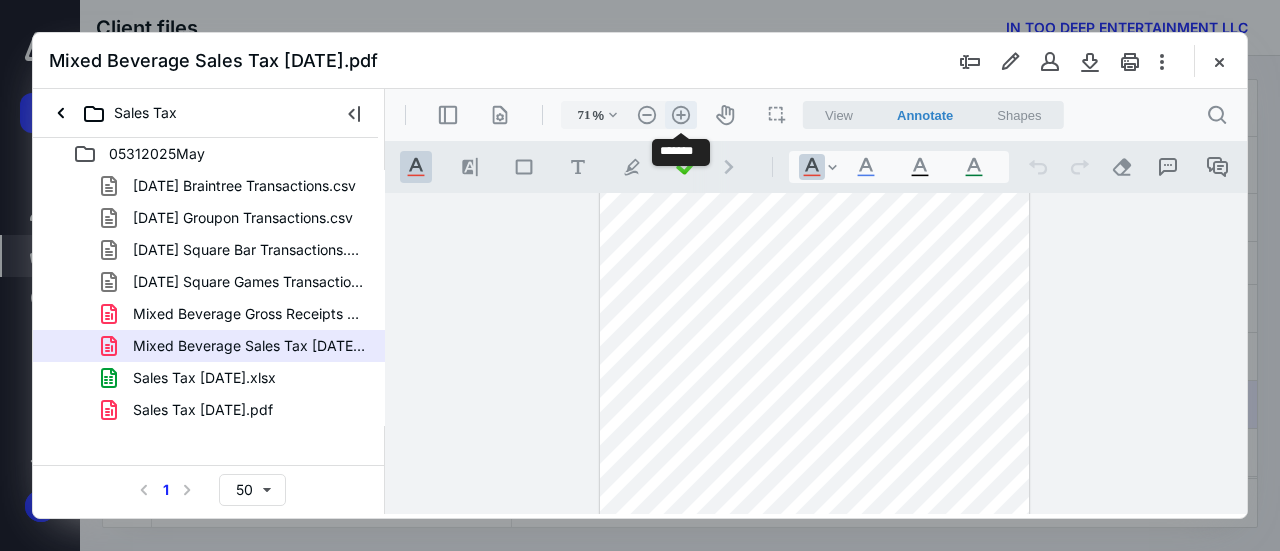 click on ".cls-1{fill:#abb0c4;} icon - header - zoom - in - line" at bounding box center (681, 115) 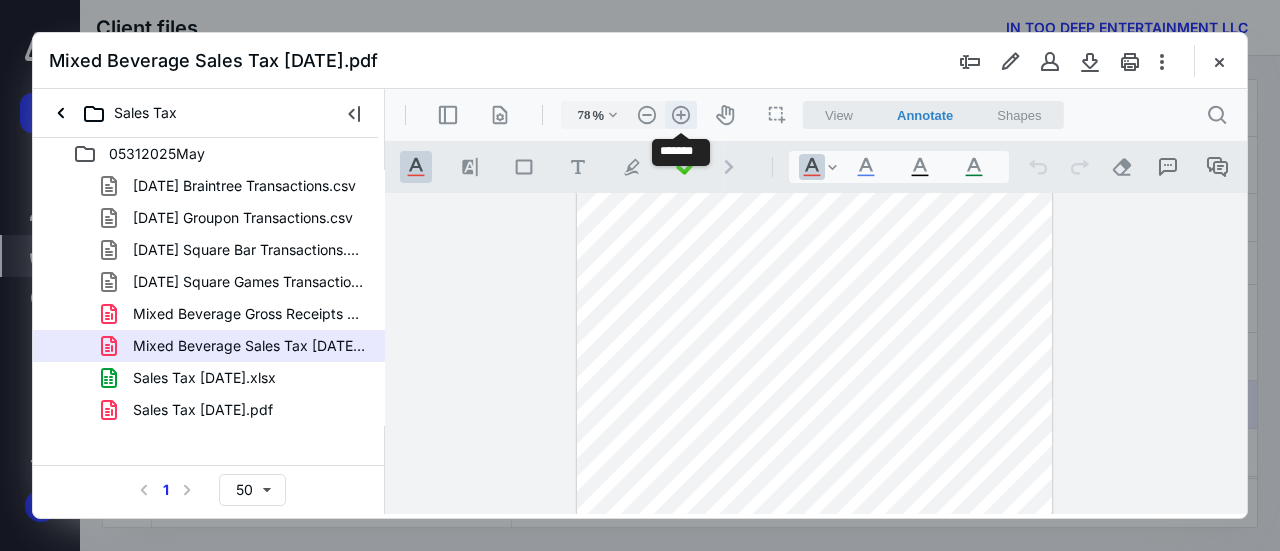 click on ".cls-1{fill:#abb0c4;} icon - header - zoom - in - line" at bounding box center [681, 115] 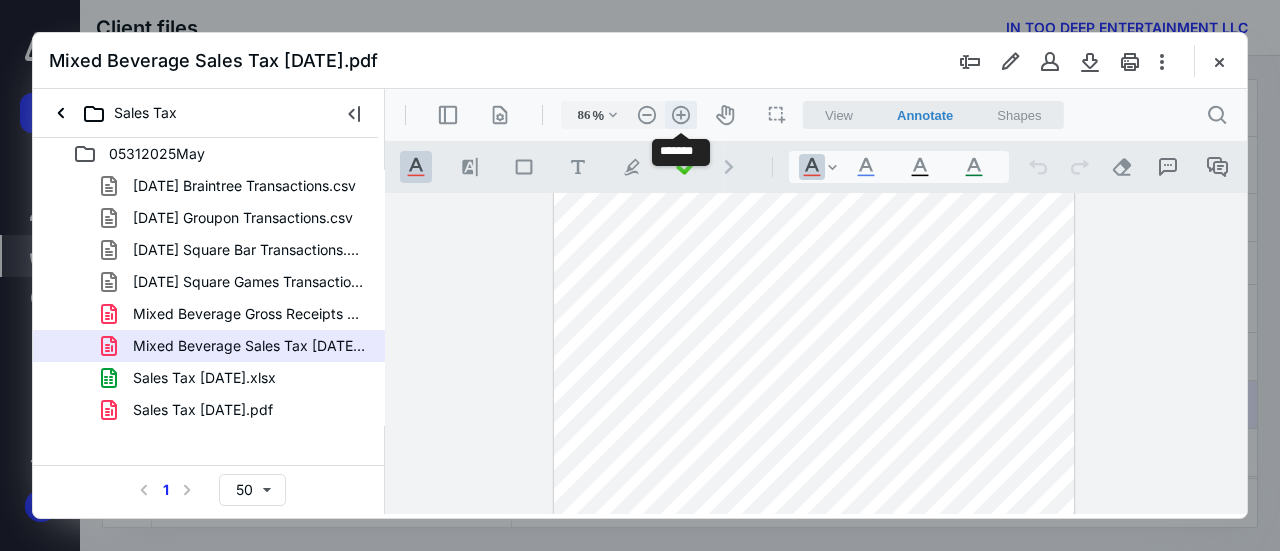 click on ".cls-1{fill:#abb0c4;} icon - header - zoom - in - line" at bounding box center [681, 115] 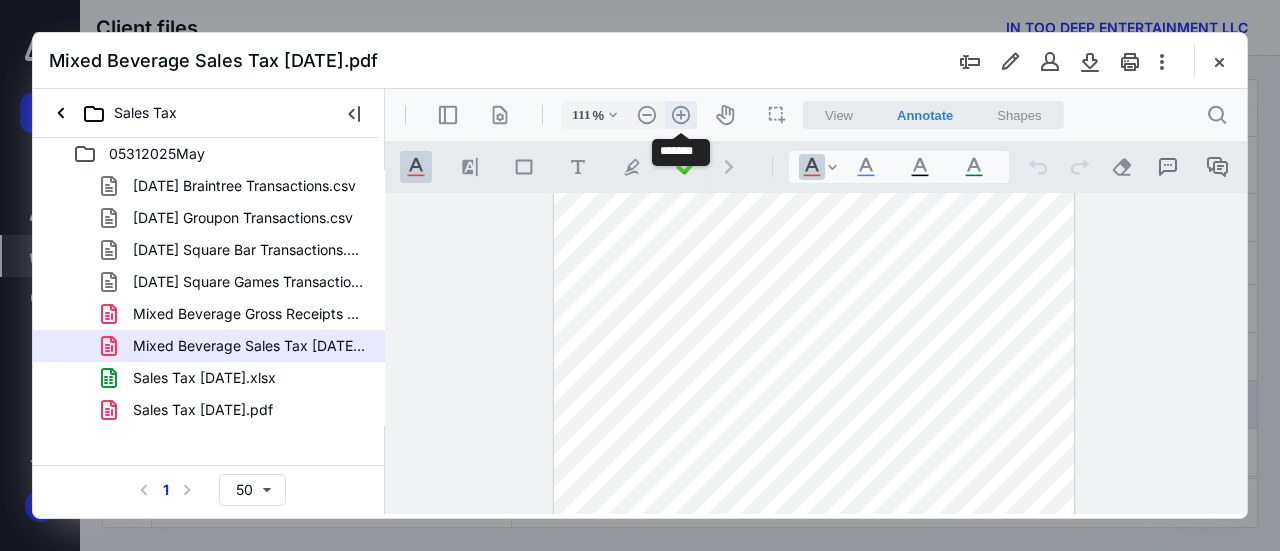 click on ".cls-1{fill:#abb0c4;} icon - header - zoom - in - line" at bounding box center [681, 115] 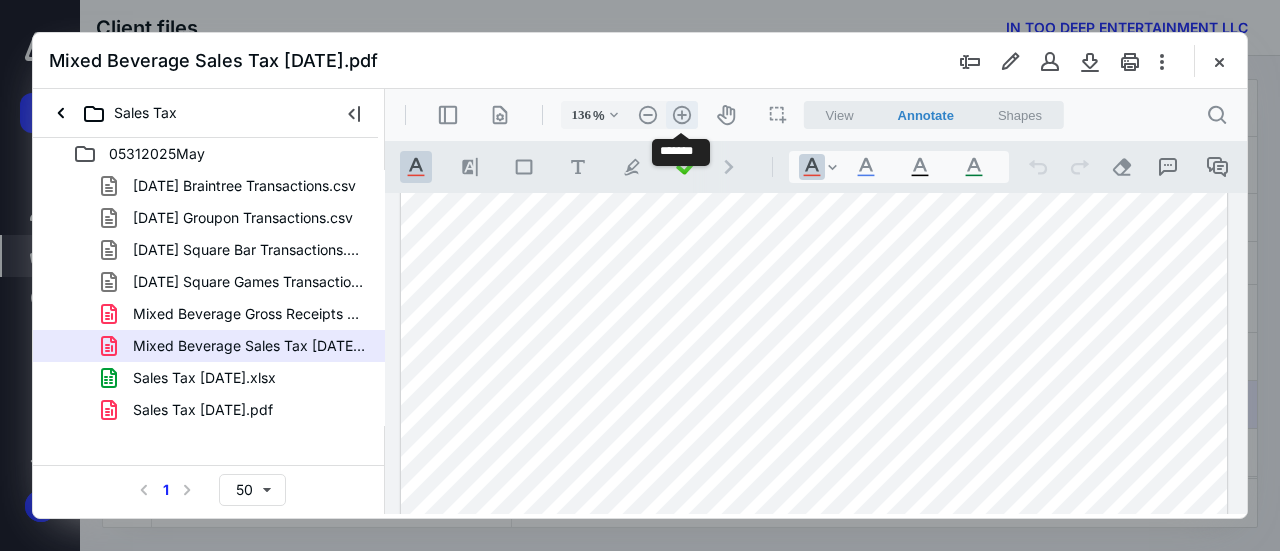 scroll, scrollTop: 257, scrollLeft: 0, axis: vertical 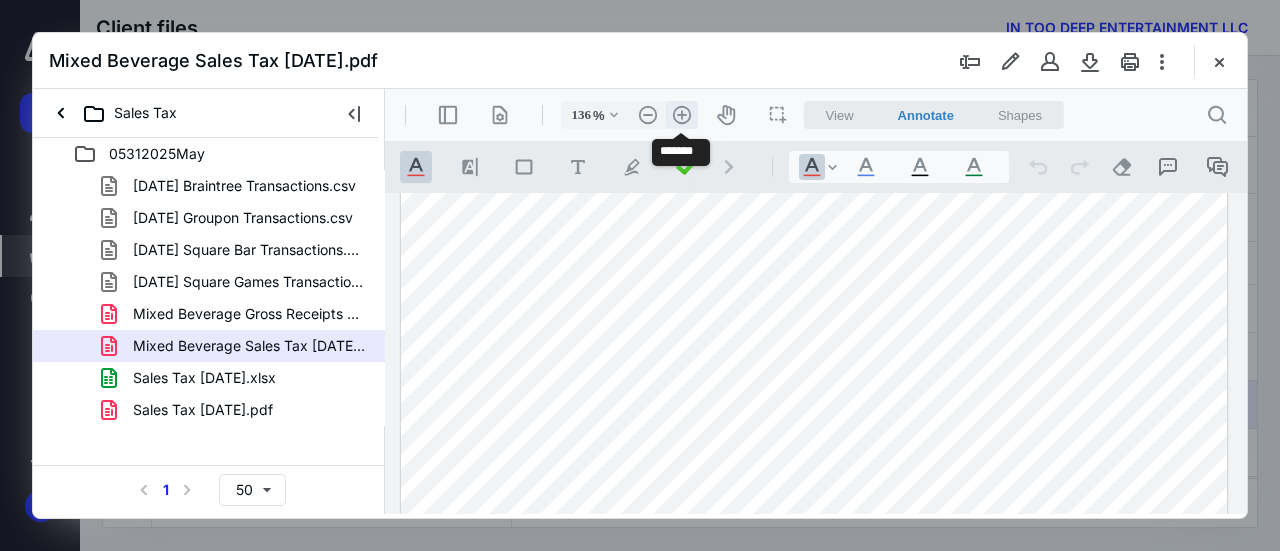 click on ".cls-1{fill:#abb0c4;} icon - header - zoom - in - line" at bounding box center (682, 115) 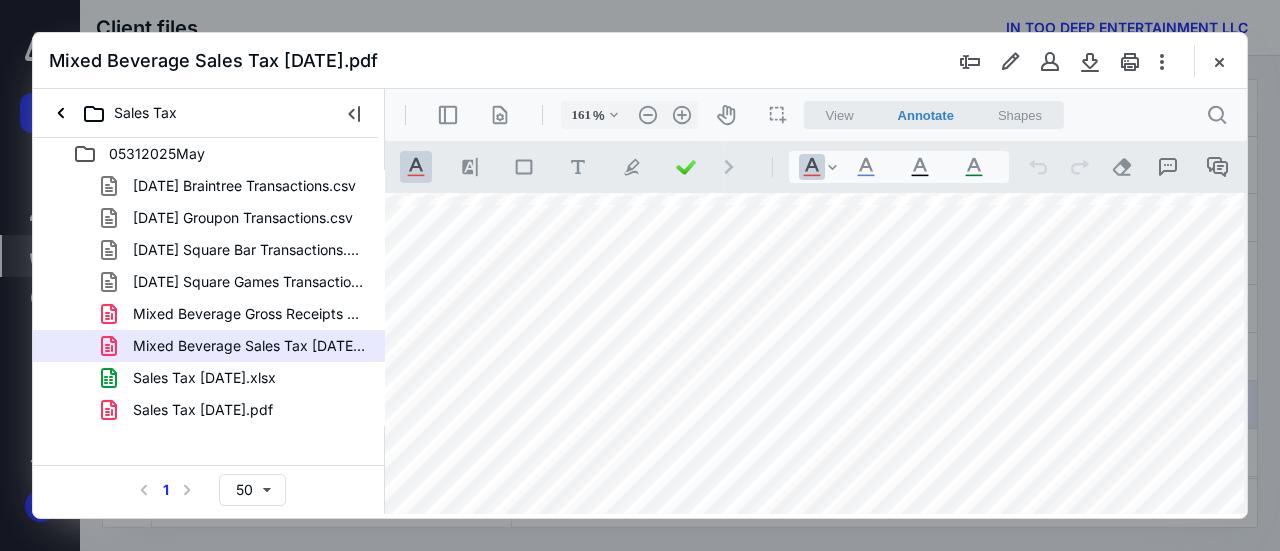 scroll, scrollTop: 548, scrollLeft: 32, axis: both 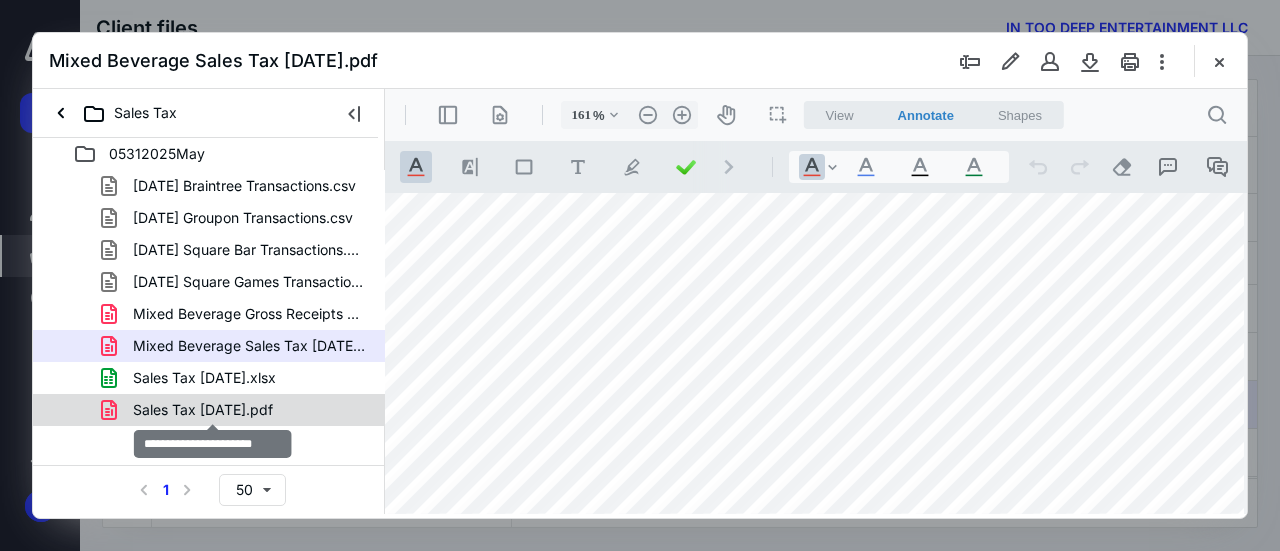 click on "Sales Tax [DATE].pdf" at bounding box center [203, 410] 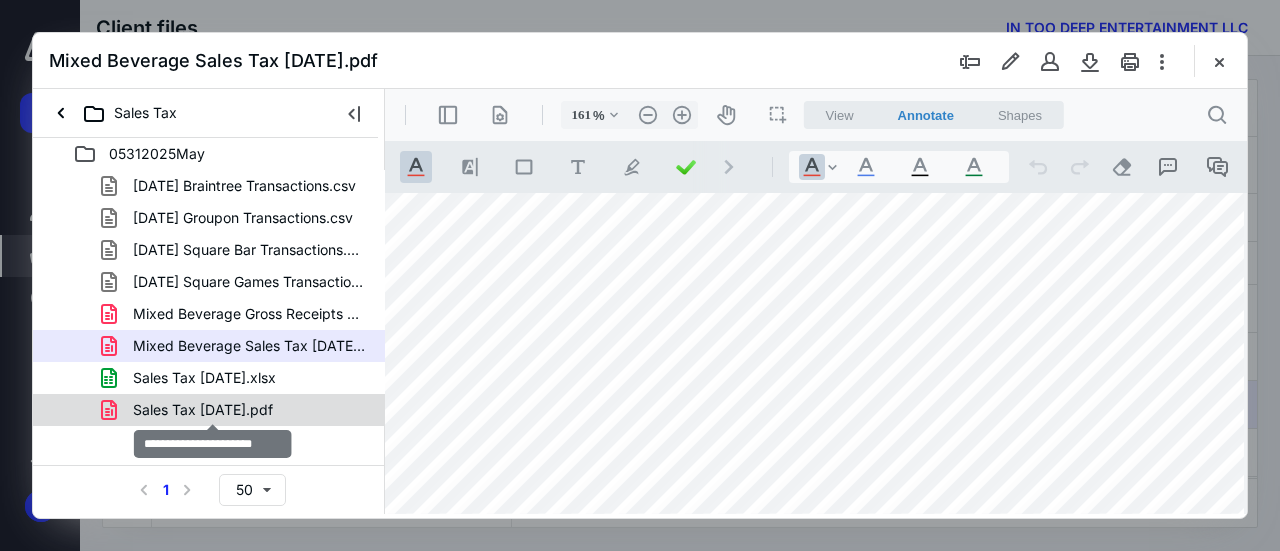click on "[DATE] Braintree Transactions.csv [DATE] Groupon Transactions.csv [DATE] Square Bar Transactions.csv [DATE] Square Games Transactions.csv Mixed Beverage Gross Receipts Tax [DATE].pdf Mixed Beverage Sales Tax [DATE].pdf Sales Tax [DATE].xlsx Sales Tax [DATE].pdf" at bounding box center (209, 298) 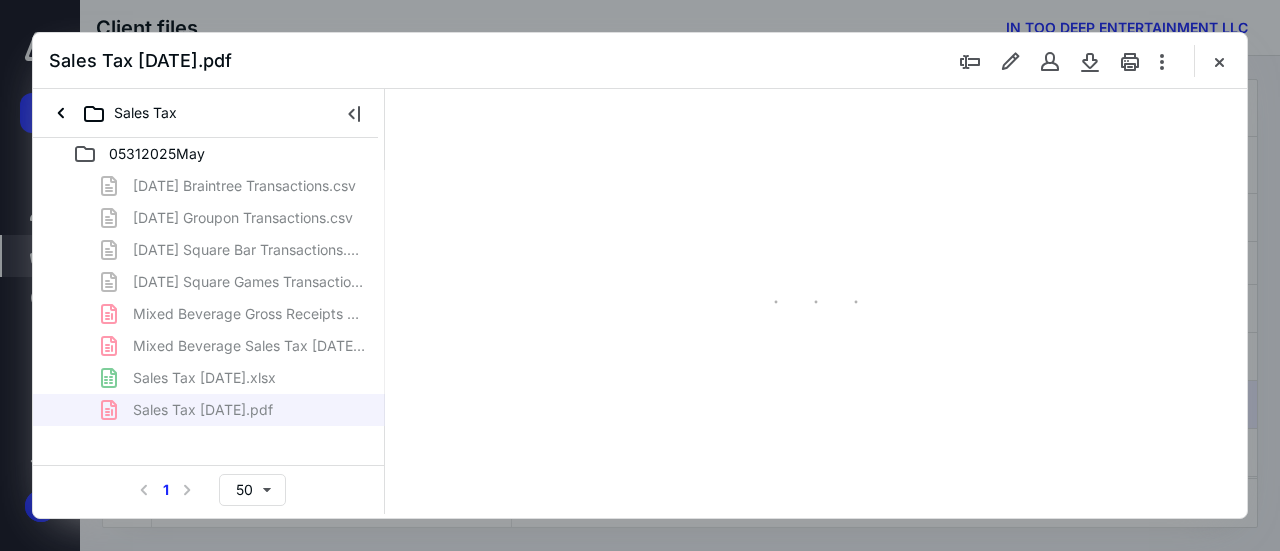 scroll, scrollTop: 0, scrollLeft: 0, axis: both 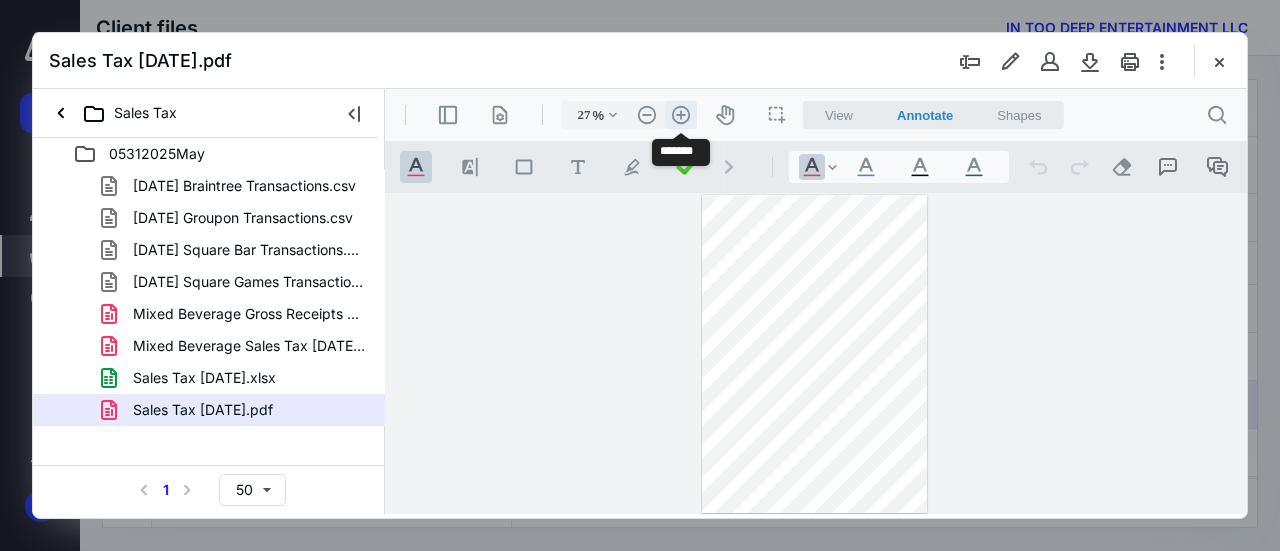 click on ".cls-1{fill:#abb0c4;} icon - header - zoom - in - line" at bounding box center [681, 115] 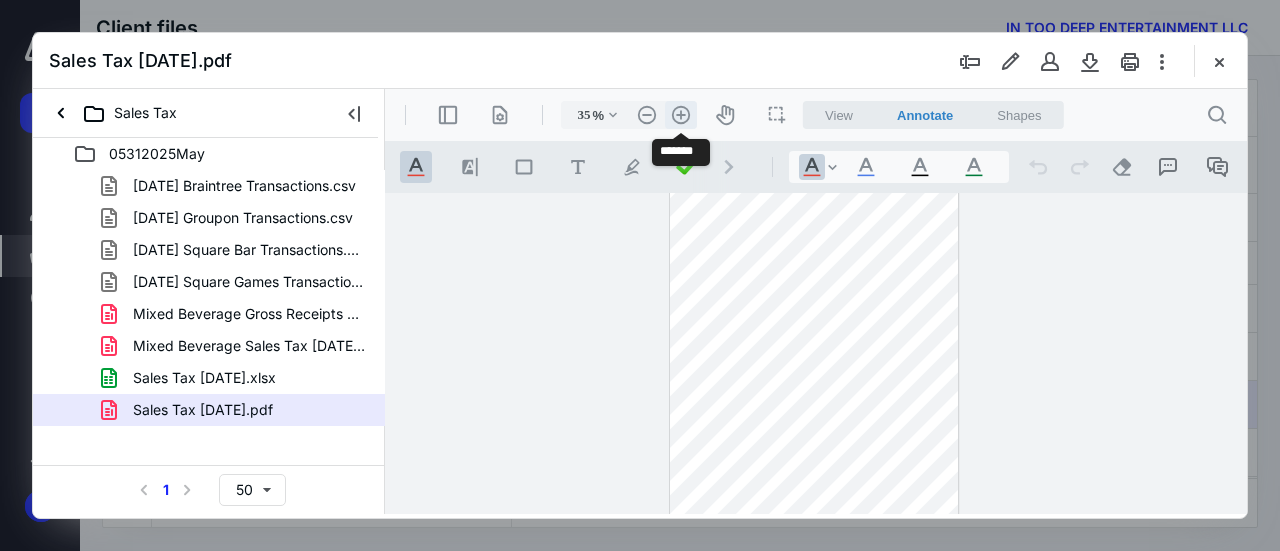 click on ".cls-1{fill:#abb0c4;} icon - header - zoom - in - line" at bounding box center [681, 115] 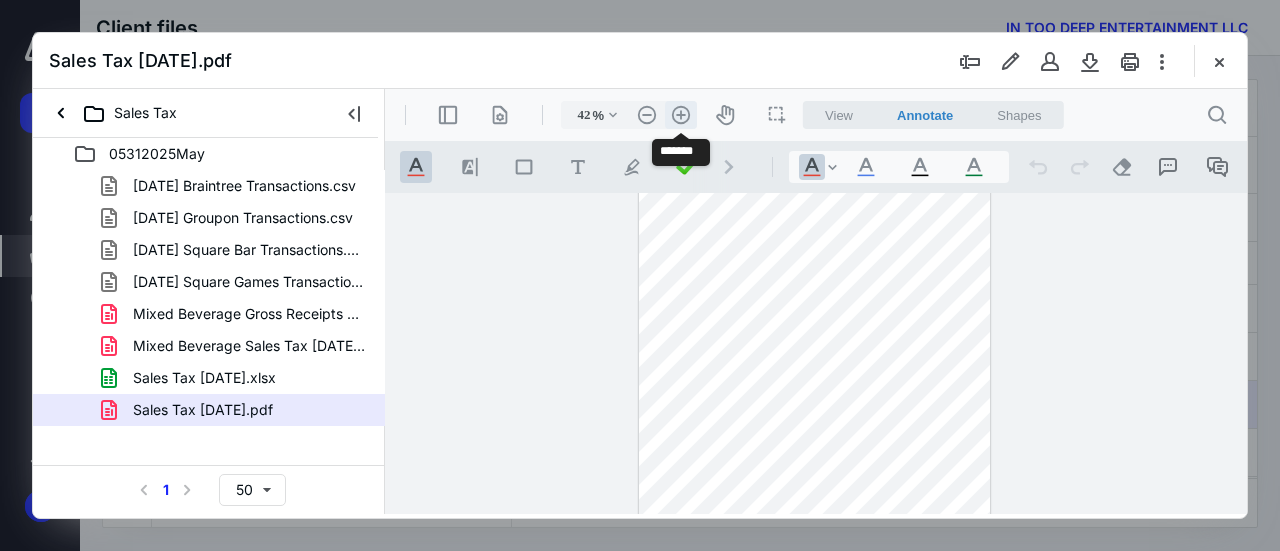 click on ".cls-1{fill:#abb0c4;} icon - header - zoom - in - line" at bounding box center (681, 115) 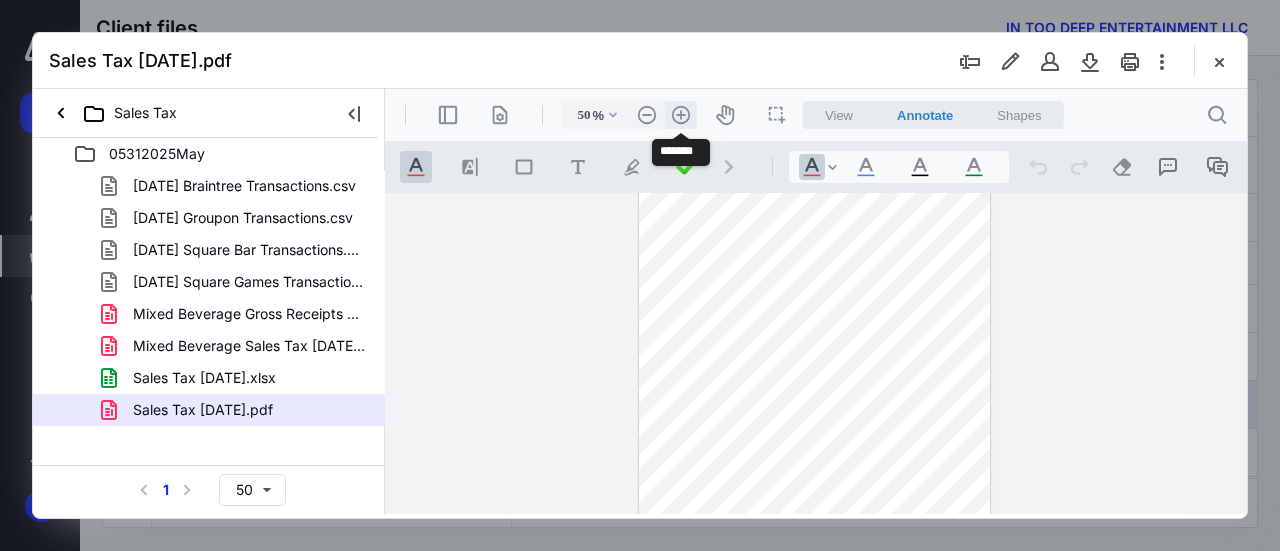 click on ".cls-1{fill:#abb0c4;} icon - header - zoom - in - line" at bounding box center [681, 115] 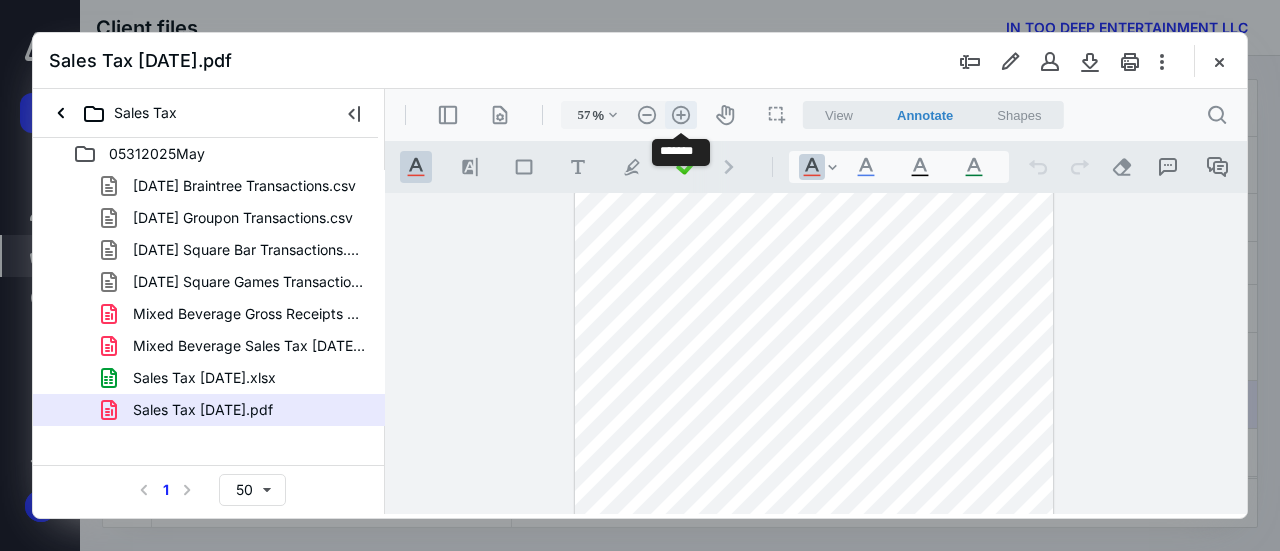 click on ".cls-1{fill:#abb0c4;} icon - header - zoom - in - line" at bounding box center [681, 115] 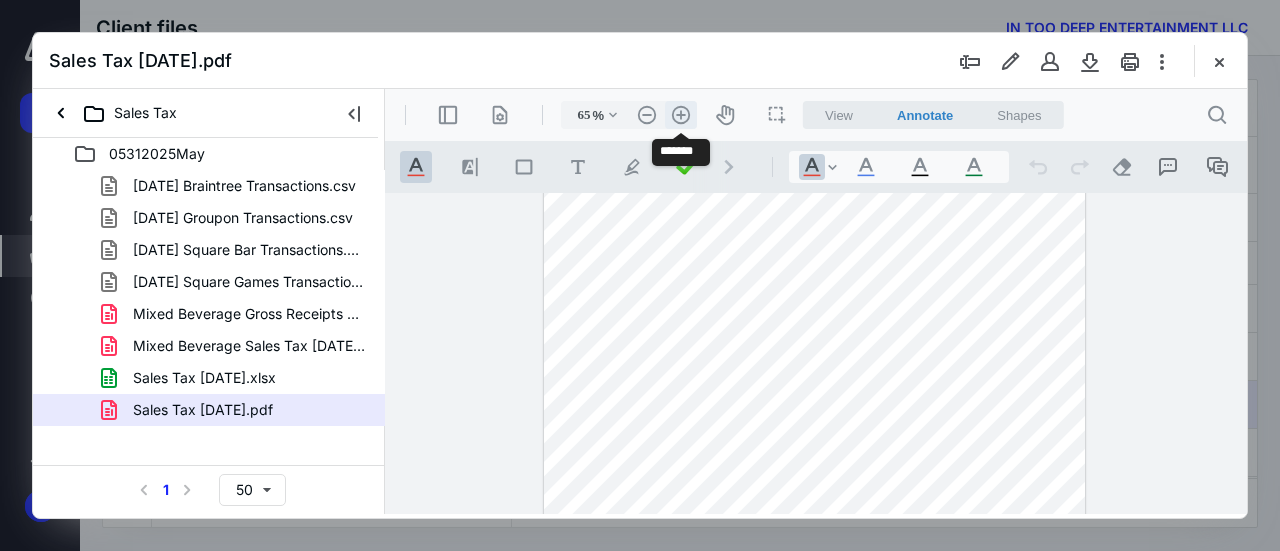 click on ".cls-1{fill:#abb0c4;} icon - header - zoom - in - line" at bounding box center [681, 115] 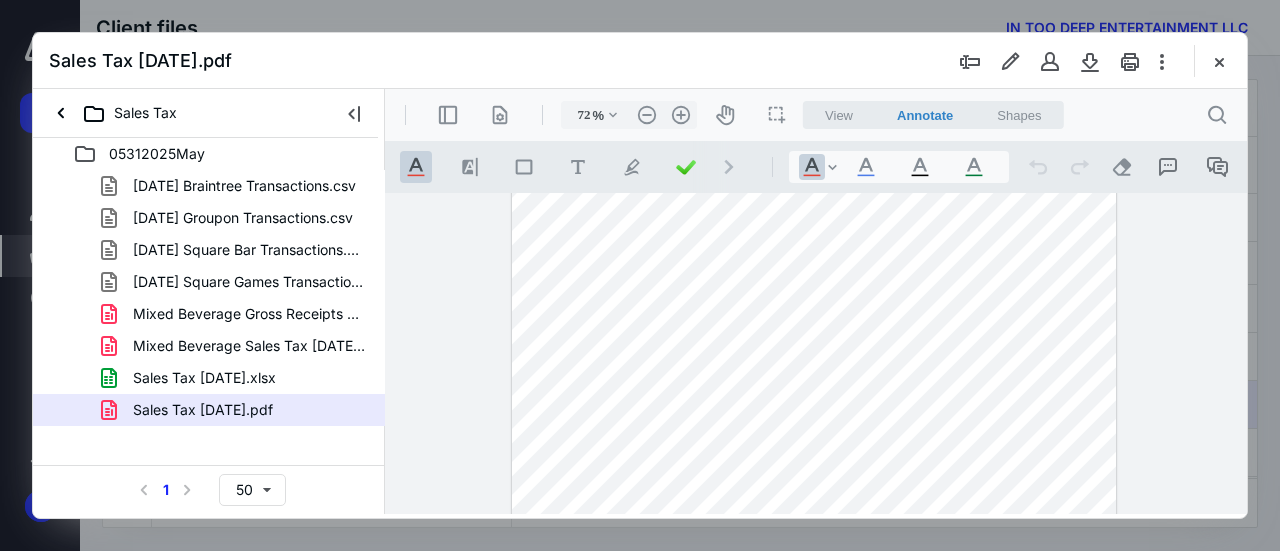 scroll, scrollTop: 179, scrollLeft: 0, axis: vertical 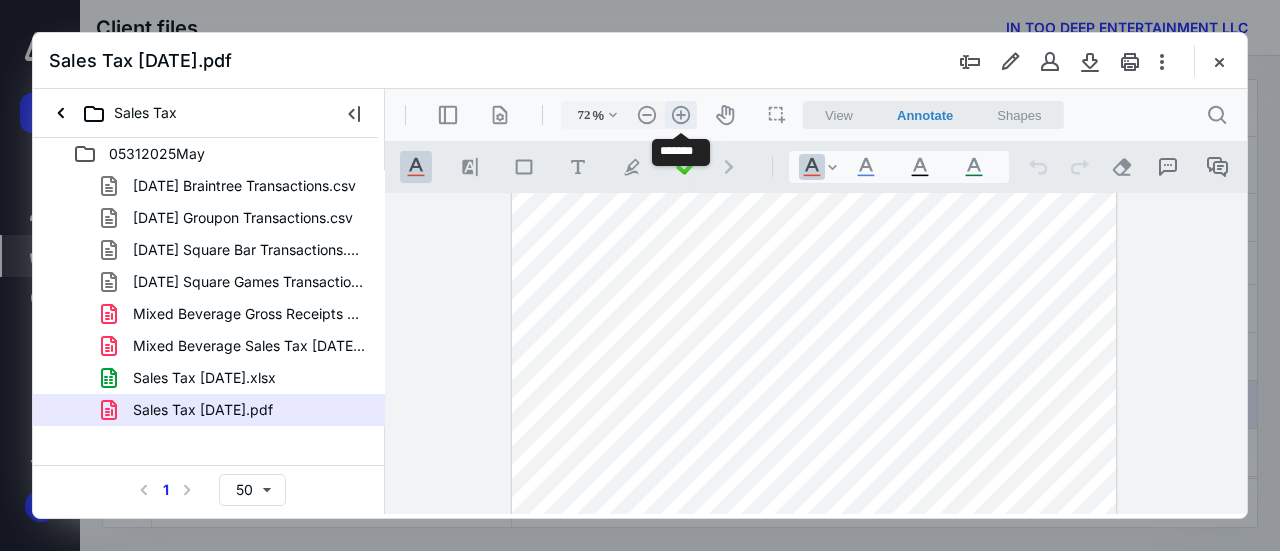 click on ".cls-1{fill:#abb0c4;} icon - header - zoom - in - line" at bounding box center [681, 115] 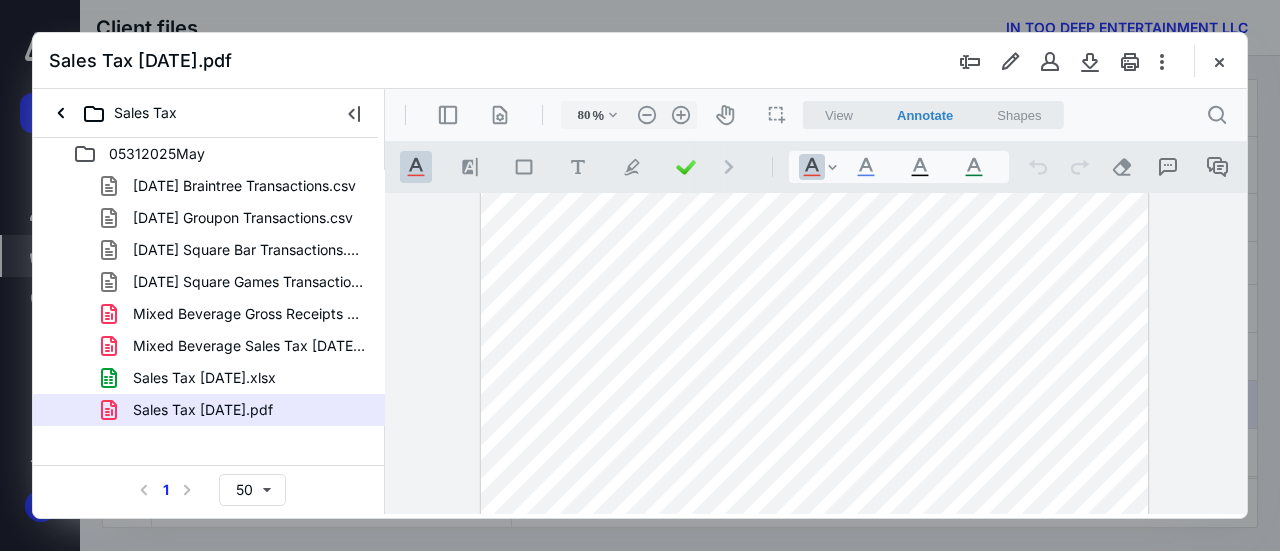 scroll, scrollTop: 397, scrollLeft: 0, axis: vertical 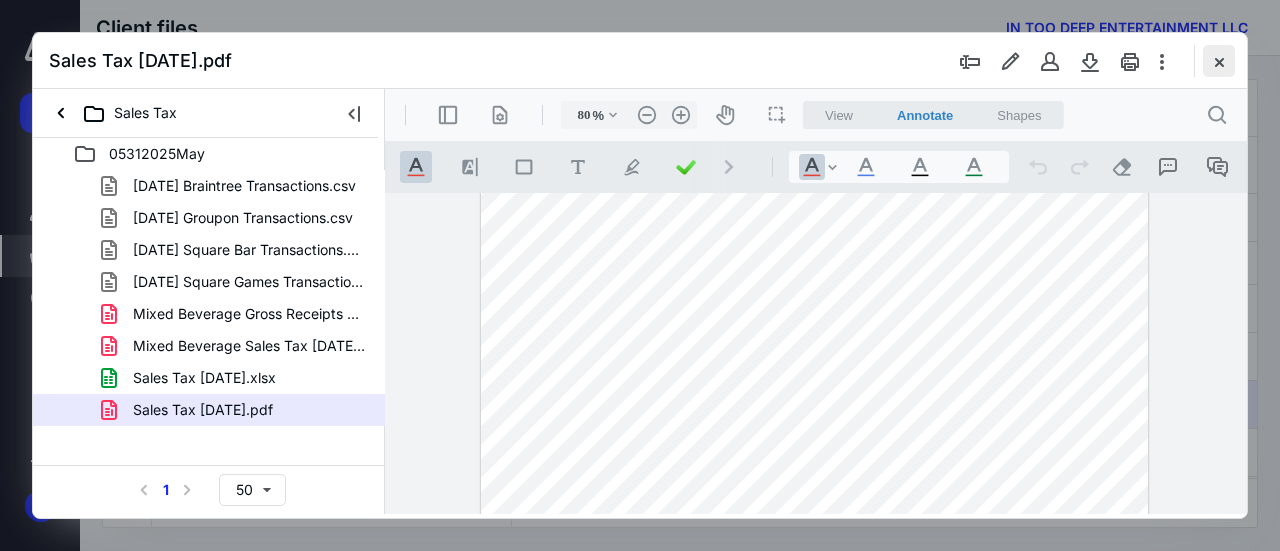 click at bounding box center [1219, 61] 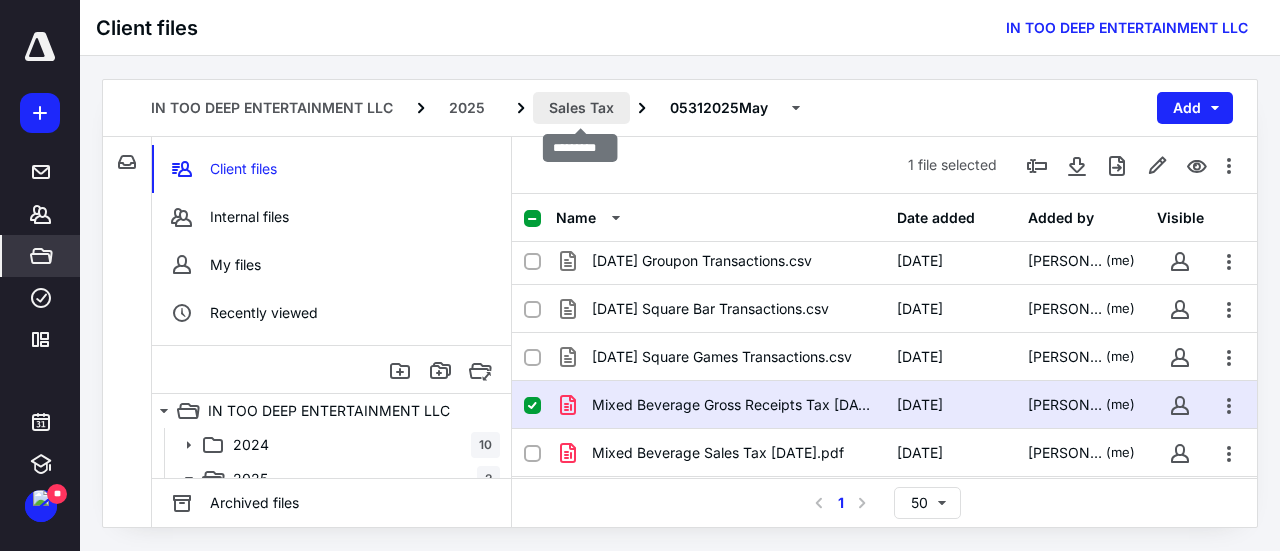 click on "Sales Tax" at bounding box center [581, 108] 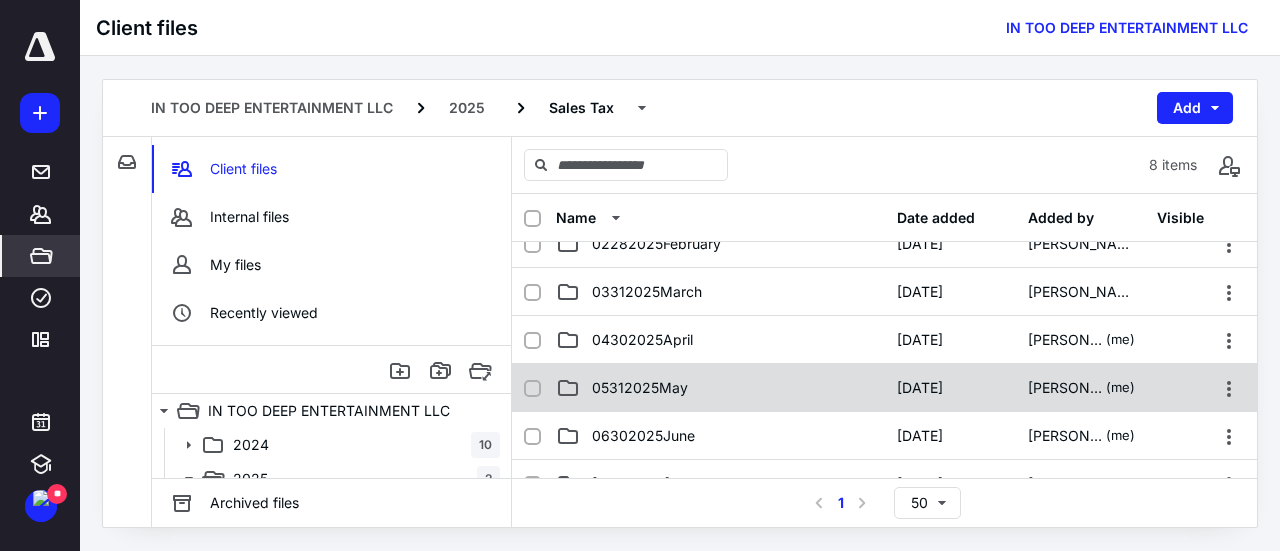 scroll, scrollTop: 71, scrollLeft: 0, axis: vertical 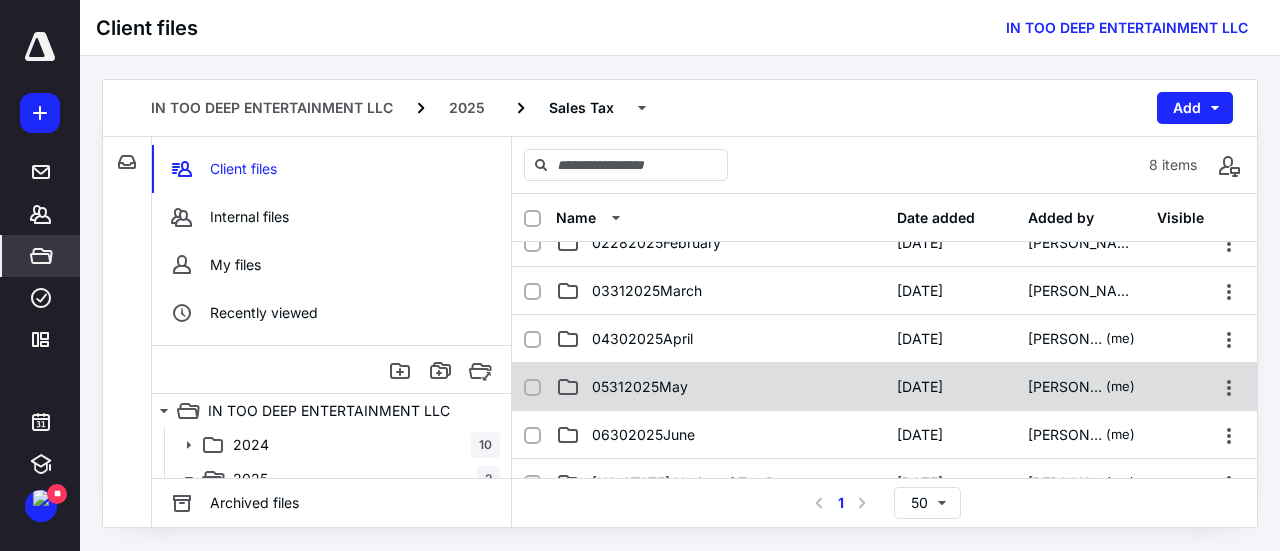 click on "06302025June" at bounding box center (720, 435) 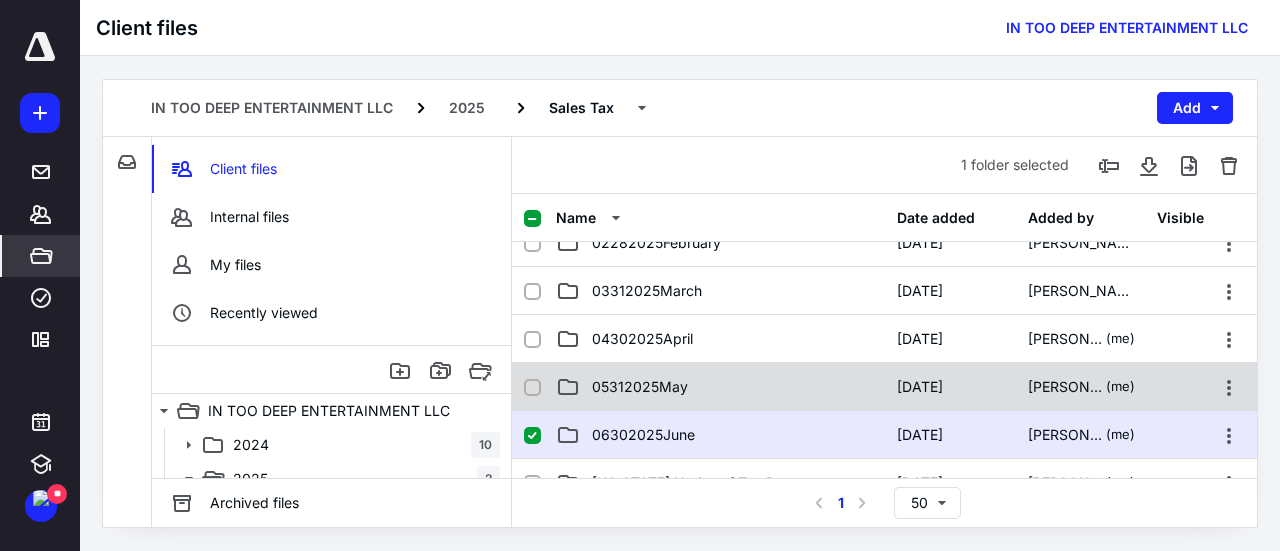 click on "06302025June" at bounding box center (720, 435) 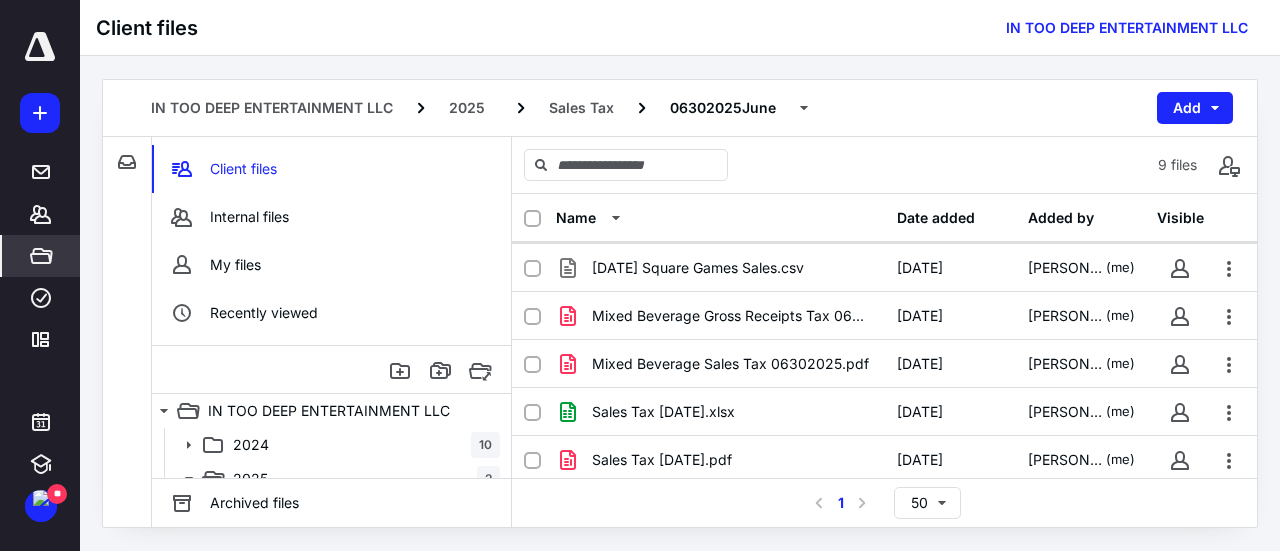 scroll, scrollTop: 196, scrollLeft: 0, axis: vertical 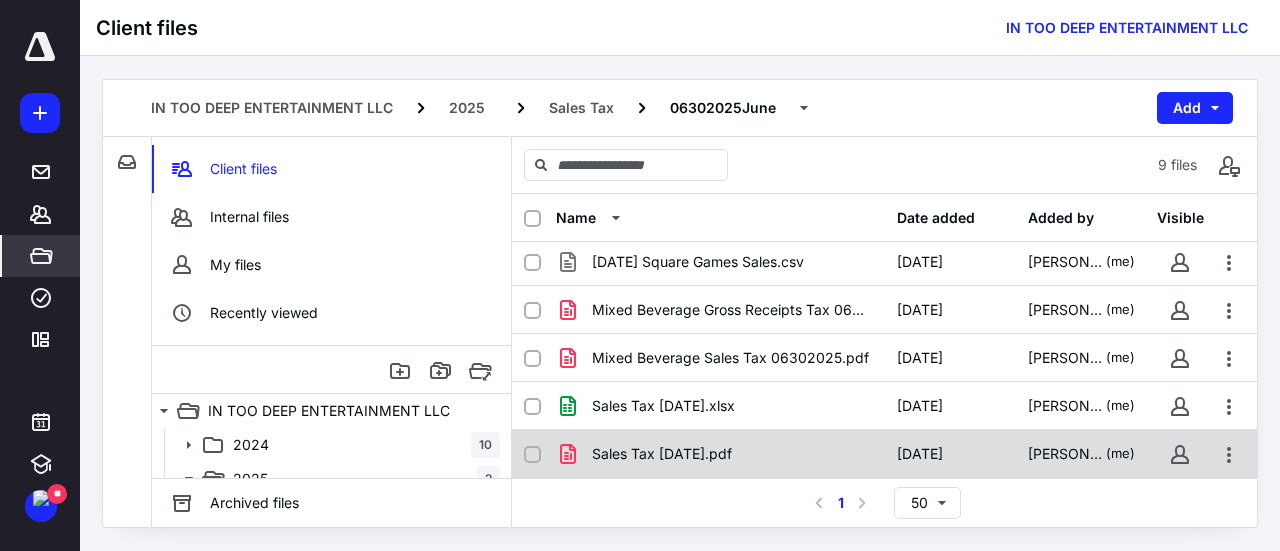 click on "Sales Tax [DATE].pdf [DATE] [PERSON_NAME]  (me)" at bounding box center (884, 454) 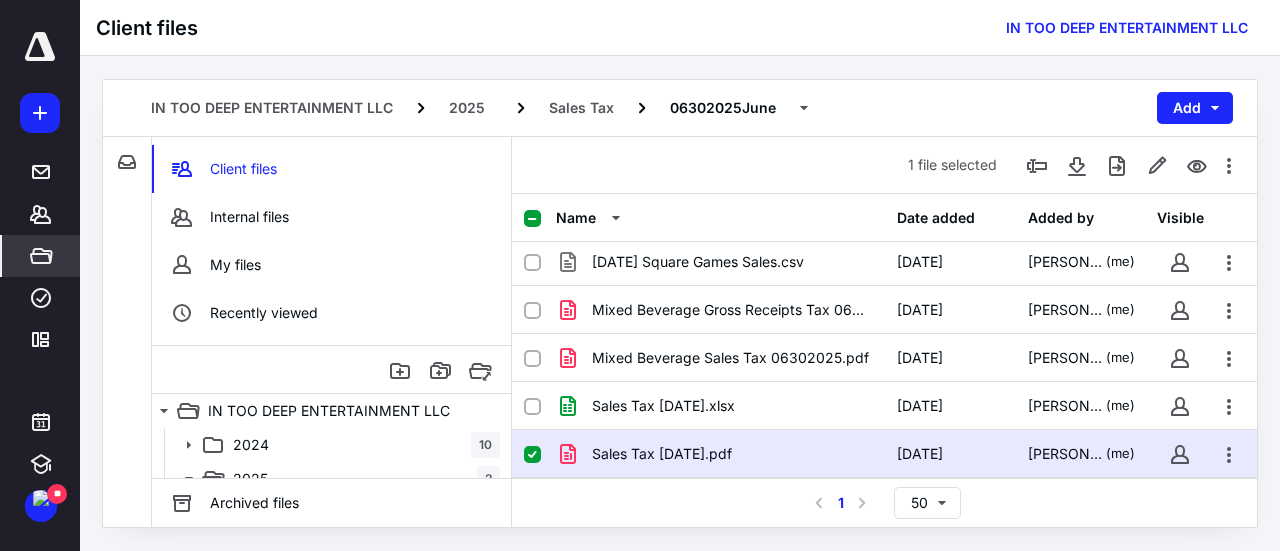 click on "Sales Tax [DATE].pdf [DATE] [PERSON_NAME]  (me)" at bounding box center (884, 454) 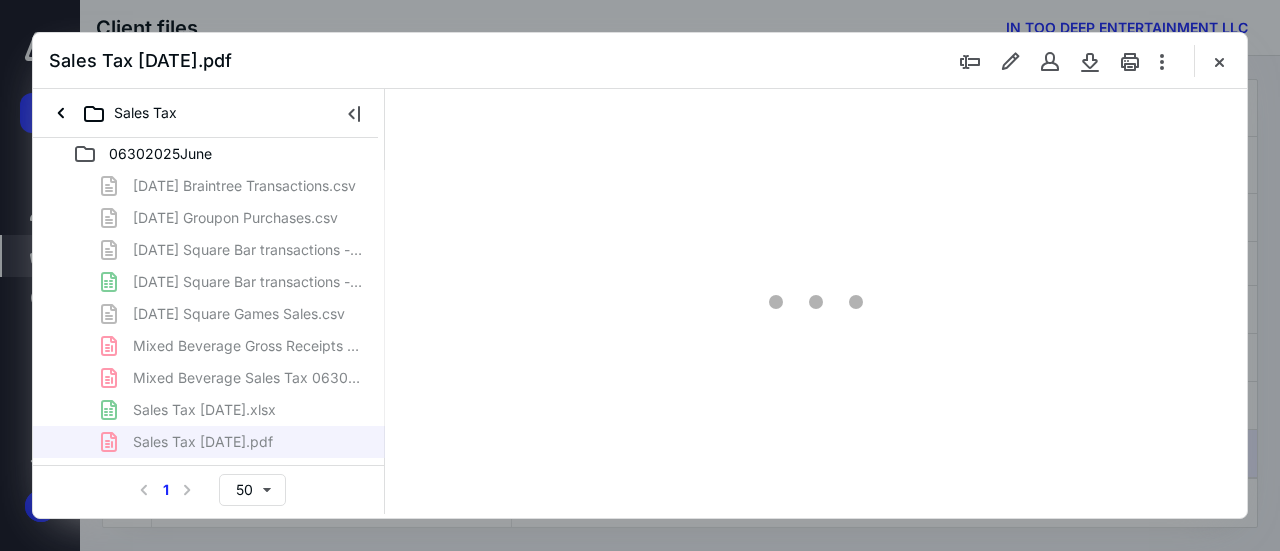 scroll, scrollTop: 0, scrollLeft: 0, axis: both 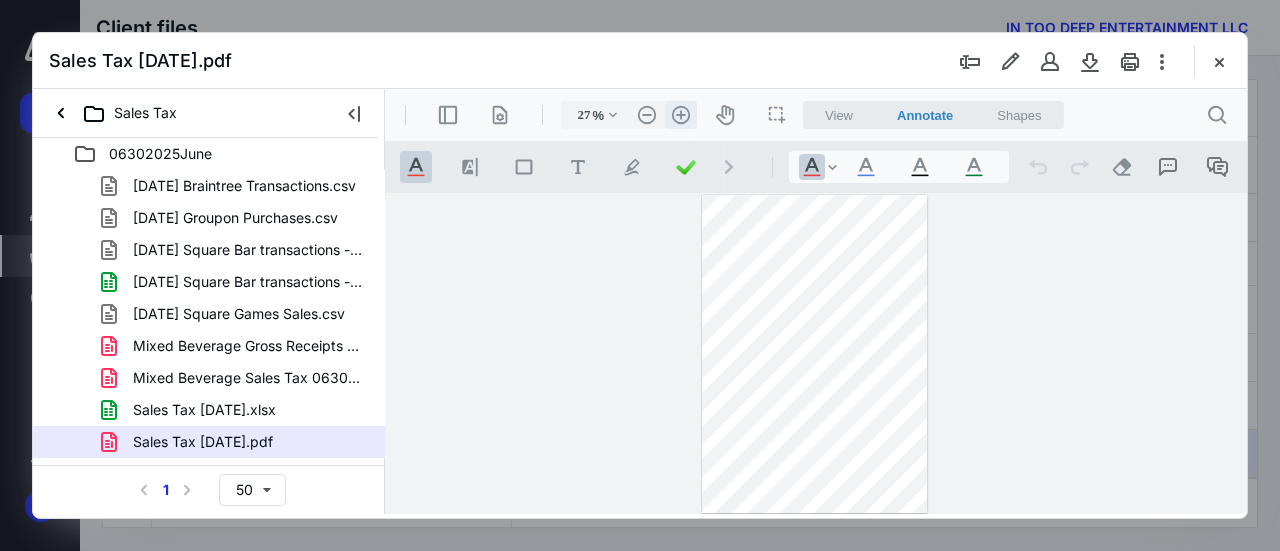 click on ".cls-1{fill:#abb0c4;} icon - header - zoom - in - line" at bounding box center (681, 115) 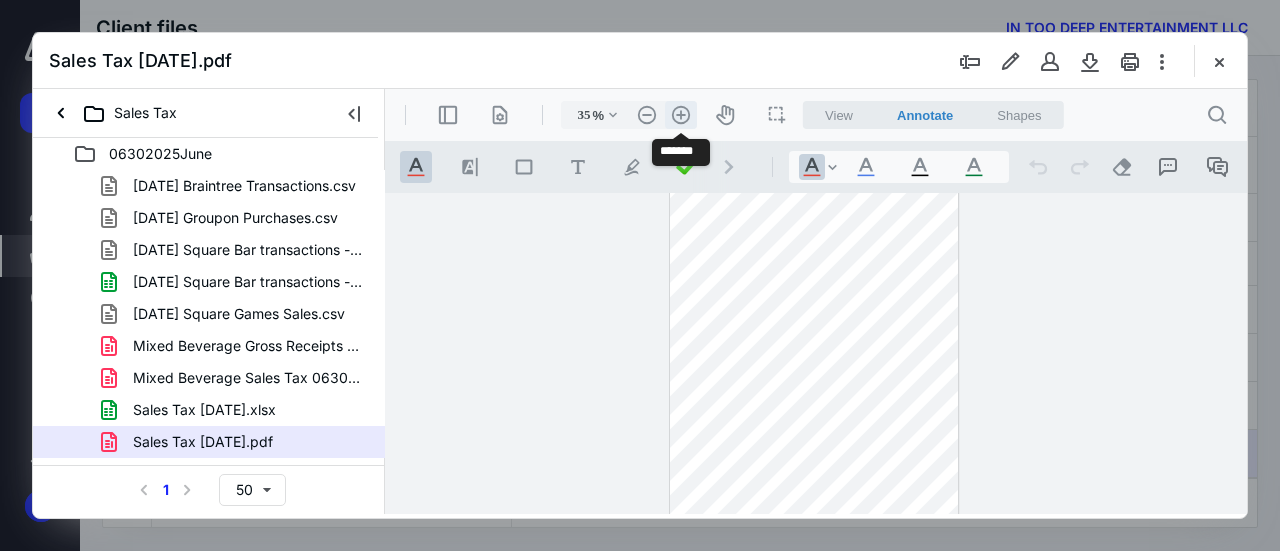 click on ".cls-1{fill:#abb0c4;} icon - header - zoom - in - line" at bounding box center [681, 115] 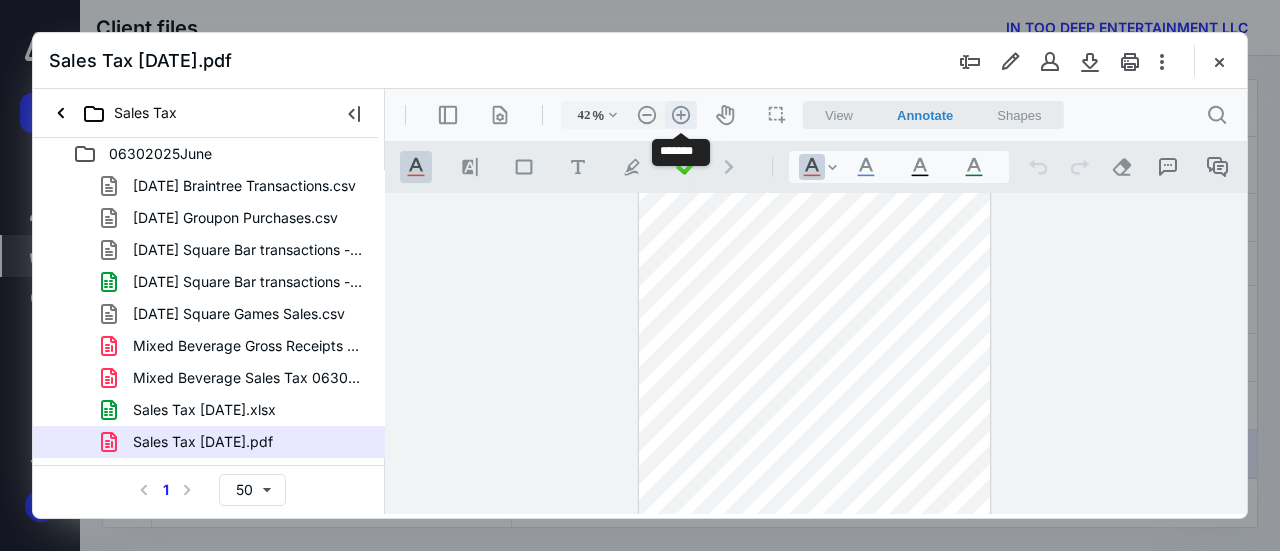 click on ".cls-1{fill:#abb0c4;} icon - header - zoom - in - line" at bounding box center [681, 115] 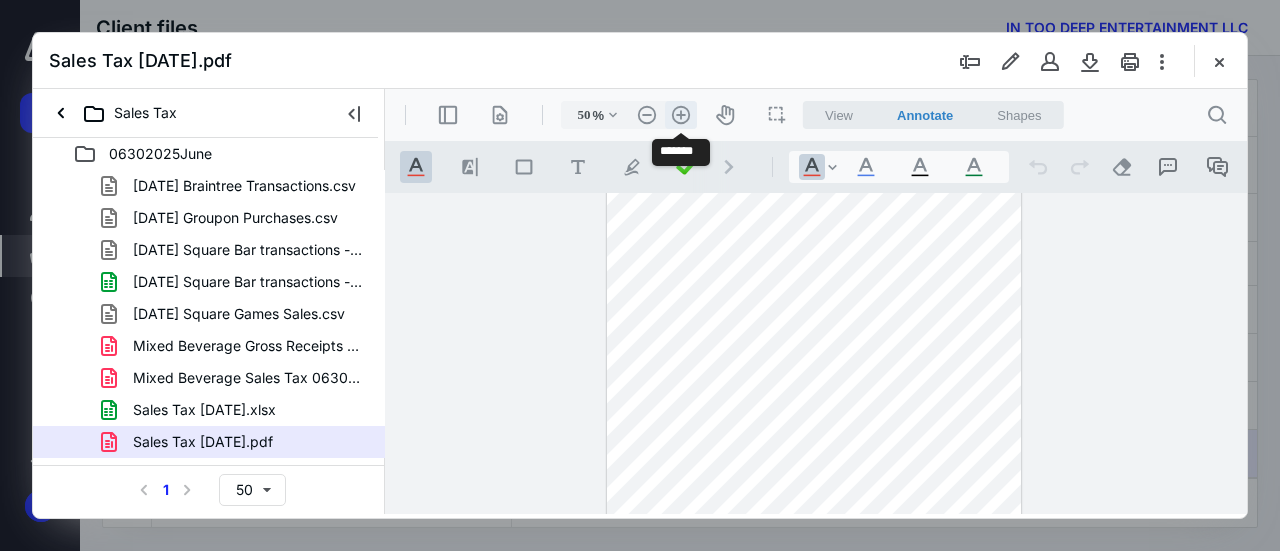 click on ".cls-1{fill:#abb0c4;} icon - header - zoom - in - line" at bounding box center (681, 115) 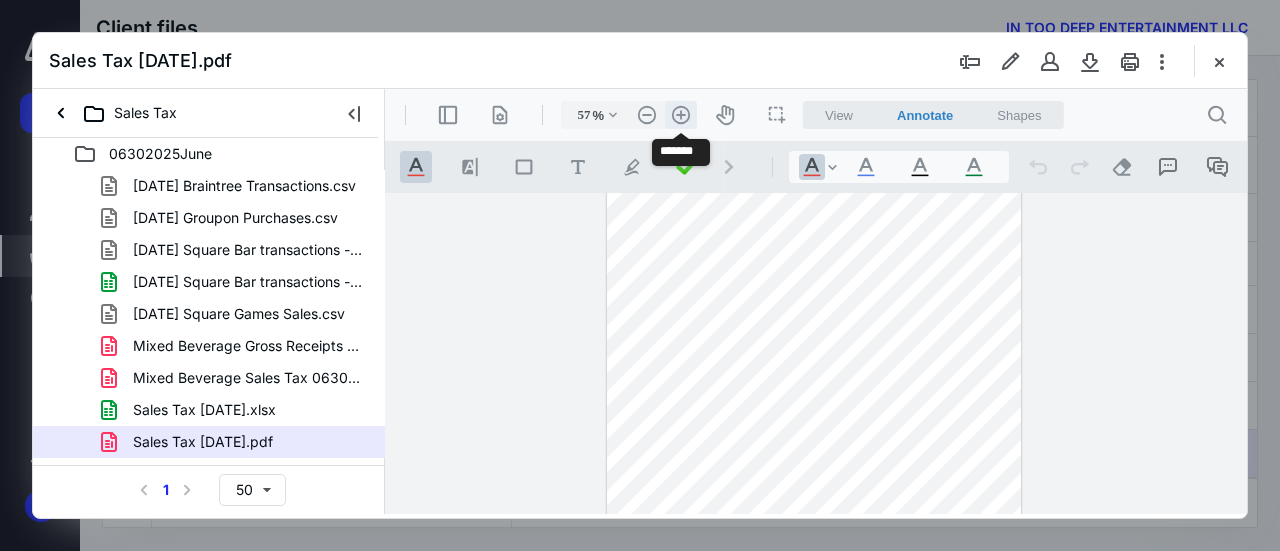 click on ".cls-1{fill:#abb0c4;} icon - header - zoom - in - line" at bounding box center (681, 115) 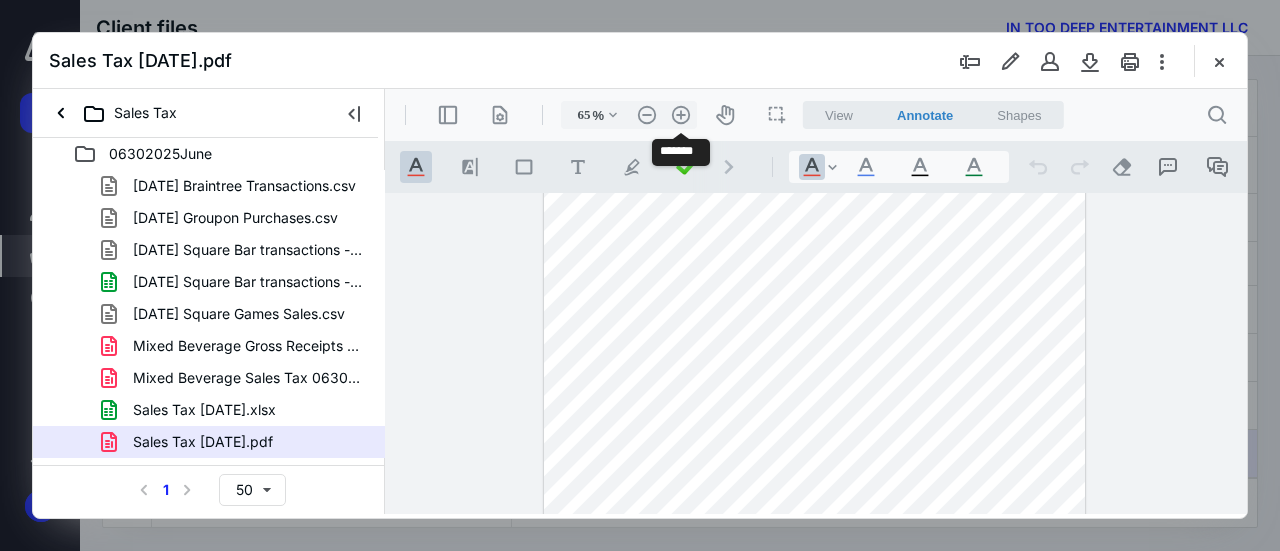 drag, startPoint x: 681, startPoint y: 110, endPoint x: 803, endPoint y: 314, distance: 237.69728 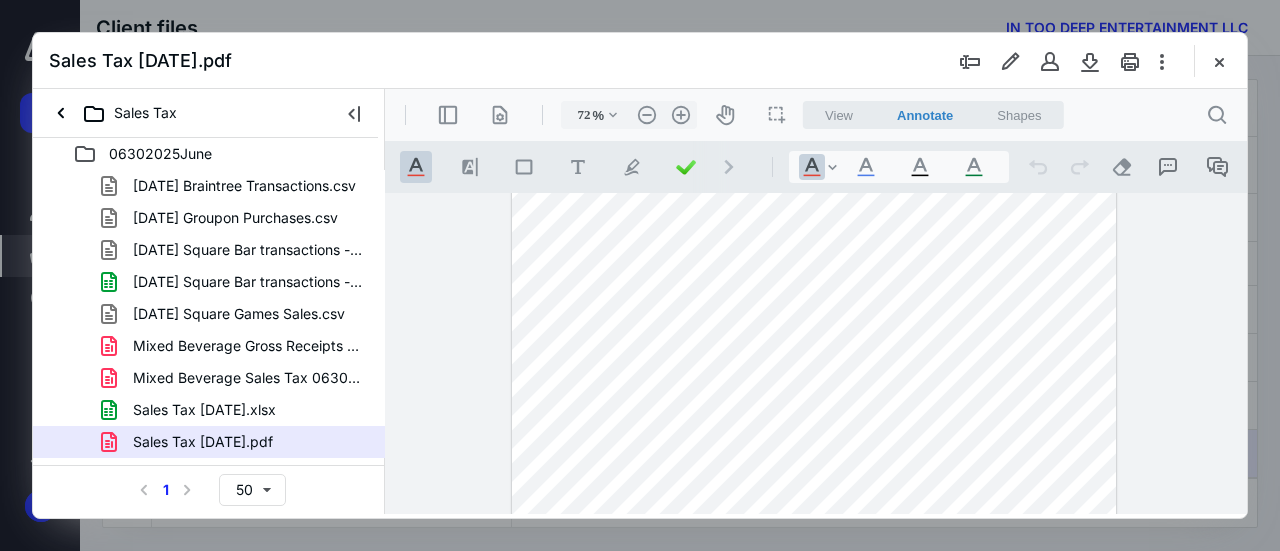 scroll, scrollTop: 538, scrollLeft: 0, axis: vertical 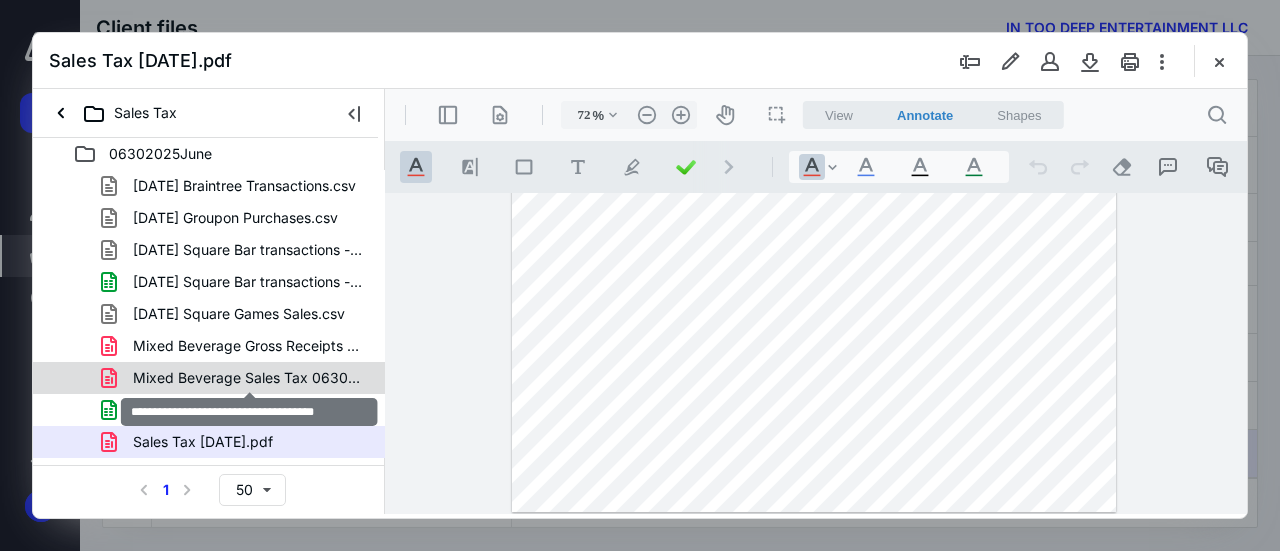 click on "Mixed Beverage Sales Tax 06302025.pdf" at bounding box center [249, 378] 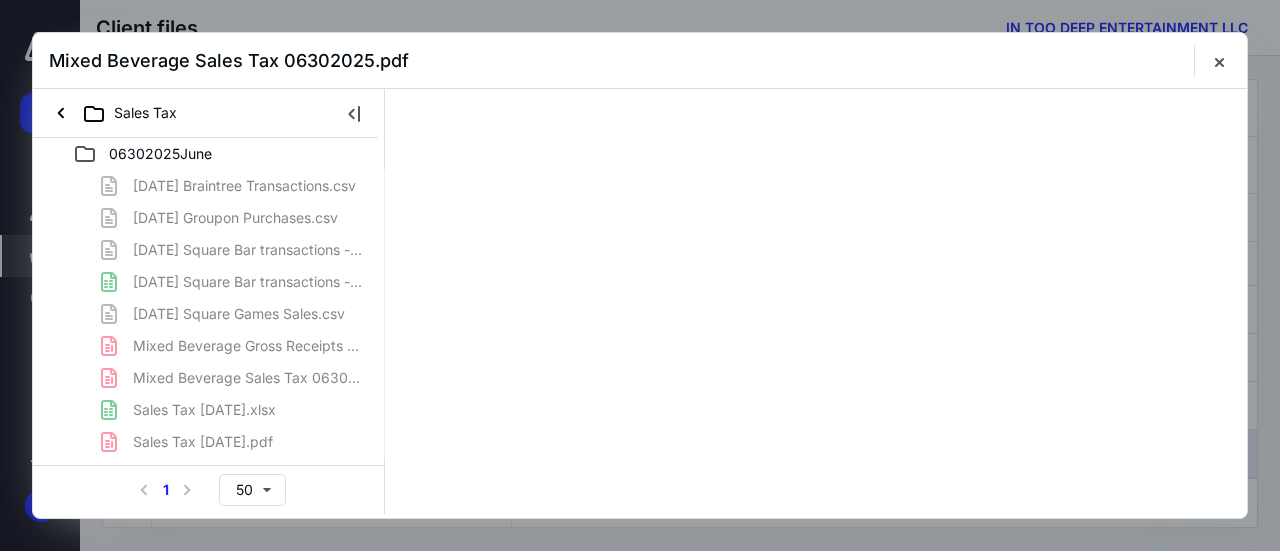 click on "[DATE] Braintree Transactions.csv [DATE] Groupon Purchases.csv [DATE] Square Bar transactions - with catagory totals s.csv [DATE] Square Bar transactions - with catagory totals s.xlsx [DATE] Square Games Sales.csv Mixed Beverage Gross Receipts Tax 06302025.pdf Mixed Beverage Sales Tax 06302025.pdf Sales Tax [DATE].xlsx Sales Tax [DATE].pdf" at bounding box center (209, 314) 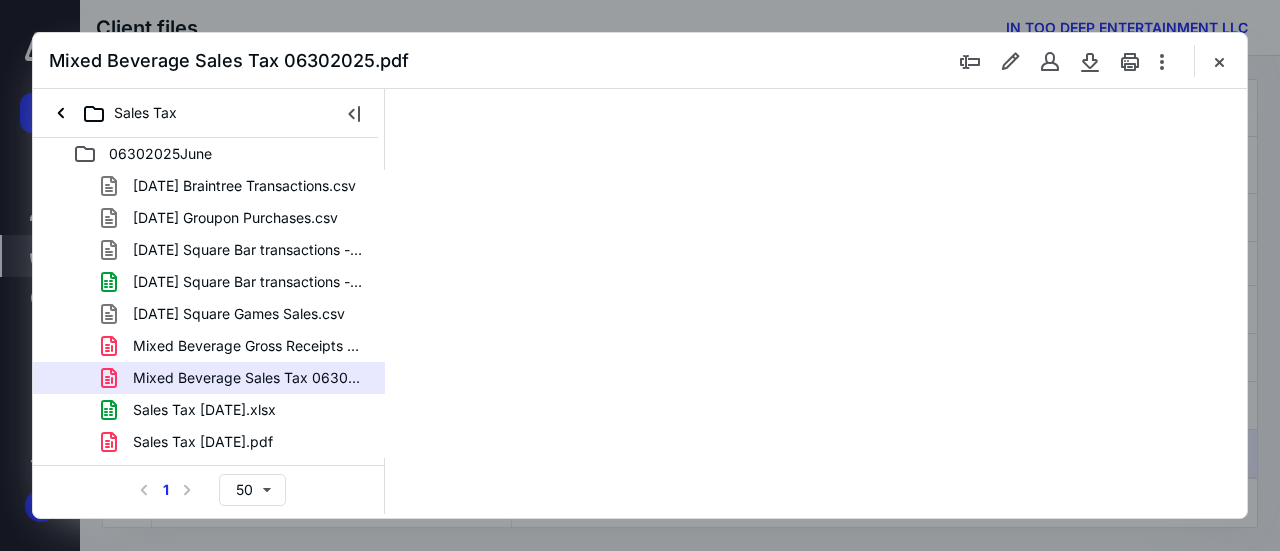 scroll, scrollTop: 0, scrollLeft: 0, axis: both 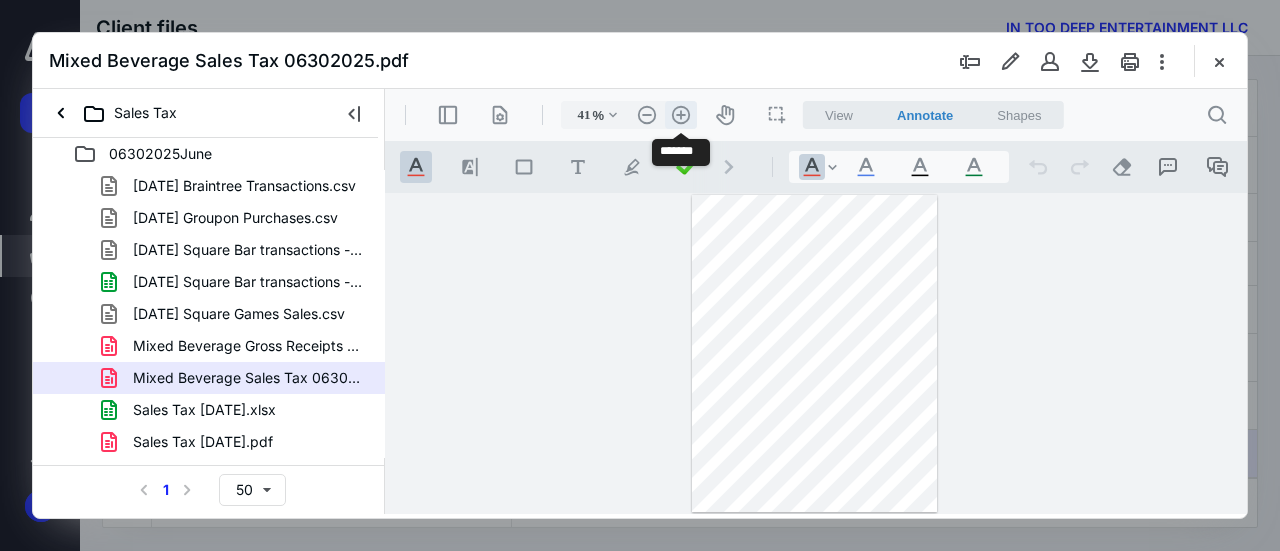 click on ".cls-1{fill:#abb0c4;} icon - header - zoom - in - line" at bounding box center [681, 115] 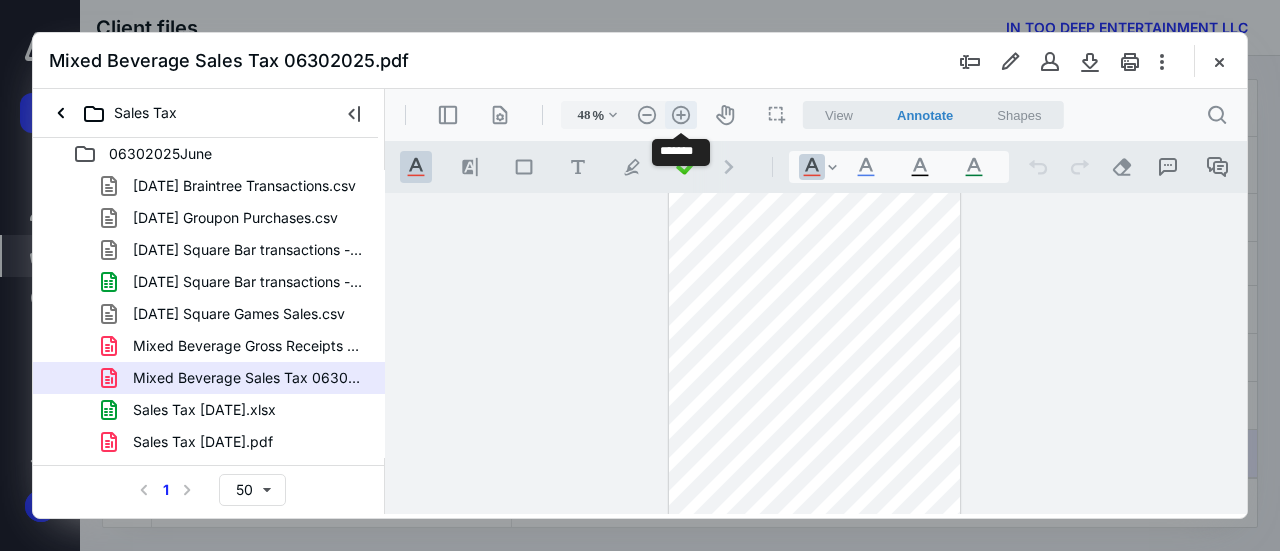 click on ".cls-1{fill:#abb0c4;} icon - header - zoom - in - line" at bounding box center [681, 115] 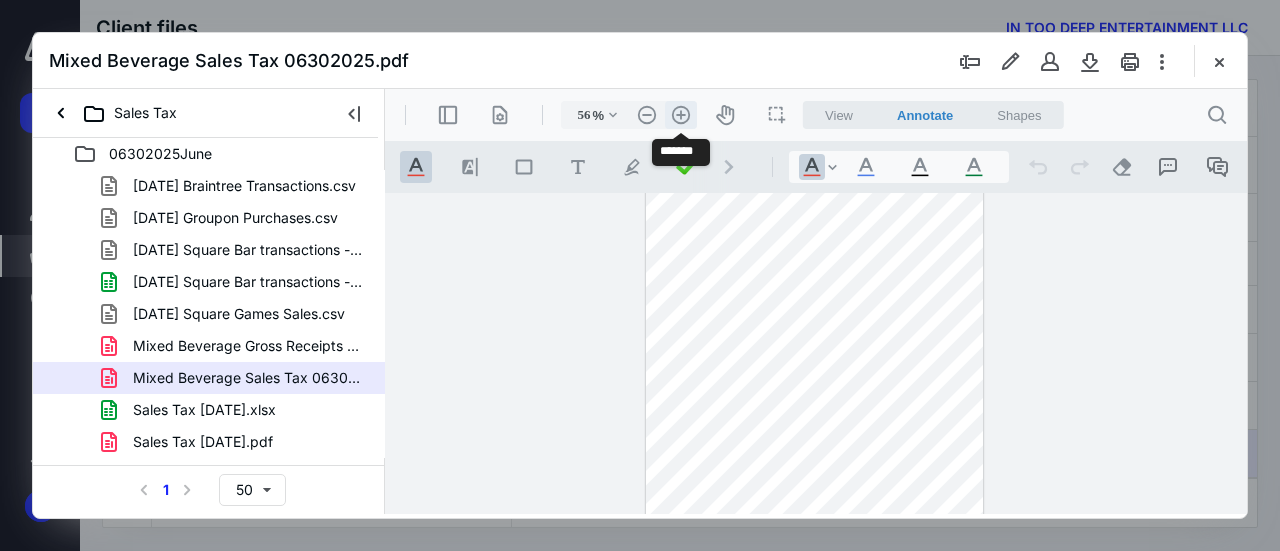 click on ".cls-1{fill:#abb0c4;} icon - header - zoom - in - line" at bounding box center (681, 115) 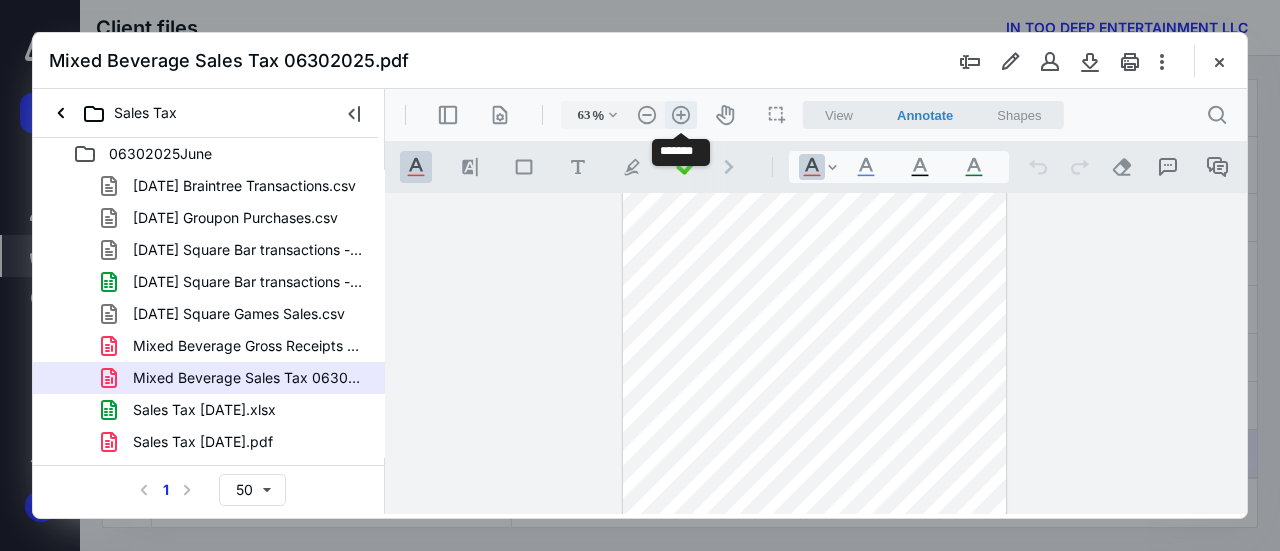 click on ".cls-1{fill:#abb0c4;} icon - header - zoom - in - line" at bounding box center [681, 115] 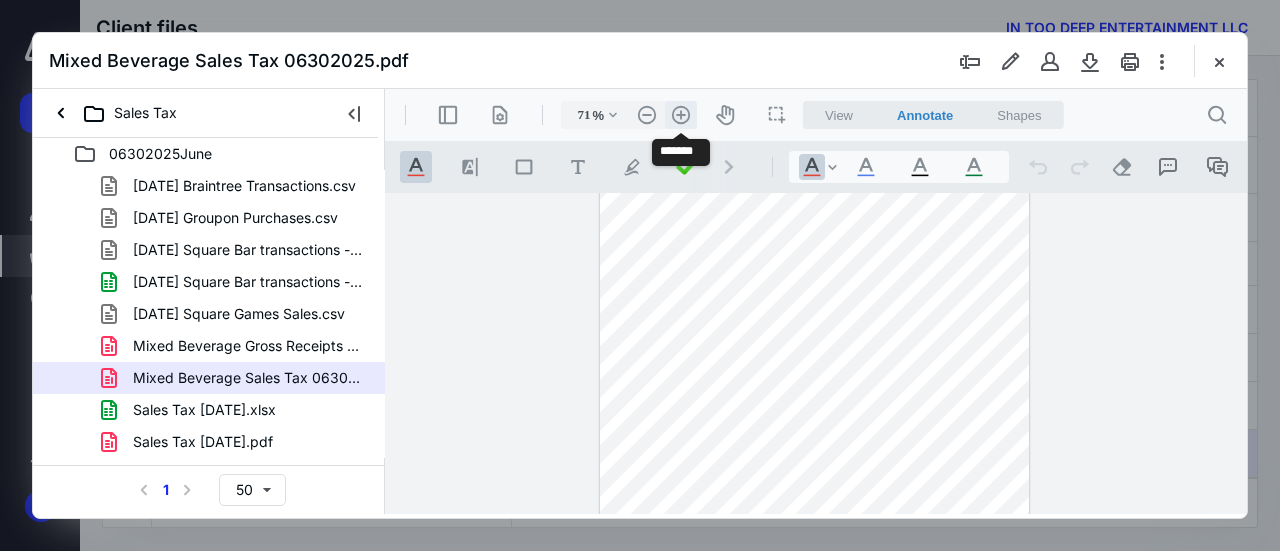click on ".cls-1{fill:#abb0c4;} icon - header - zoom - in - line" at bounding box center (681, 115) 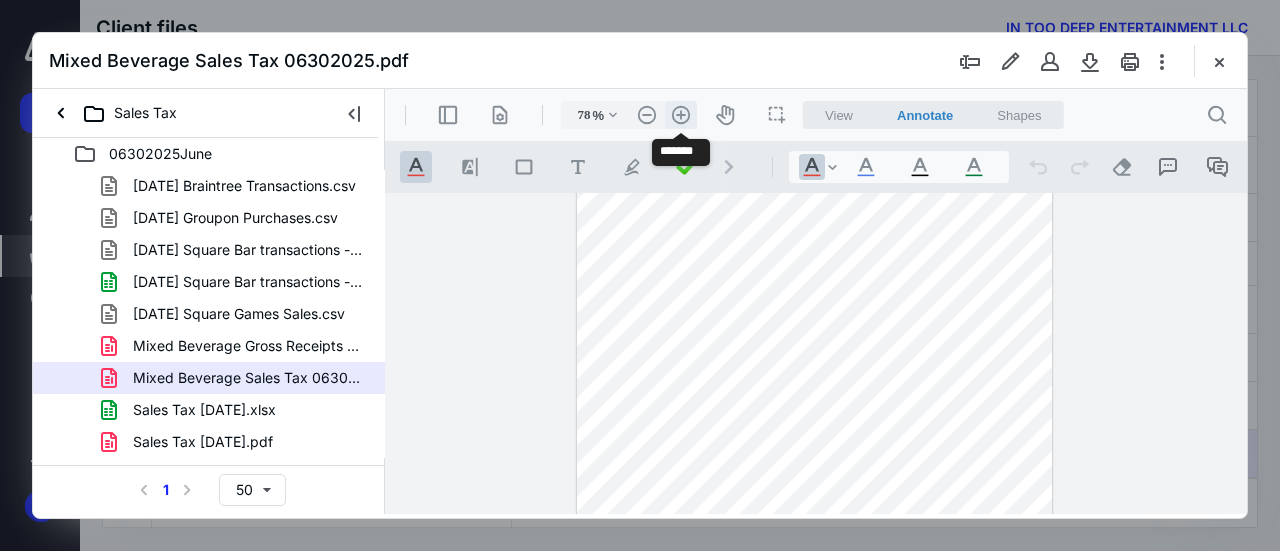 scroll, scrollTop: 101, scrollLeft: 0, axis: vertical 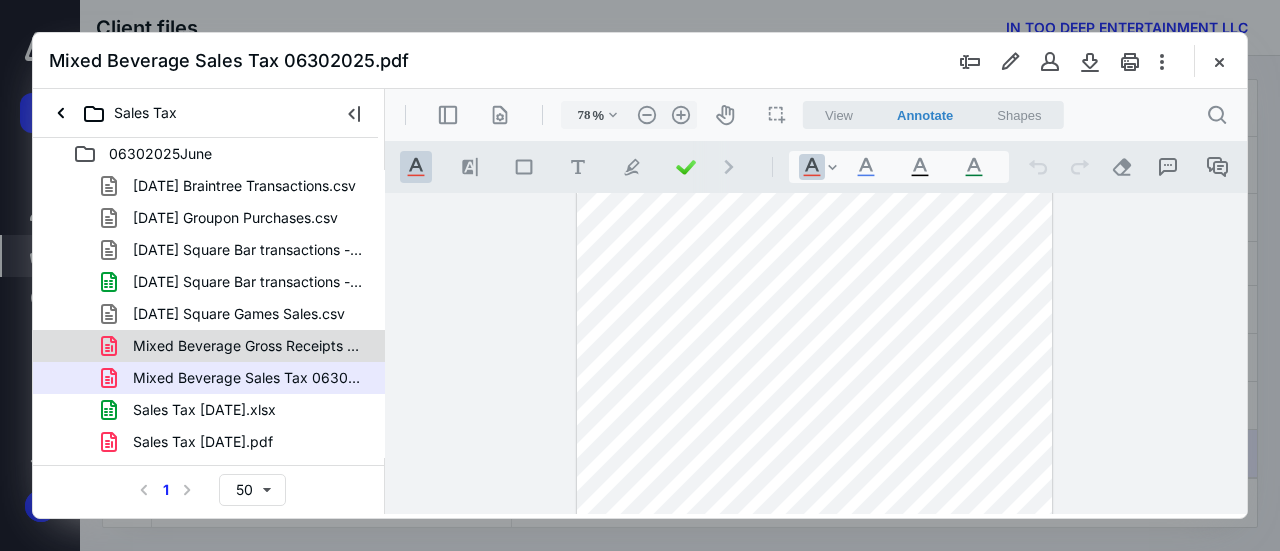 click on "Mixed Beverage Gross Receipts Tax 06302025.pdf" at bounding box center (249, 346) 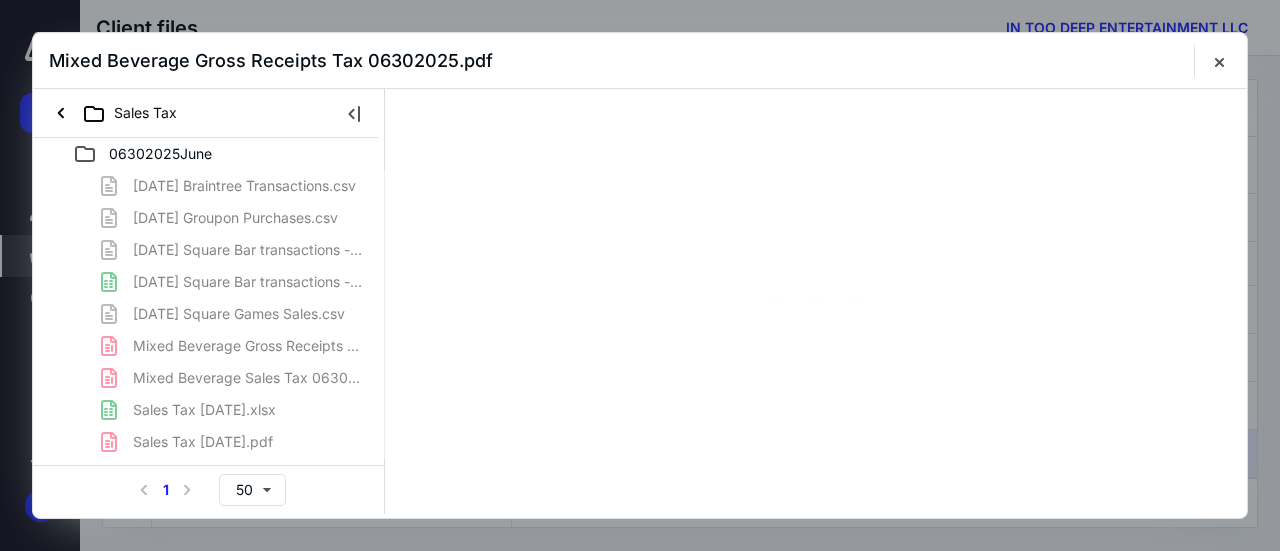 click on "[DATE] Braintree Transactions.csv [DATE] Groupon Purchases.csv [DATE] Square Bar transactions - with catagory totals s.csv [DATE] Square Bar transactions - with catagory totals s.xlsx [DATE] Square Games Sales.csv Mixed Beverage Gross Receipts Tax 06302025.pdf Mixed Beverage Sales Tax 06302025.pdf Sales Tax [DATE].xlsx Sales Tax [DATE].pdf" at bounding box center (209, 314) 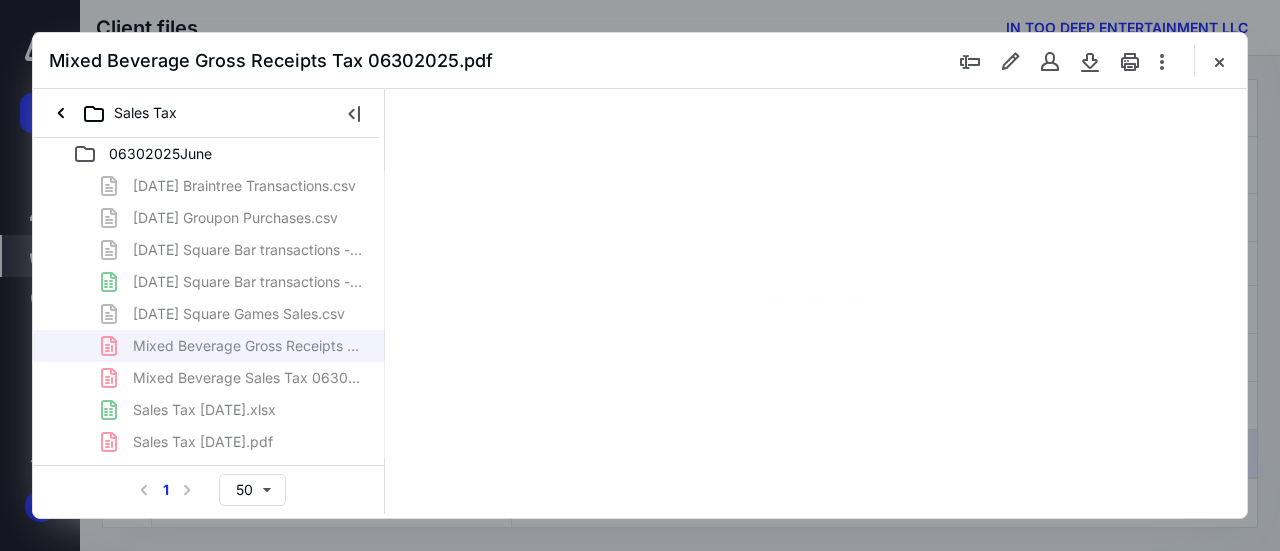 scroll, scrollTop: 0, scrollLeft: 0, axis: both 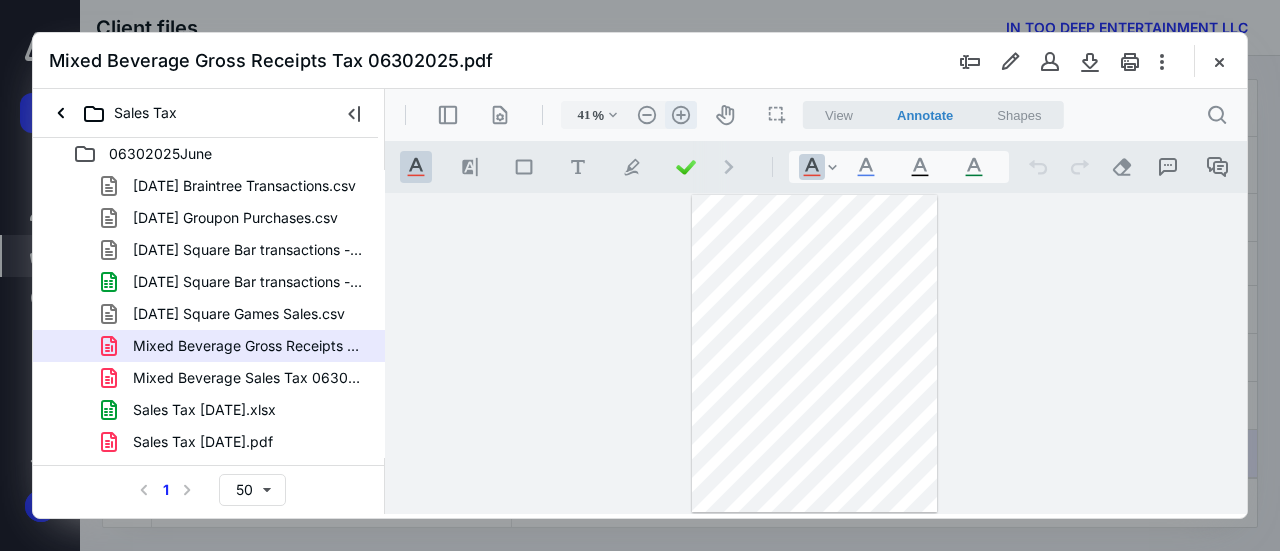 click on ".cls-1{fill:#abb0c4;} icon - header - zoom - in - line" at bounding box center [681, 115] 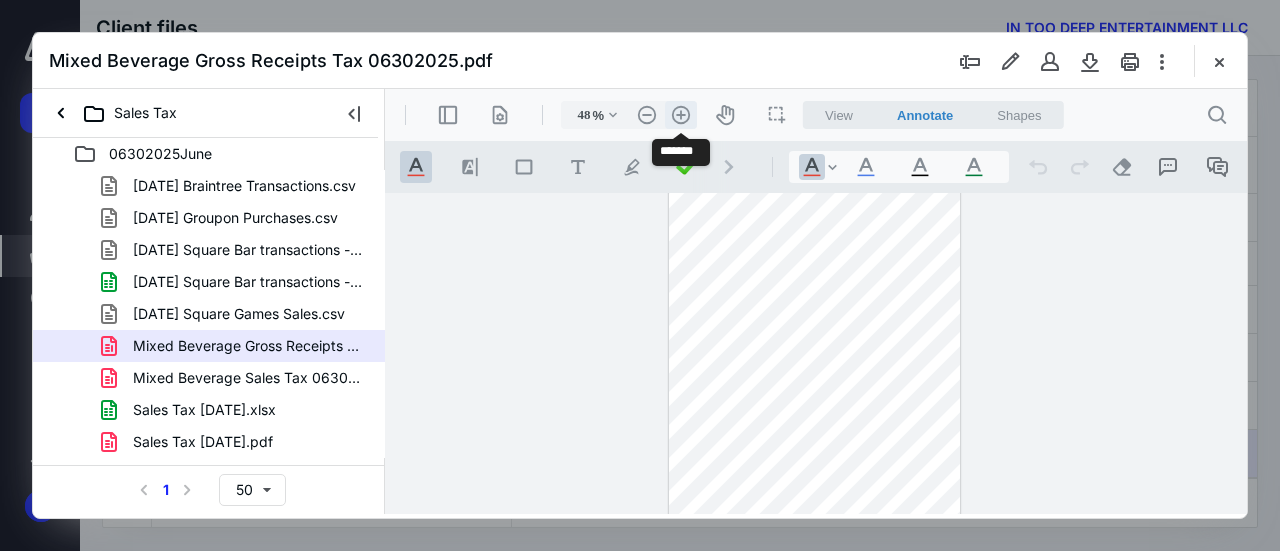 click on ".cls-1{fill:#abb0c4;} icon - header - zoom - in - line" at bounding box center [681, 115] 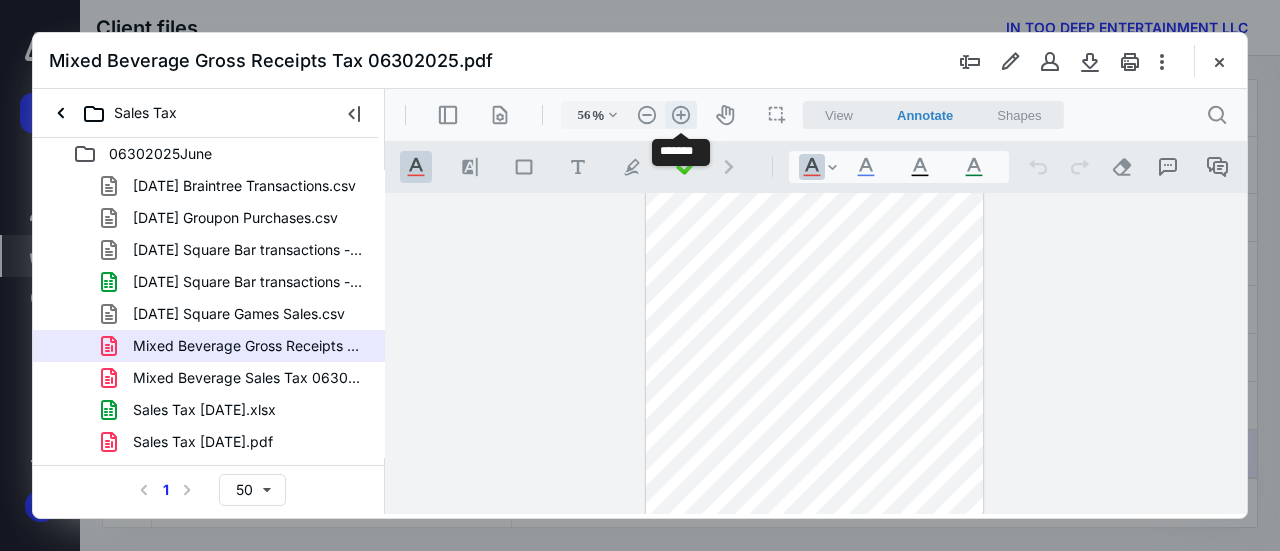 click on ".cls-1{fill:#abb0c4;} icon - header - zoom - in - line" at bounding box center (681, 115) 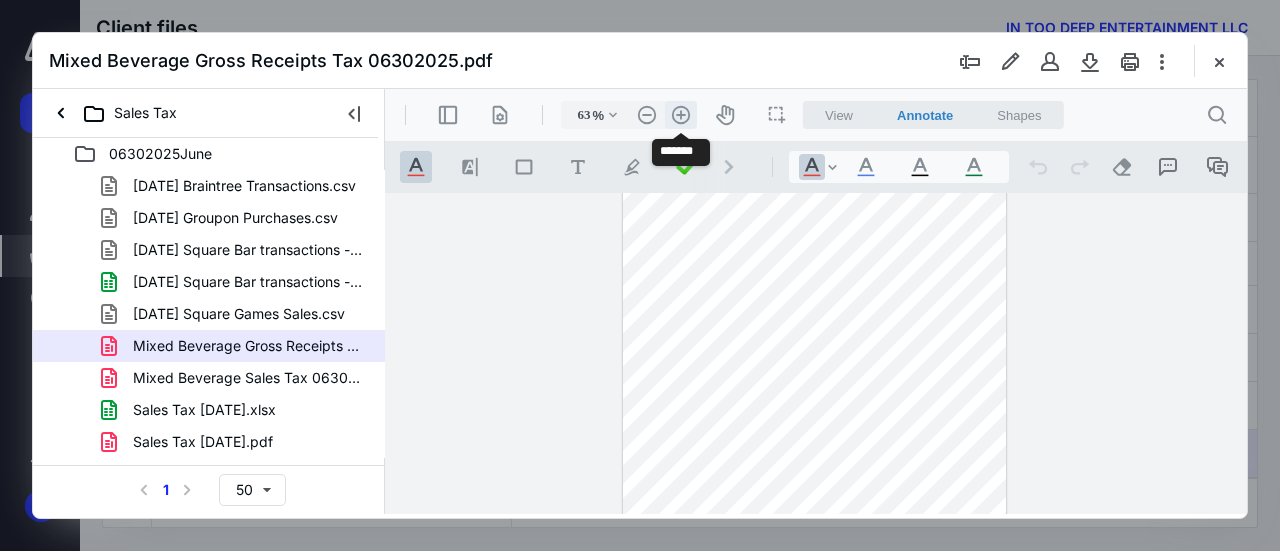 click on ".cls-1{fill:#abb0c4;} icon - header - zoom - in - line" at bounding box center [681, 115] 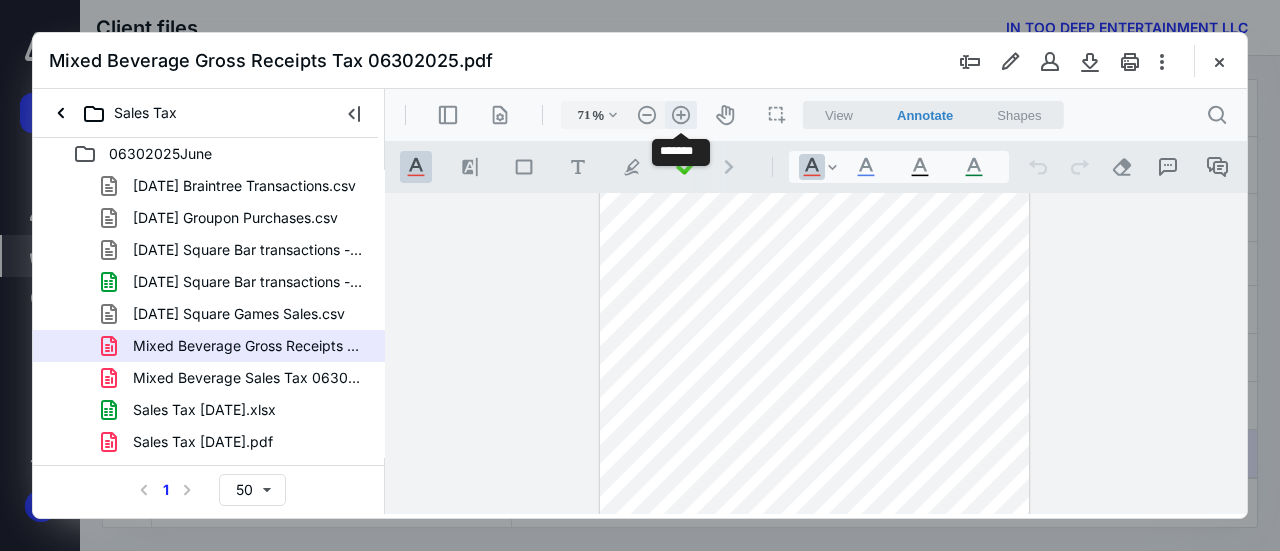 click on ".cls-1{fill:#abb0c4;} icon - header - zoom - in - line" at bounding box center [681, 115] 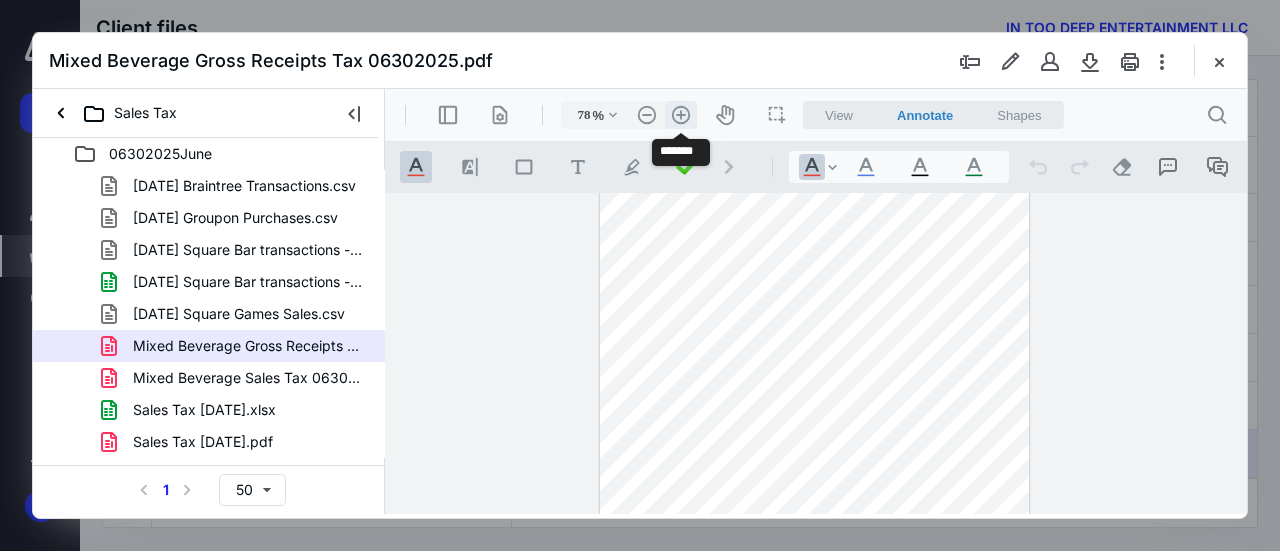 click on ".cls-1{fill:#abb0c4;} icon - header - zoom - in - line" at bounding box center (681, 115) 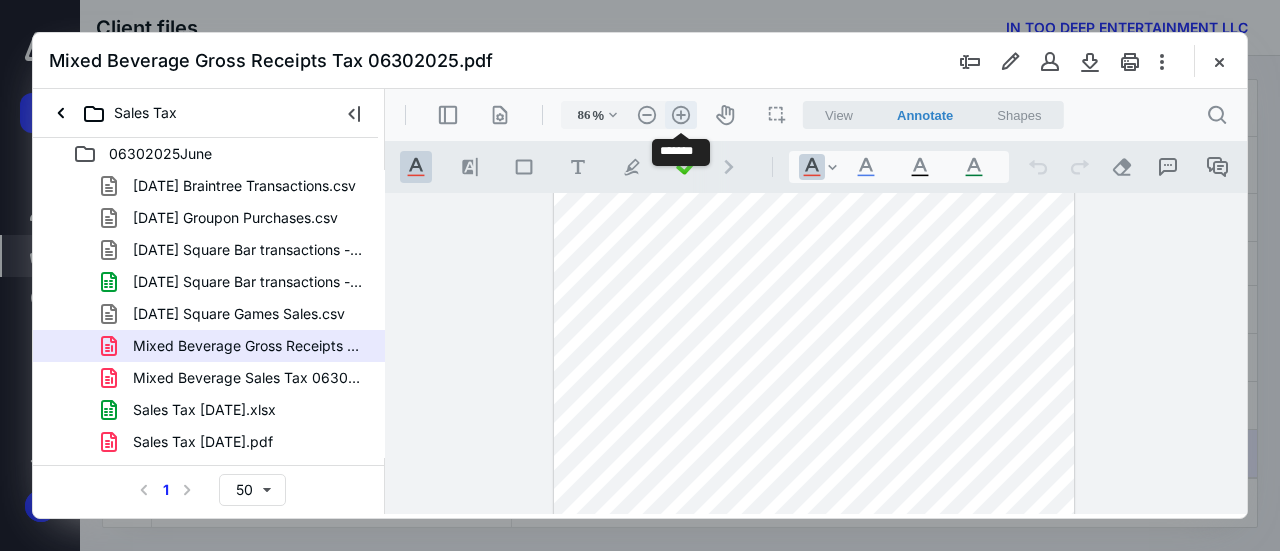 click on ".cls-1{fill:#abb0c4;} icon - header - zoom - in - line" at bounding box center (681, 115) 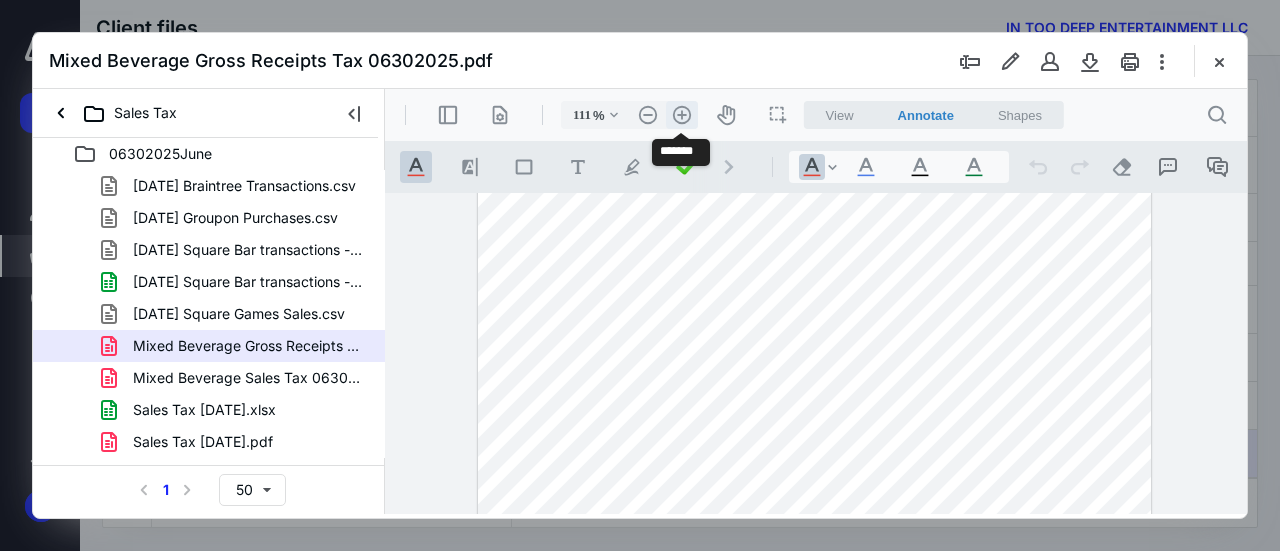 scroll, scrollTop: 189, scrollLeft: 0, axis: vertical 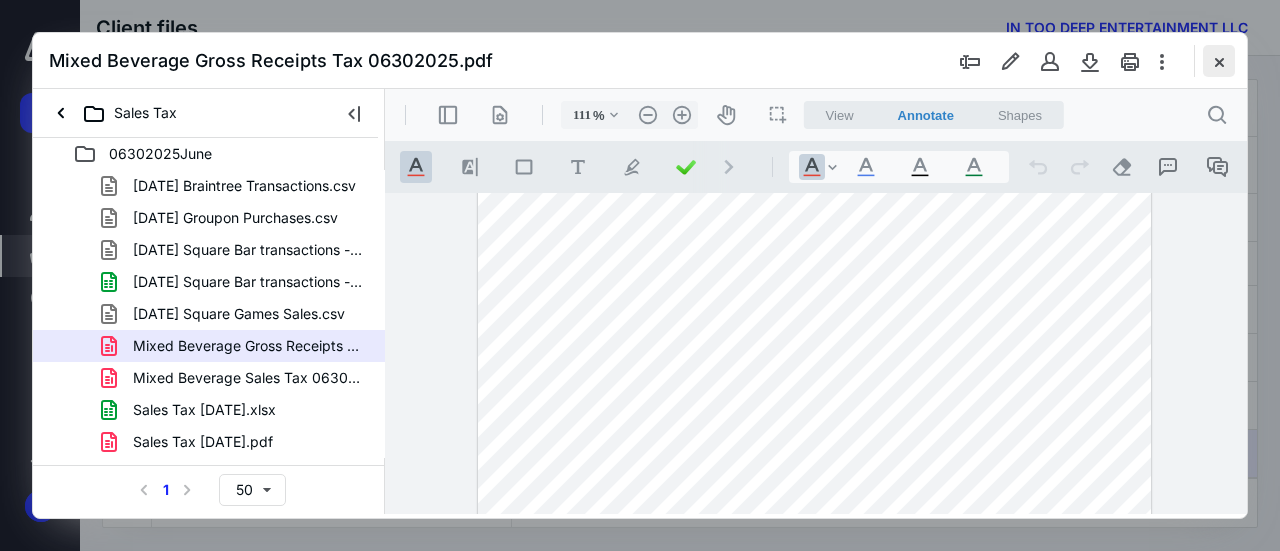 click at bounding box center (1219, 61) 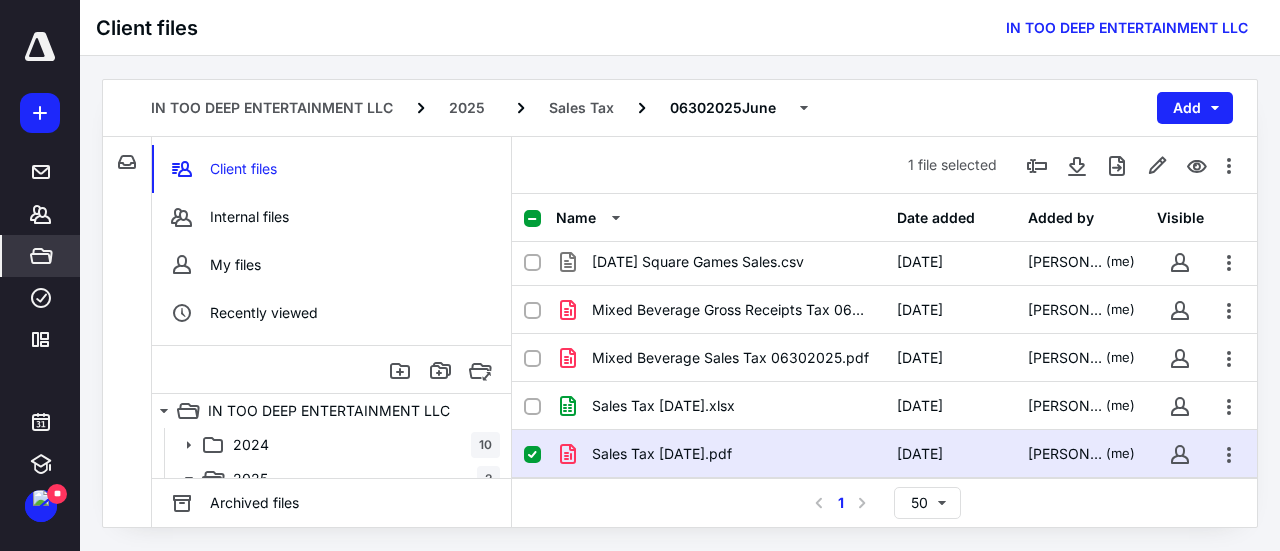 click 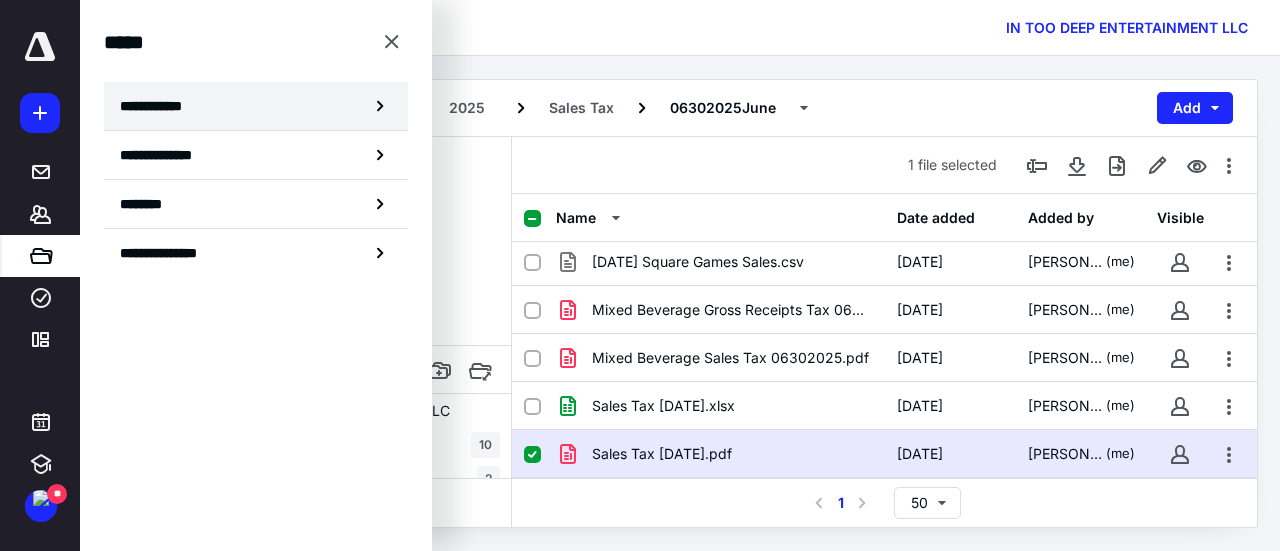 click on "**********" at bounding box center (256, 106) 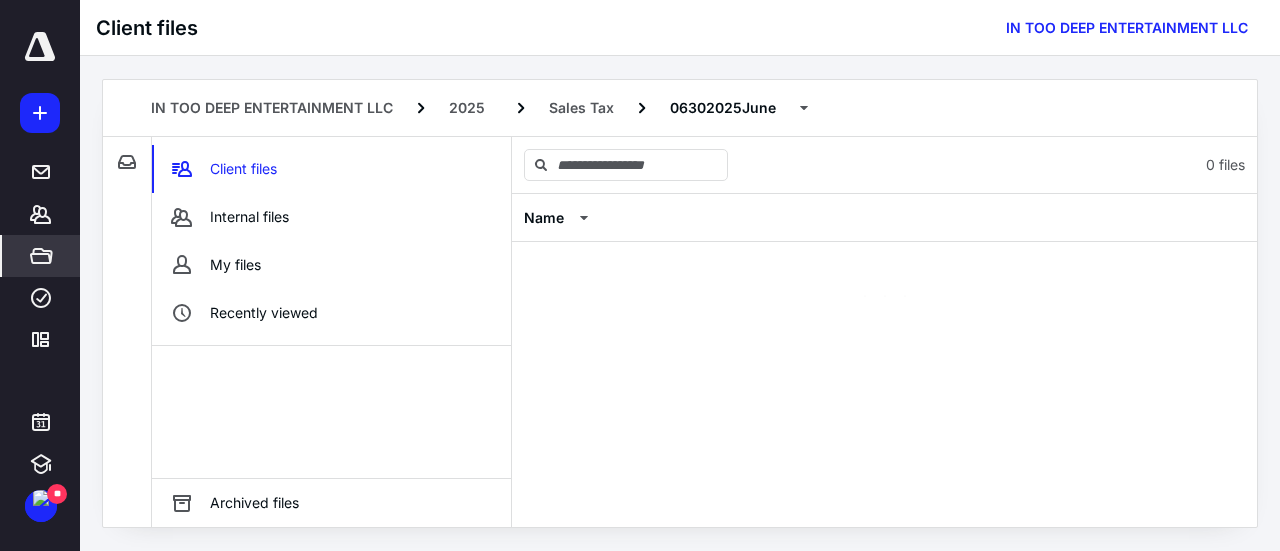 scroll, scrollTop: 0, scrollLeft: 0, axis: both 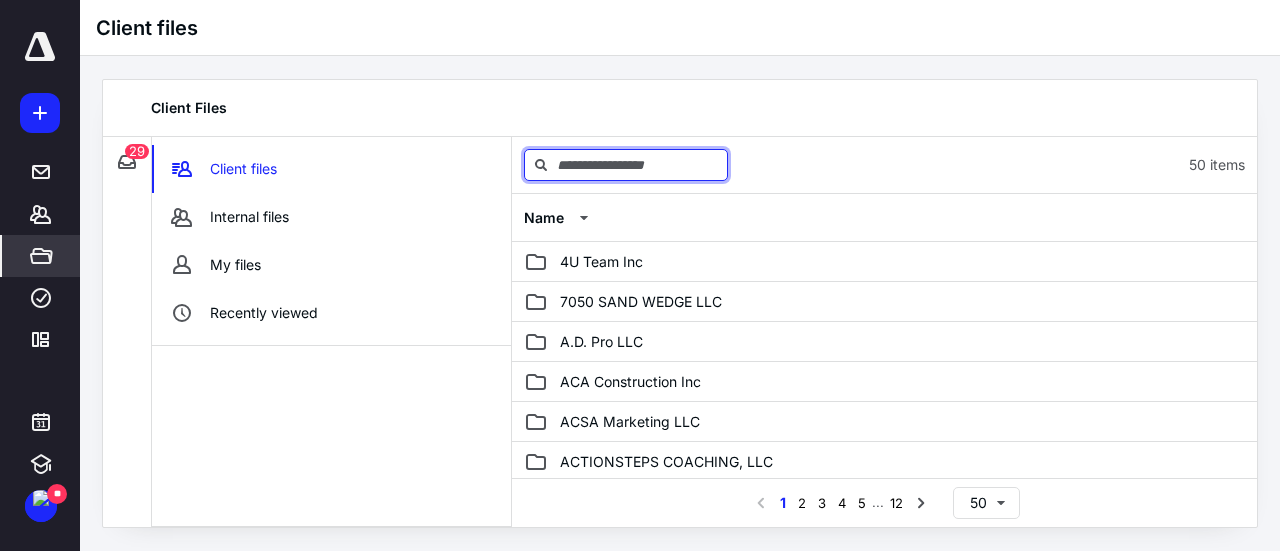 click at bounding box center (626, 165) 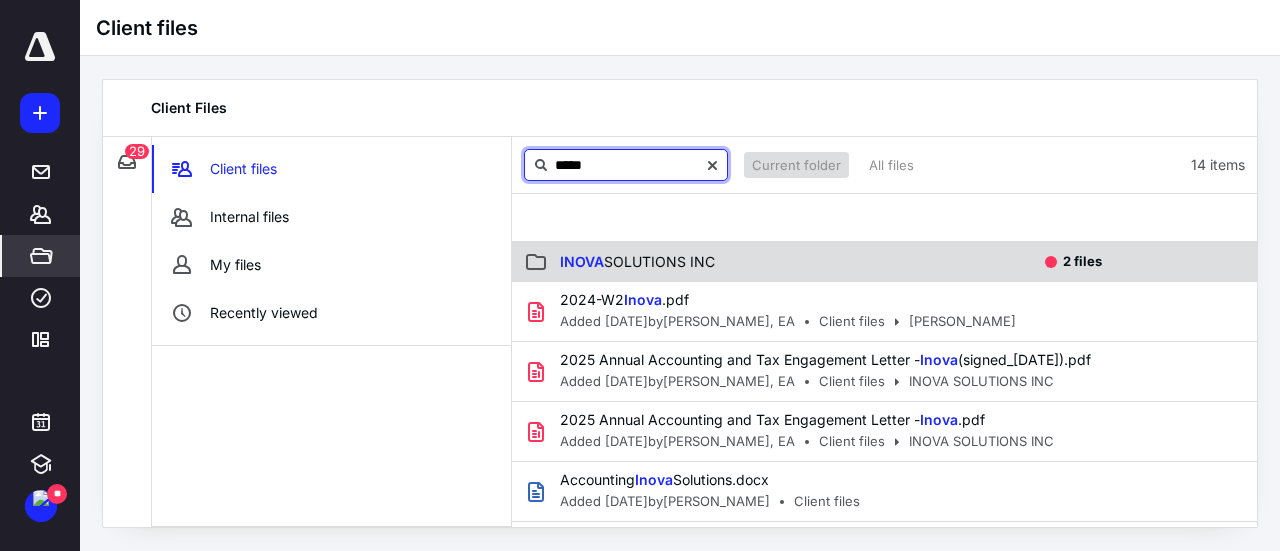 type on "*****" 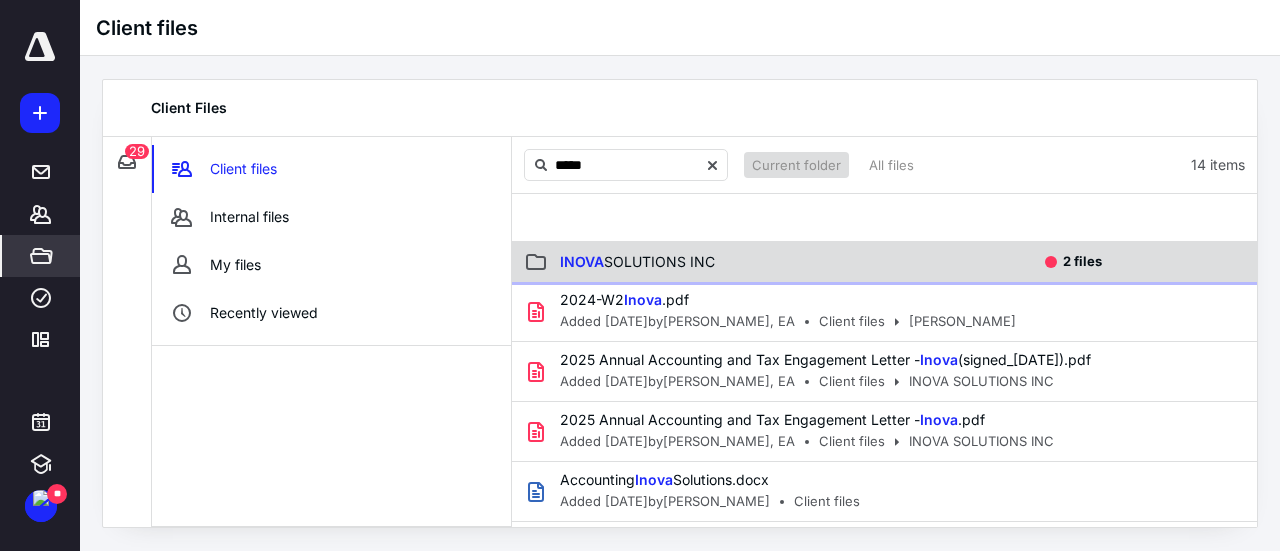 click on "INOVA  SOLUTIONS INC" at bounding box center (781, 262) 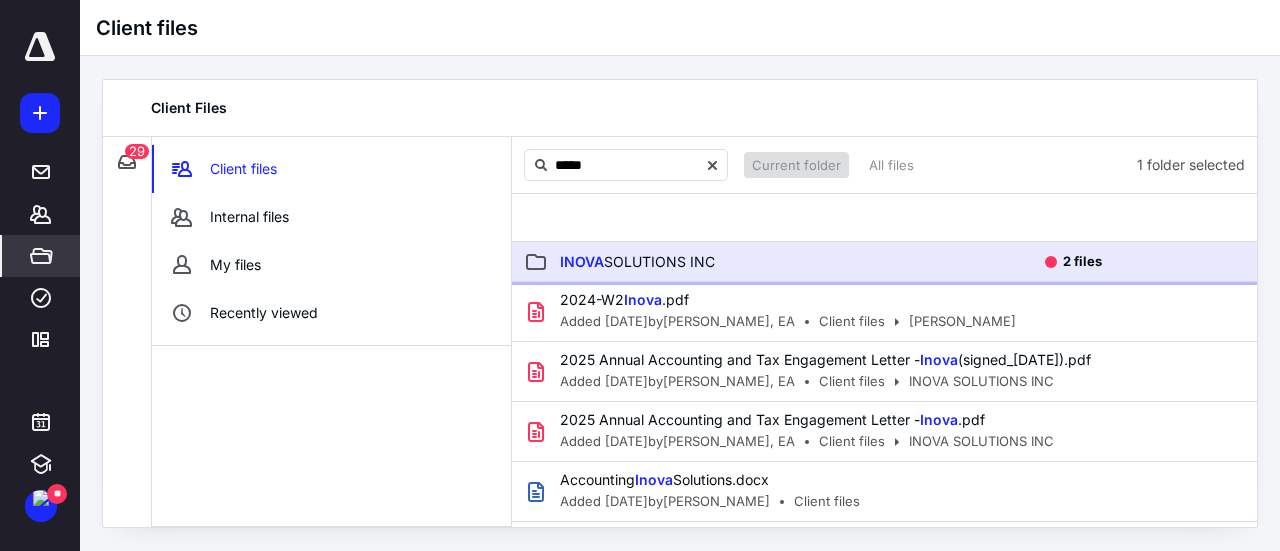click on "INOVA  SOLUTIONS INC" at bounding box center [781, 262] 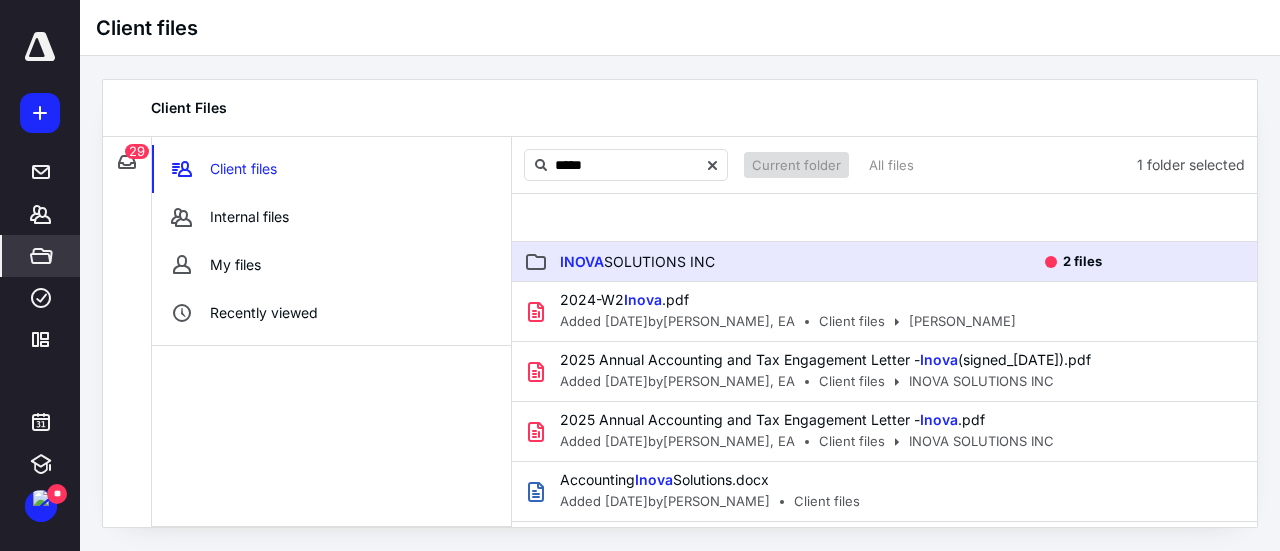type 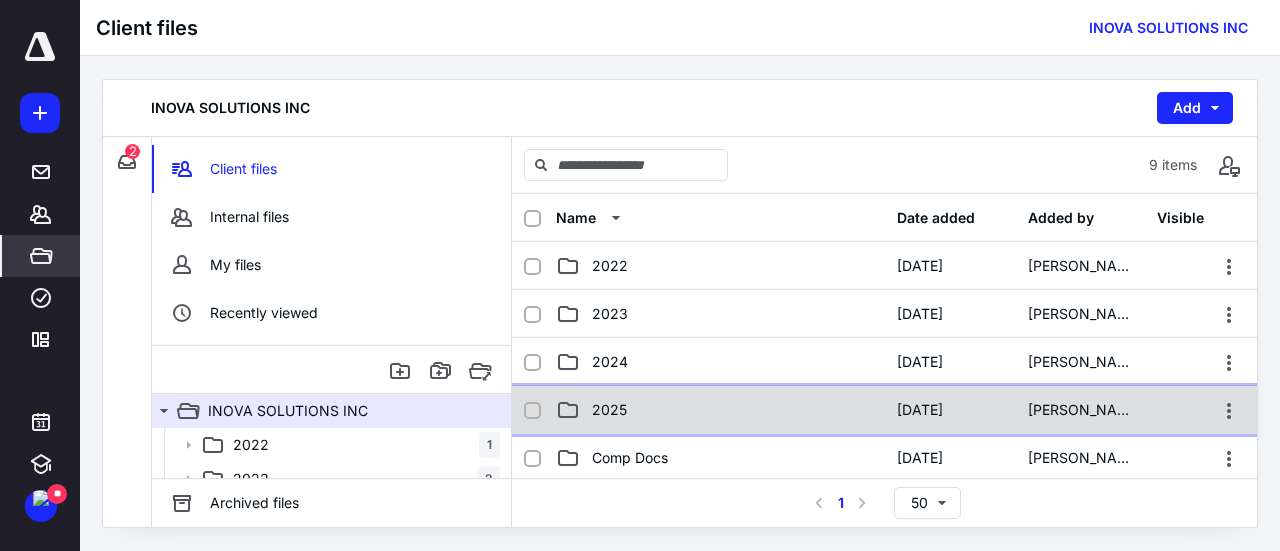 click on "2025" at bounding box center (720, 410) 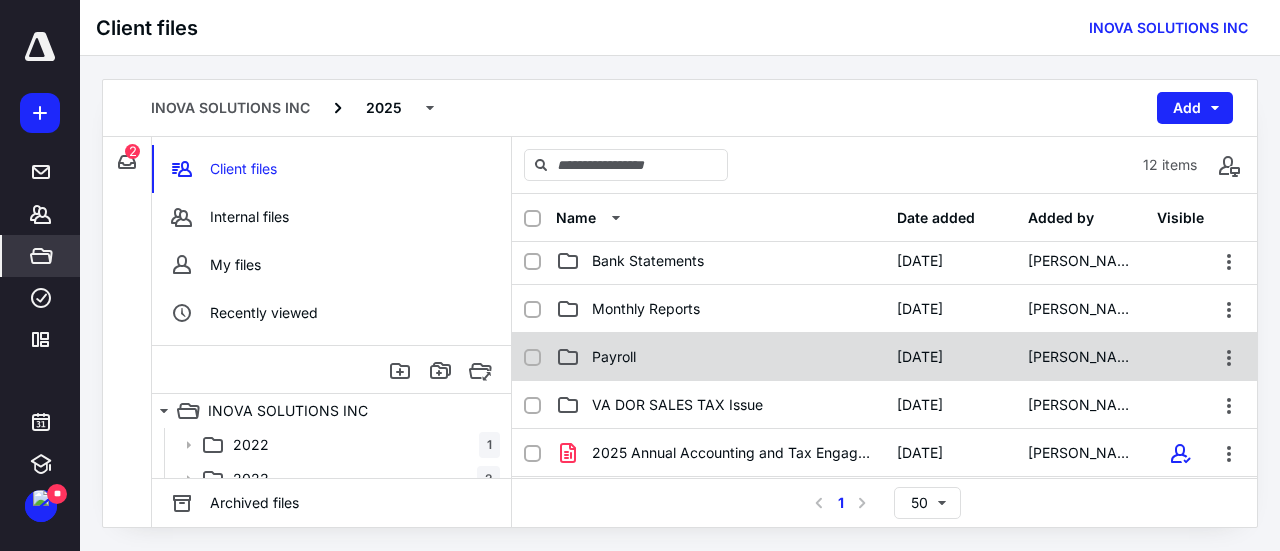 scroll, scrollTop: 6, scrollLeft: 0, axis: vertical 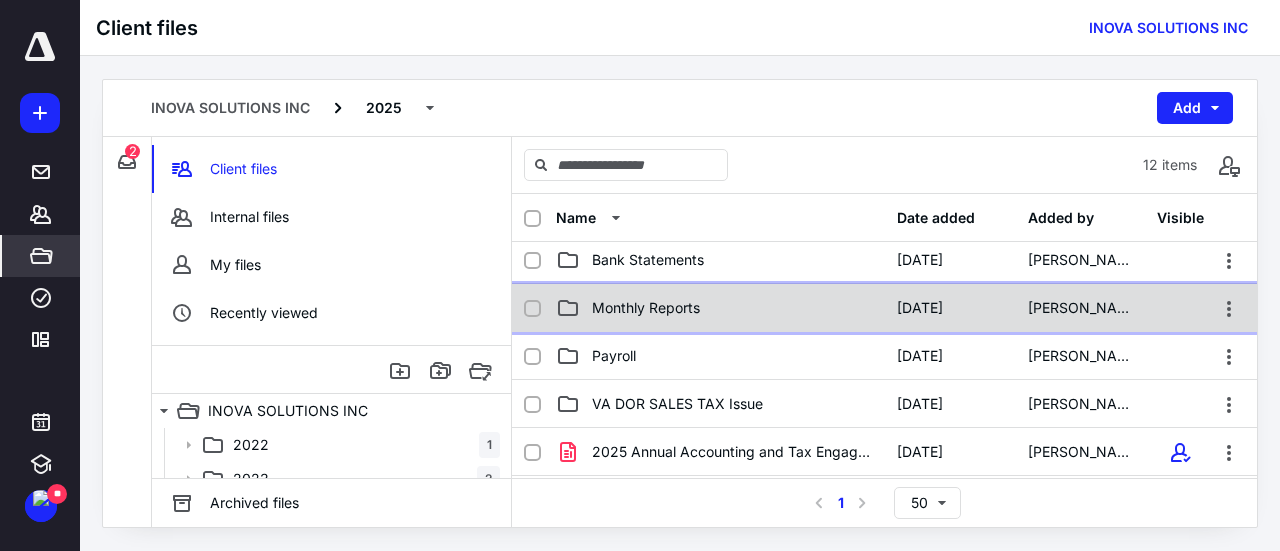 click on "Monthly Reports" at bounding box center (720, 308) 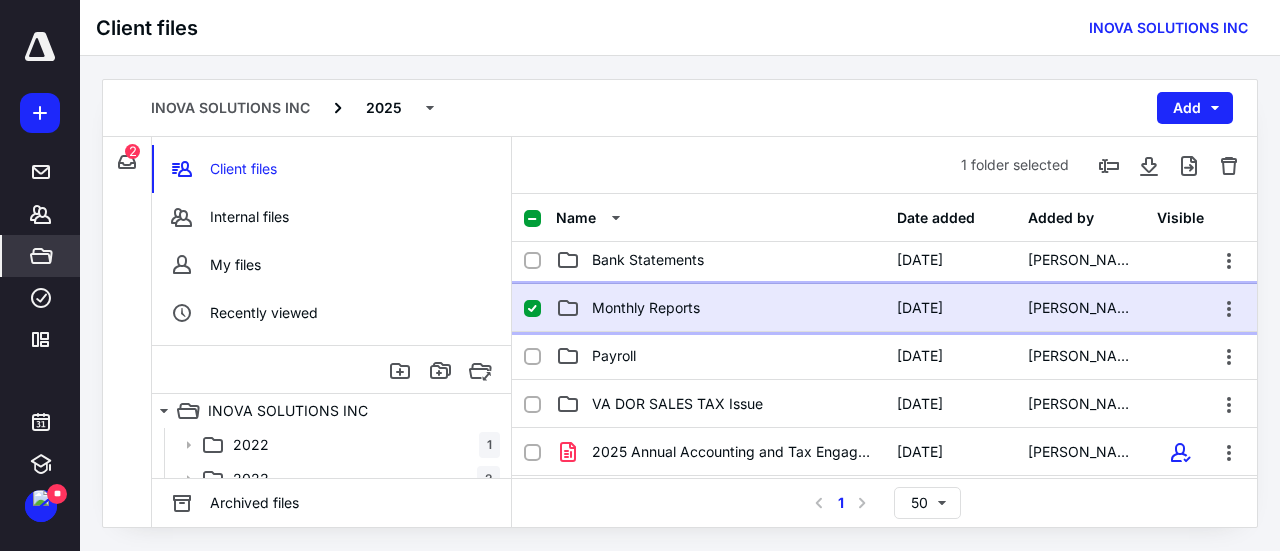 click on "Monthly Reports" at bounding box center (720, 308) 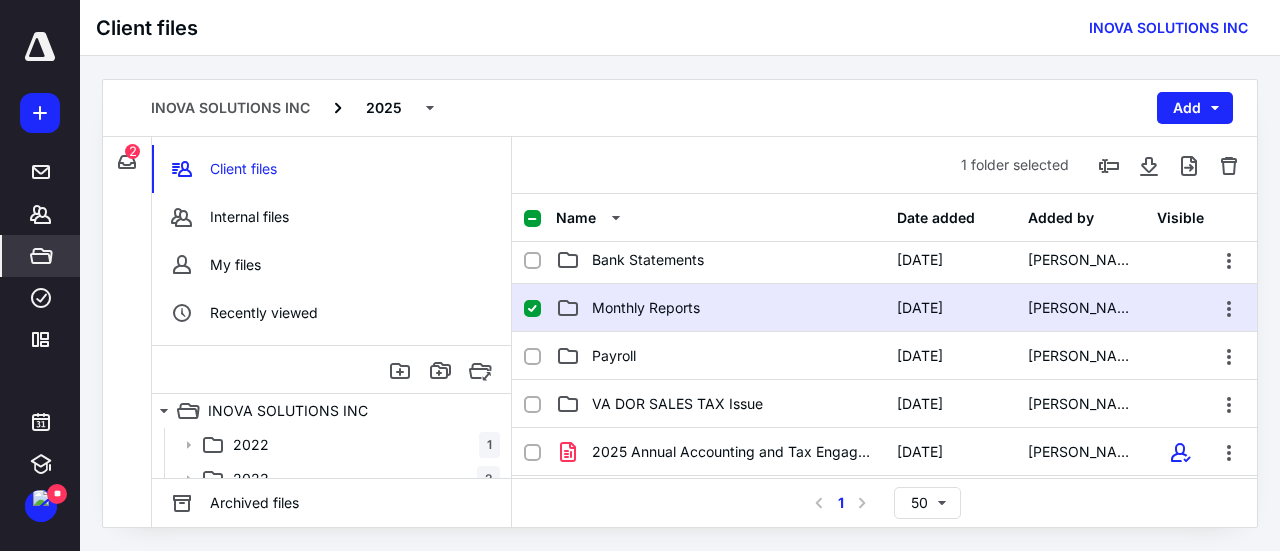 scroll, scrollTop: 0, scrollLeft: 0, axis: both 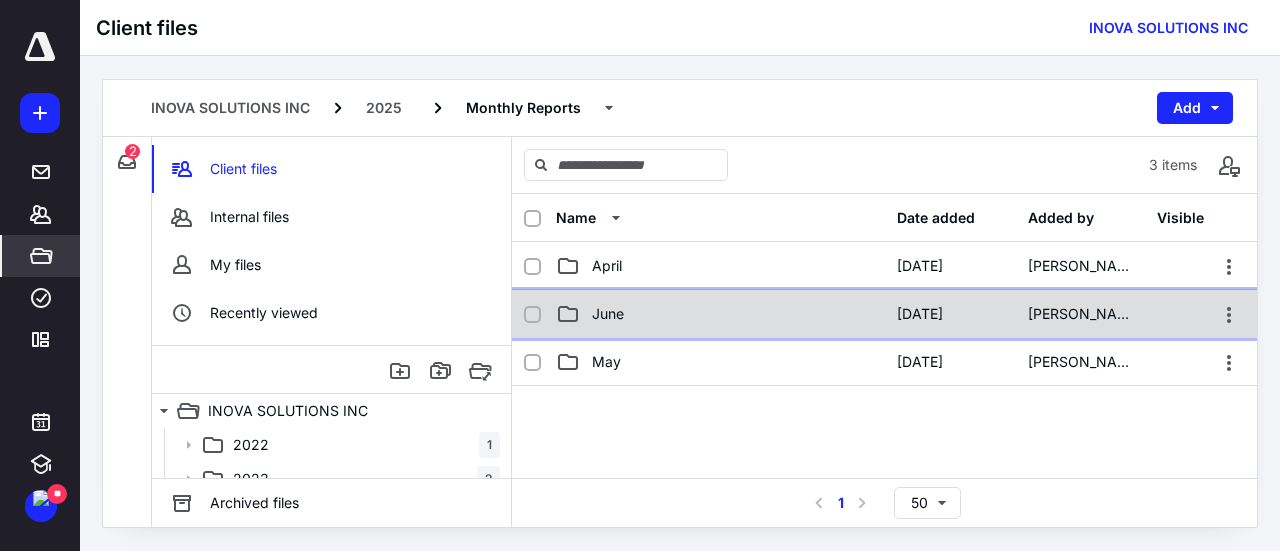 click on "June" at bounding box center [720, 314] 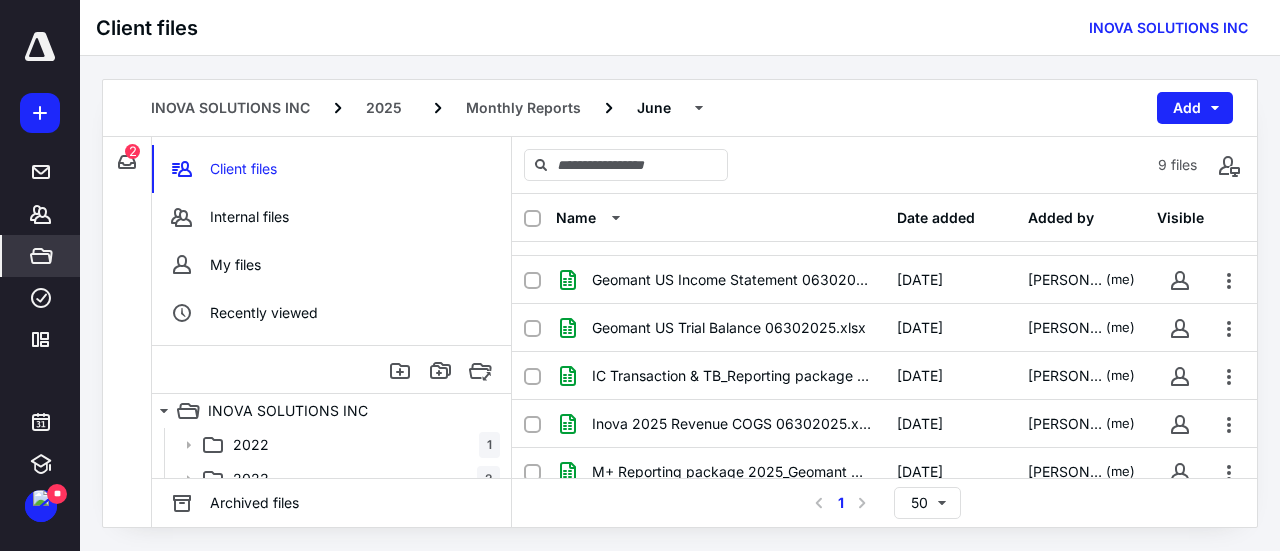 scroll, scrollTop: 196, scrollLeft: 0, axis: vertical 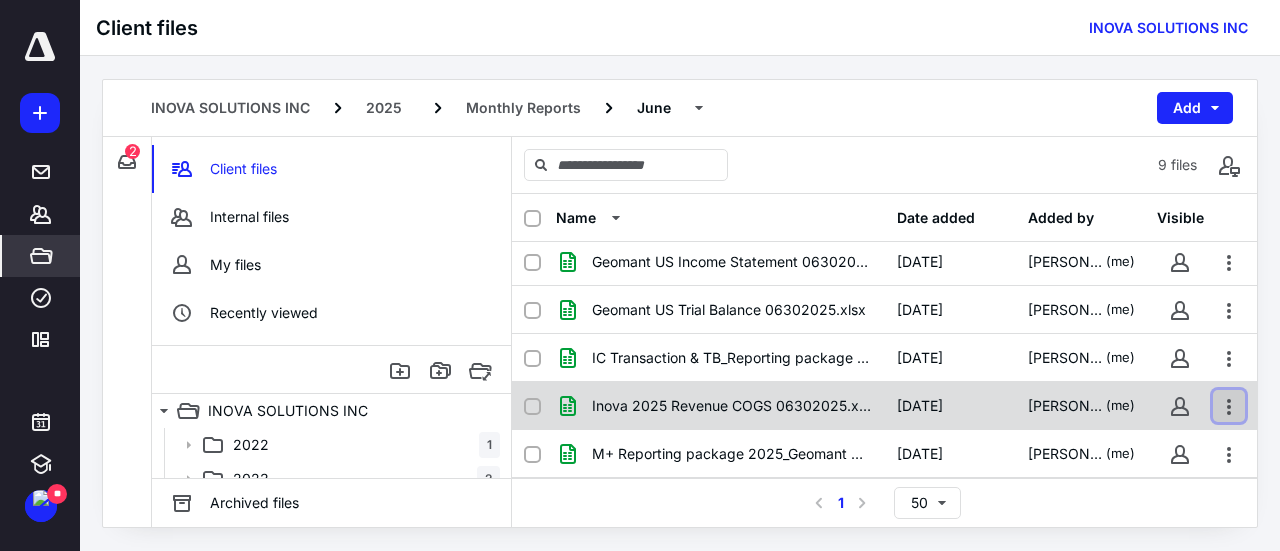 click at bounding box center [1229, 406] 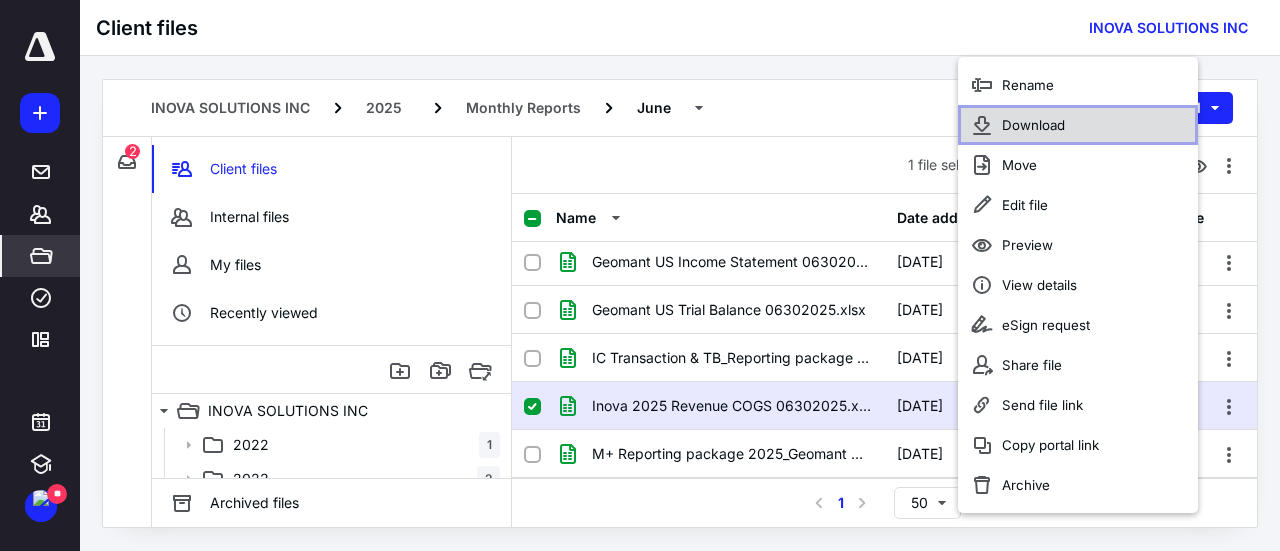 click on "Download" at bounding box center (1078, 125) 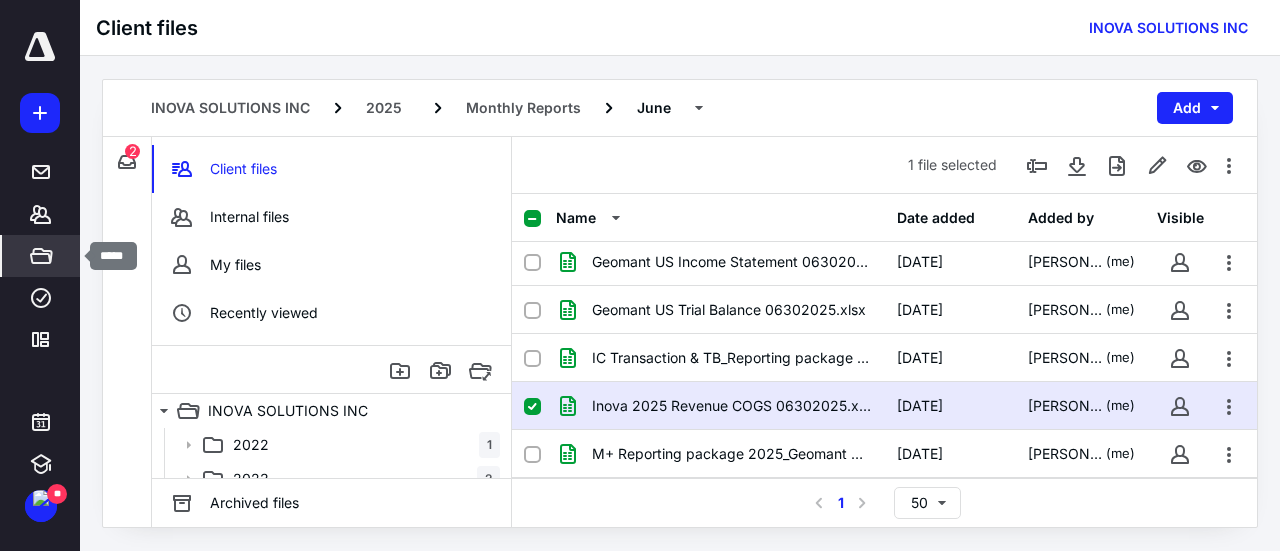 click 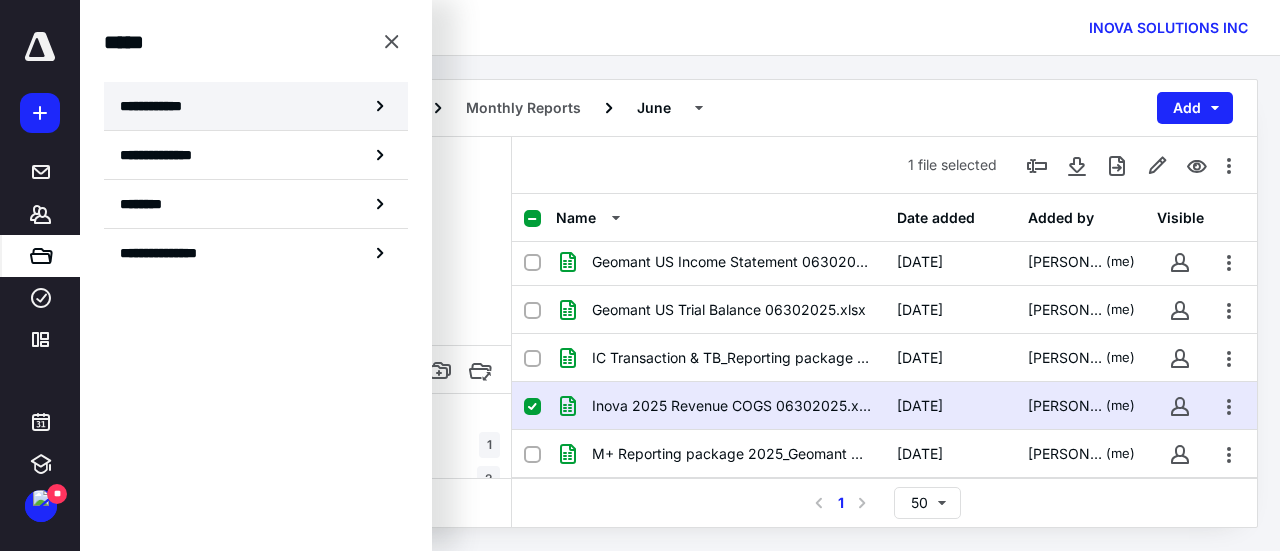 click on "**********" at bounding box center (256, 106) 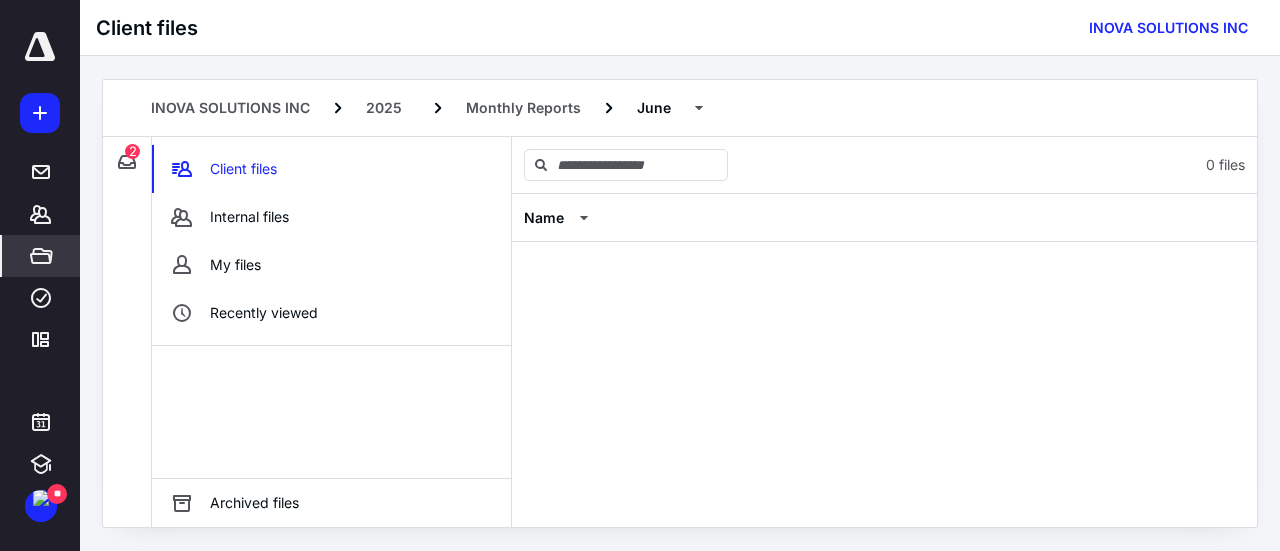 scroll, scrollTop: 0, scrollLeft: 0, axis: both 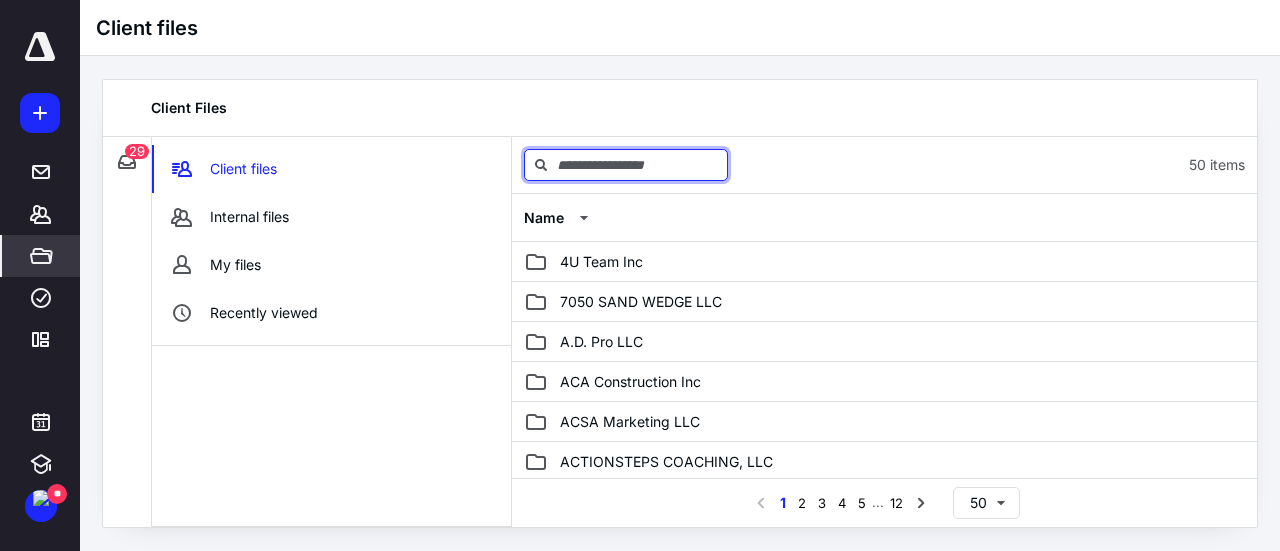 click at bounding box center [626, 165] 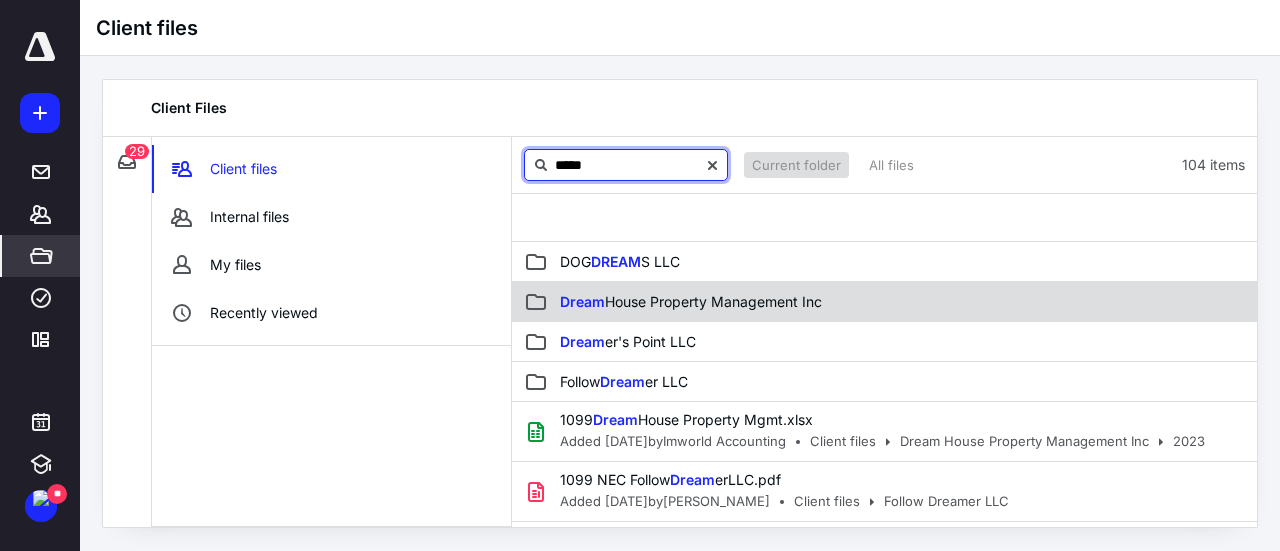 type on "*****" 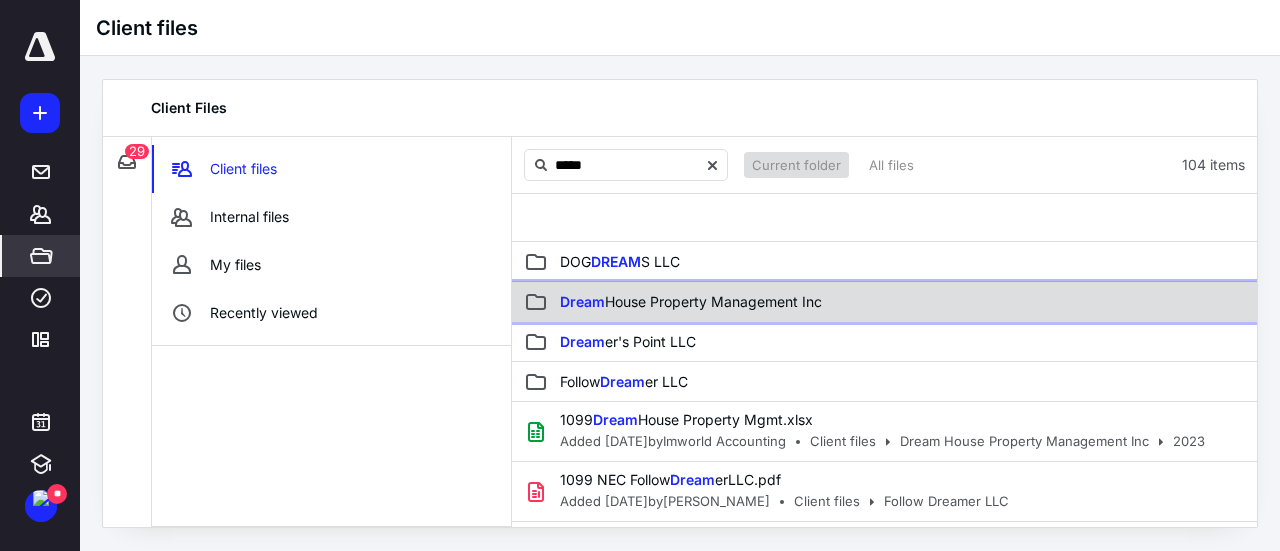 click on "Dream  House Property Management Inc" at bounding box center [691, 302] 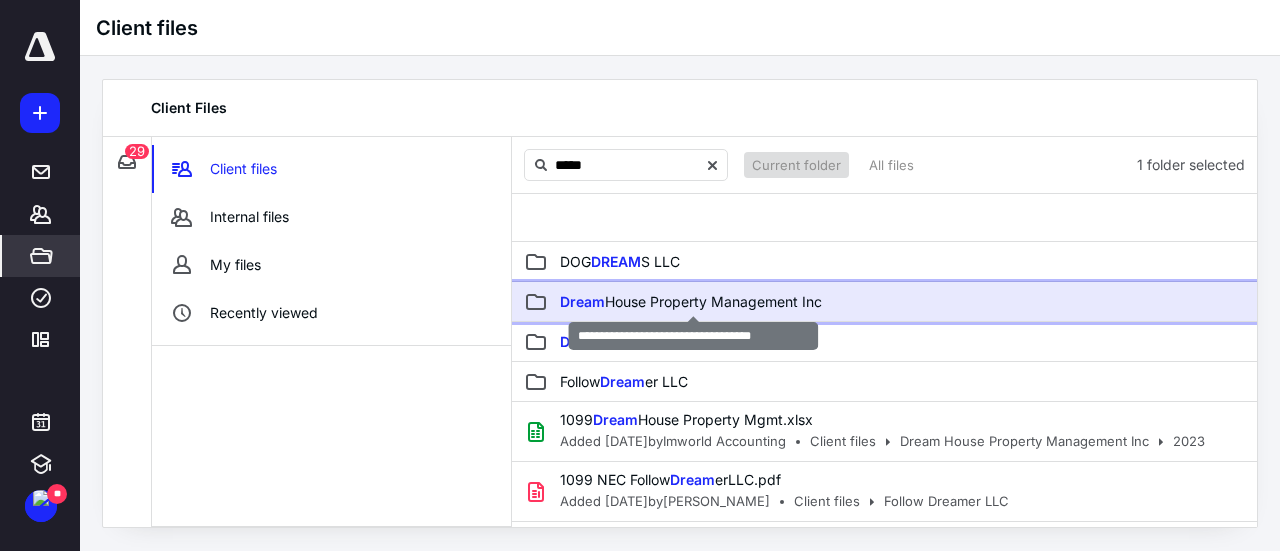 click on "Dream  House Property Management Inc" at bounding box center (691, 302) 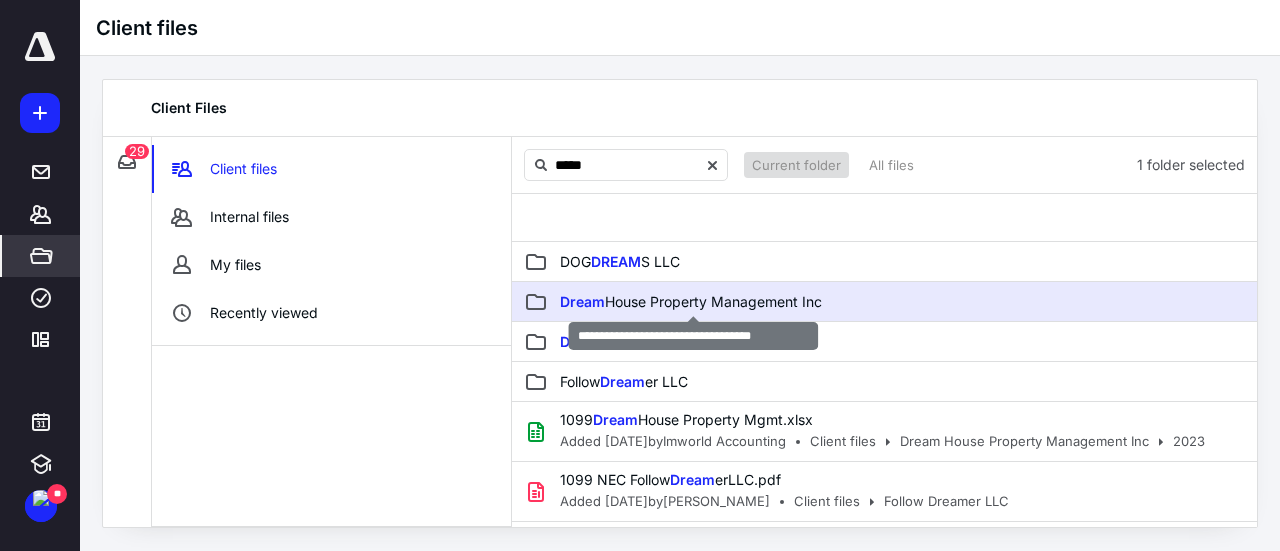 type 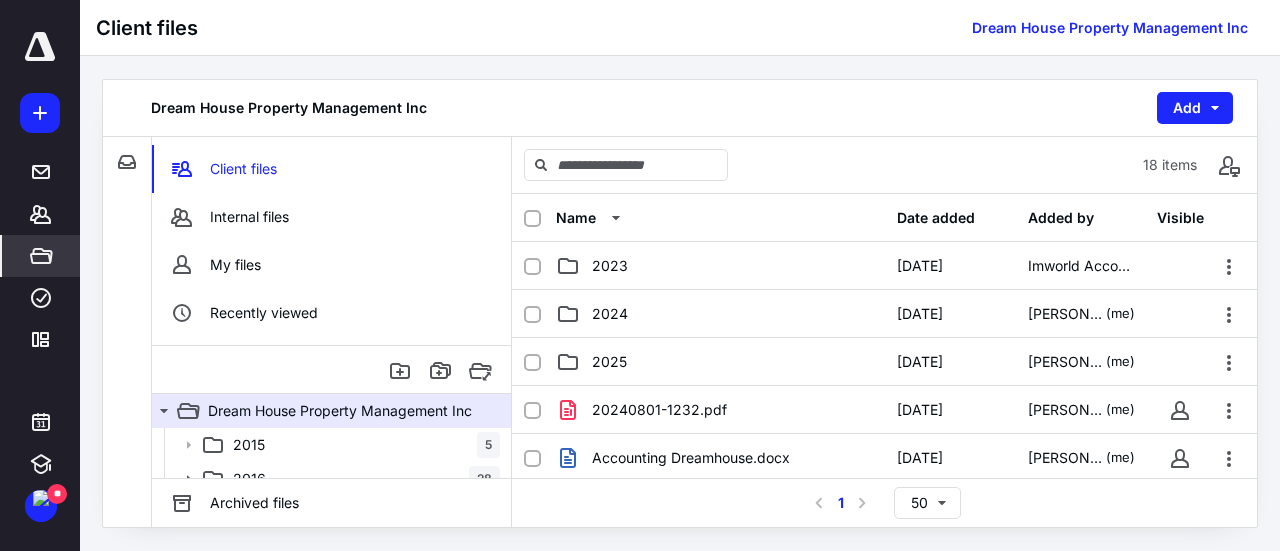 scroll, scrollTop: 387, scrollLeft: 0, axis: vertical 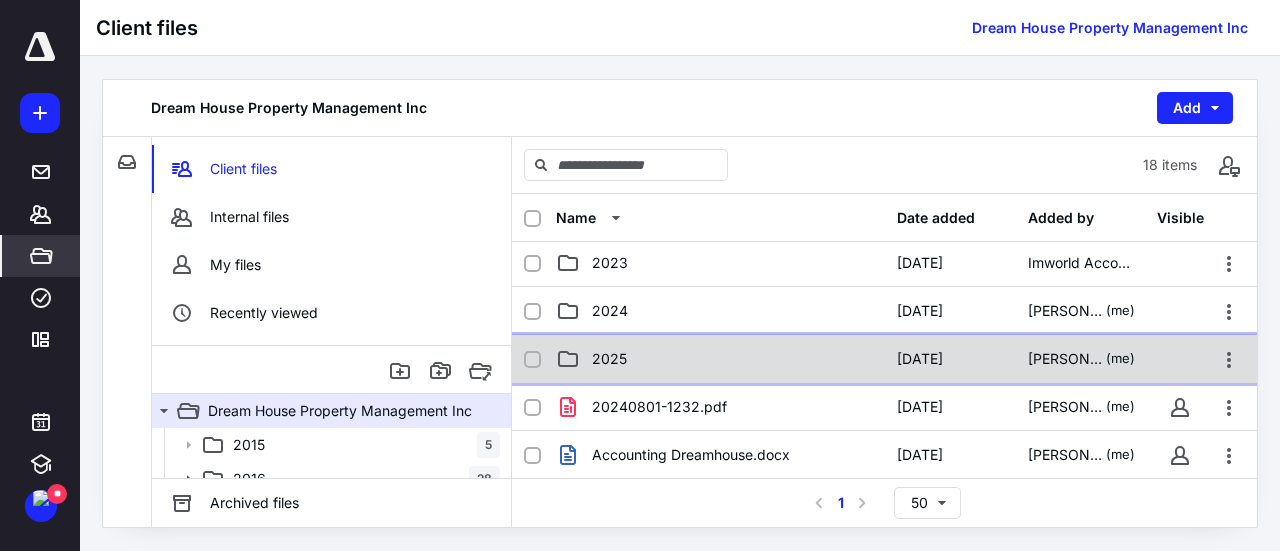 click on "2025" at bounding box center [720, 359] 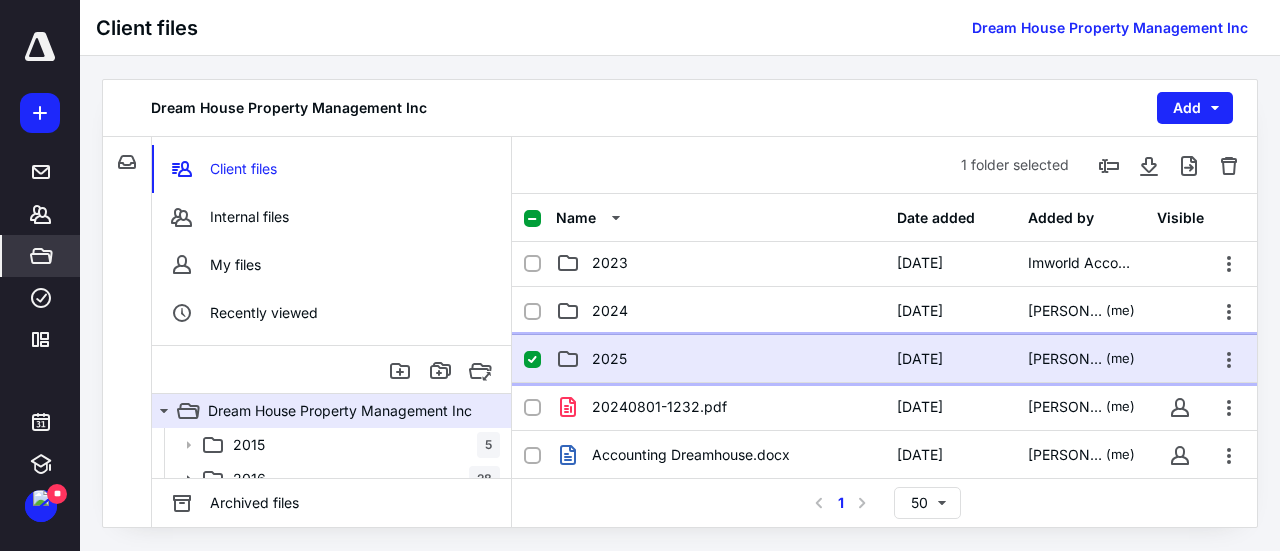 click on "2025" at bounding box center [720, 359] 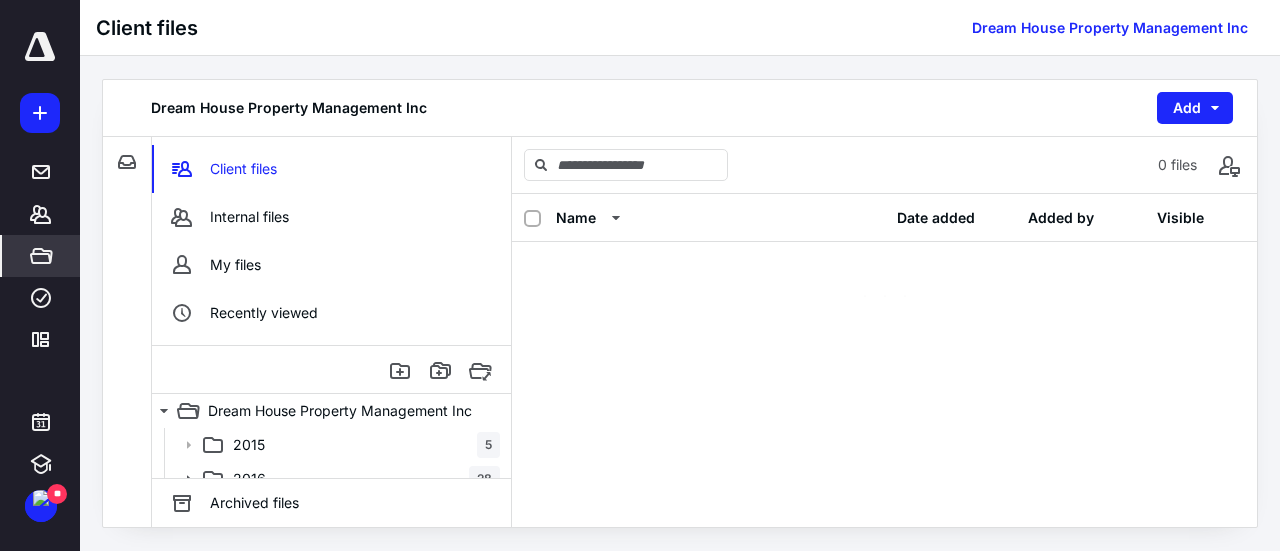 scroll, scrollTop: 0, scrollLeft: 0, axis: both 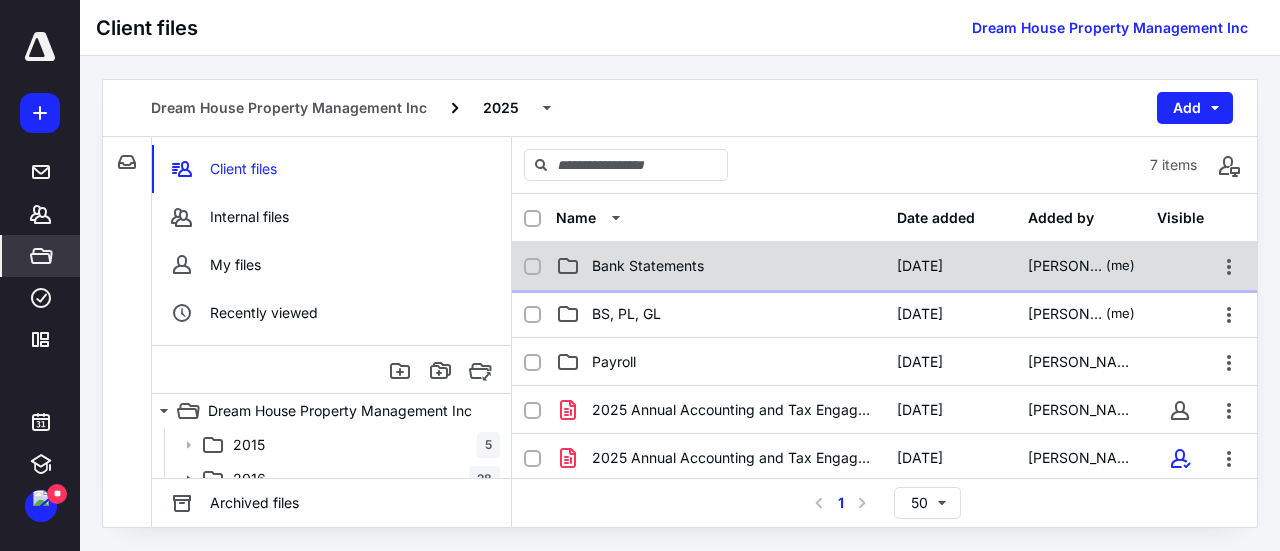 click on "Bank Statements" at bounding box center (720, 266) 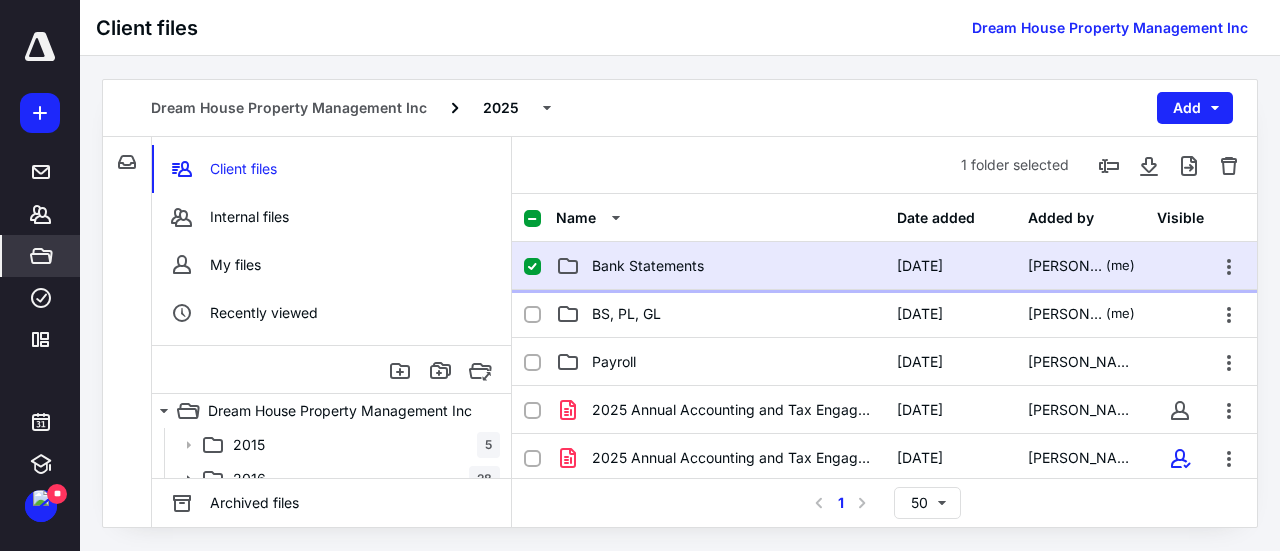 click on "Bank Statements" at bounding box center [720, 266] 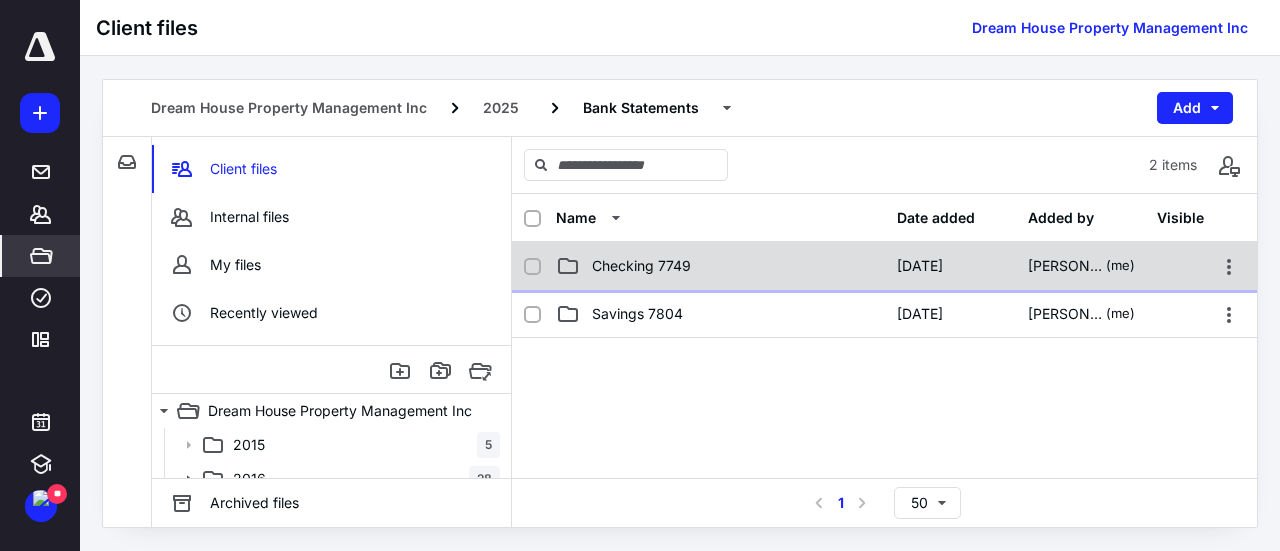 click on "Checking 7749" at bounding box center [720, 266] 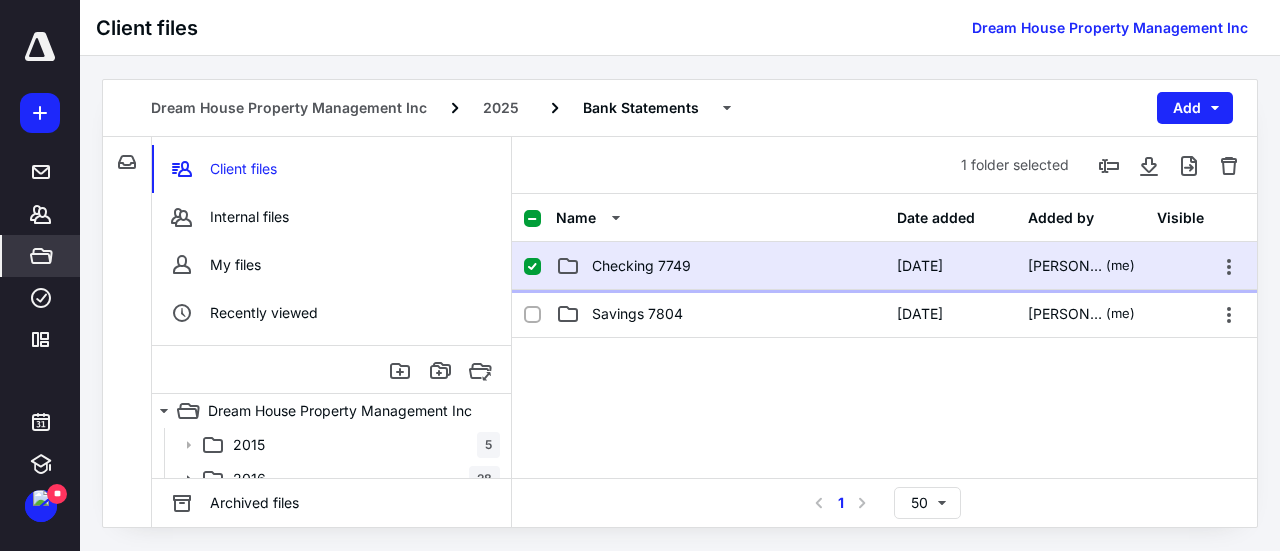 click on "Checking 7749" at bounding box center (720, 266) 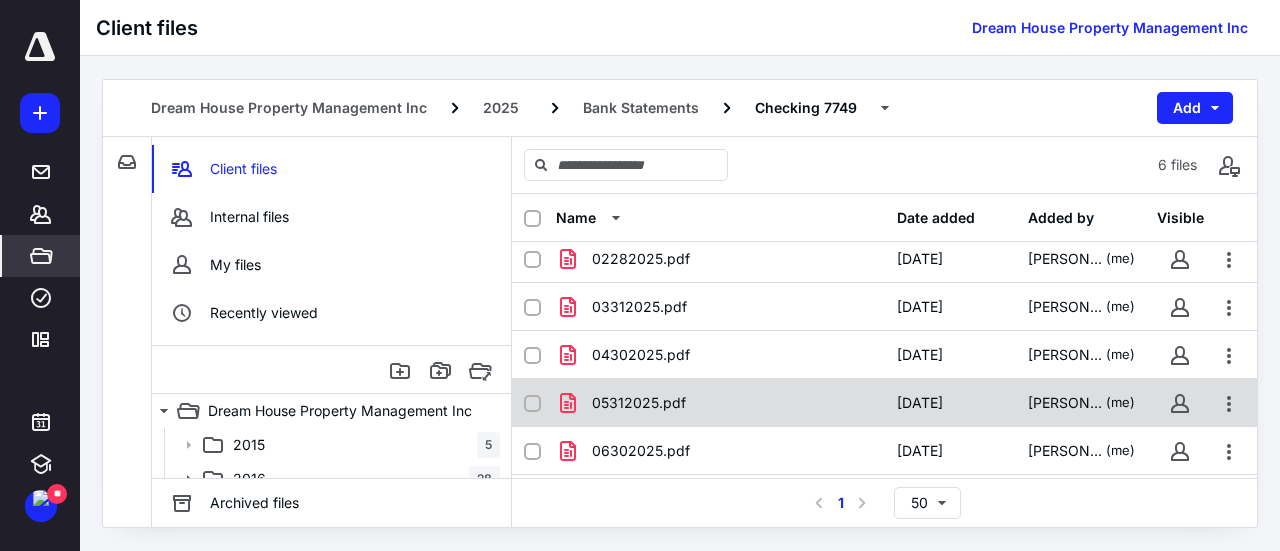 scroll, scrollTop: 64, scrollLeft: 0, axis: vertical 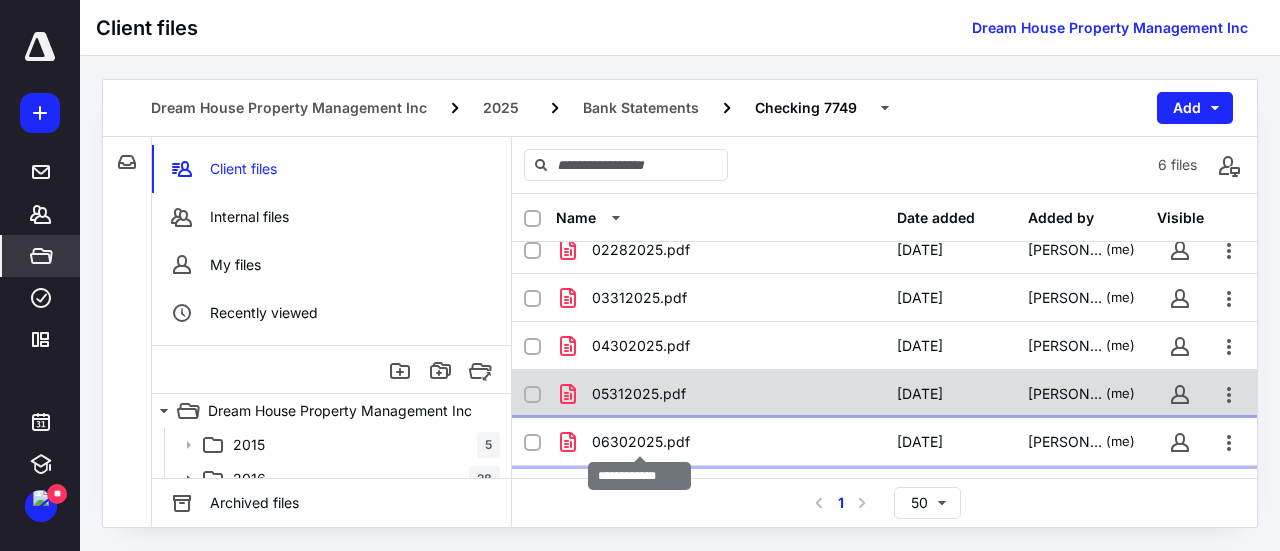 click on "06302025.pdf" at bounding box center (641, 442) 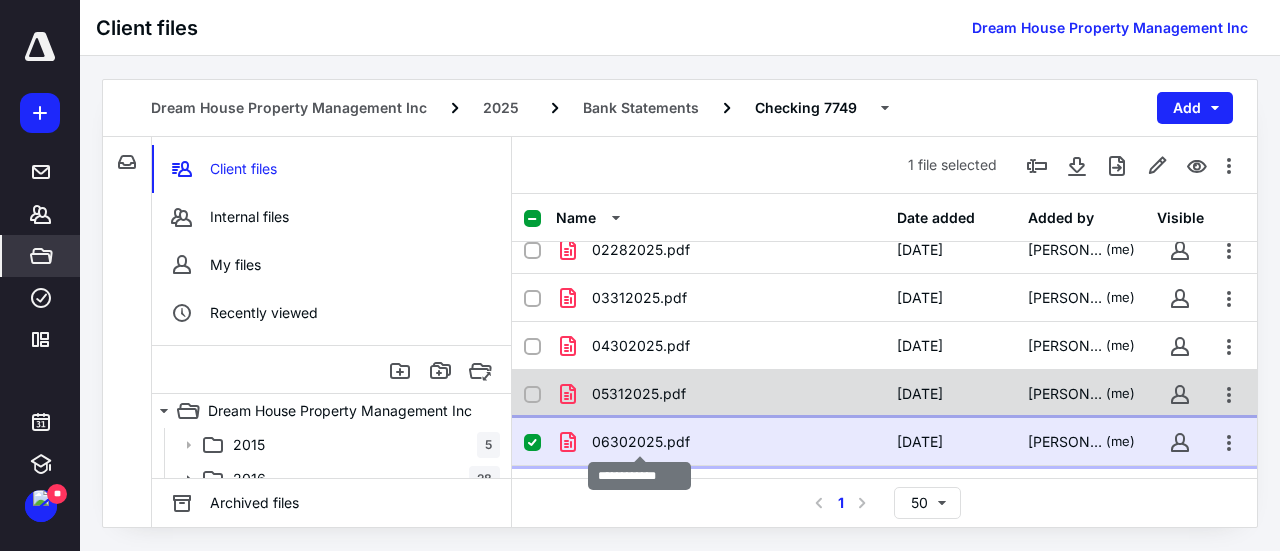 click on "06302025.pdf" at bounding box center (641, 442) 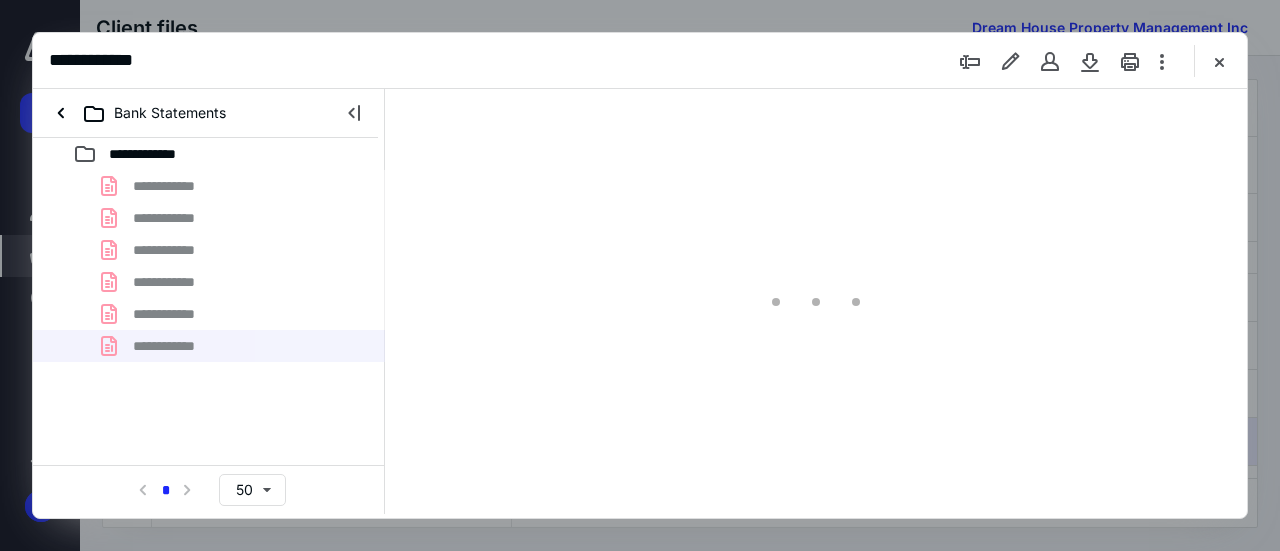 scroll, scrollTop: 0, scrollLeft: 0, axis: both 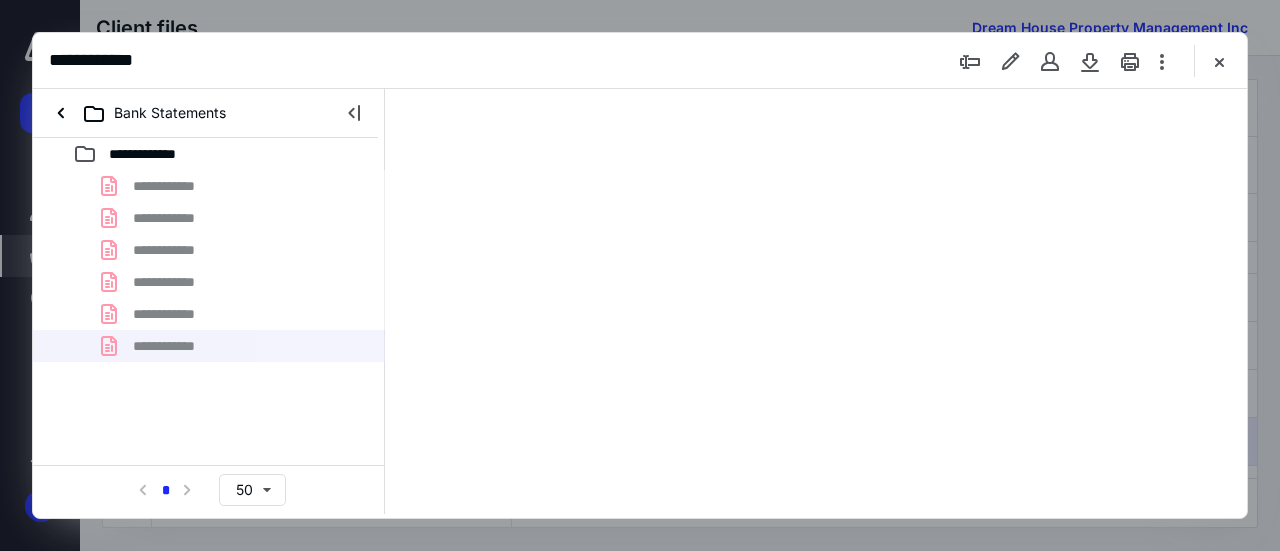 type on "41" 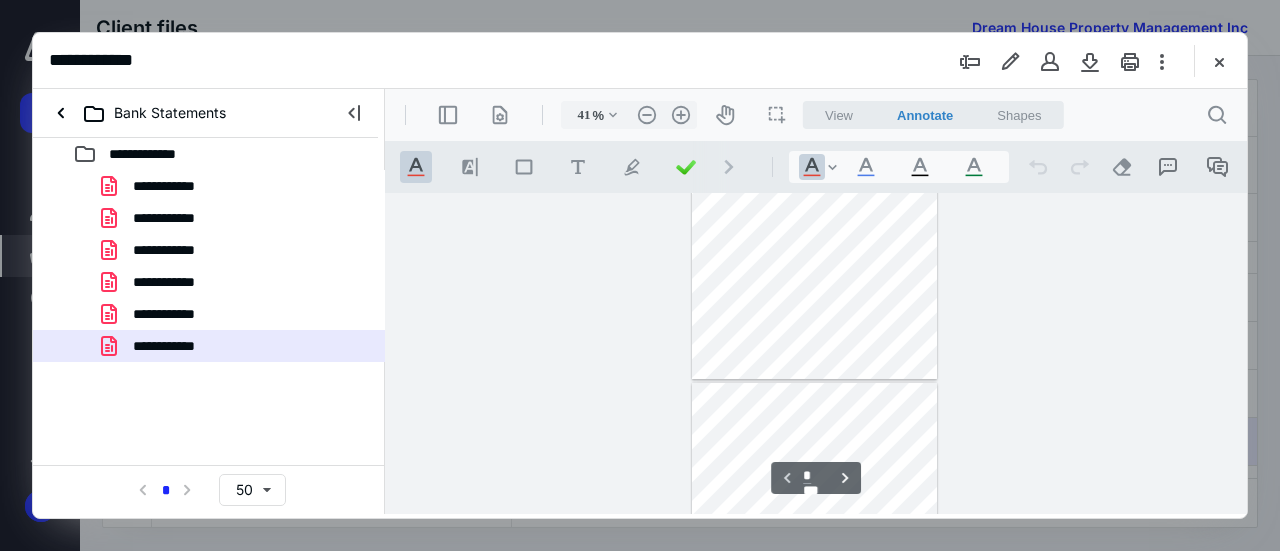 type on "*" 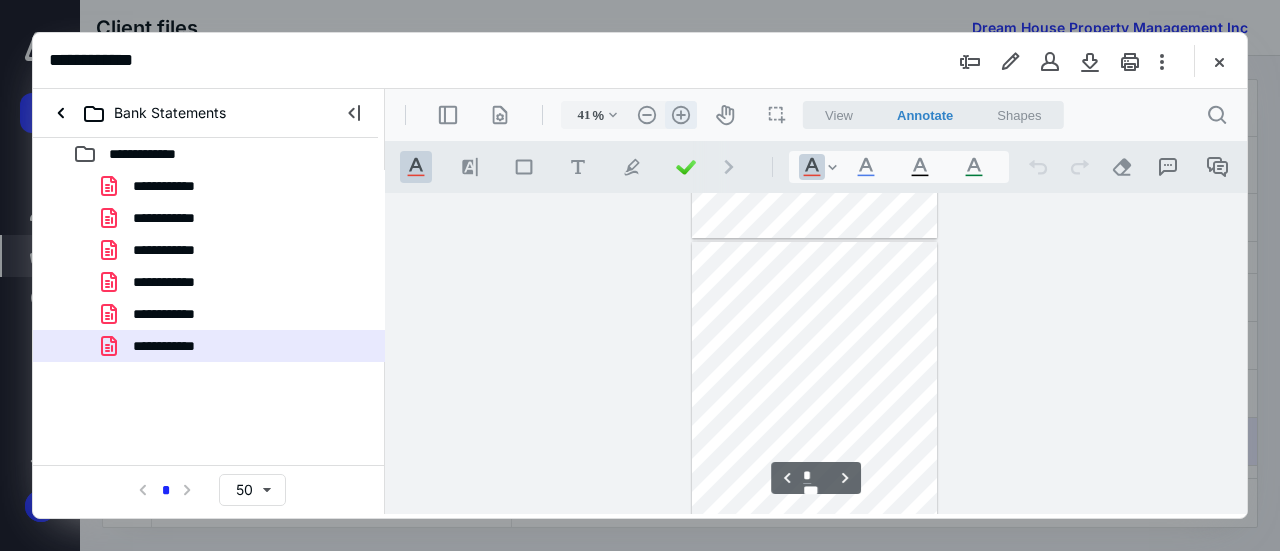 click on ".cls-1{fill:#abb0c4;} icon - header - zoom - in - line" at bounding box center (681, 115) 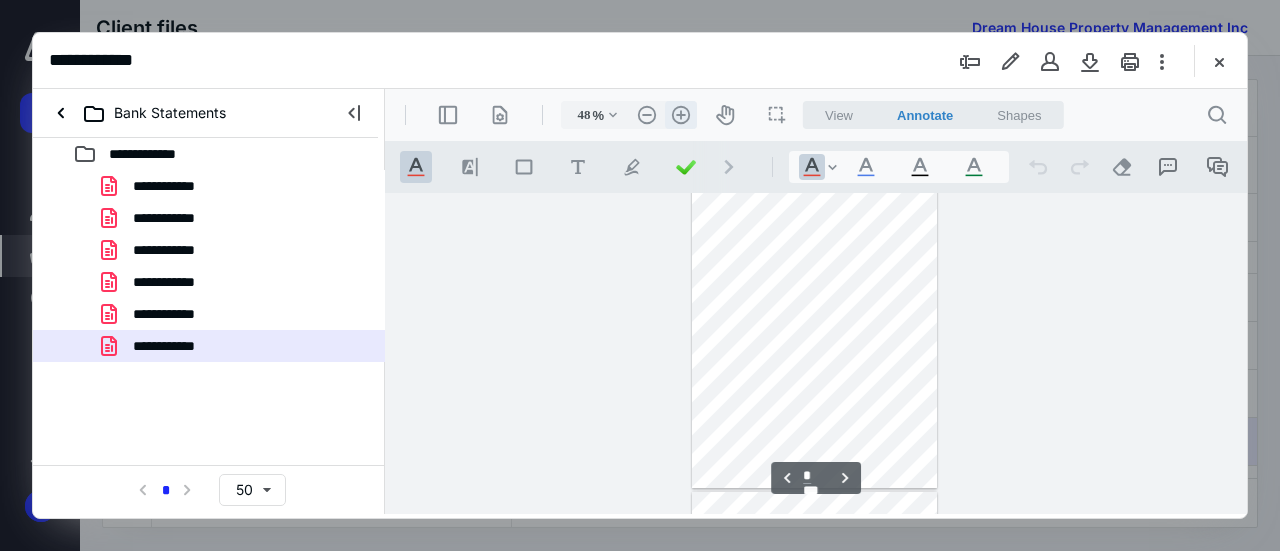 click on ".cls-1{fill:#abb0c4;} icon - header - zoom - in - line" at bounding box center (681, 115) 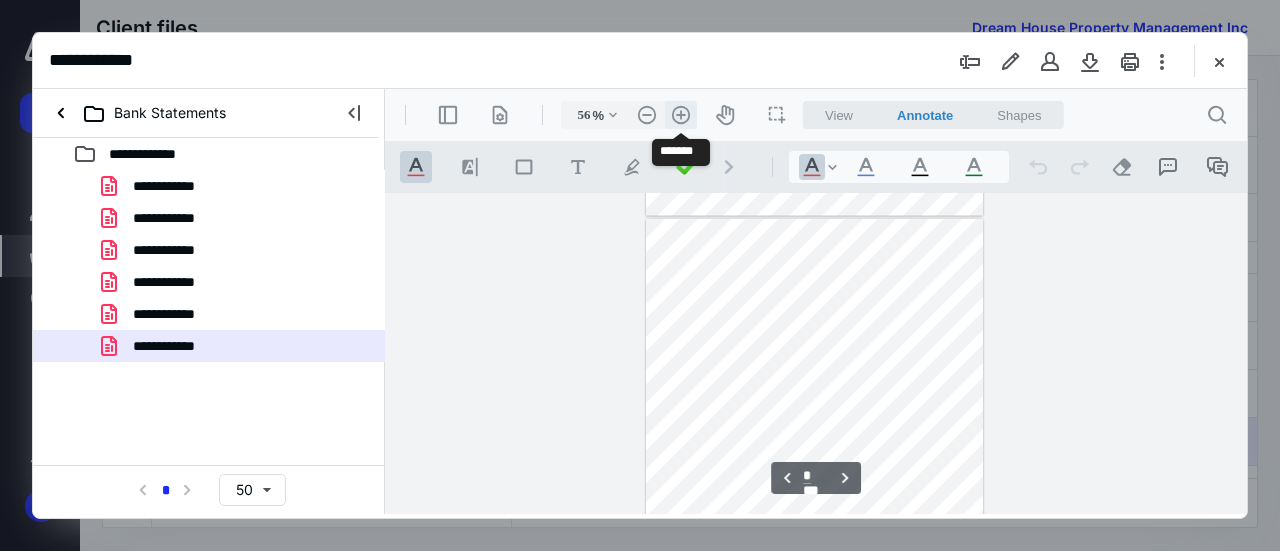 click on ".cls-1{fill:#abb0c4;} icon - header - zoom - in - line" at bounding box center (681, 115) 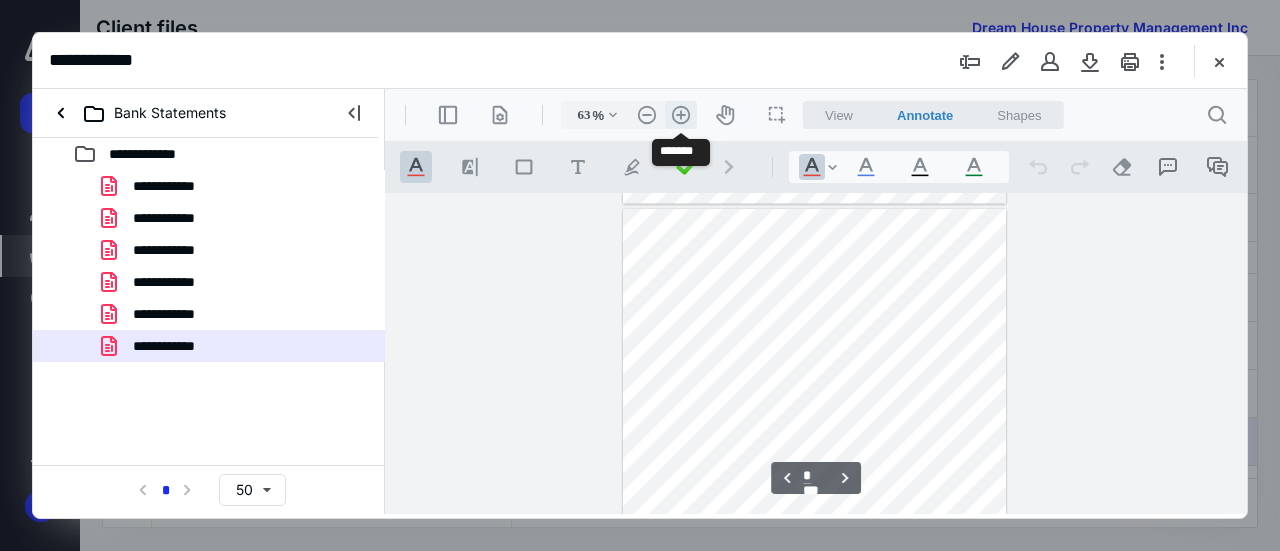 click on ".cls-1{fill:#abb0c4;} icon - header - zoom - in - line" at bounding box center (681, 115) 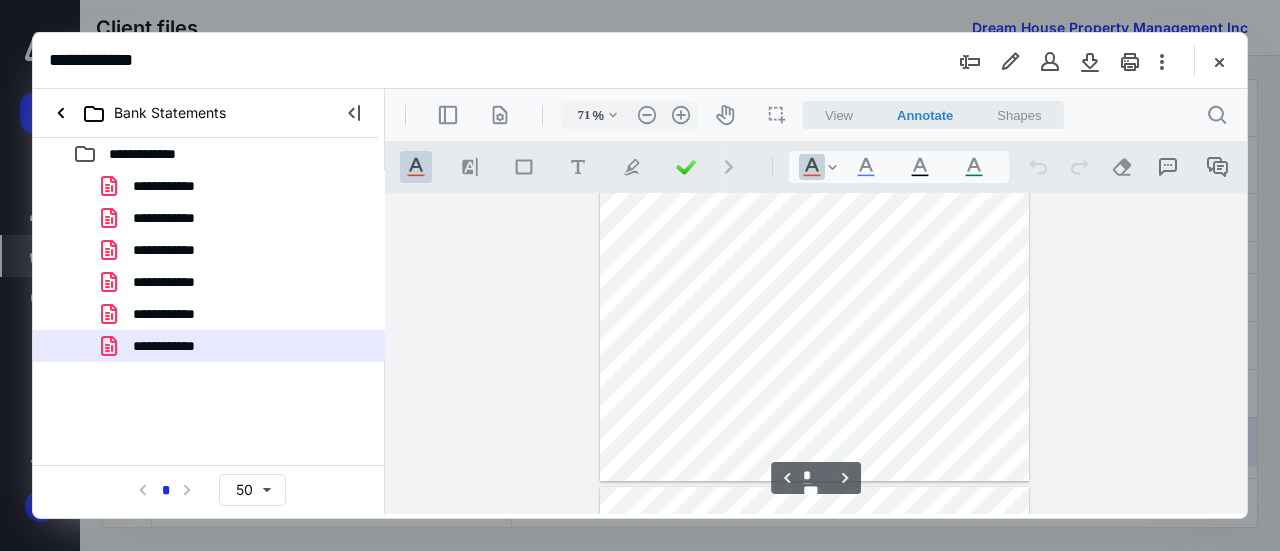type on "*" 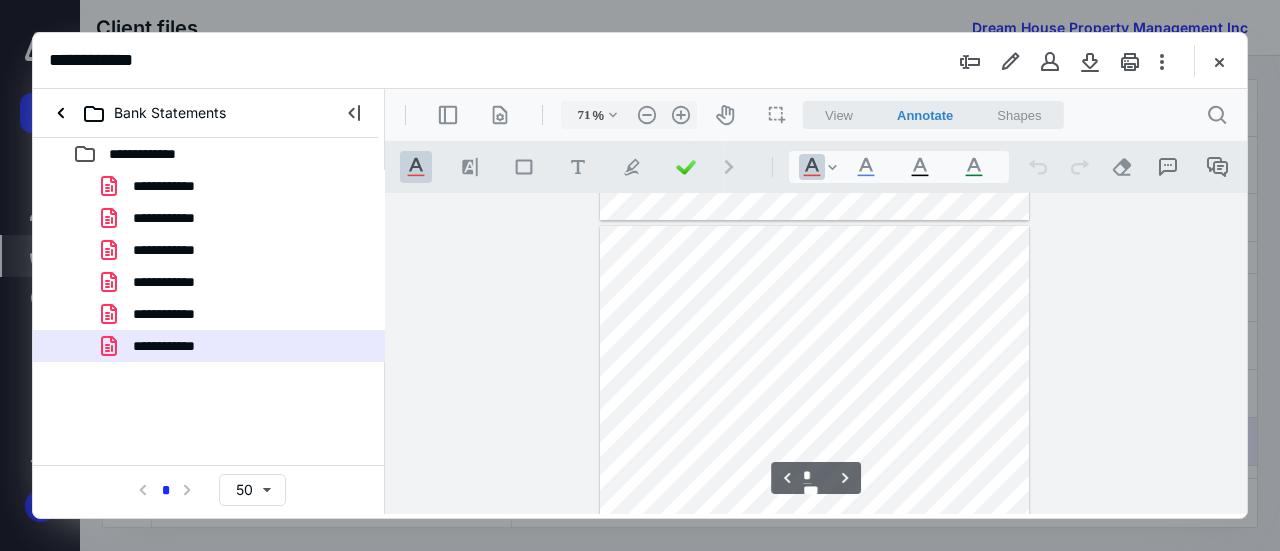 scroll, scrollTop: 1188, scrollLeft: 0, axis: vertical 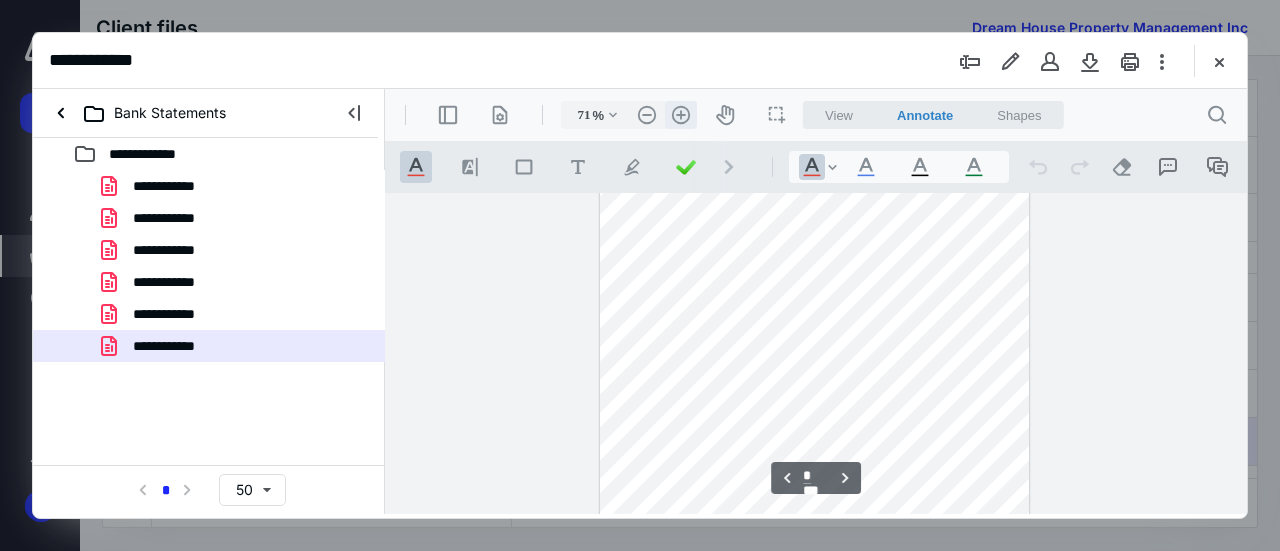 click on ".cls-1{fill:#abb0c4;} icon - header - zoom - in - line" at bounding box center [681, 115] 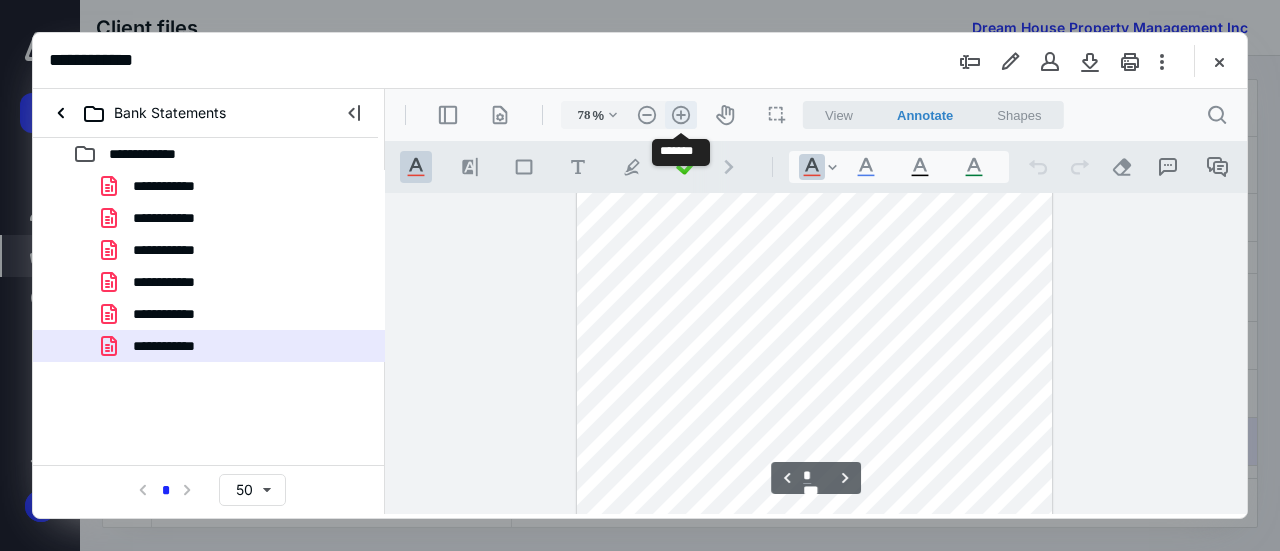 click on ".cls-1{fill:#abb0c4;} icon - header - zoom - in - line" at bounding box center (681, 115) 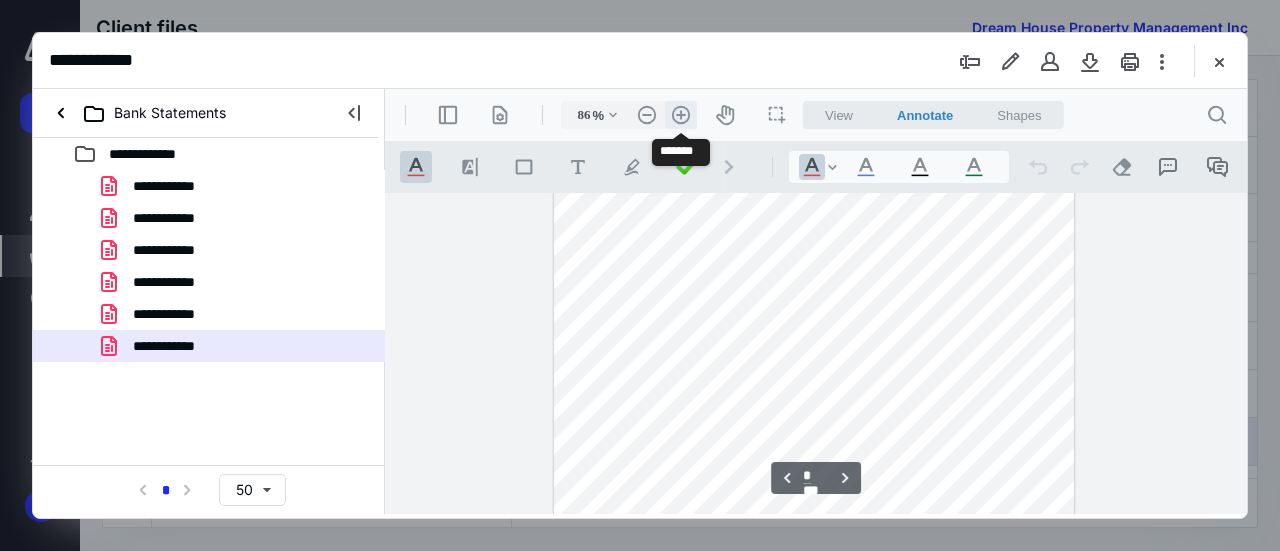 click on ".cls-1{fill:#abb0c4;} icon - header - zoom - in - line" at bounding box center [681, 115] 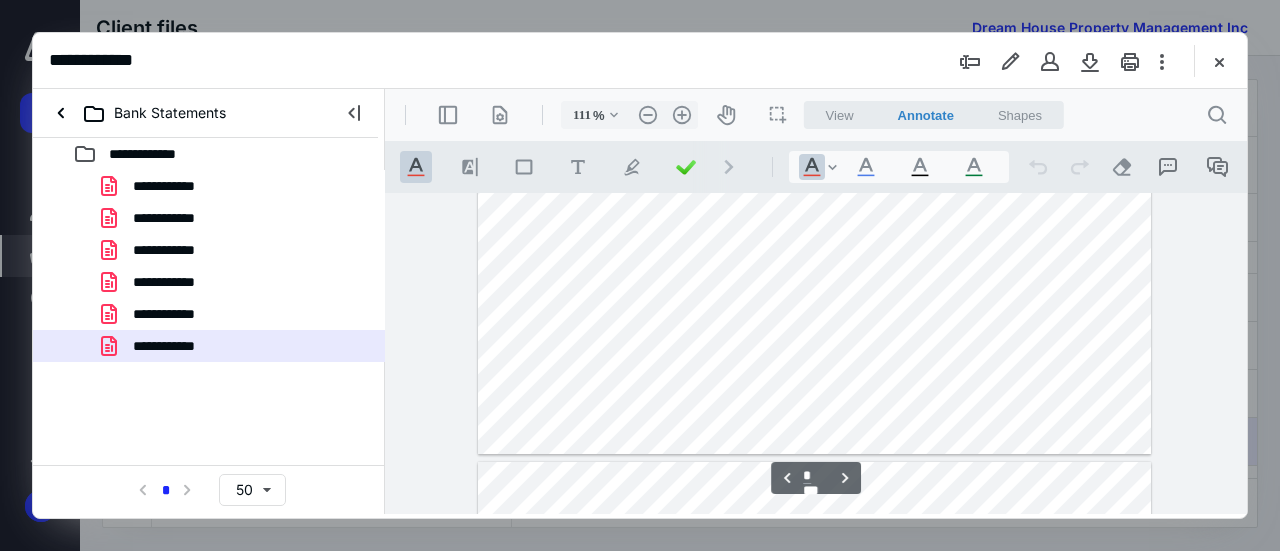 type on "*" 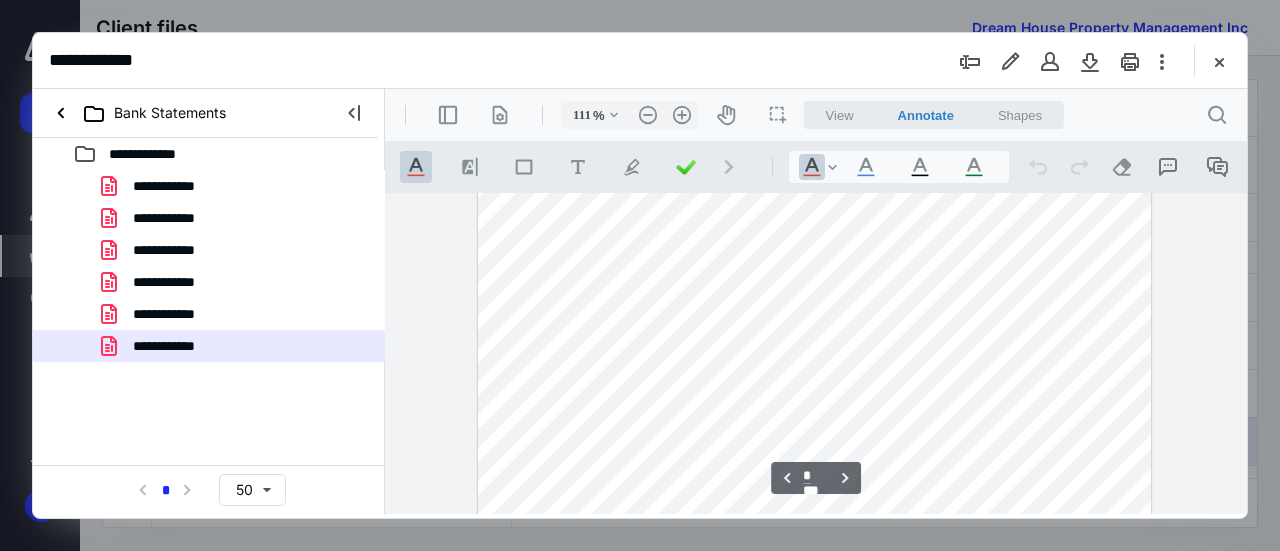 scroll, scrollTop: 3587, scrollLeft: 0, axis: vertical 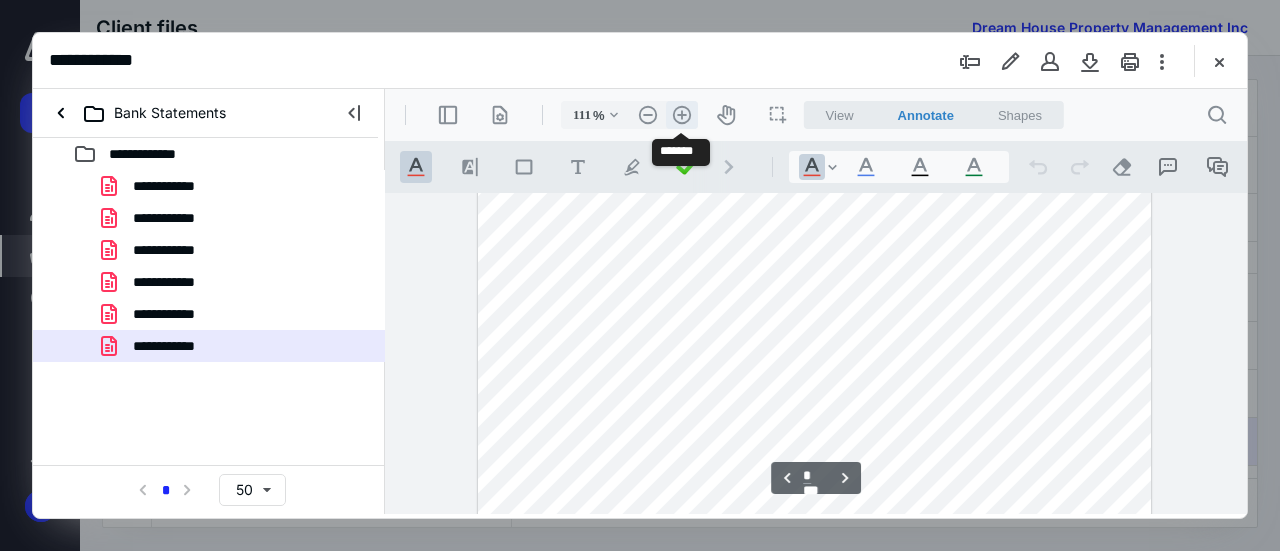 click on ".cls-1{fill:#abb0c4;} icon - header - zoom - in - line" at bounding box center [682, 115] 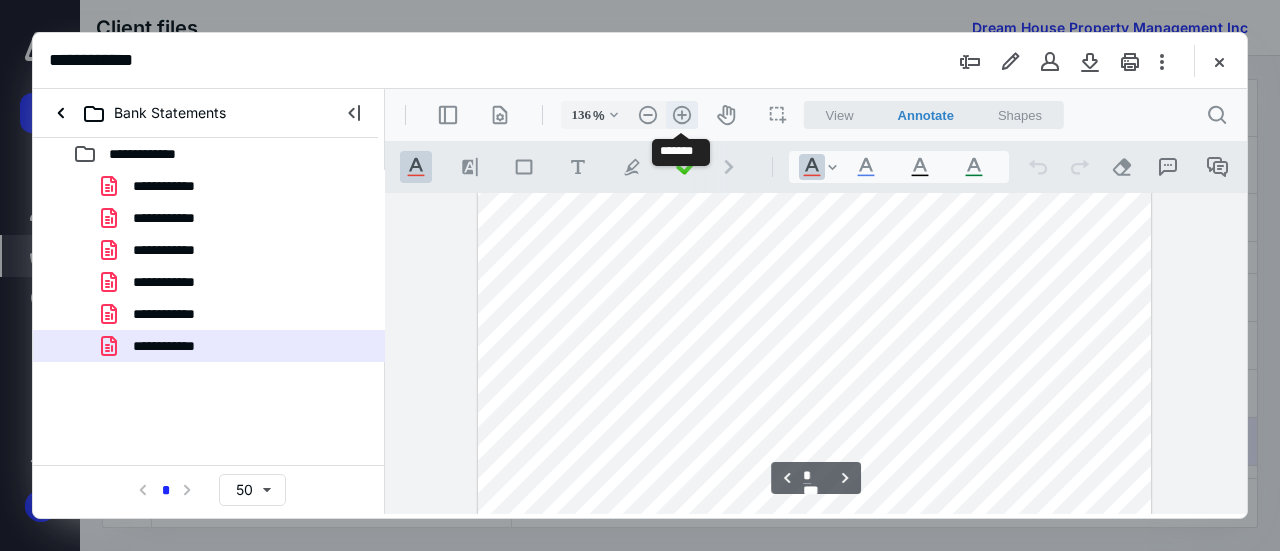 scroll, scrollTop: 4426, scrollLeft: 0, axis: vertical 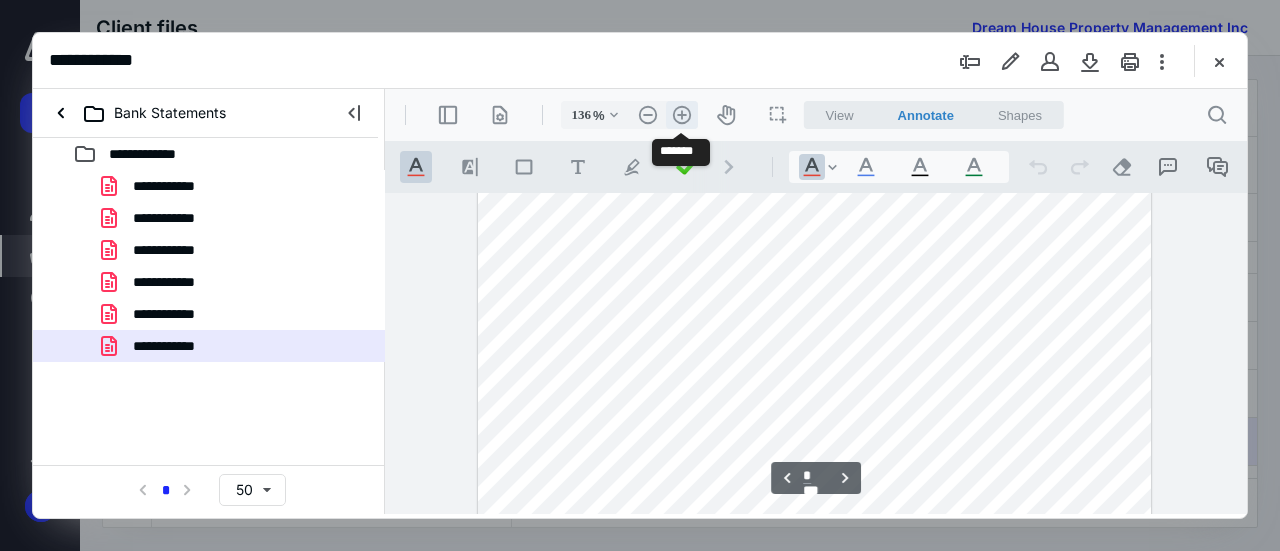 click on ".cls-1{fill:#abb0c4;} icon - header - zoom - in - line" at bounding box center [682, 115] 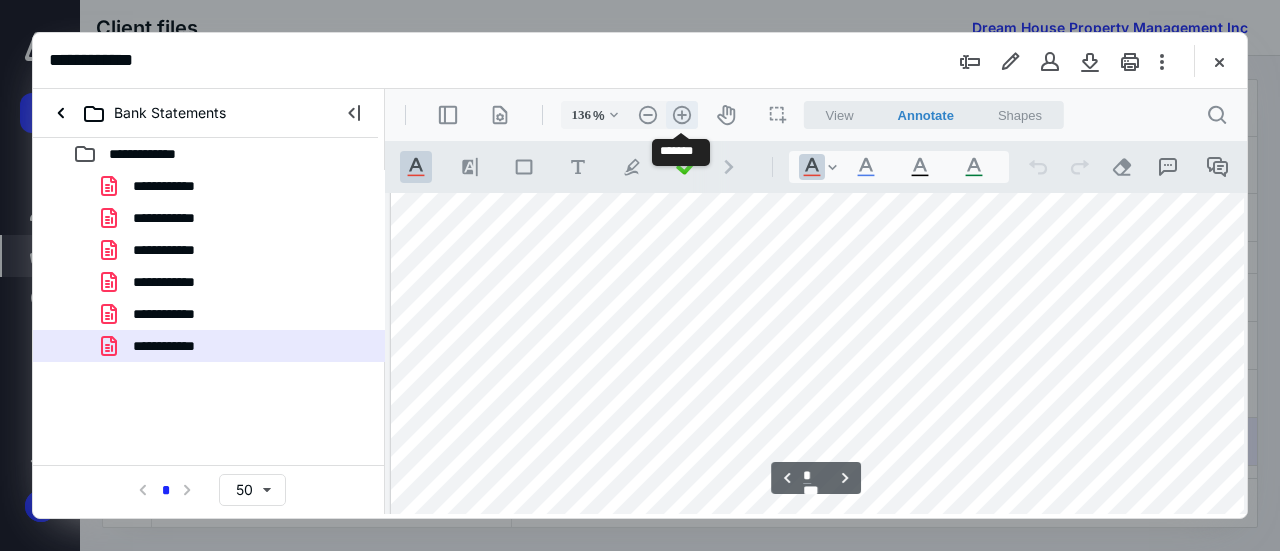 type on "161" 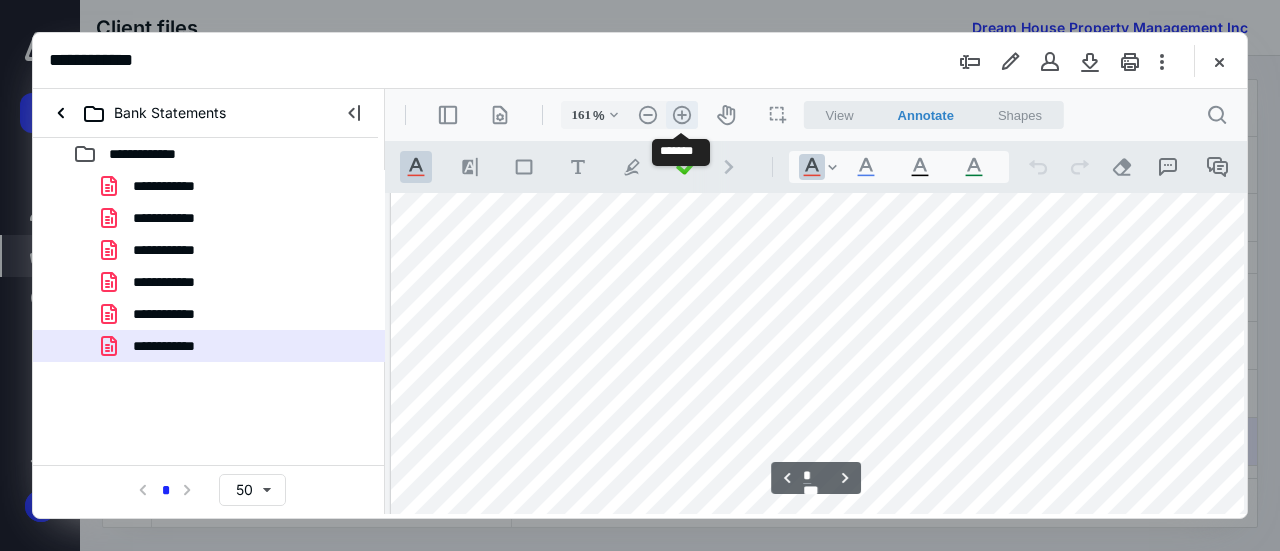 scroll, scrollTop: 5265, scrollLeft: 70, axis: both 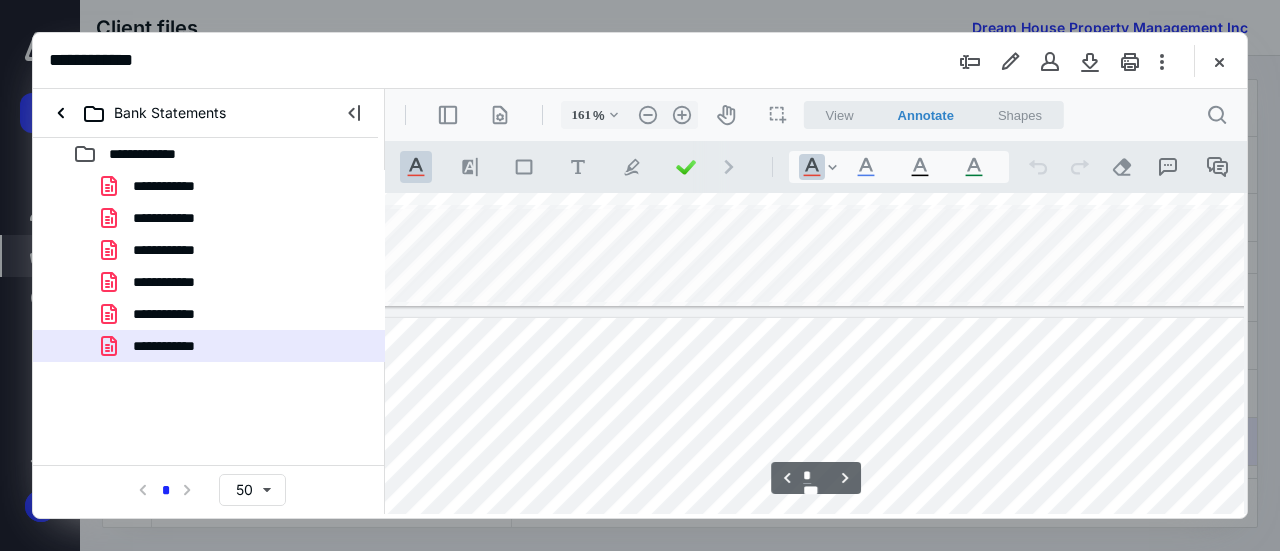 type on "*" 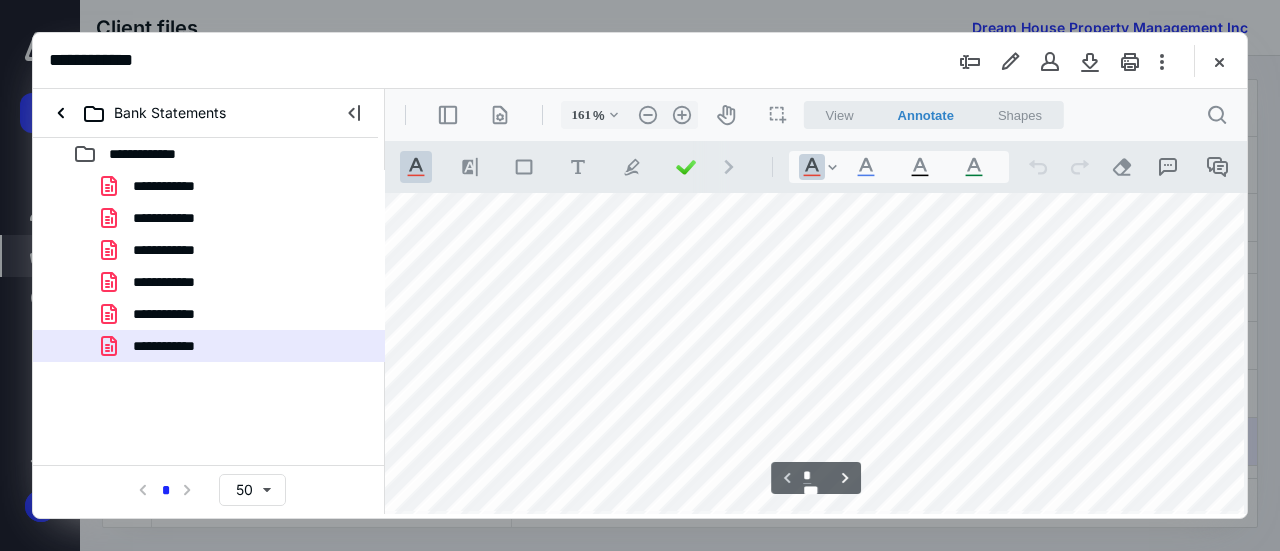 scroll, scrollTop: 574, scrollLeft: 70, axis: both 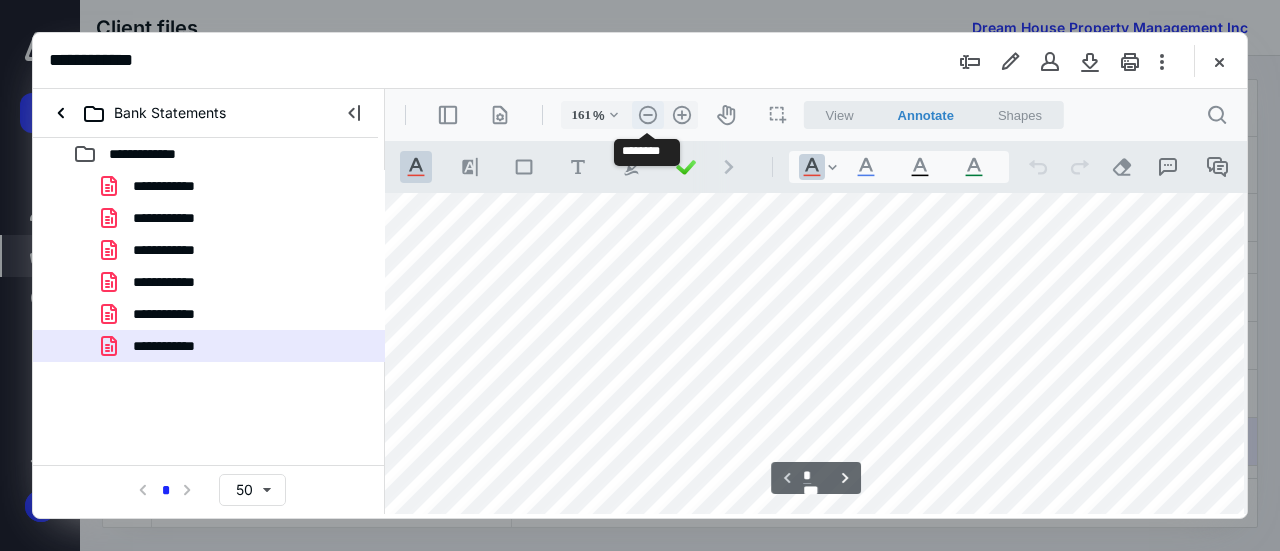 click on ".cls-1{fill:#abb0c4;} icon - header - zoom - out - line" at bounding box center [648, 115] 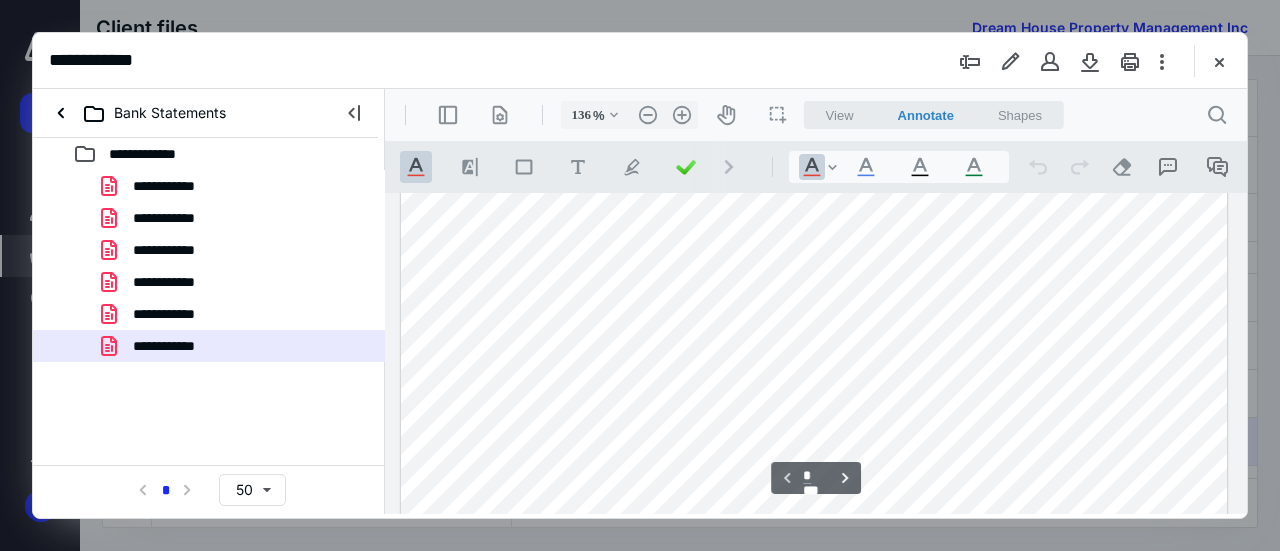 scroll, scrollTop: 454, scrollLeft: 0, axis: vertical 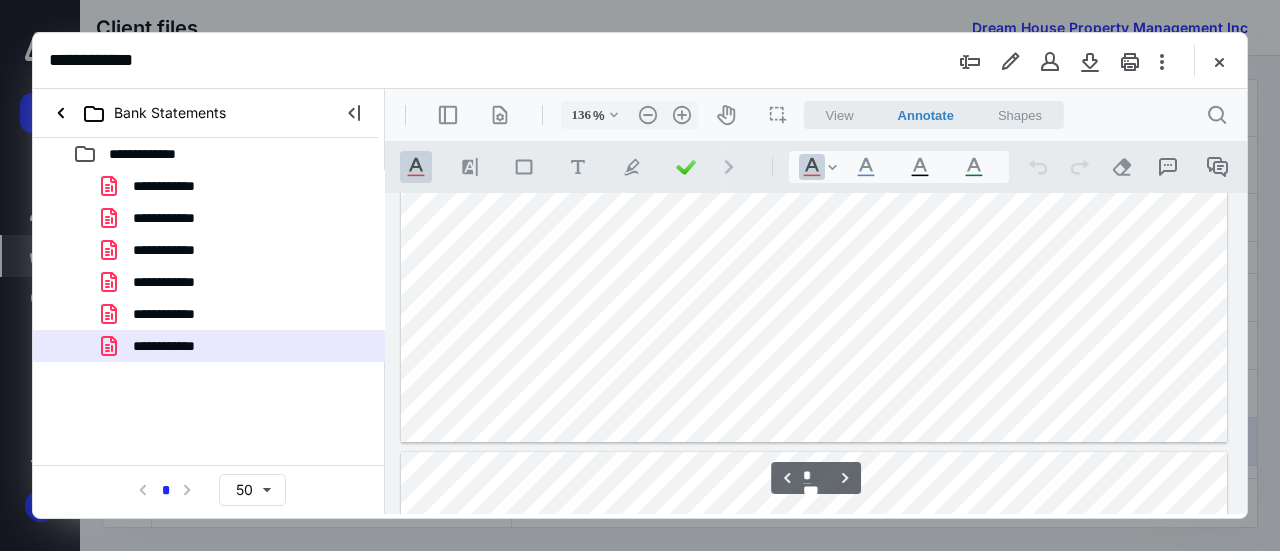type on "*" 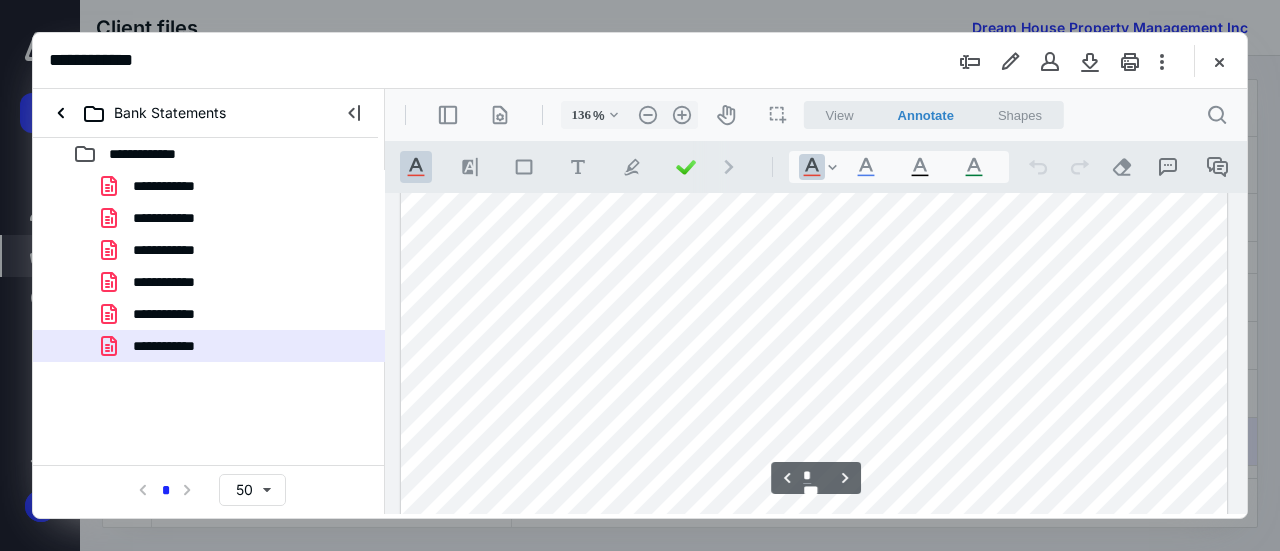 scroll, scrollTop: 2534, scrollLeft: 0, axis: vertical 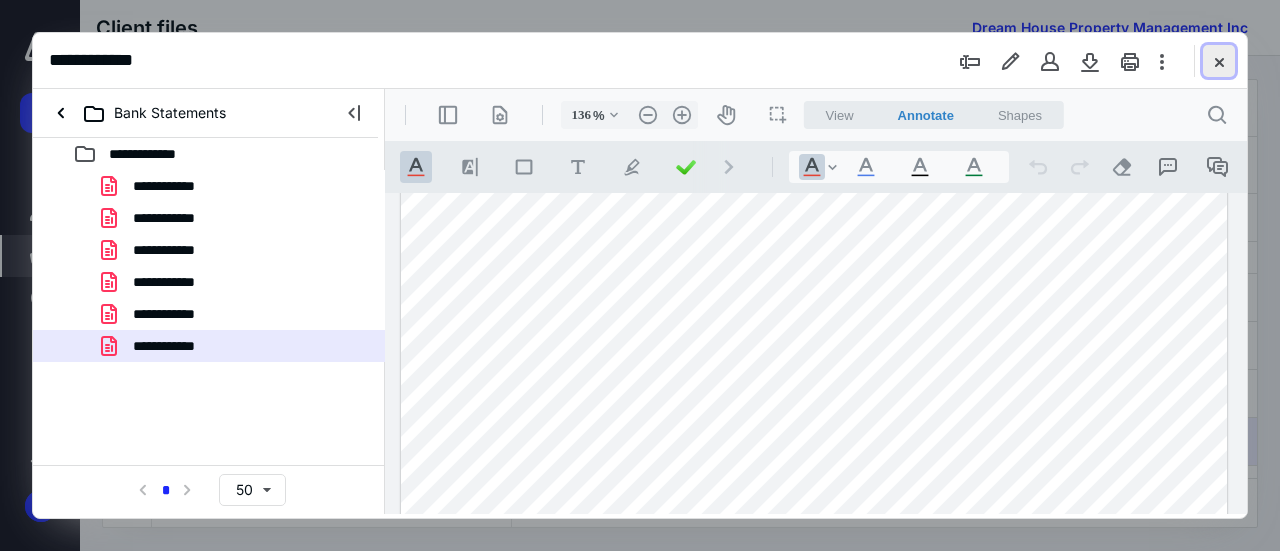 click at bounding box center (1219, 61) 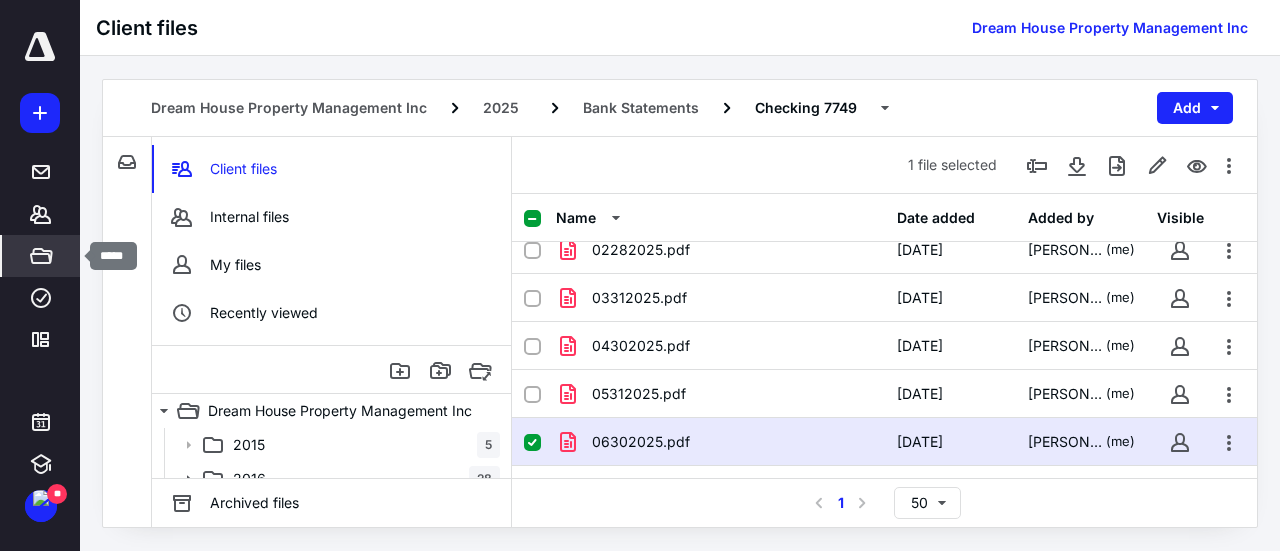 click on "*****" at bounding box center (41, 256) 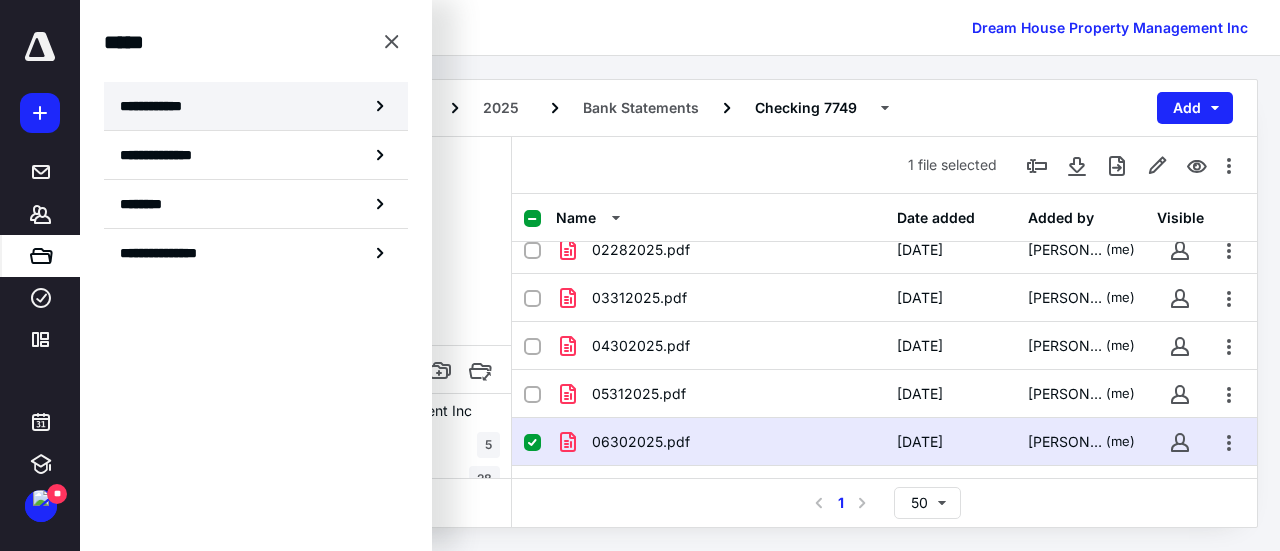 click on "**********" at bounding box center (256, 106) 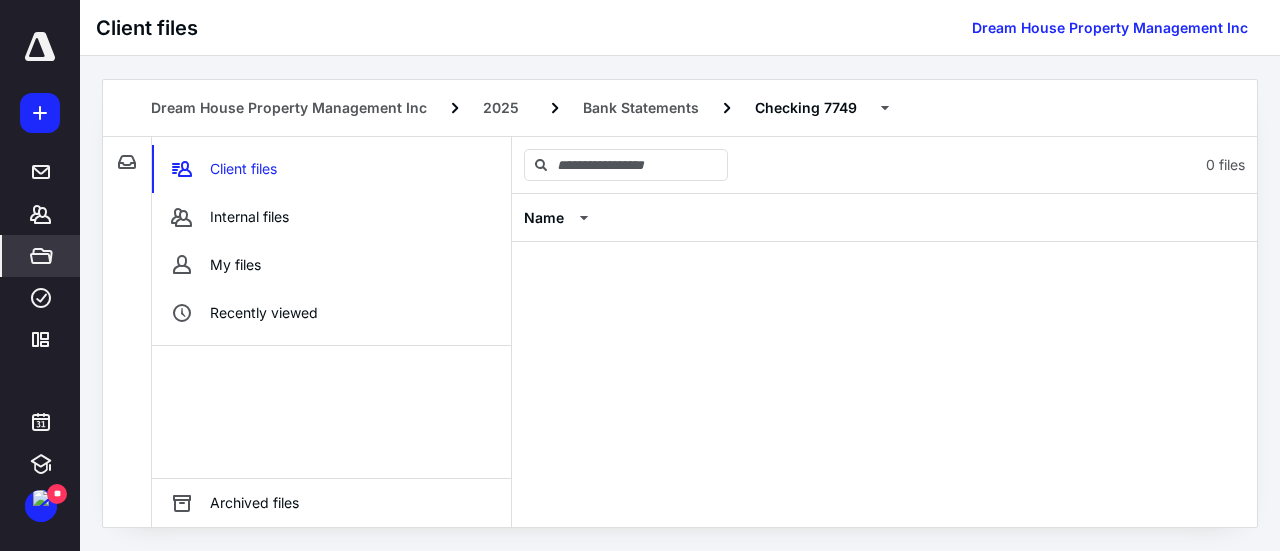 scroll, scrollTop: 0, scrollLeft: 0, axis: both 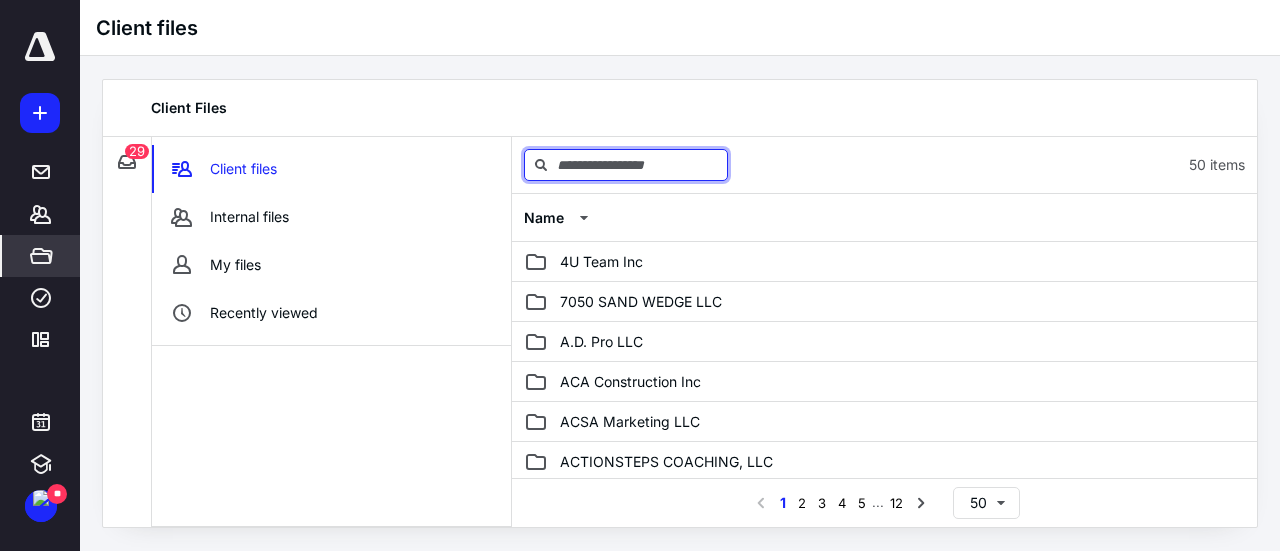 click at bounding box center (626, 165) 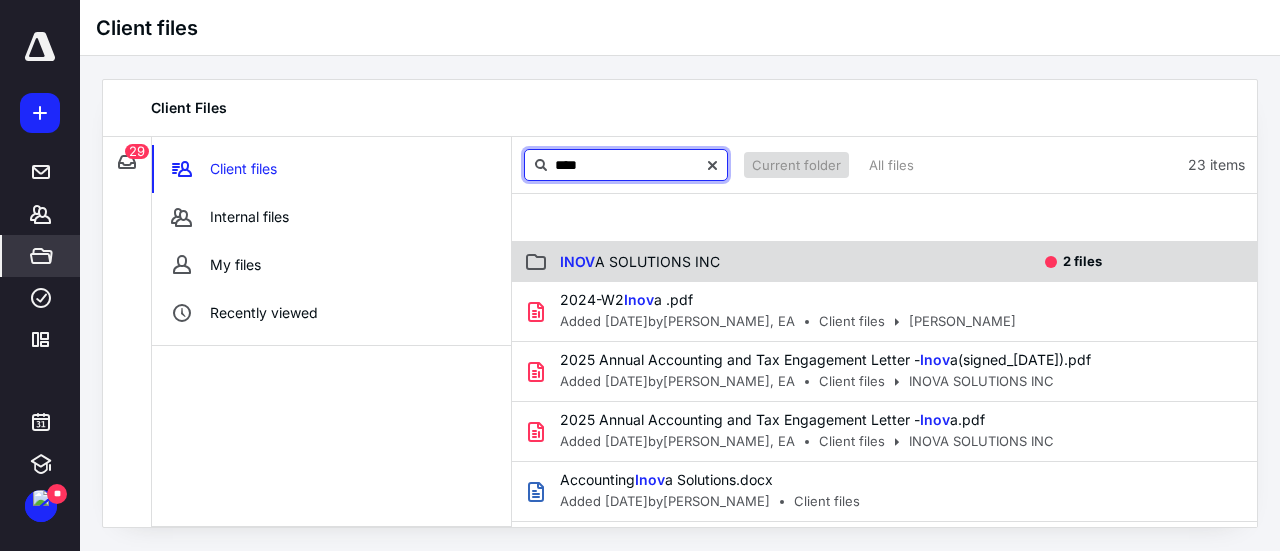 type on "****" 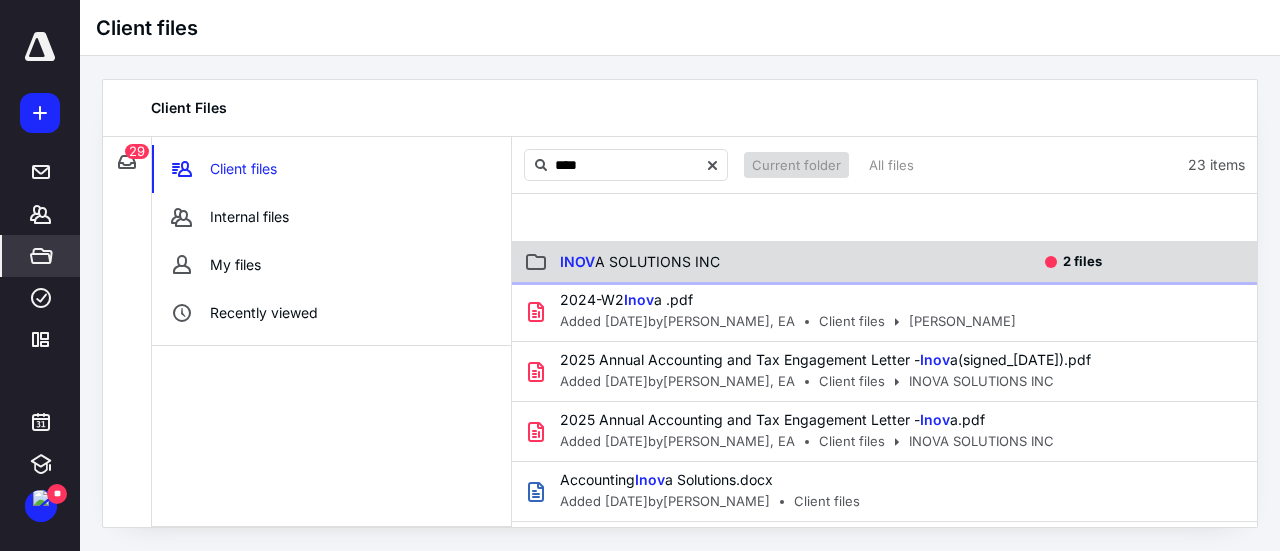 click on "INOV A SOLUTIONS INC" at bounding box center [781, 262] 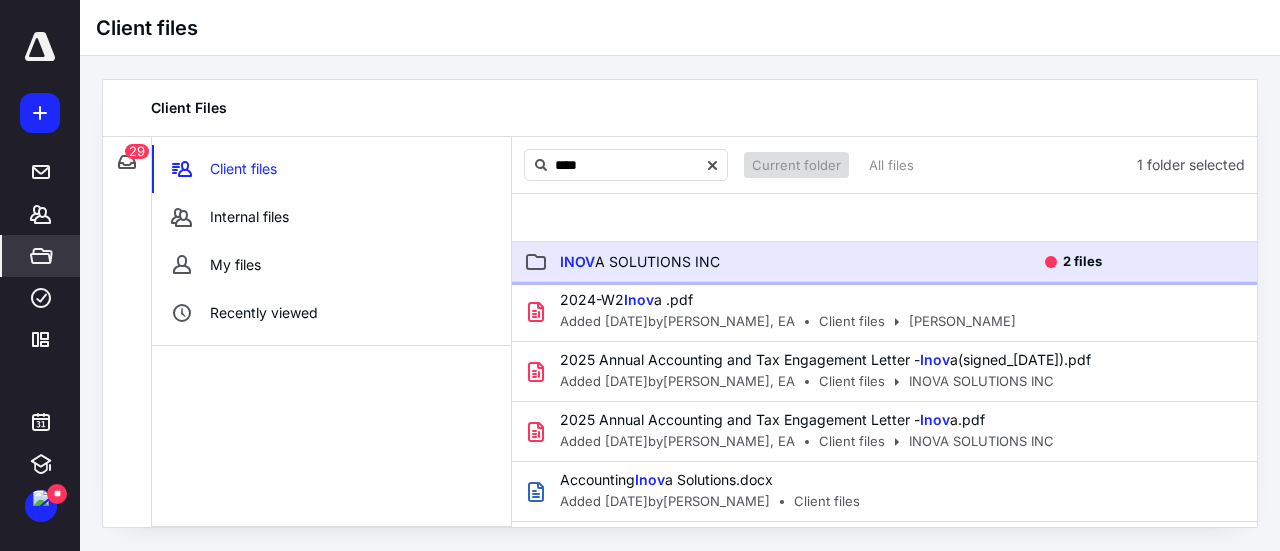 click on "INOV A SOLUTIONS INC" at bounding box center (781, 262) 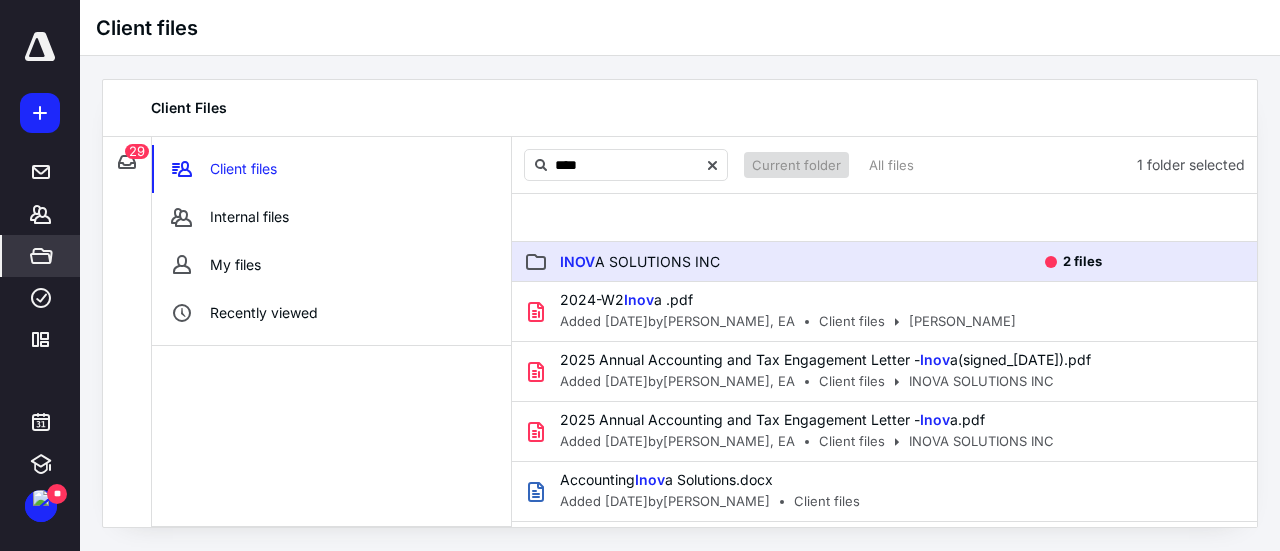 type 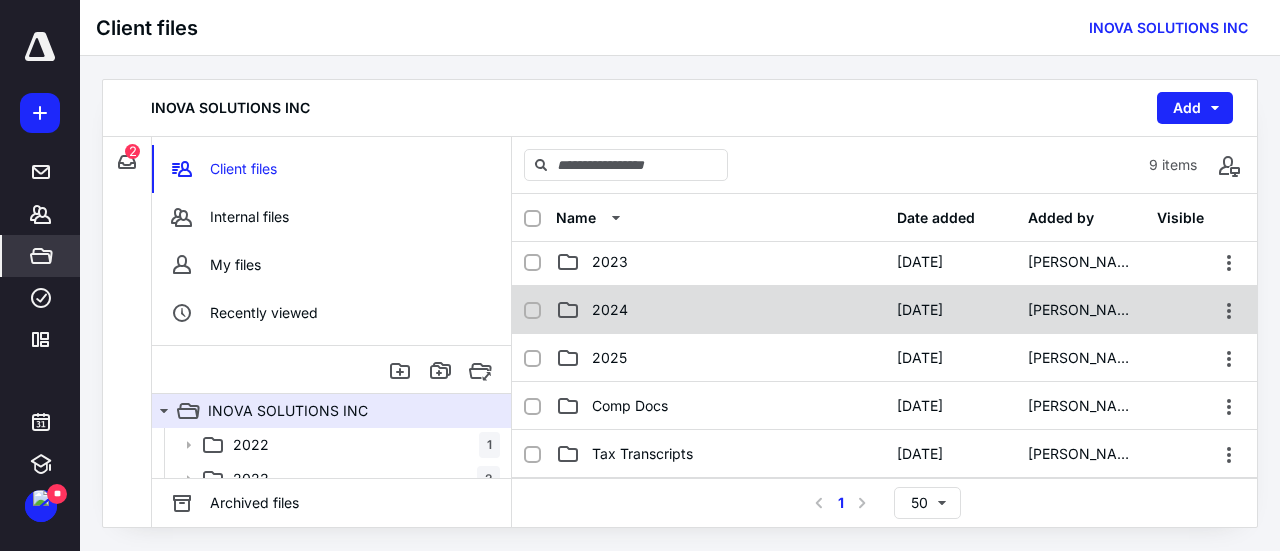 scroll, scrollTop: 53, scrollLeft: 0, axis: vertical 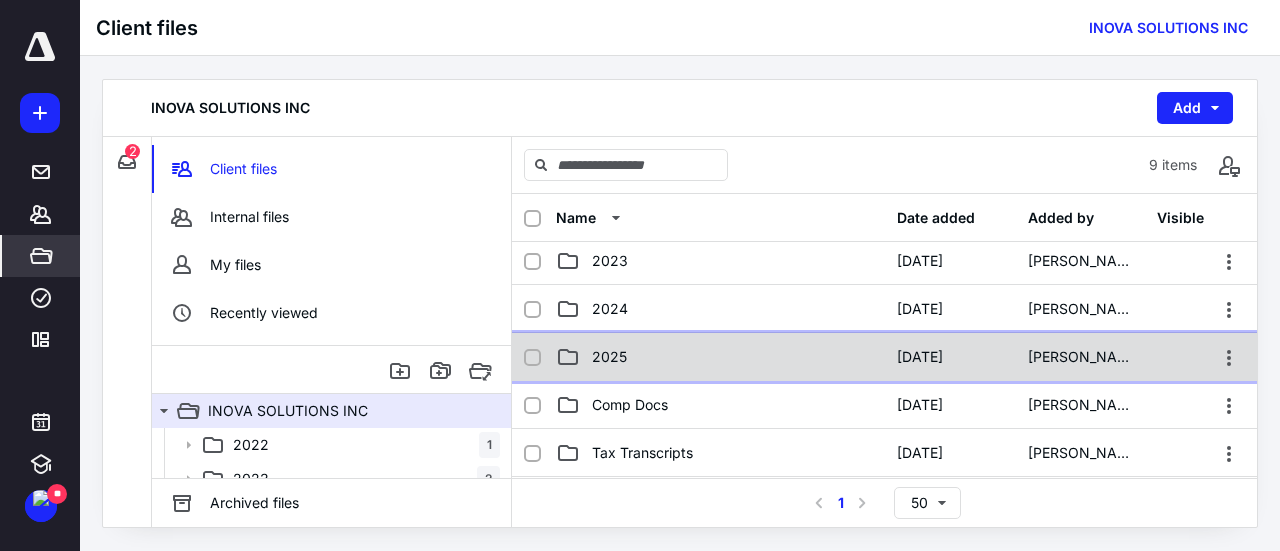 click on "2025" at bounding box center [720, 357] 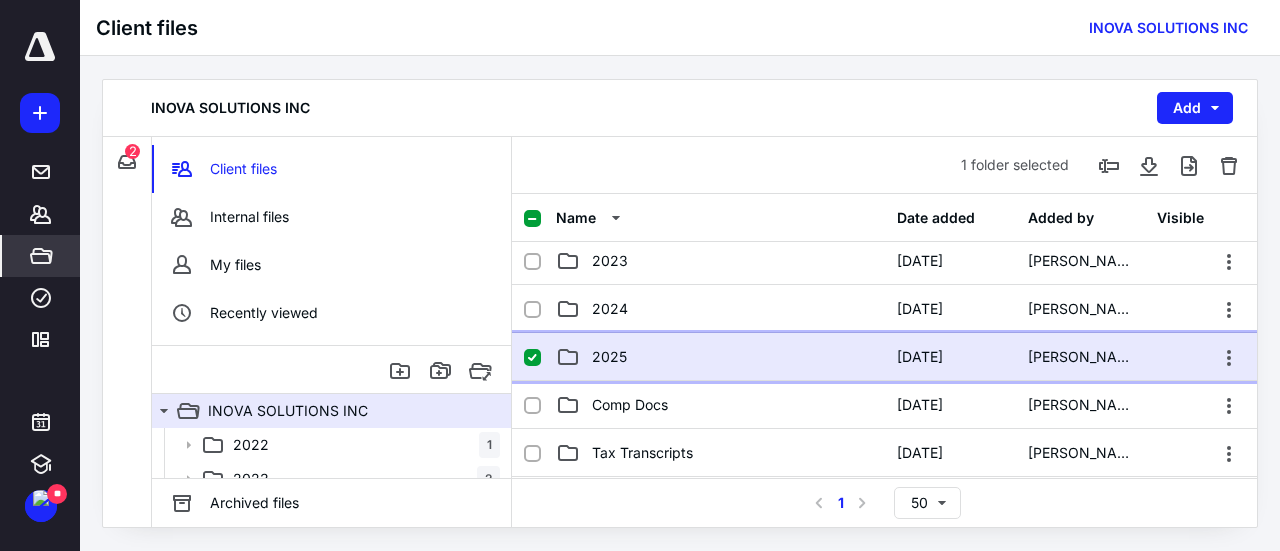 checkbox on "true" 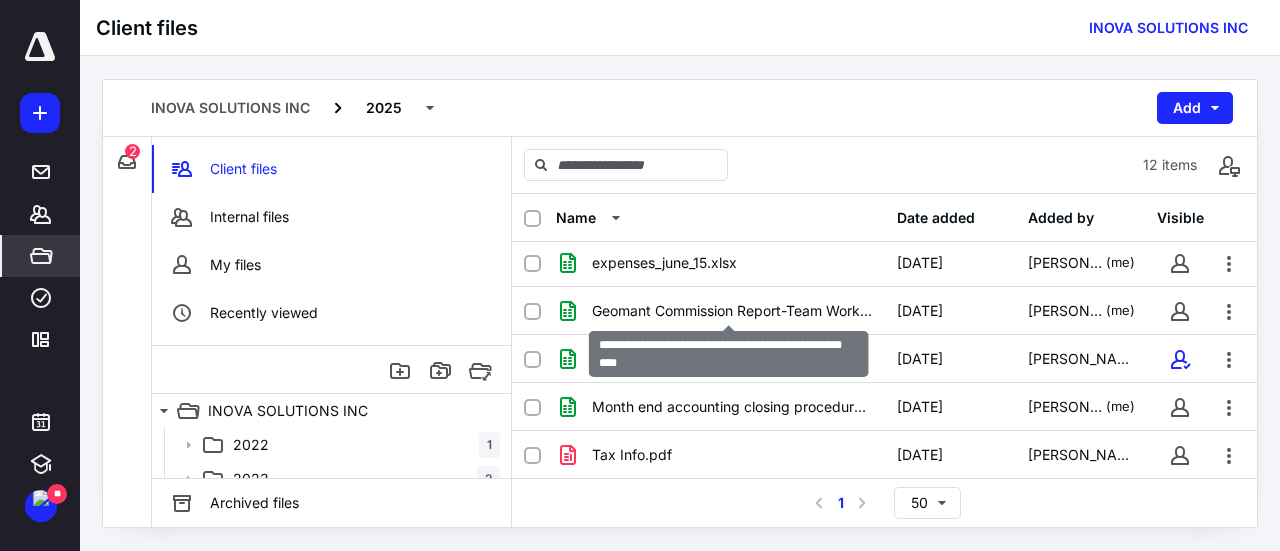 scroll, scrollTop: 340, scrollLeft: 0, axis: vertical 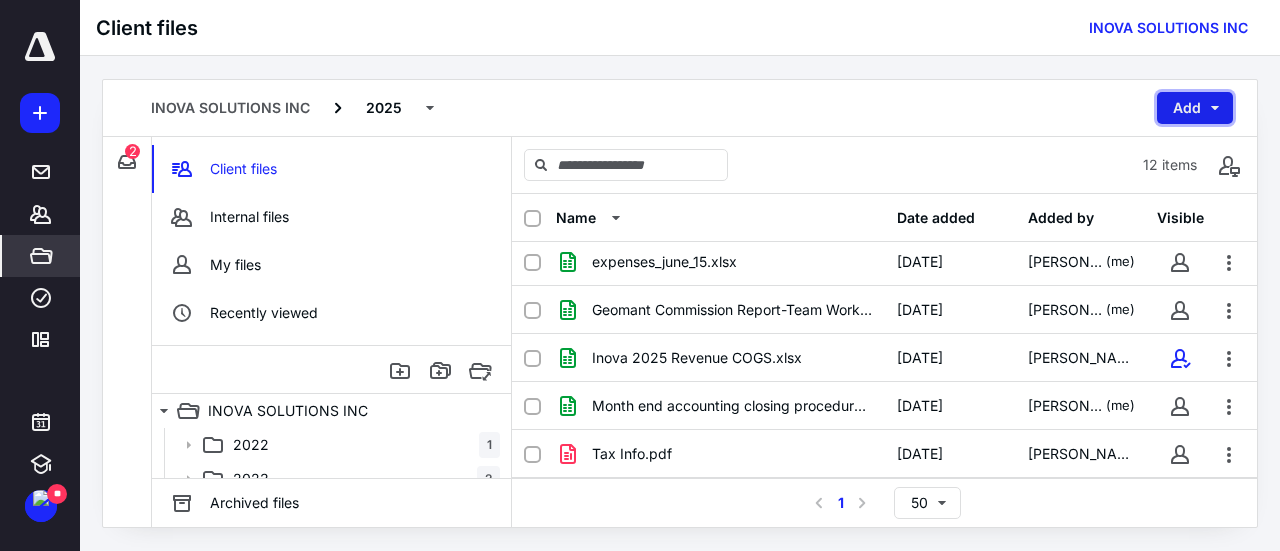 click on "Add" at bounding box center [1195, 108] 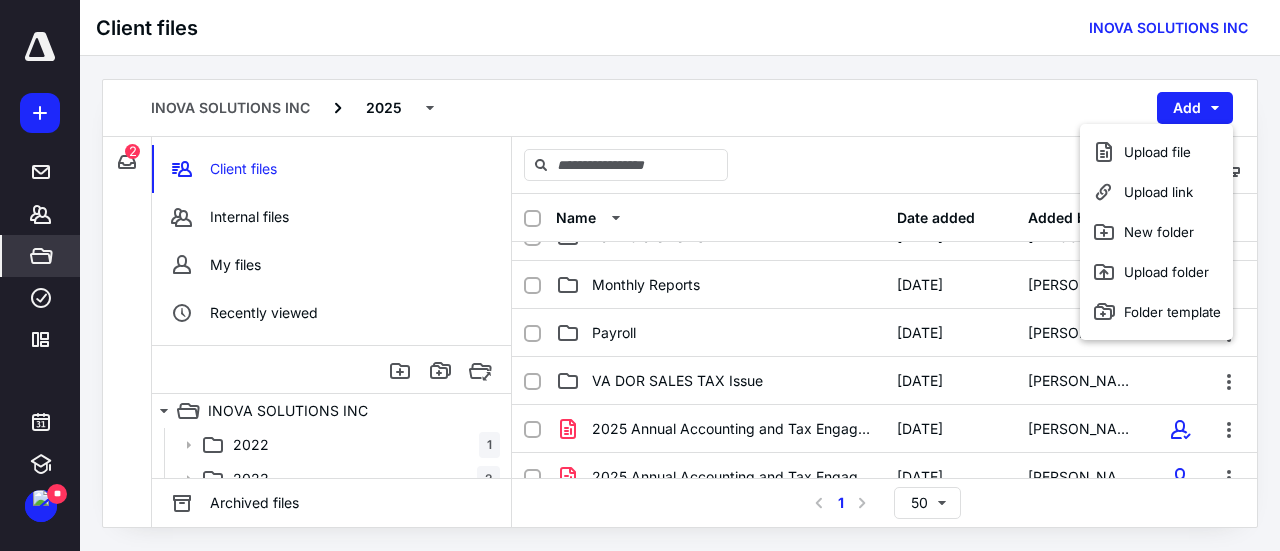 scroll, scrollTop: 0, scrollLeft: 0, axis: both 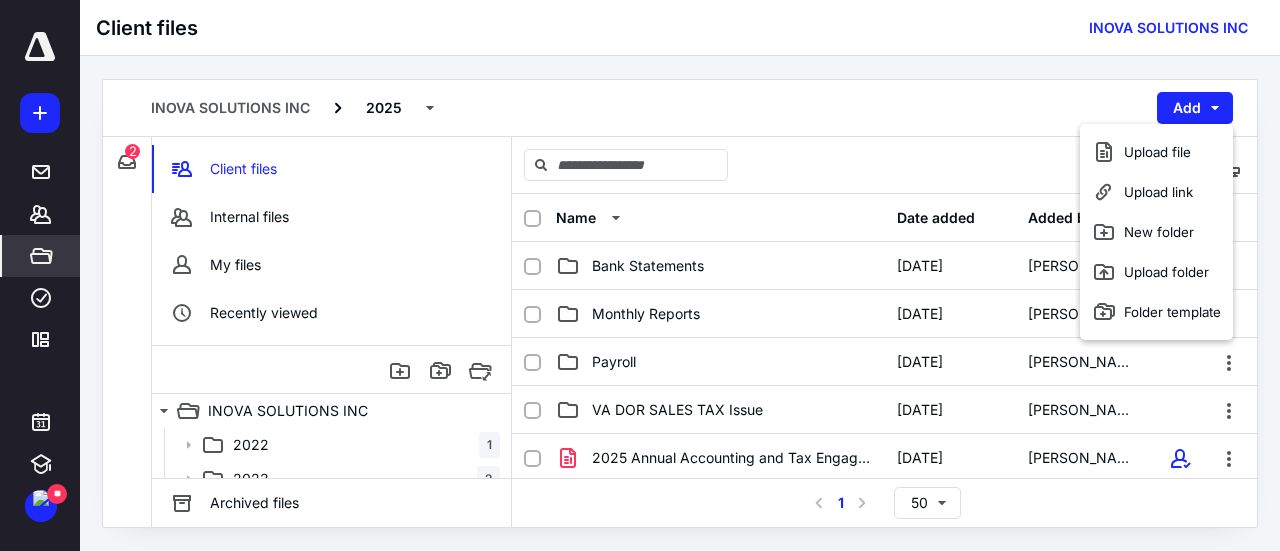click on "Monthly Reports [DATE] [PERSON_NAME], EA" at bounding box center [884, 314] 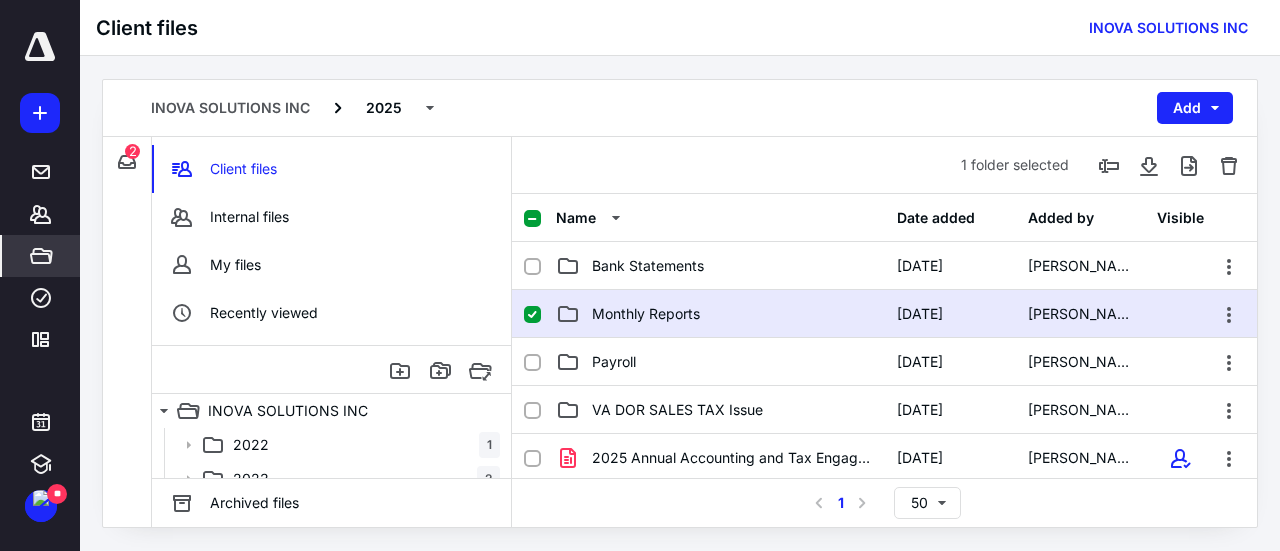 click on "Monthly Reports [DATE] [PERSON_NAME], EA" at bounding box center (884, 314) 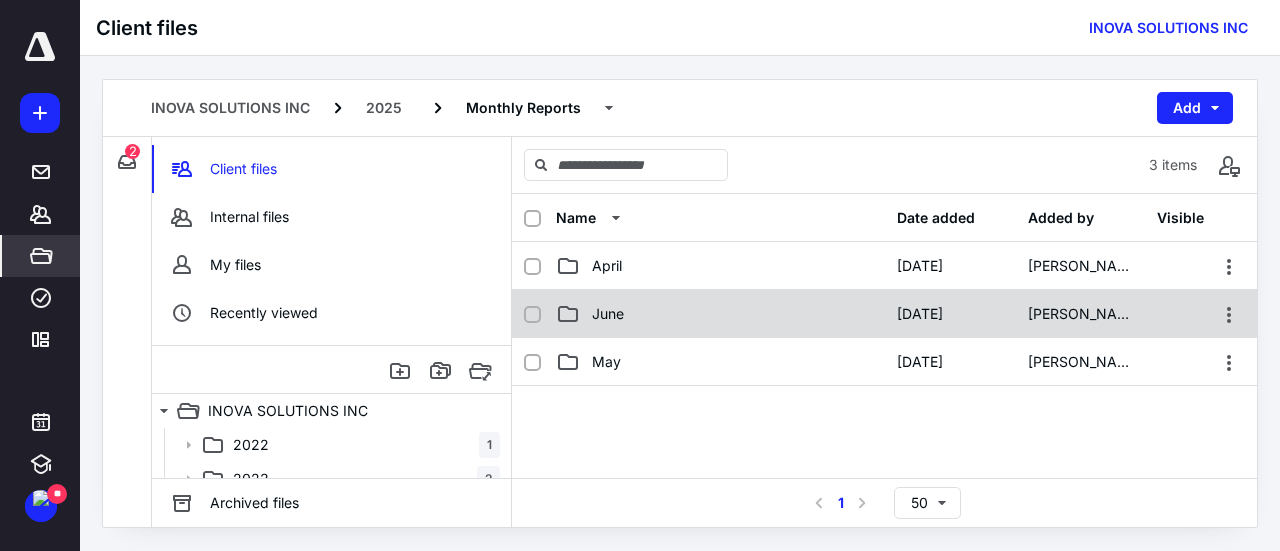 click on "June" at bounding box center [720, 314] 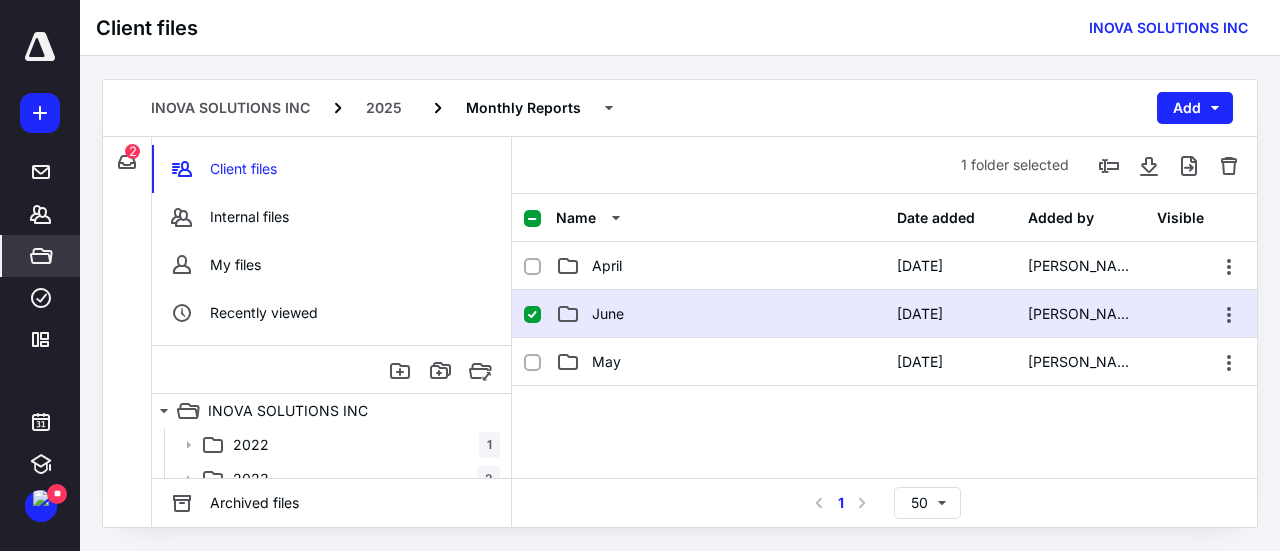 click on "June" at bounding box center (720, 314) 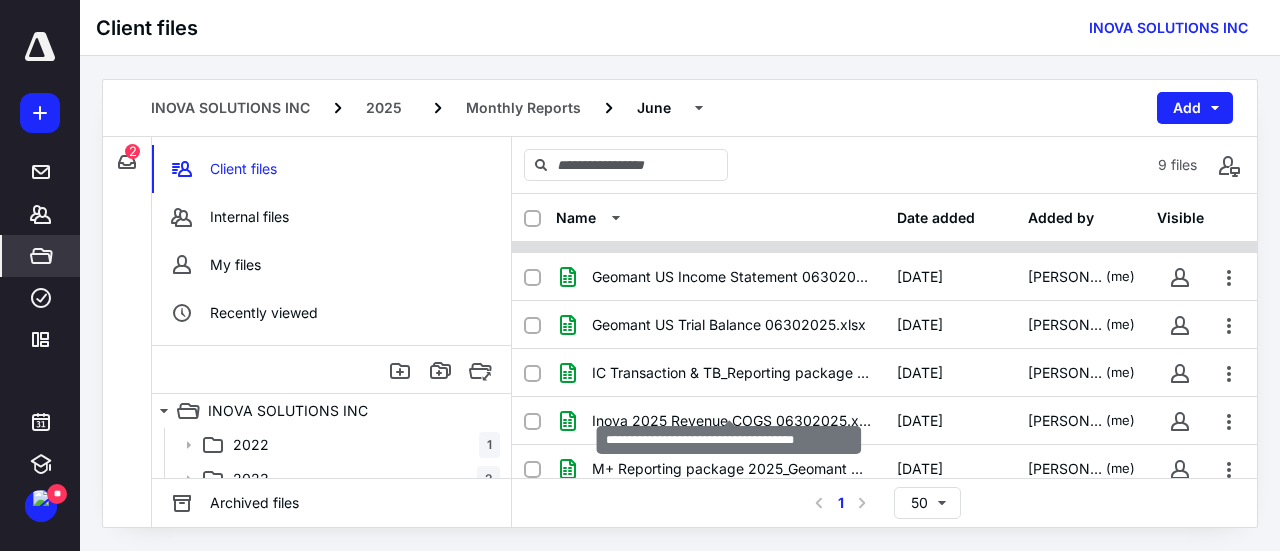 scroll, scrollTop: 196, scrollLeft: 0, axis: vertical 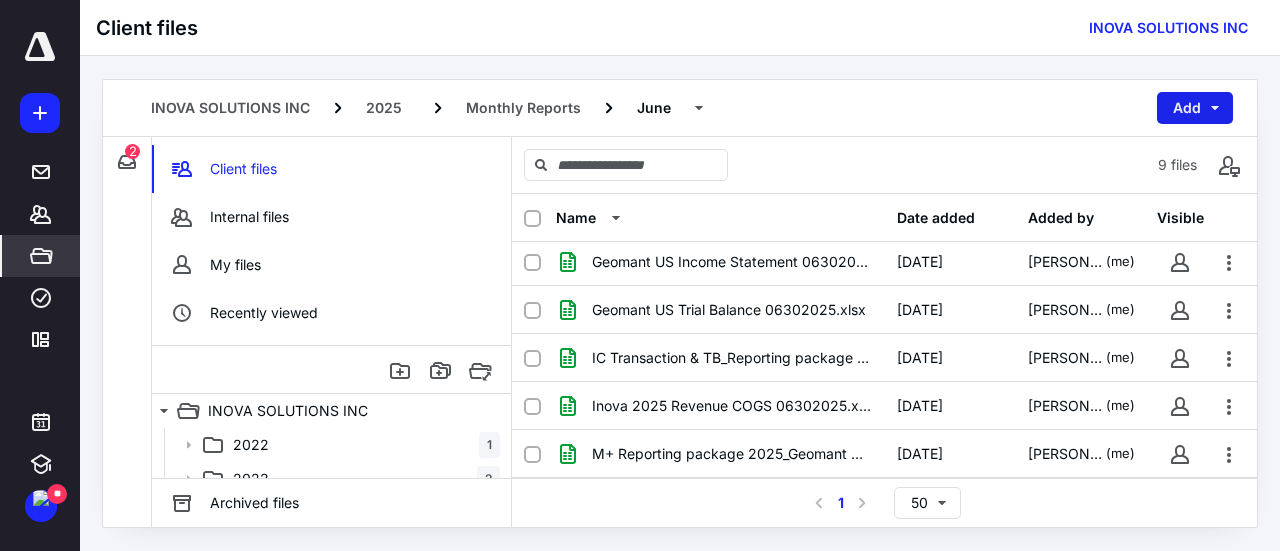click on "Add" at bounding box center (1195, 108) 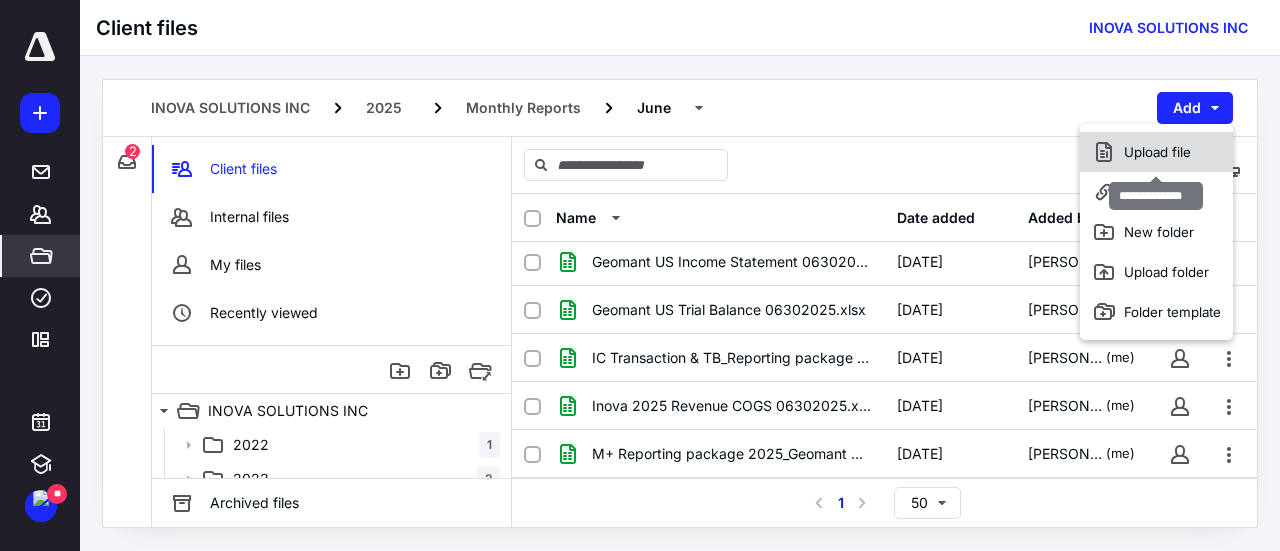 click on "Upload file" at bounding box center (1156, 152) 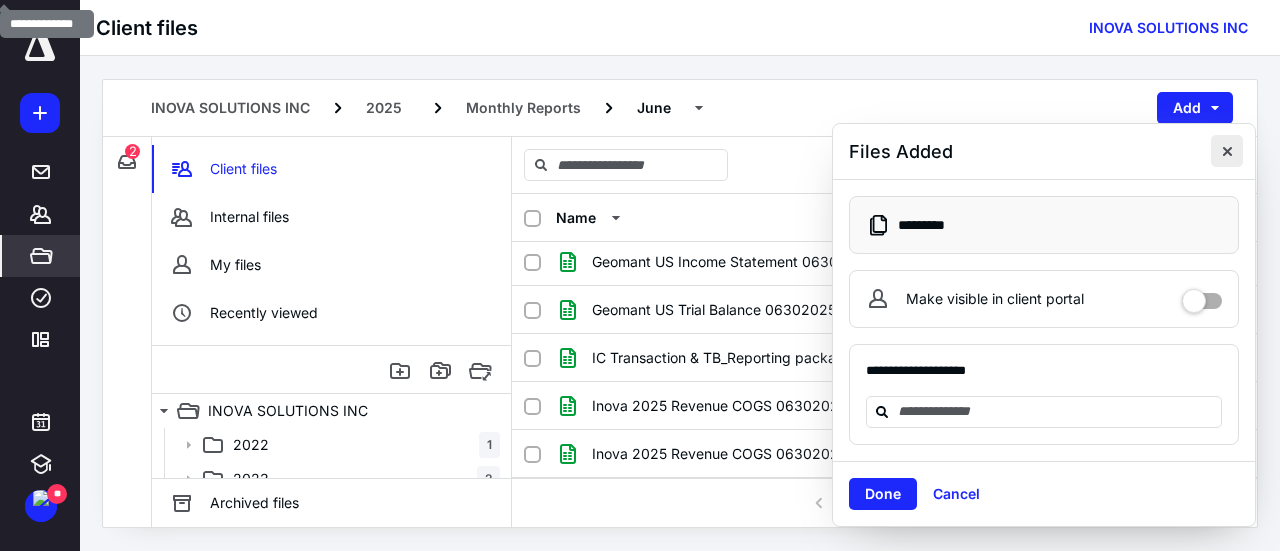 click at bounding box center [1227, 151] 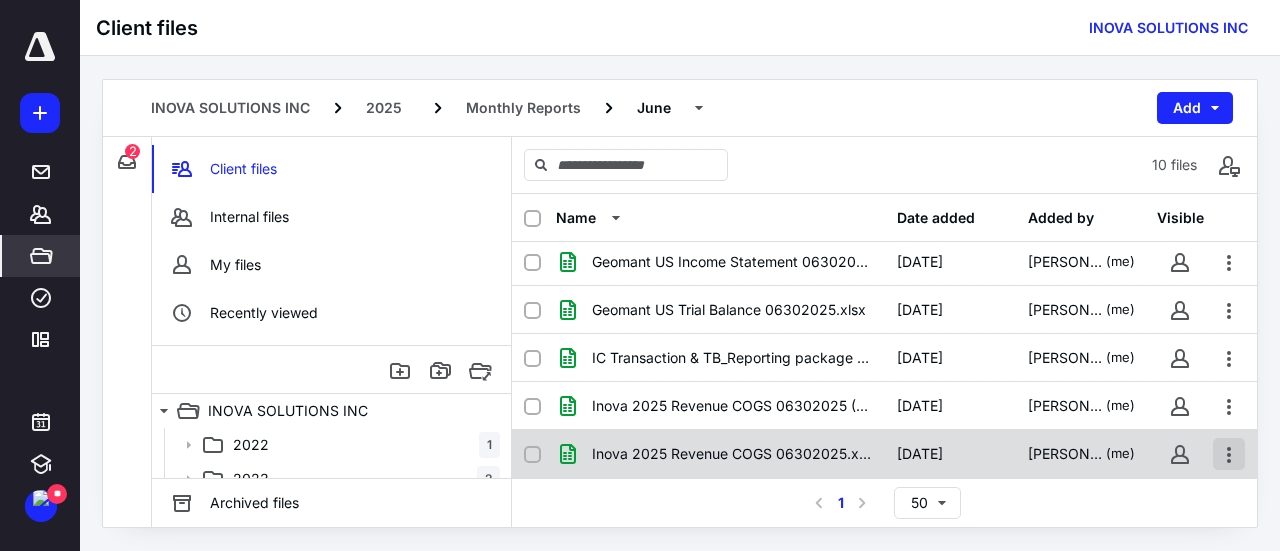 click at bounding box center [1229, 454] 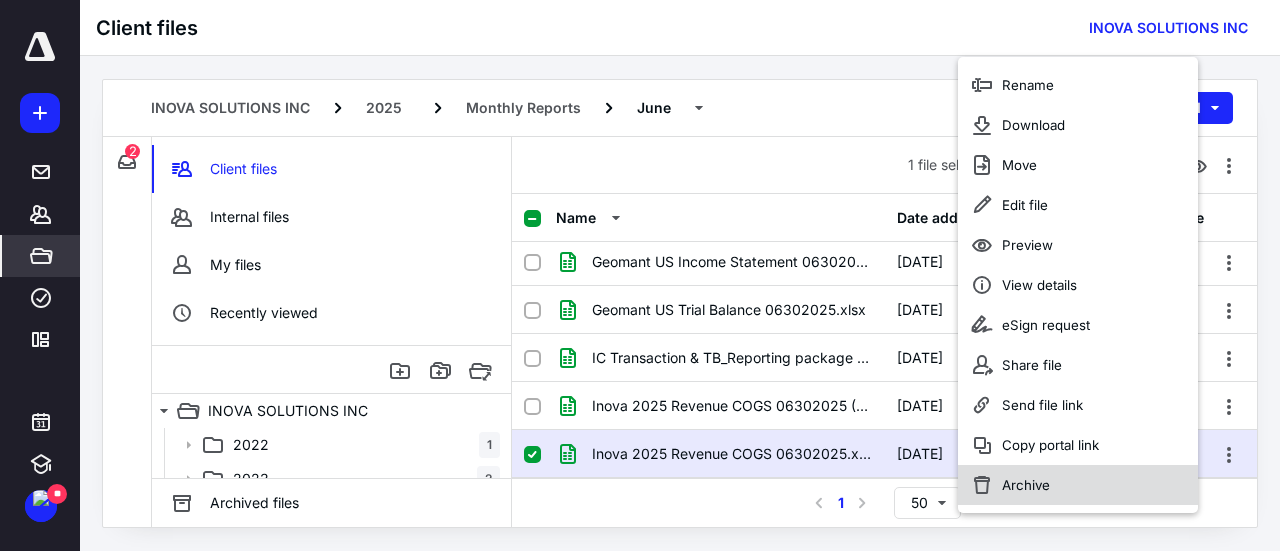 click on "Archive" at bounding box center [1026, 485] 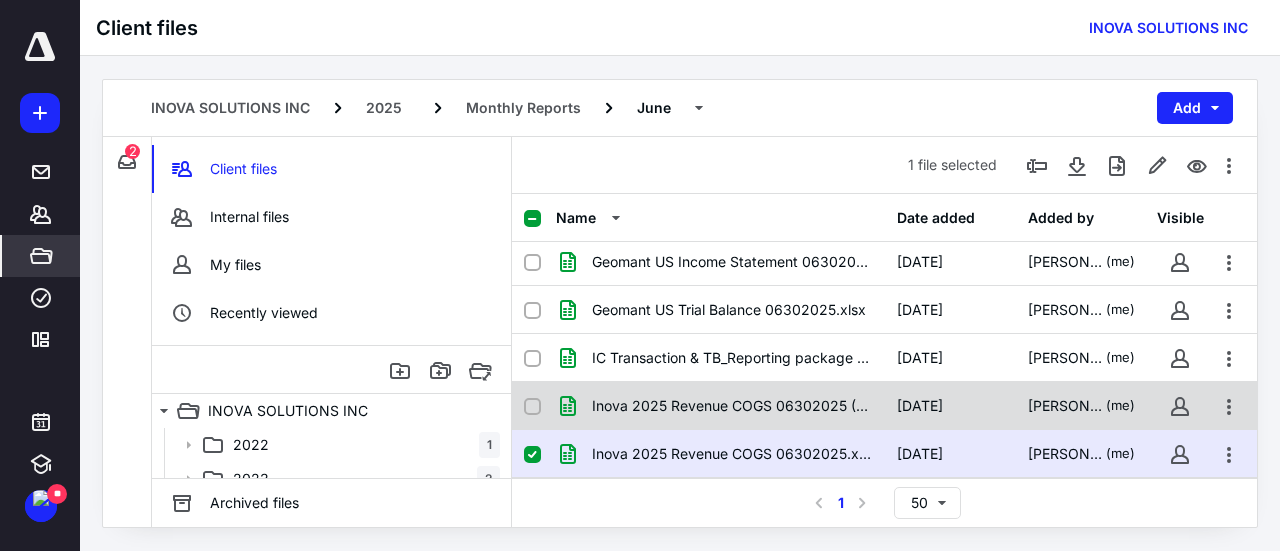 checkbox on "false" 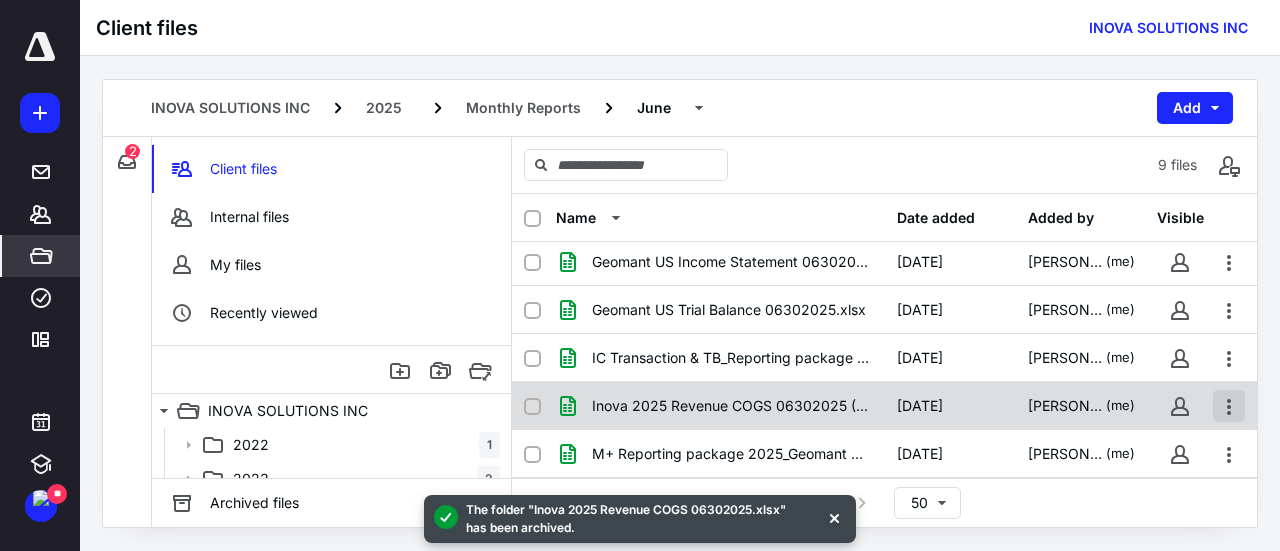 click at bounding box center (1229, 406) 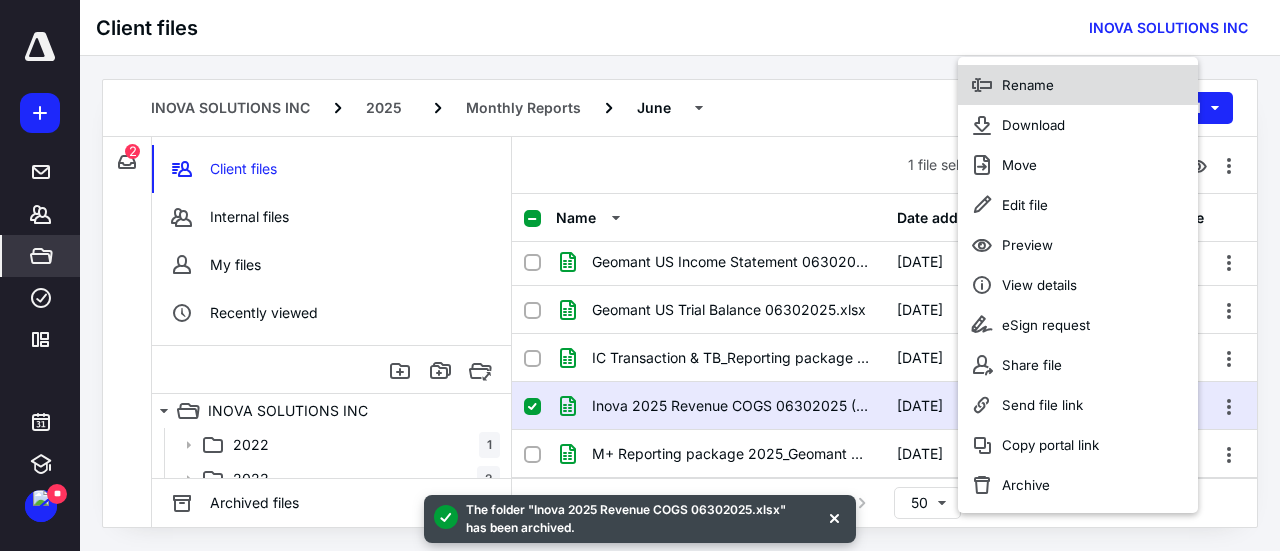 click on "Rename" at bounding box center (1028, 85) 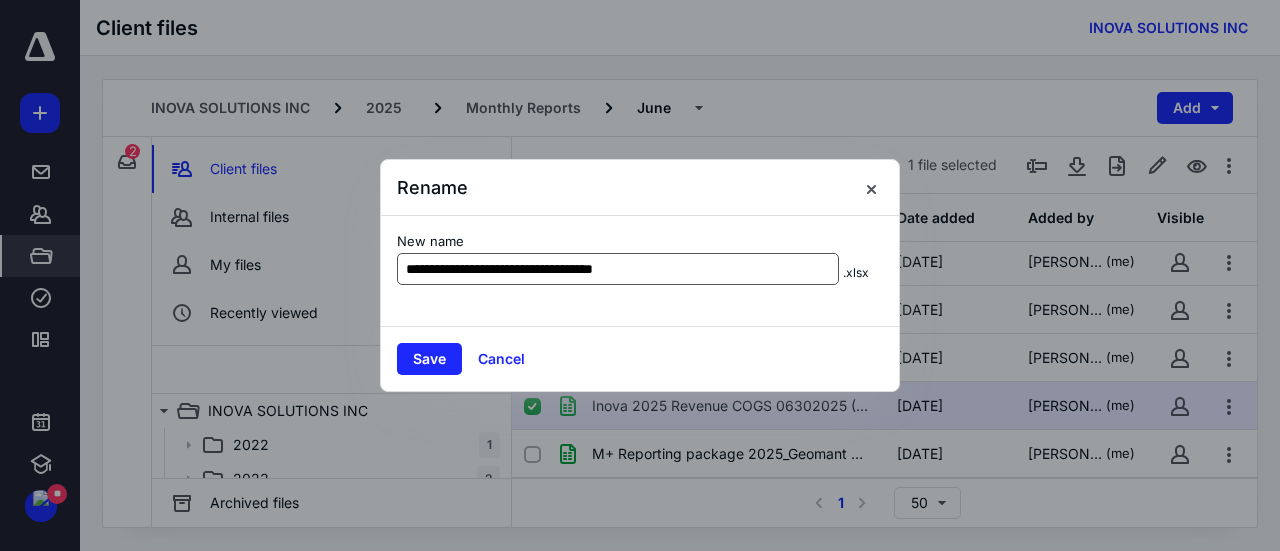 click on "**********" at bounding box center [618, 269] 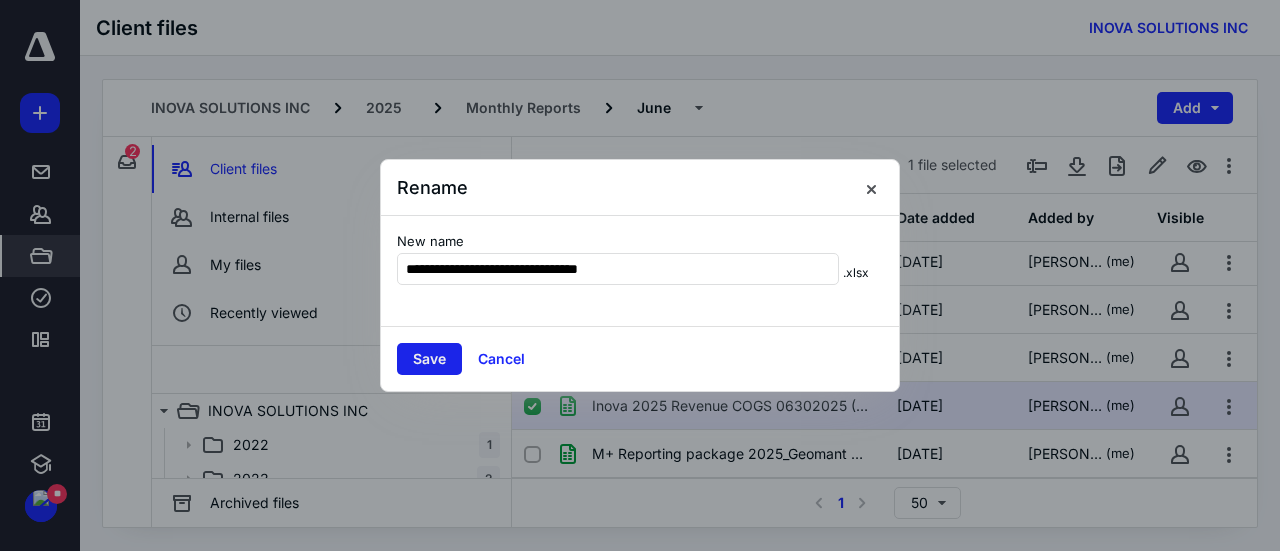 type on "**********" 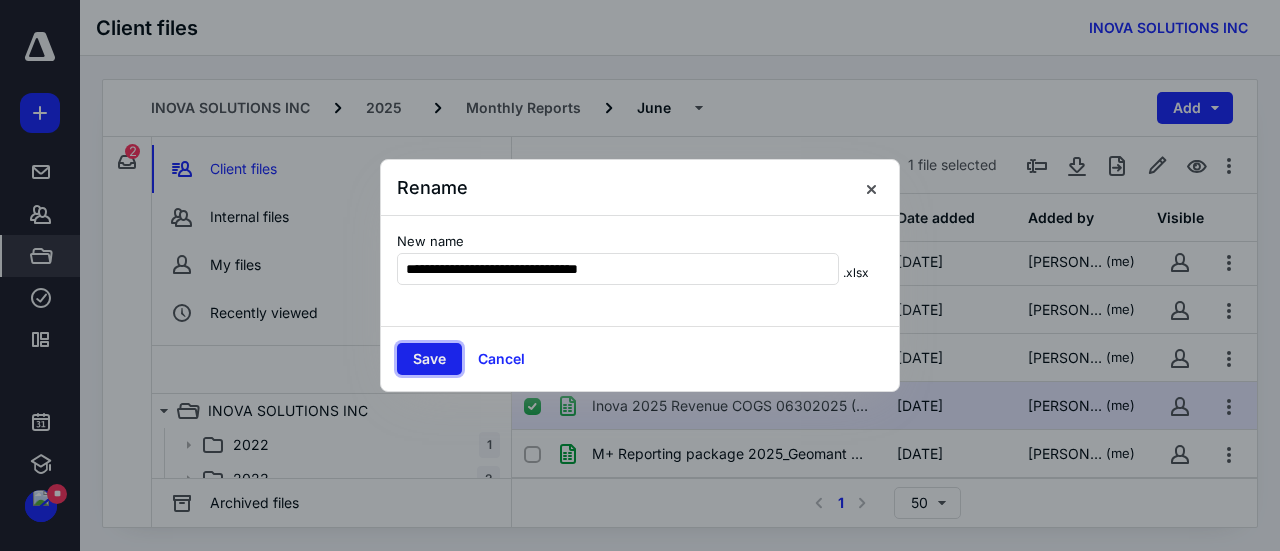 click on "Save" at bounding box center (429, 359) 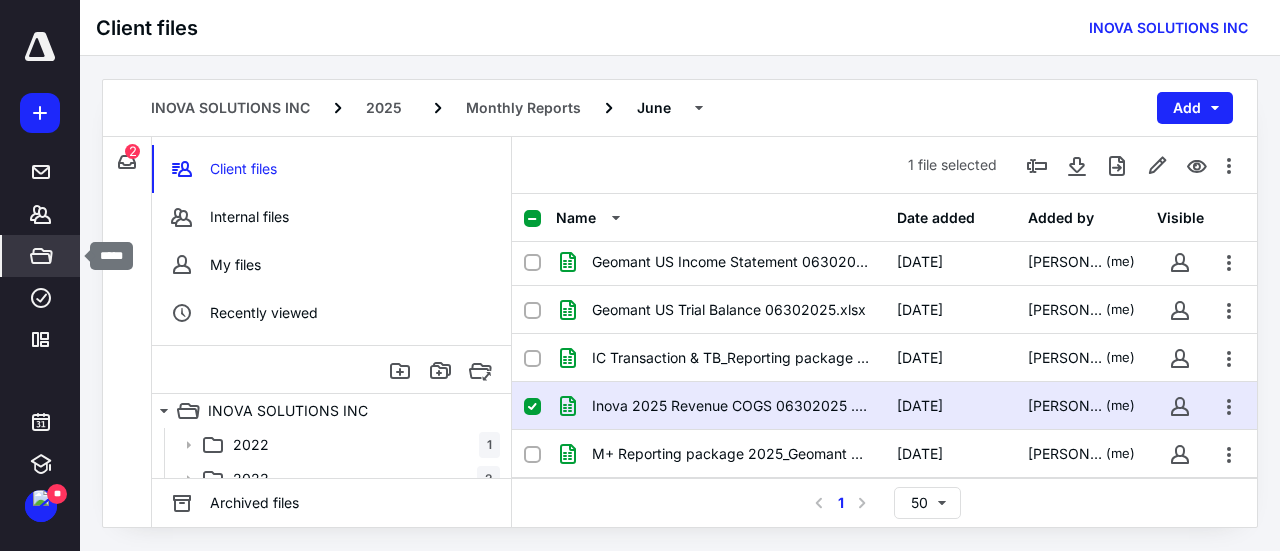 click 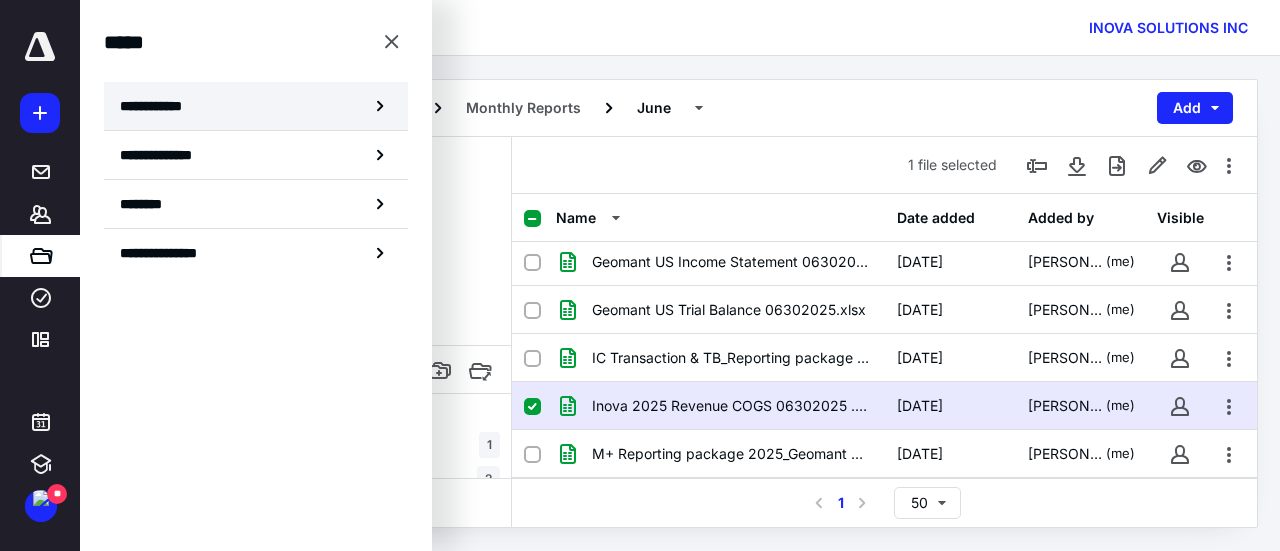 click on "**********" at bounding box center [256, 106] 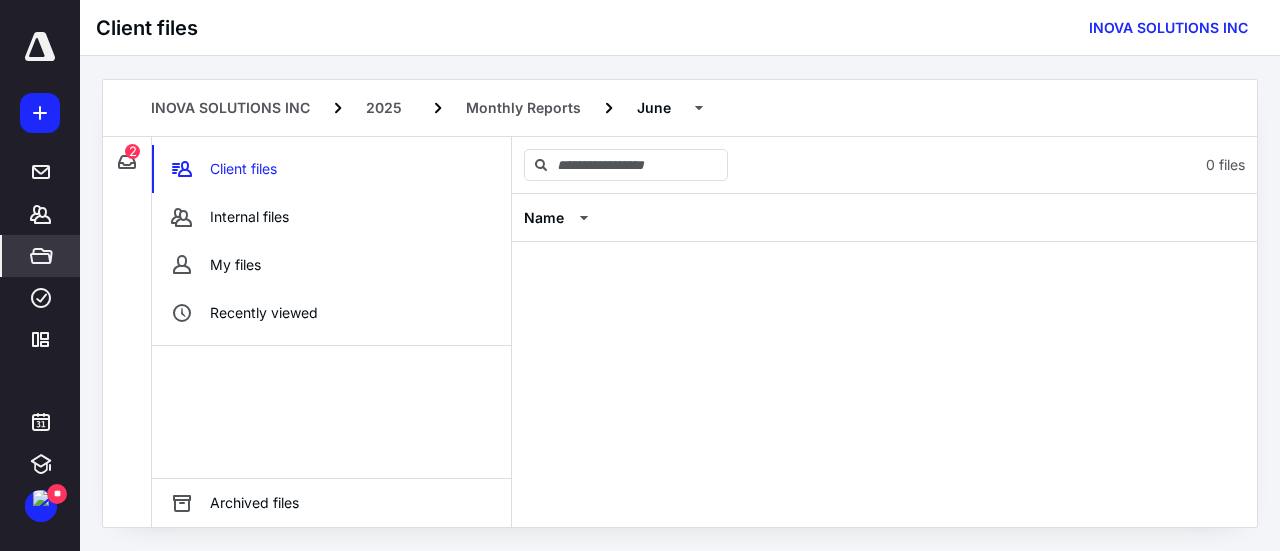 scroll, scrollTop: 0, scrollLeft: 0, axis: both 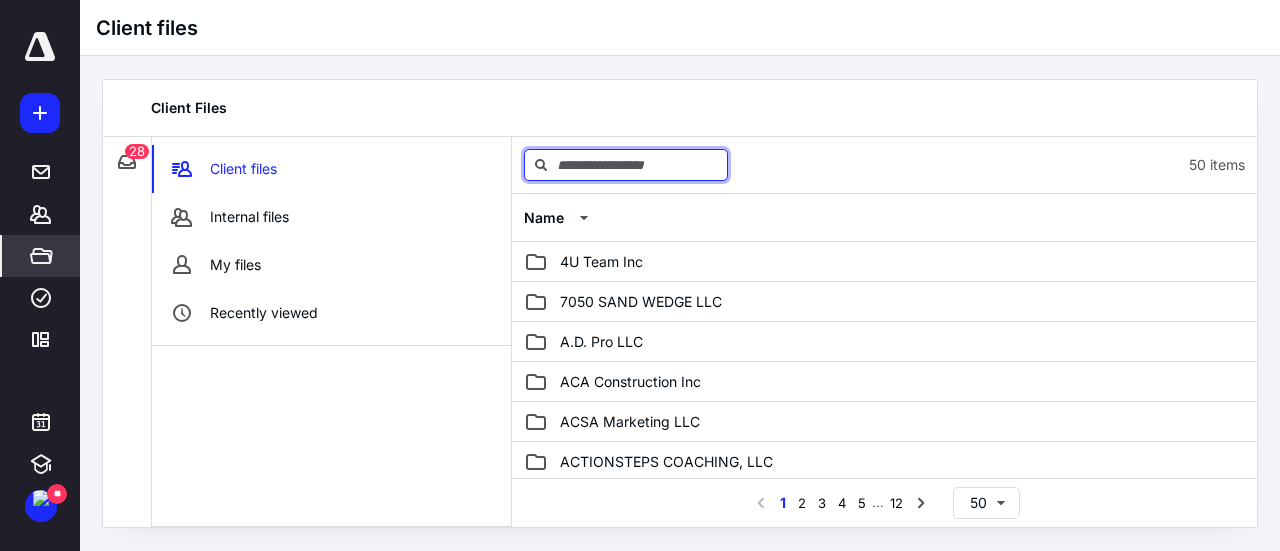 click at bounding box center (626, 165) 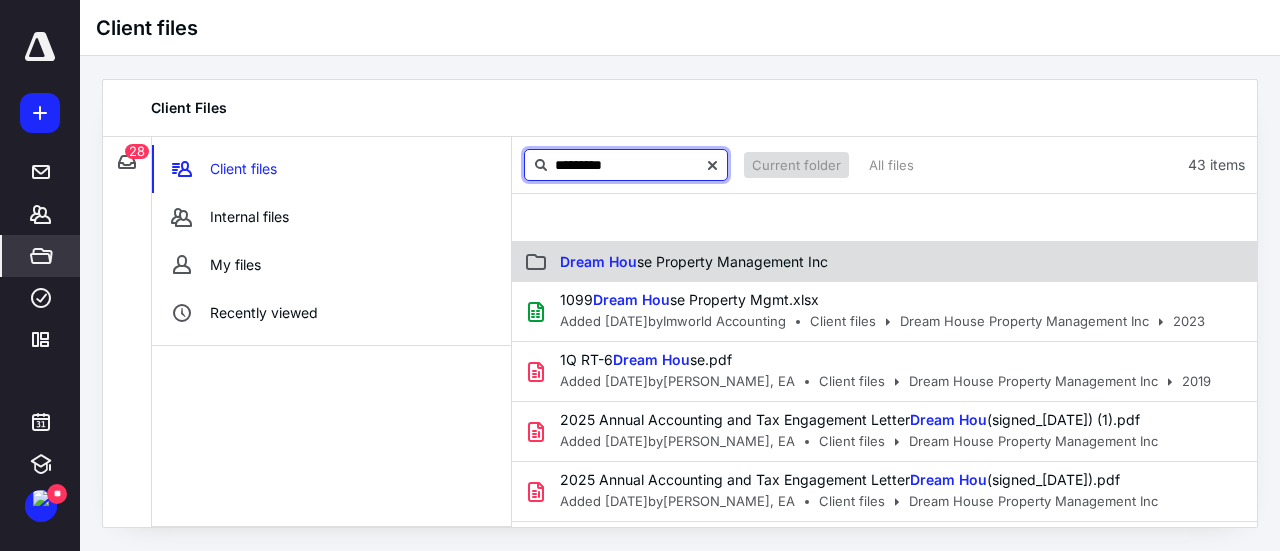 type on "*********" 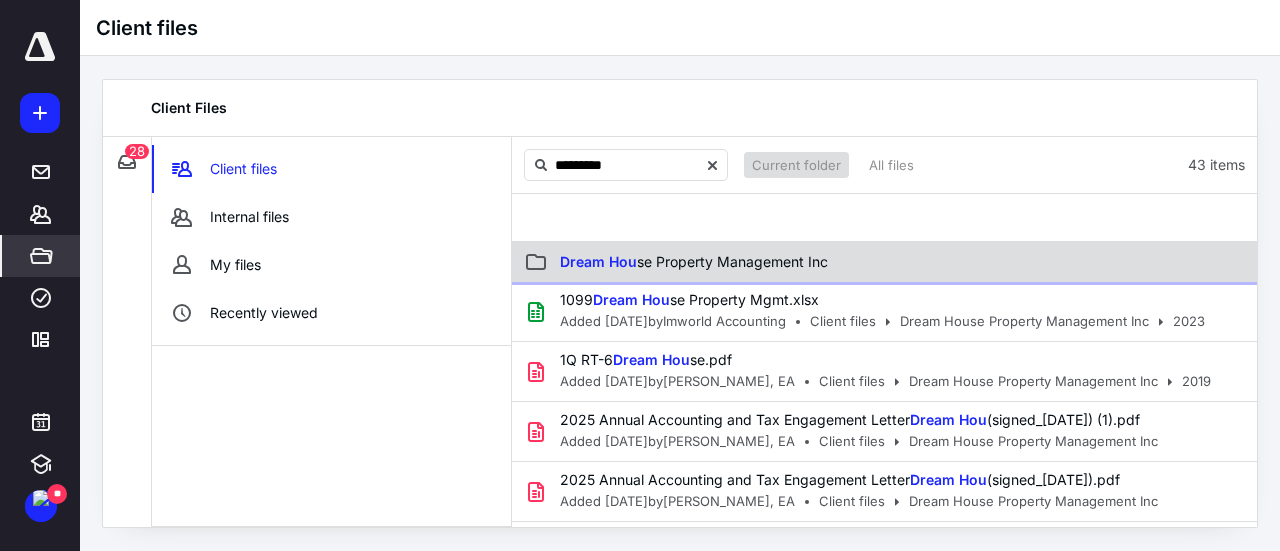 click on "Dream Hou se Property Management Inc" at bounding box center (884, 262) 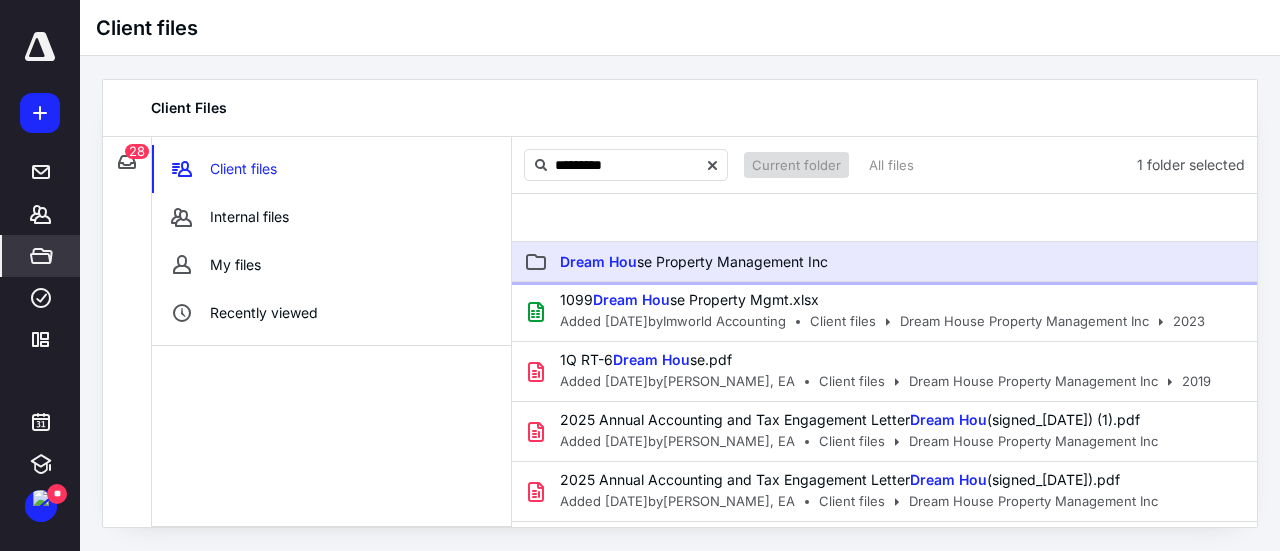 click on "Dream Hou se Property Management Inc" at bounding box center [884, 262] 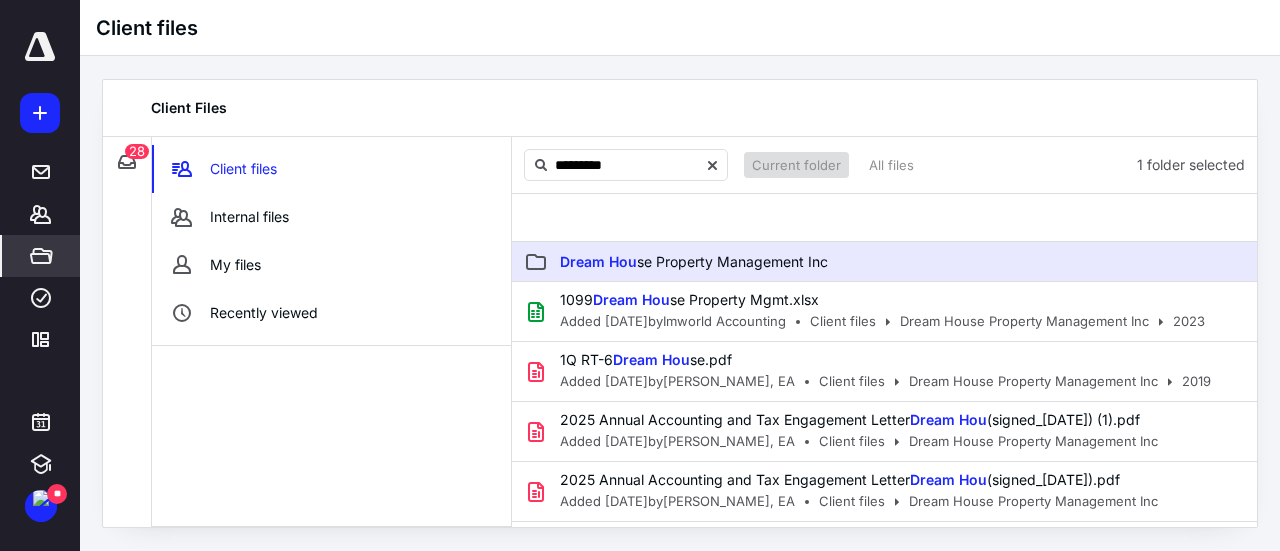 type 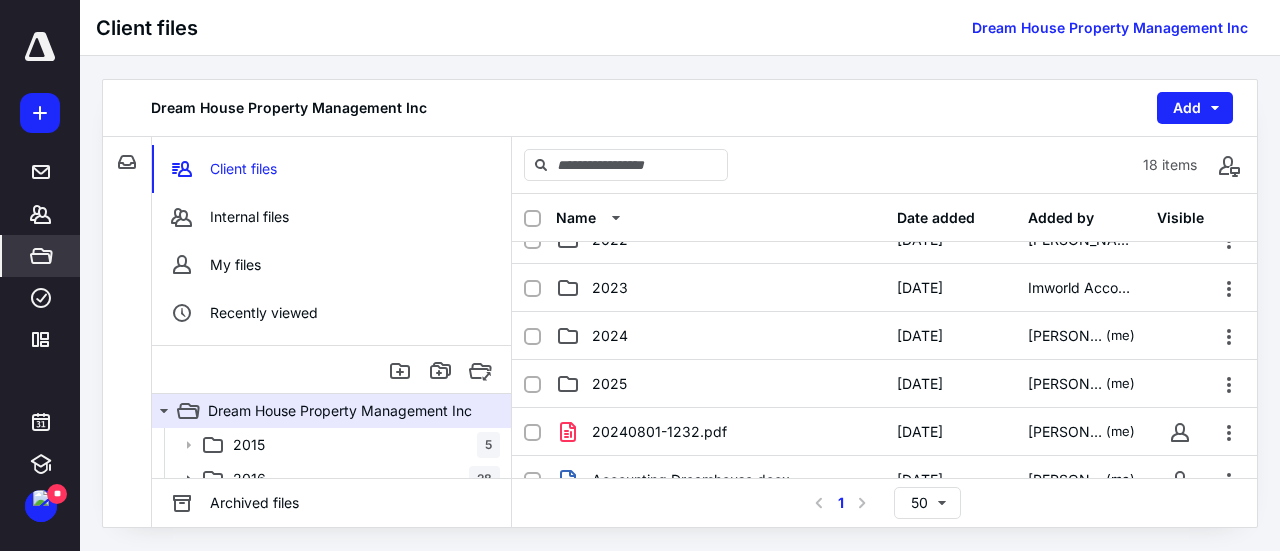 scroll, scrollTop: 365, scrollLeft: 0, axis: vertical 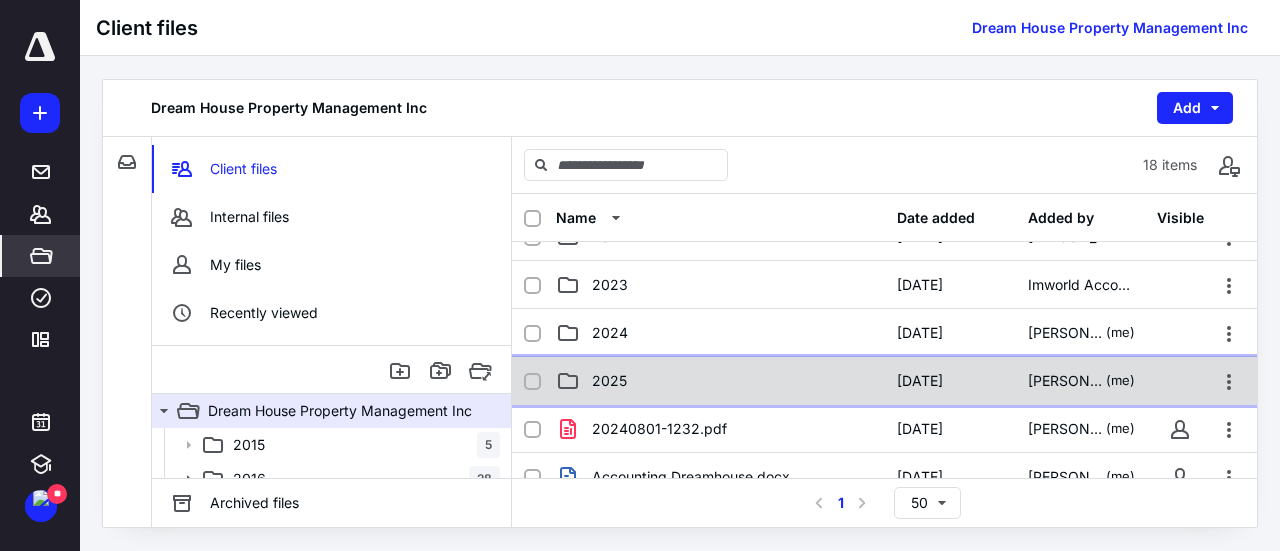 click on "2025 [DATE] [PERSON_NAME]  (me)" at bounding box center [884, 381] 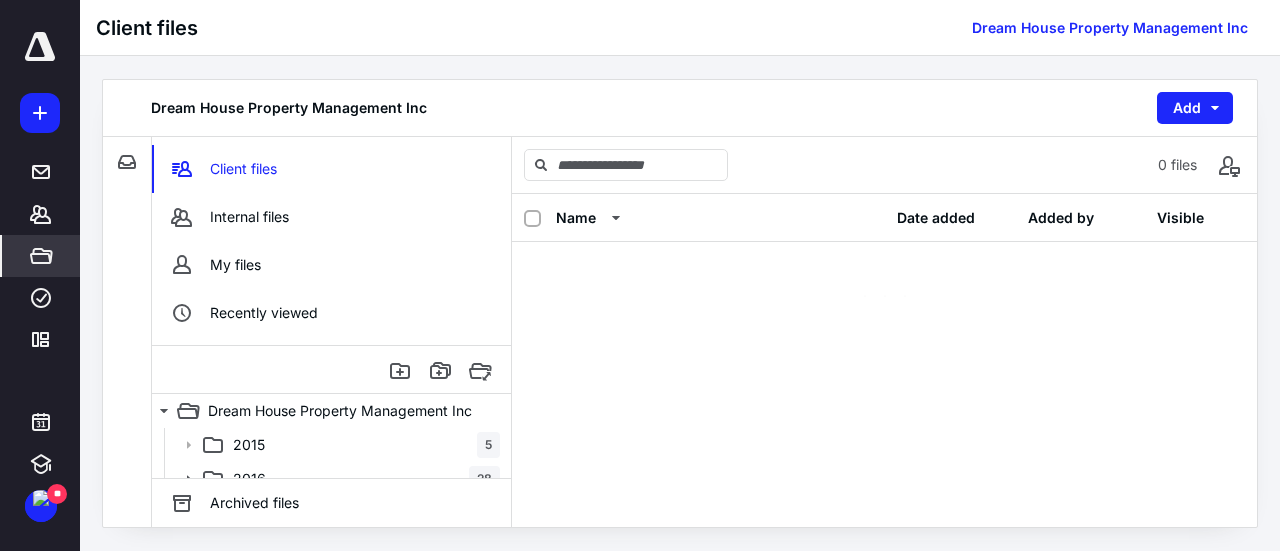 scroll, scrollTop: 0, scrollLeft: 0, axis: both 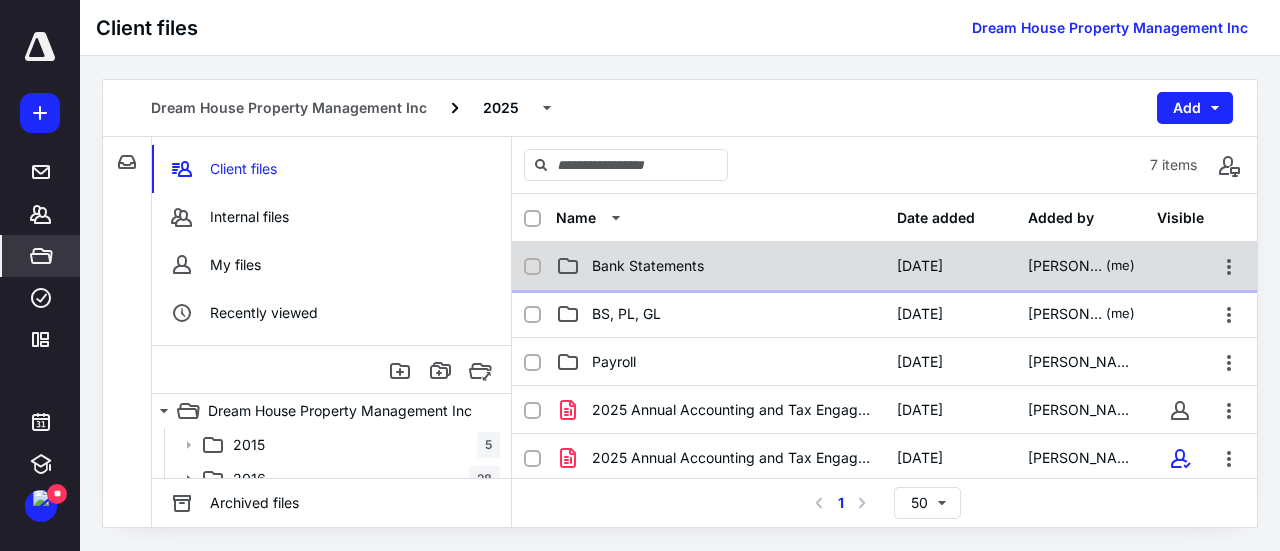 click on "Bank Statements" at bounding box center [720, 266] 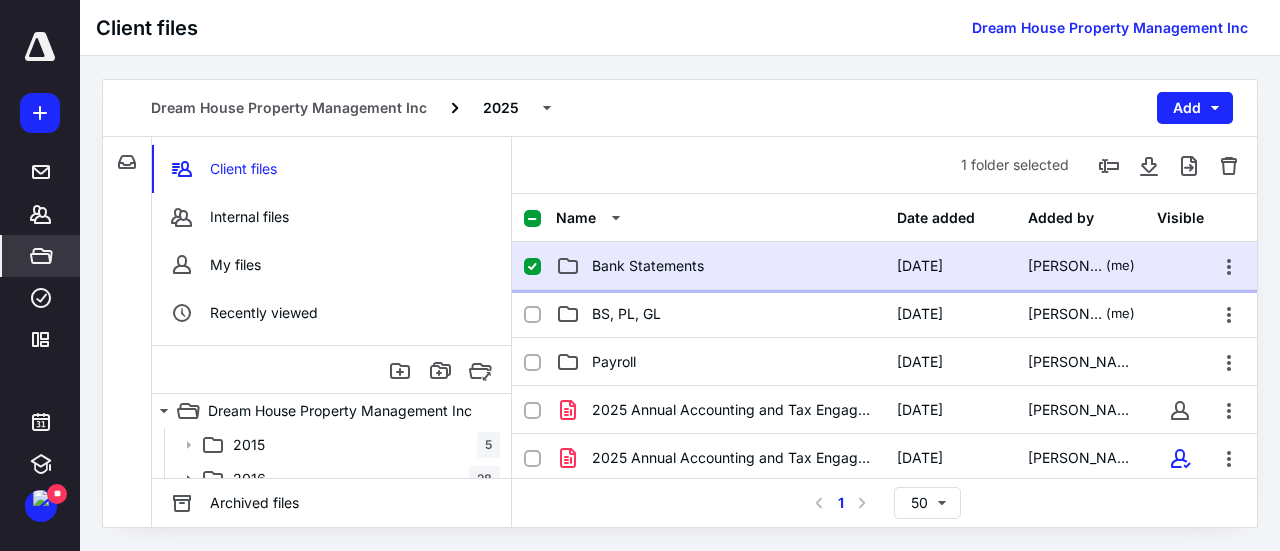 click on "Bank Statements" at bounding box center (720, 266) 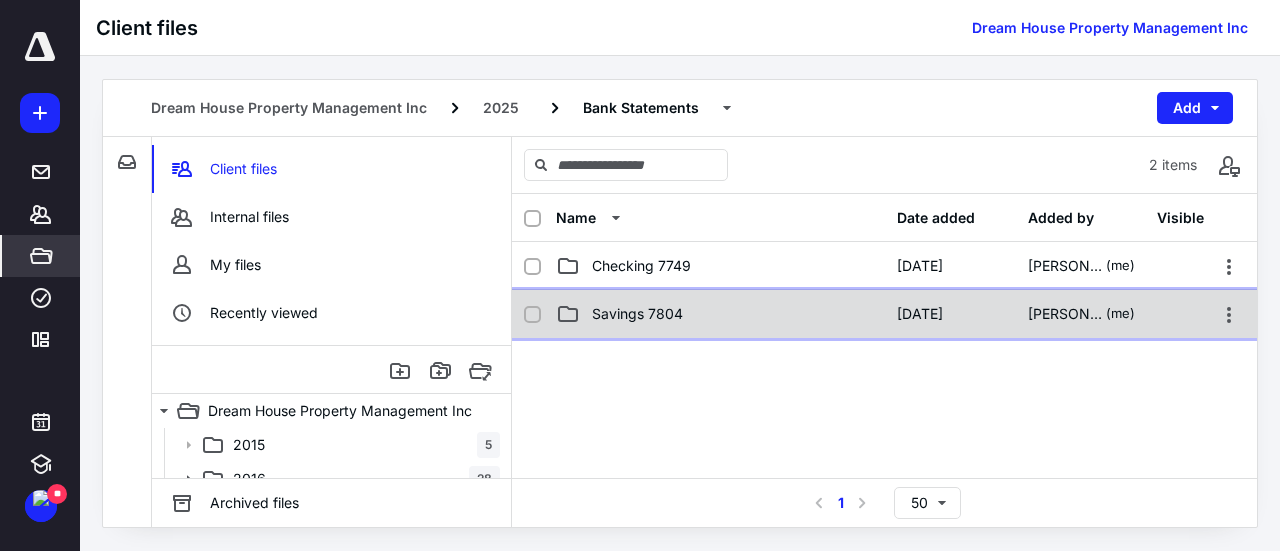 click on "Savings 7804" at bounding box center [720, 314] 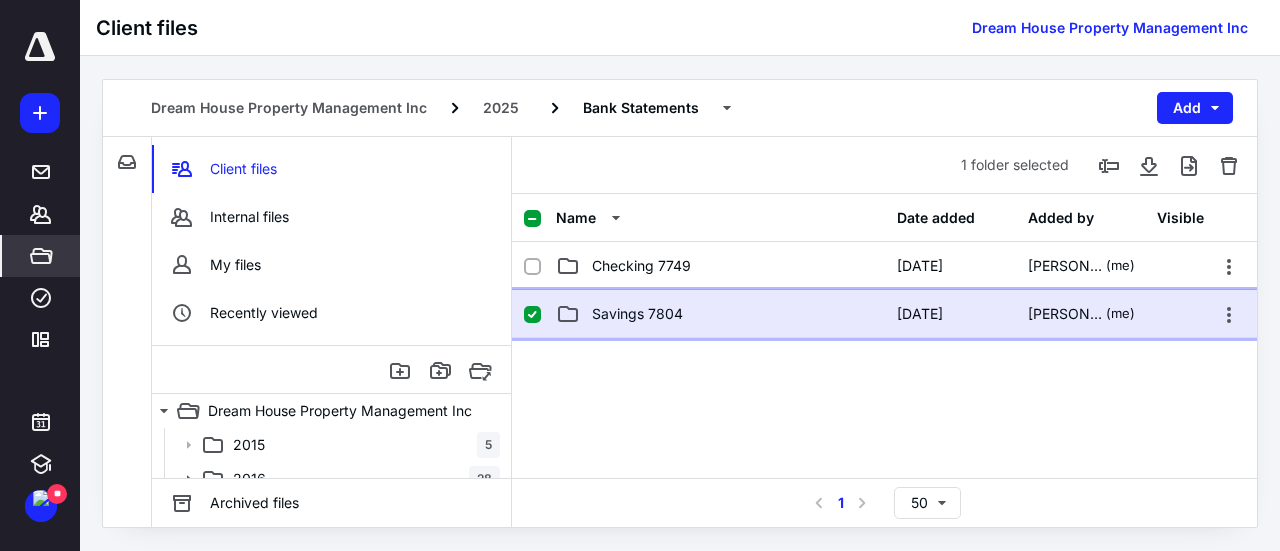 click on "Savings 7804" at bounding box center [720, 314] 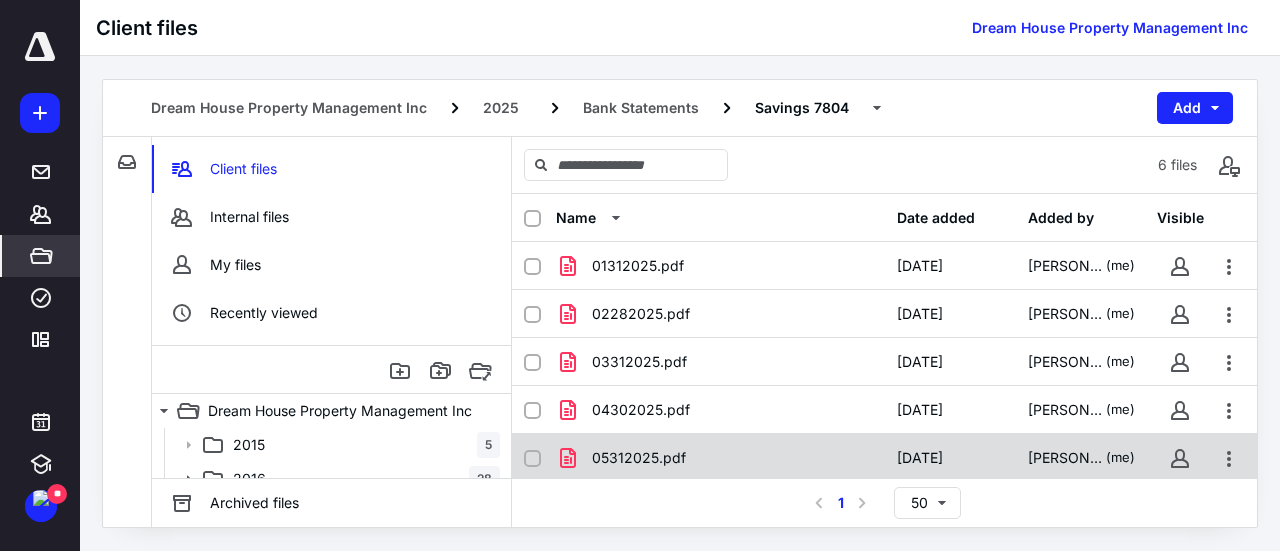 scroll, scrollTop: 64, scrollLeft: 0, axis: vertical 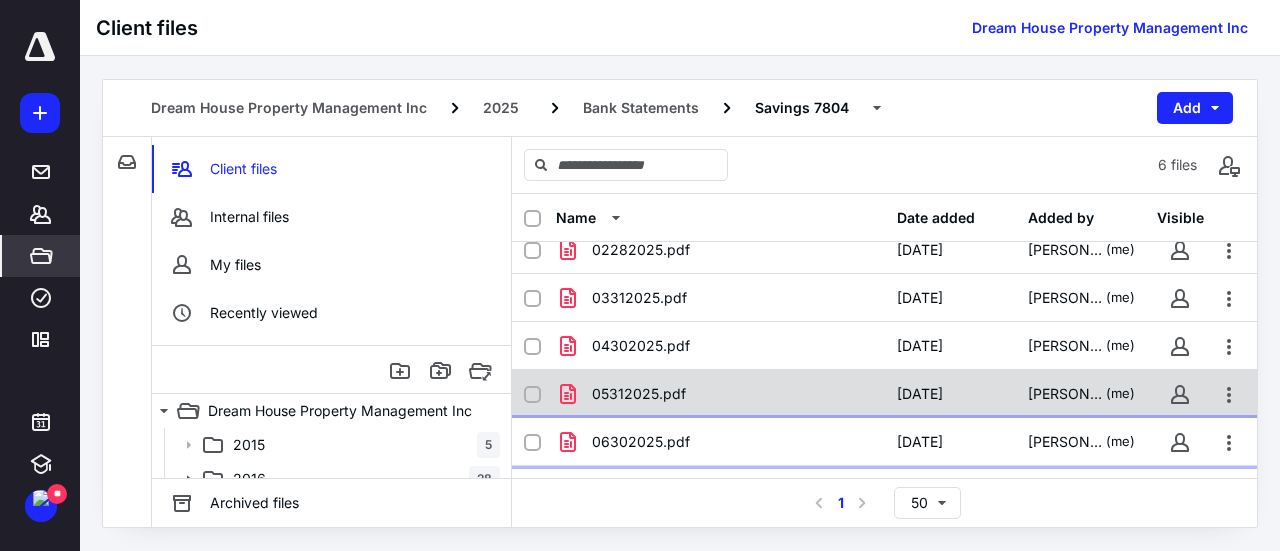 click on "06302025.pdf" at bounding box center (720, 442) 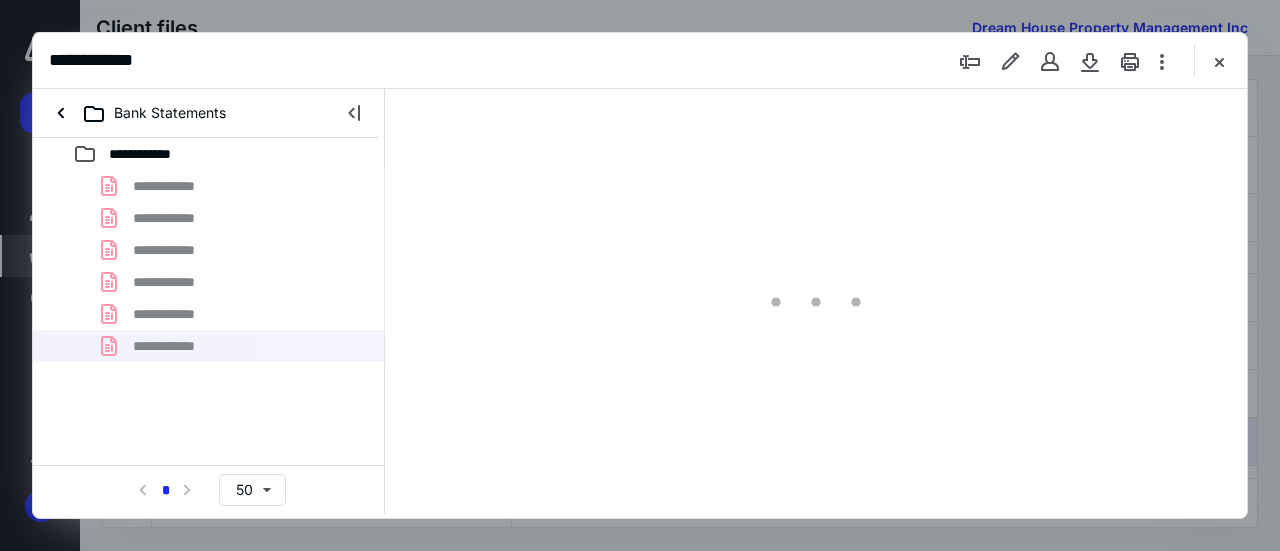 scroll, scrollTop: 0, scrollLeft: 0, axis: both 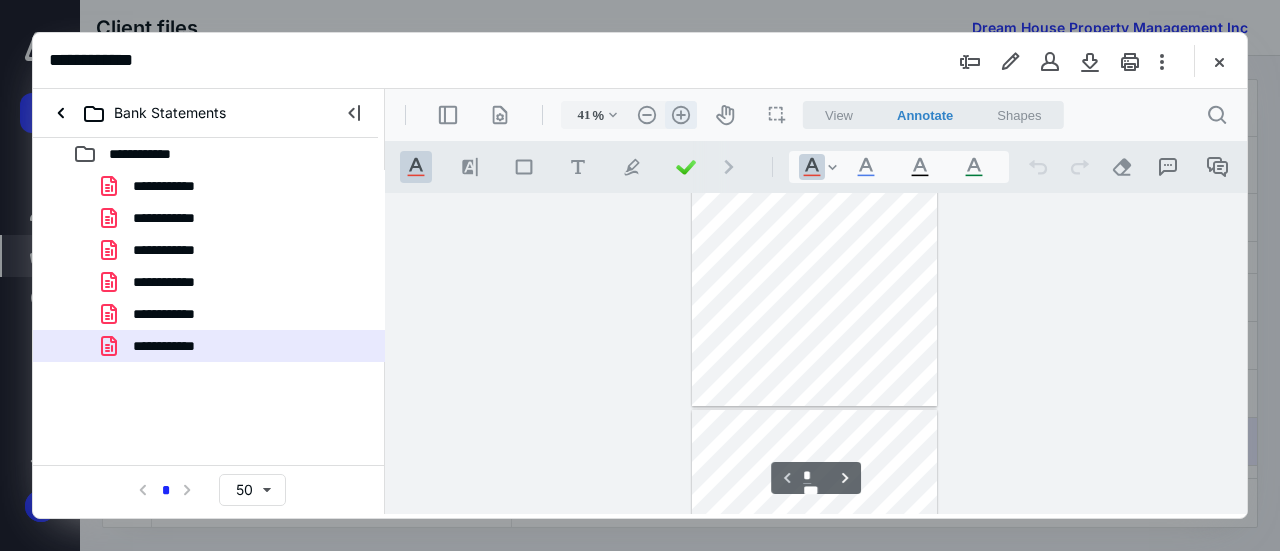 click on ".cls-1{fill:#abb0c4;} icon - header - zoom - in - line" at bounding box center [681, 115] 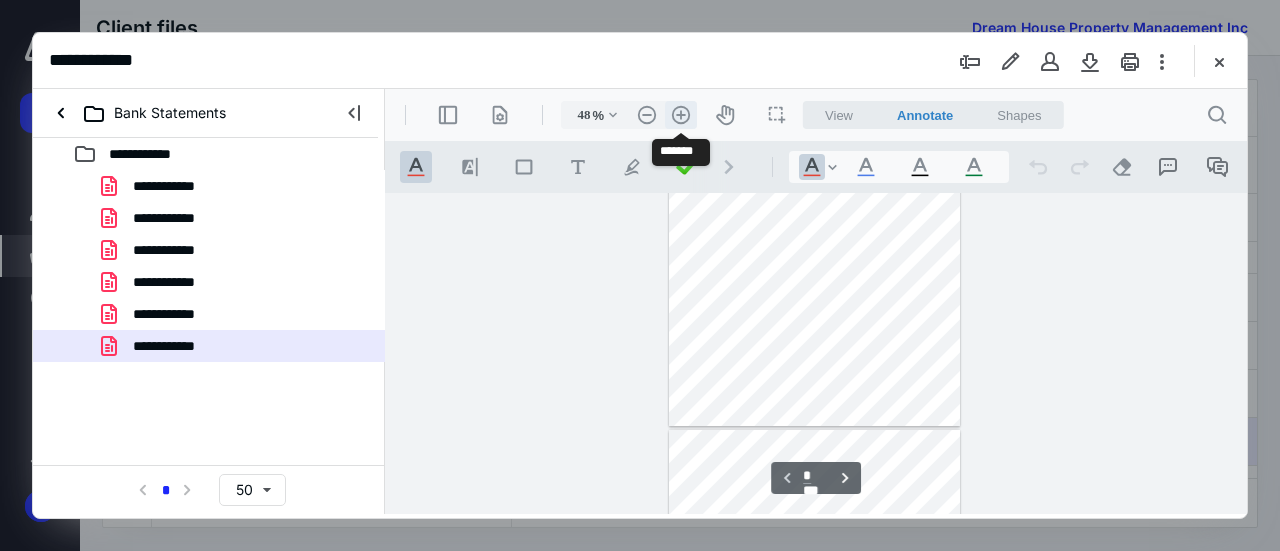 click on ".cls-1{fill:#abb0c4;} icon - header - zoom - in - line" at bounding box center (681, 115) 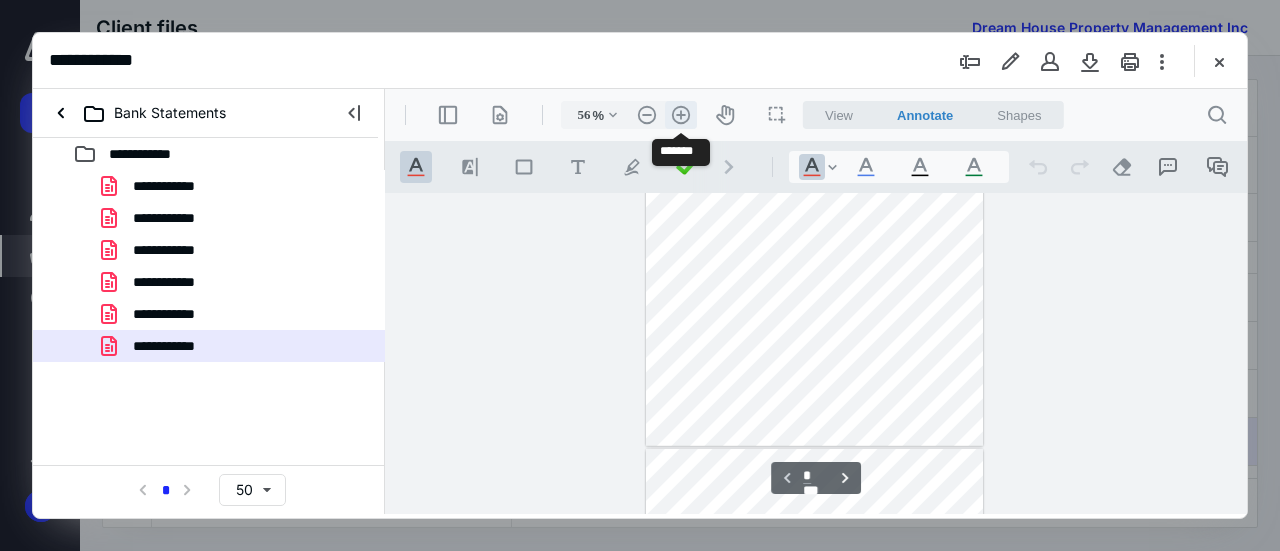 click on ".cls-1{fill:#abb0c4;} icon - header - zoom - in - line" at bounding box center (681, 115) 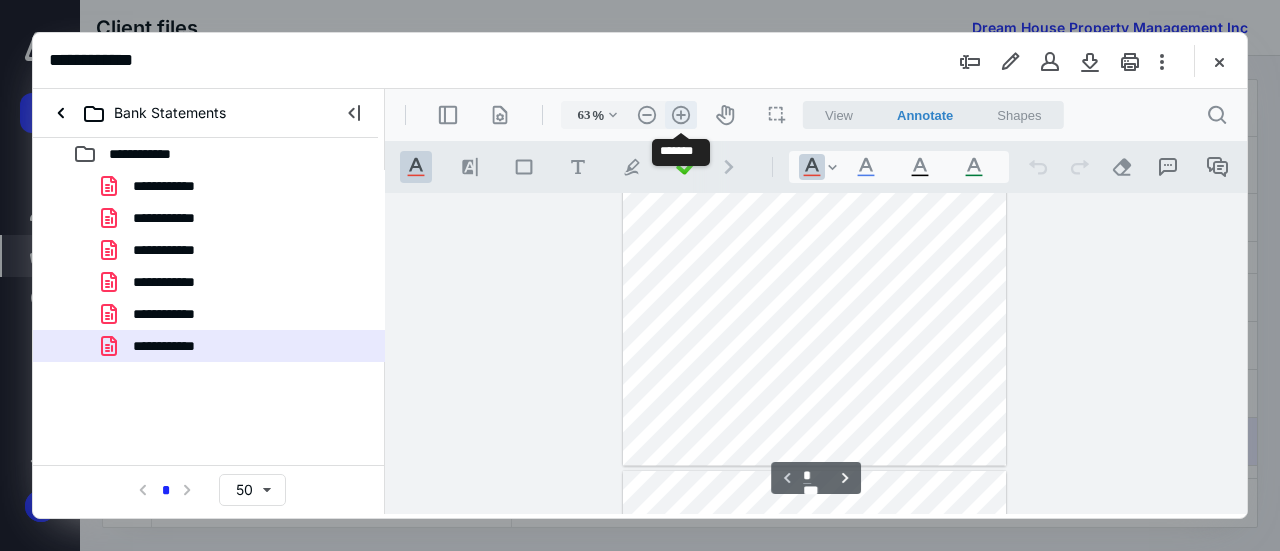click on ".cls-1{fill:#abb0c4;} icon - header - zoom - in - line" at bounding box center (681, 115) 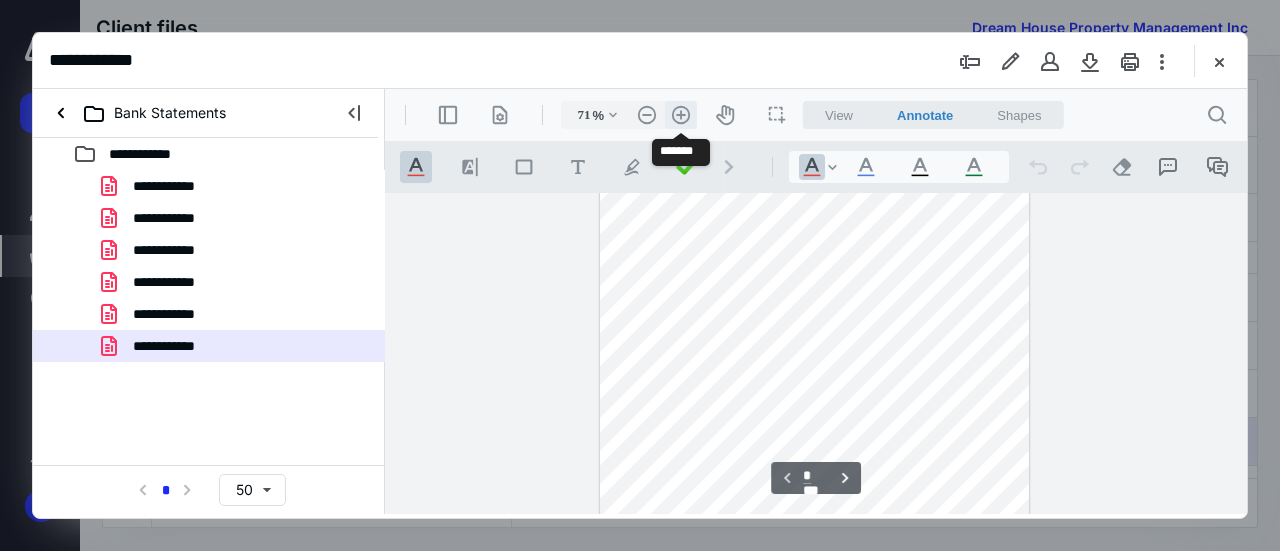 scroll, scrollTop: 266, scrollLeft: 0, axis: vertical 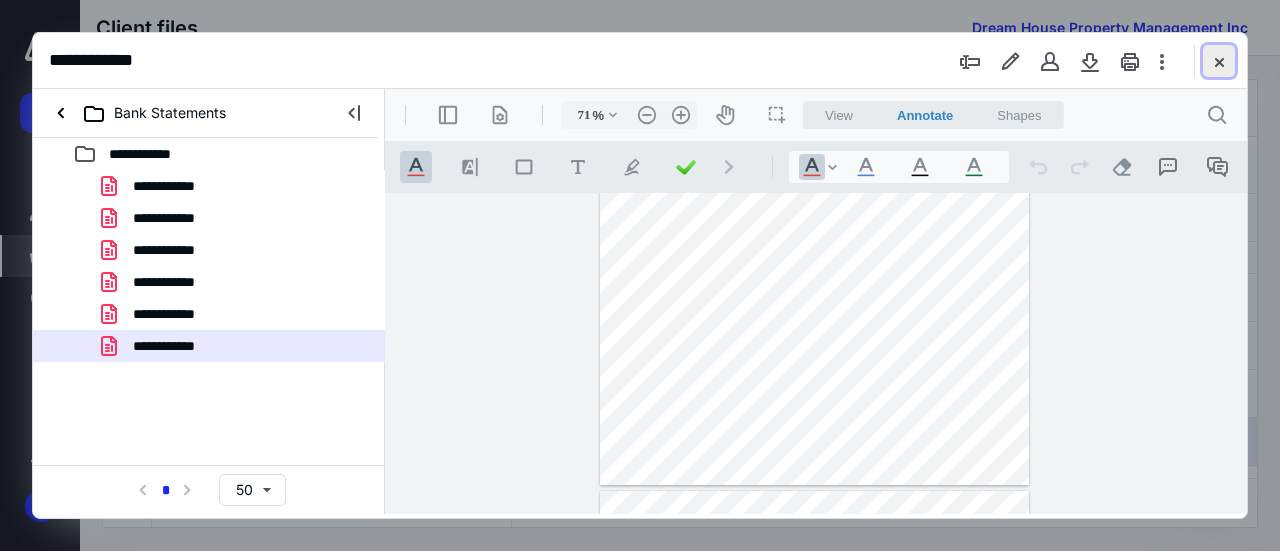 click at bounding box center [1219, 61] 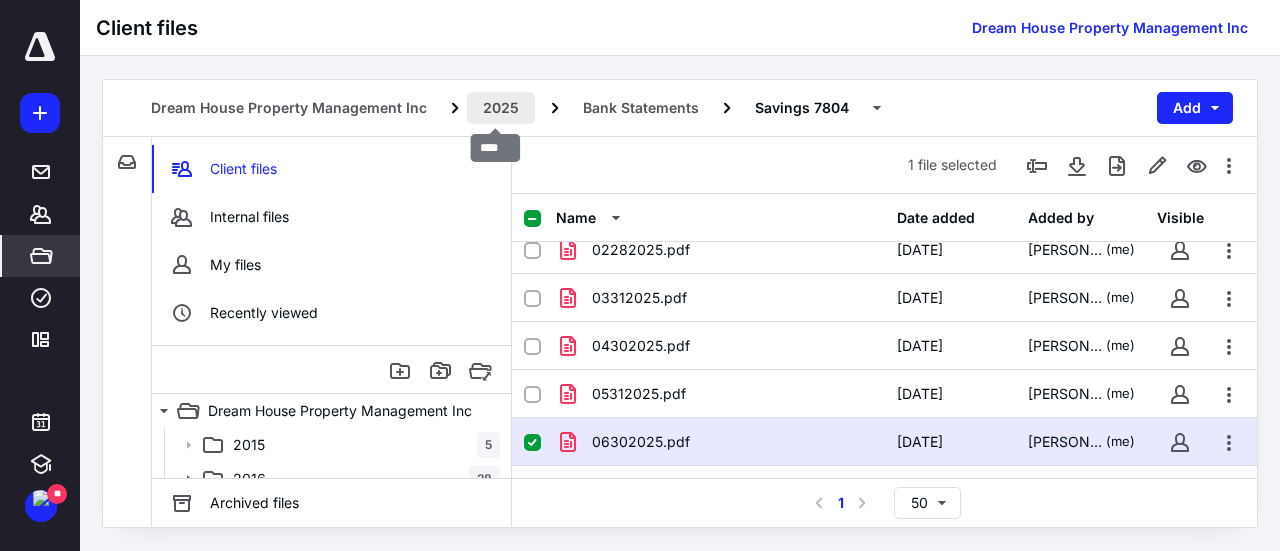 click on "2025" at bounding box center [501, 108] 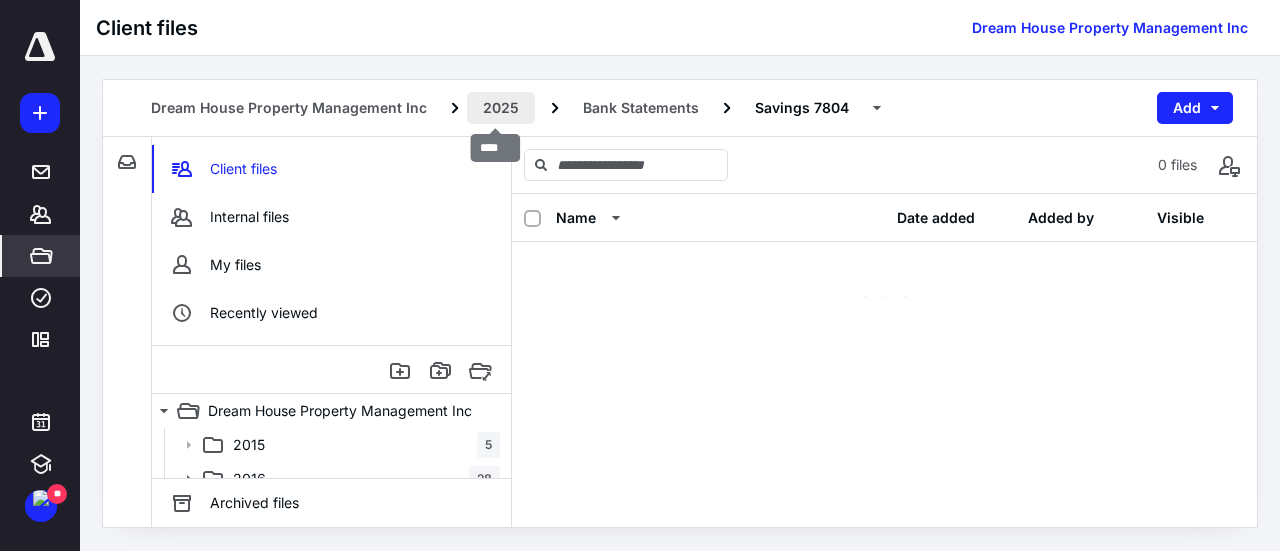 scroll, scrollTop: 0, scrollLeft: 0, axis: both 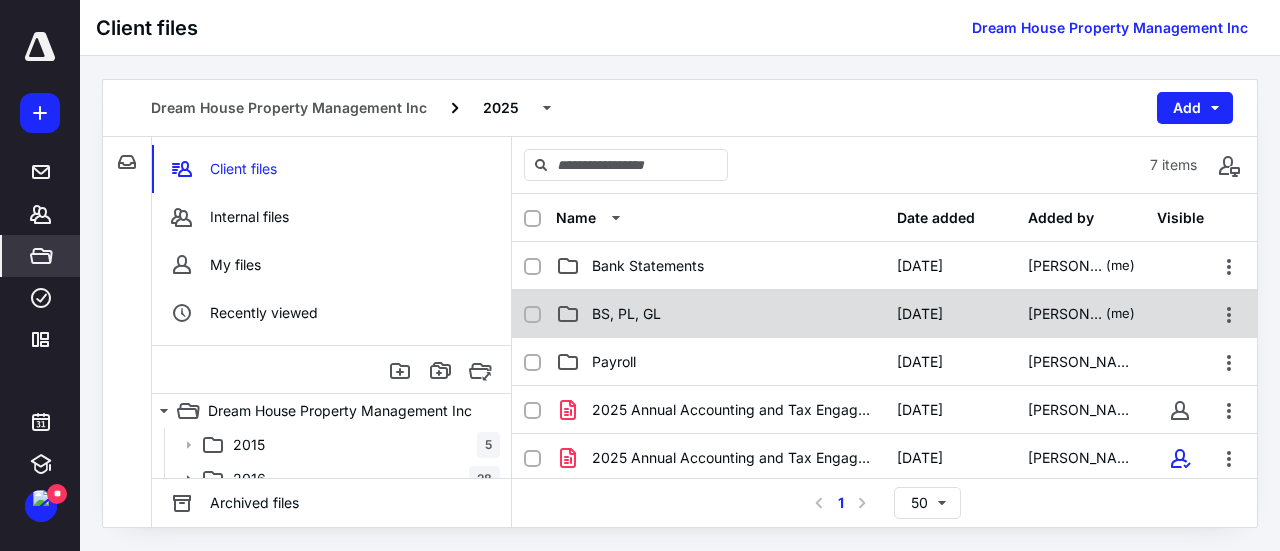 click on "BS, PL, GL" at bounding box center [626, 314] 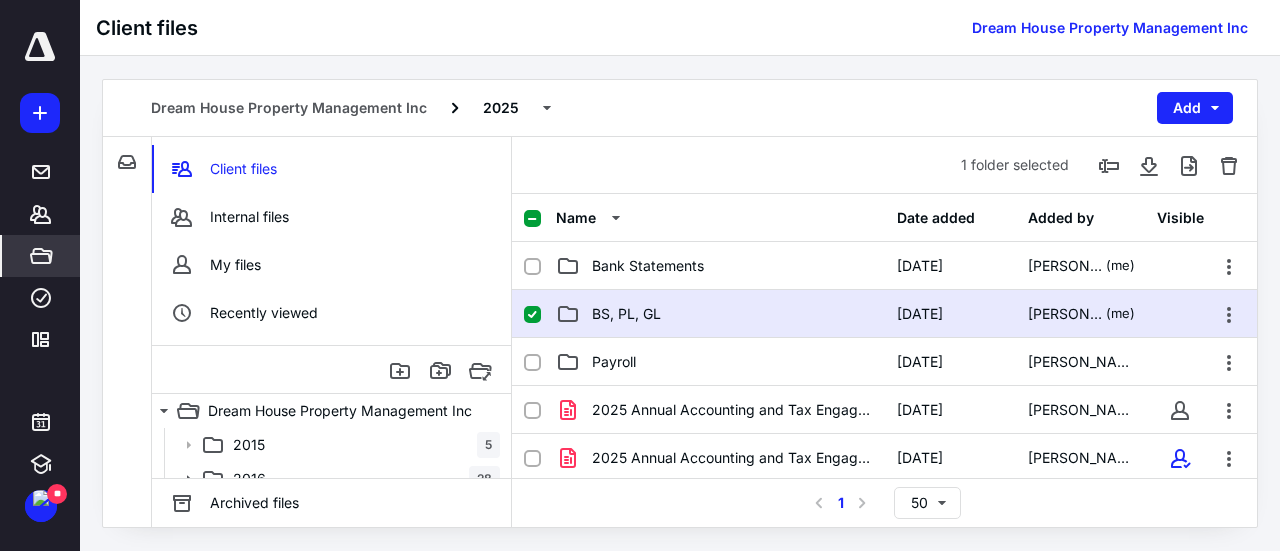 click on "BS, PL, GL" at bounding box center [626, 314] 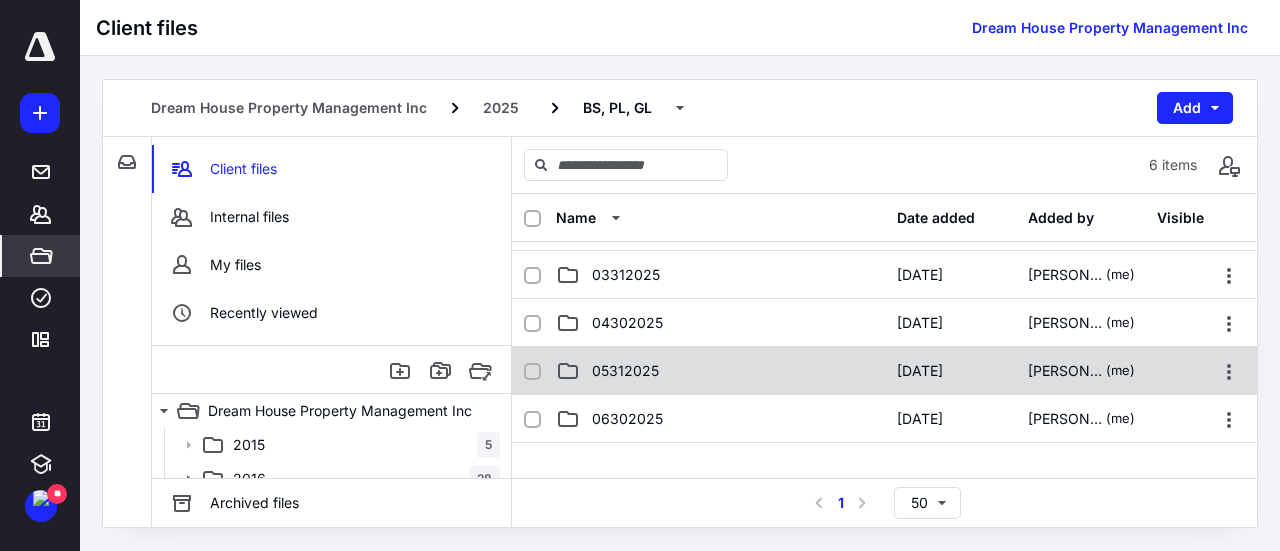 scroll, scrollTop: 89, scrollLeft: 0, axis: vertical 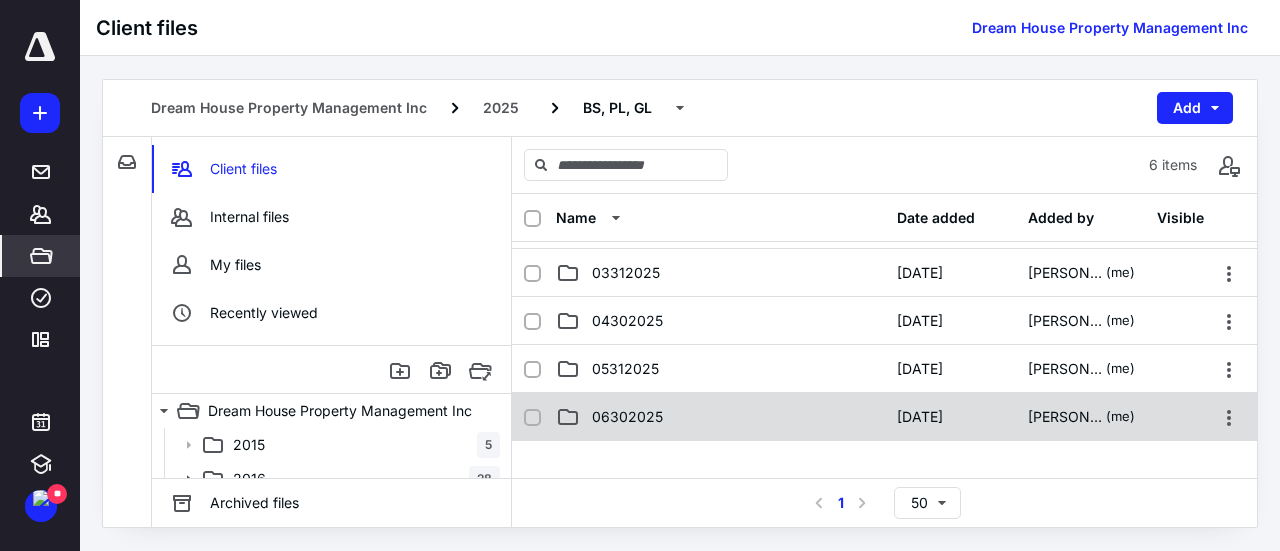 click on "06302025" at bounding box center (720, 417) 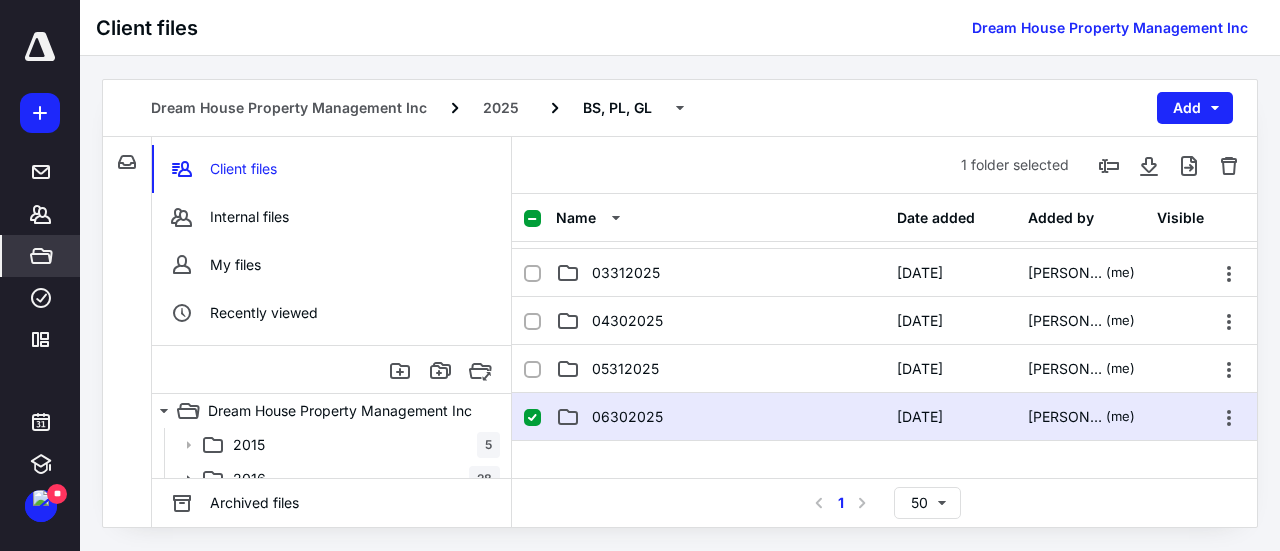 click on "06302025" at bounding box center (720, 417) 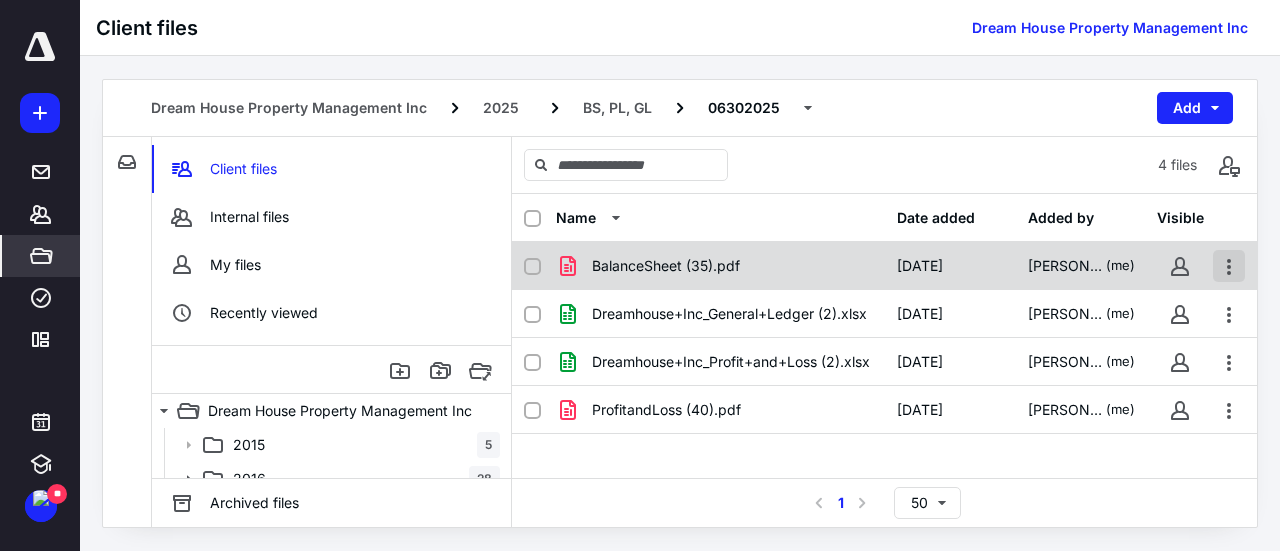 click at bounding box center [1229, 266] 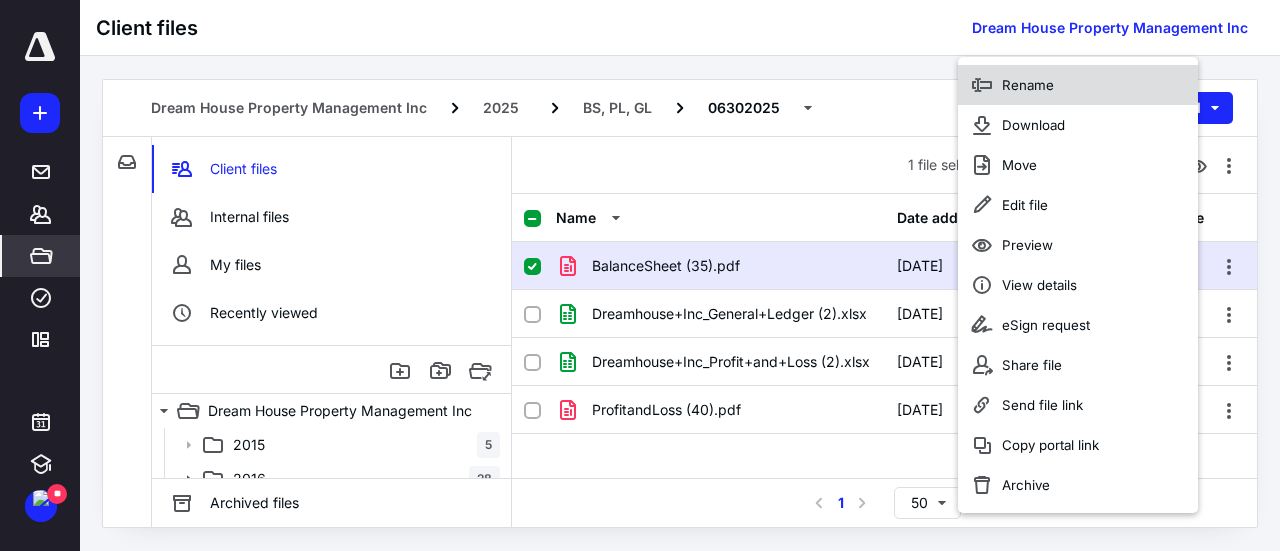 click on "Rename" at bounding box center [1028, 85] 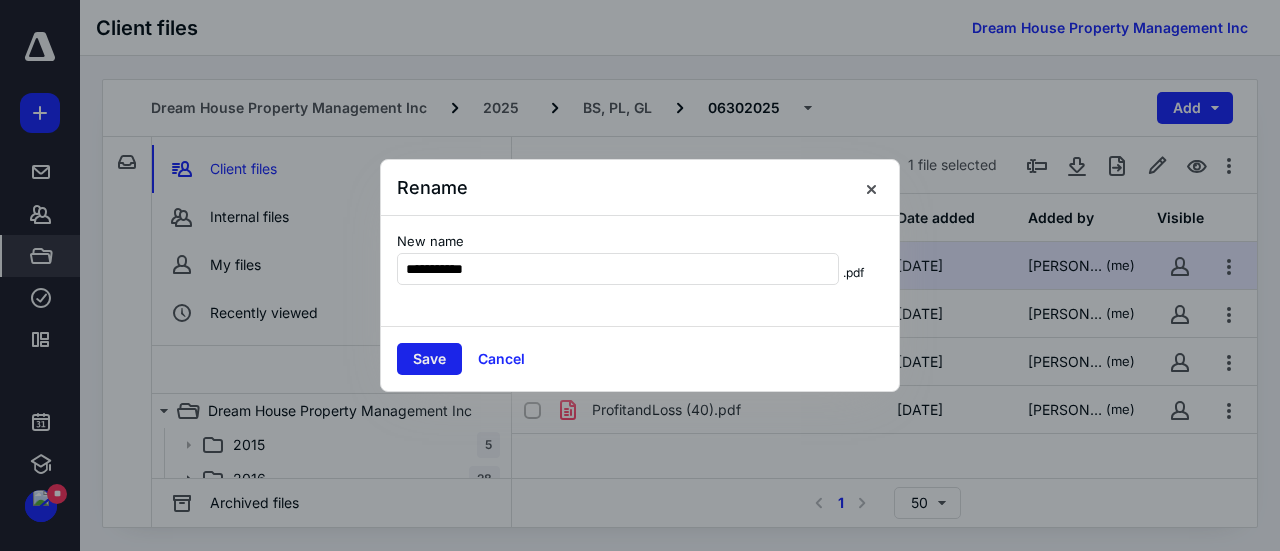 type on "**********" 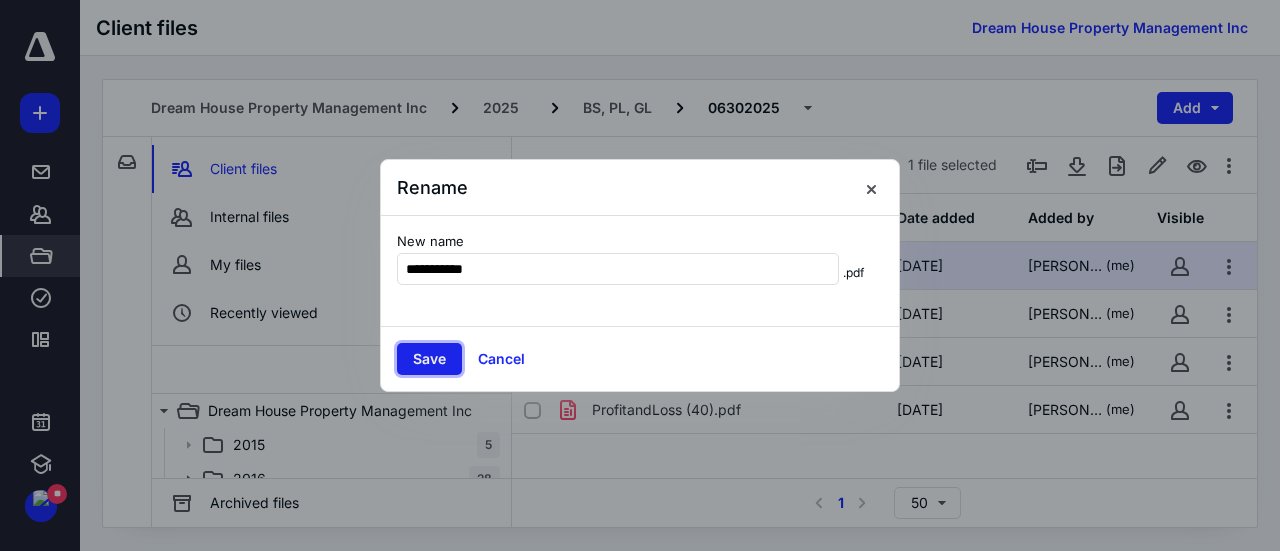 click on "Save" at bounding box center [429, 359] 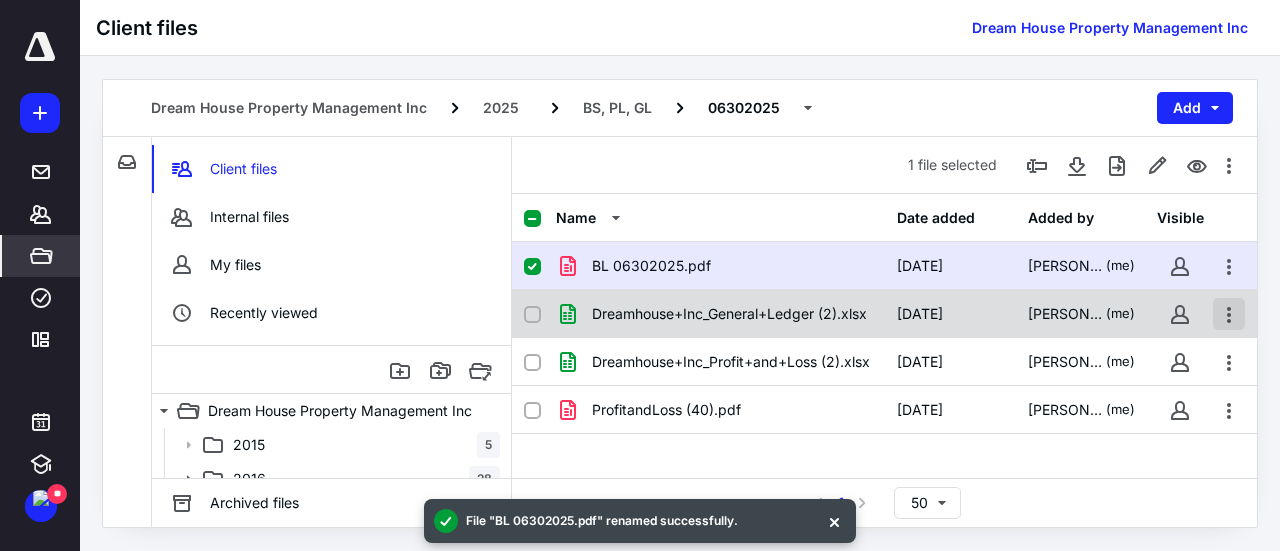 click at bounding box center [1229, 314] 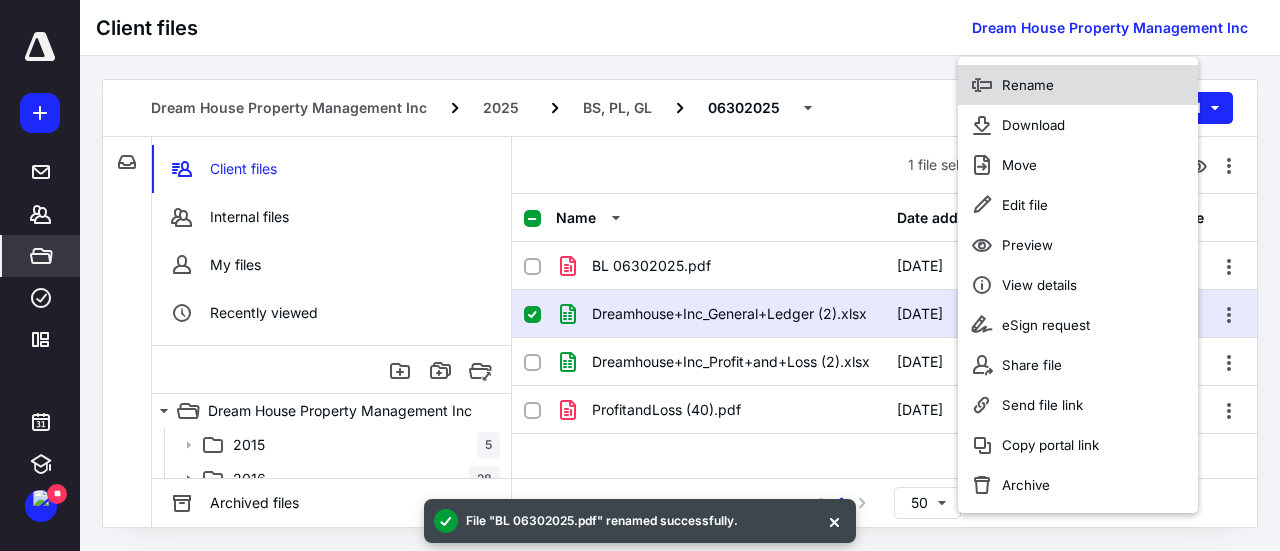 click on "Rename" at bounding box center (1028, 85) 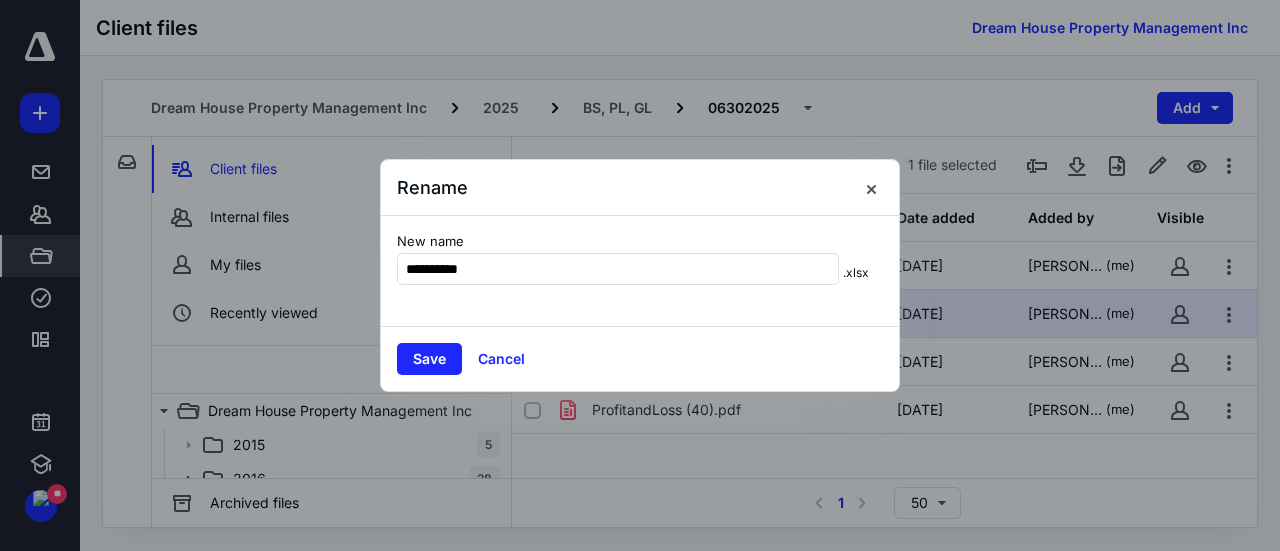 type on "**********" 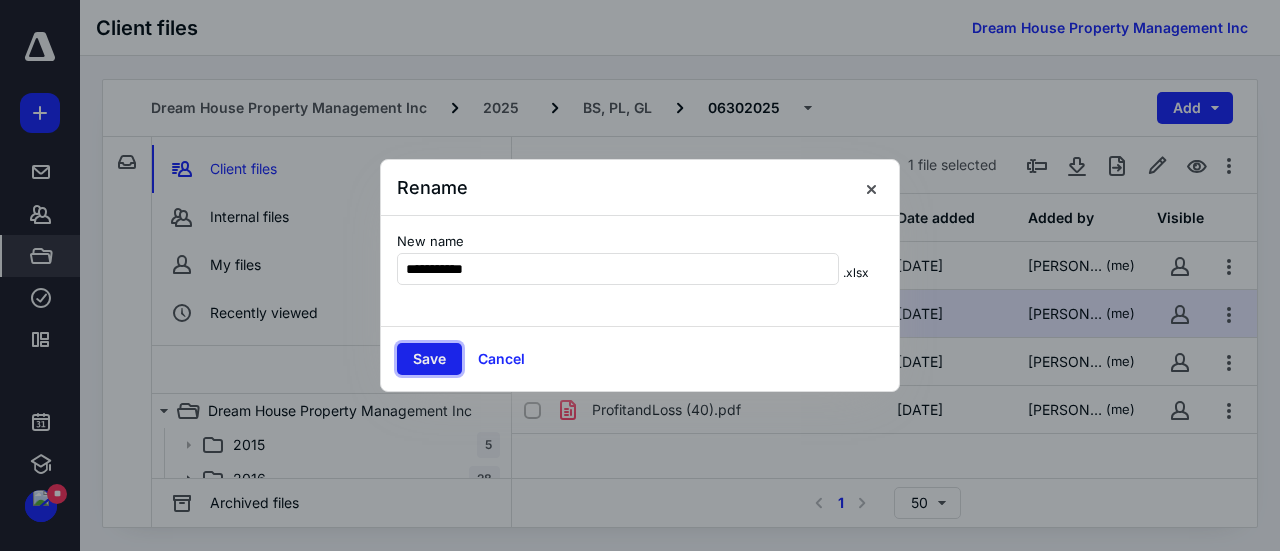 click on "Save" at bounding box center (429, 359) 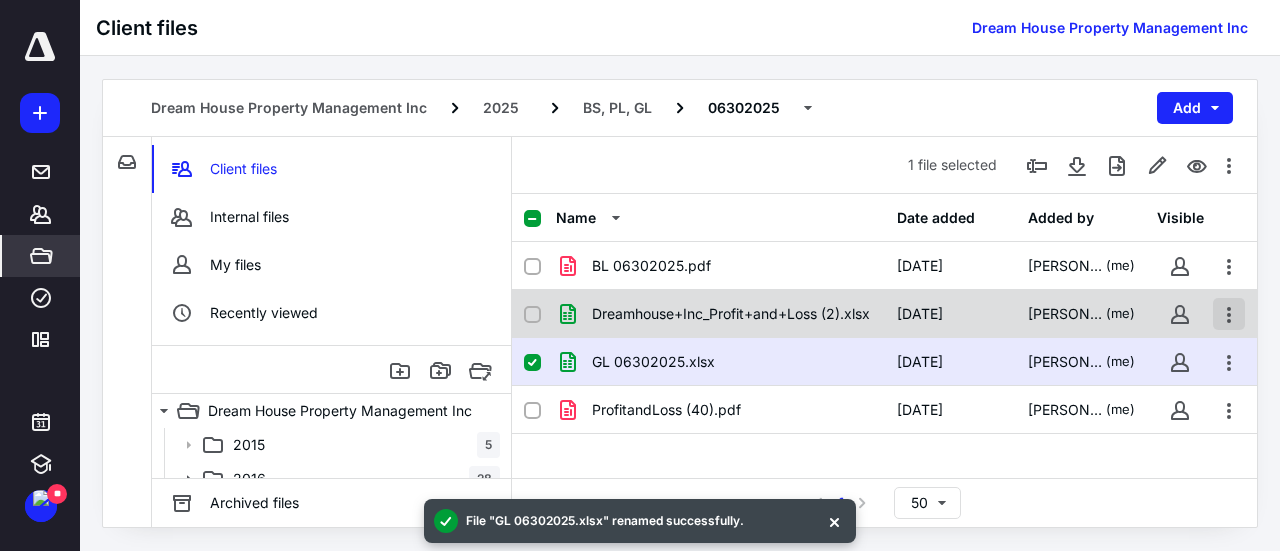 click at bounding box center (1229, 314) 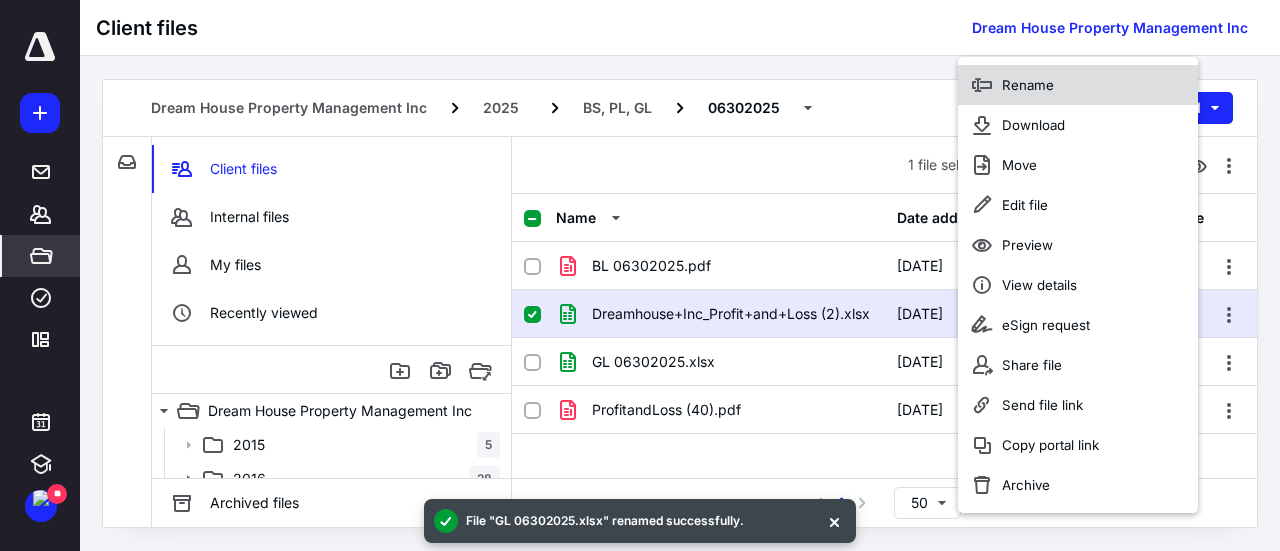 click on "Rename" at bounding box center [1078, 85] 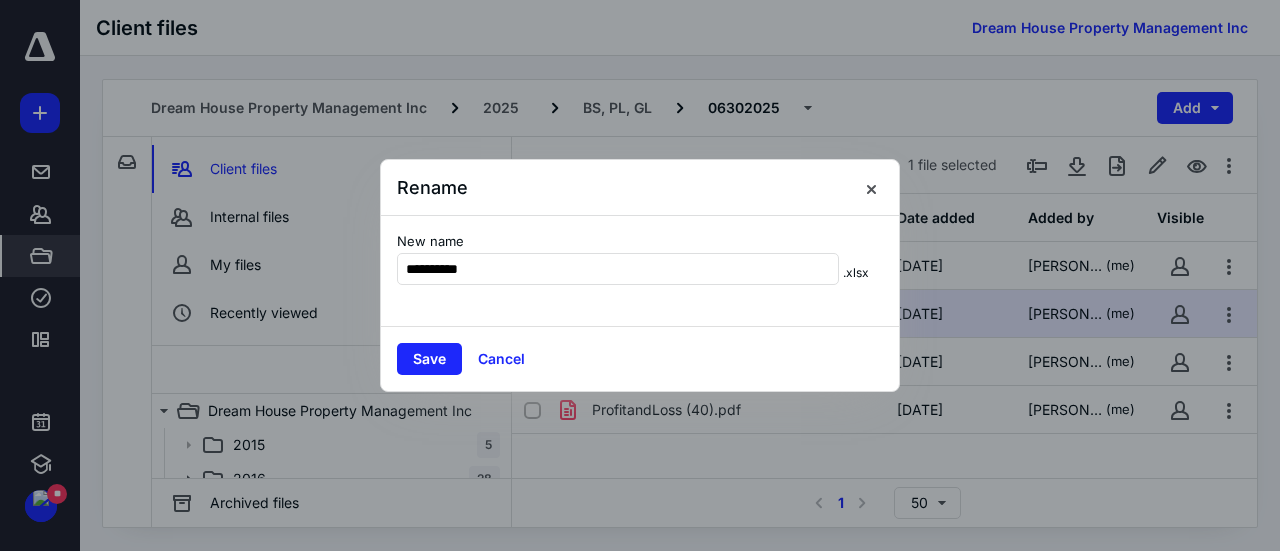type on "**********" 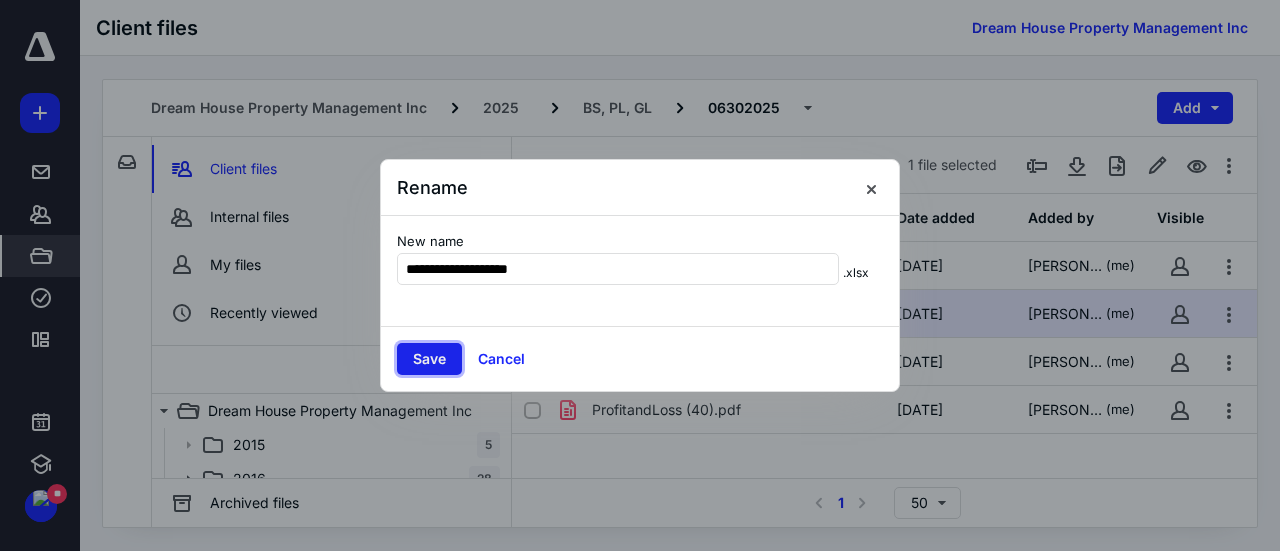 click on "Save" at bounding box center [429, 359] 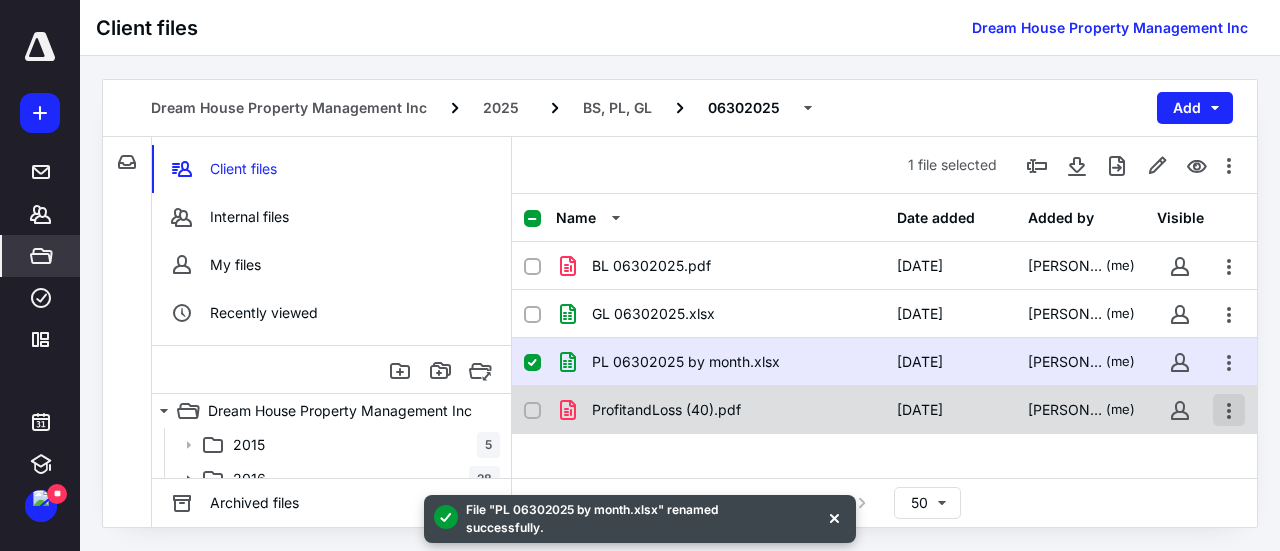 click at bounding box center [1229, 410] 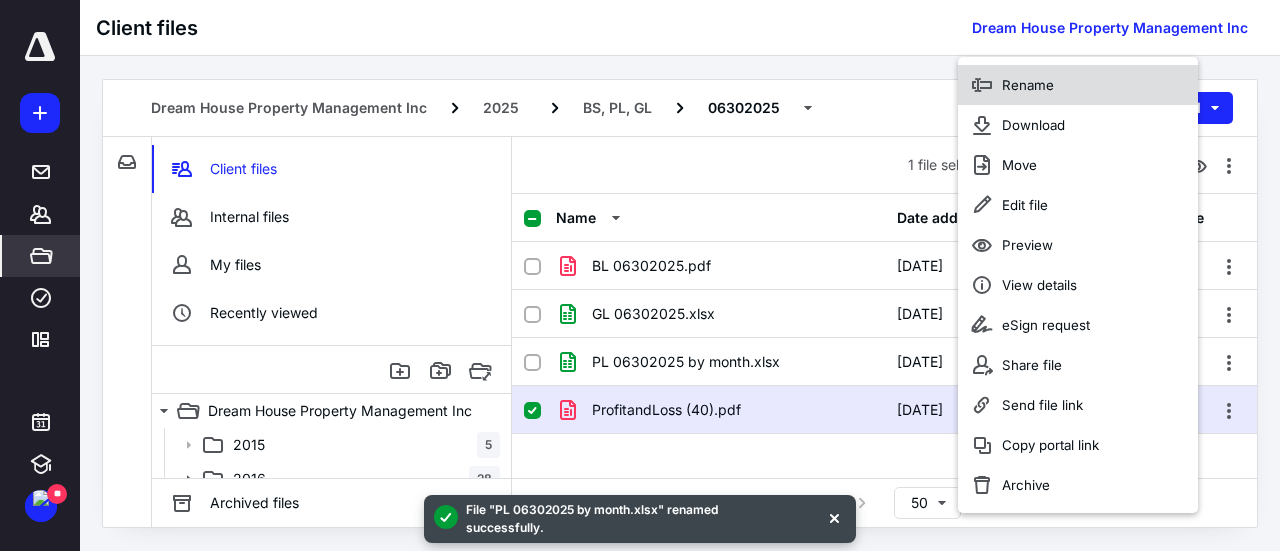 click on "Rename" at bounding box center [1078, 85] 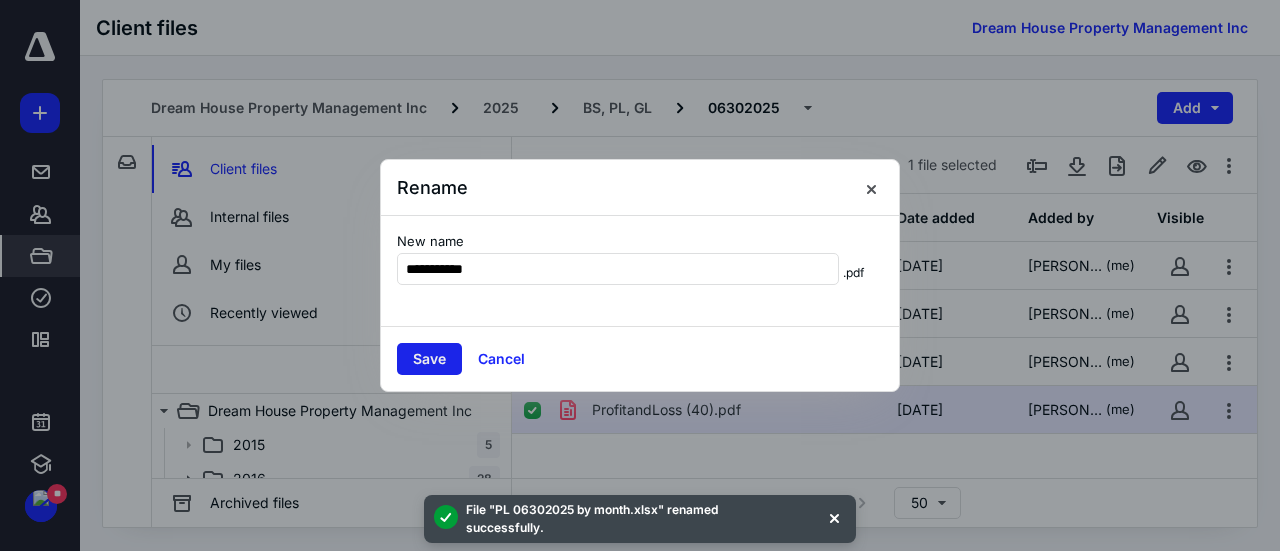type on "**********" 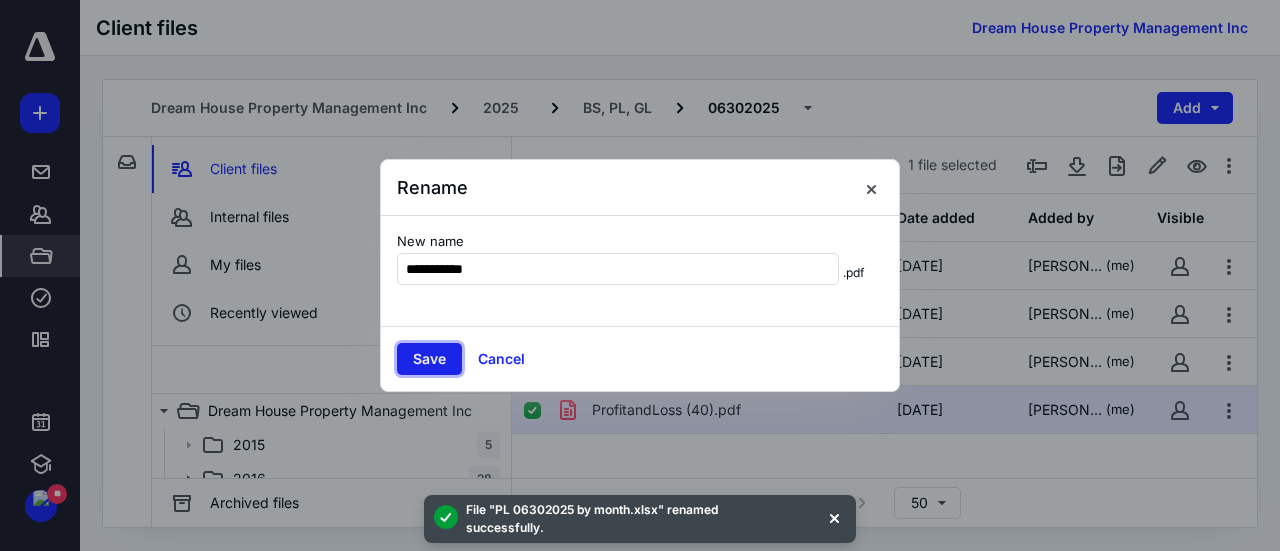 click on "Save" at bounding box center [429, 359] 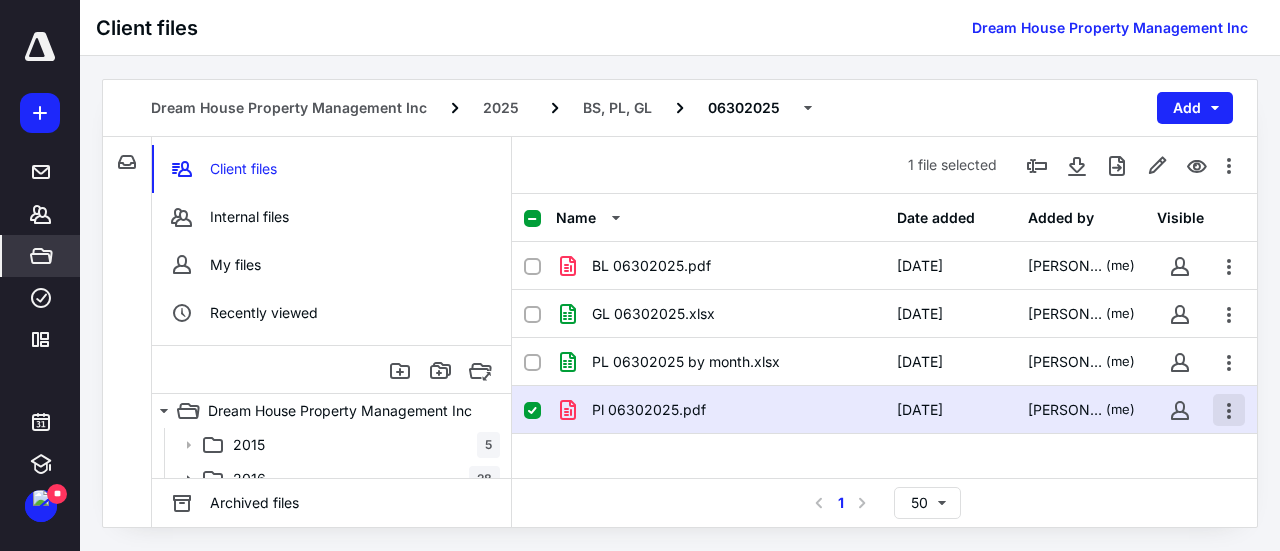 click at bounding box center (1229, 410) 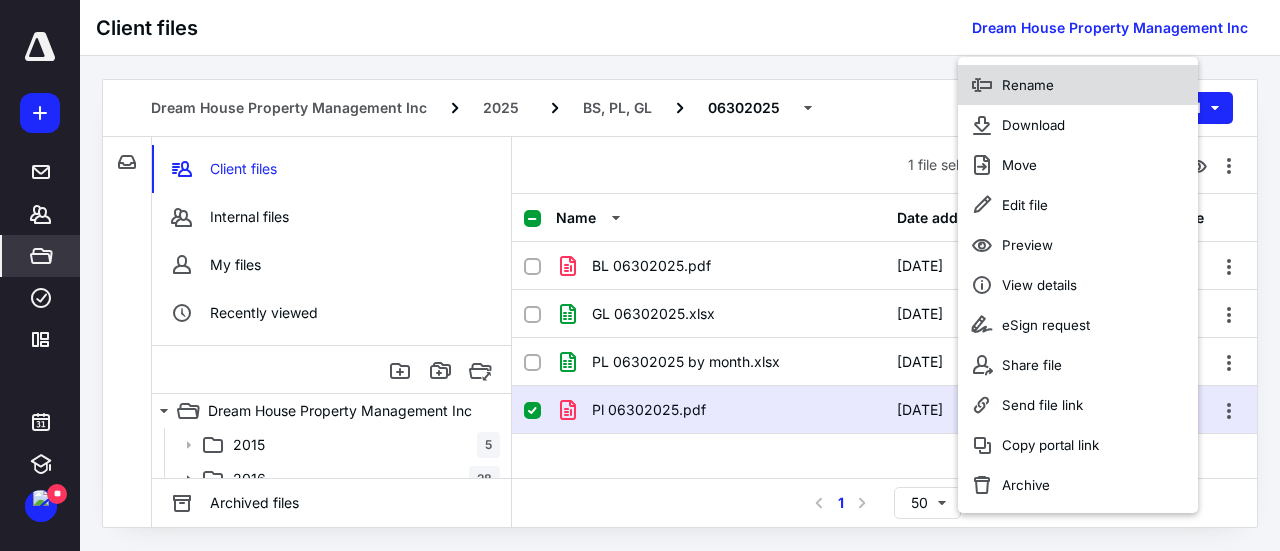 click on "Rename" at bounding box center [1078, 85] 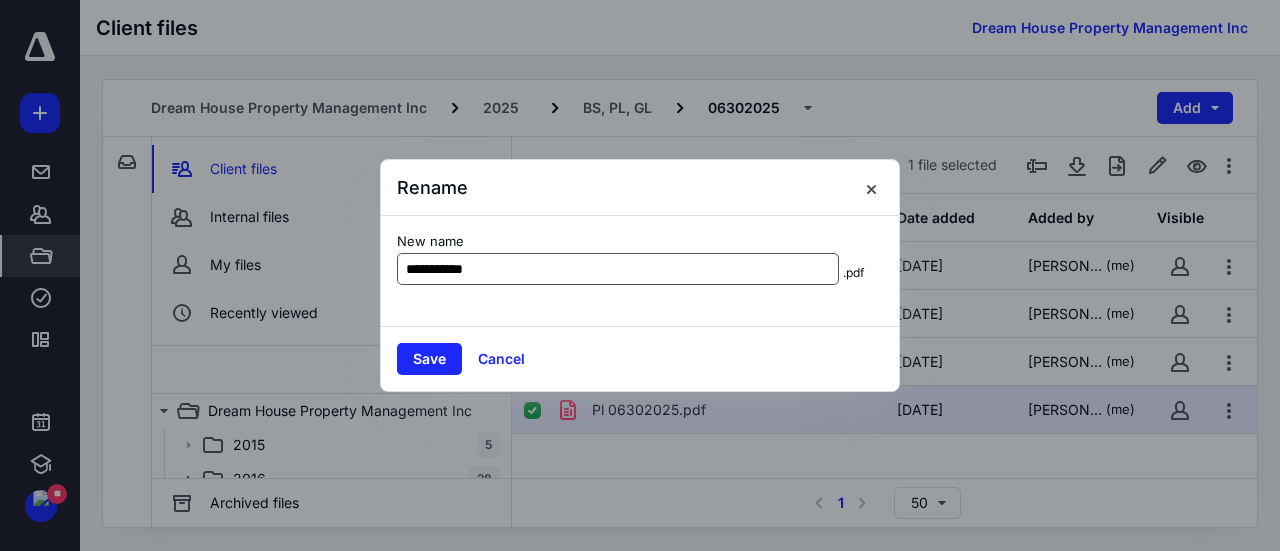 click on "**********" at bounding box center [618, 269] 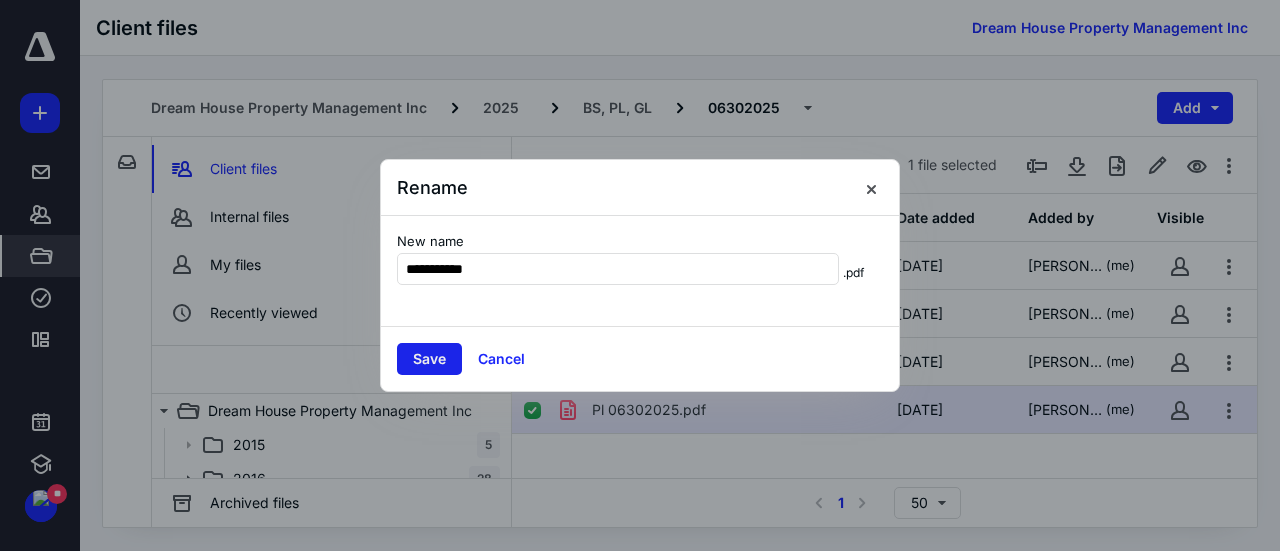 type on "**********" 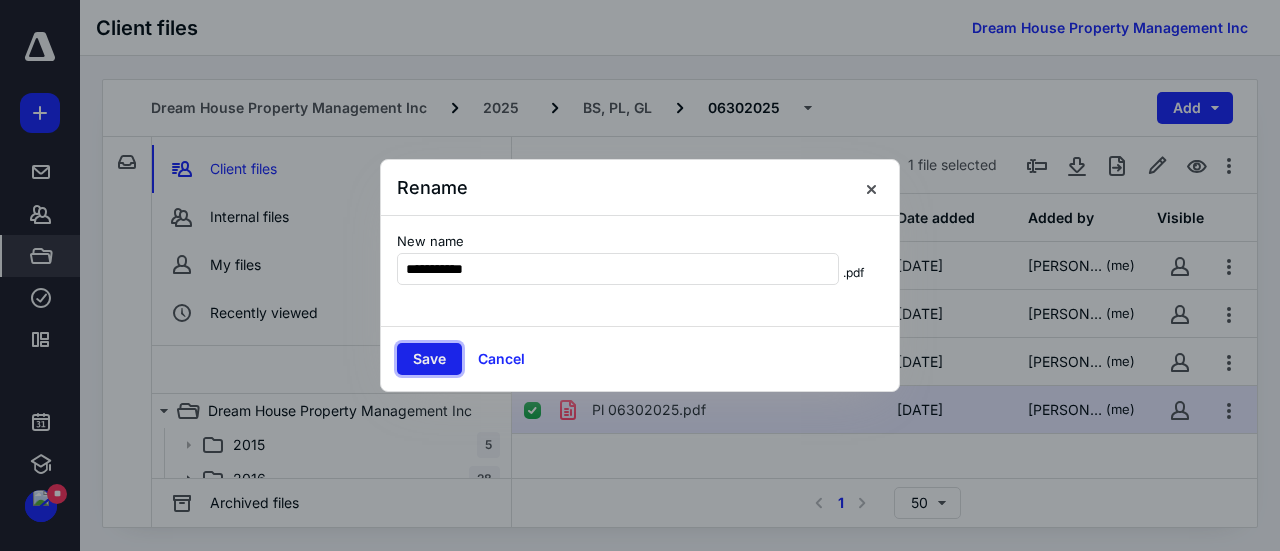 click on "Save" at bounding box center (429, 359) 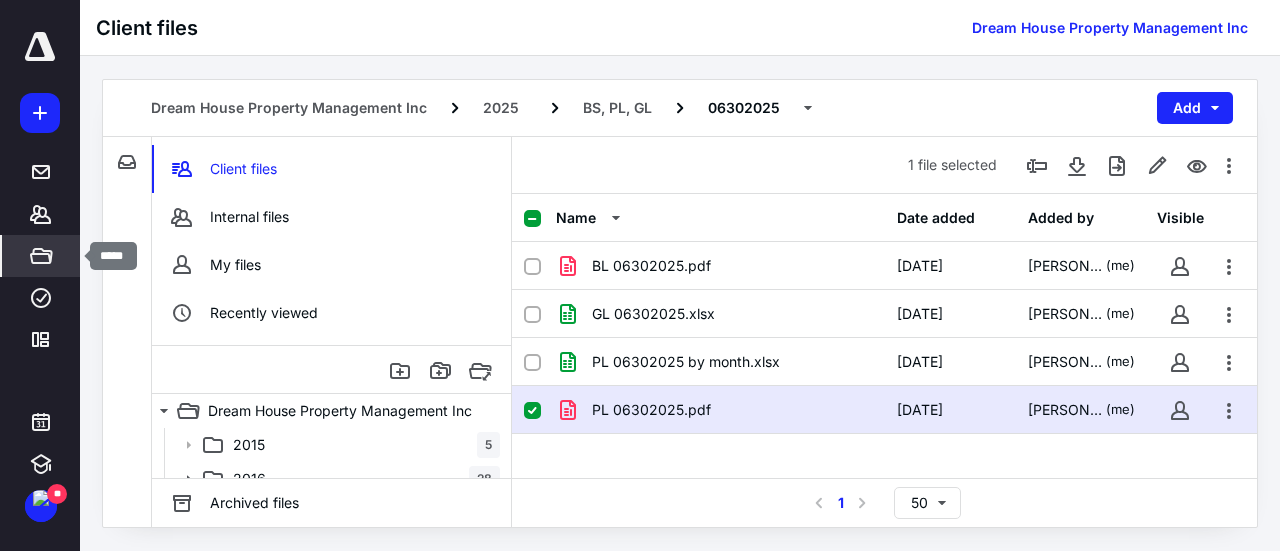 click on "*****" at bounding box center (41, 256) 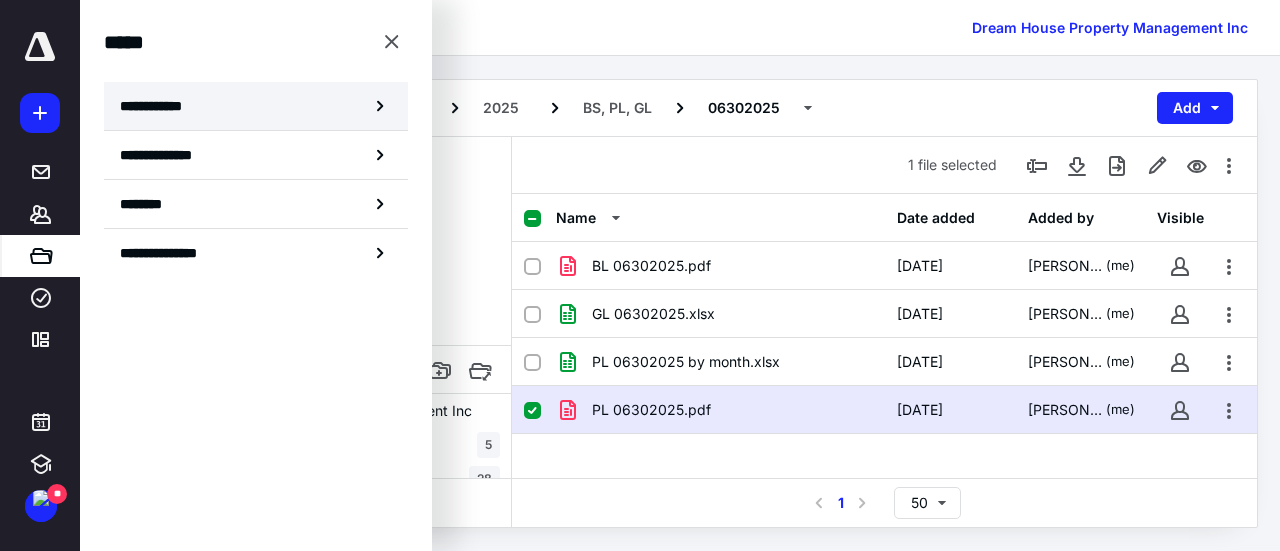 click on "**********" at bounding box center (157, 106) 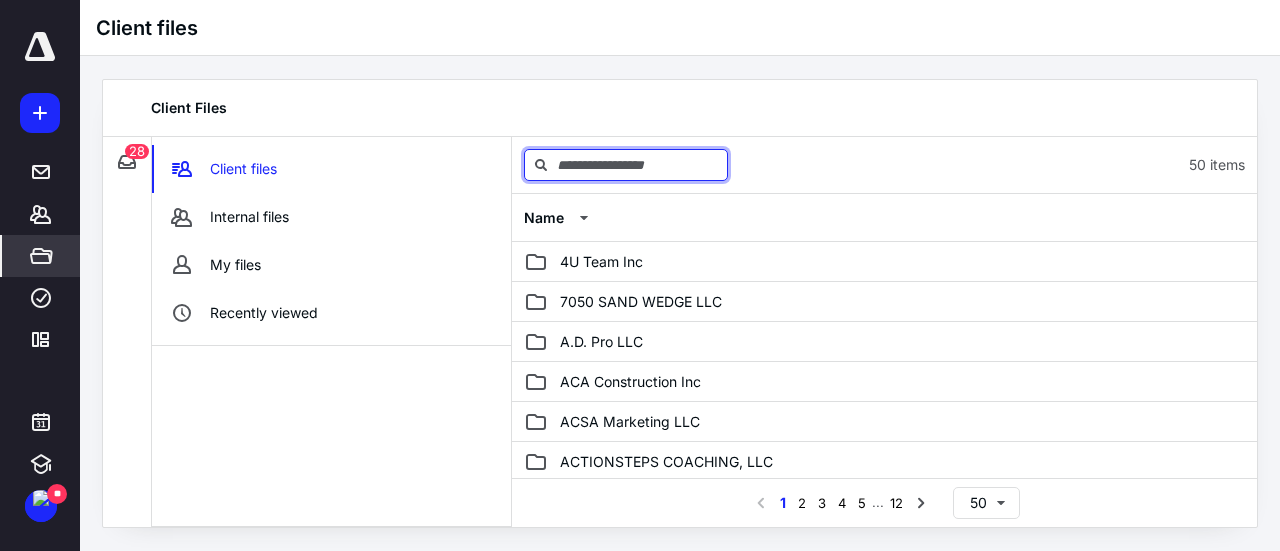 click at bounding box center (626, 165) 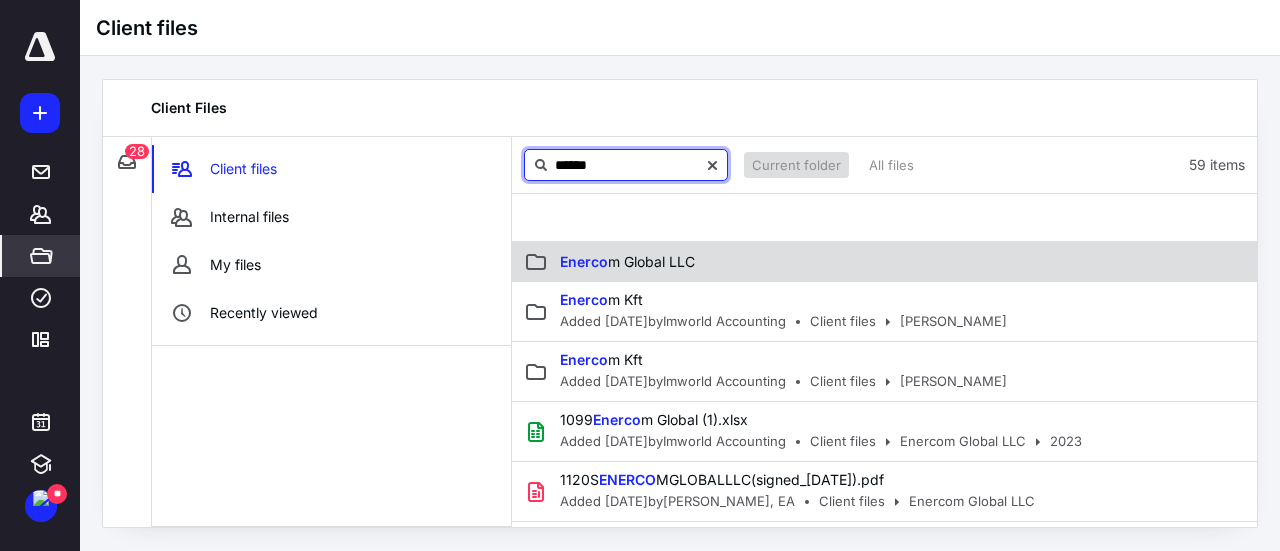 type on "******" 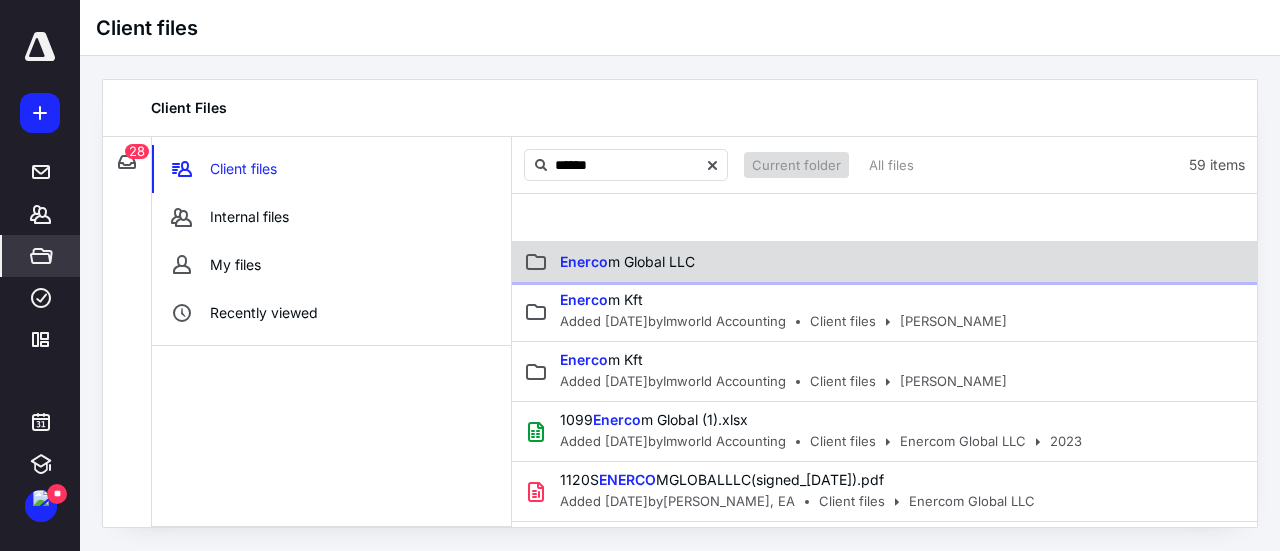click on "Enerco m Global LLC" at bounding box center (627, 261) 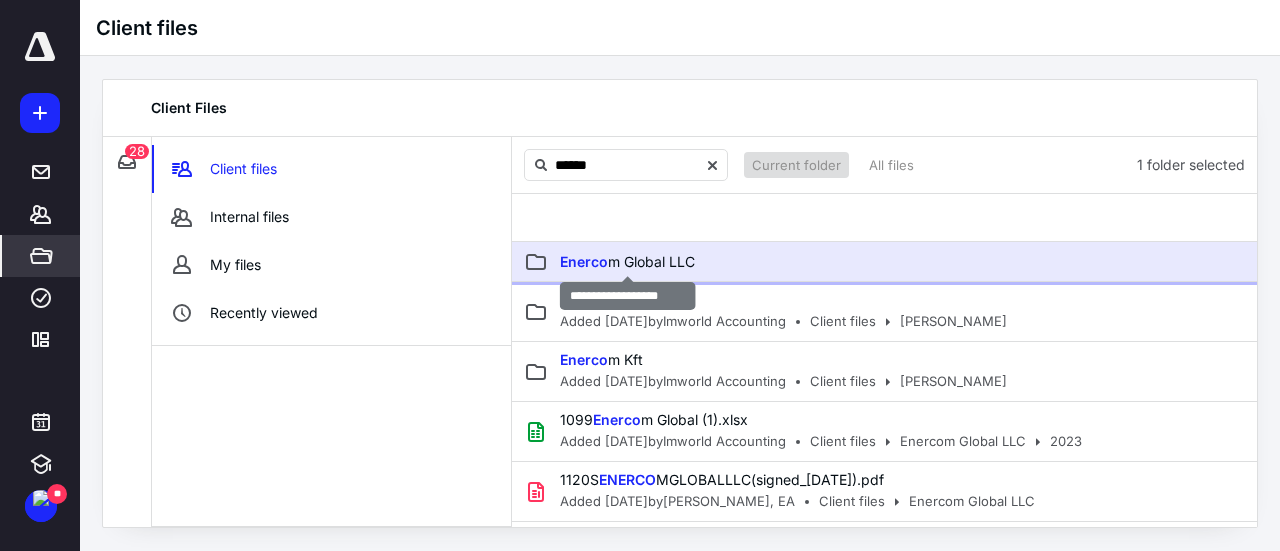 click on "Enerco m Global LLC" at bounding box center (627, 261) 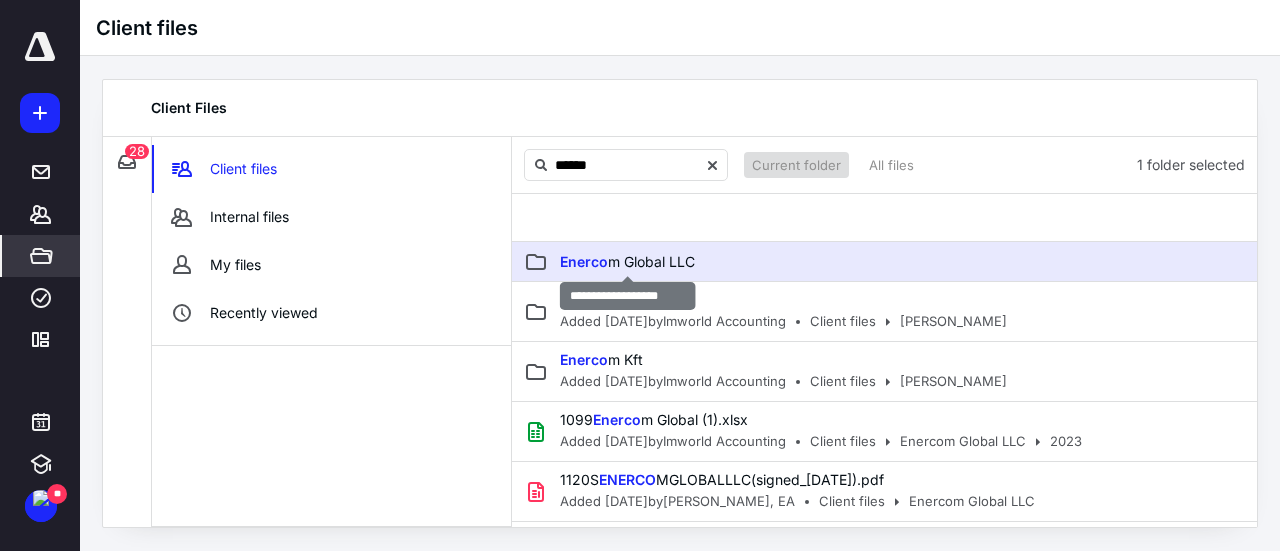 type 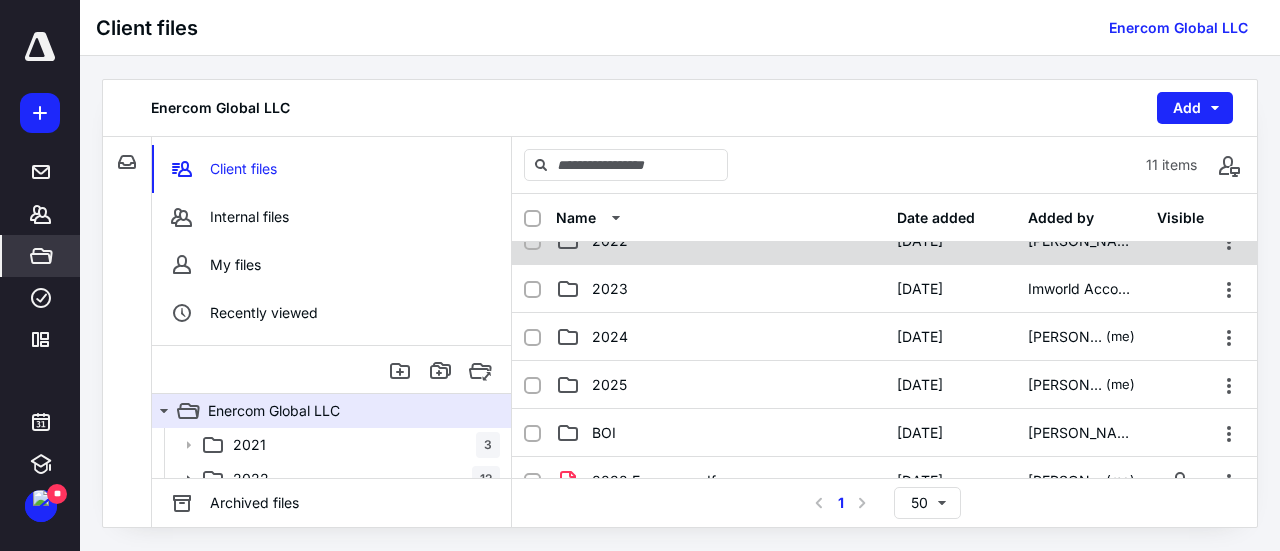 scroll, scrollTop: 124, scrollLeft: 0, axis: vertical 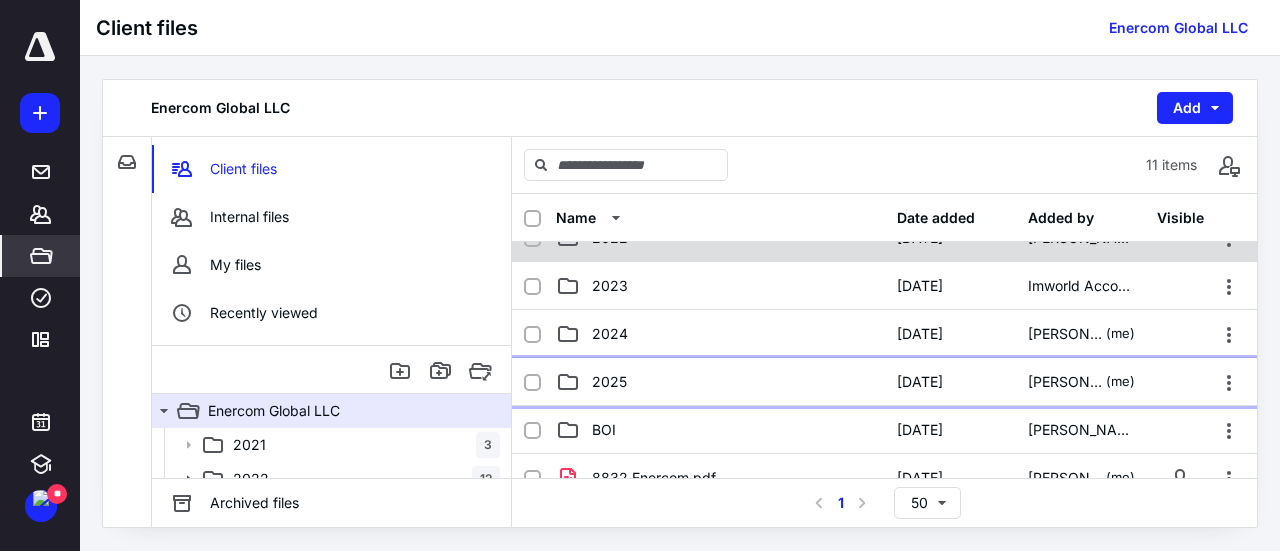 click on "2025" at bounding box center (720, 382) 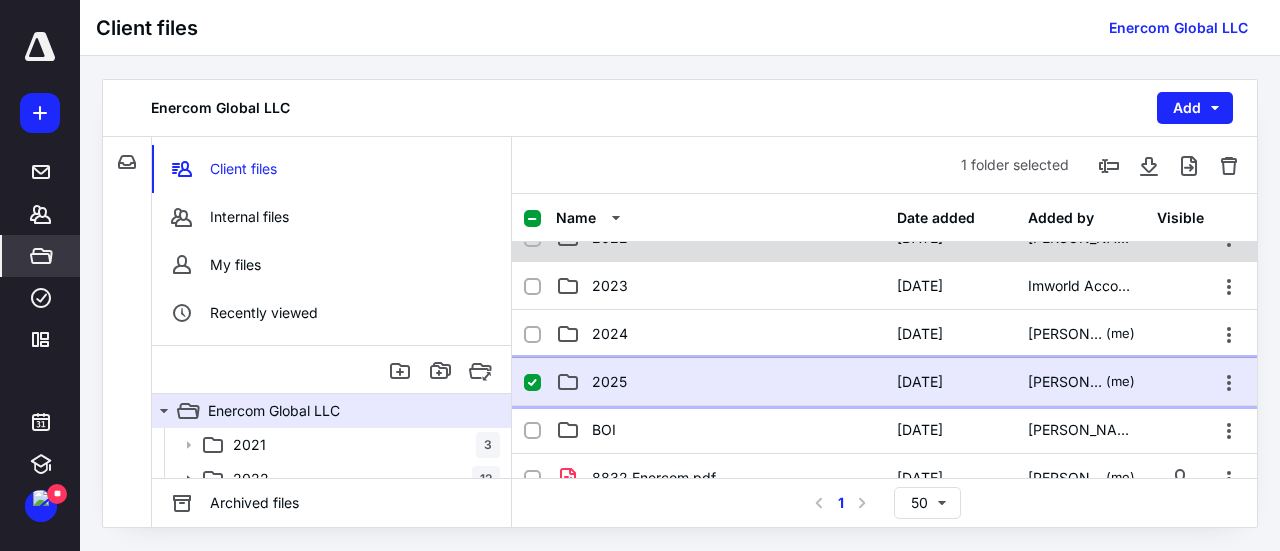 click on "2025" at bounding box center [720, 382] 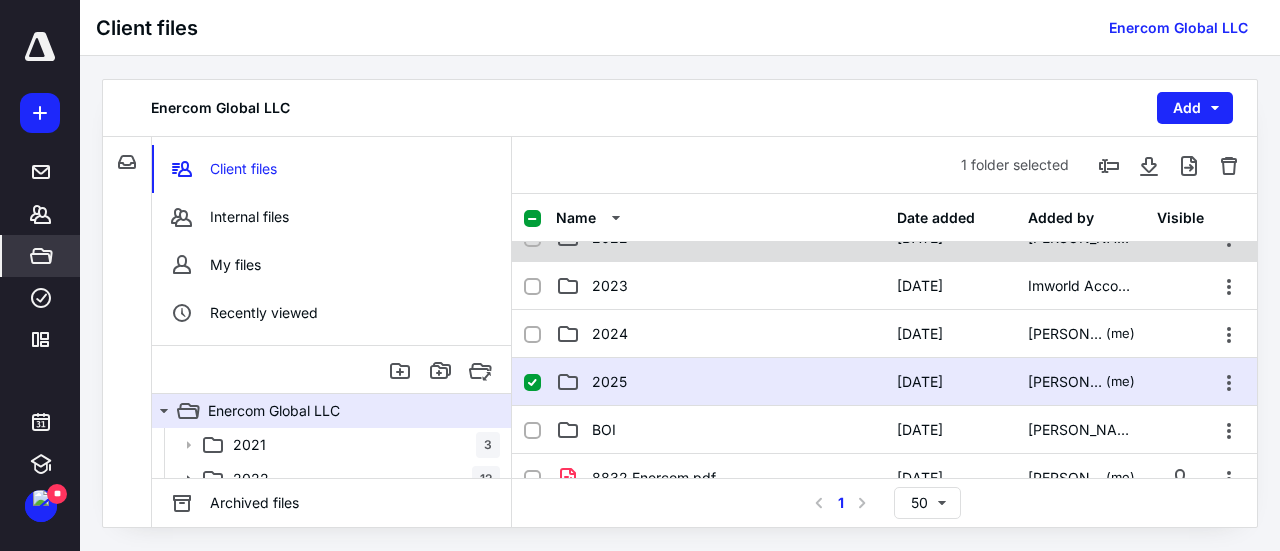 scroll, scrollTop: 0, scrollLeft: 0, axis: both 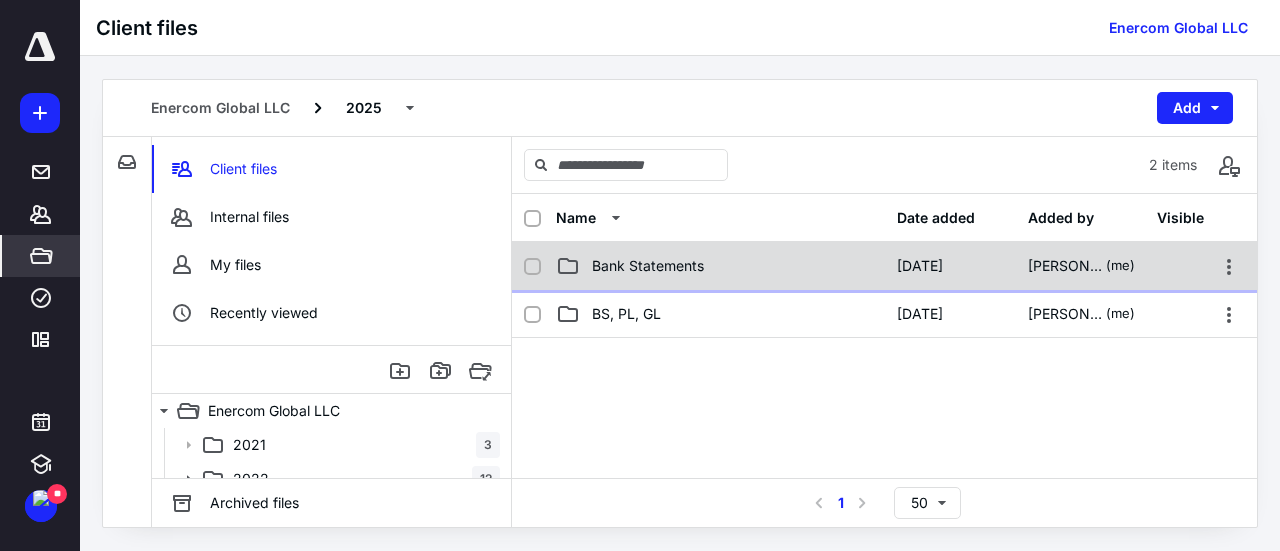 click on "Bank Statements" at bounding box center (720, 266) 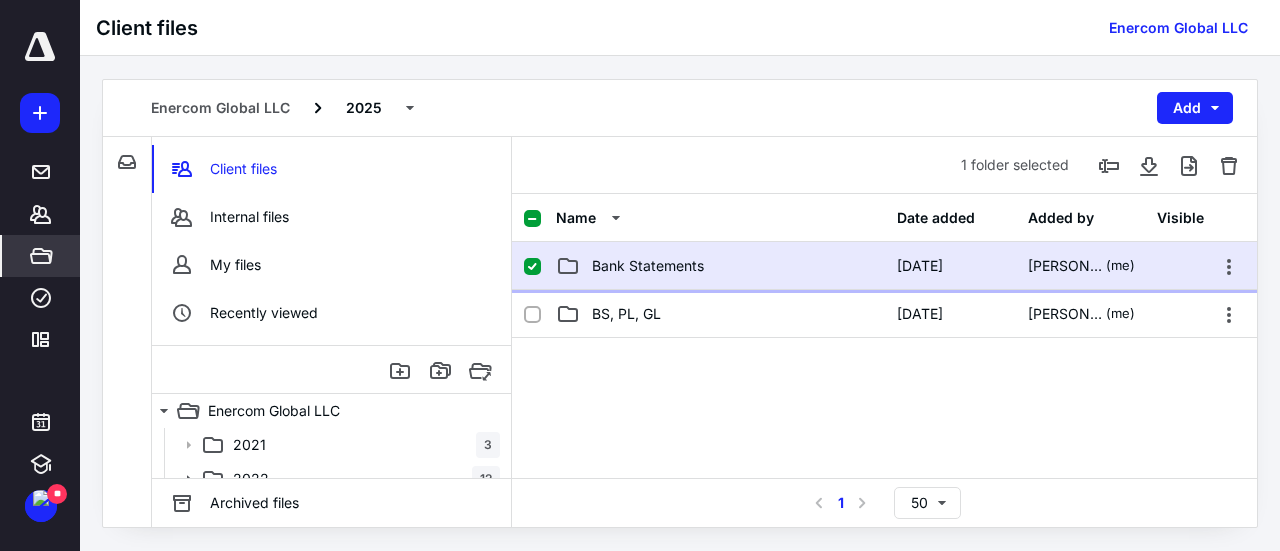 click on "Bank Statements" at bounding box center [720, 266] 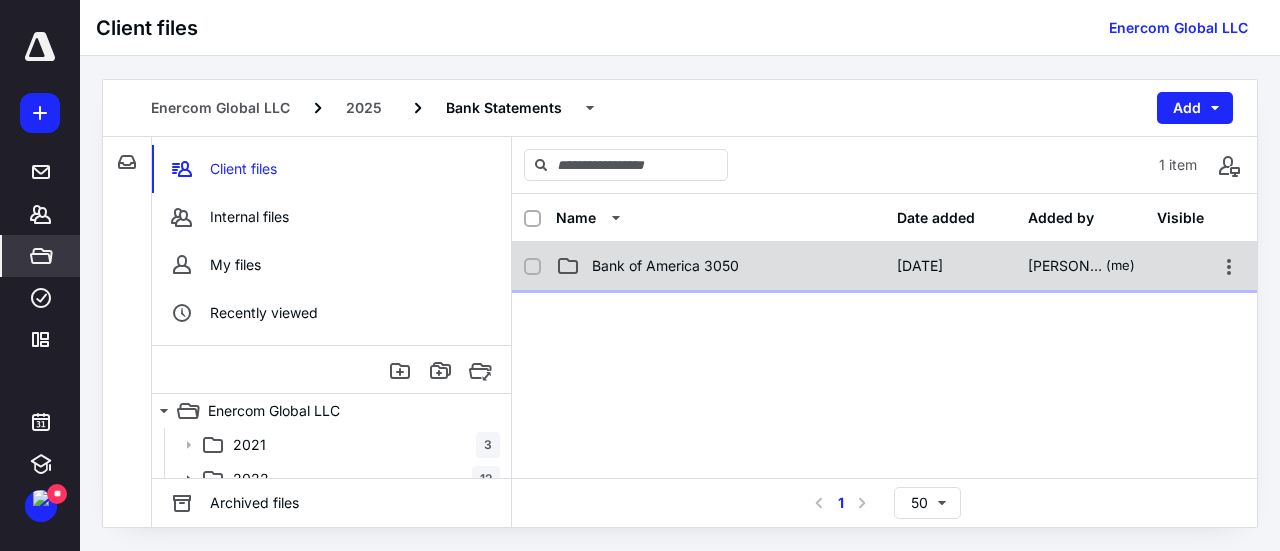 click on "Bank of America 3050 [DATE] [PERSON_NAME] TUDUC  (me)" at bounding box center [884, 266] 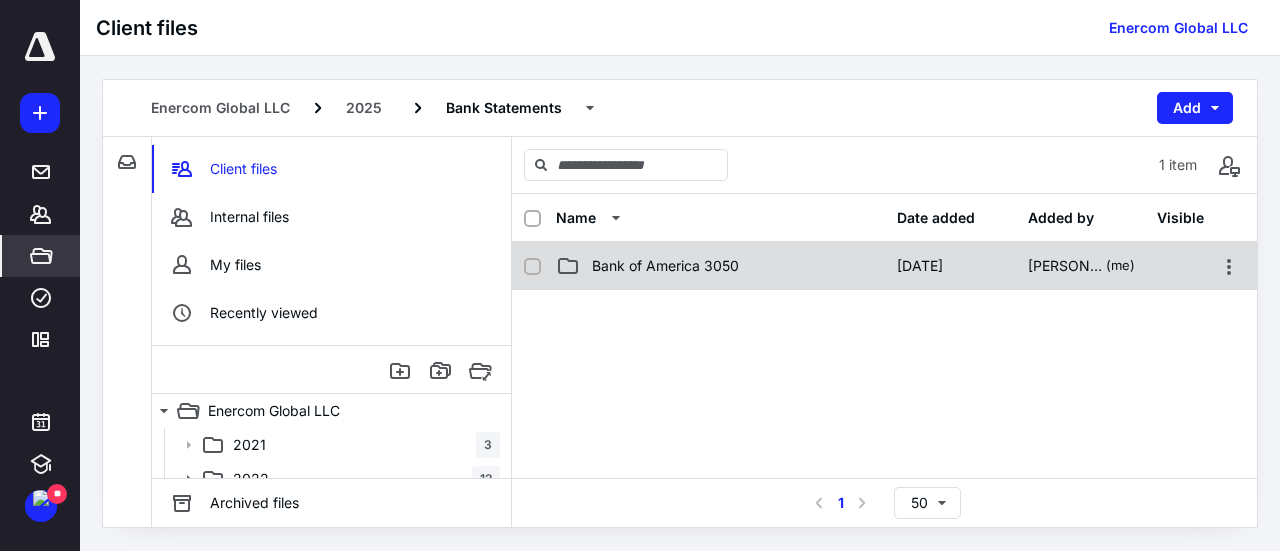 checkbox on "false" 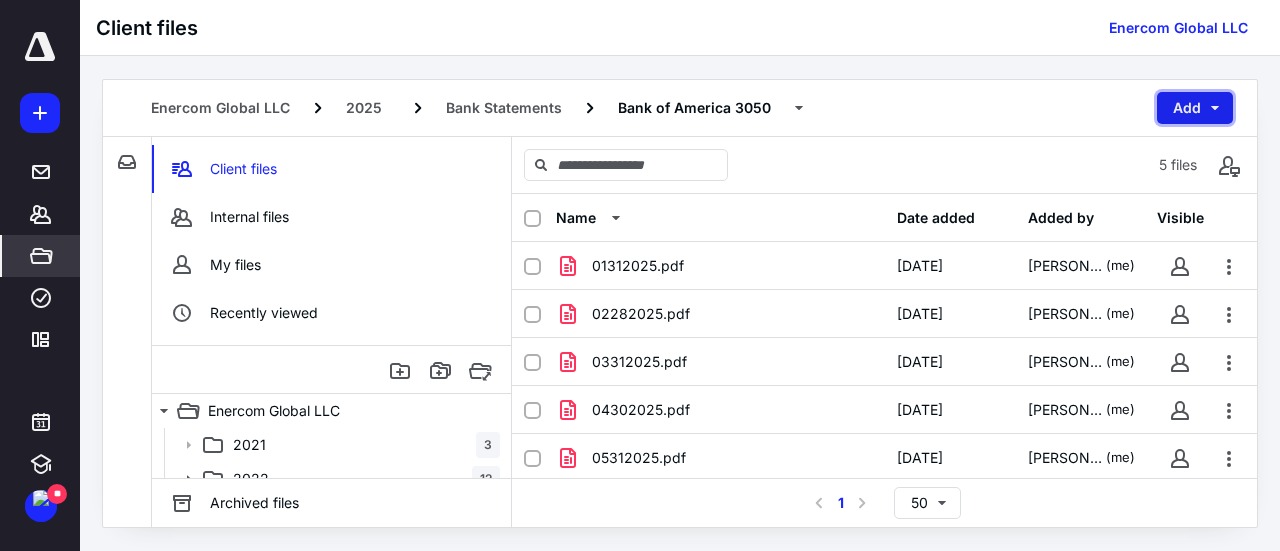 click on "Add" at bounding box center (1195, 108) 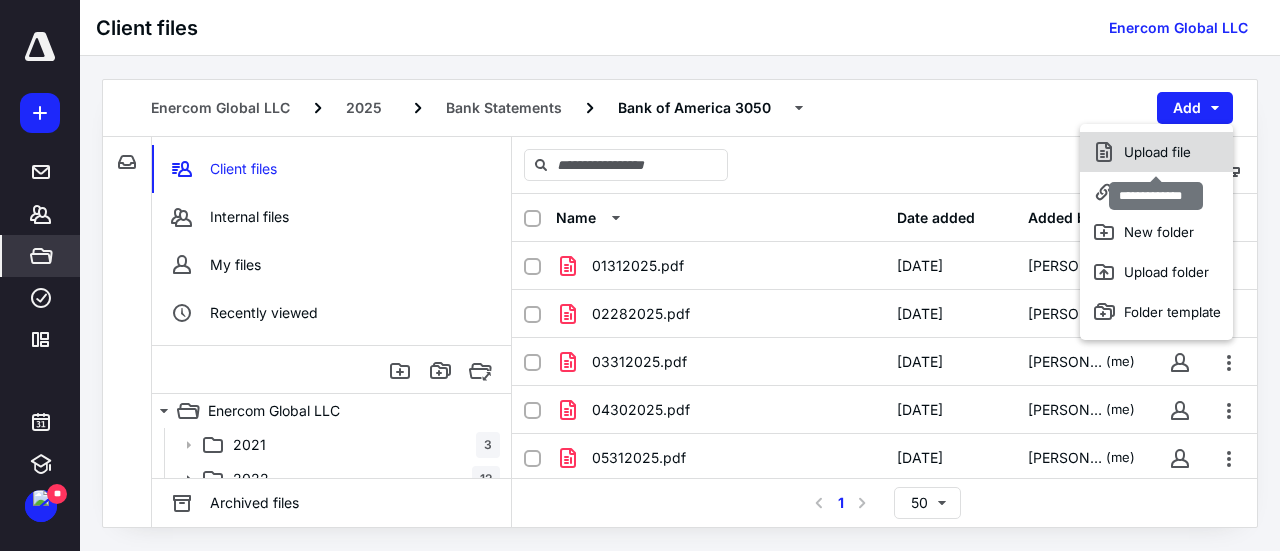 click on "Upload file" at bounding box center [1156, 152] 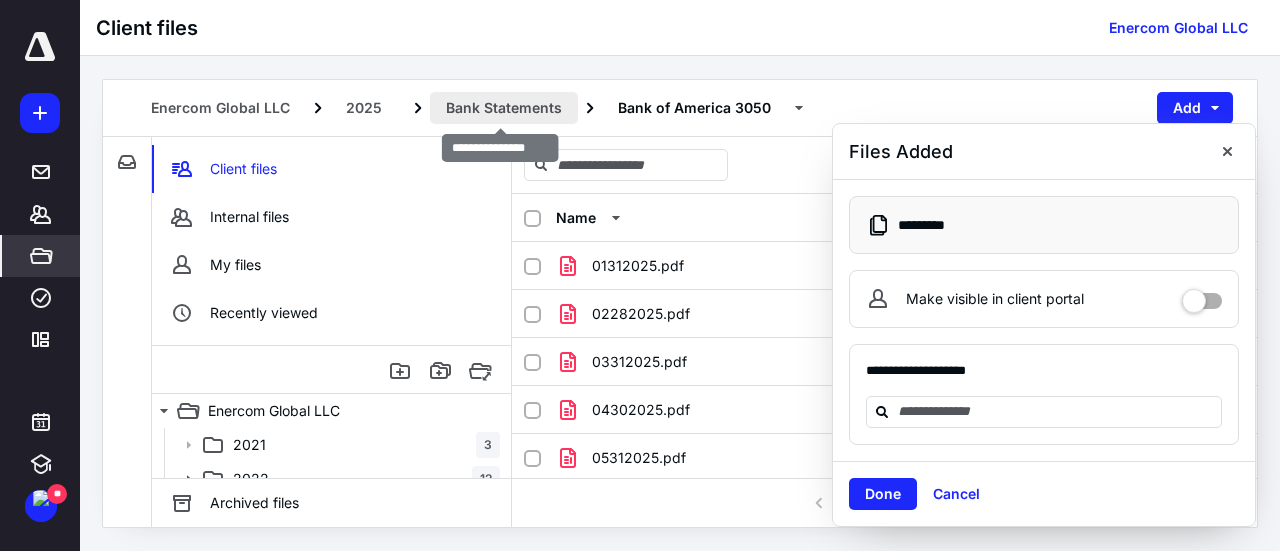 click on "Bank Statements" at bounding box center (504, 108) 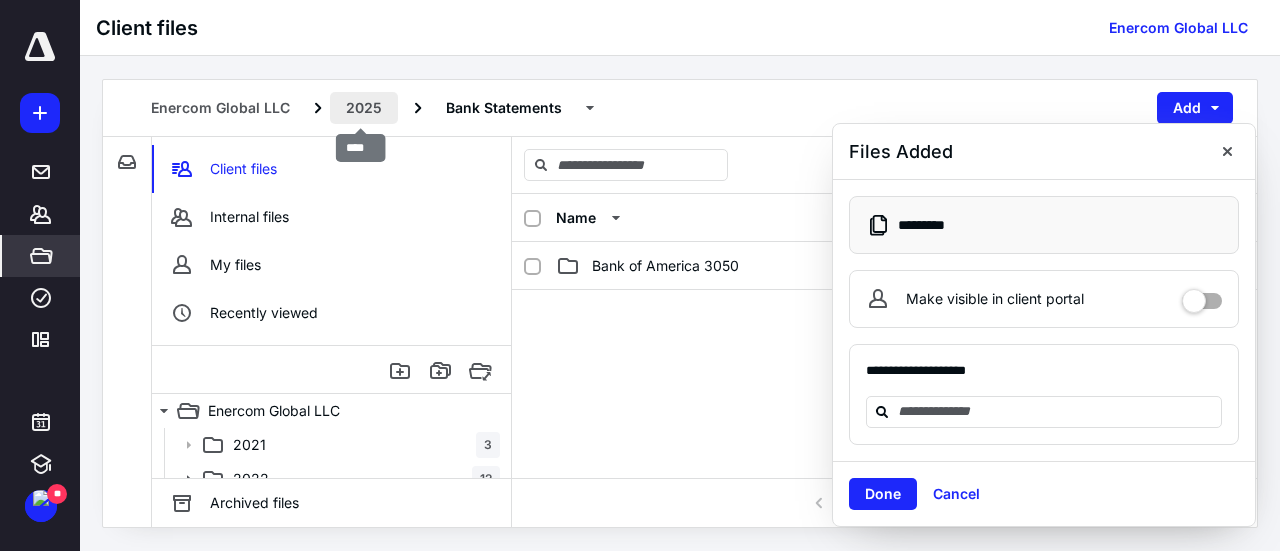 click on "2025" at bounding box center (364, 108) 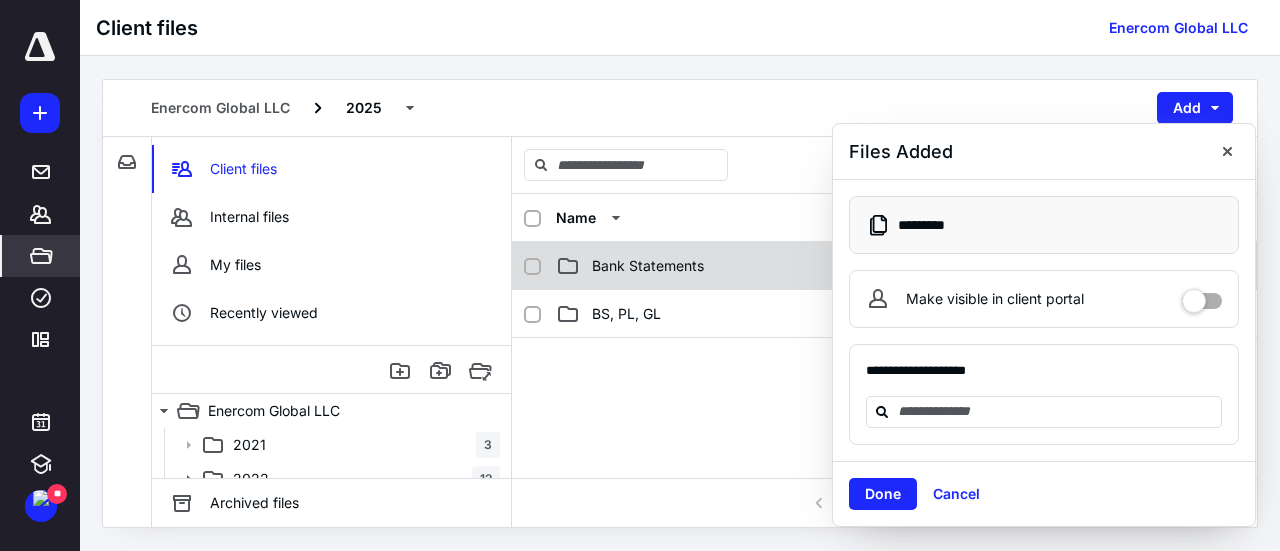 click on "Bank Statements [DATE] [PERSON_NAME]  (me)" at bounding box center (884, 266) 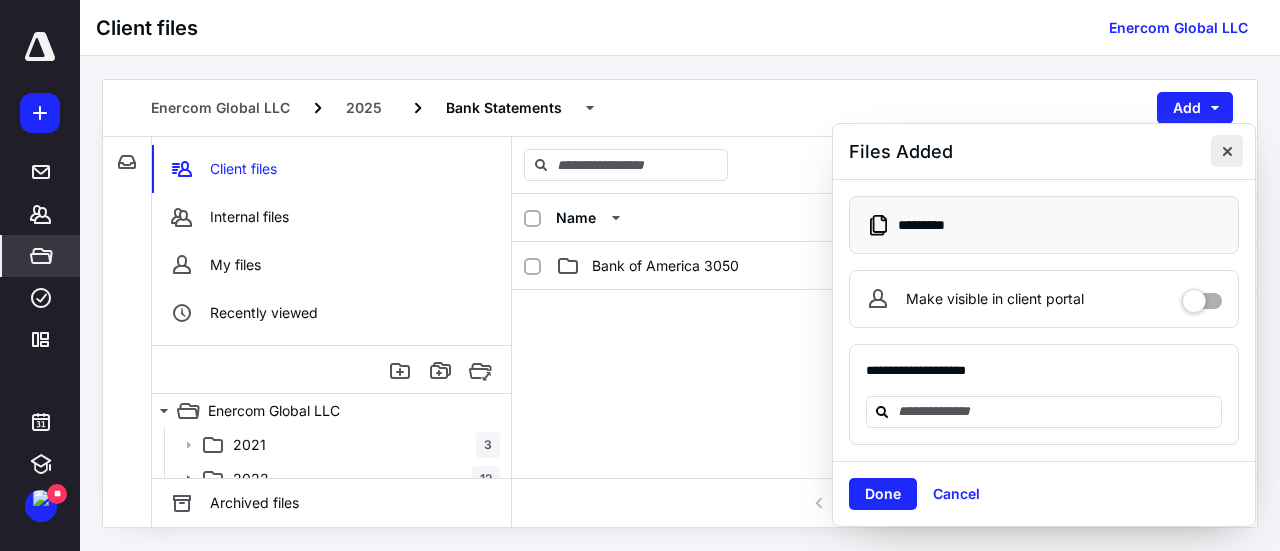 click at bounding box center (1227, 151) 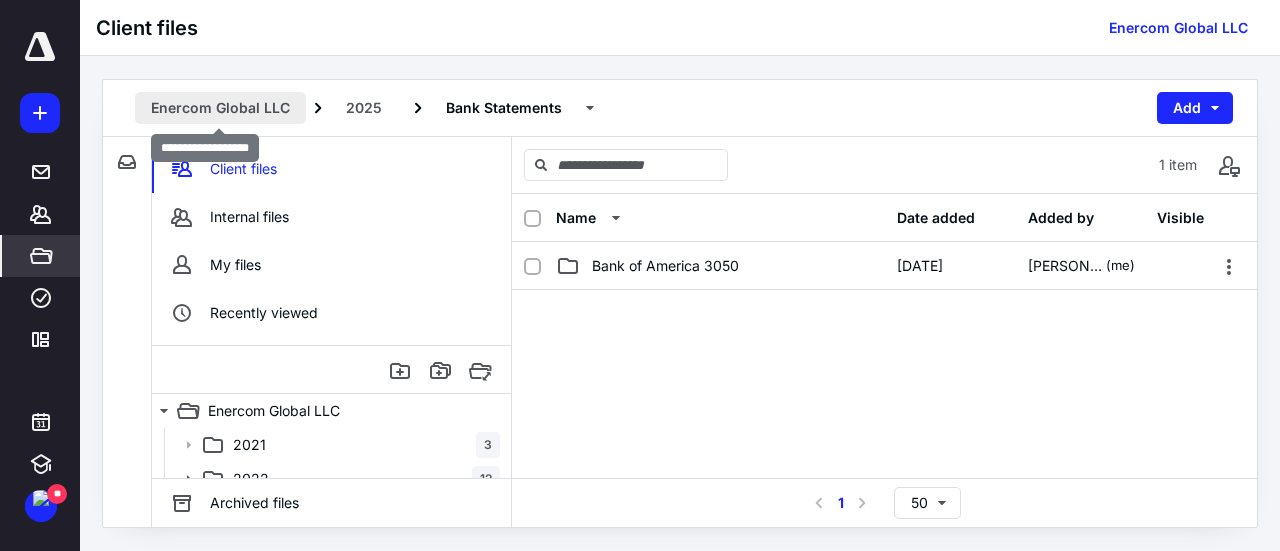 click on "Enercom Global LLC" at bounding box center [220, 108] 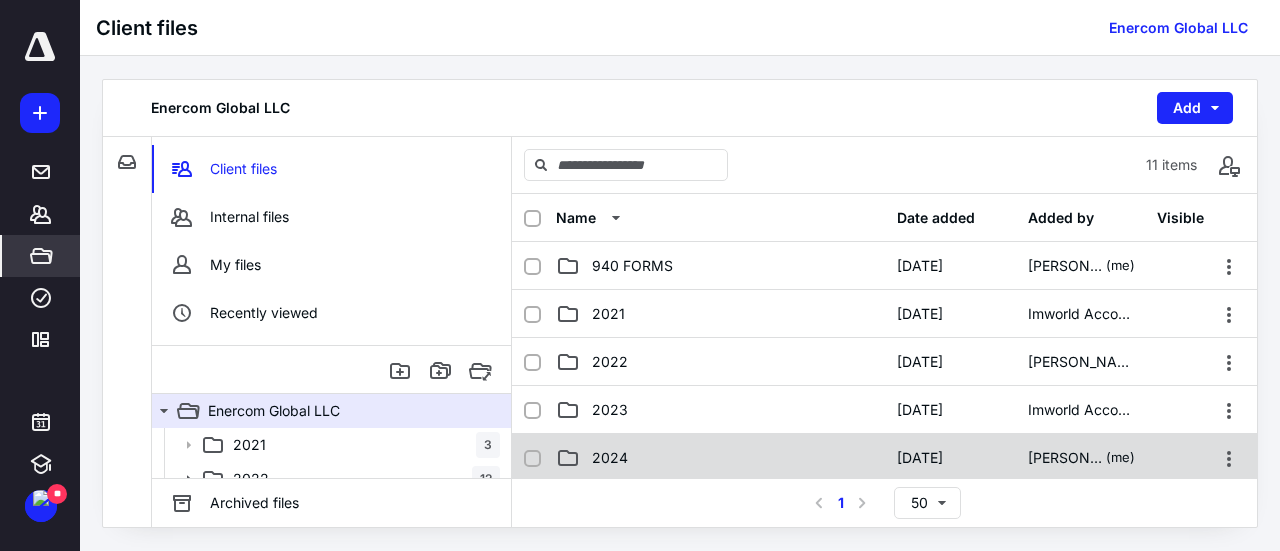 click on "2024" at bounding box center (720, 458) 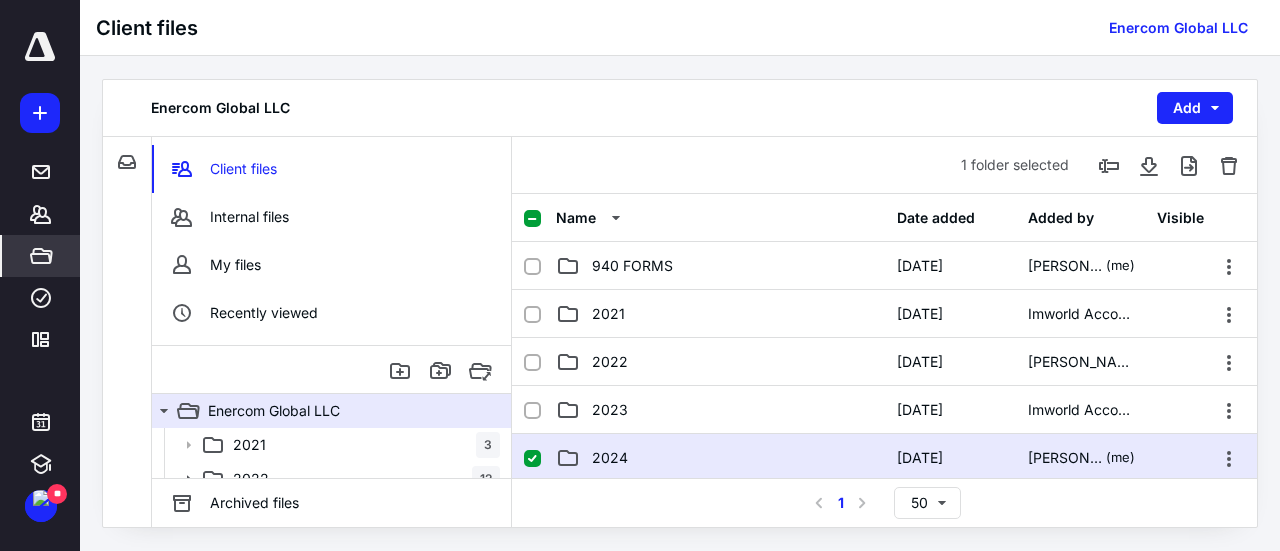click on "2024" at bounding box center (720, 458) 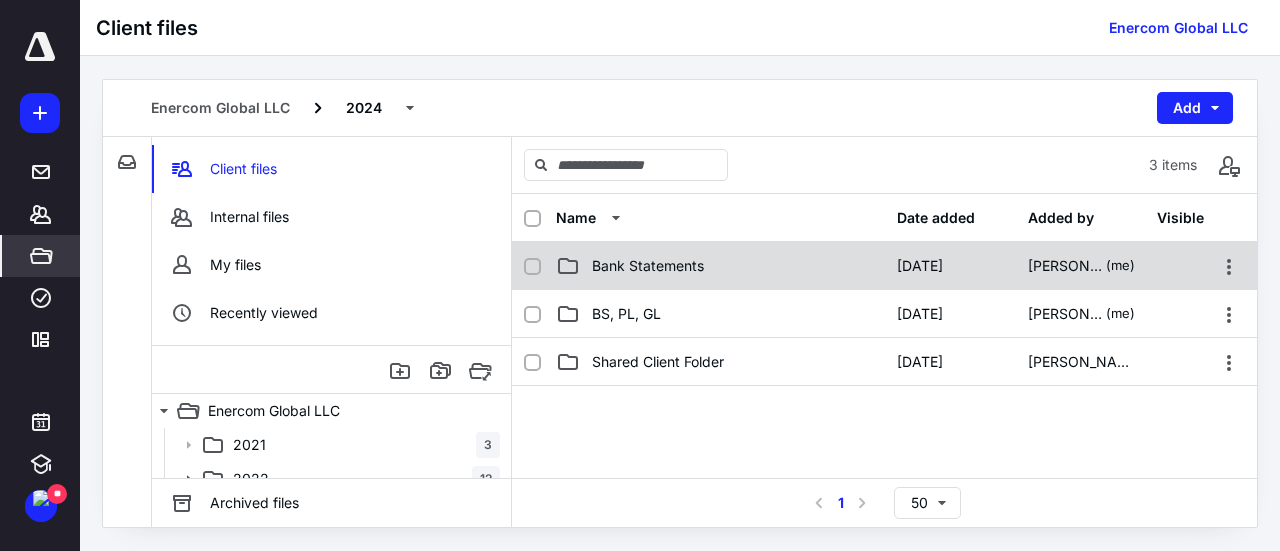 click on "Bank Statements" at bounding box center (648, 266) 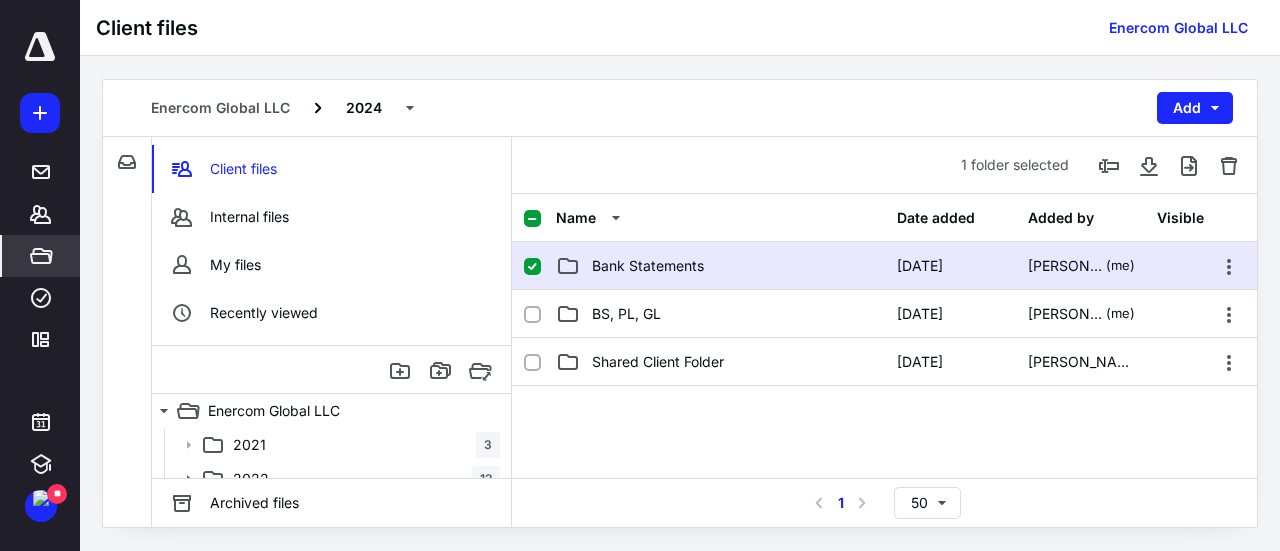 click on "Bank Statements" at bounding box center (648, 266) 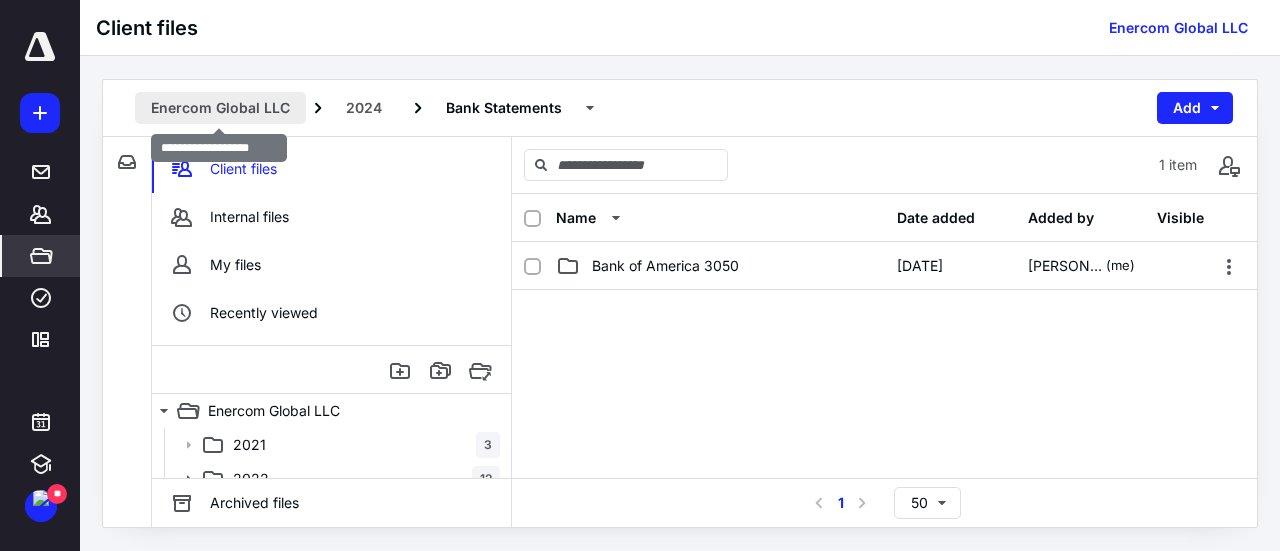 click on "Enercom Global LLC" at bounding box center (220, 108) 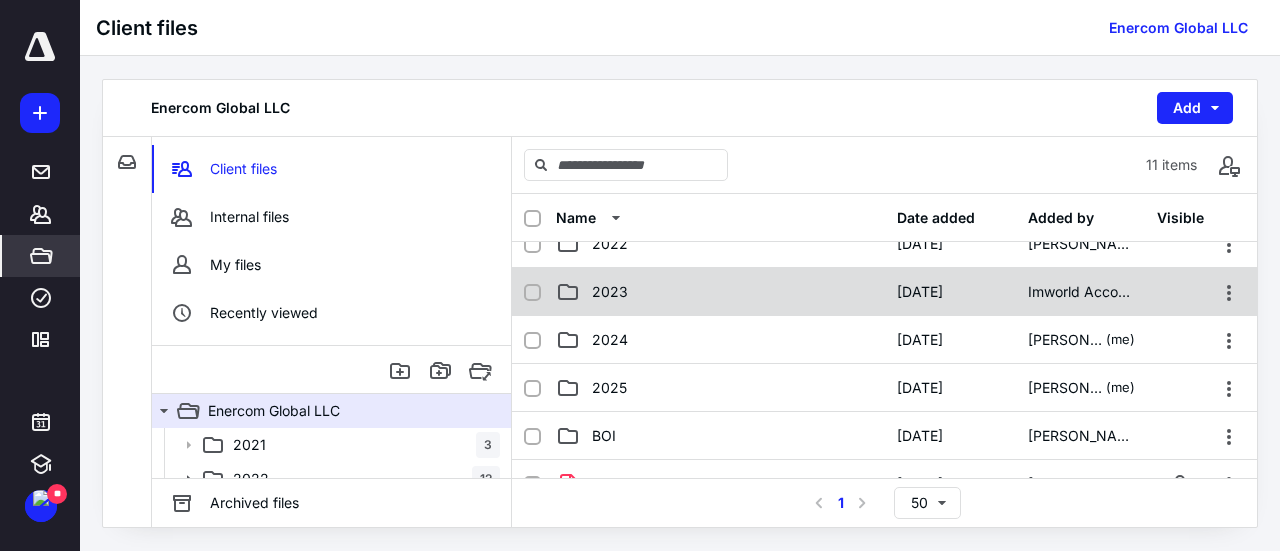 scroll, scrollTop: 119, scrollLeft: 0, axis: vertical 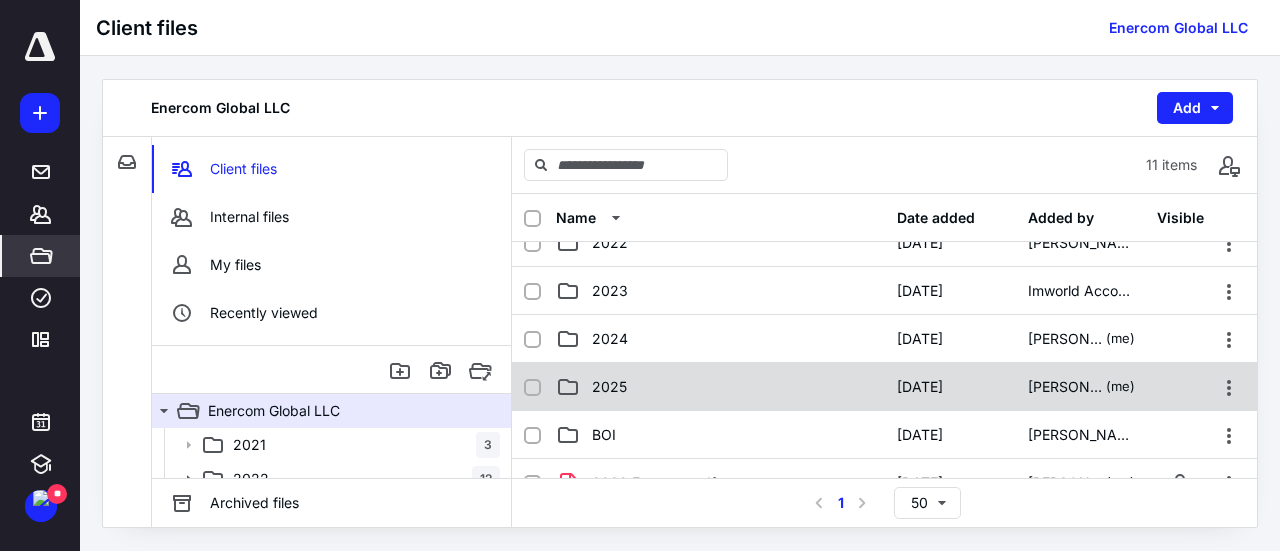 click on "2025 [DATE] [PERSON_NAME]  (me)" at bounding box center (884, 387) 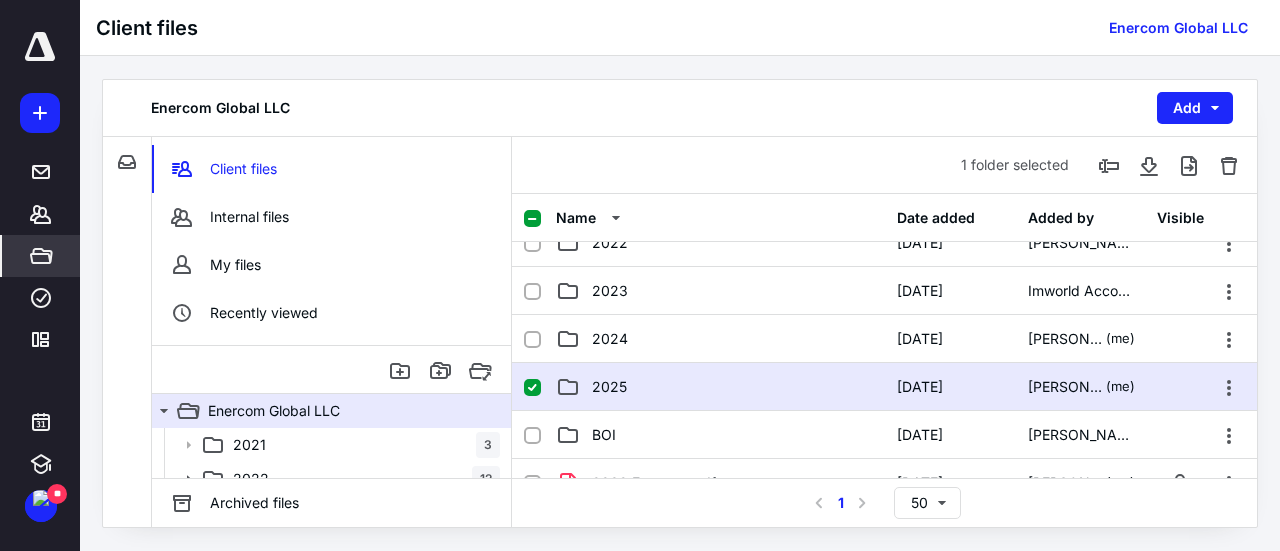click on "2025 [DATE] [PERSON_NAME]  (me)" at bounding box center [884, 387] 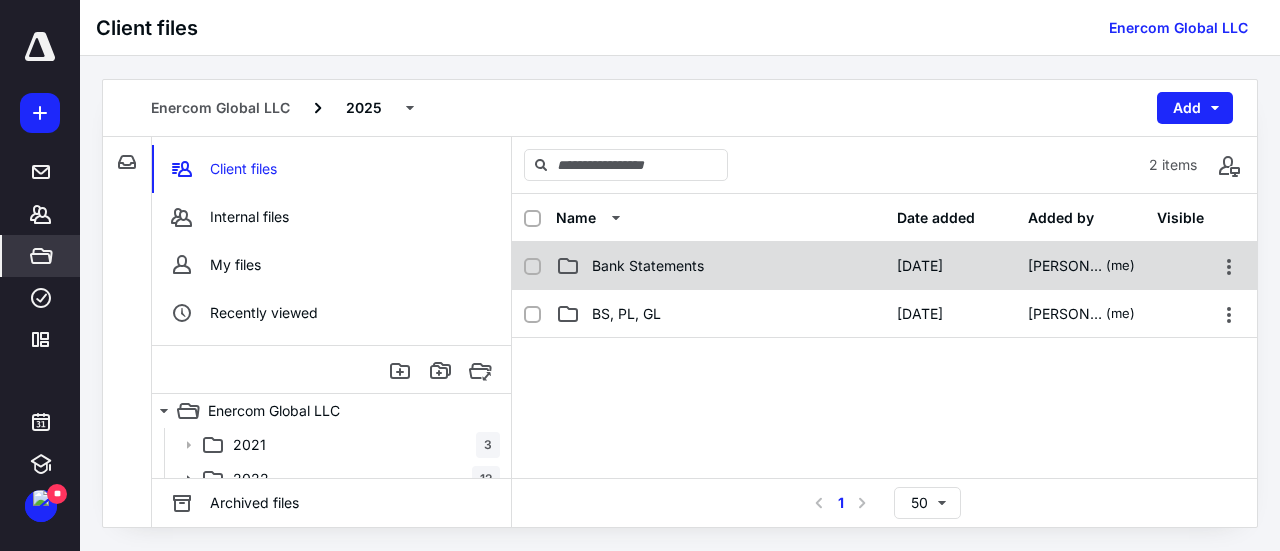 click on "Bank Statements" at bounding box center (648, 266) 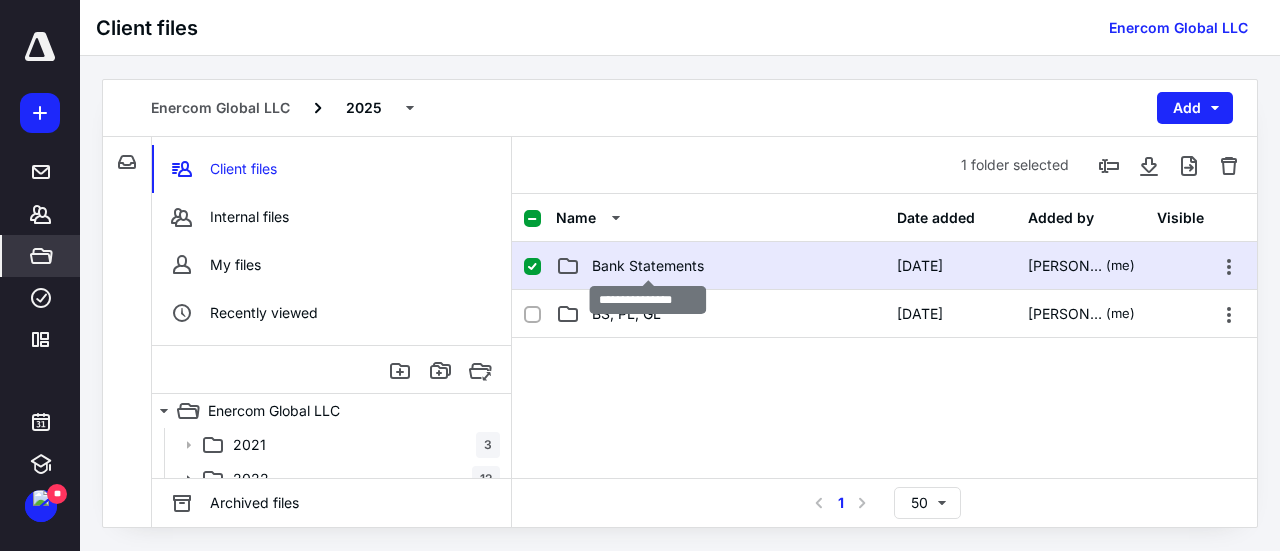 click on "Bank Statements" at bounding box center [648, 266] 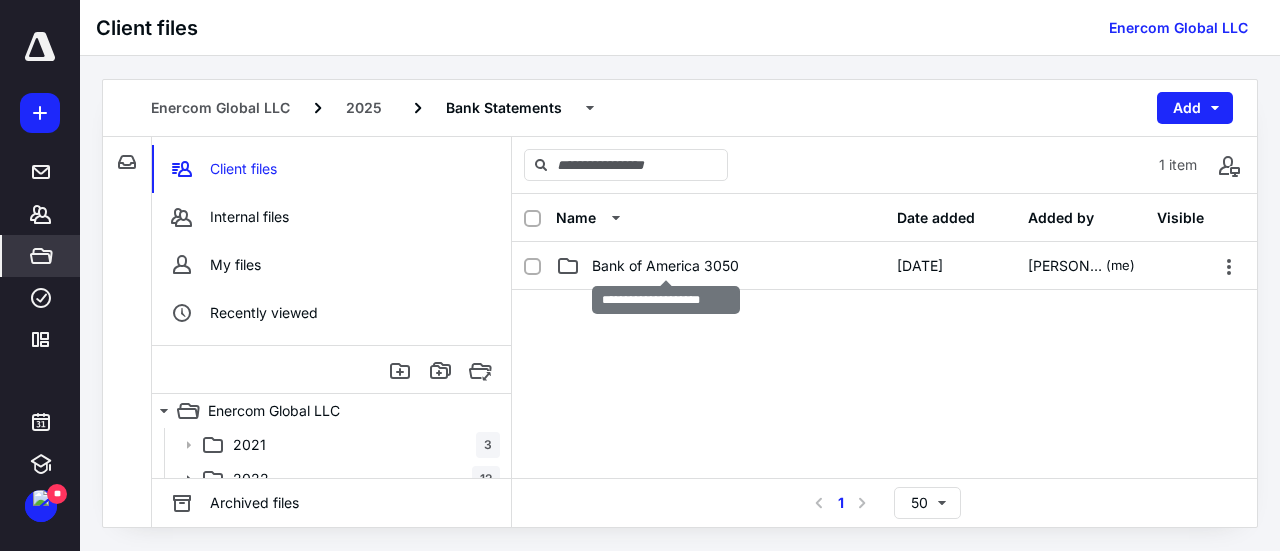 checkbox on "true" 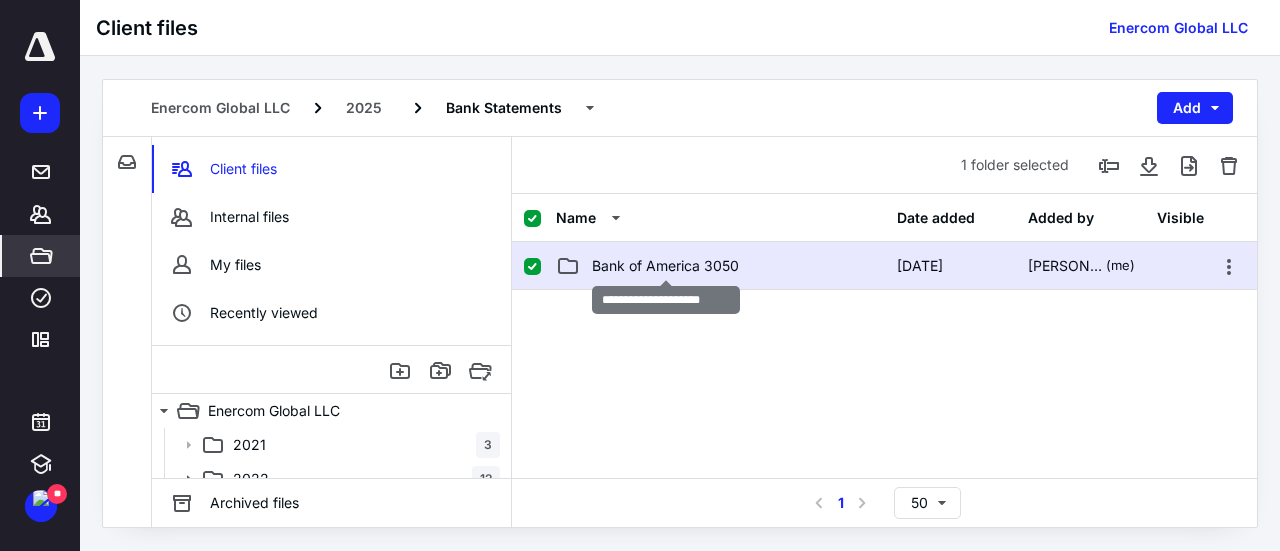 drag, startPoint x: 660, startPoint y: 266, endPoint x: 601, endPoint y: 274, distance: 59.5399 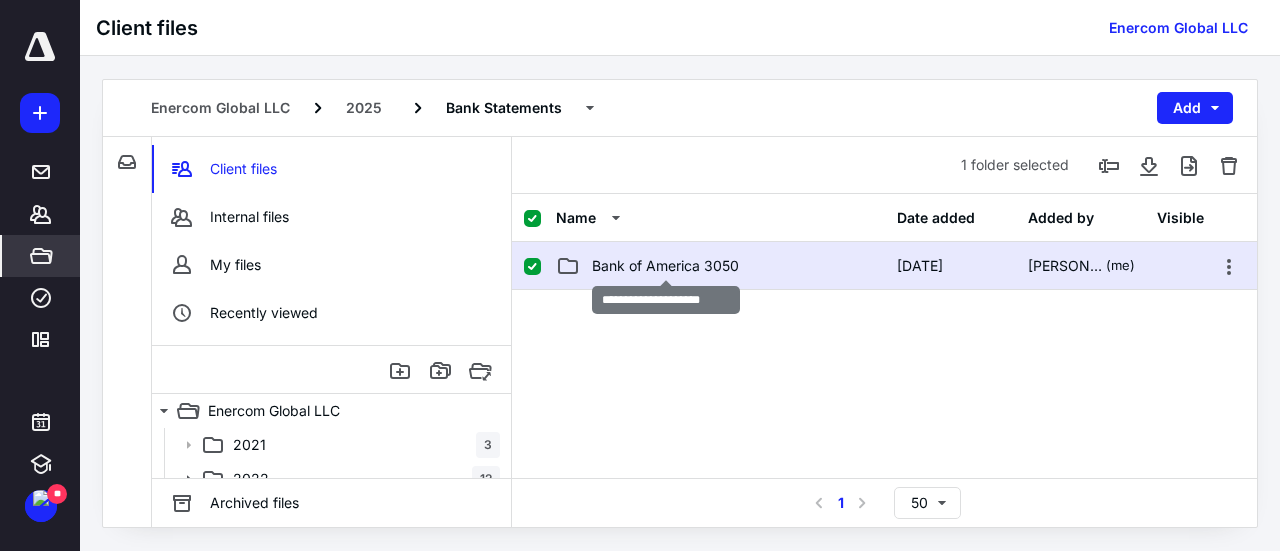 checkbox on "false" 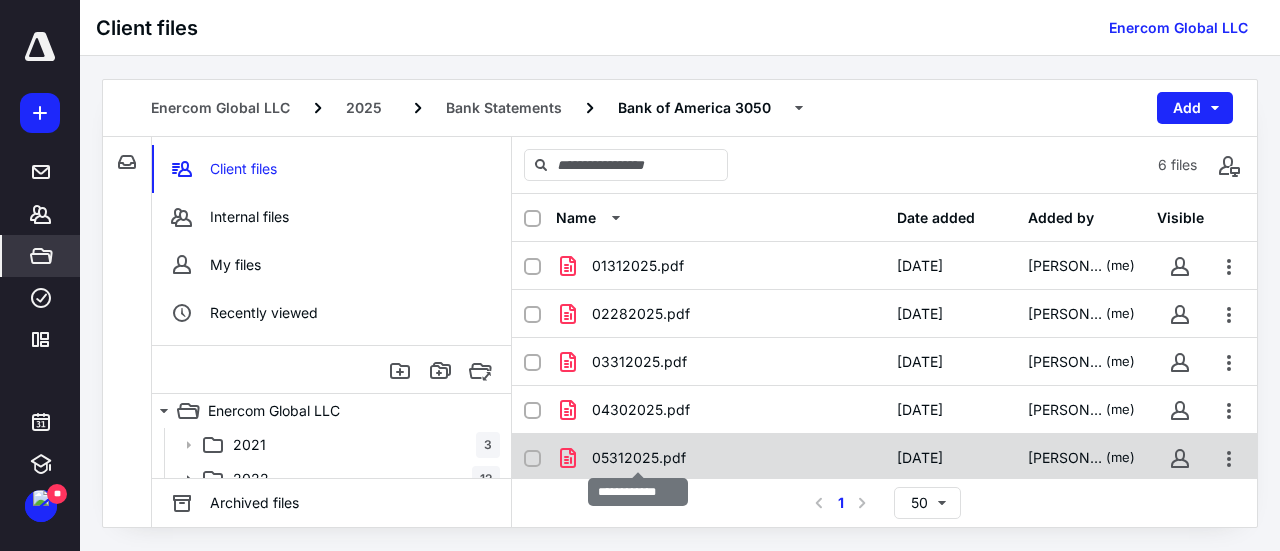 scroll, scrollTop: 64, scrollLeft: 0, axis: vertical 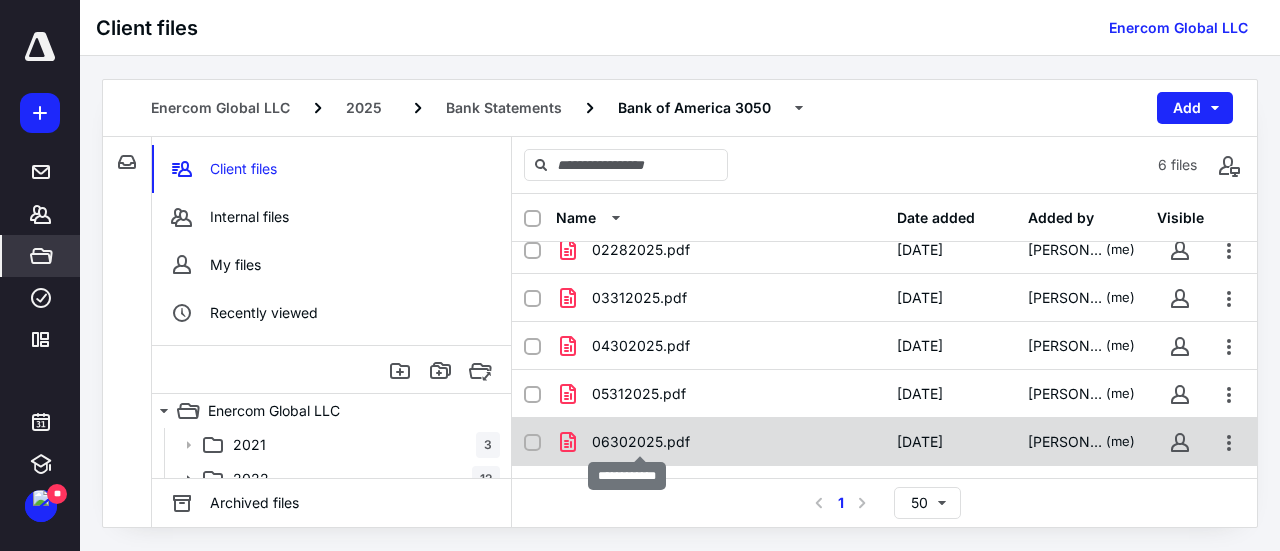 click on "06302025.pdf" at bounding box center [641, 442] 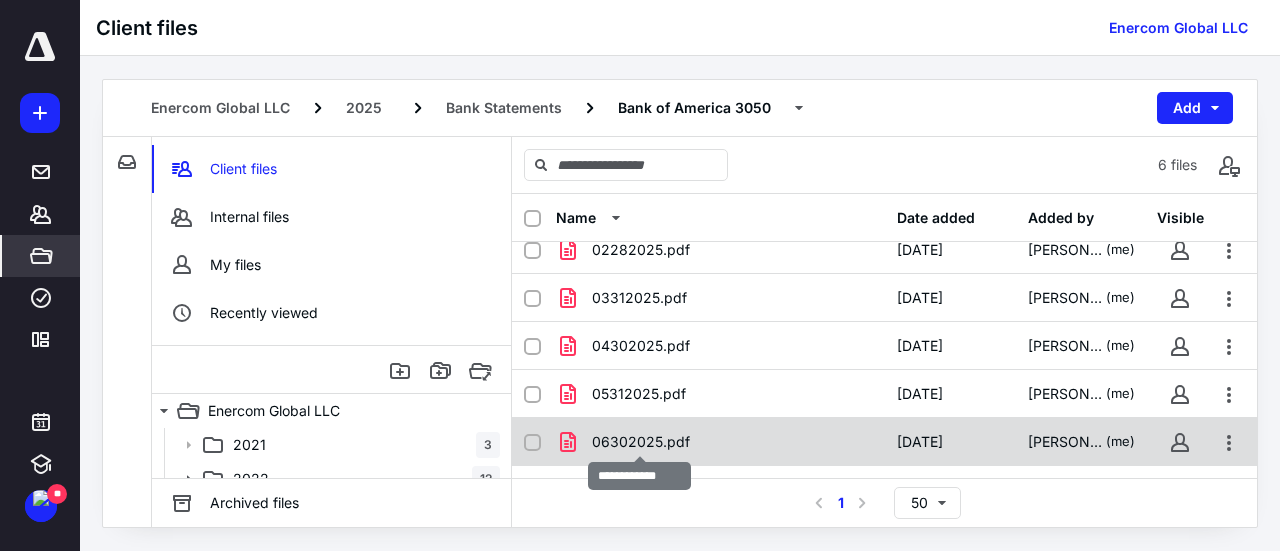 click on "06302025.pdf" at bounding box center [641, 442] 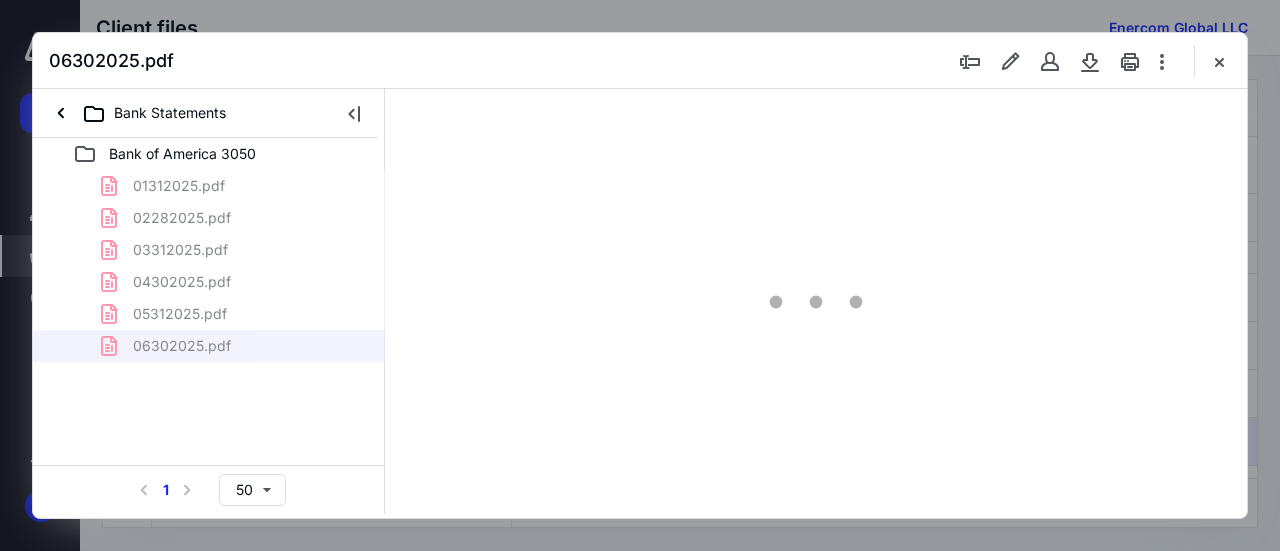 scroll, scrollTop: 0, scrollLeft: 0, axis: both 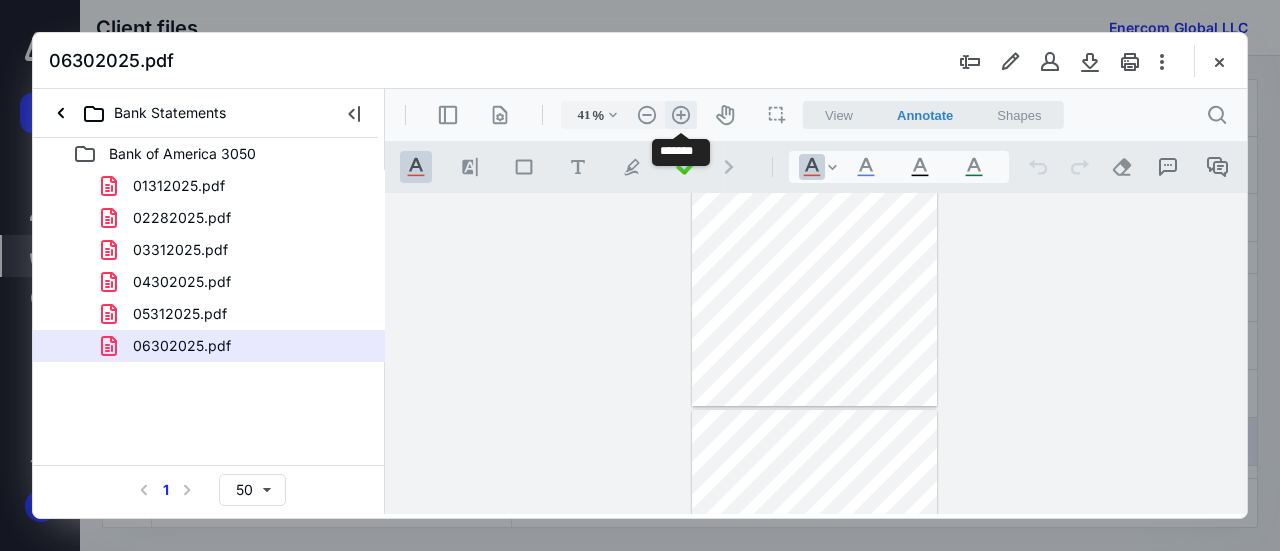 click on ".cls-1{fill:#abb0c4;} icon - header - zoom - in - line" at bounding box center (681, 115) 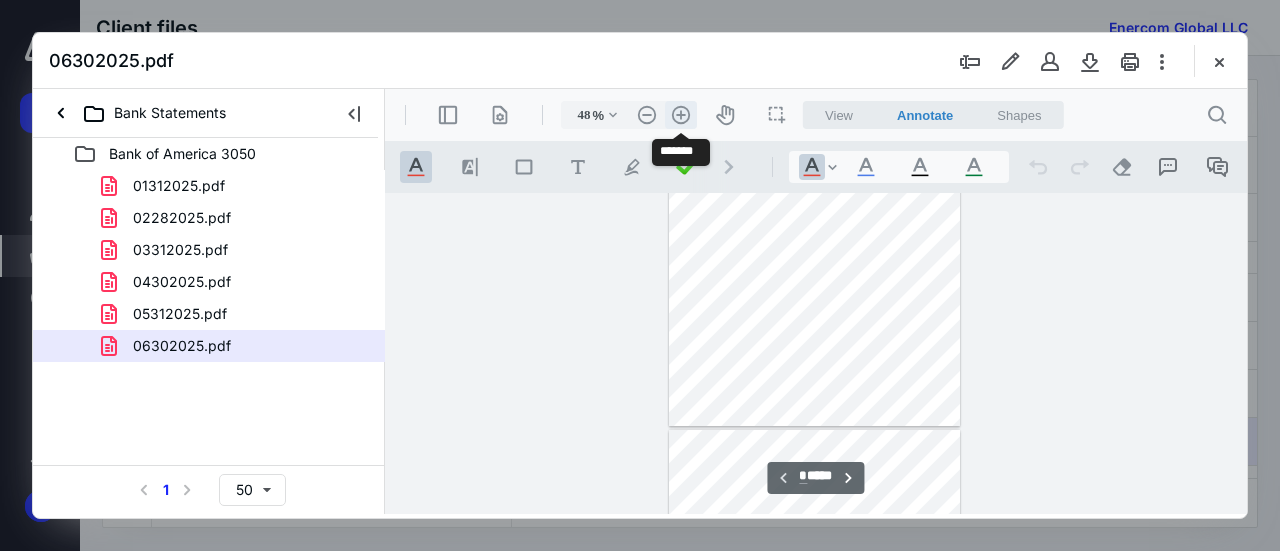 click on ".cls-1{fill:#abb0c4;} icon - header - zoom - in - line" at bounding box center (681, 115) 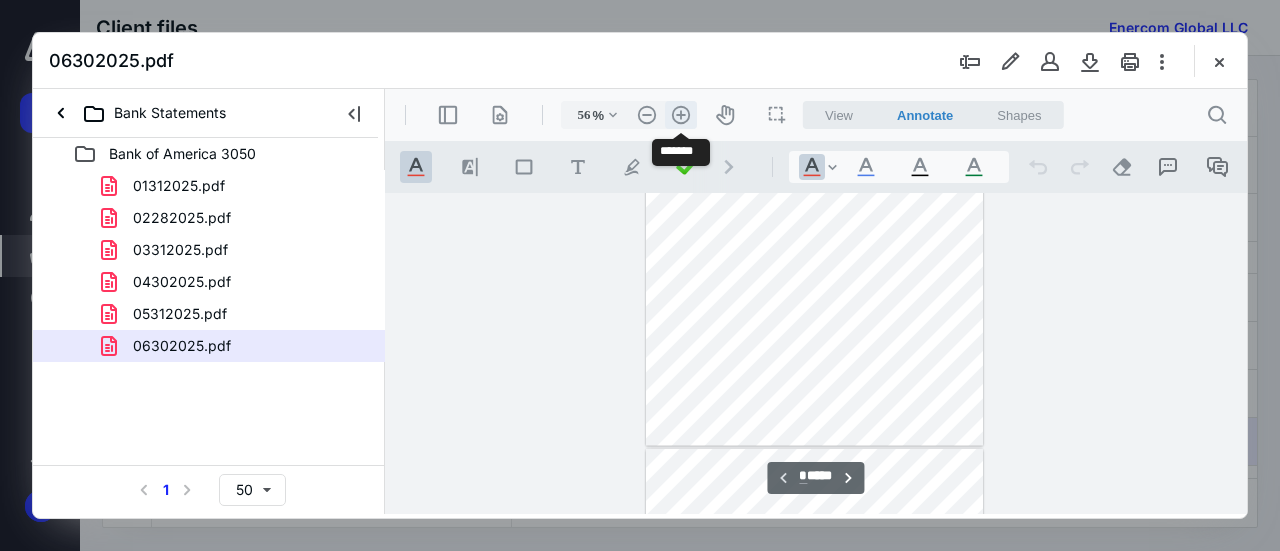 click on ".cls-1{fill:#abb0c4;} icon - header - zoom - in - line" at bounding box center [681, 115] 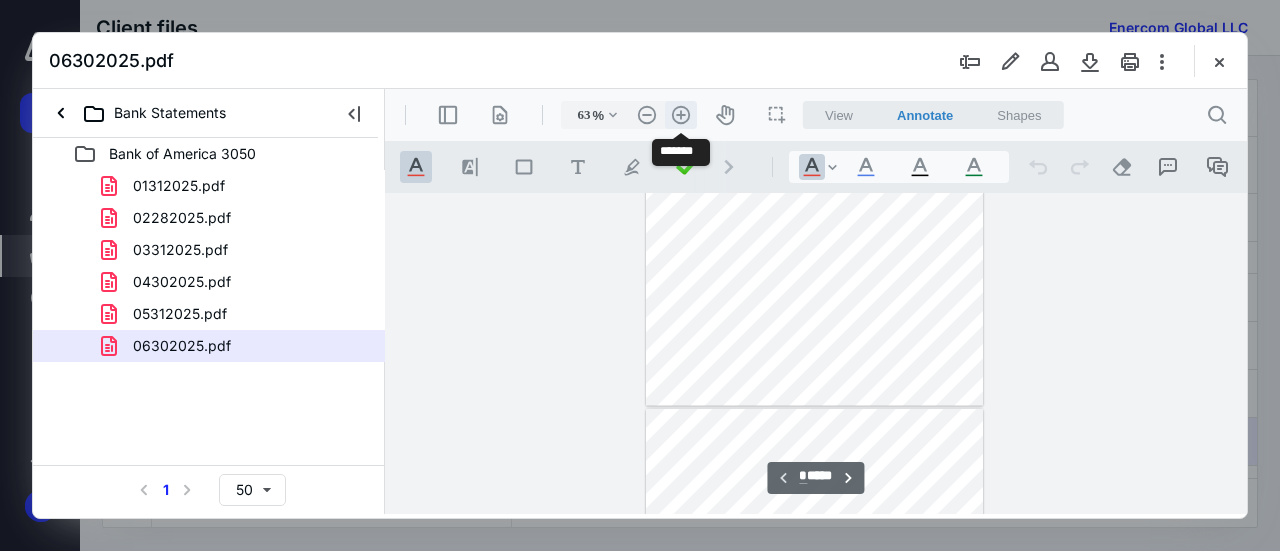 click on ".cls-1{fill:#abb0c4;} icon - header - zoom - in - line" at bounding box center [681, 115] 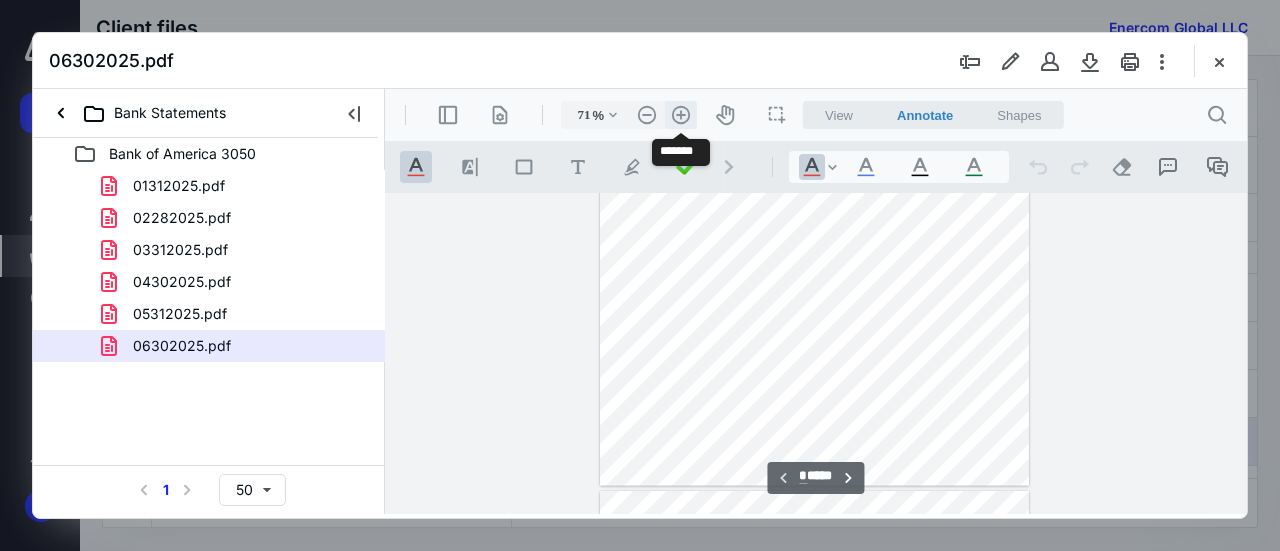 click on ".cls-1{fill:#abb0c4;} icon - header - zoom - in - line" at bounding box center (681, 115) 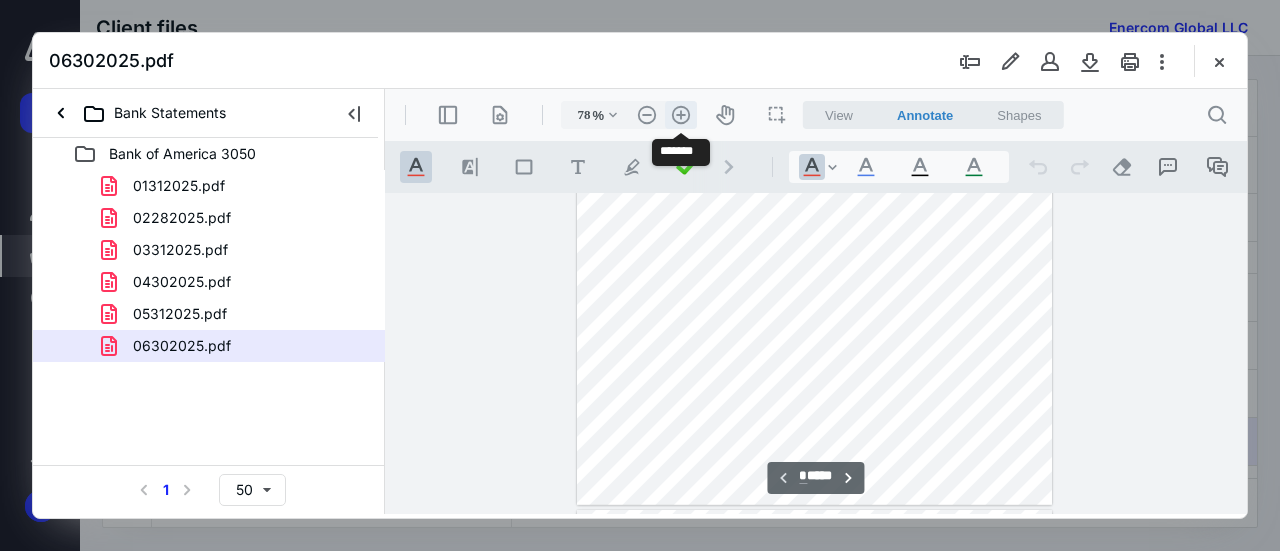 click on ".cls-1{fill:#abb0c4;} icon - header - zoom - in - line" at bounding box center (681, 115) 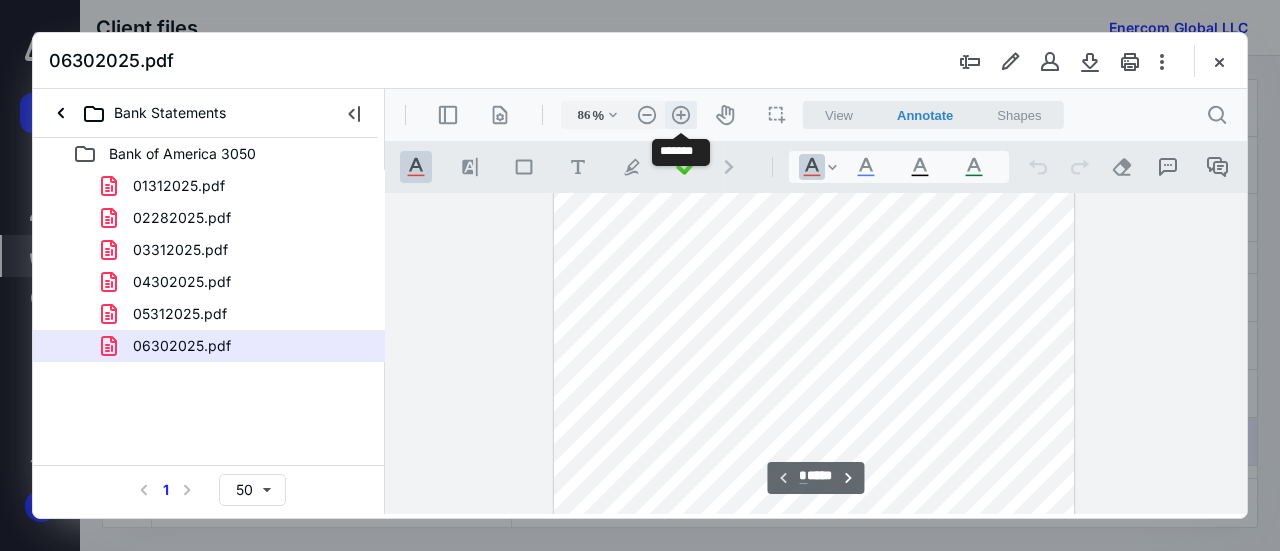 click on ".cls-1{fill:#abb0c4;} icon - header - zoom - in - line" at bounding box center (681, 115) 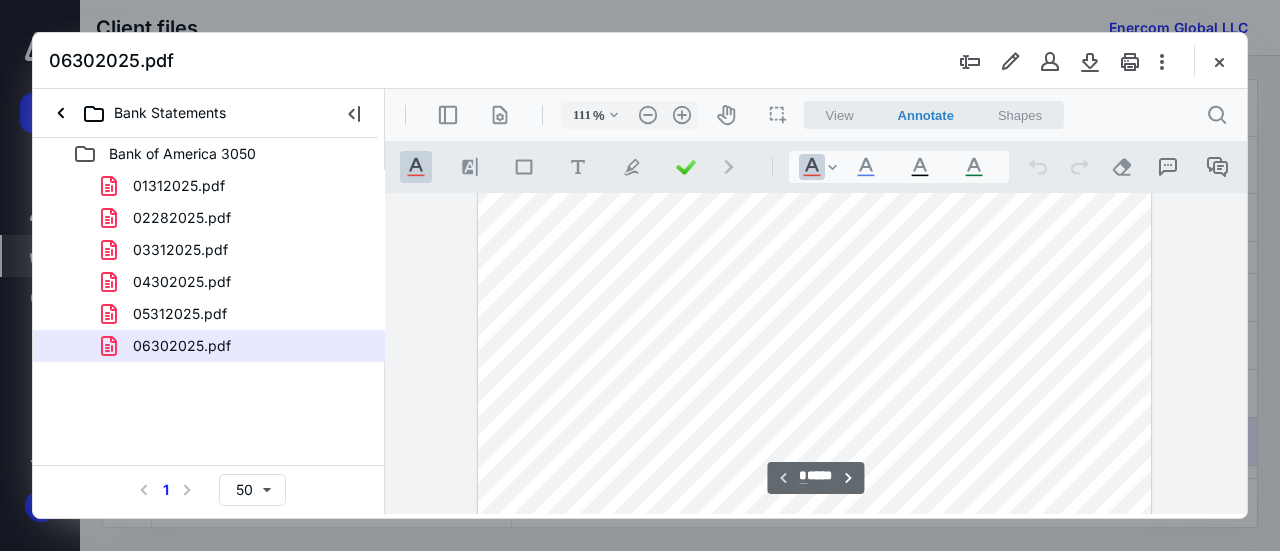 scroll, scrollTop: 350, scrollLeft: 0, axis: vertical 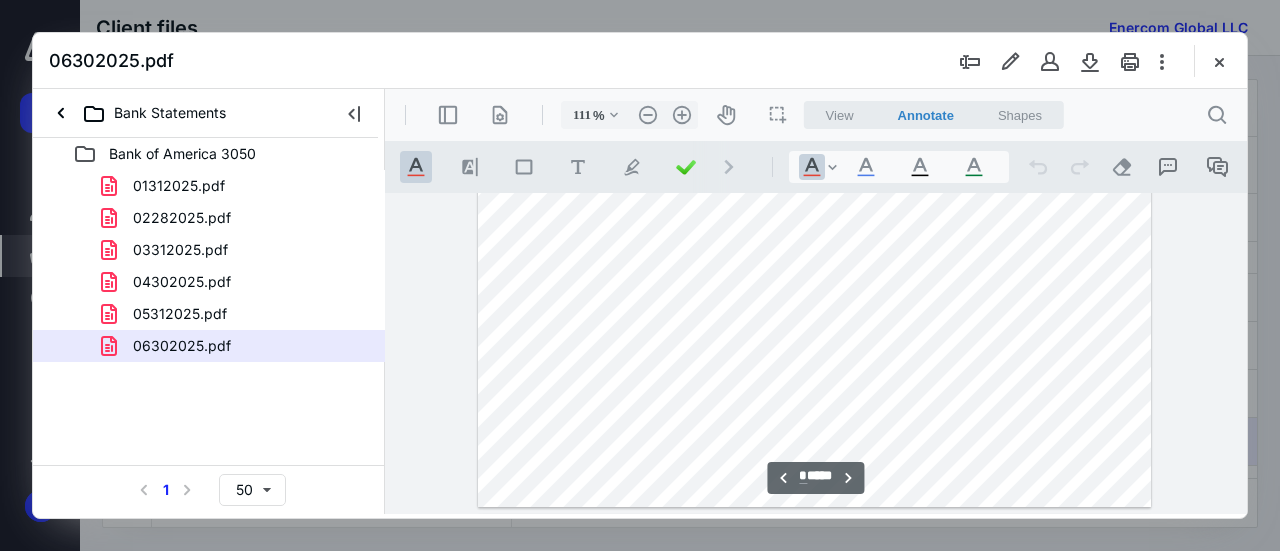 type on "*" 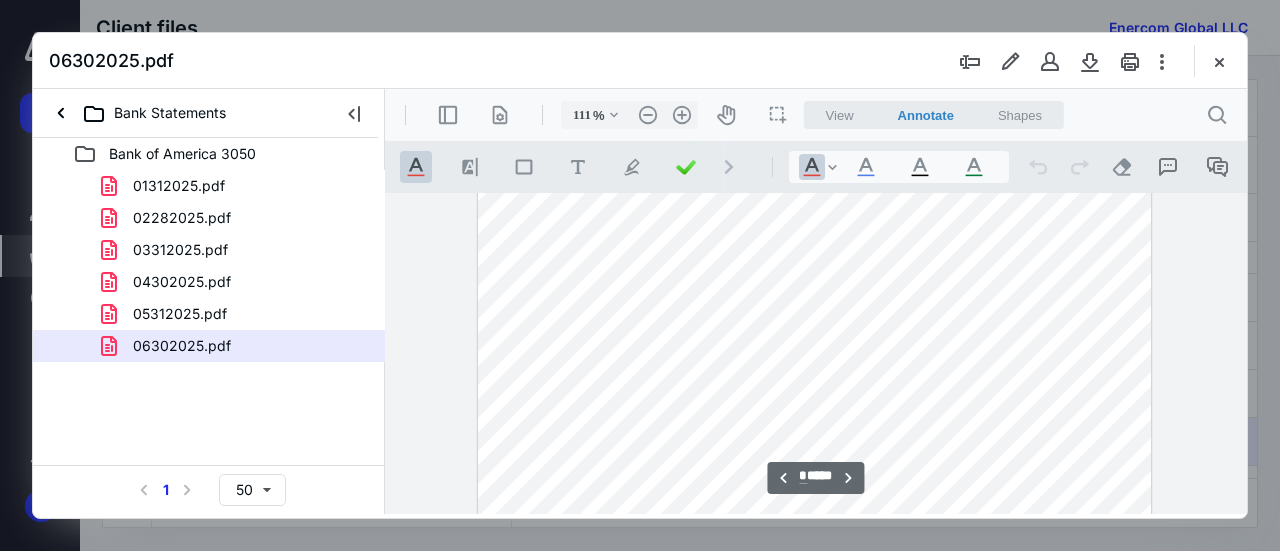 scroll, scrollTop: 1887, scrollLeft: 0, axis: vertical 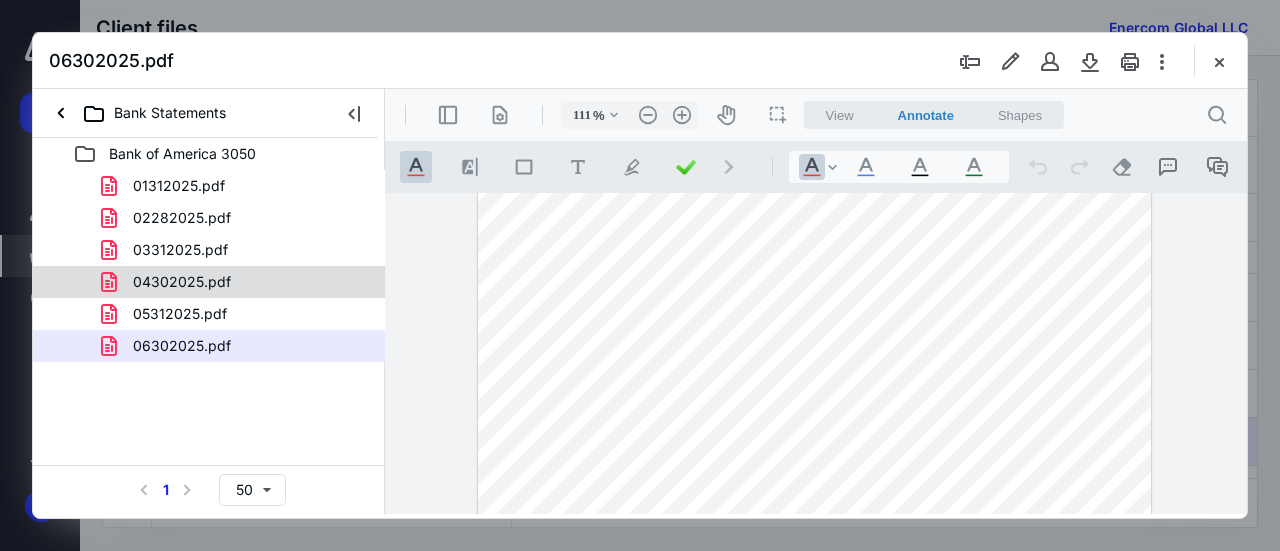 click on "04302025.pdf" at bounding box center [237, 282] 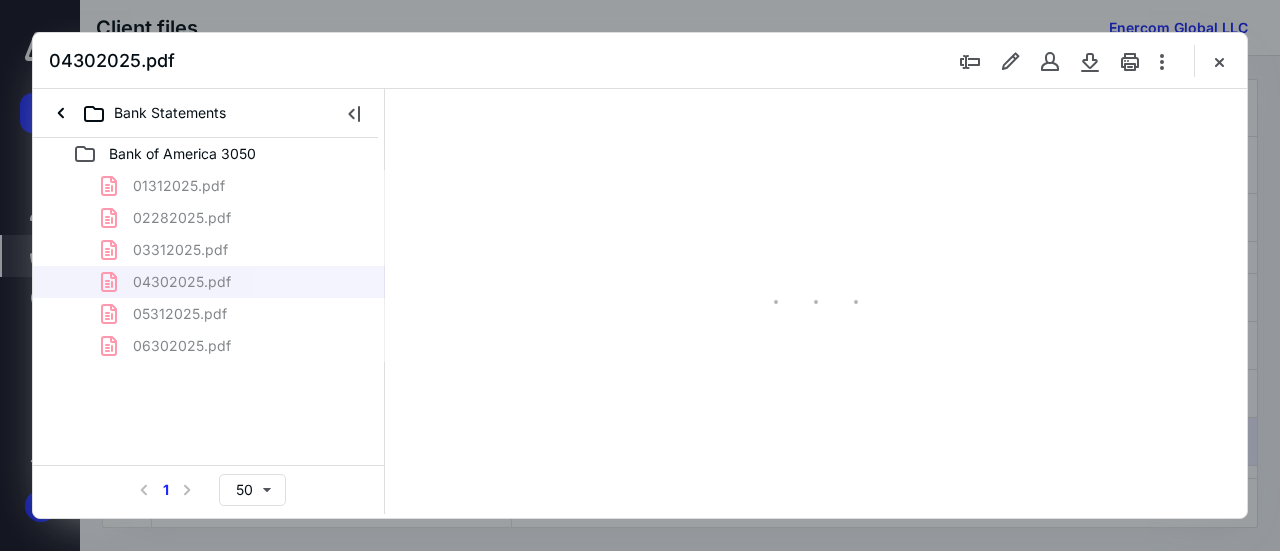 scroll, scrollTop: 106, scrollLeft: 0, axis: vertical 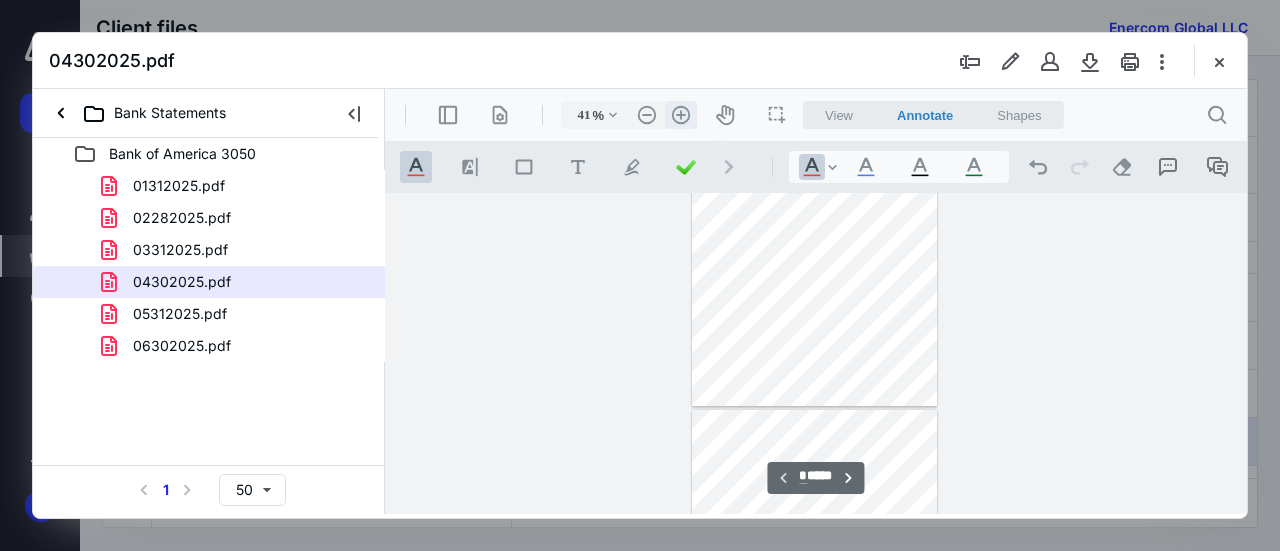 click on ".cls-1{fill:#abb0c4;} icon - header - zoom - in - line" at bounding box center (681, 115) 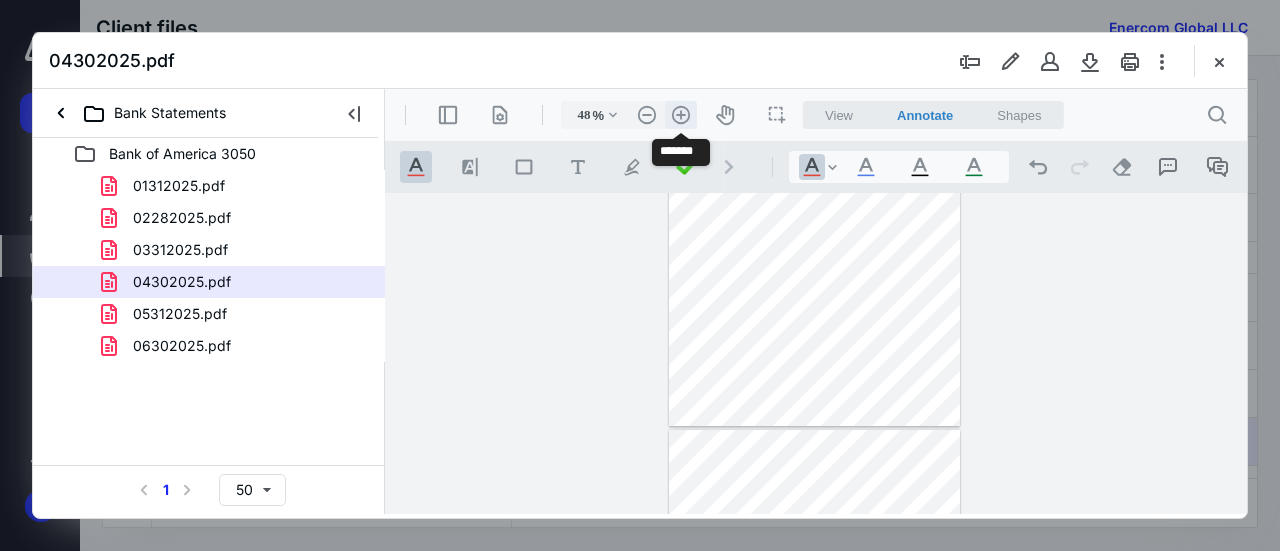 click on ".cls-1{fill:#abb0c4;} icon - header - zoom - in - line" at bounding box center [681, 115] 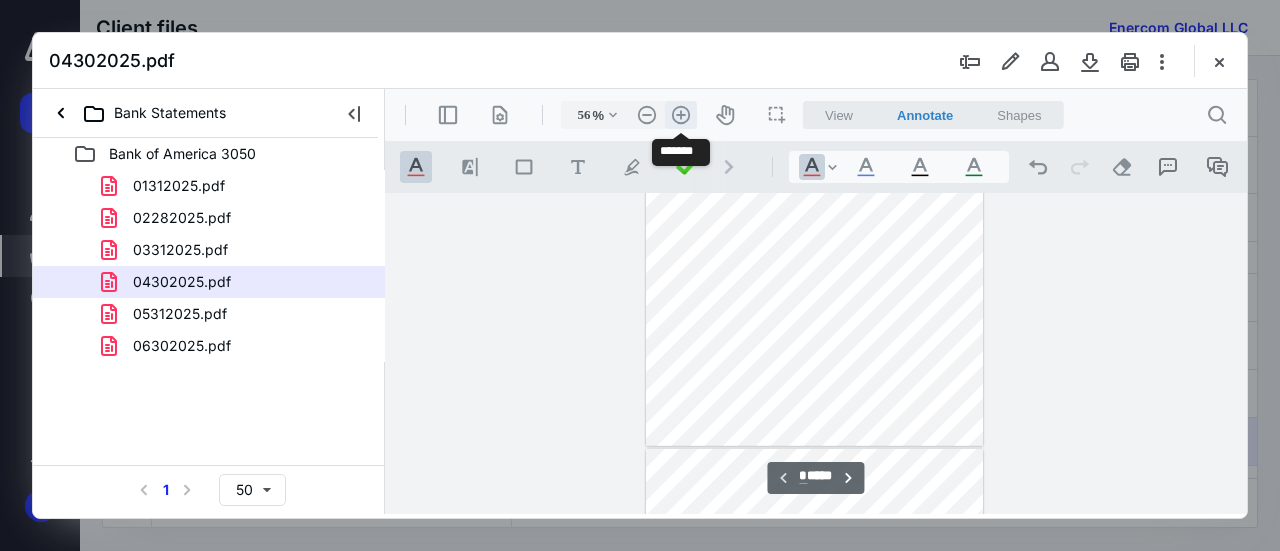 click on ".cls-1{fill:#abb0c4;} icon - header - zoom - in - line" at bounding box center [681, 115] 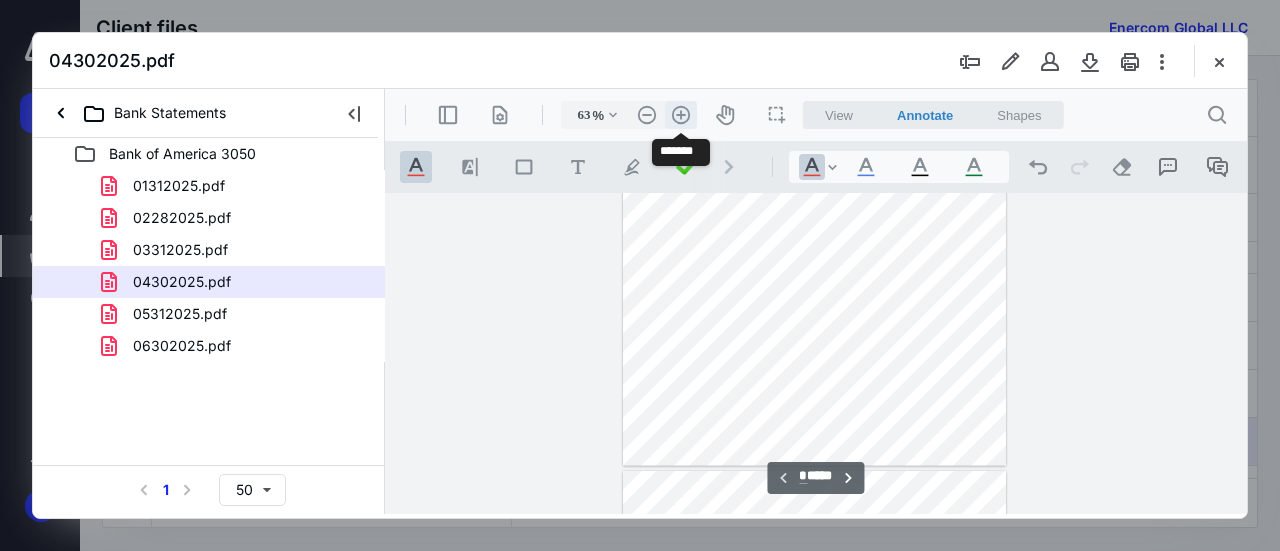 click on ".cls-1{fill:#abb0c4;} icon - header - zoom - in - line" at bounding box center (681, 115) 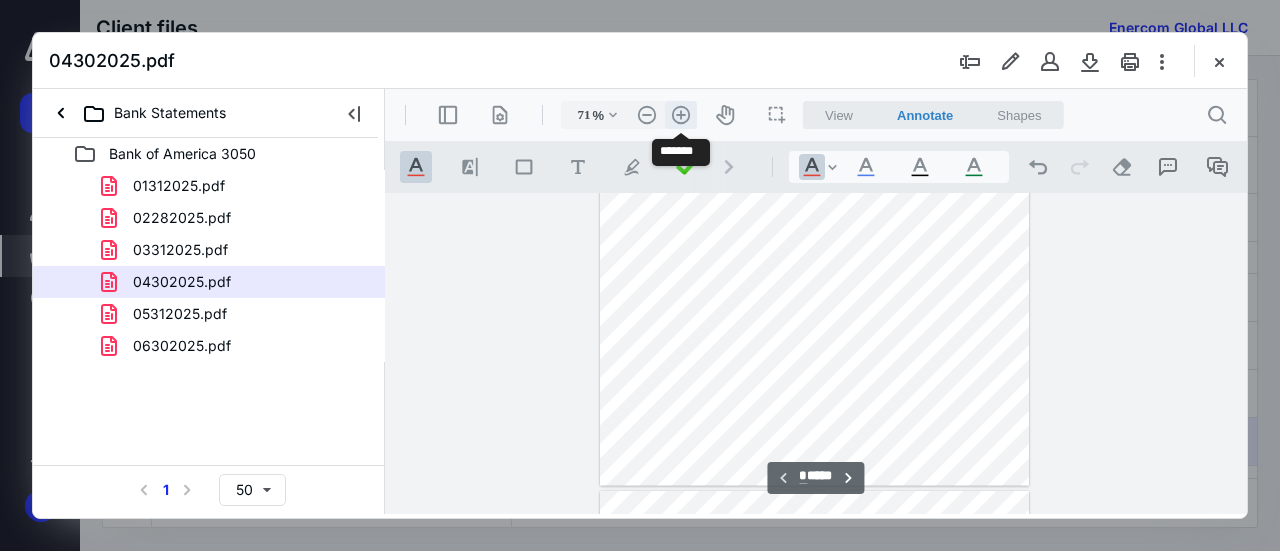 click on ".cls-1{fill:#abb0c4;} icon - header - zoom - in - line" at bounding box center (681, 115) 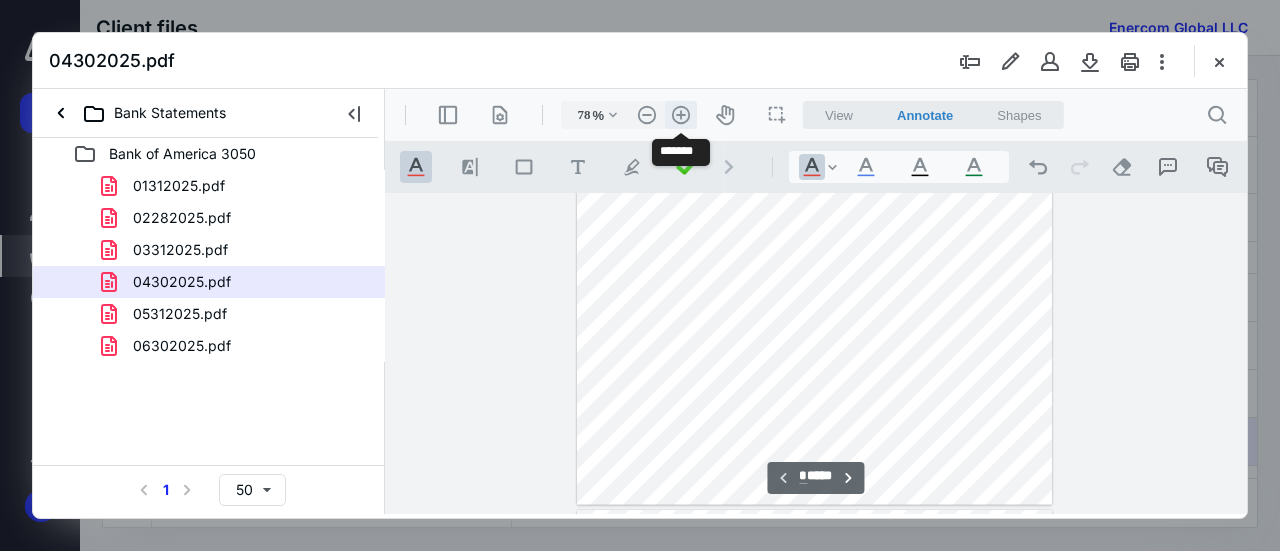 click on ".cls-1{fill:#abb0c4;} icon - header - zoom - in - line" at bounding box center [681, 115] 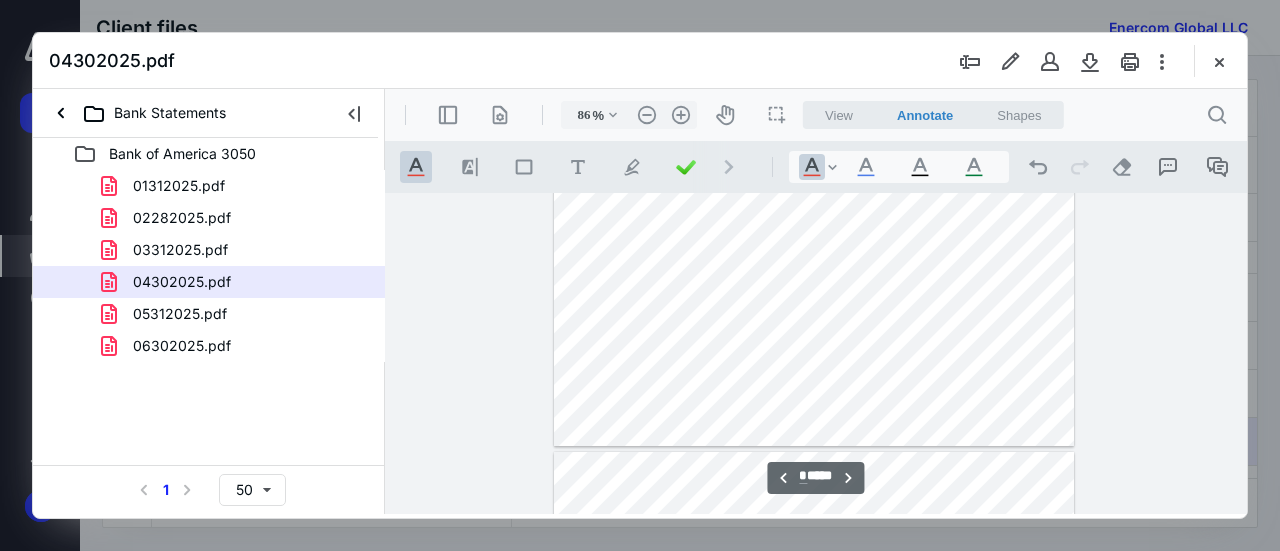 type on "*" 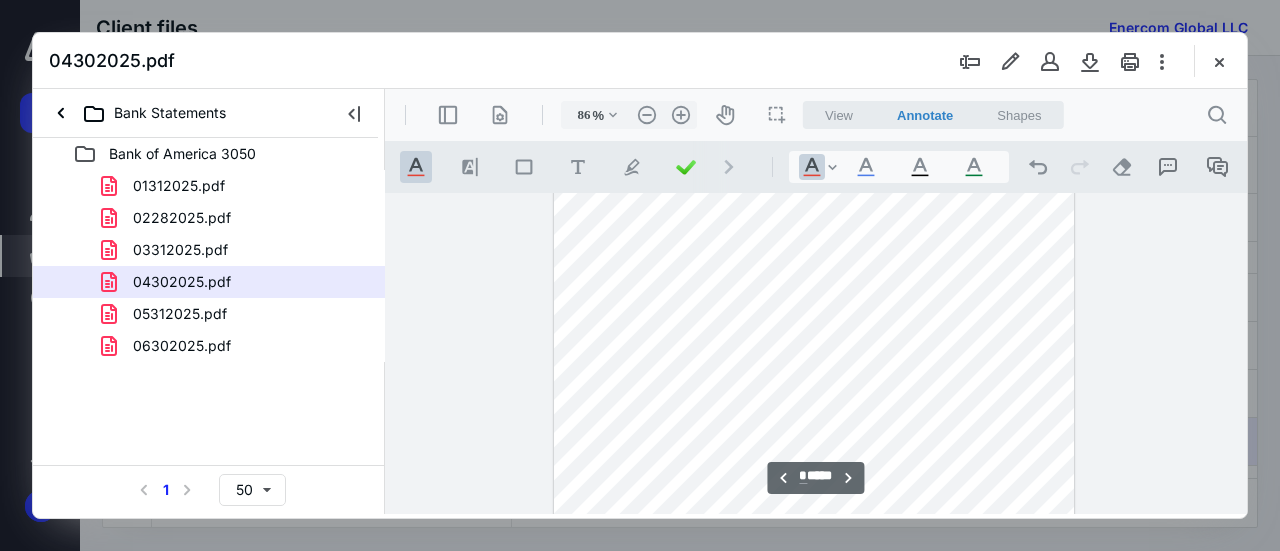 scroll, scrollTop: 1473, scrollLeft: 0, axis: vertical 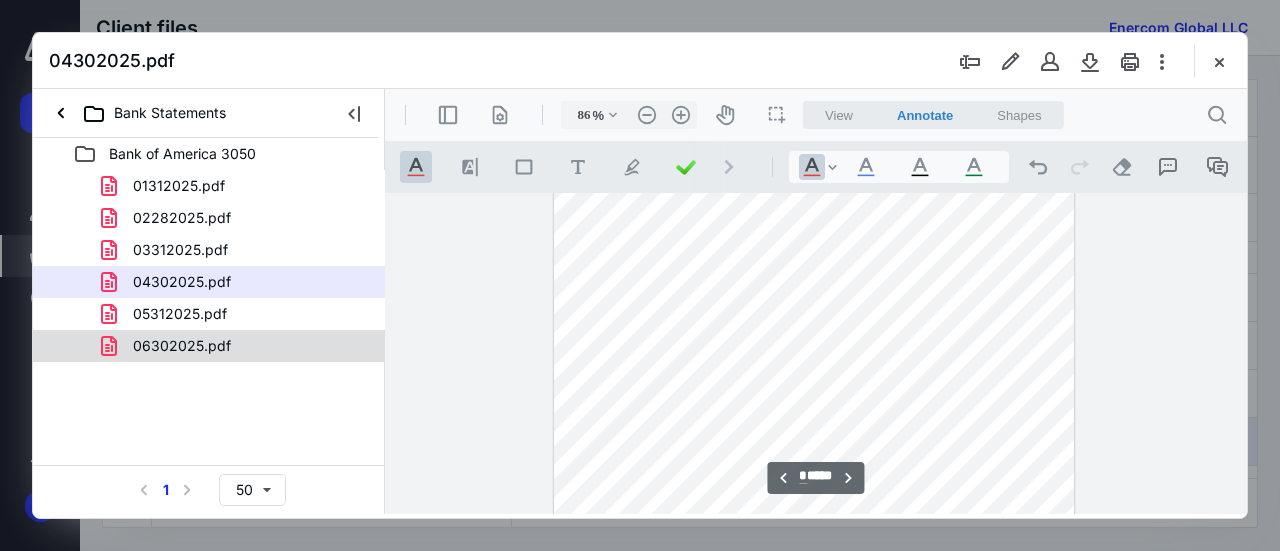 click on "06302025.pdf" at bounding box center (237, 346) 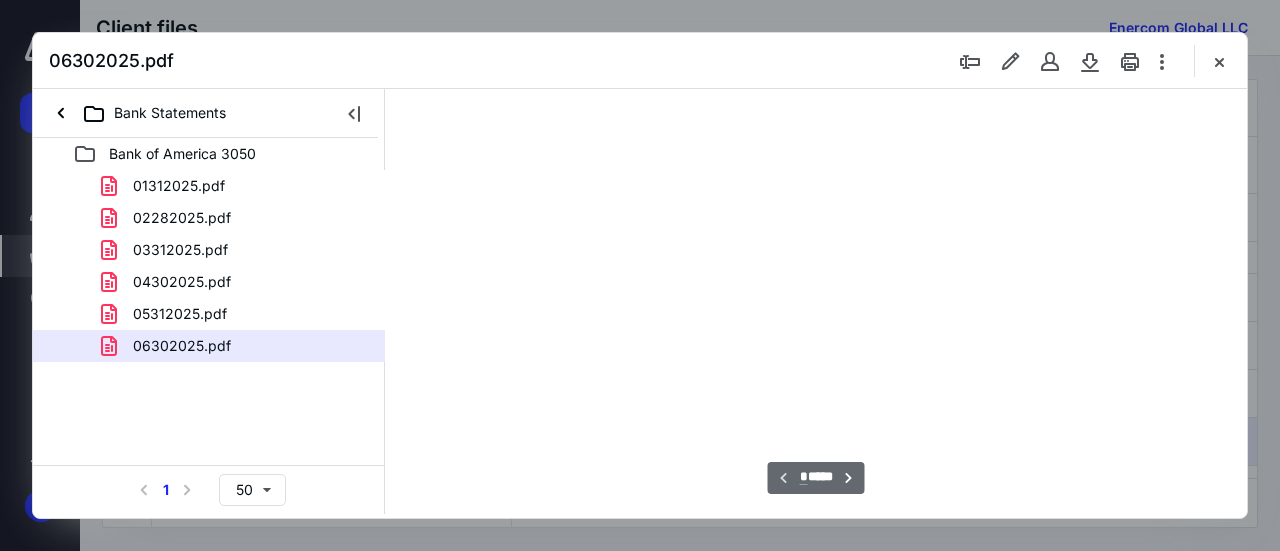 scroll, scrollTop: 106, scrollLeft: 0, axis: vertical 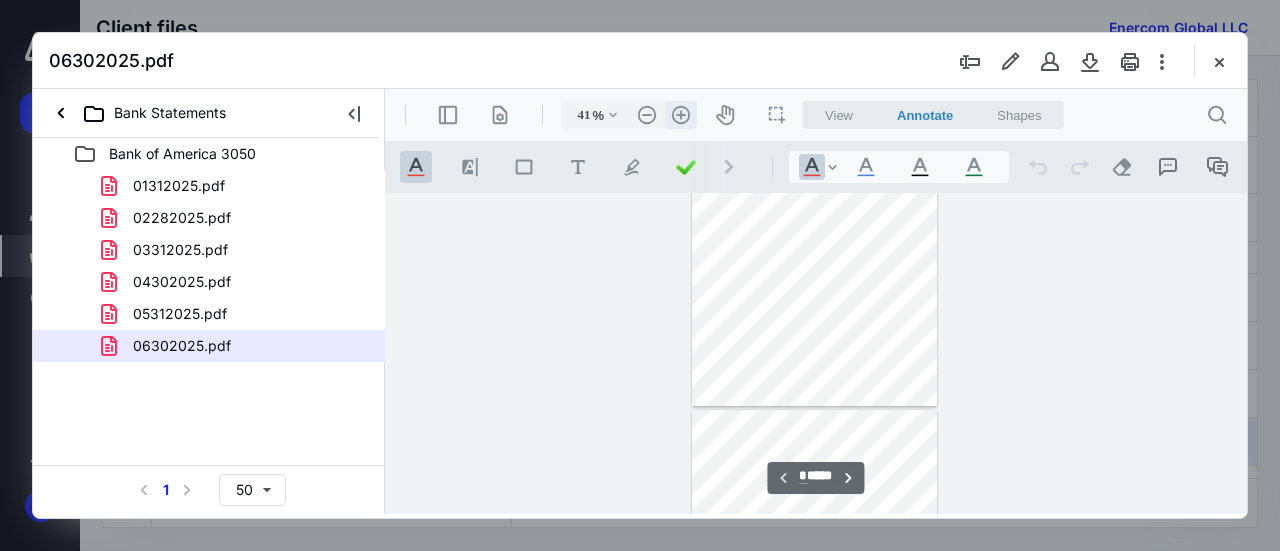 click on ".cls-1{fill:#abb0c4;} icon - header - zoom - in - line" at bounding box center (681, 115) 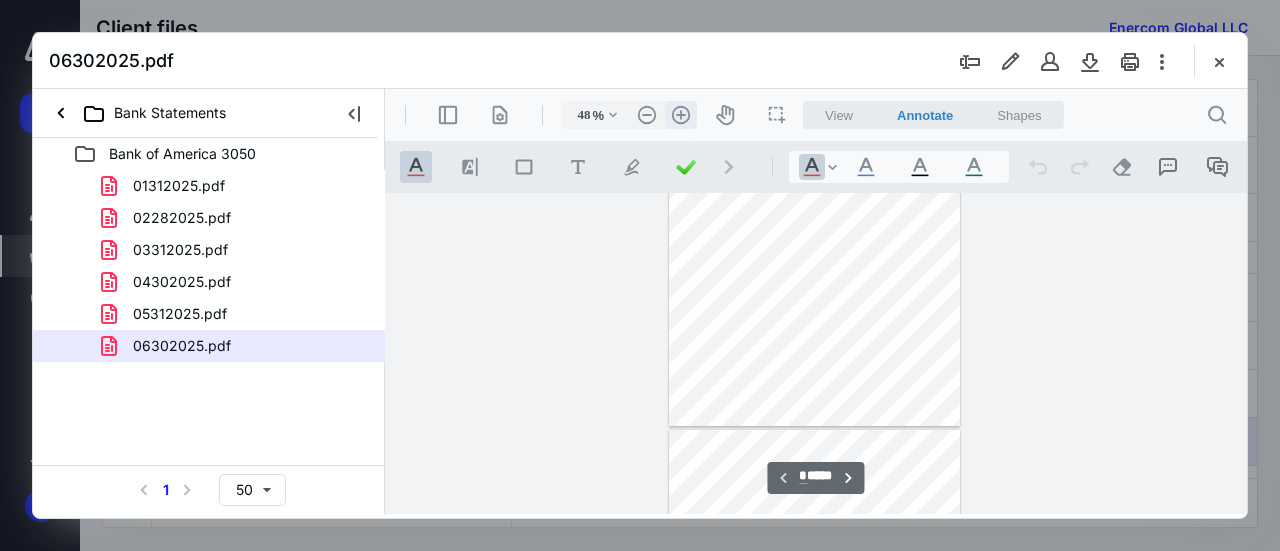 click on ".cls-1{fill:#abb0c4;} icon - header - zoom - in - line" at bounding box center [681, 115] 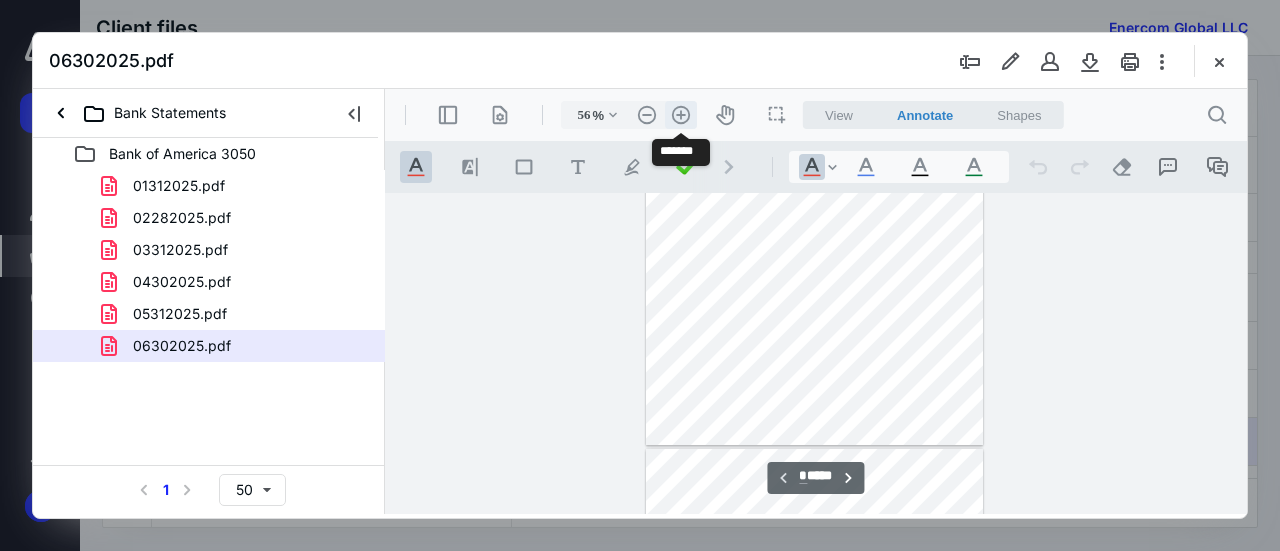 click on ".cls-1{fill:#abb0c4;} icon - header - zoom - in - line" at bounding box center [681, 115] 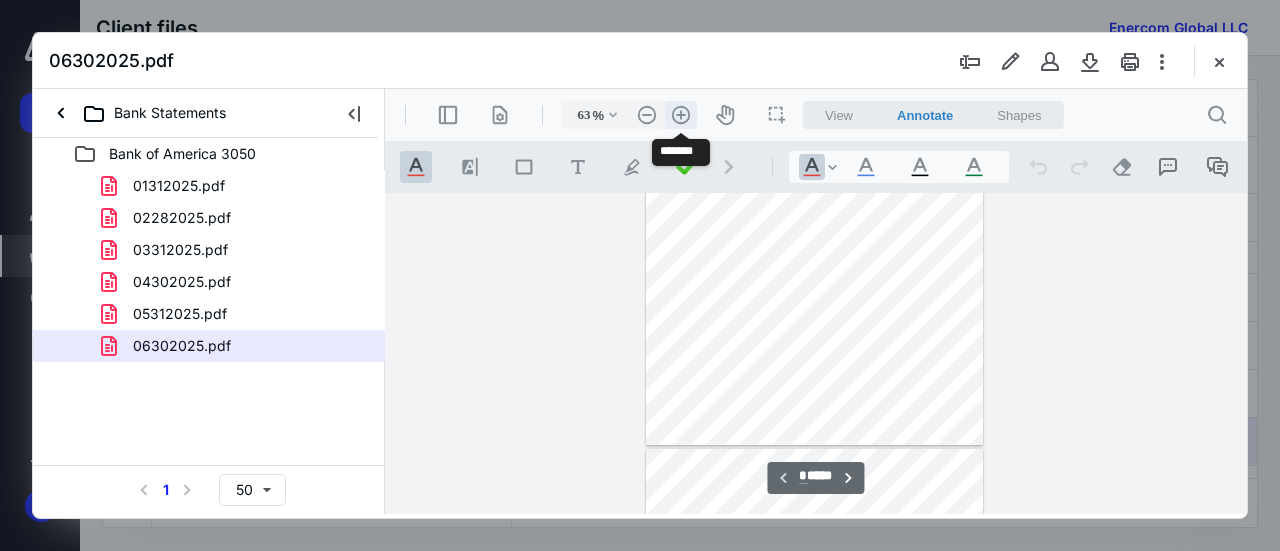 click on ".cls-1{fill:#abb0c4;} icon - header - zoom - in - line" at bounding box center [681, 115] 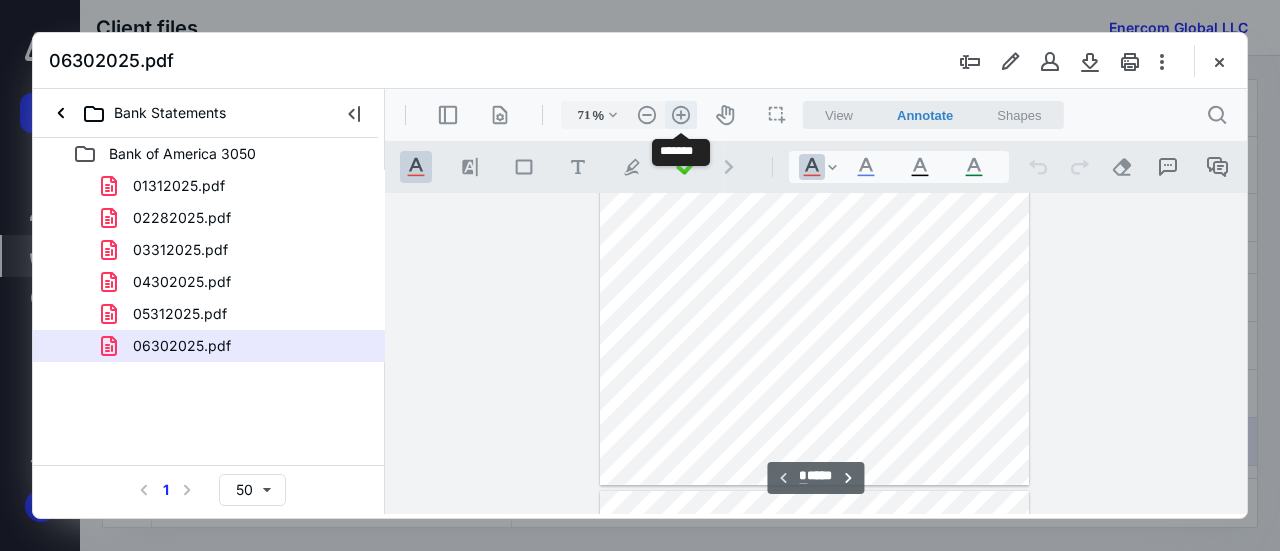 click on ".cls-1{fill:#abb0c4;} icon - header - zoom - in - line" at bounding box center (681, 115) 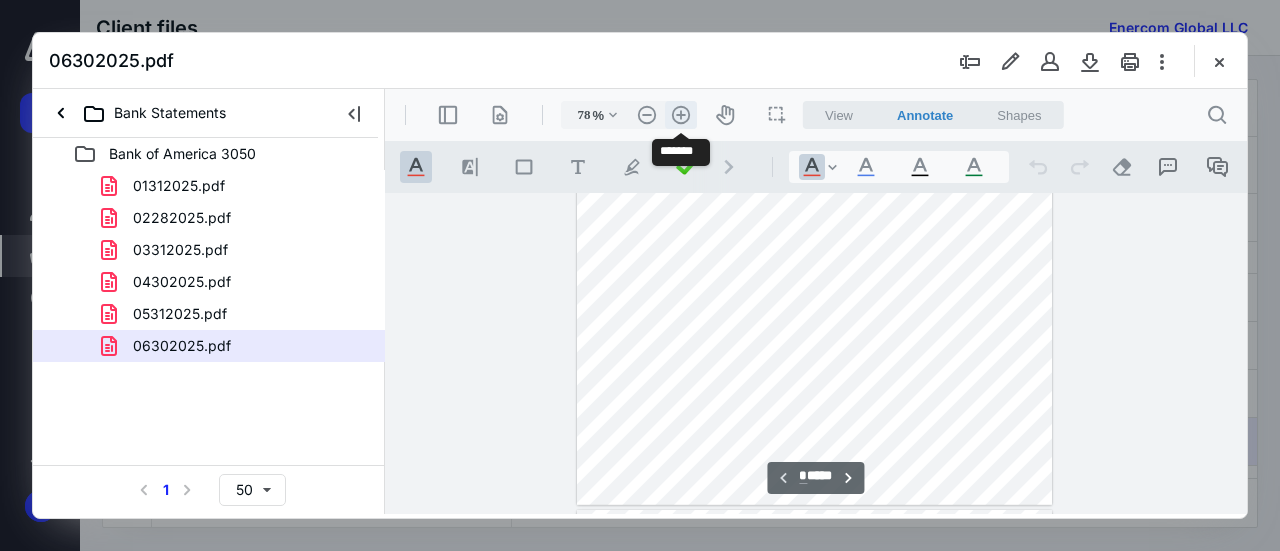 click on ".cls-1{fill:#abb0c4;} icon - header - zoom - in - line" at bounding box center (681, 115) 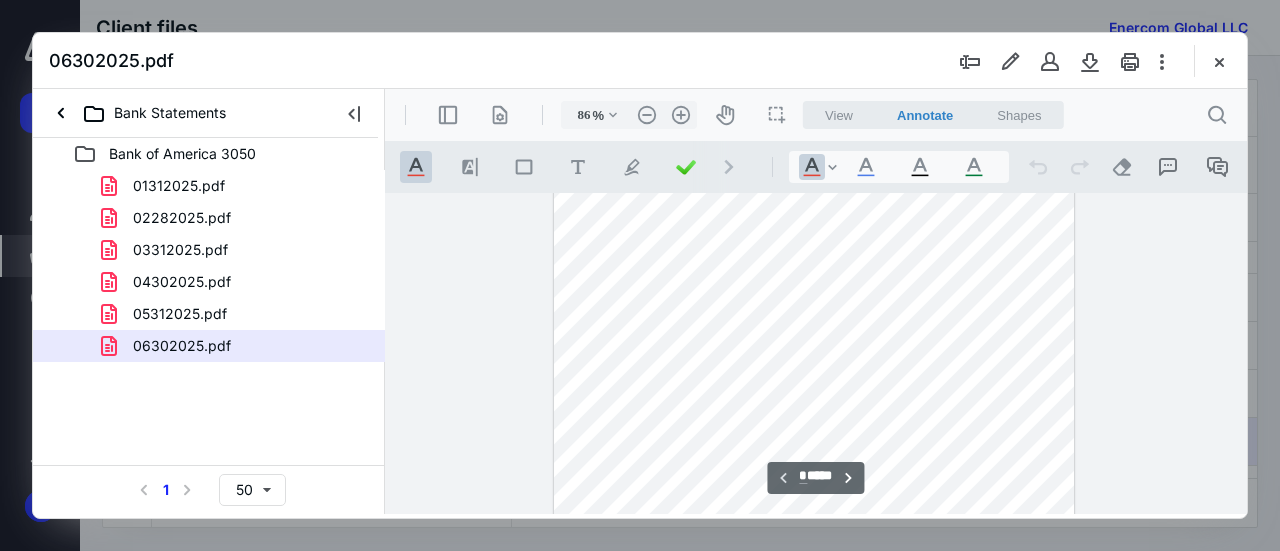 scroll, scrollTop: 240, scrollLeft: 0, axis: vertical 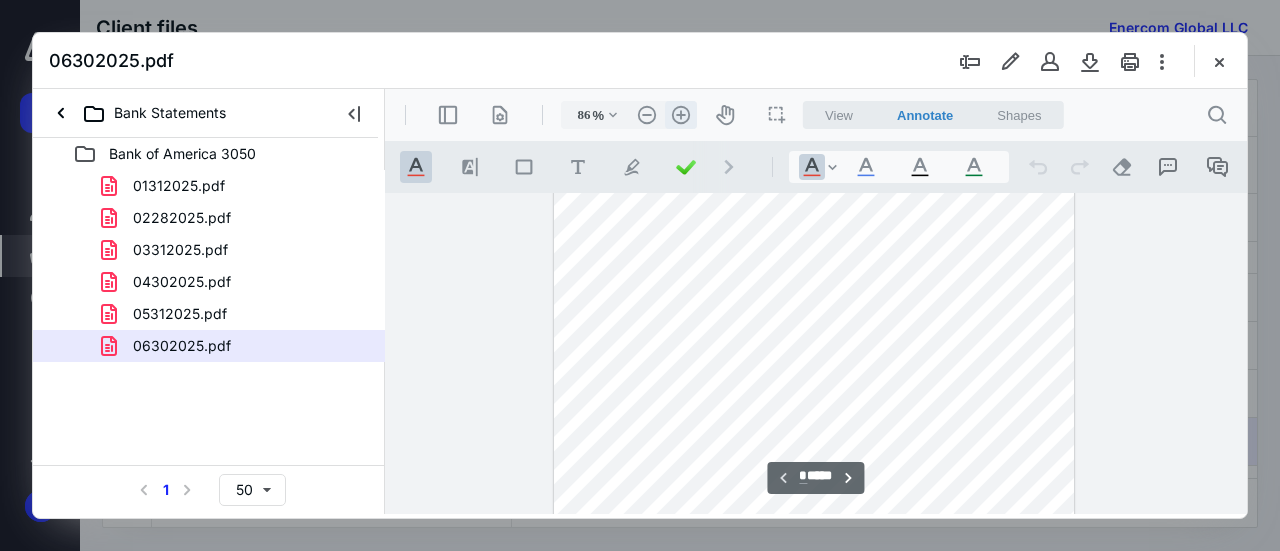click on ".cls-1{fill:#abb0c4;} icon - header - zoom - in - line" at bounding box center [681, 115] 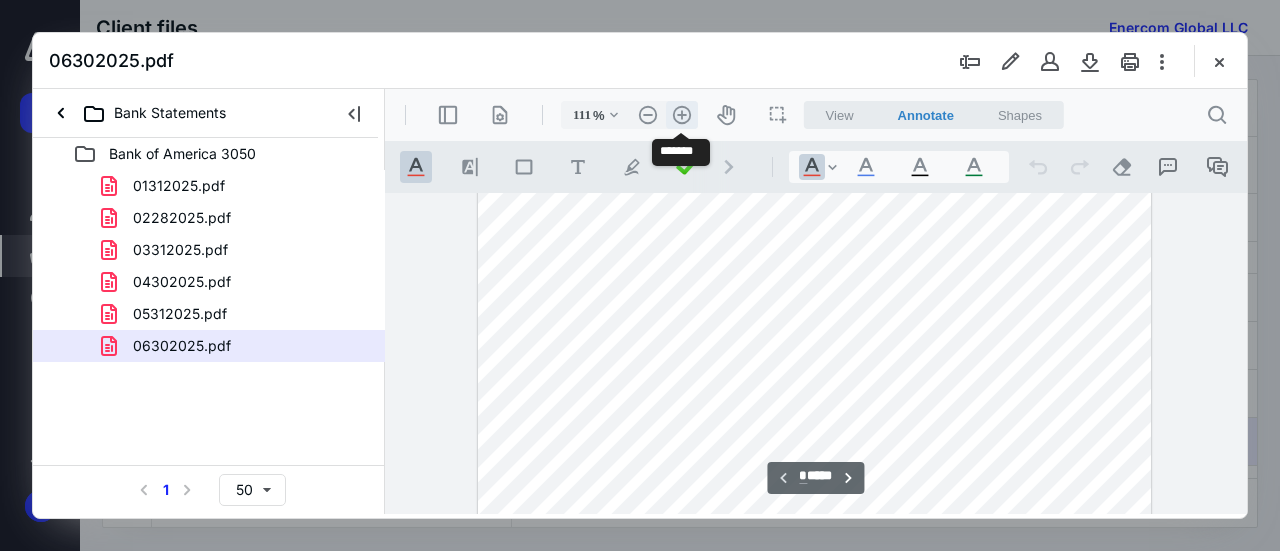 click on ".cls-1{fill:#abb0c4;} icon - header - zoom - in - line" at bounding box center [682, 115] 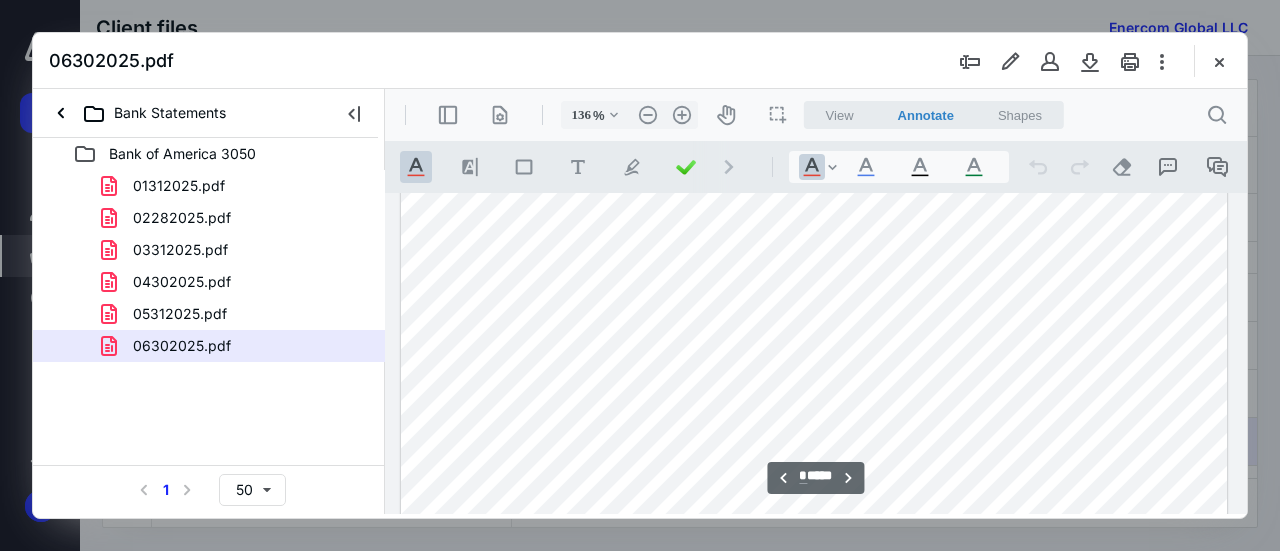 scroll, scrollTop: 2537, scrollLeft: 0, axis: vertical 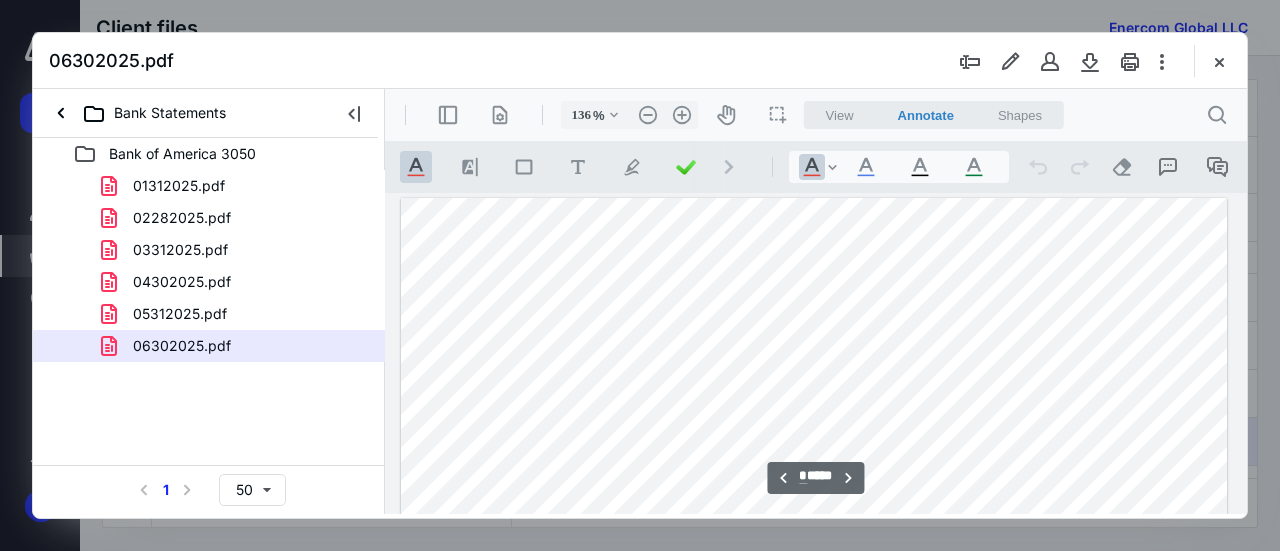 type on "*" 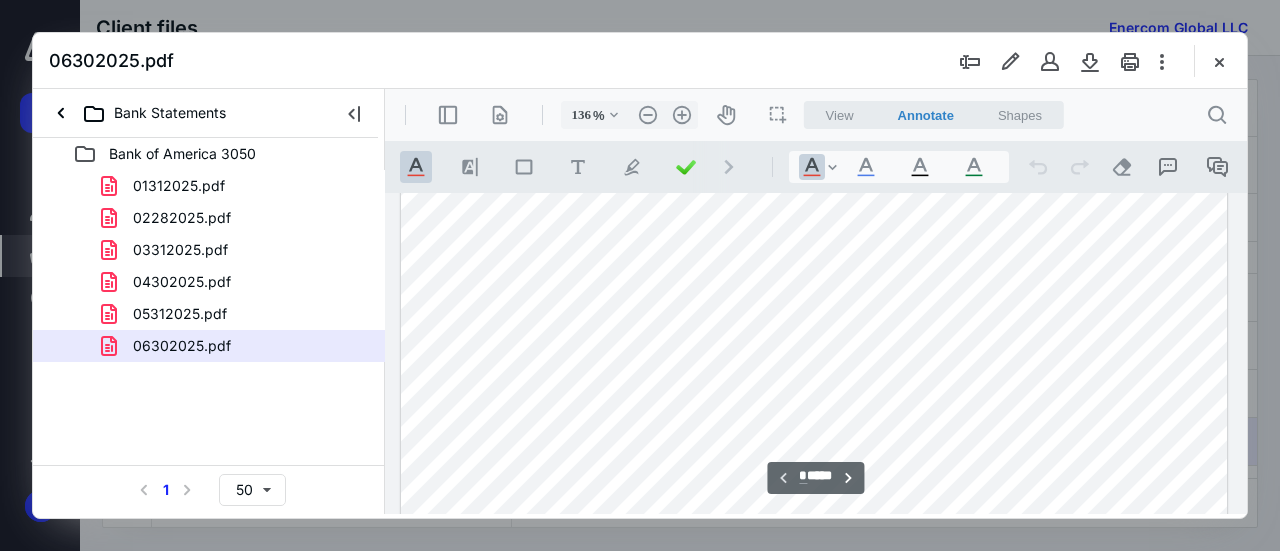 scroll, scrollTop: 412, scrollLeft: 0, axis: vertical 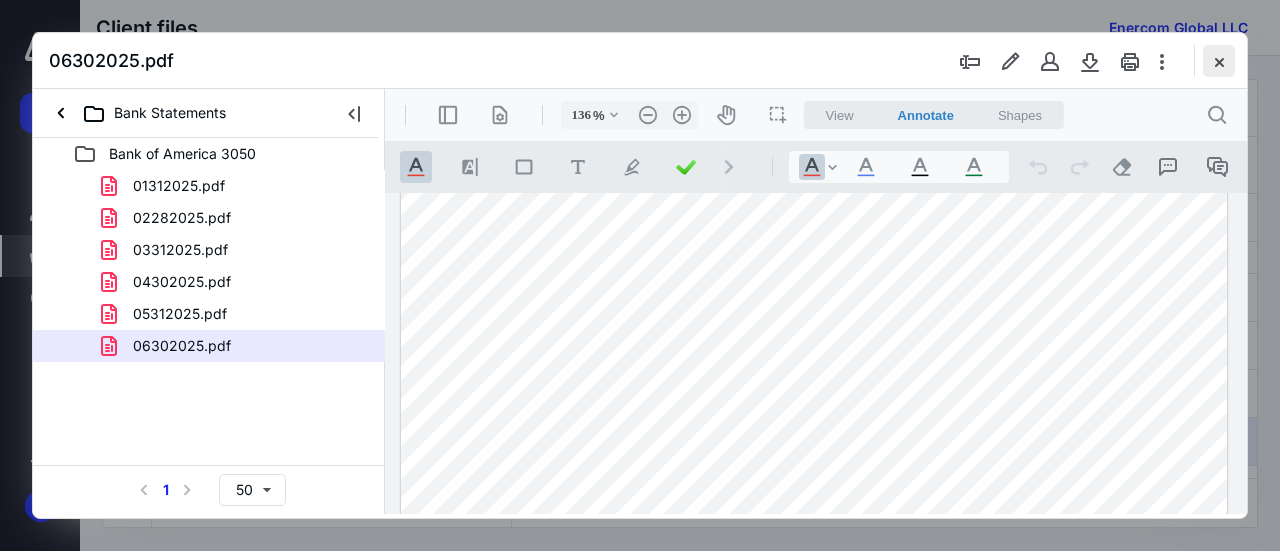 click at bounding box center [1219, 61] 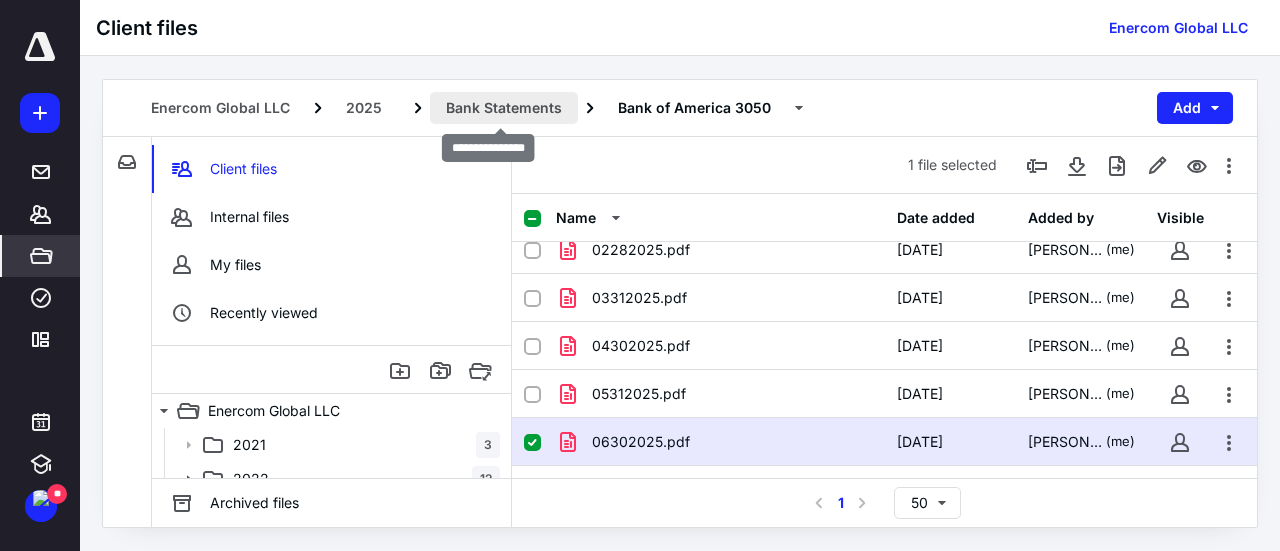 click on "Bank Statements" at bounding box center [504, 108] 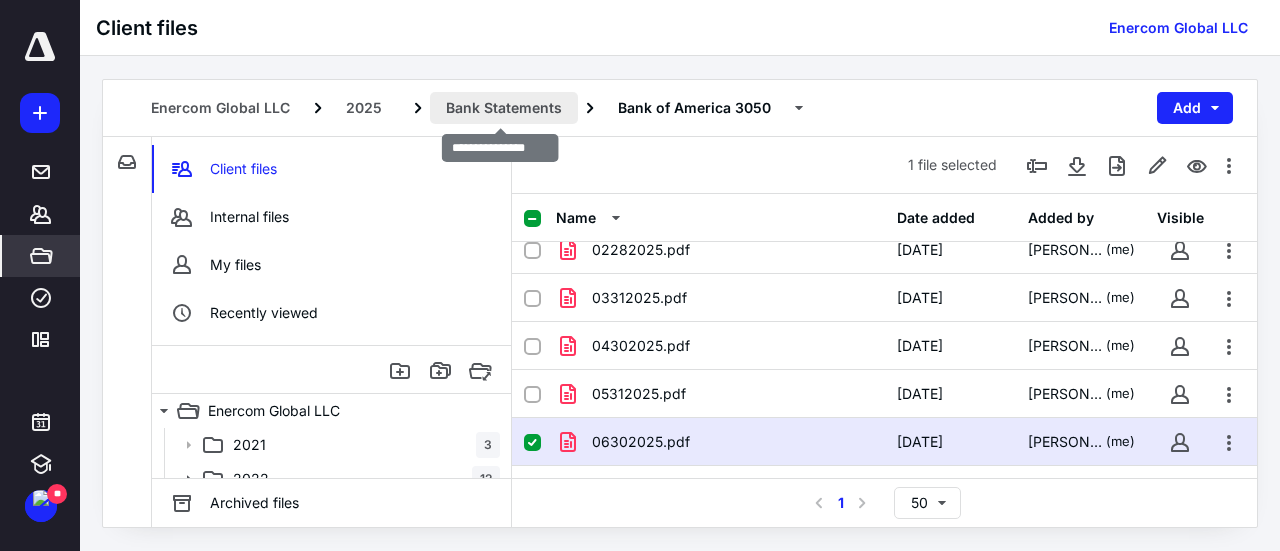 scroll, scrollTop: 0, scrollLeft: 0, axis: both 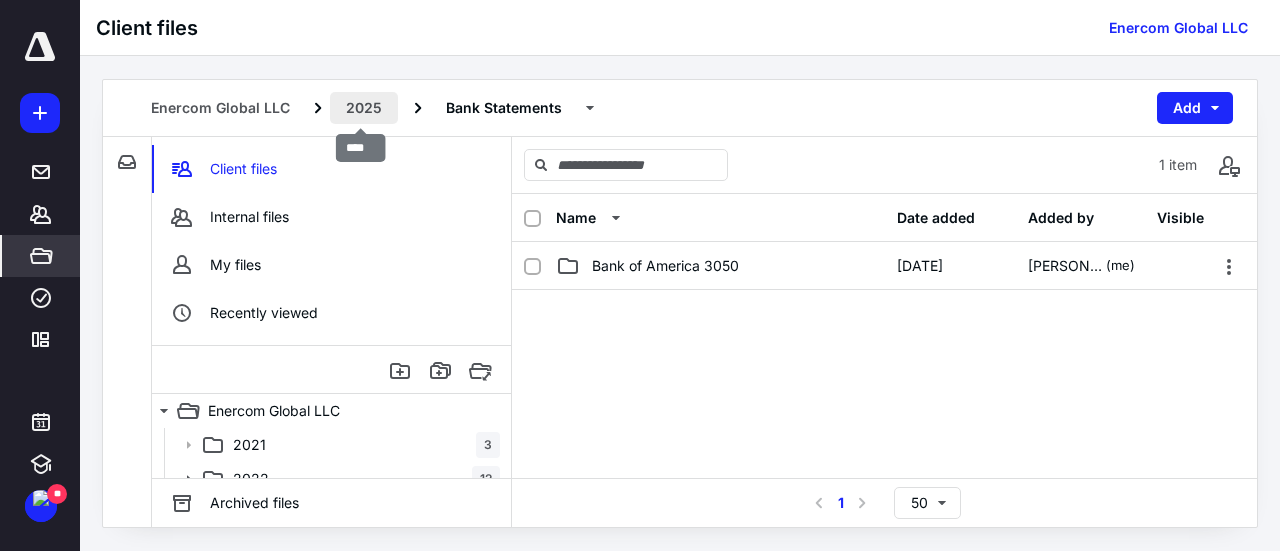 click on "2025" at bounding box center (364, 108) 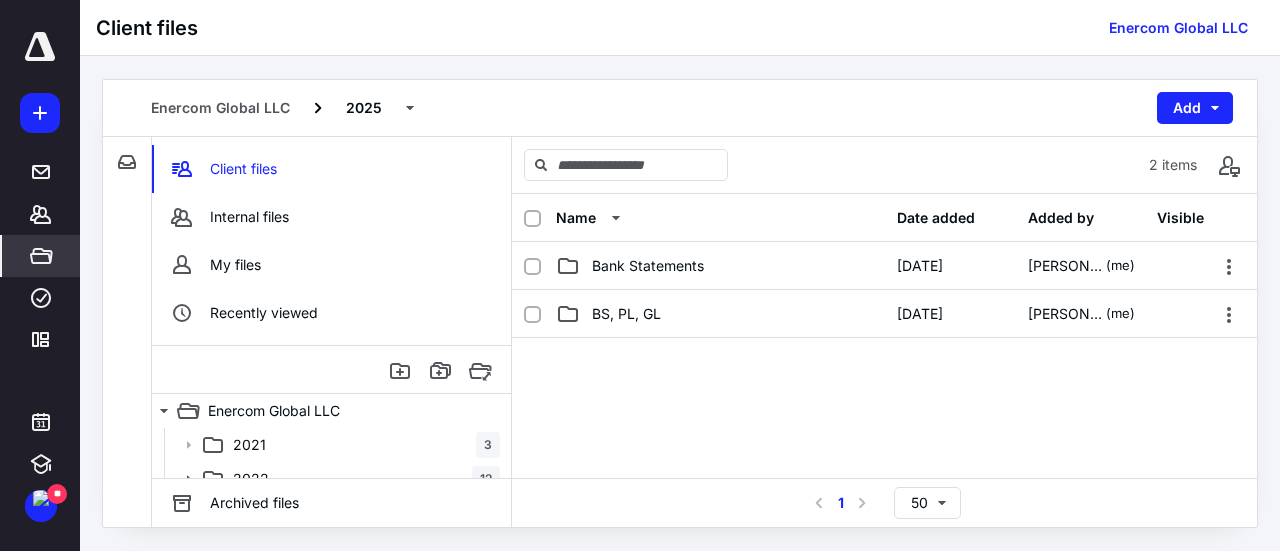 click on "BS, PL, GL [DATE] [PERSON_NAME] TUDUC  (me)" at bounding box center (884, 314) 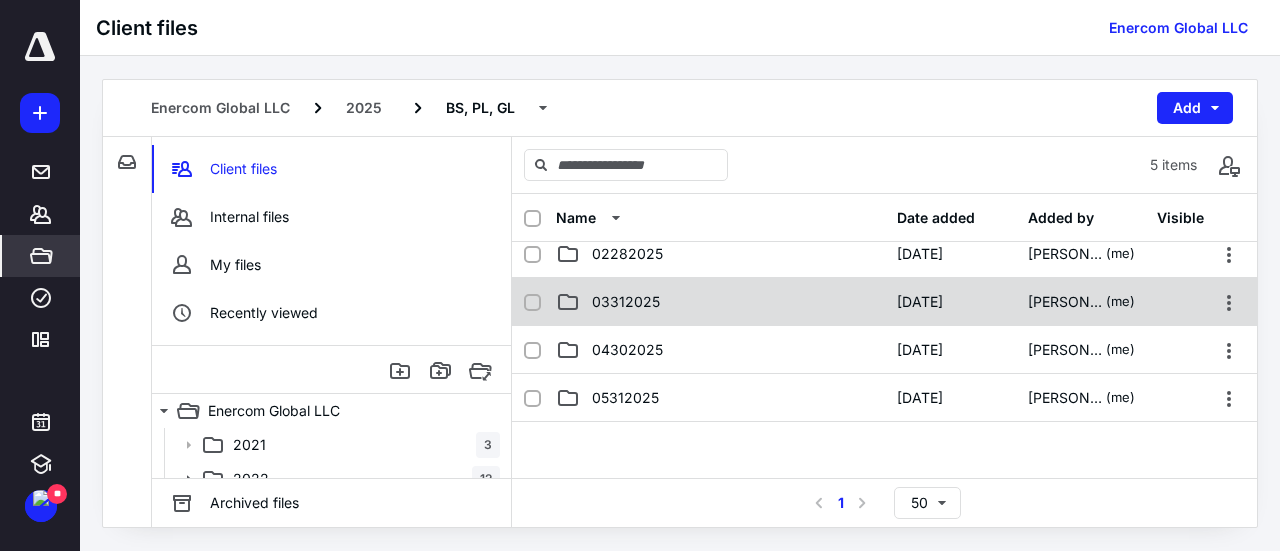 scroll, scrollTop: 0, scrollLeft: 0, axis: both 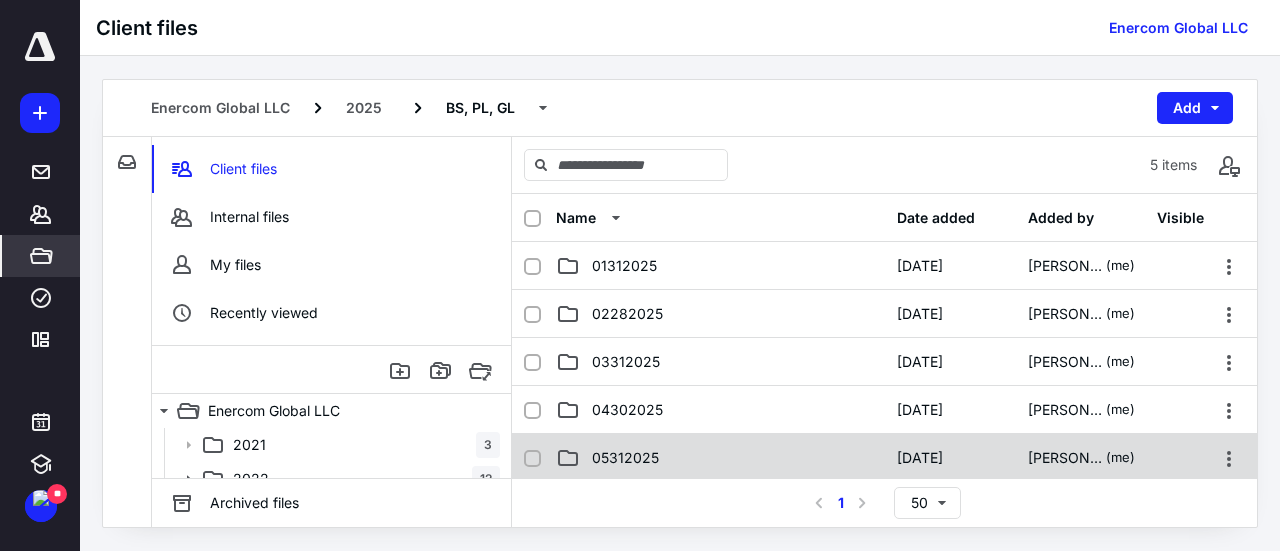 click on "05312025" at bounding box center [720, 458] 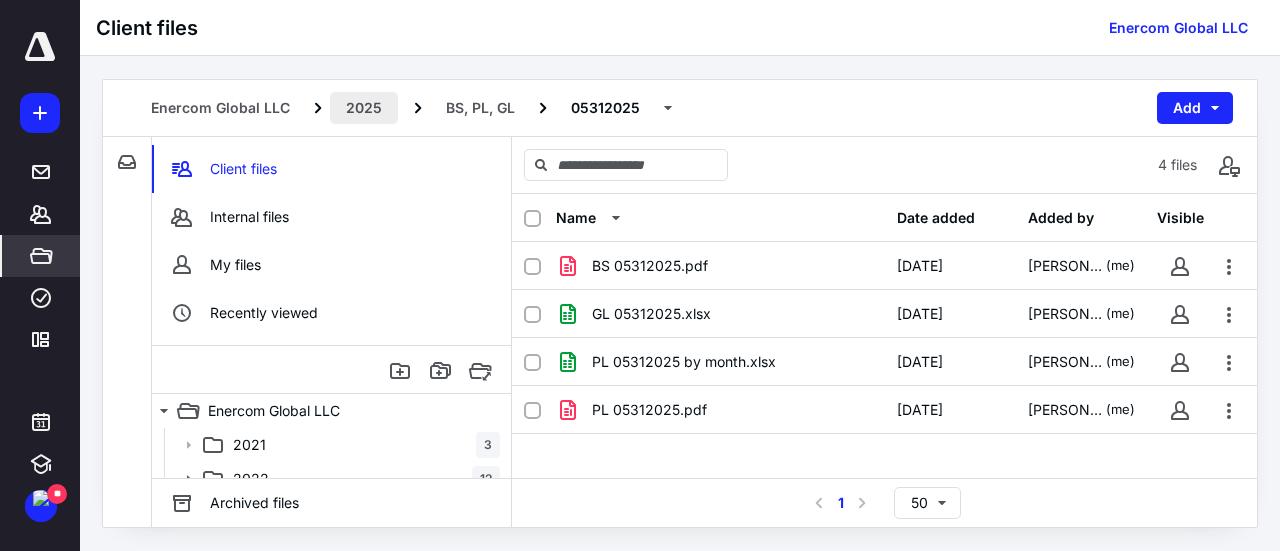 click on "2025" at bounding box center (364, 108) 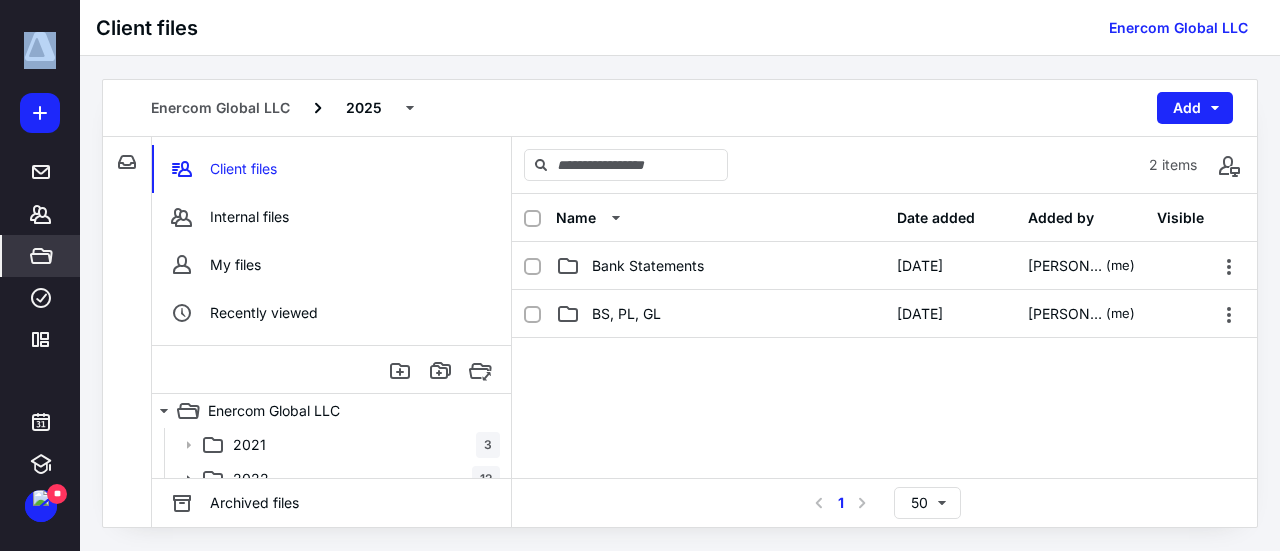 drag, startPoint x: 41, startPoint y: 257, endPoint x: 114, endPoint y: -100, distance: 364.38715 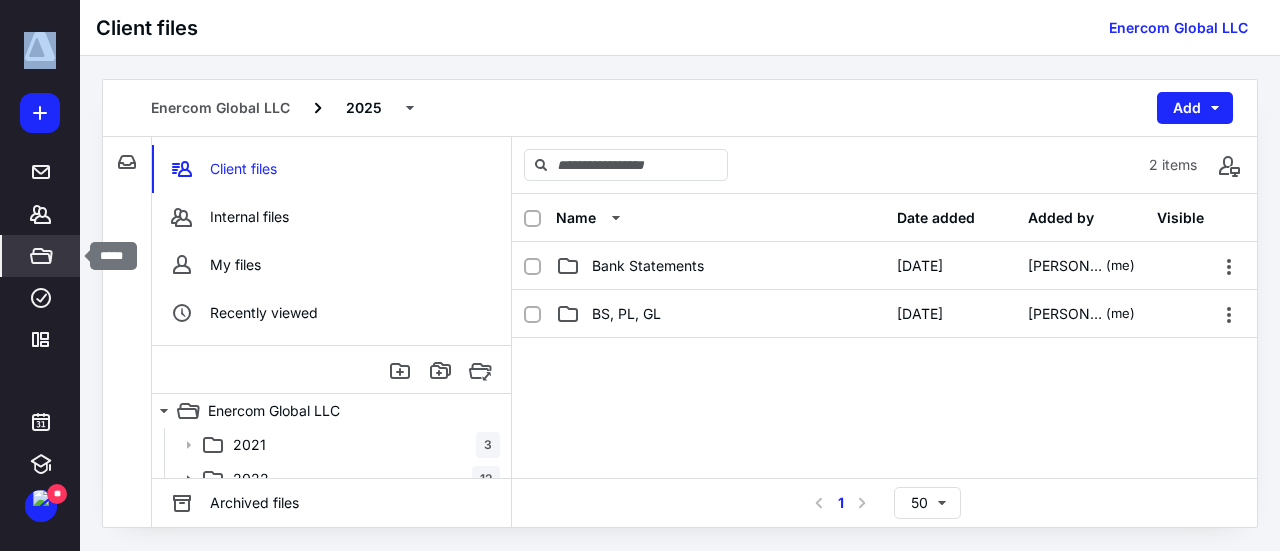 click 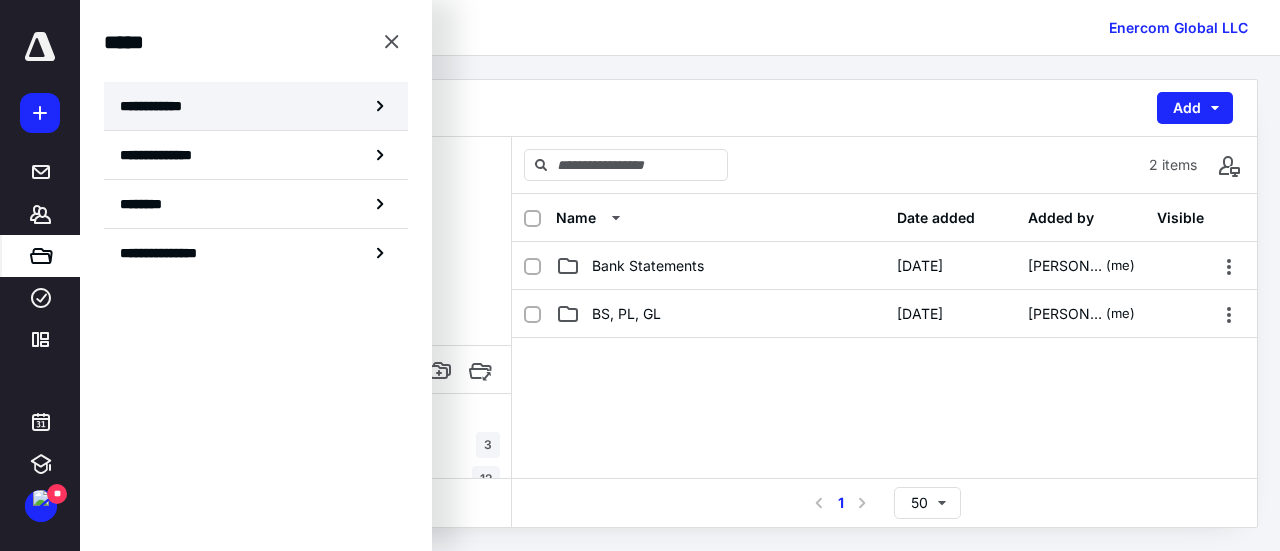 click on "**********" at bounding box center (256, 106) 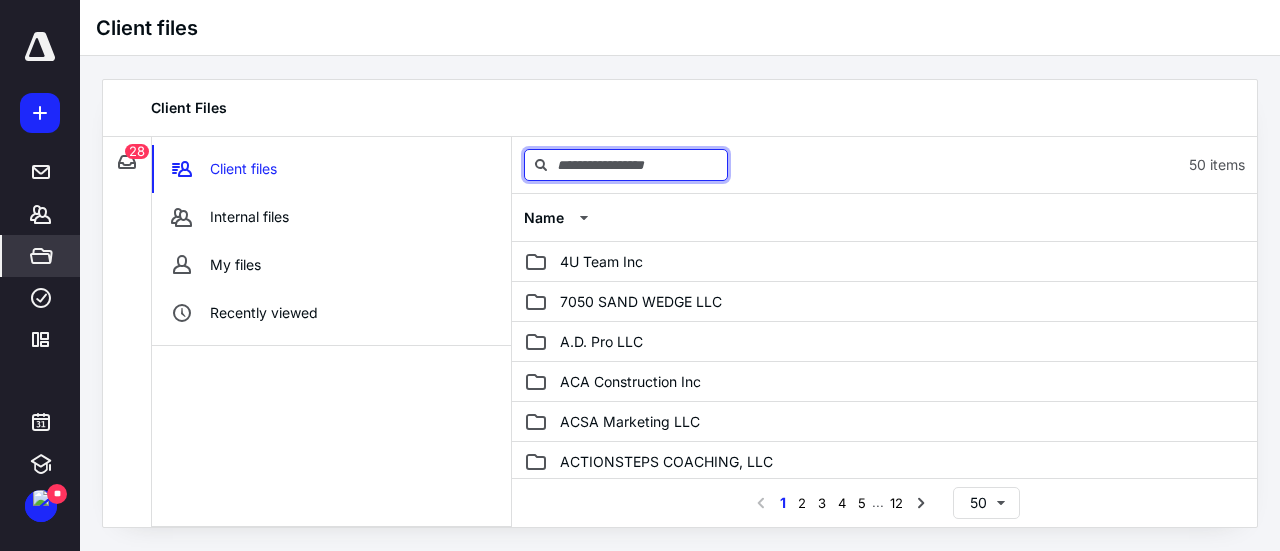 click at bounding box center [626, 165] 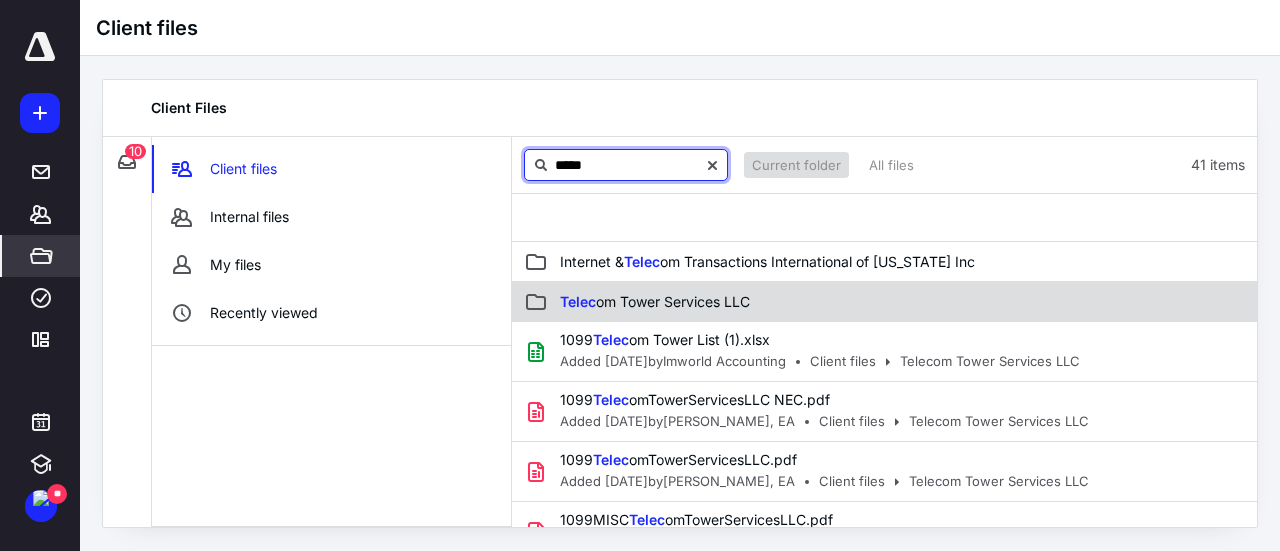 type on "*****" 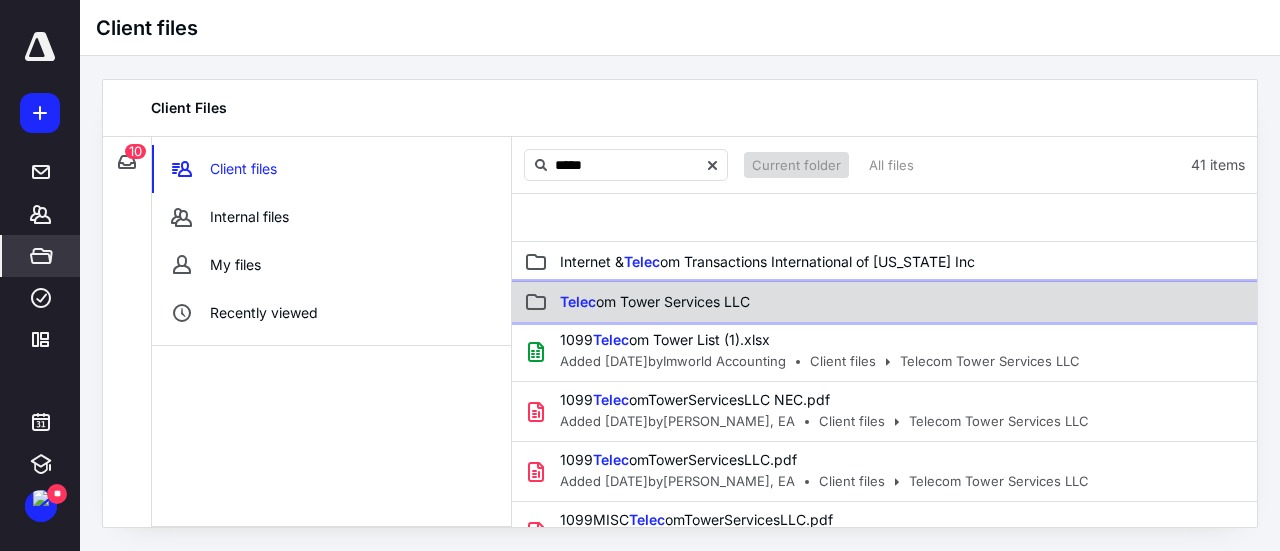 click on "Telec om Tower Services LLC" at bounding box center (781, 302) 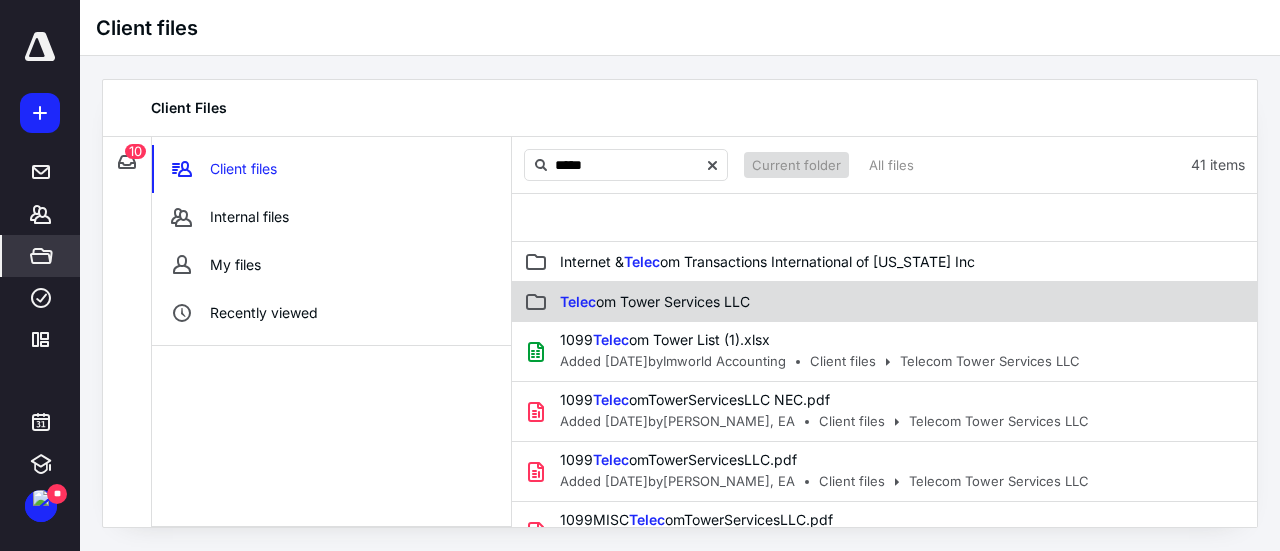 type 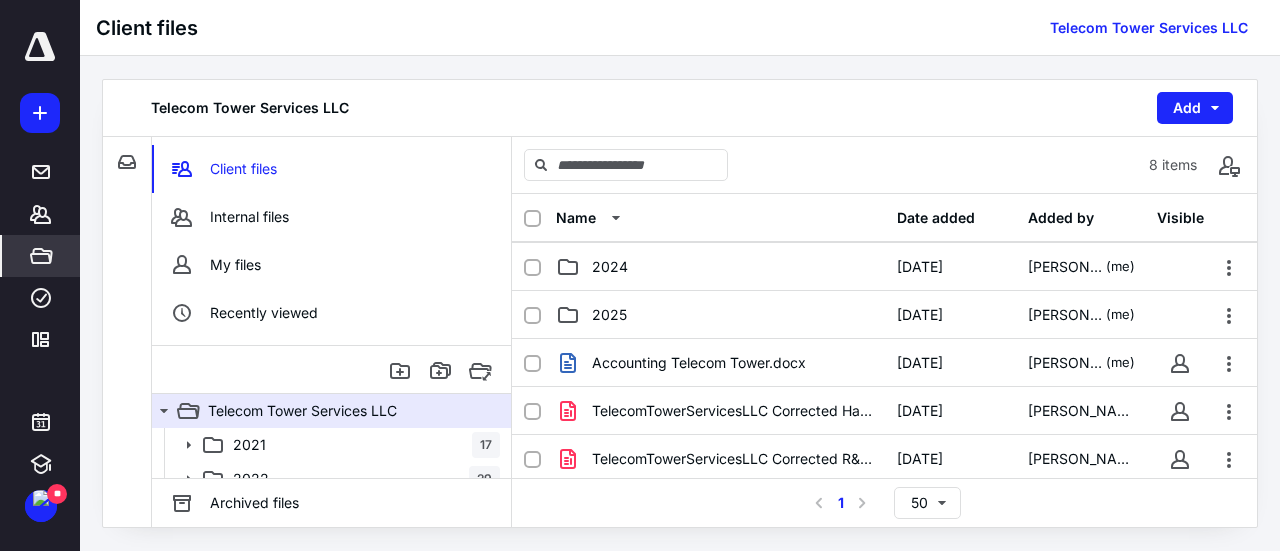 scroll, scrollTop: 142, scrollLeft: 0, axis: vertical 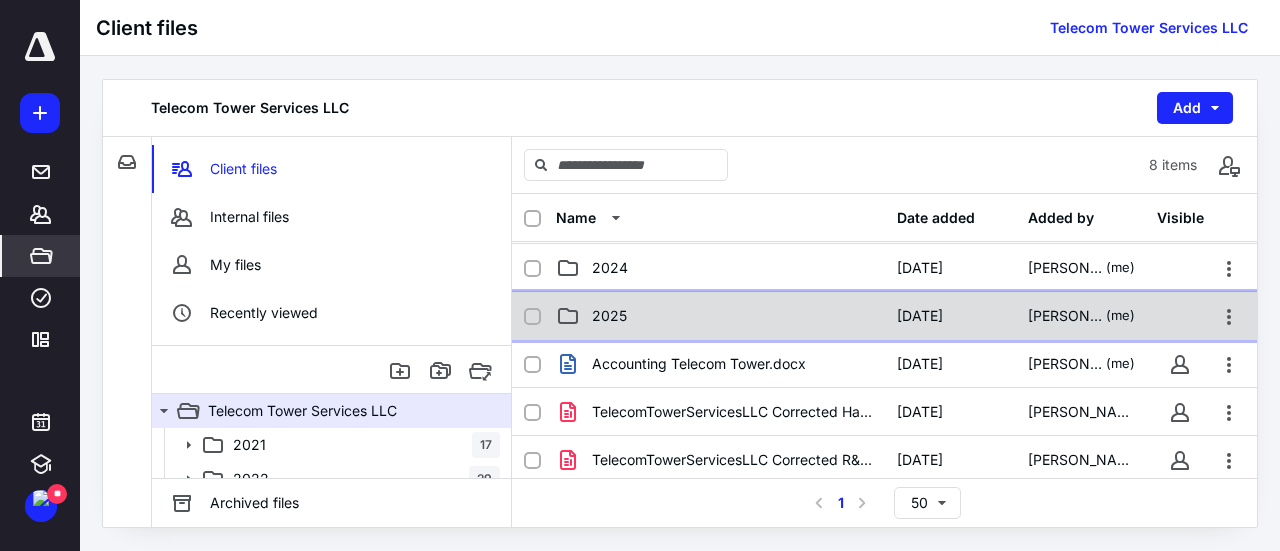 click on "2025" at bounding box center (720, 316) 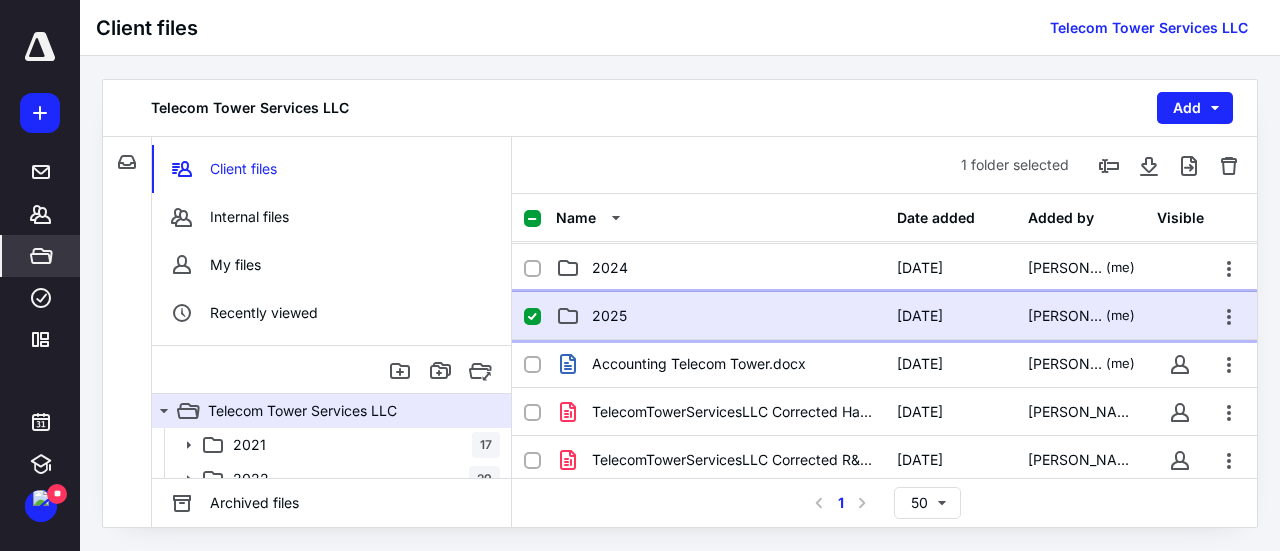 click on "2025" at bounding box center [720, 316] 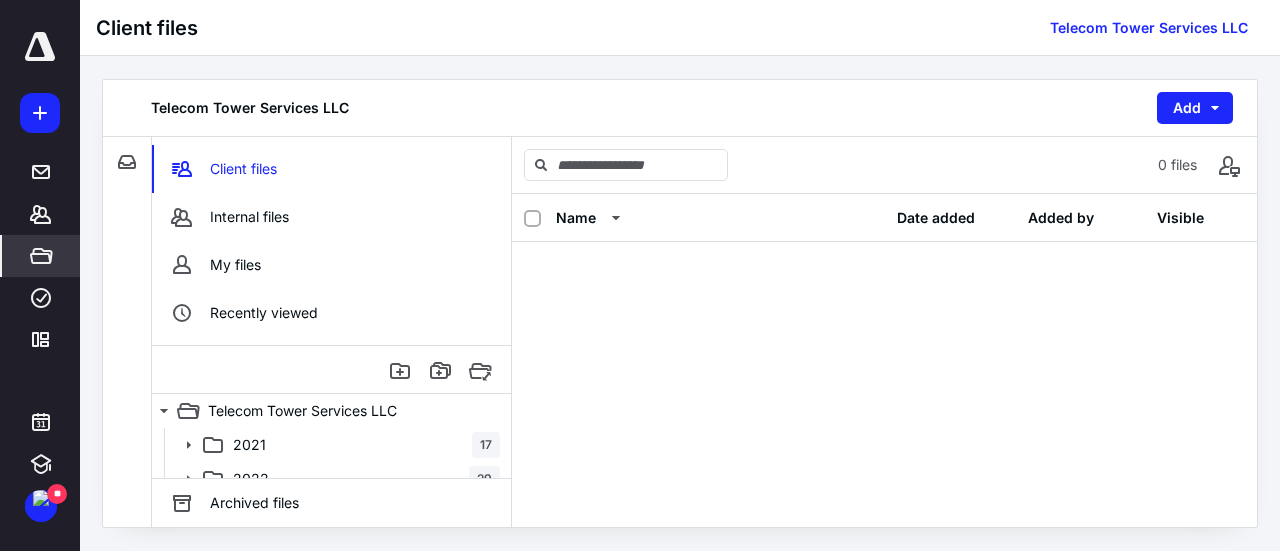 scroll, scrollTop: 0, scrollLeft: 0, axis: both 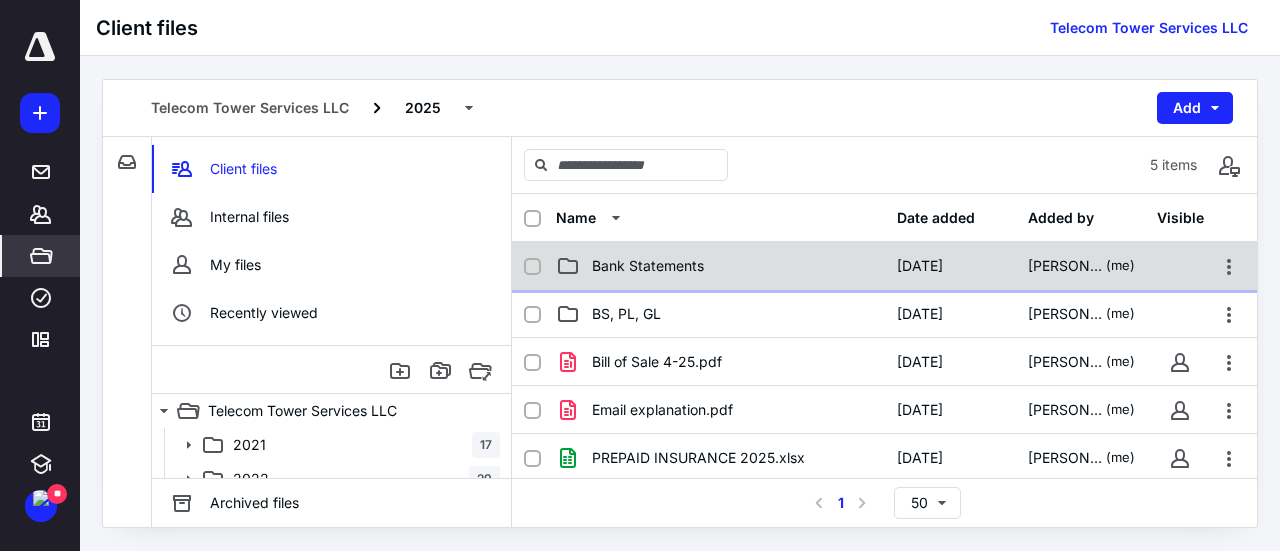 click on "Bank Statements" at bounding box center [720, 266] 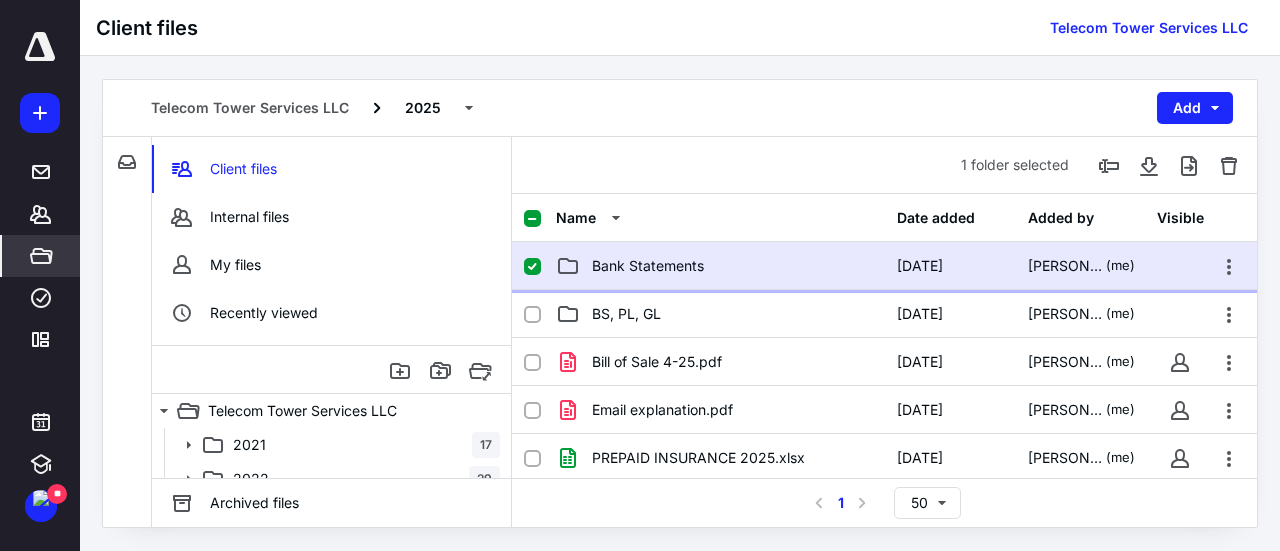 click on "Bank Statements" at bounding box center [720, 266] 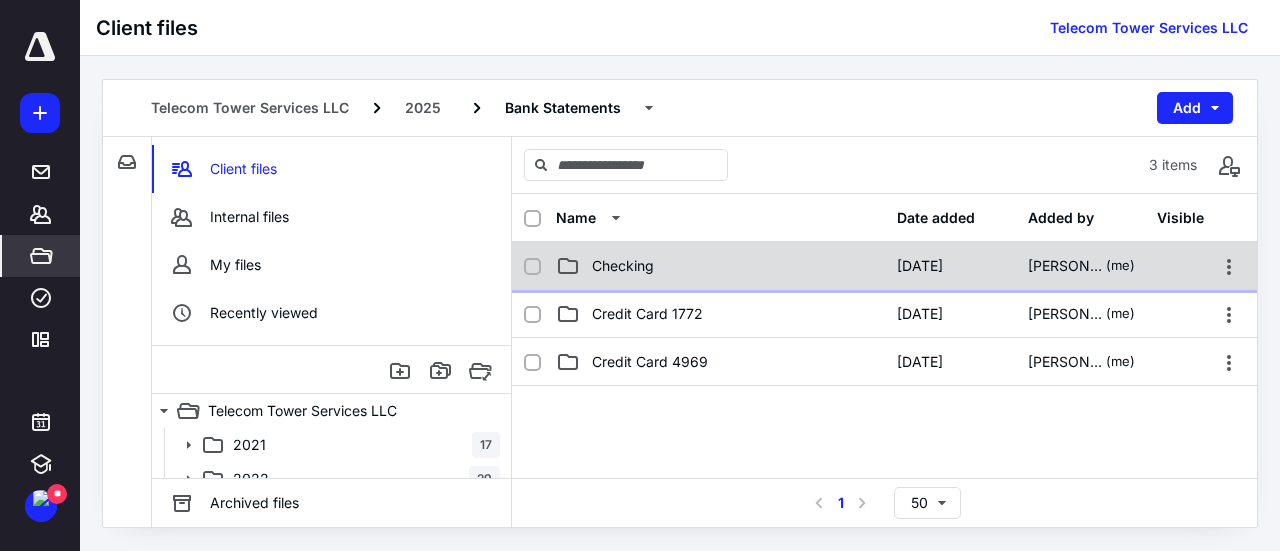 click on "Checking" at bounding box center (623, 266) 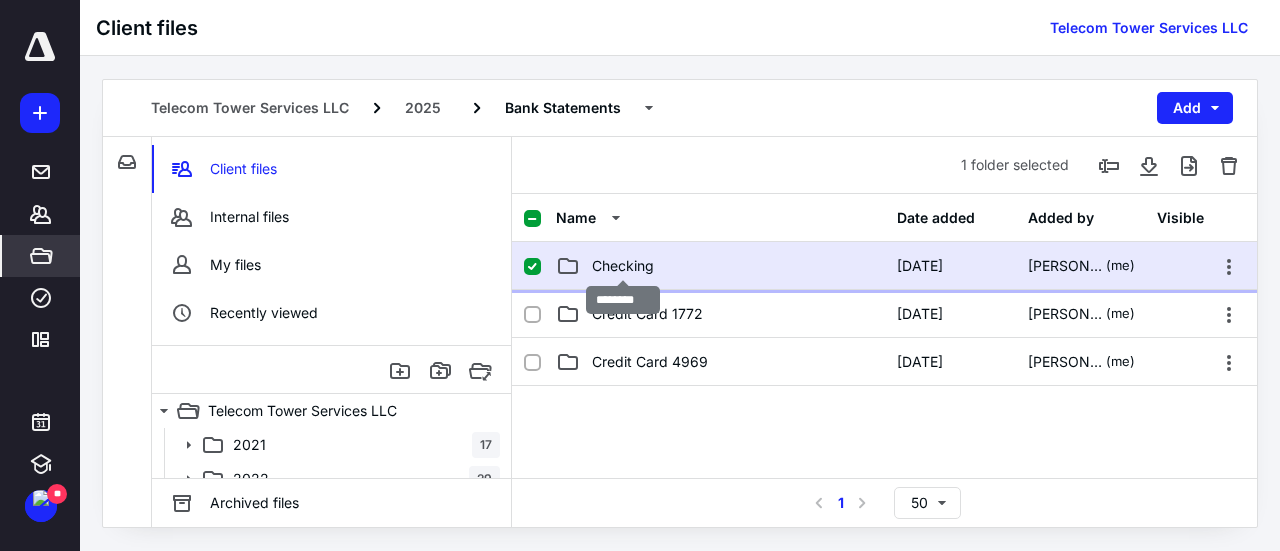 click on "Checking" at bounding box center [623, 266] 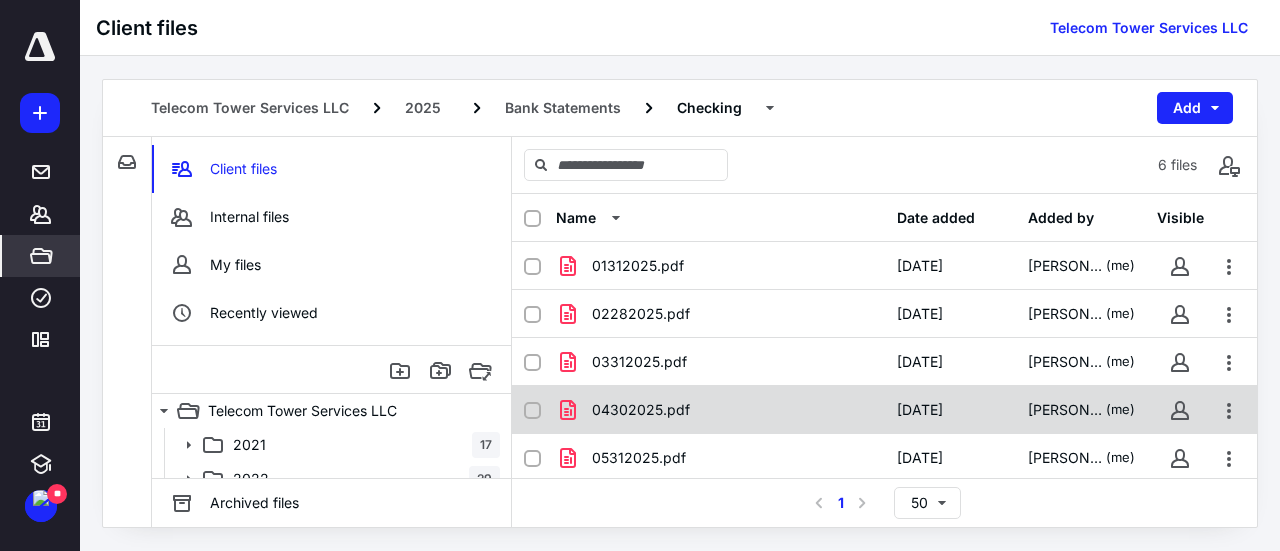 scroll, scrollTop: 64, scrollLeft: 0, axis: vertical 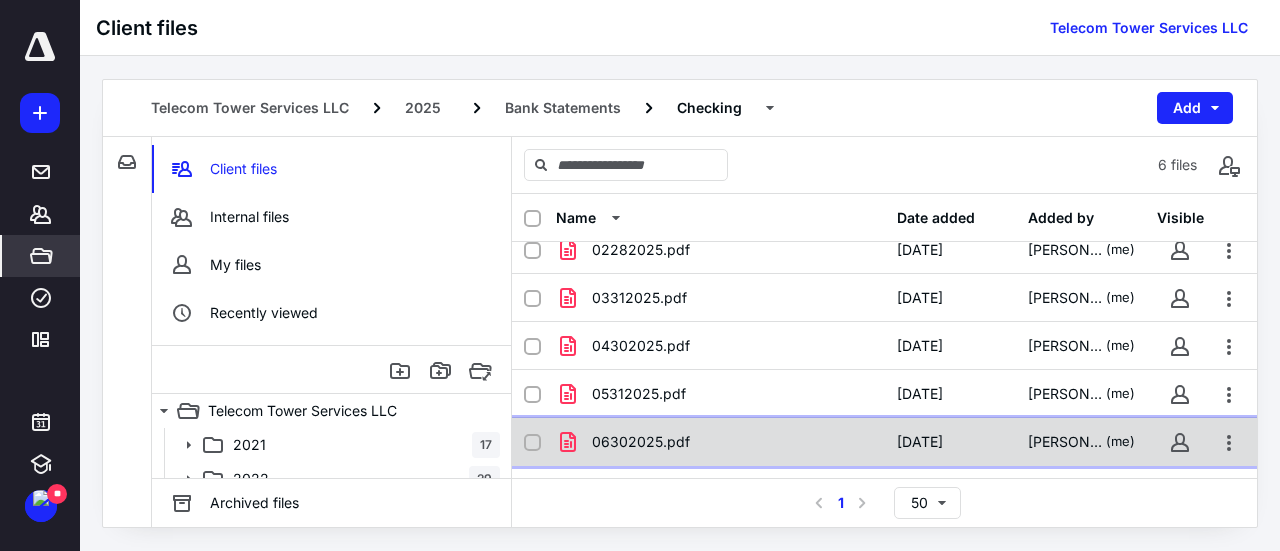 click on "06302025.pdf" at bounding box center (720, 442) 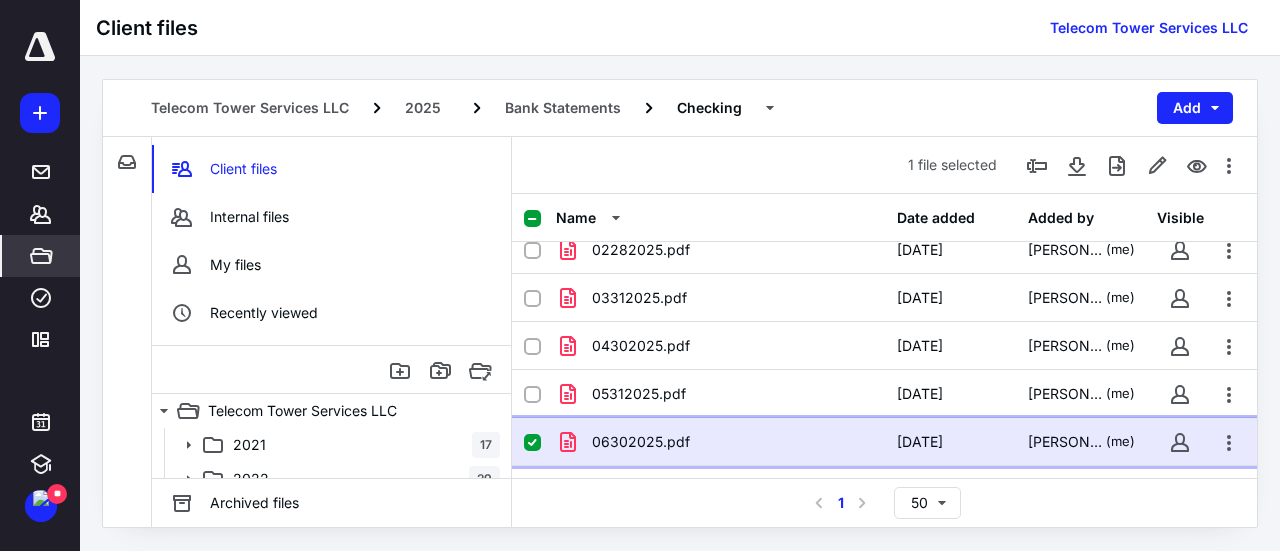 click on "06302025.pdf" at bounding box center [720, 442] 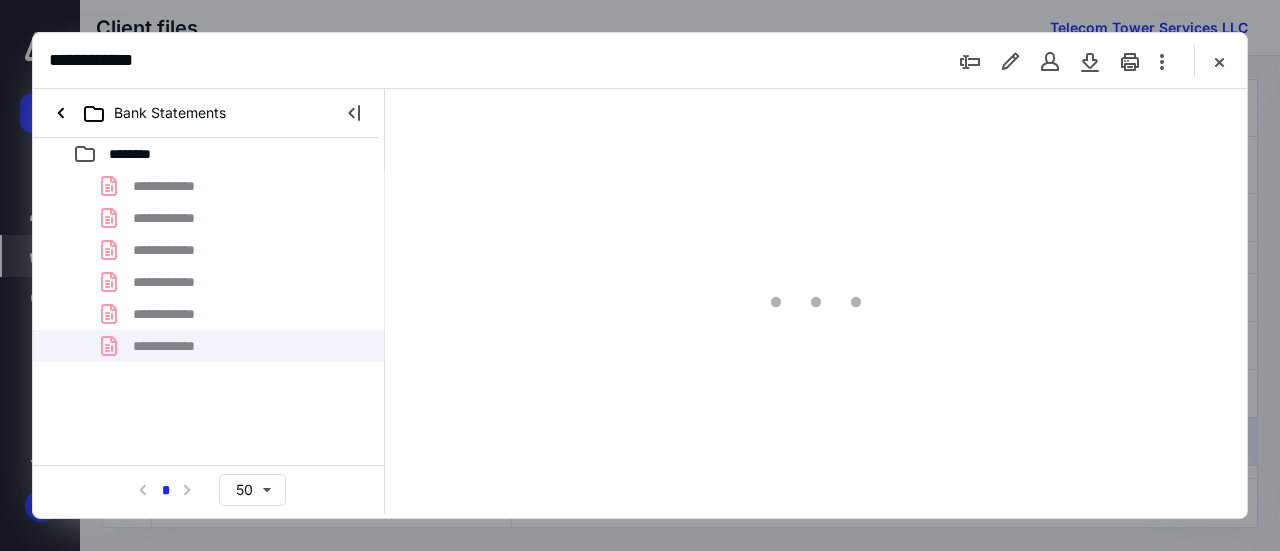 scroll, scrollTop: 0, scrollLeft: 0, axis: both 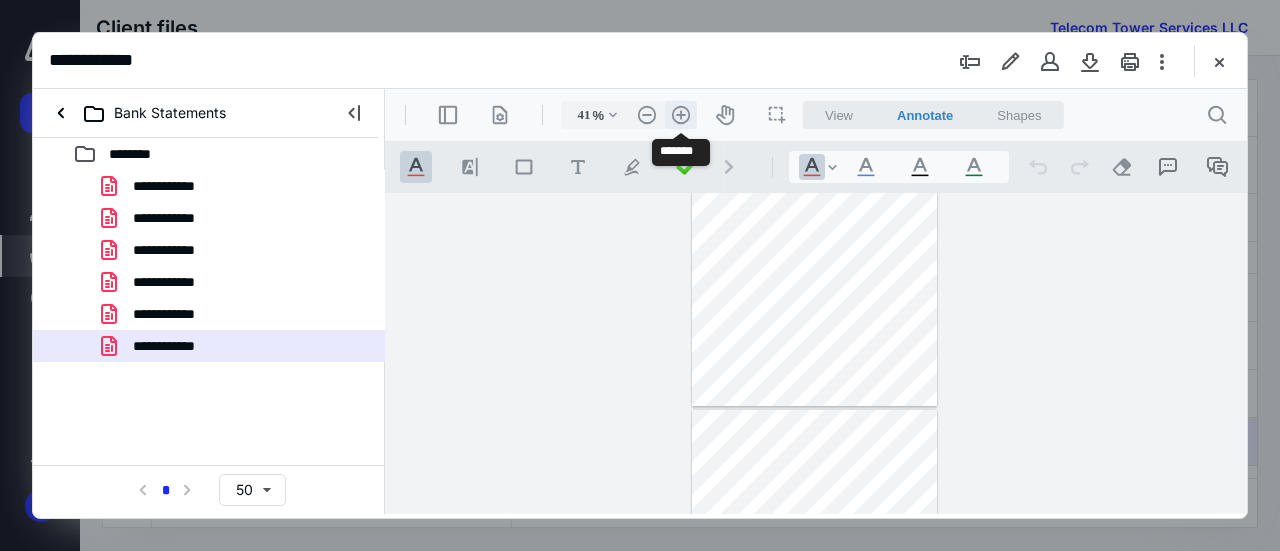 click on ".cls-1{fill:#abb0c4;} icon - header - zoom - in - line" at bounding box center [681, 115] 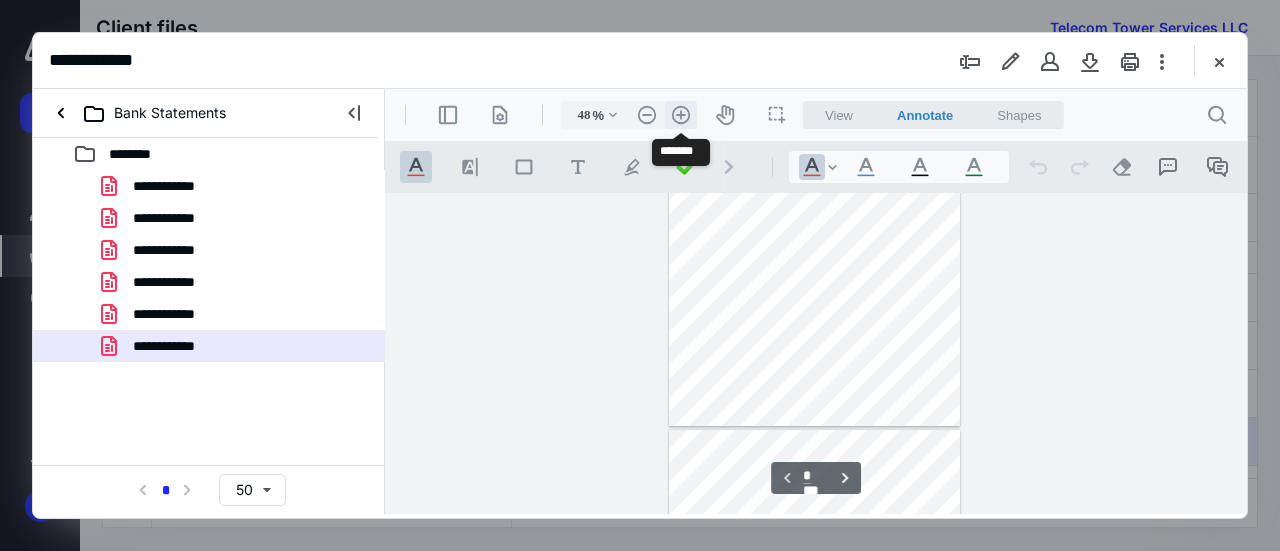click on ".cls-1{fill:#abb0c4;} icon - header - zoom - in - line" at bounding box center [681, 115] 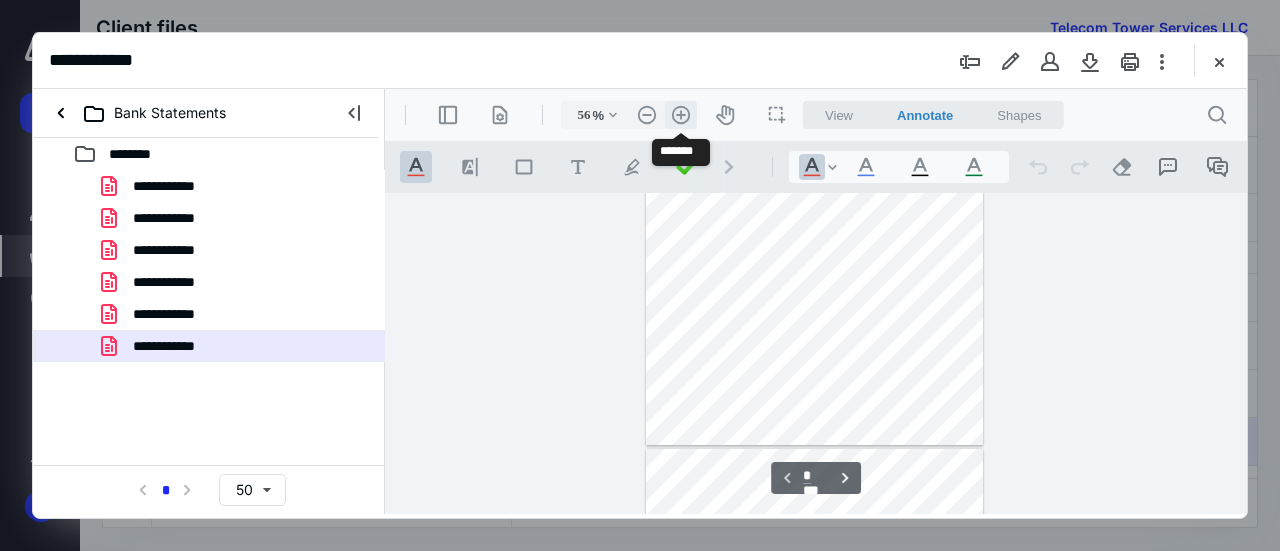click on ".cls-1{fill:#abb0c4;} icon - header - zoom - in - line" at bounding box center [681, 115] 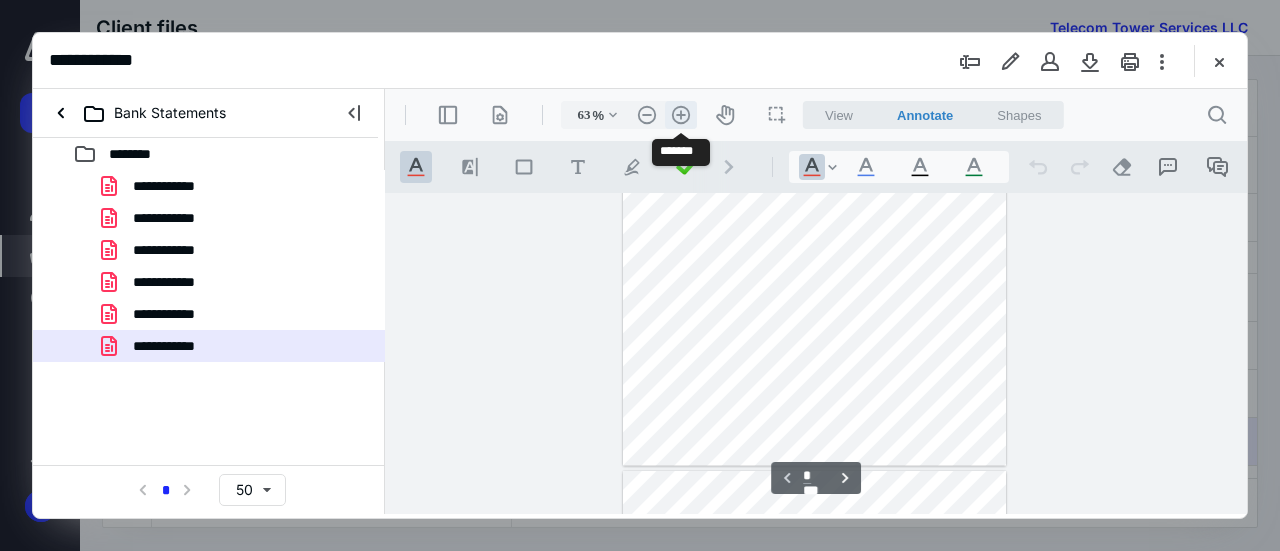 click on ".cls-1{fill:#abb0c4;} icon - header - zoom - in - line" at bounding box center (681, 115) 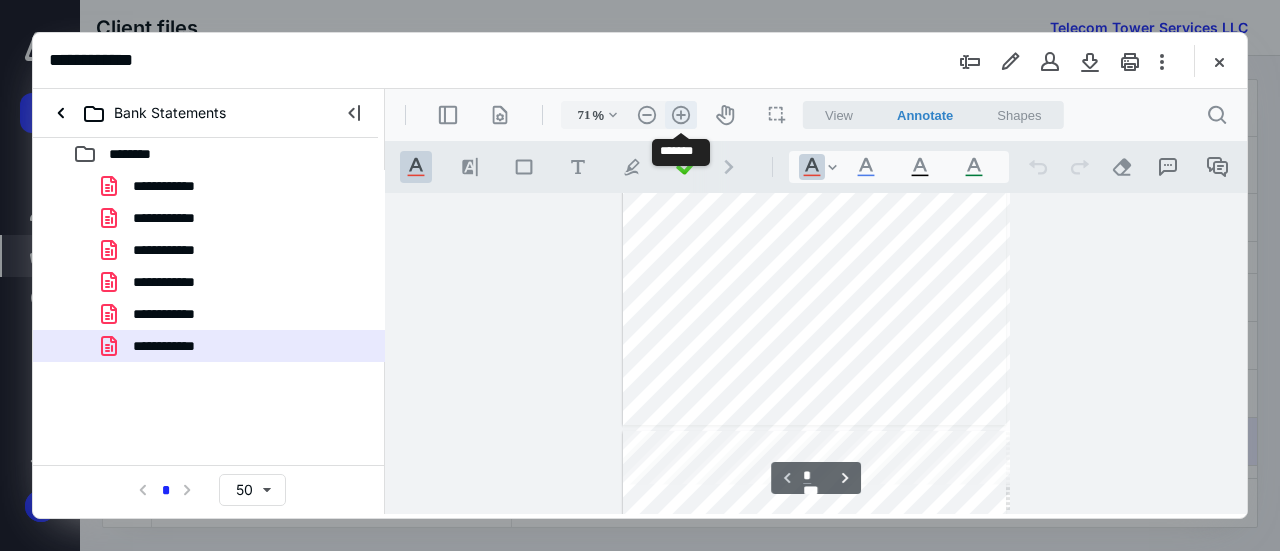 click on ".cls-1{fill:#abb0c4;} icon - header - zoom - in - line" at bounding box center (681, 115) 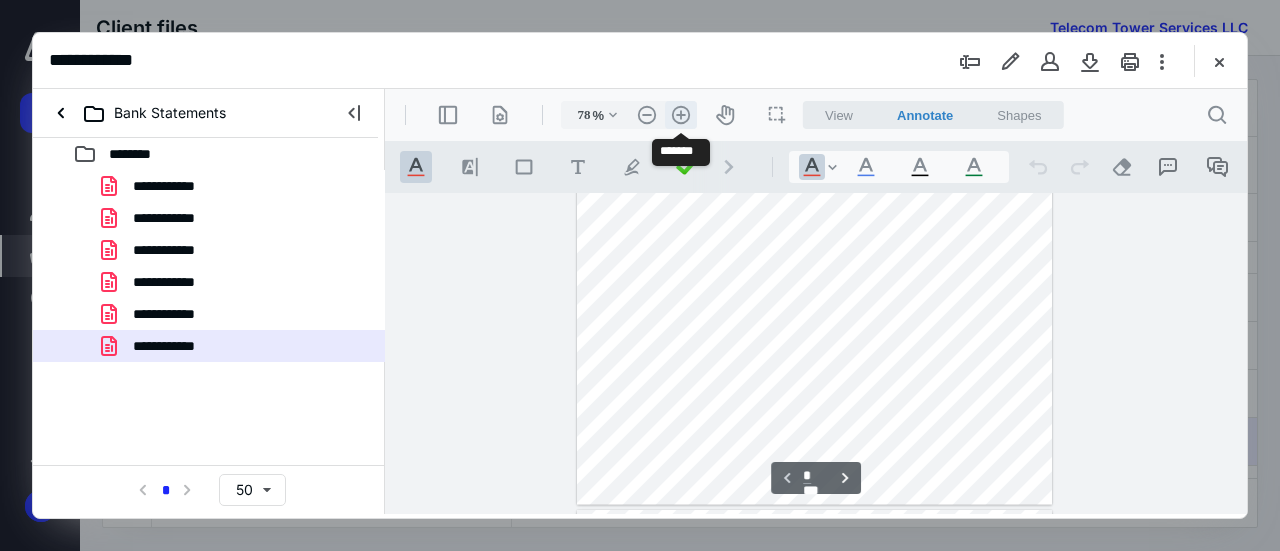 click on ".cls-1{fill:#abb0c4;} icon - header - zoom - in - line" at bounding box center (681, 115) 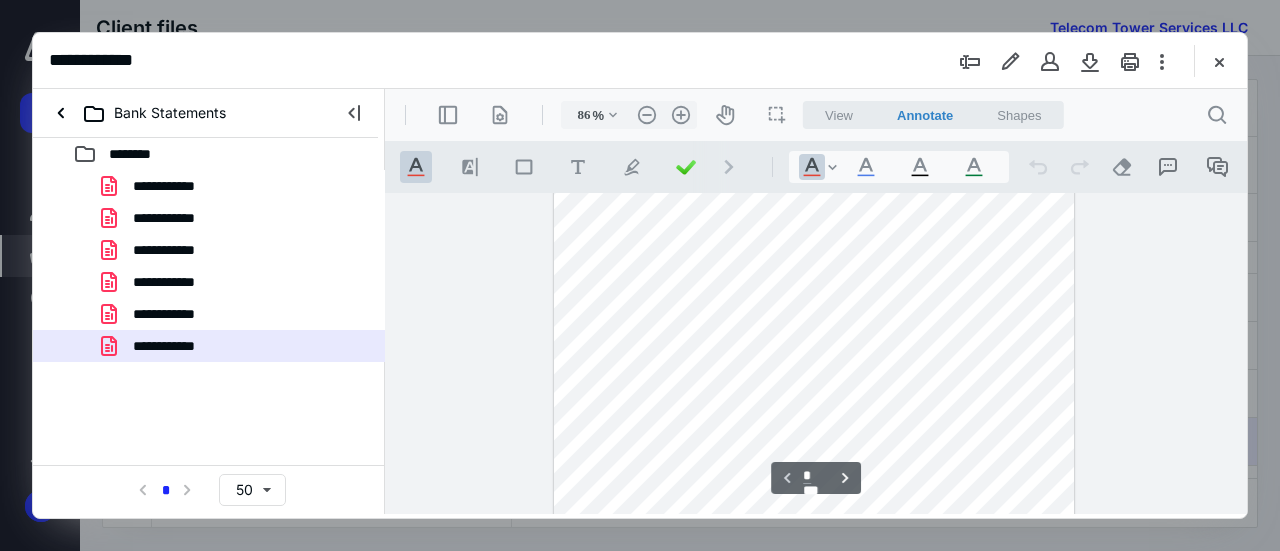 scroll, scrollTop: 188, scrollLeft: 0, axis: vertical 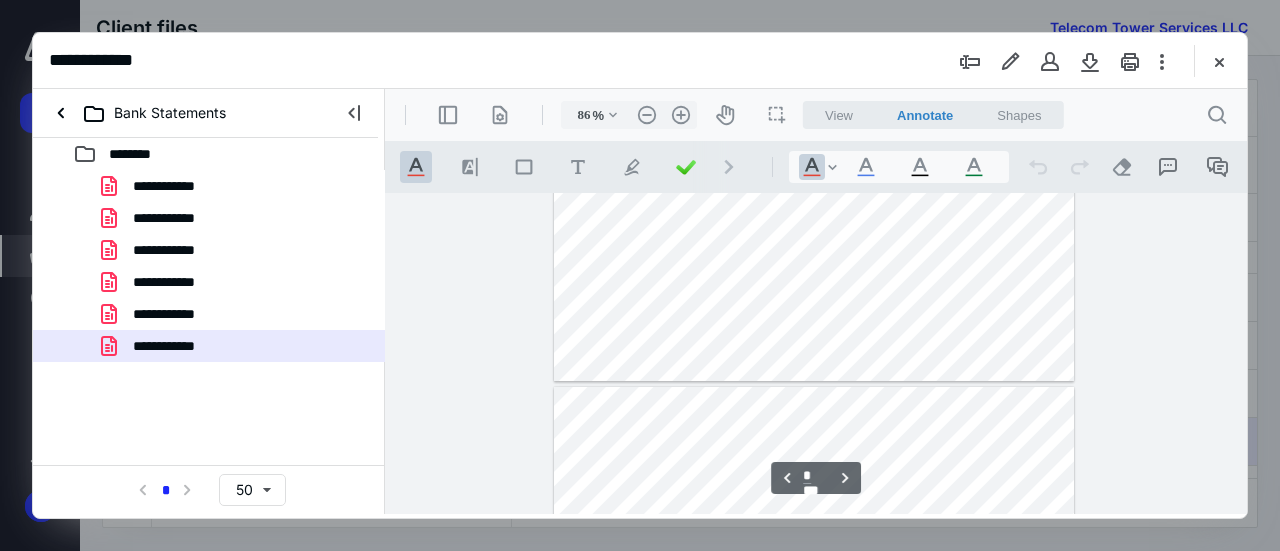 type on "*" 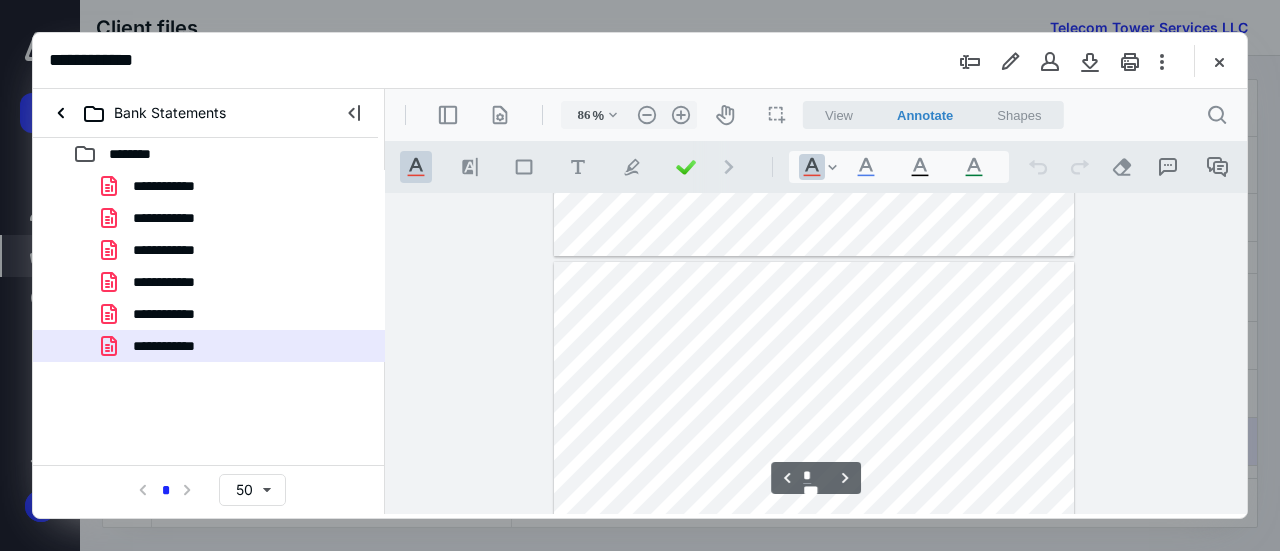 scroll, scrollTop: 4024, scrollLeft: 0, axis: vertical 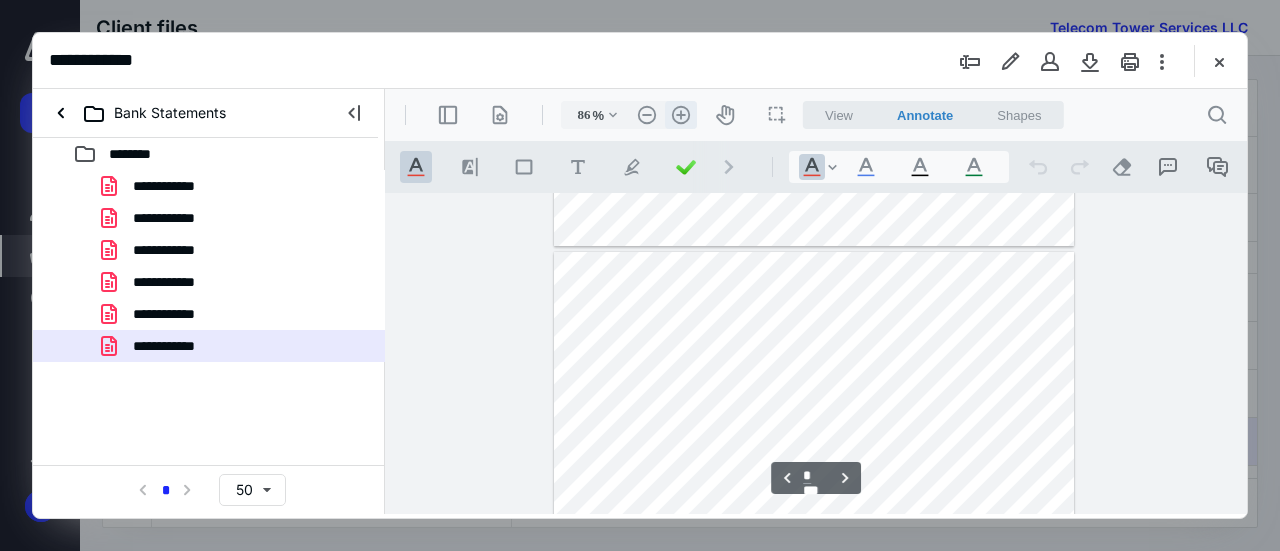 click on ".cls-1{fill:#abb0c4;} icon - header - zoom - in - line" at bounding box center [681, 115] 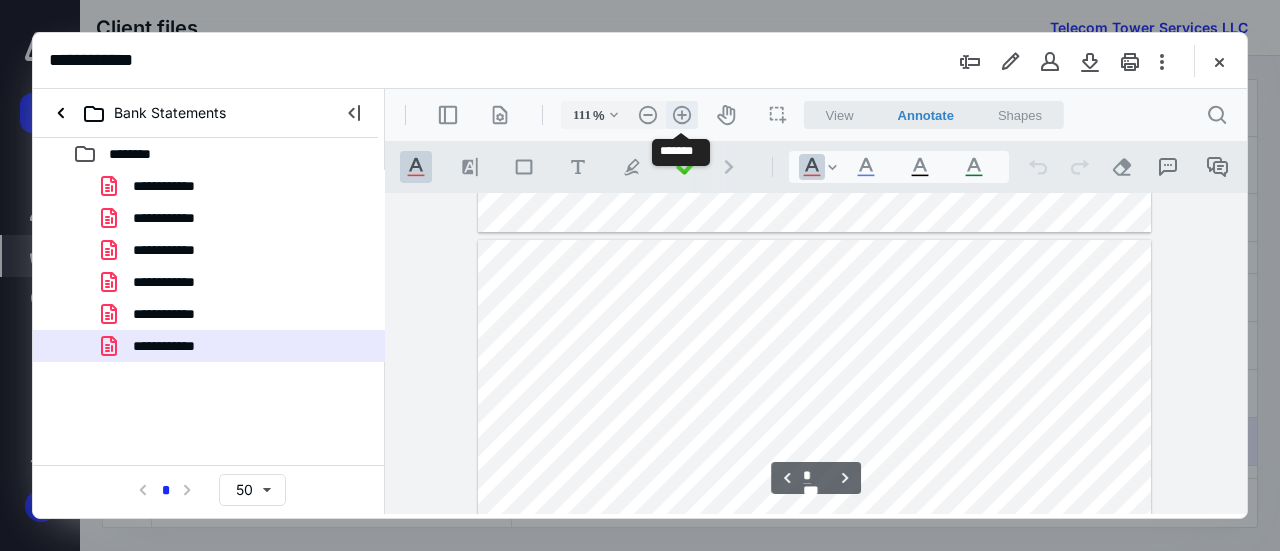 click on ".cls-1{fill:#abb0c4;} icon - header - zoom - in - line" at bounding box center [682, 115] 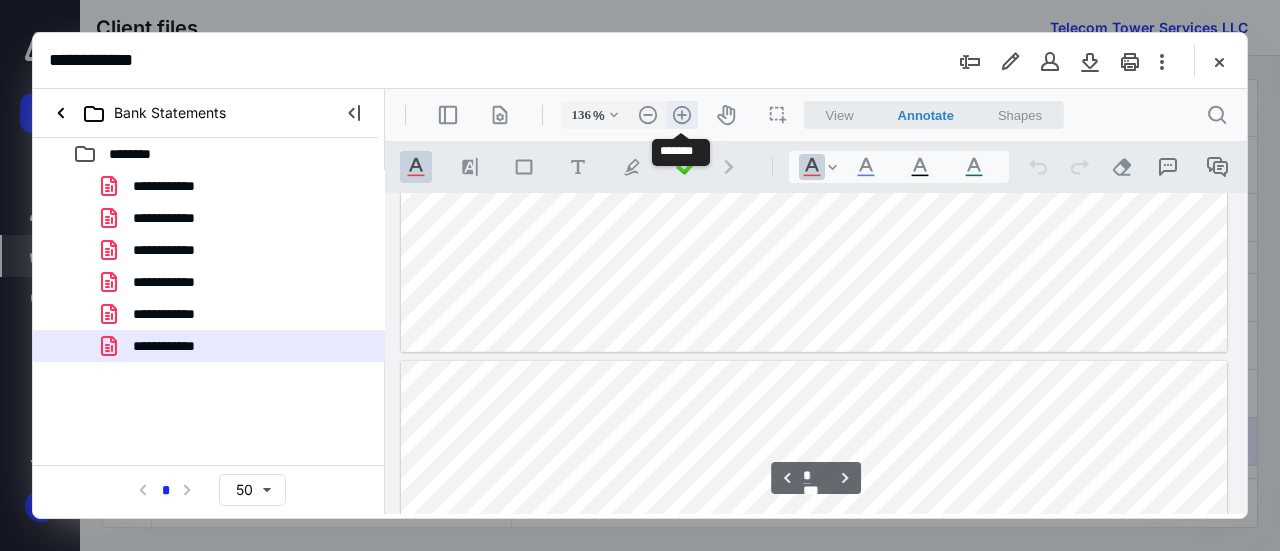scroll, scrollTop: 6451, scrollLeft: 0, axis: vertical 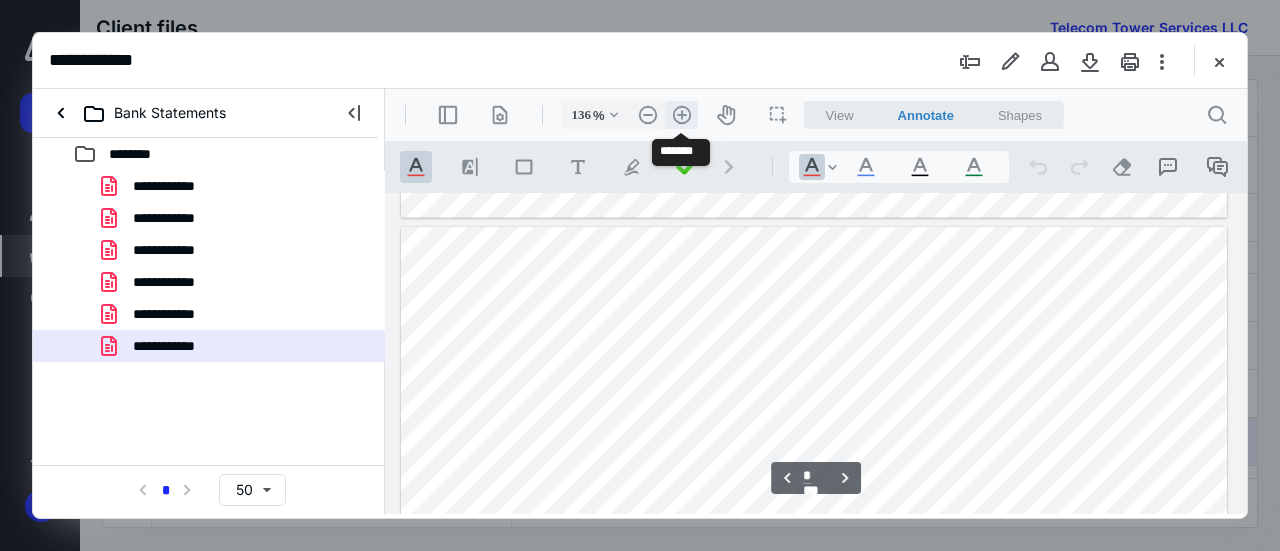 click on ".cls-1{fill:#abb0c4;} icon - header - zoom - in - line" at bounding box center [682, 115] 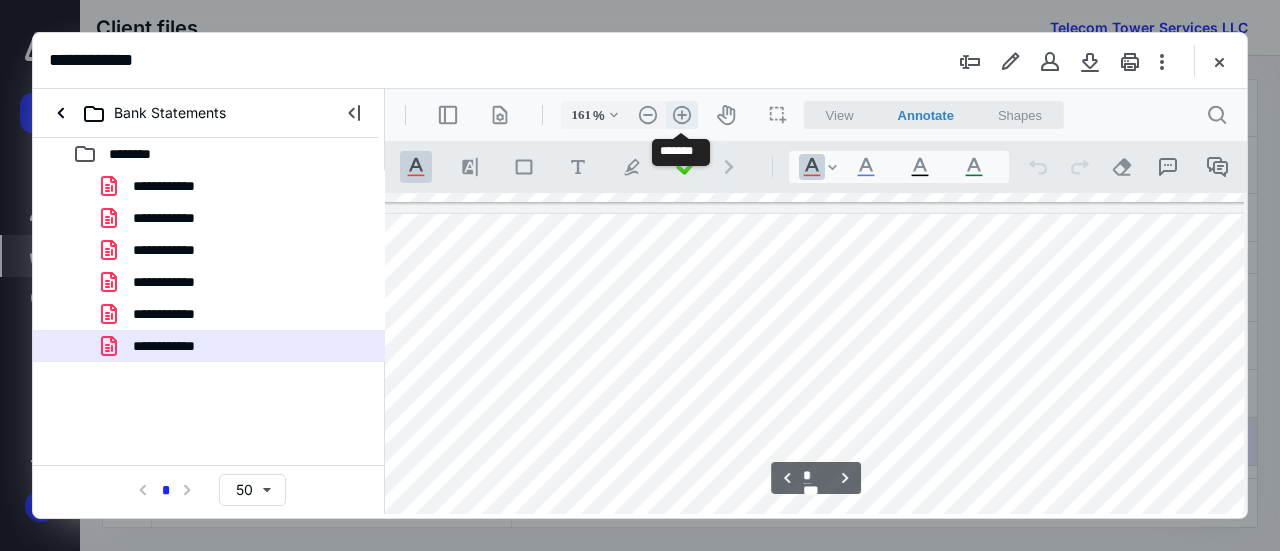 click on ".cls-1{fill:#abb0c4;} icon - header - zoom - in - line" at bounding box center (682, 115) 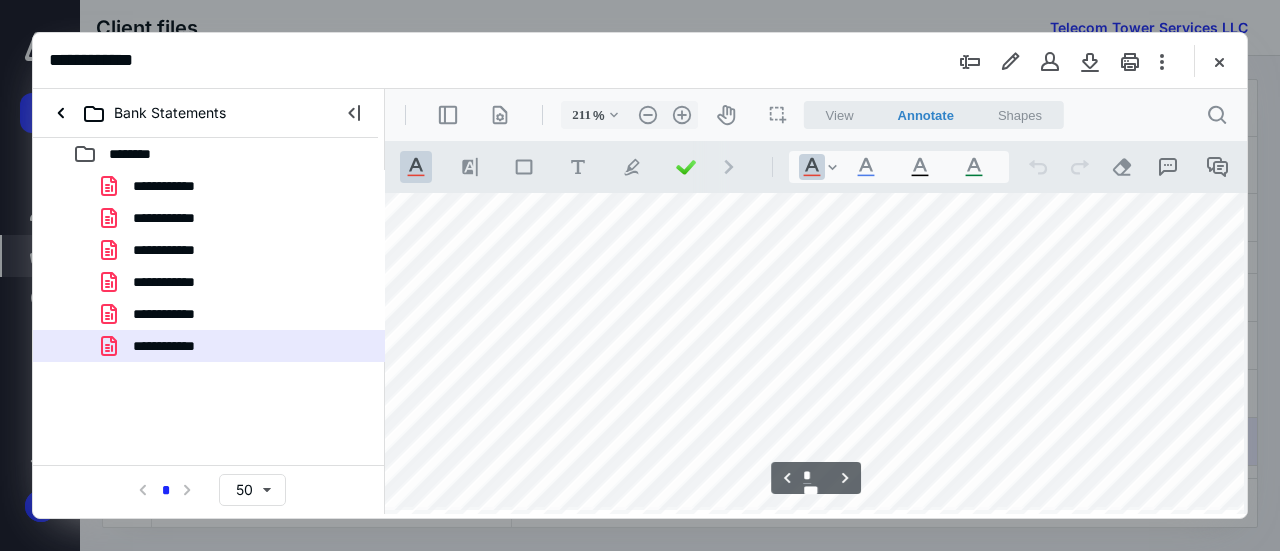 scroll, scrollTop: 10316, scrollLeft: 227, axis: both 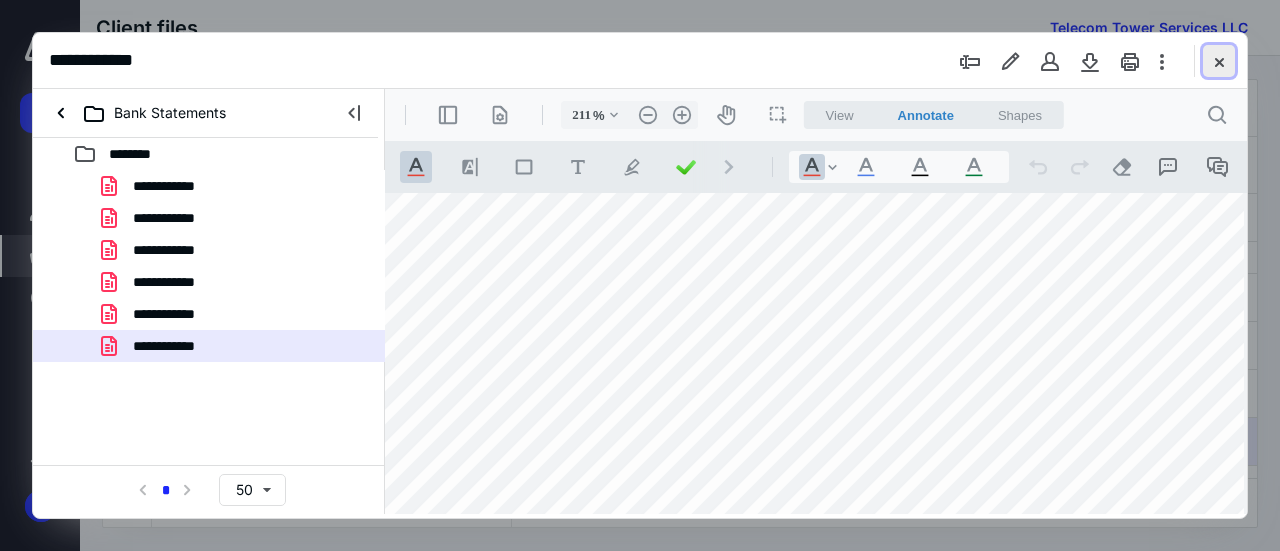 click at bounding box center [1219, 61] 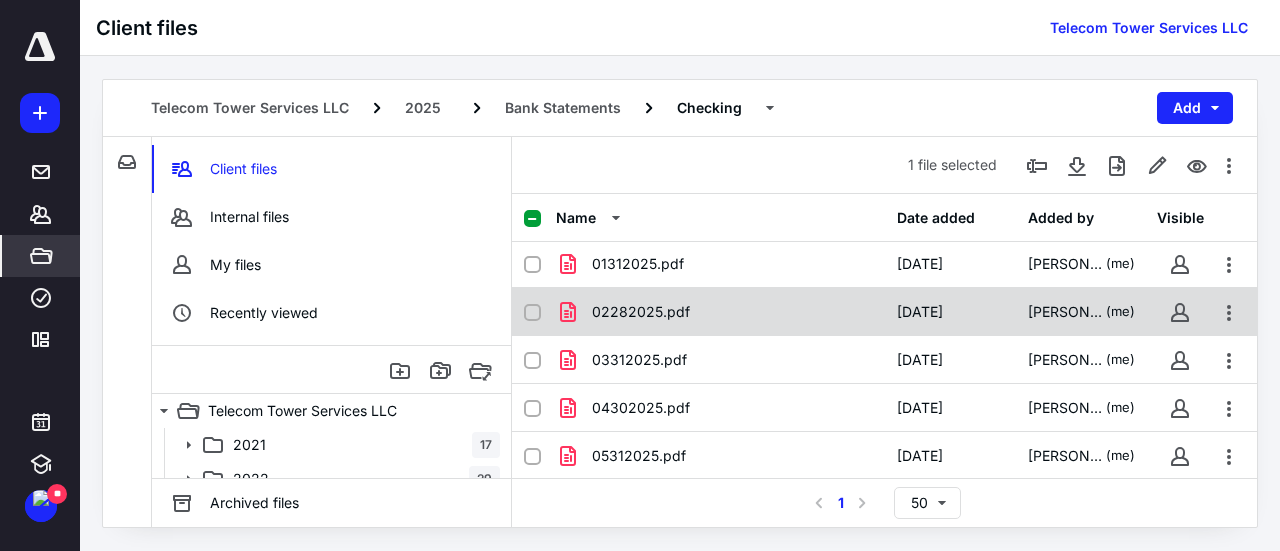 scroll, scrollTop: 0, scrollLeft: 0, axis: both 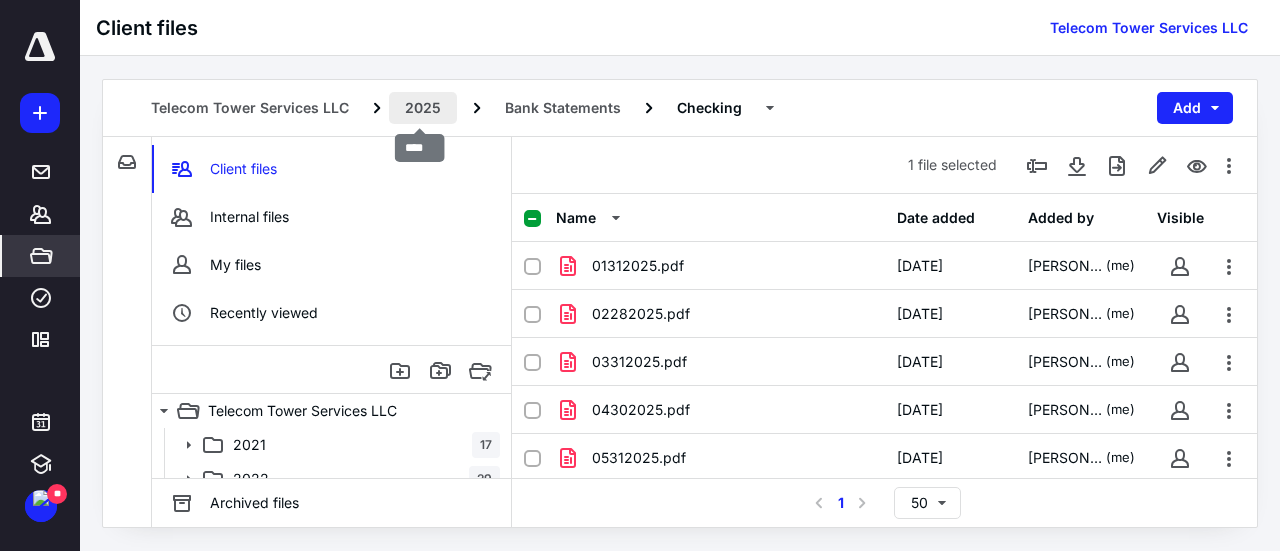 click on "2025" at bounding box center (423, 108) 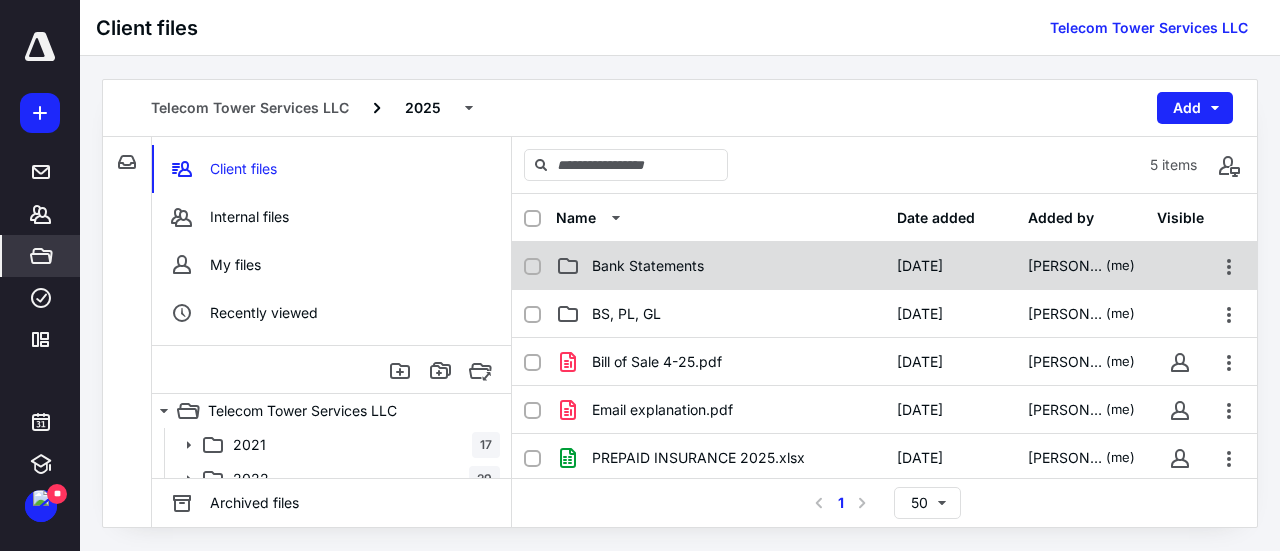 click on "Bank Statements" at bounding box center (648, 266) 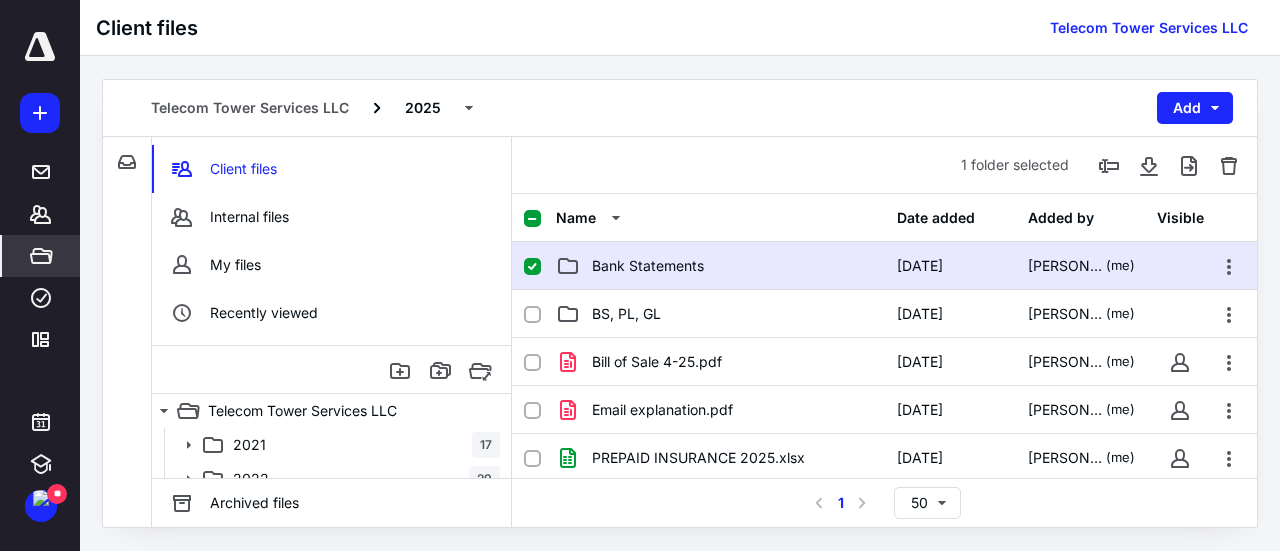 click on "Bank Statements" at bounding box center (648, 266) 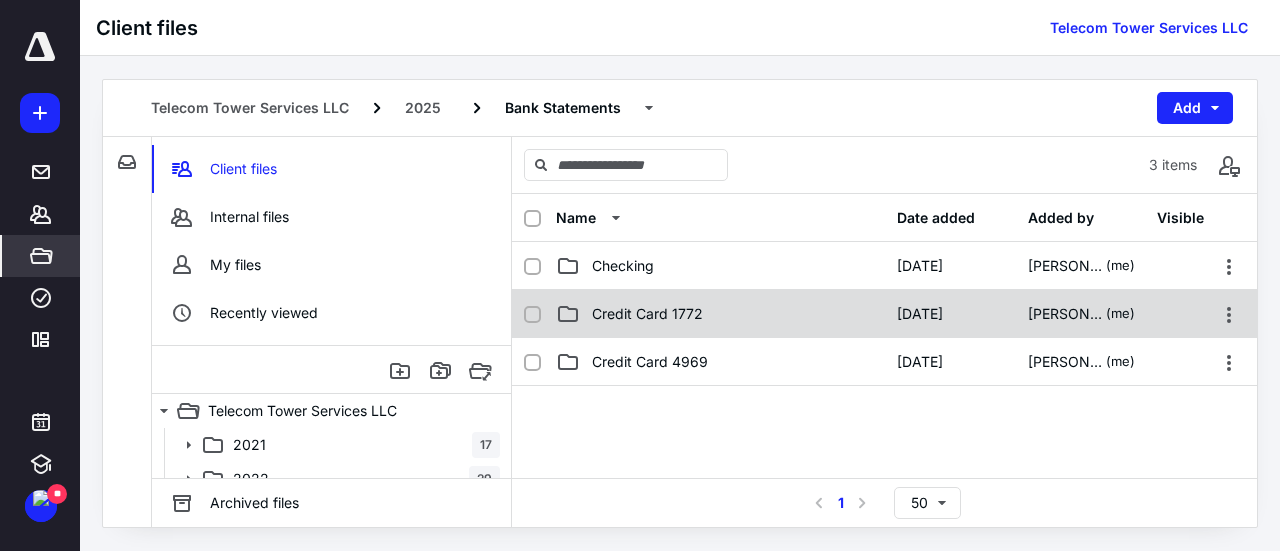 click on "Credit Card 1772" at bounding box center (720, 314) 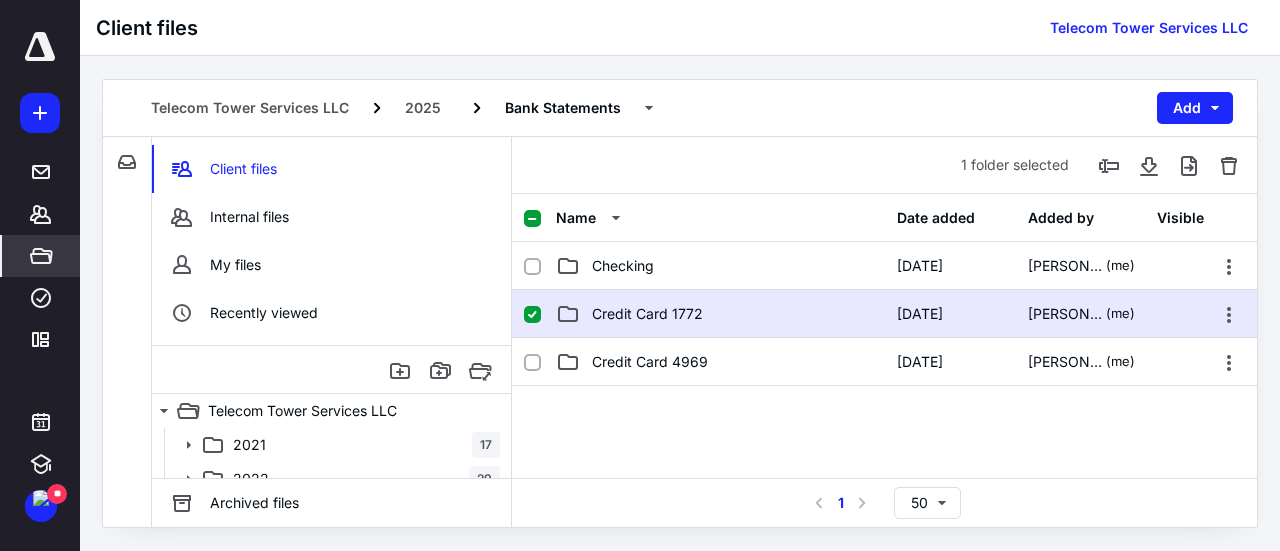 click on "Credit Card 1772" at bounding box center [720, 314] 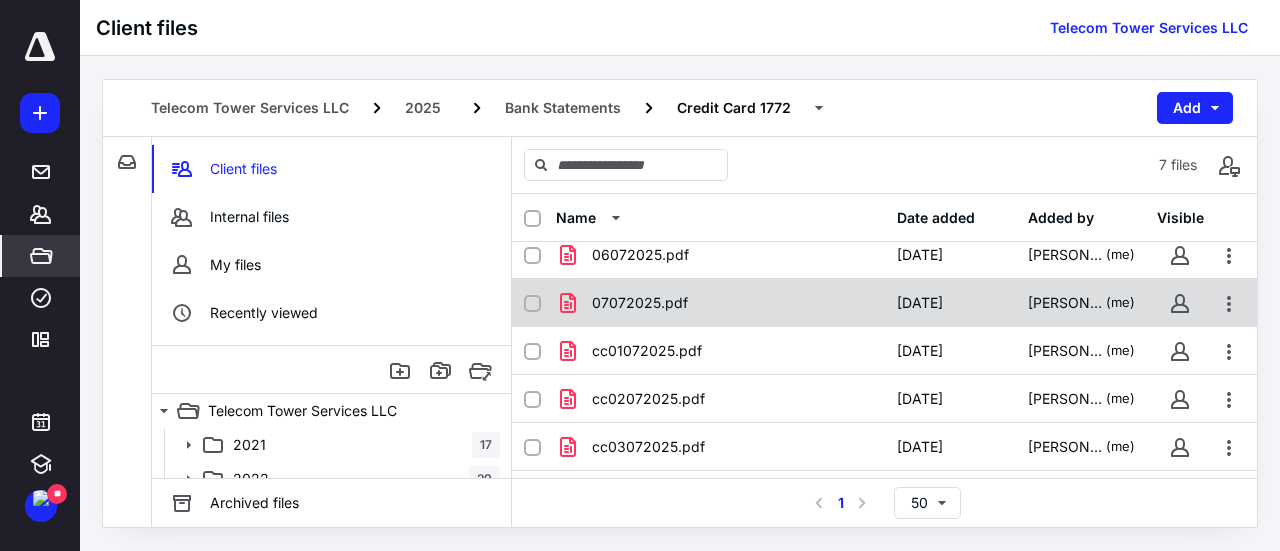 scroll, scrollTop: 0, scrollLeft: 0, axis: both 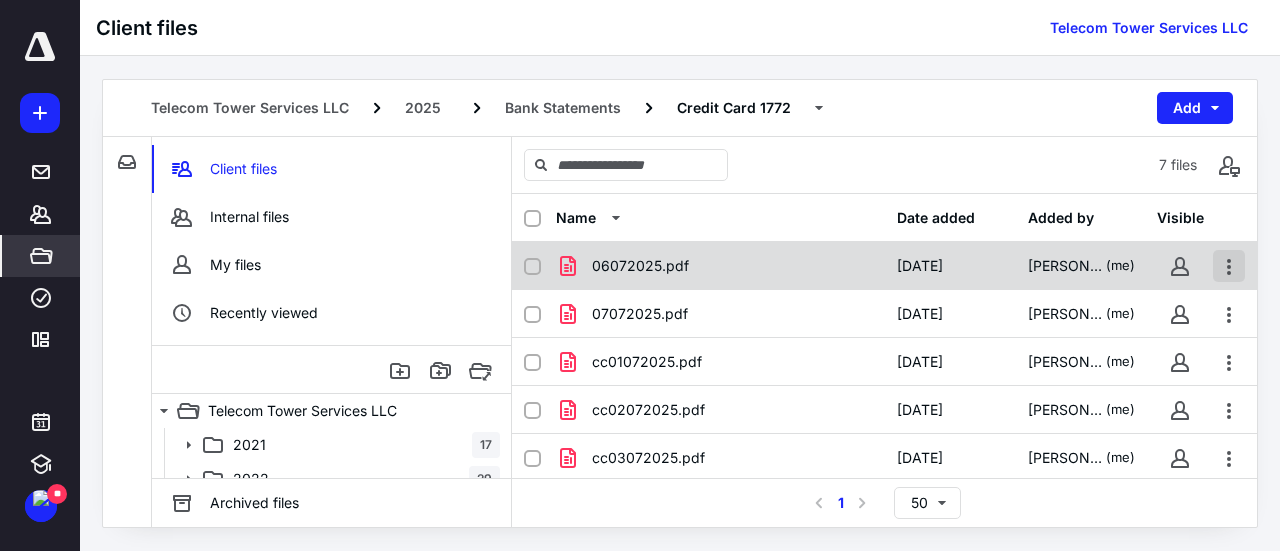 click at bounding box center (1229, 266) 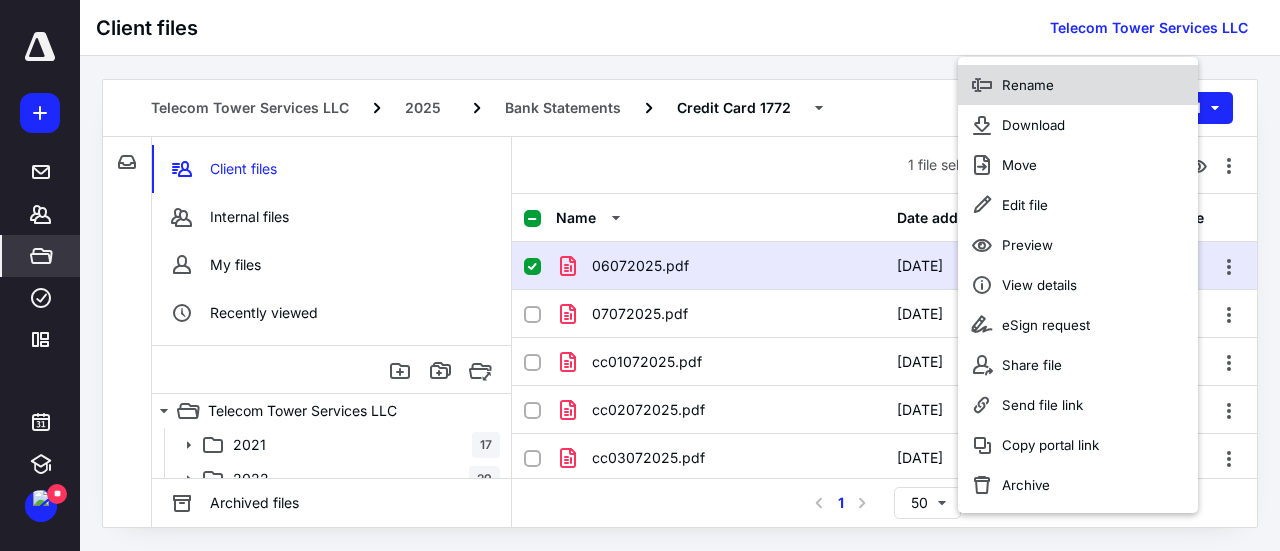 click on "Rename" at bounding box center [1028, 85] 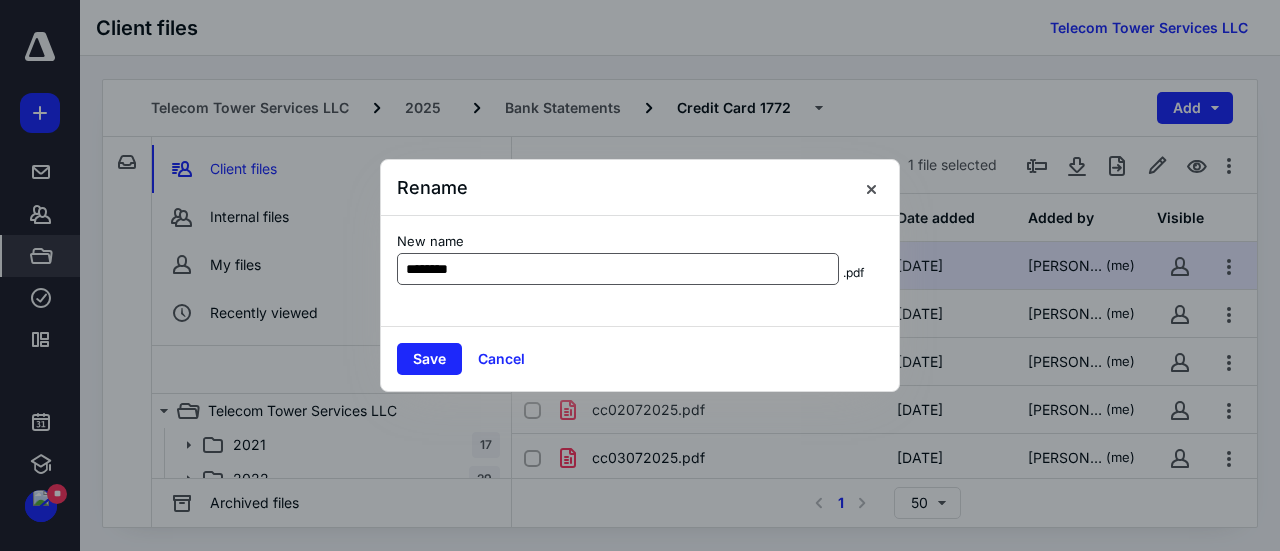 click on "********" at bounding box center (618, 269) 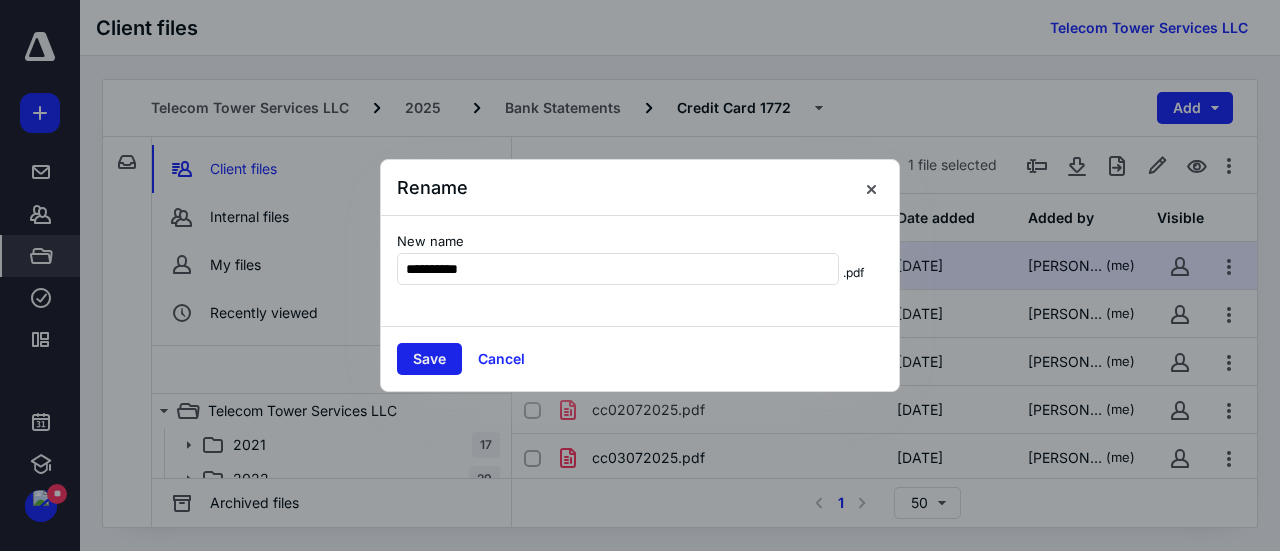 type on "**********" 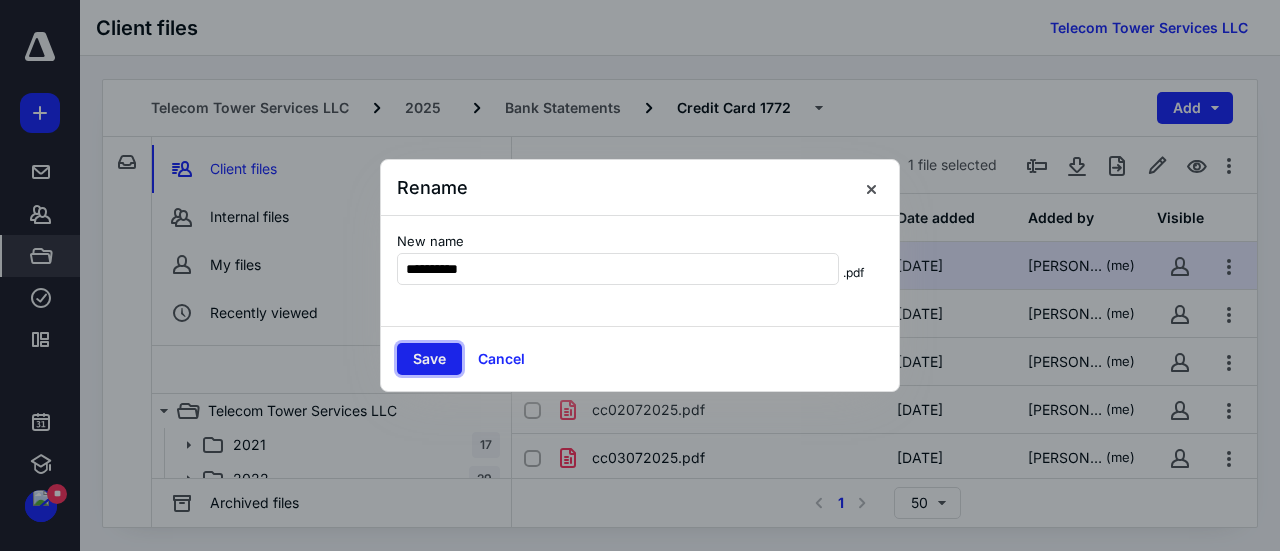 click on "Save" at bounding box center [429, 359] 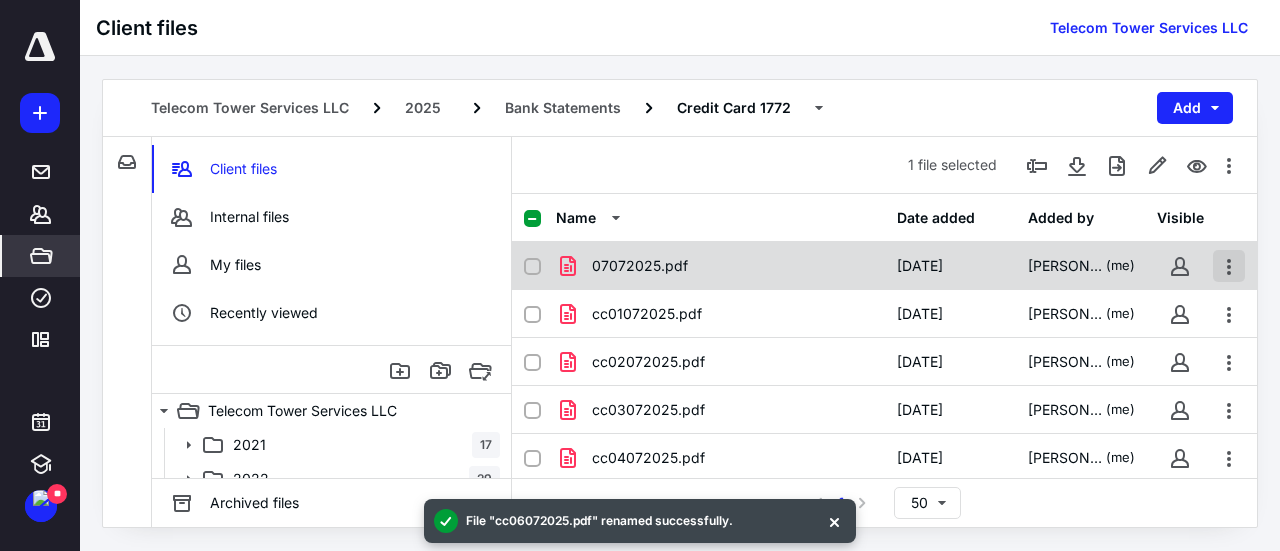 click at bounding box center (1229, 266) 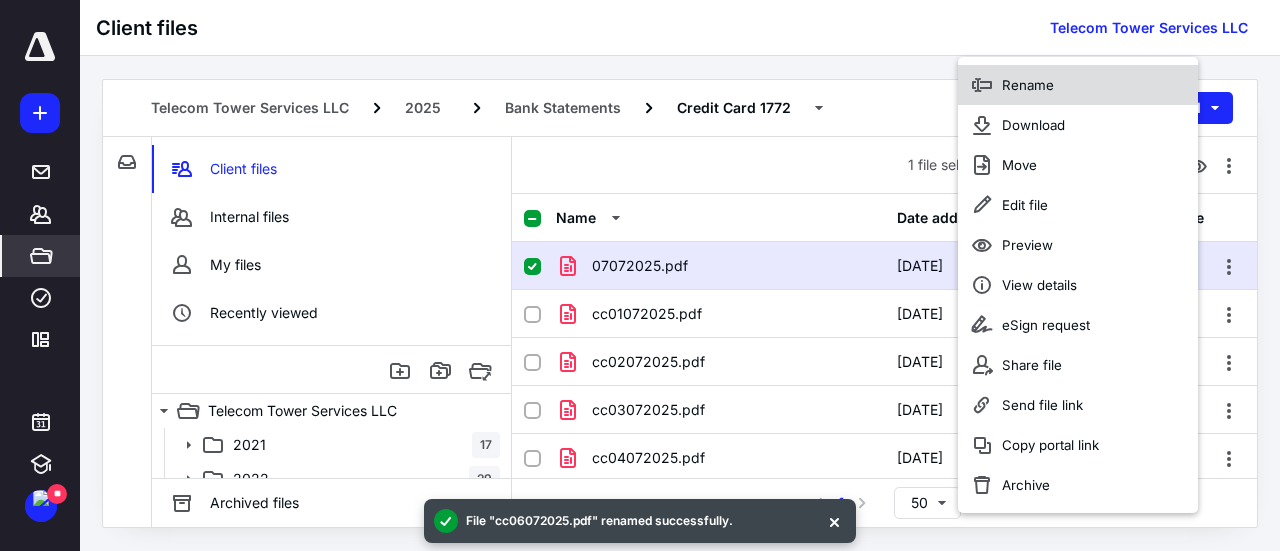 click on "Rename" at bounding box center [1078, 85] 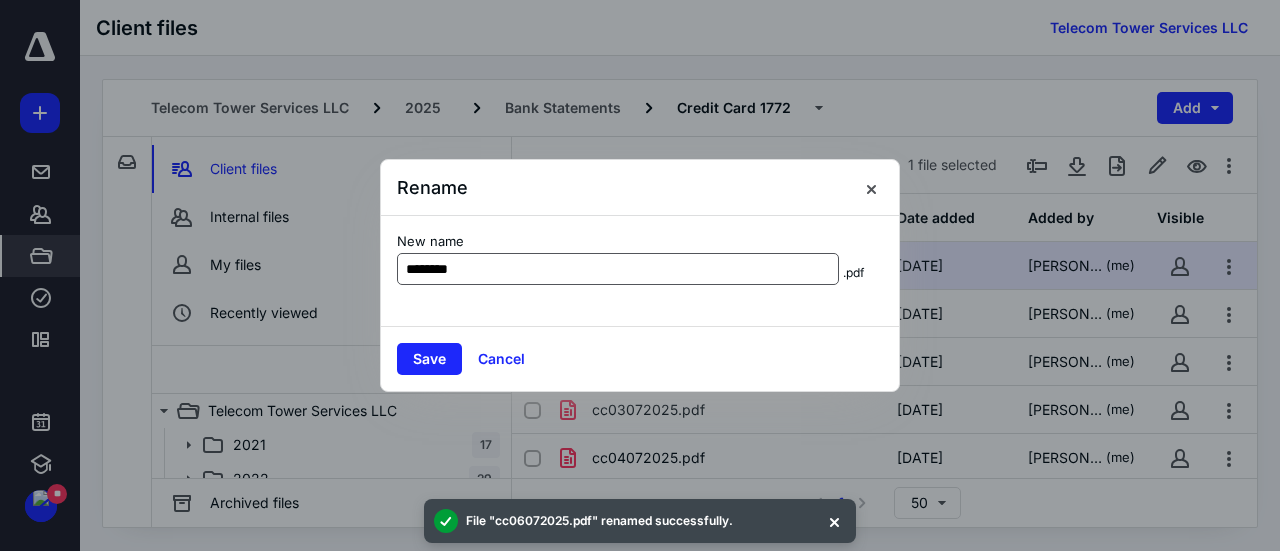 click on "********" at bounding box center (618, 269) 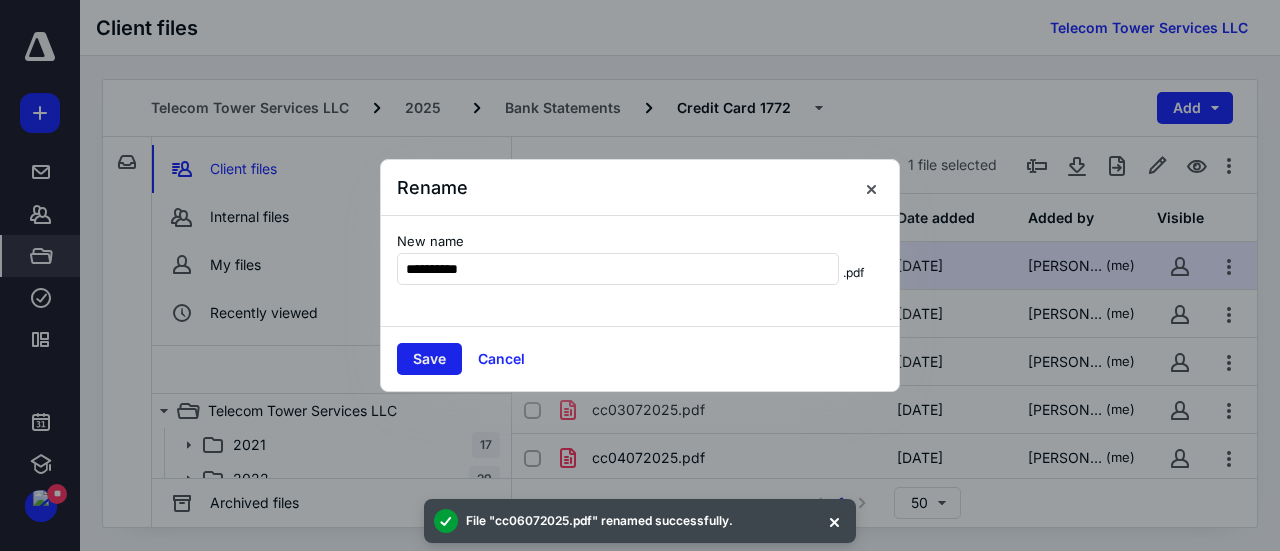 type on "**********" 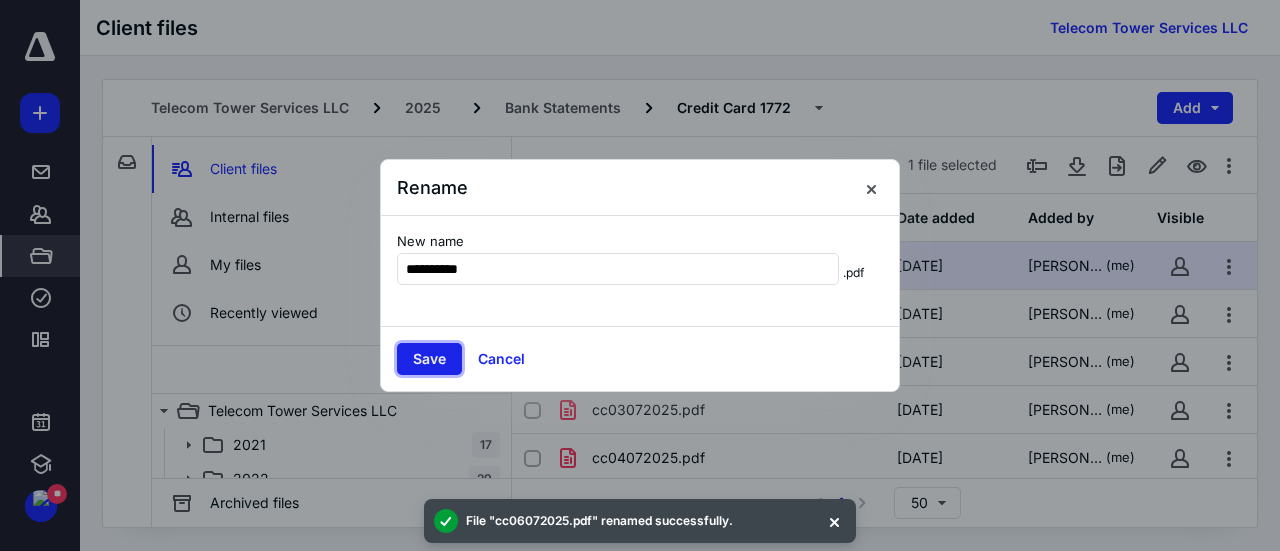 click on "Save" at bounding box center (429, 359) 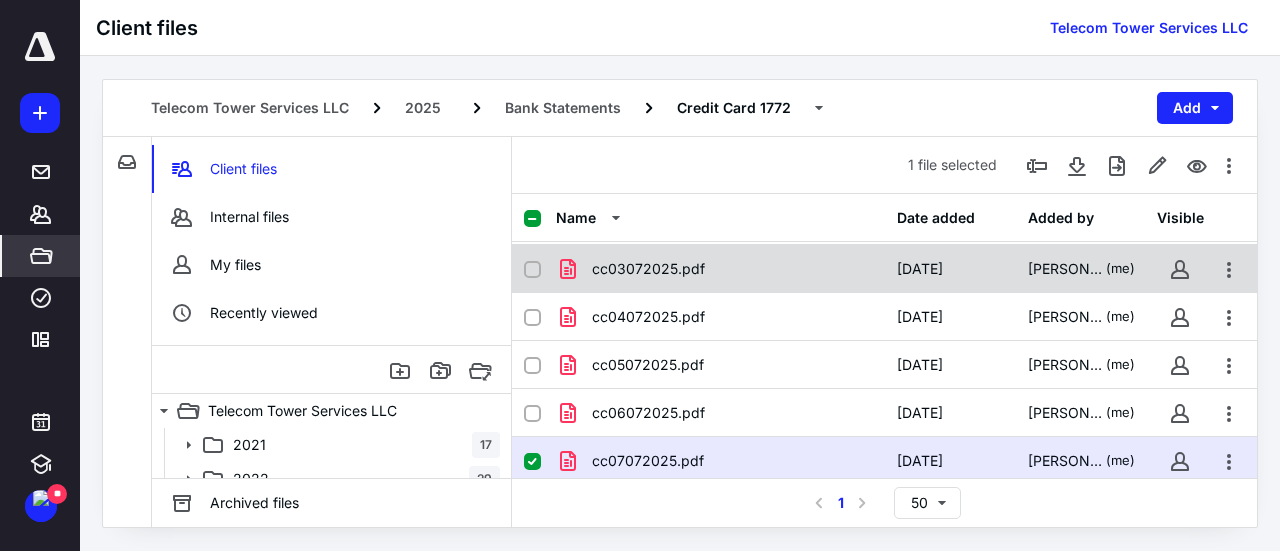 scroll, scrollTop: 94, scrollLeft: 0, axis: vertical 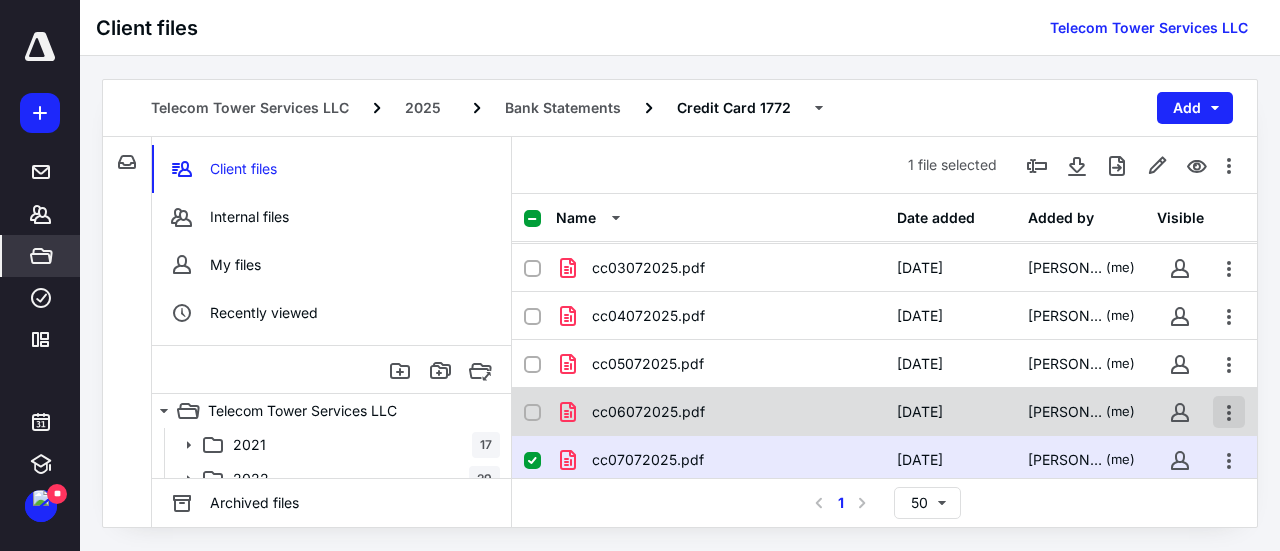 click at bounding box center [1229, 412] 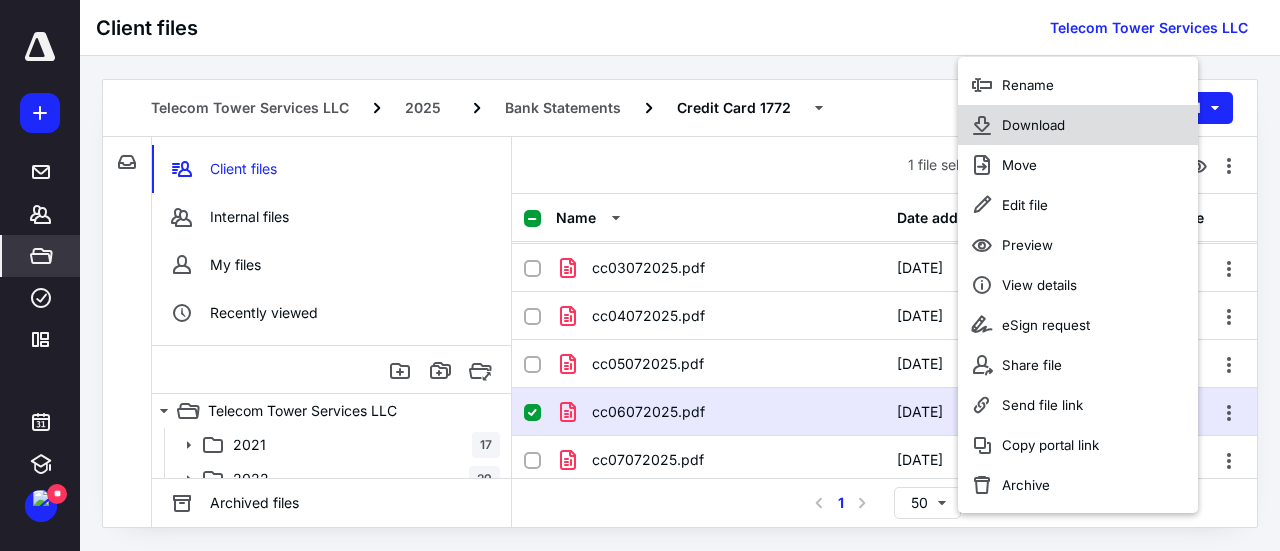 click on "Download" at bounding box center (1033, 125) 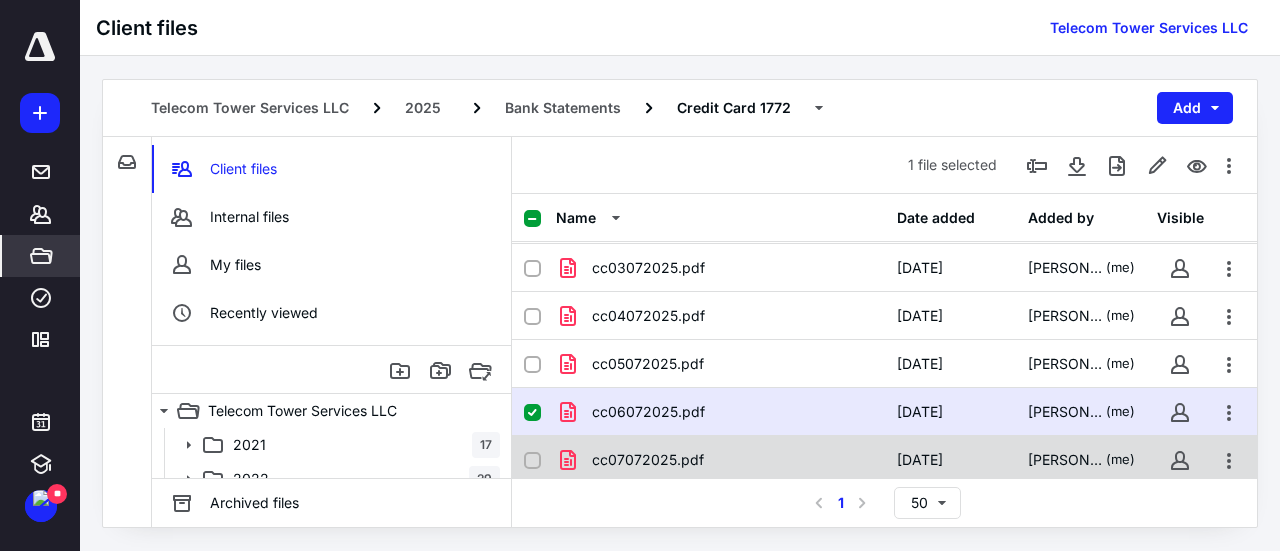 click on "cc07072025.pdf" at bounding box center (720, 460) 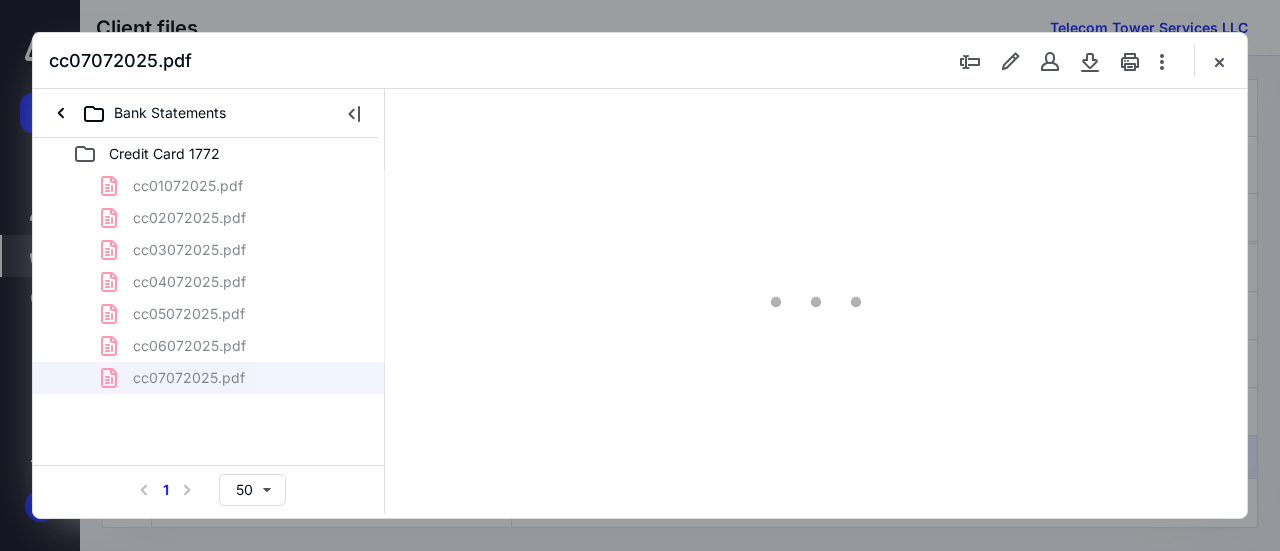 scroll, scrollTop: 0, scrollLeft: 0, axis: both 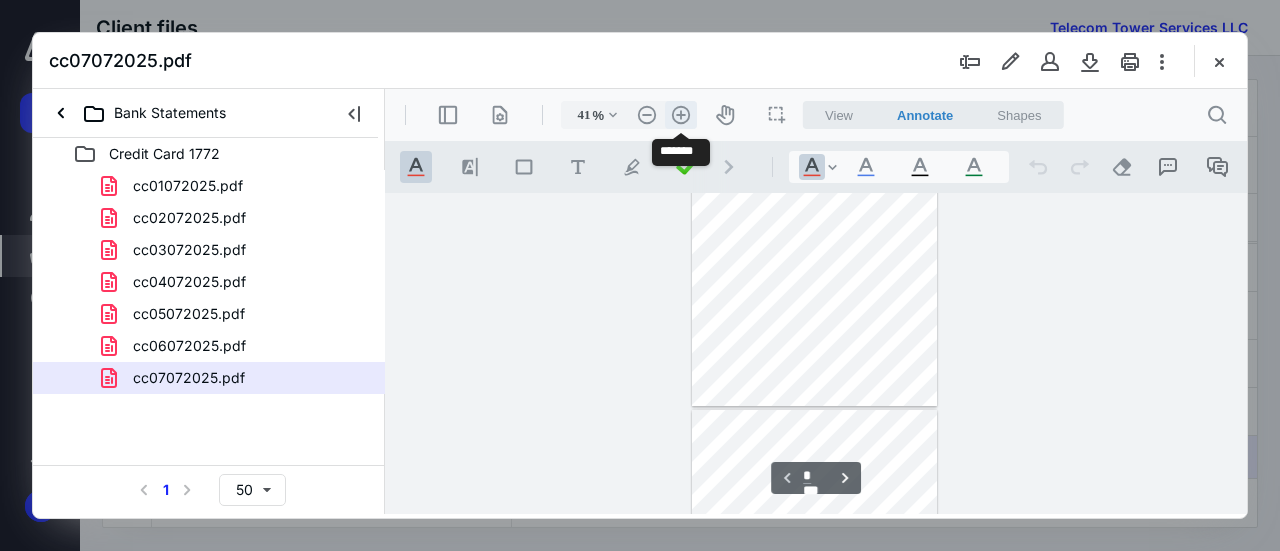 click on ".cls-1{fill:#abb0c4;} icon - header - zoom - in - line" at bounding box center (681, 115) 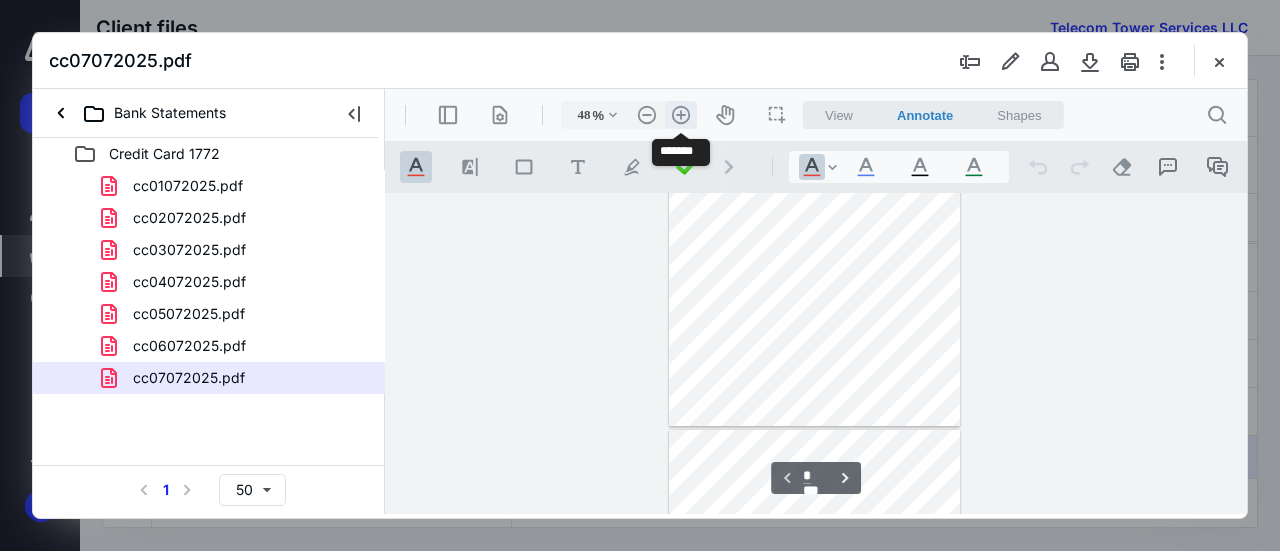 click on ".cls-1{fill:#abb0c4;} icon - header - zoom - in - line" at bounding box center (681, 115) 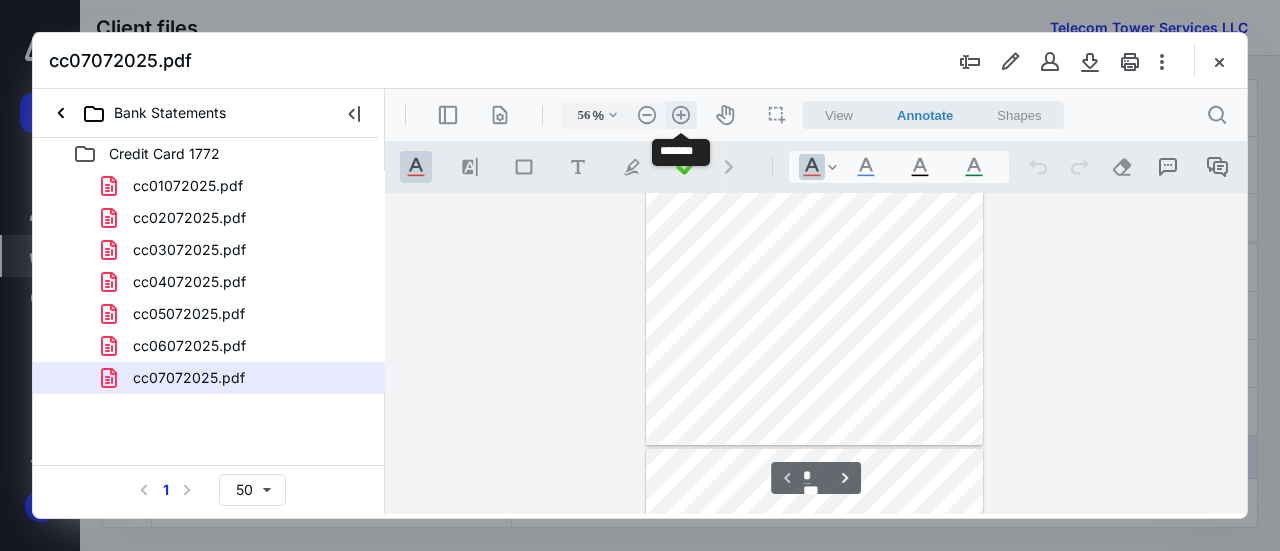 click on ".cls-1{fill:#abb0c4;} icon - header - zoom - in - line" at bounding box center (681, 115) 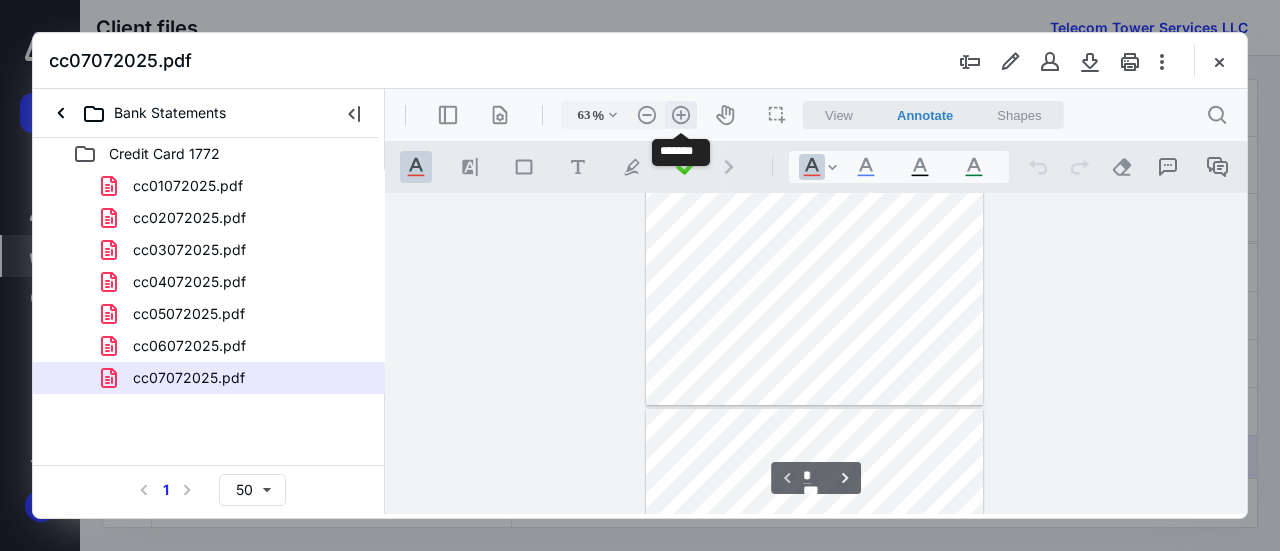 click on ".cls-1{fill:#abb0c4;} icon - header - zoom - in - line" at bounding box center (681, 115) 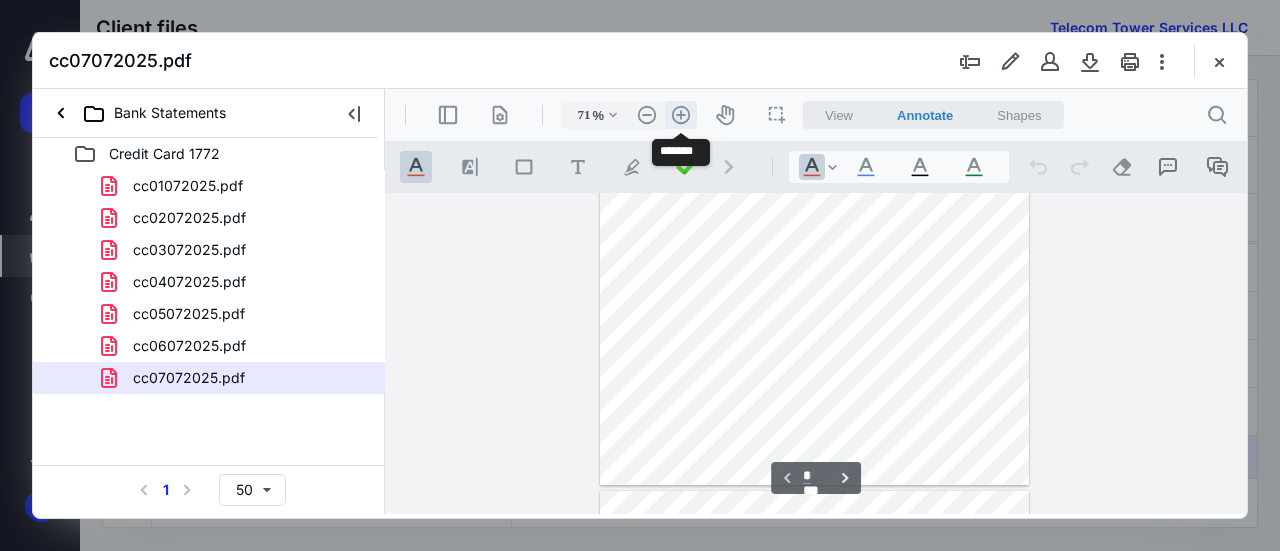 click on ".cls-1{fill:#abb0c4;} icon - header - zoom - in - line" at bounding box center [681, 115] 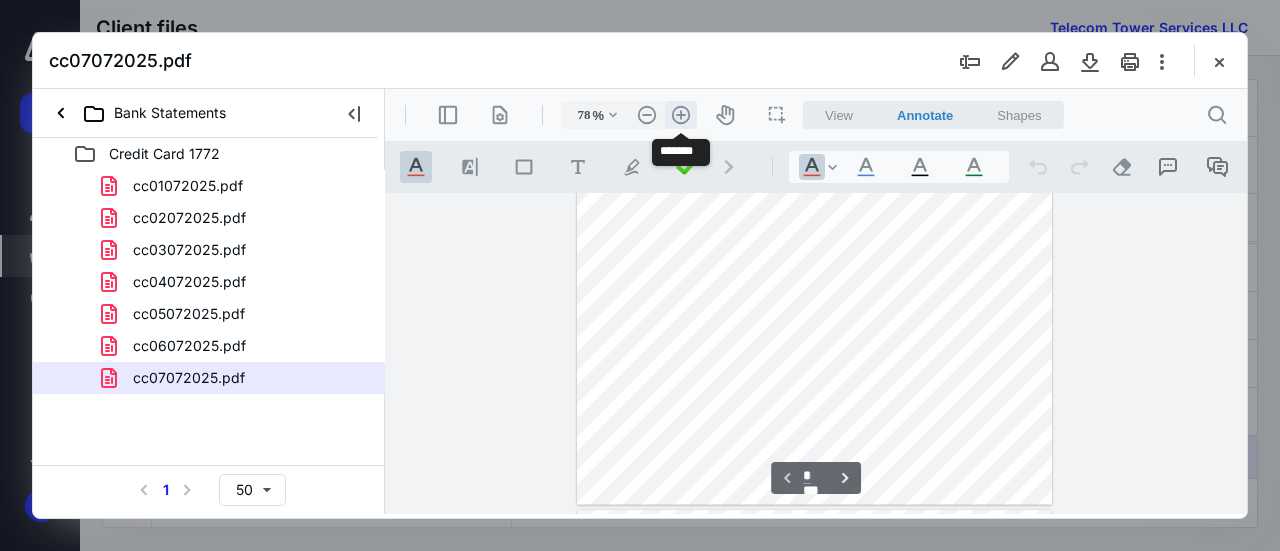 click on ".cls-1{fill:#abb0c4;} icon - header - zoom - in - line" at bounding box center (681, 115) 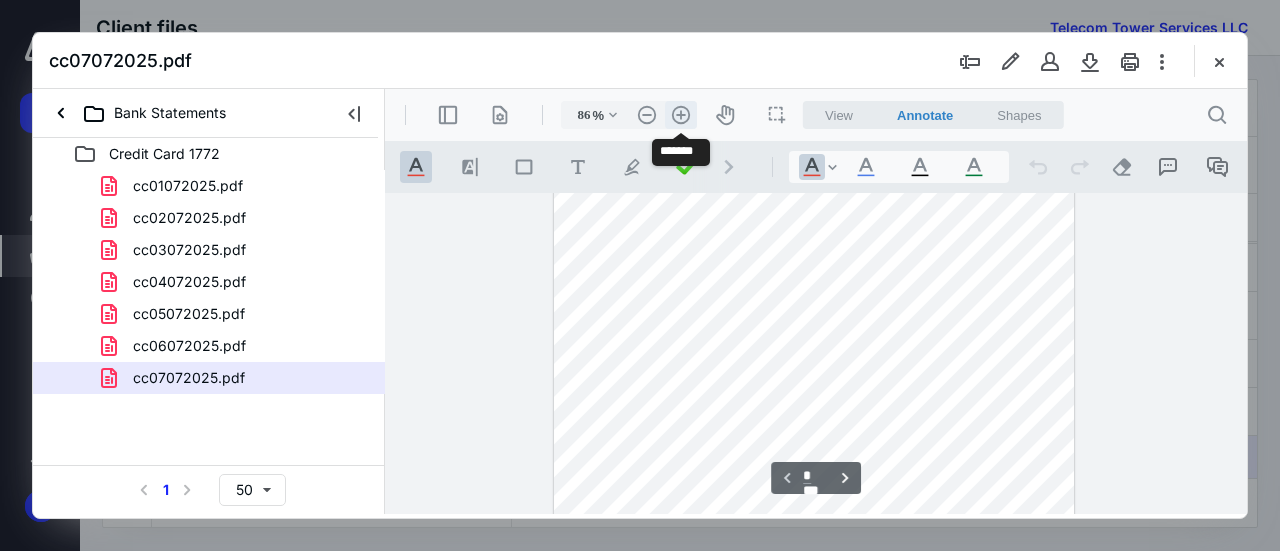 click on ".cls-1{fill:#abb0c4;} icon - header - zoom - in - line" at bounding box center (681, 115) 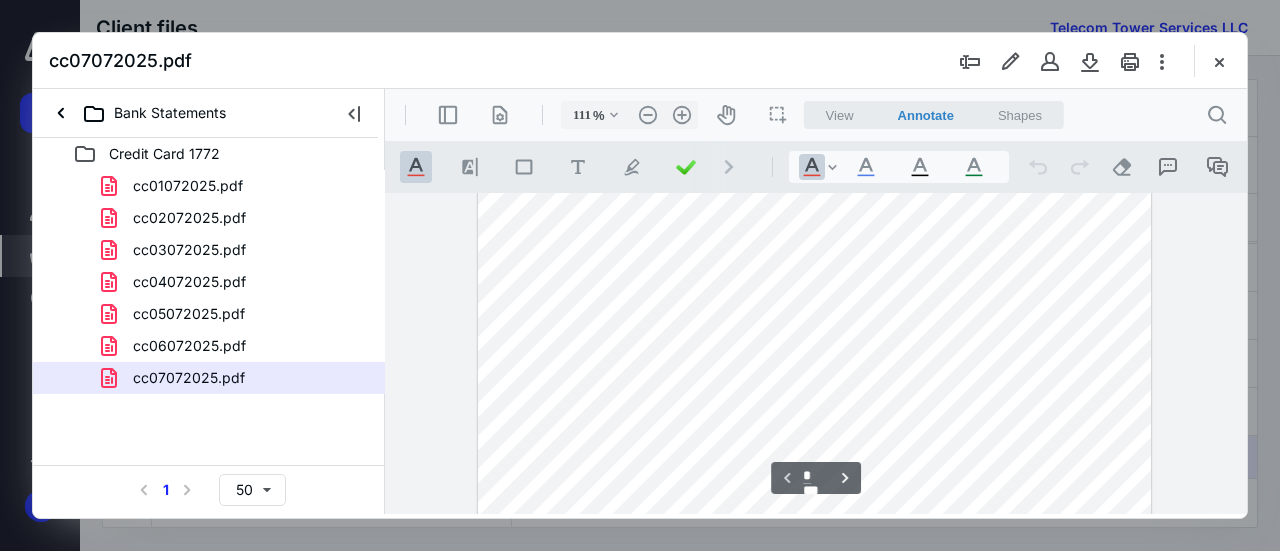 scroll, scrollTop: 326, scrollLeft: 0, axis: vertical 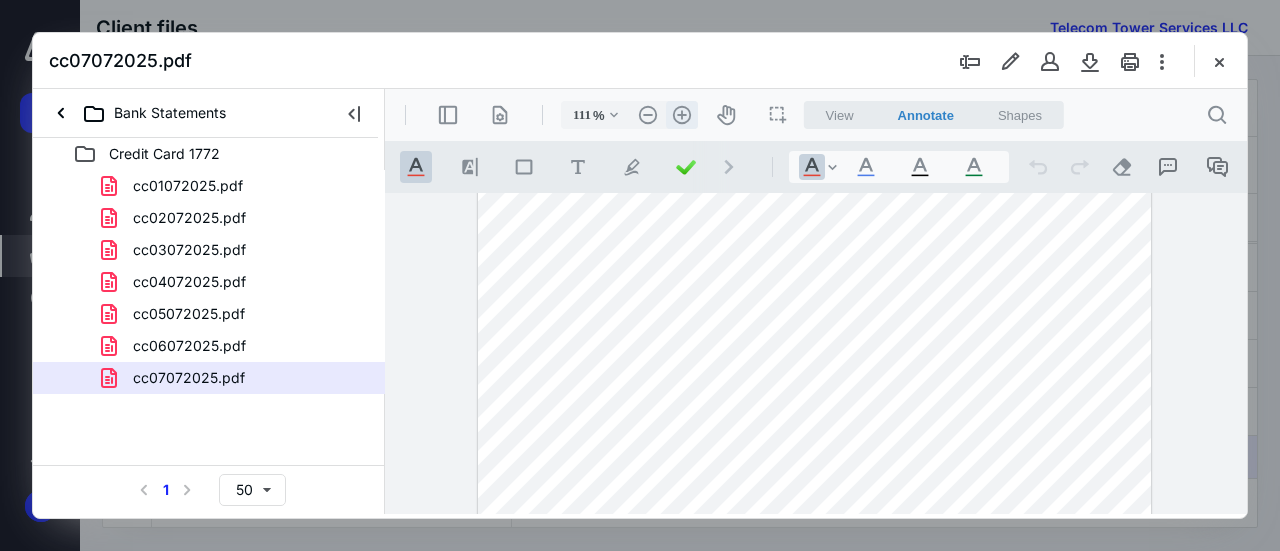 click on ".cls-1{fill:#abb0c4;} icon - header - zoom - in - line" at bounding box center [682, 115] 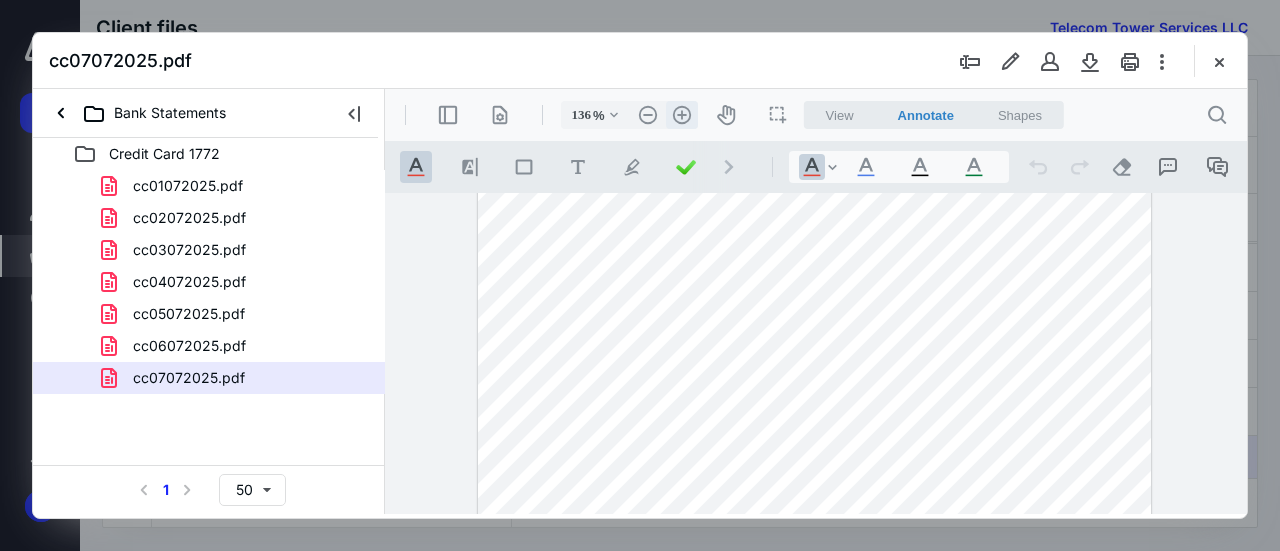 scroll, scrollTop: 425, scrollLeft: 0, axis: vertical 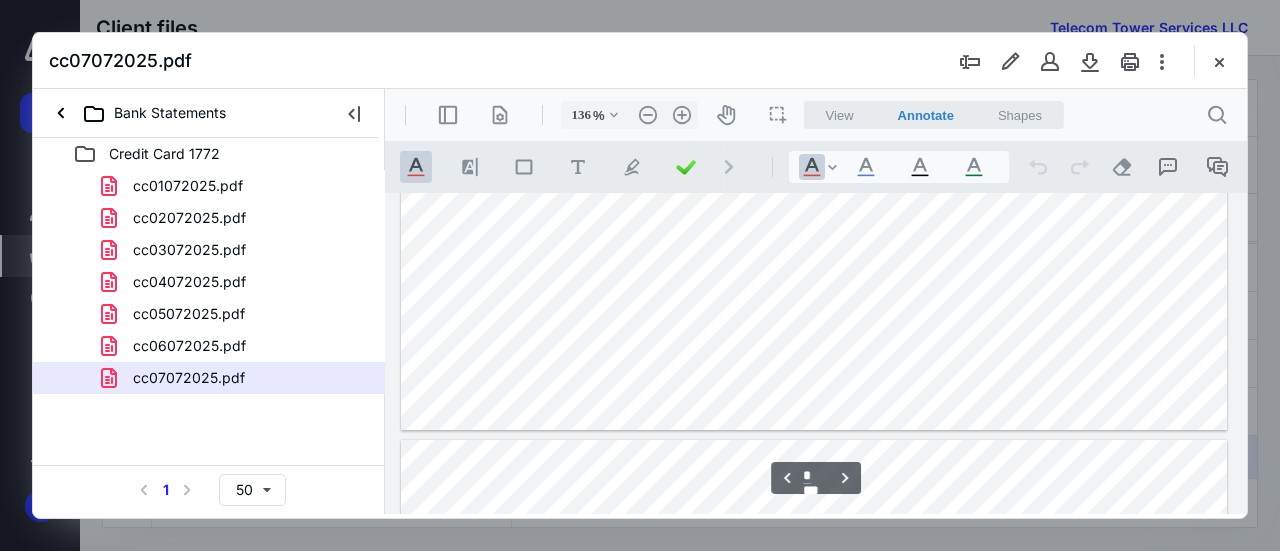 type on "*" 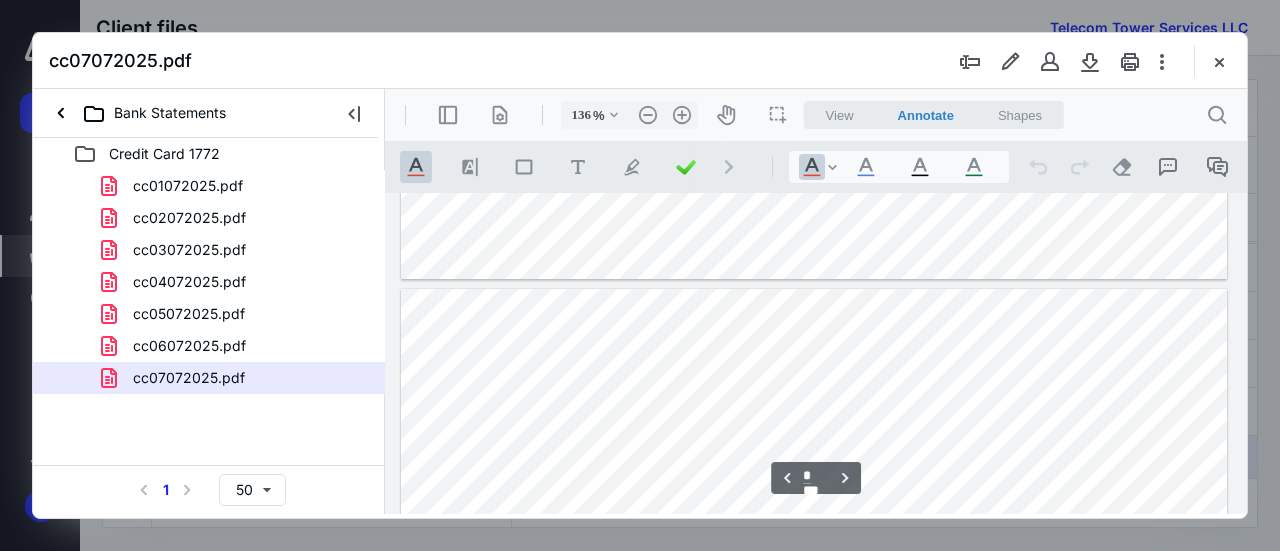 scroll, scrollTop: 2116, scrollLeft: 0, axis: vertical 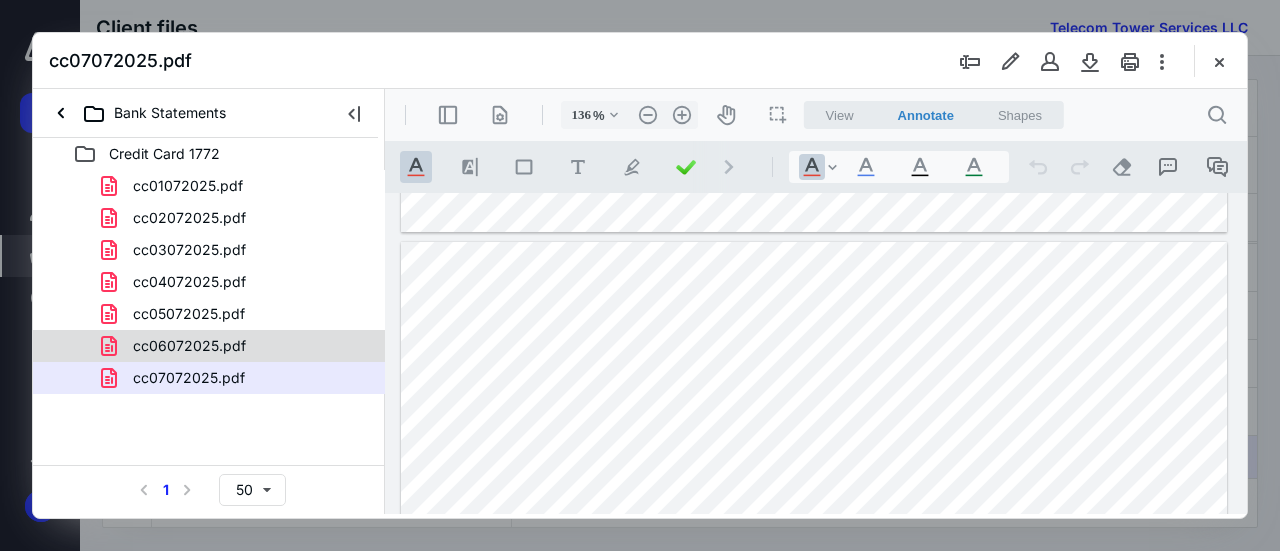 click on "cc06072025.pdf" at bounding box center [189, 346] 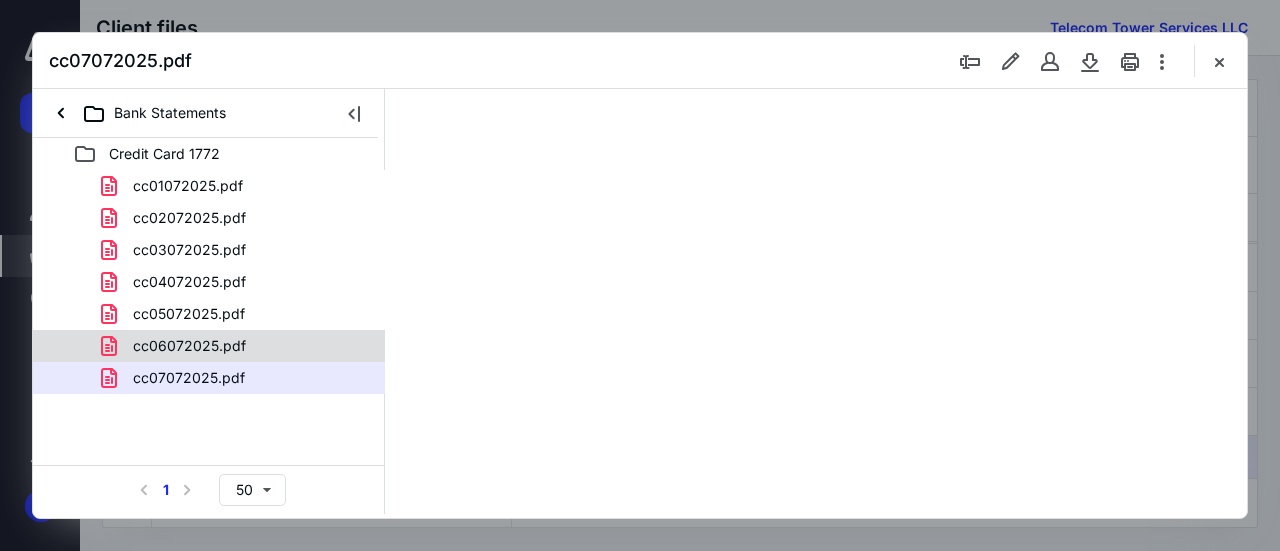 click on "cc01072025.pdf cc02072025.pdf cc03072025.pdf cc04072025.pdf cc05072025.pdf cc06072025.pdf cc07072025.pdf" at bounding box center (209, 282) 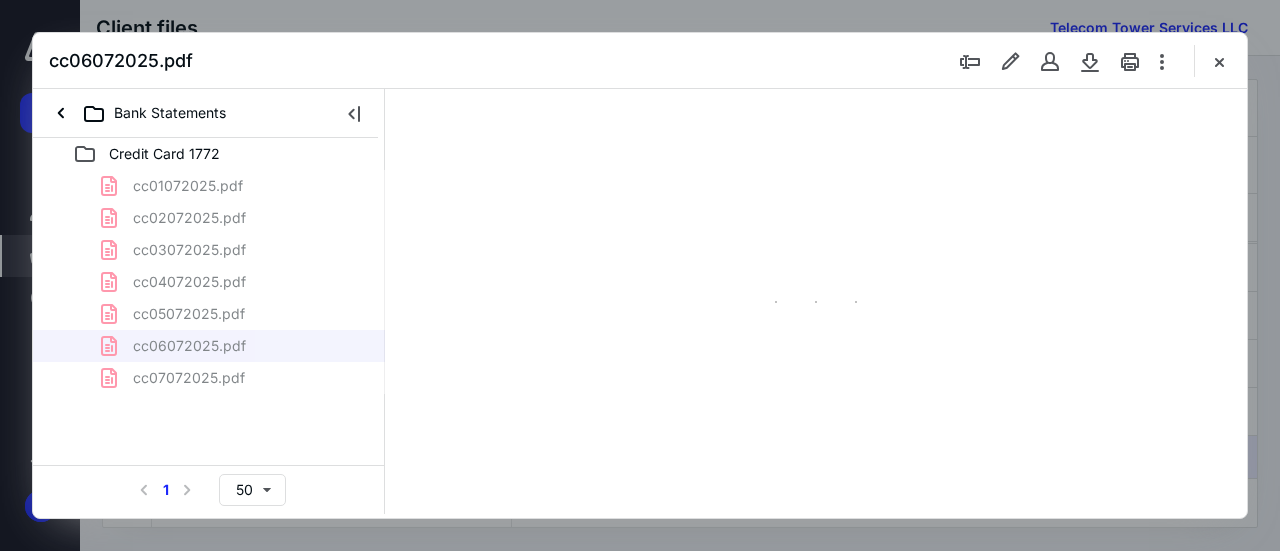 scroll, scrollTop: 106, scrollLeft: 0, axis: vertical 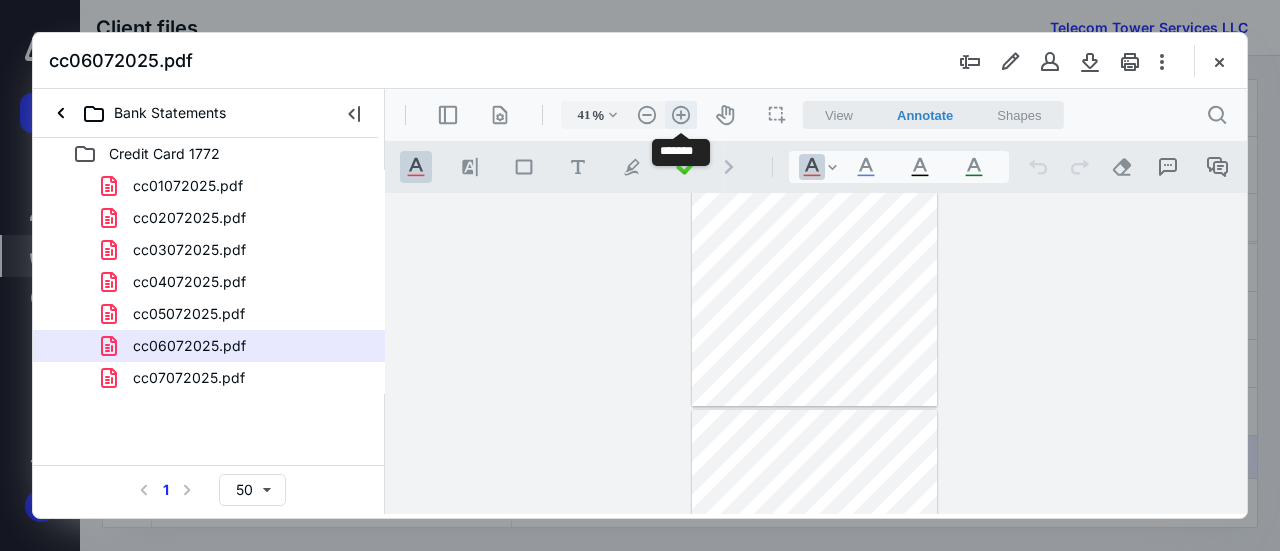 click on ".cls-1{fill:#abb0c4;} icon - header - zoom - in - line" at bounding box center [681, 115] 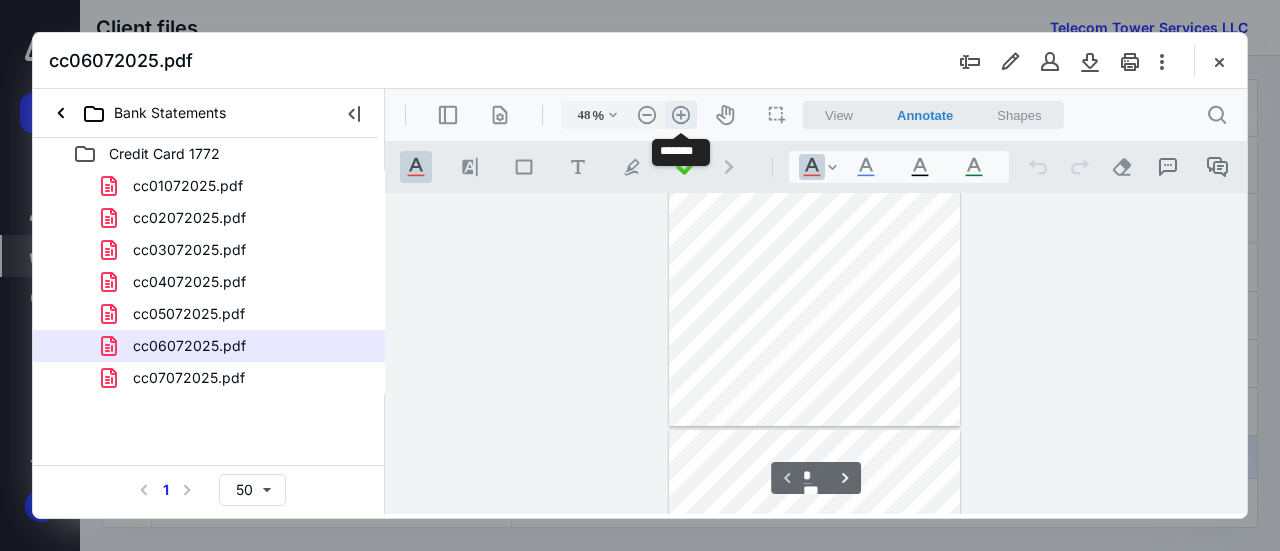 click on ".cls-1{fill:#abb0c4;} icon - header - zoom - in - line" at bounding box center [681, 115] 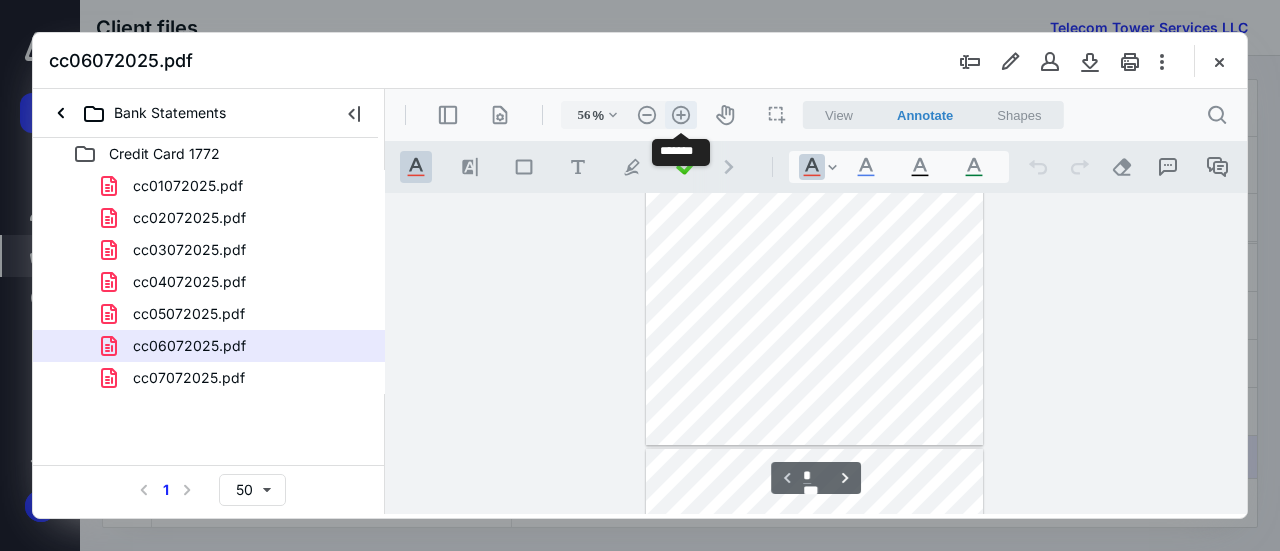 click on ".cls-1{fill:#abb0c4;} icon - header - zoom - in - line" at bounding box center (681, 115) 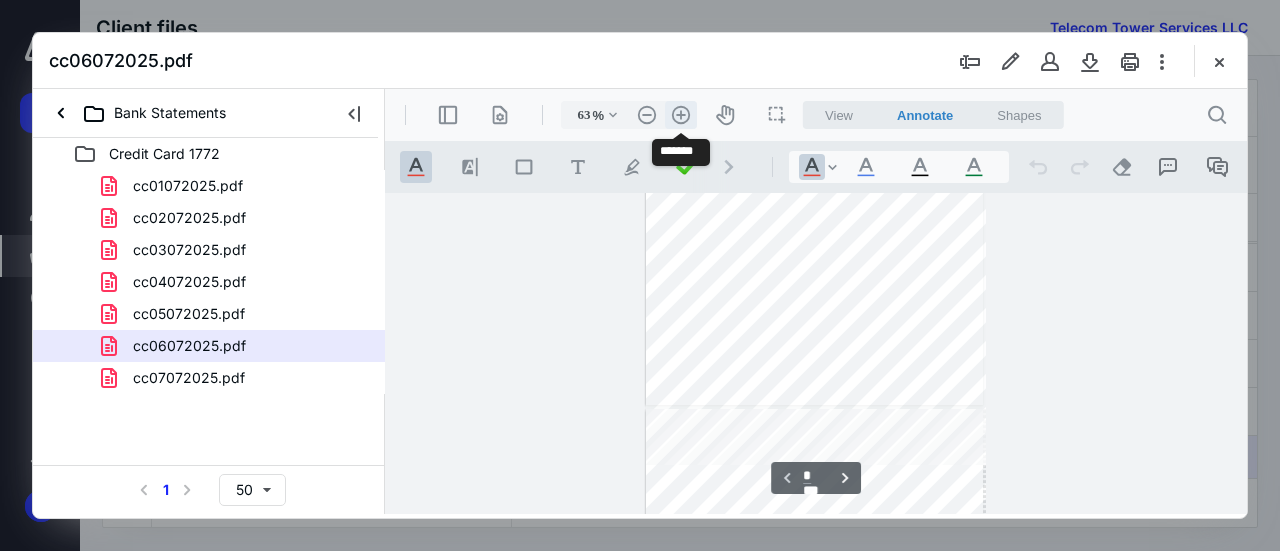click on ".cls-1{fill:#abb0c4;} icon - header - zoom - in - line" at bounding box center (681, 115) 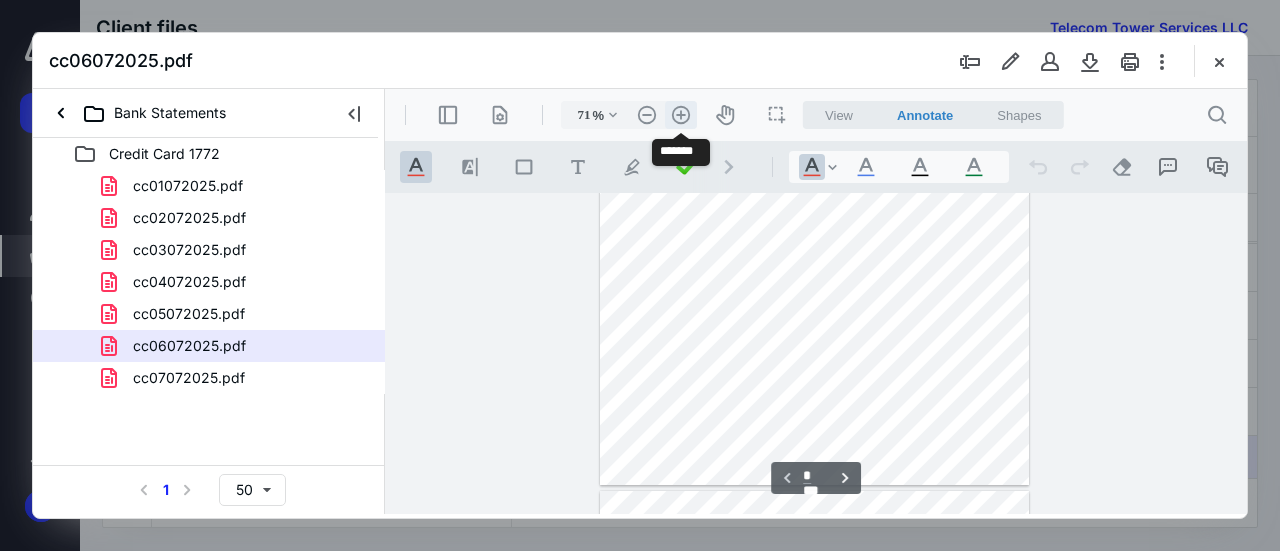 click on ".cls-1{fill:#abb0c4;} icon - header - zoom - in - line" at bounding box center (681, 115) 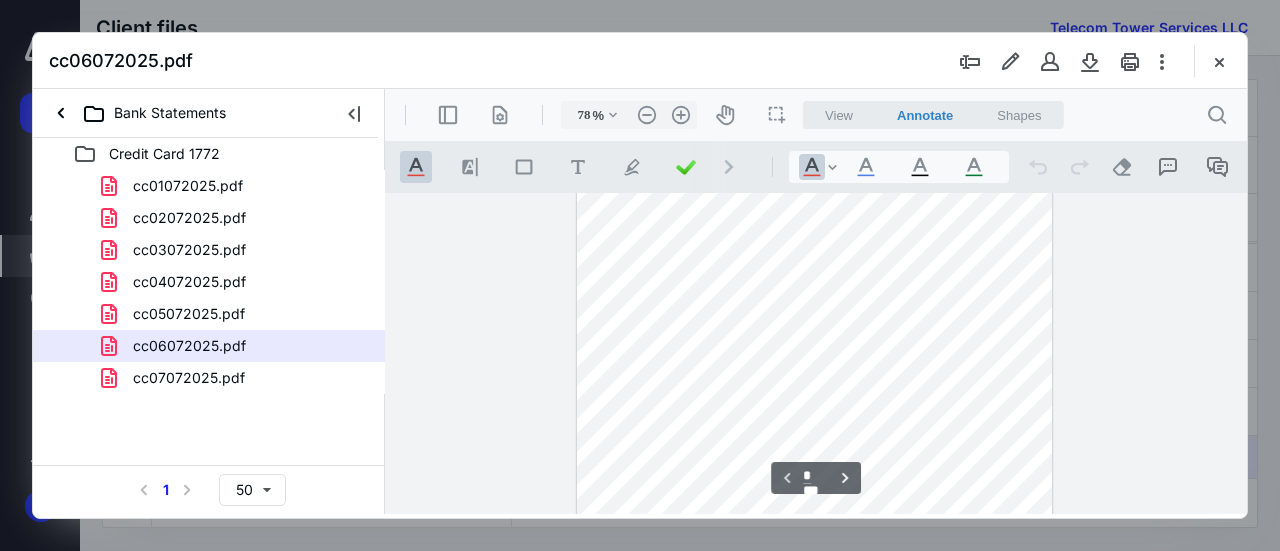scroll, scrollTop: 191, scrollLeft: 0, axis: vertical 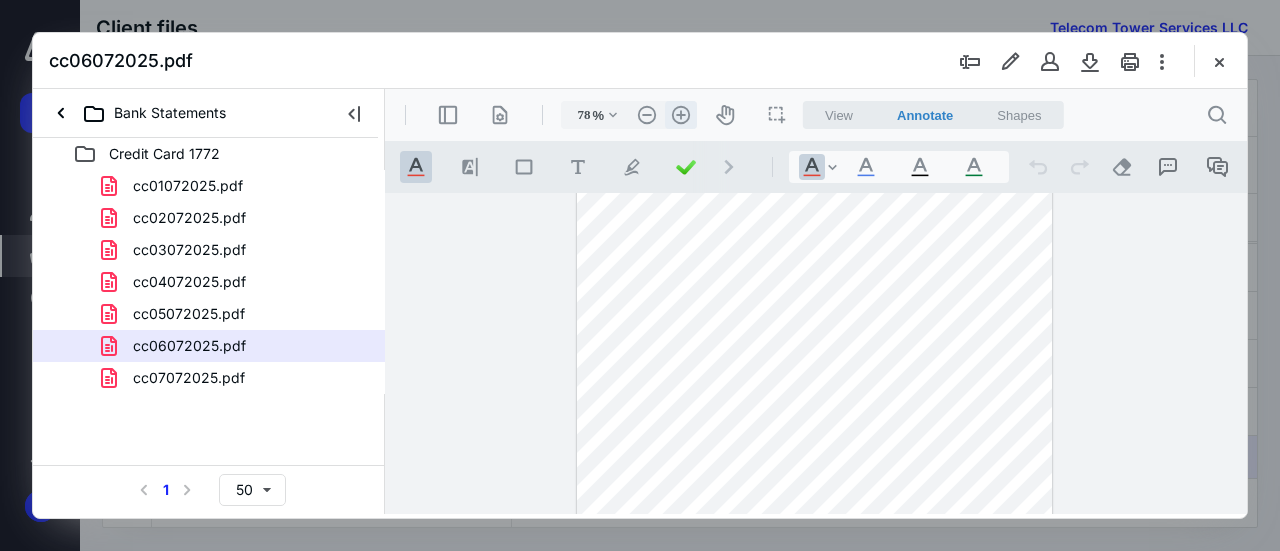 click on ".cls-1{fill:#abb0c4;} icon - header - zoom - in - line" at bounding box center (681, 115) 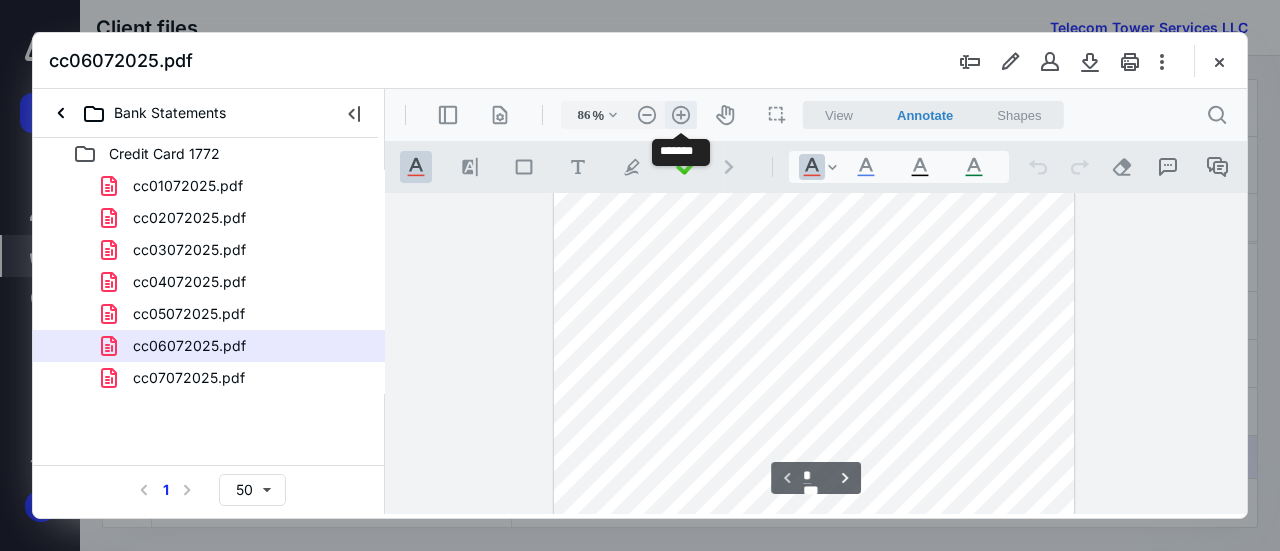 click on ".cls-1{fill:#abb0c4;} icon - header - zoom - in - line" at bounding box center (681, 115) 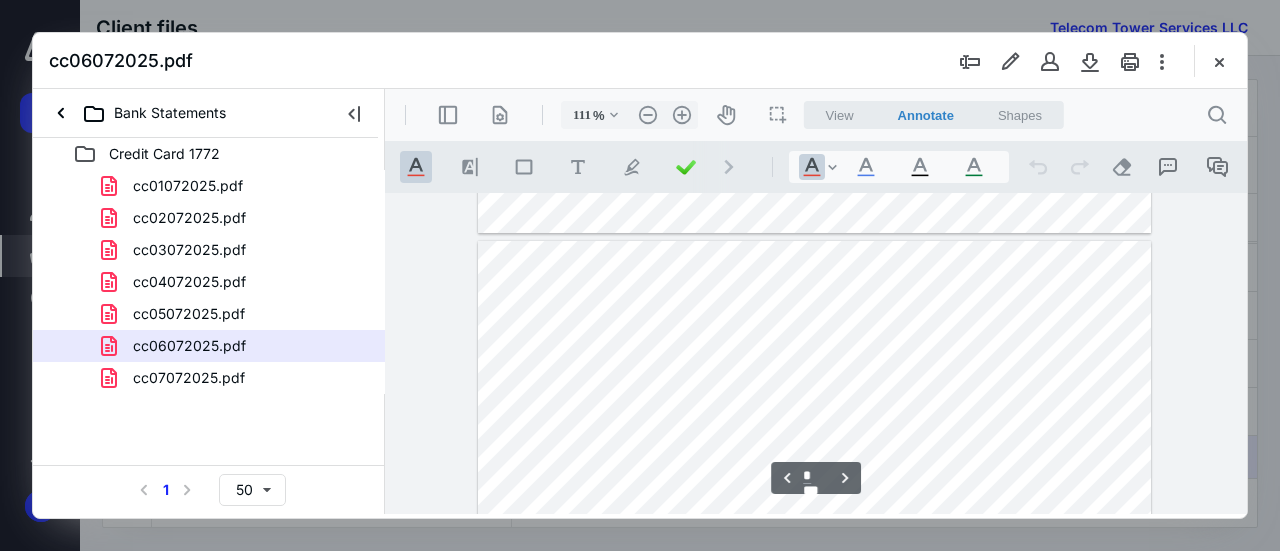 scroll, scrollTop: 835, scrollLeft: 0, axis: vertical 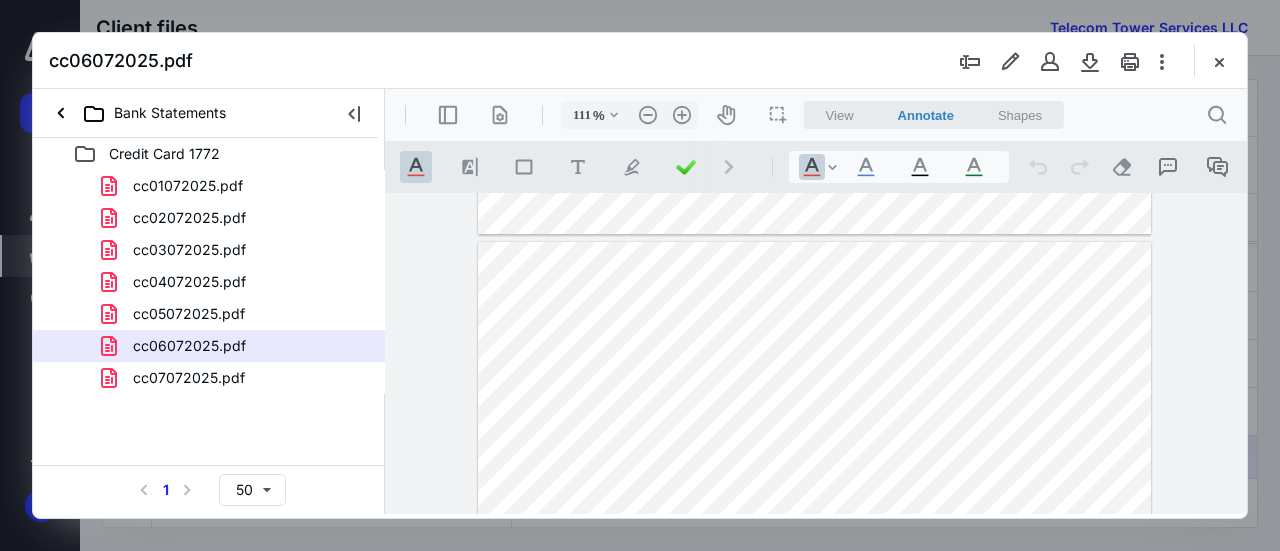 type on "*" 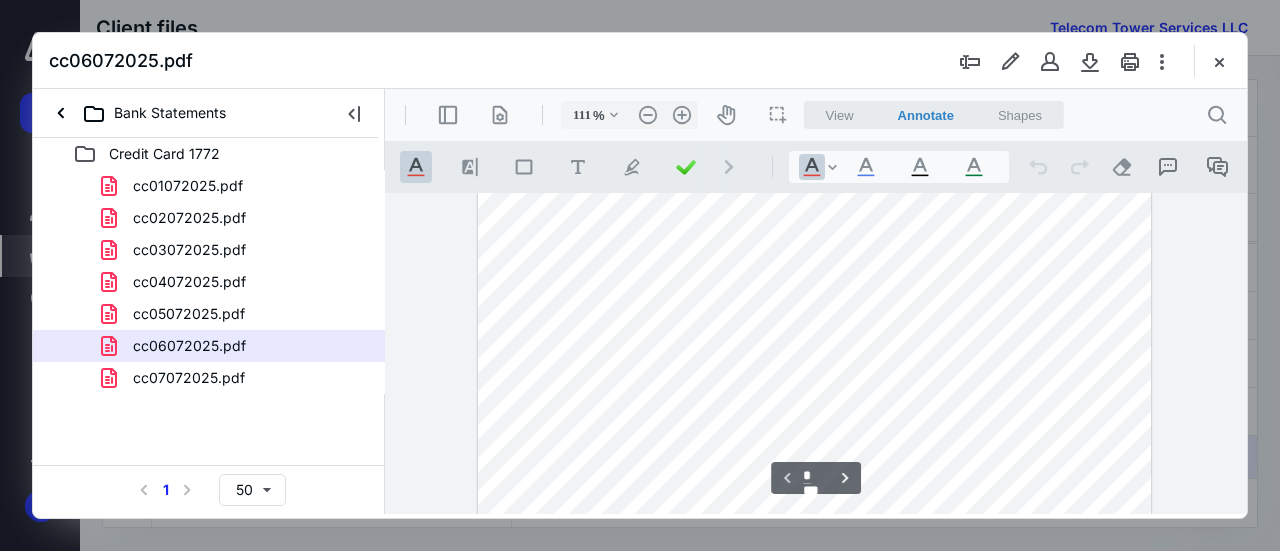 scroll, scrollTop: 384, scrollLeft: 0, axis: vertical 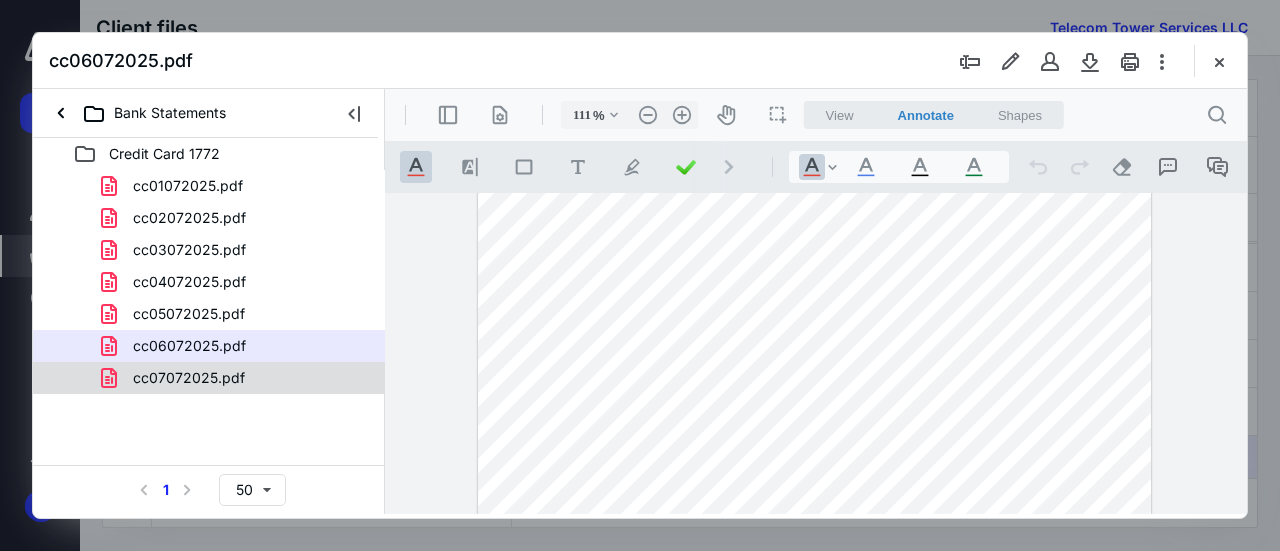 click on "cc07072025.pdf" at bounding box center [237, 378] 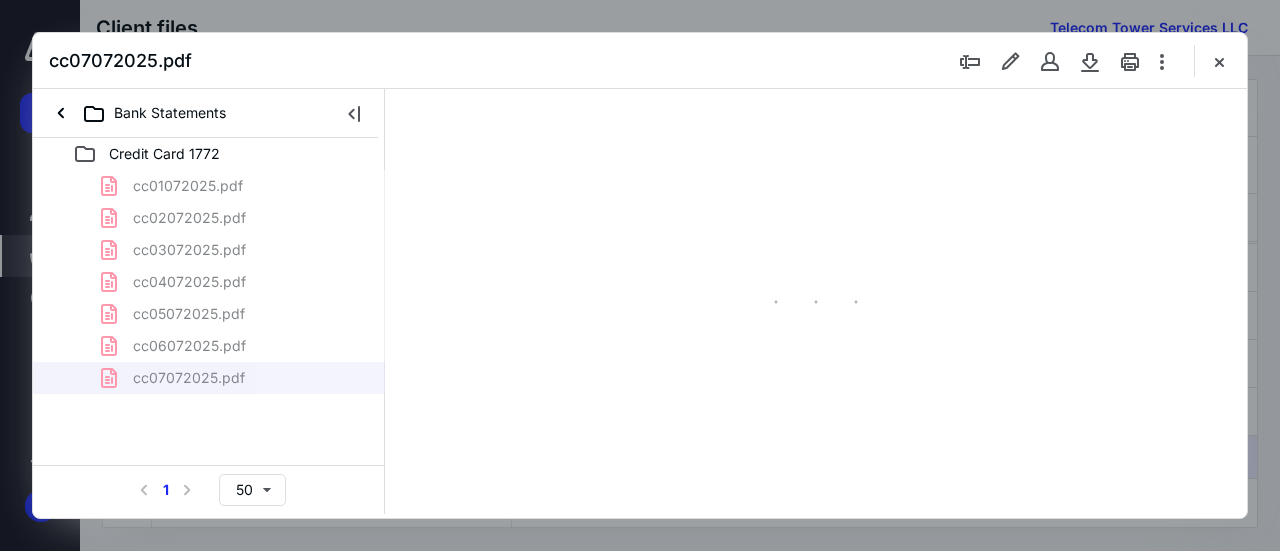scroll, scrollTop: 106, scrollLeft: 0, axis: vertical 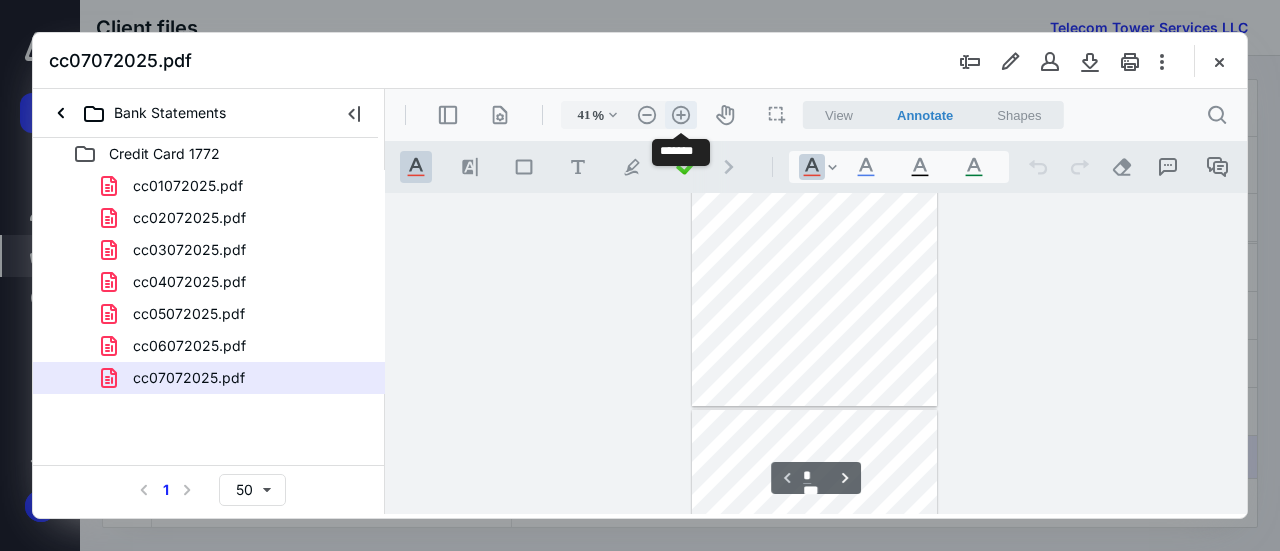click on ".cls-1{fill:#abb0c4;} icon - header - zoom - in - line" at bounding box center [681, 115] 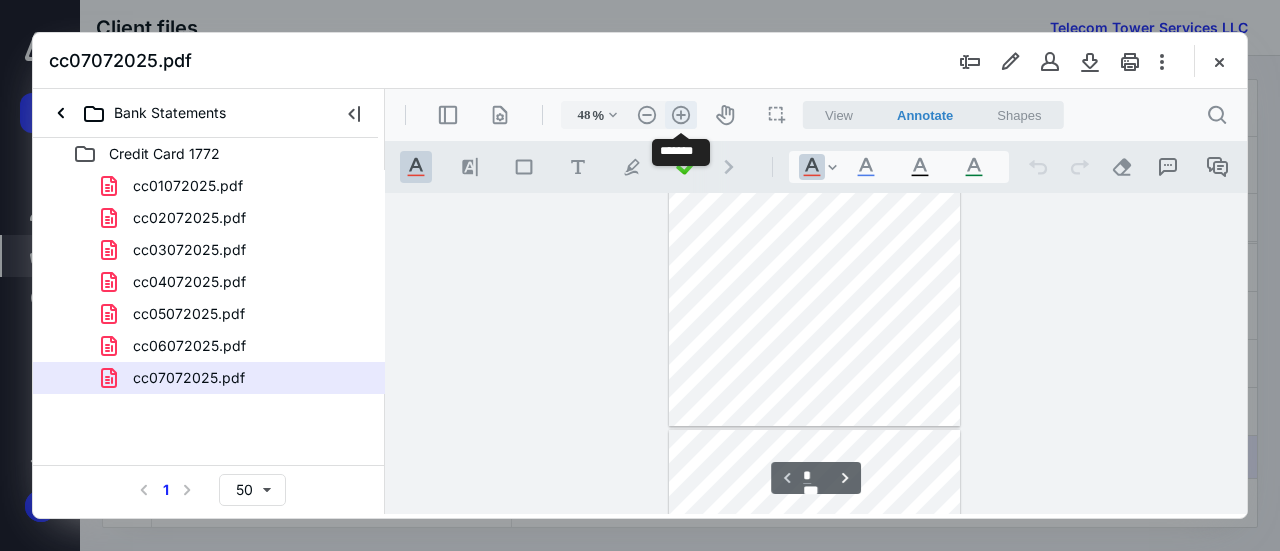 click on ".cls-1{fill:#abb0c4;} icon - header - zoom - in - line" at bounding box center [681, 115] 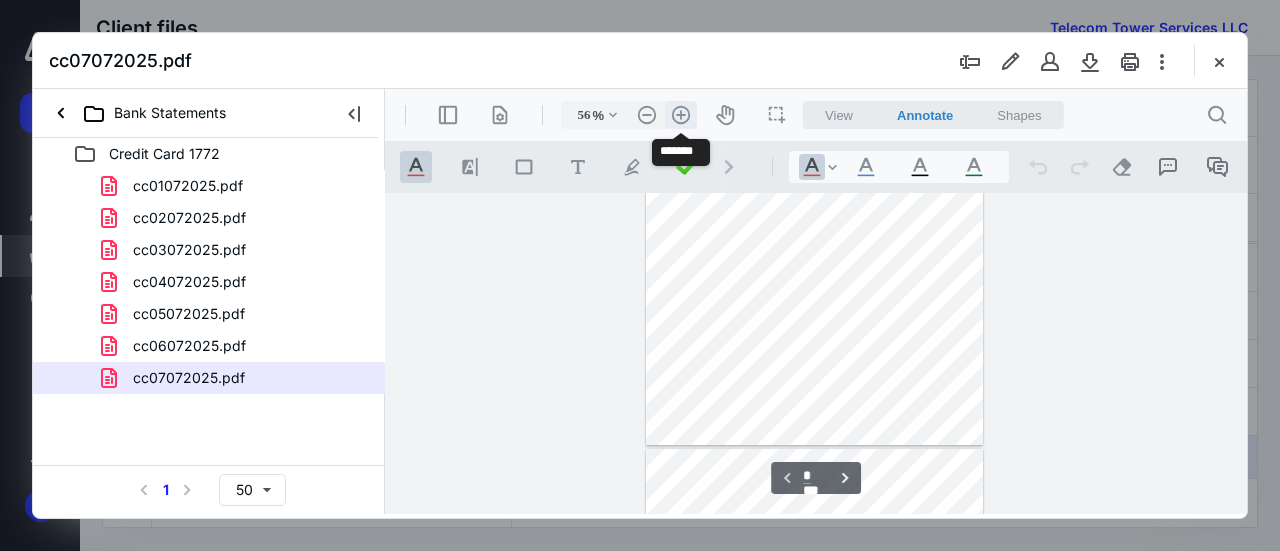 click on ".cls-1{fill:#abb0c4;} icon - header - zoom - in - line" at bounding box center [681, 115] 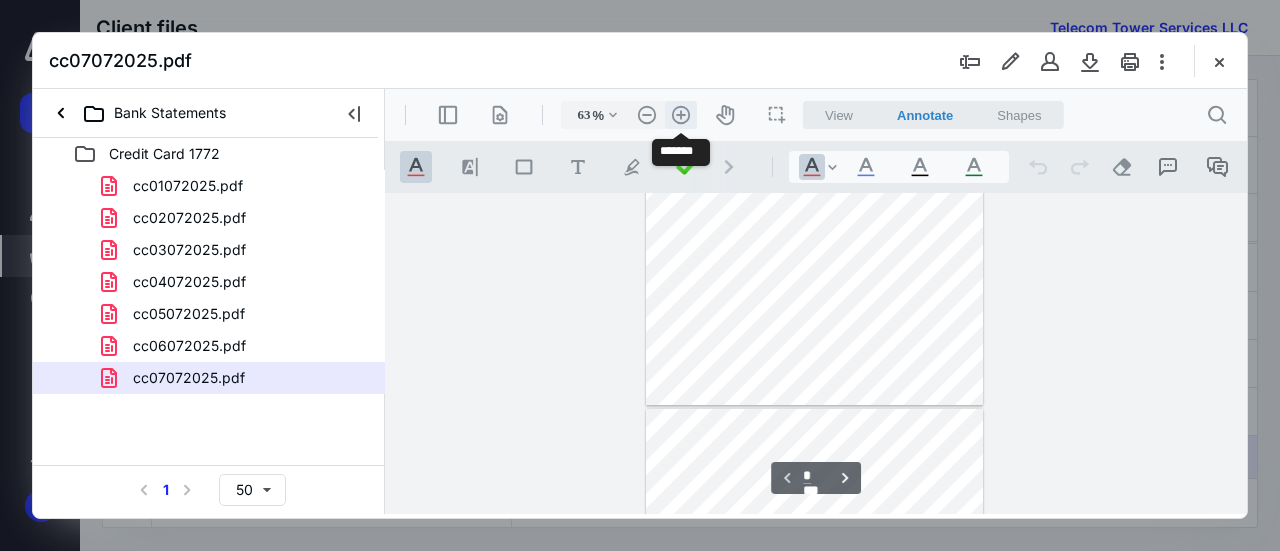 click on ".cls-1{fill:#abb0c4;} icon - header - zoom - in - line" at bounding box center (681, 115) 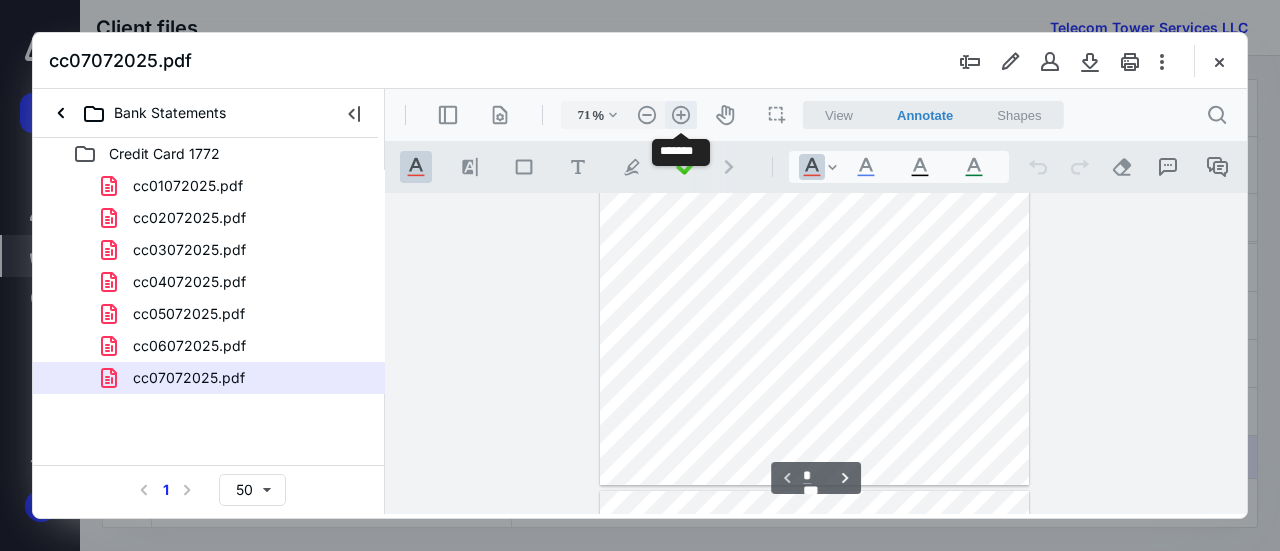 click on ".cls-1{fill:#abb0c4;} icon - header - zoom - in - line" at bounding box center (681, 115) 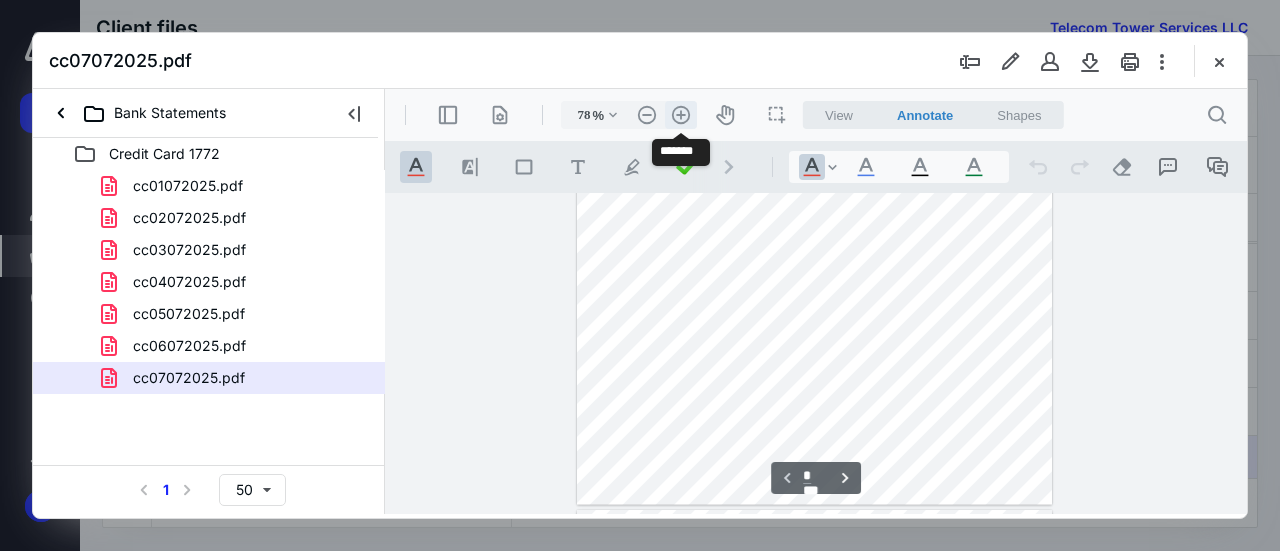click on ".cls-1{fill:#abb0c4;} icon - header - zoom - in - line" at bounding box center [681, 115] 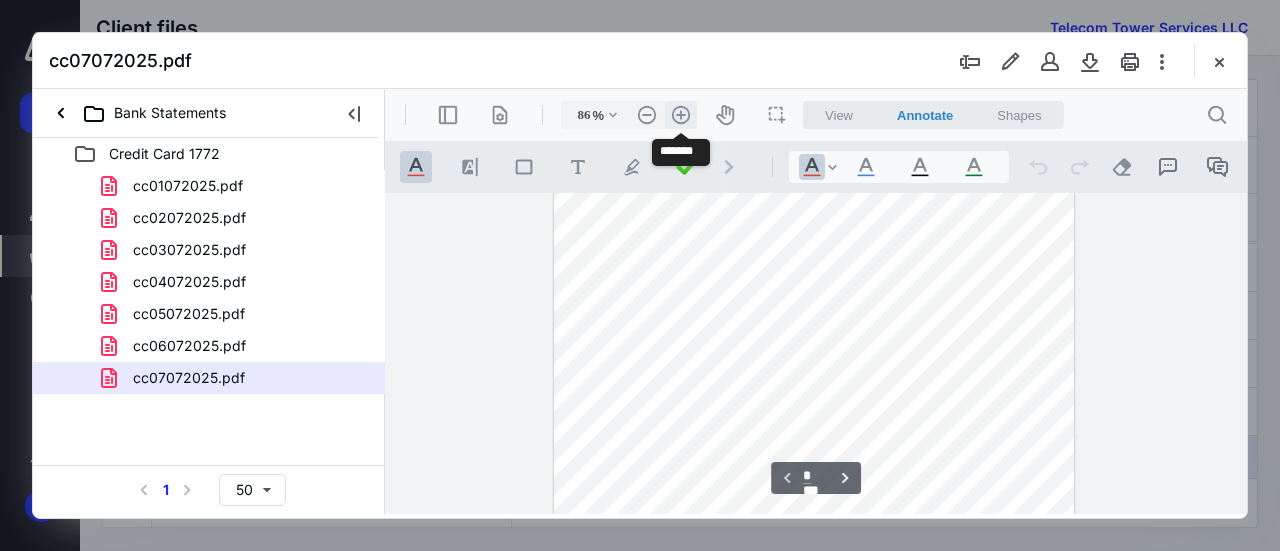 click on ".cls-1{fill:#abb0c4;} icon - header - zoom - in - line" at bounding box center (681, 115) 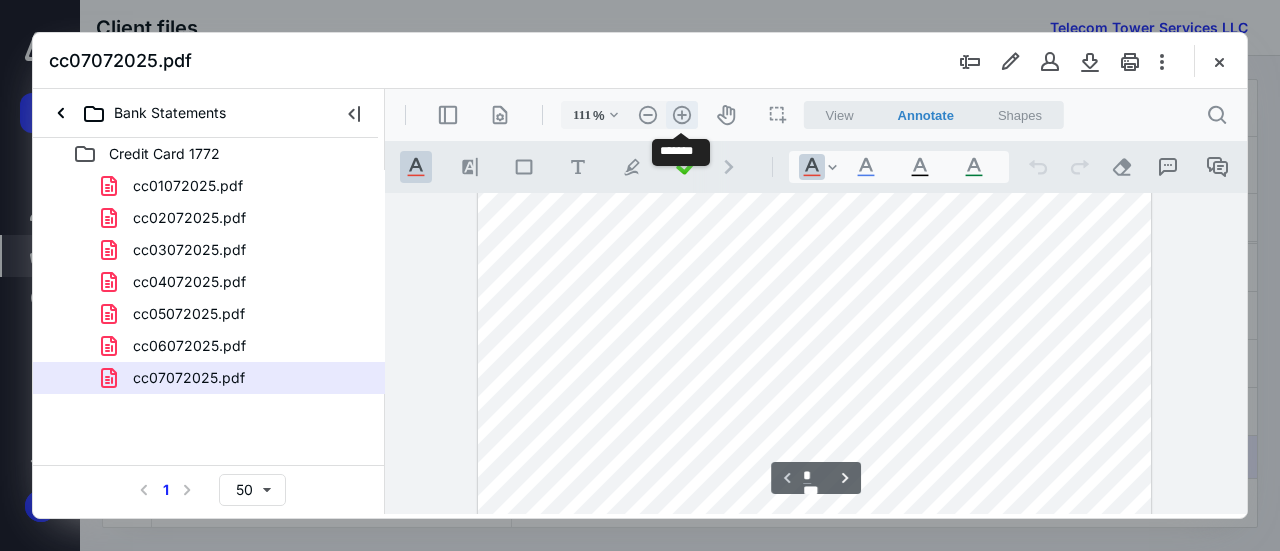 click on ".cls-1{fill:#abb0c4;} icon - header - zoom - in - line" at bounding box center [682, 115] 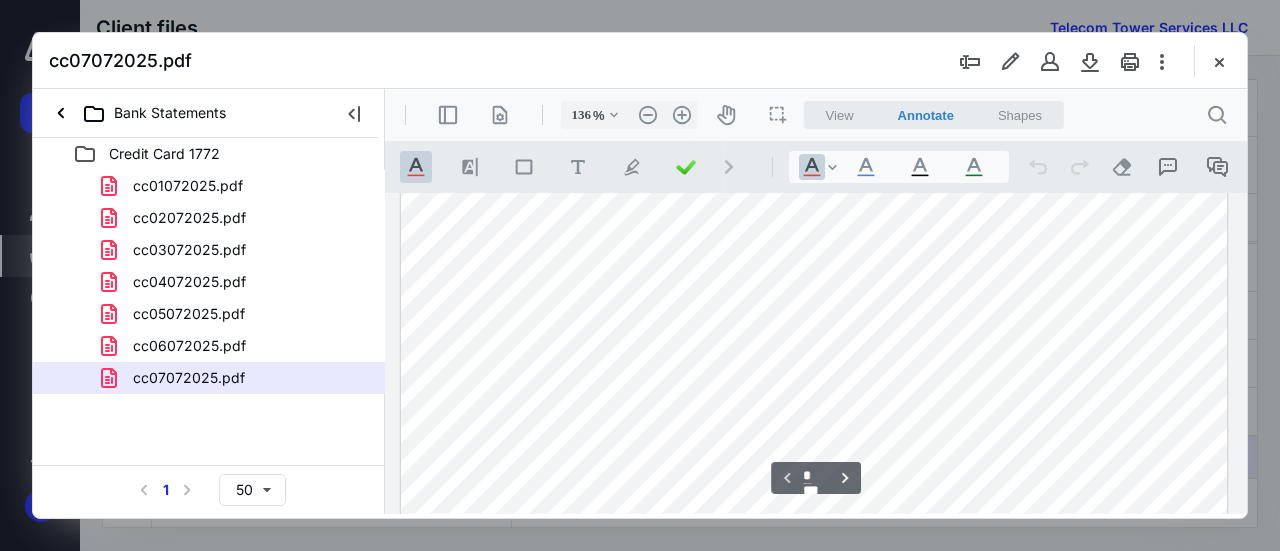 scroll, scrollTop: 383, scrollLeft: 0, axis: vertical 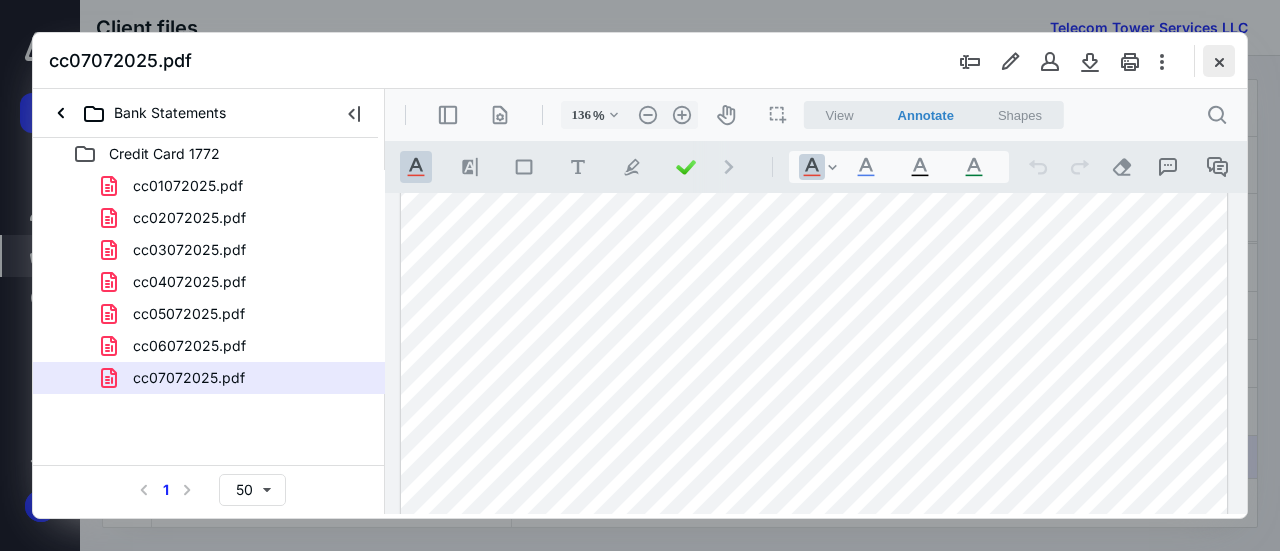 click at bounding box center (1219, 61) 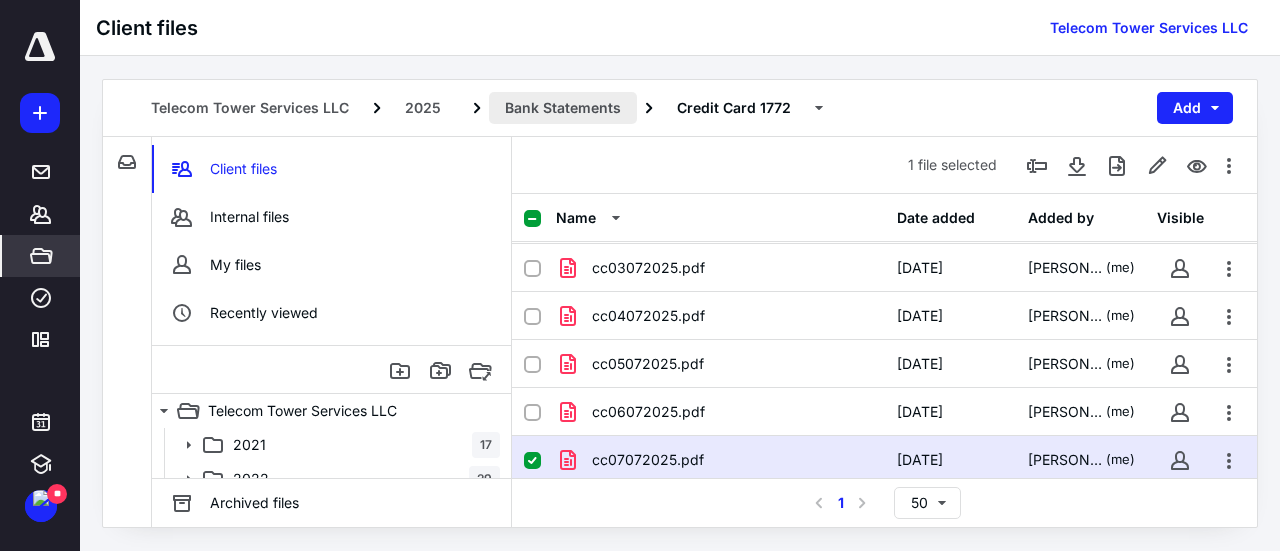 click on "Bank Statements" at bounding box center [563, 108] 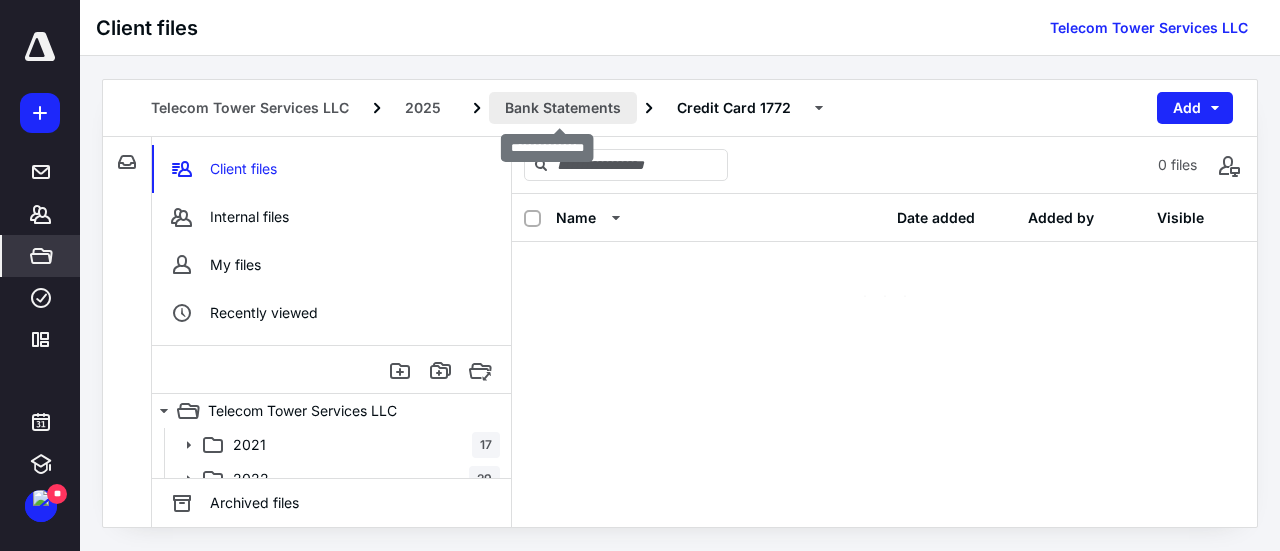 scroll, scrollTop: 0, scrollLeft: 0, axis: both 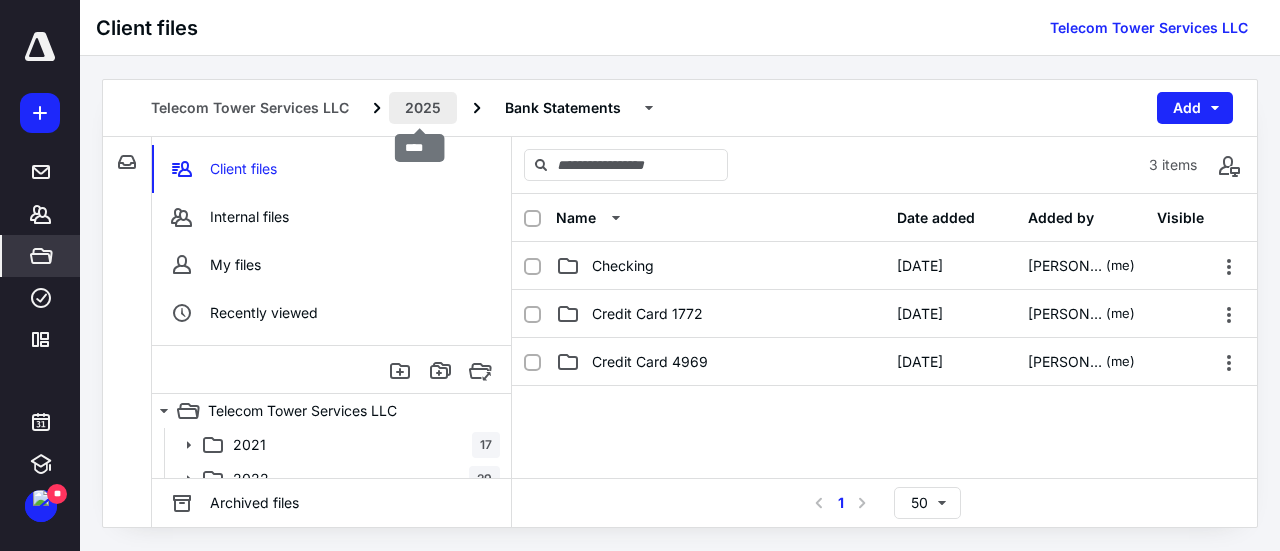 click on "2025" at bounding box center [423, 108] 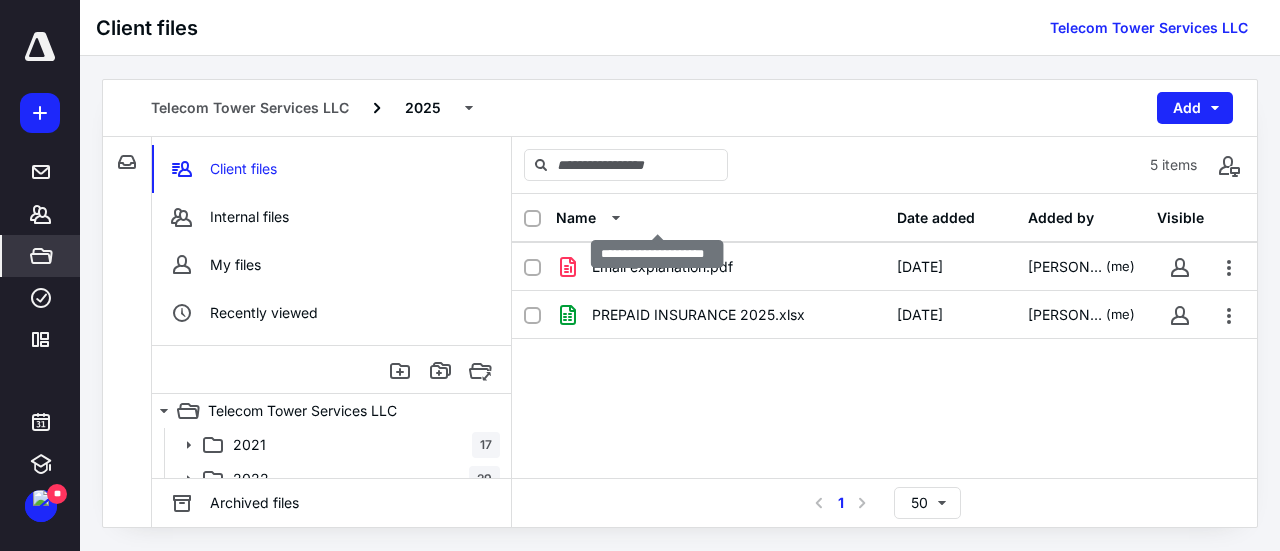 scroll, scrollTop: 141, scrollLeft: 0, axis: vertical 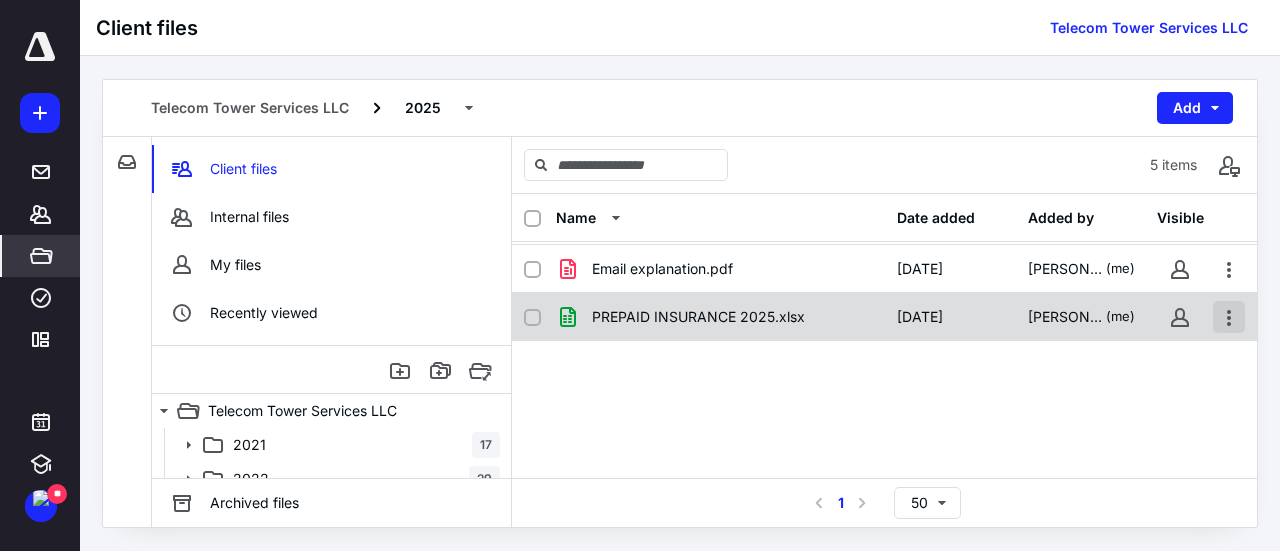 click at bounding box center [1229, 317] 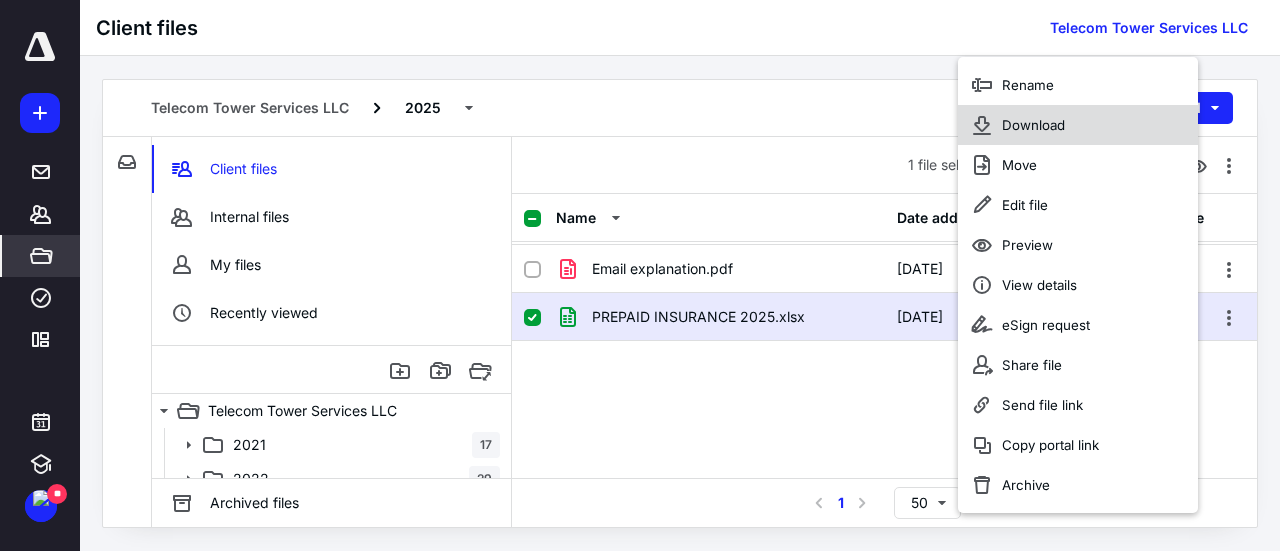 click on "Download" at bounding box center [1078, 125] 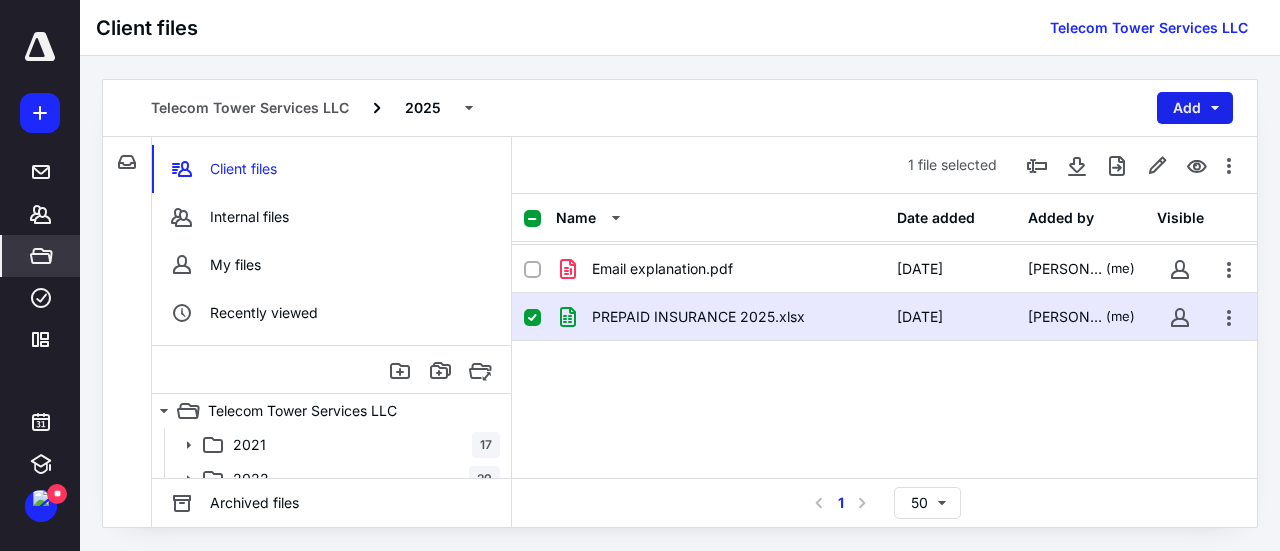 click on "Add" at bounding box center (1195, 108) 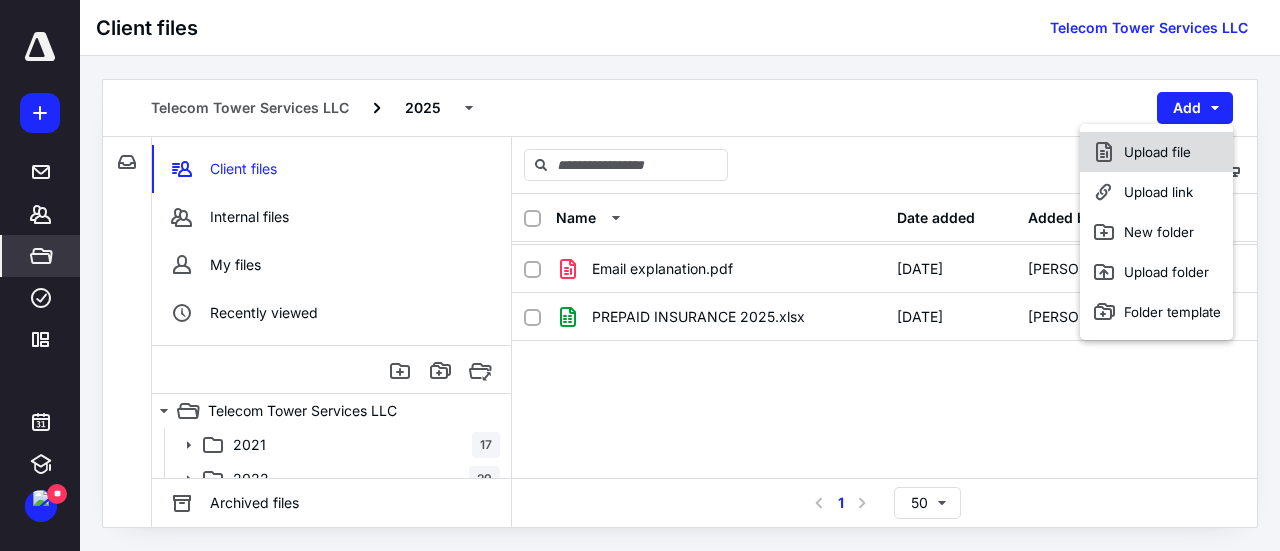 click on "Upload file" at bounding box center [1156, 152] 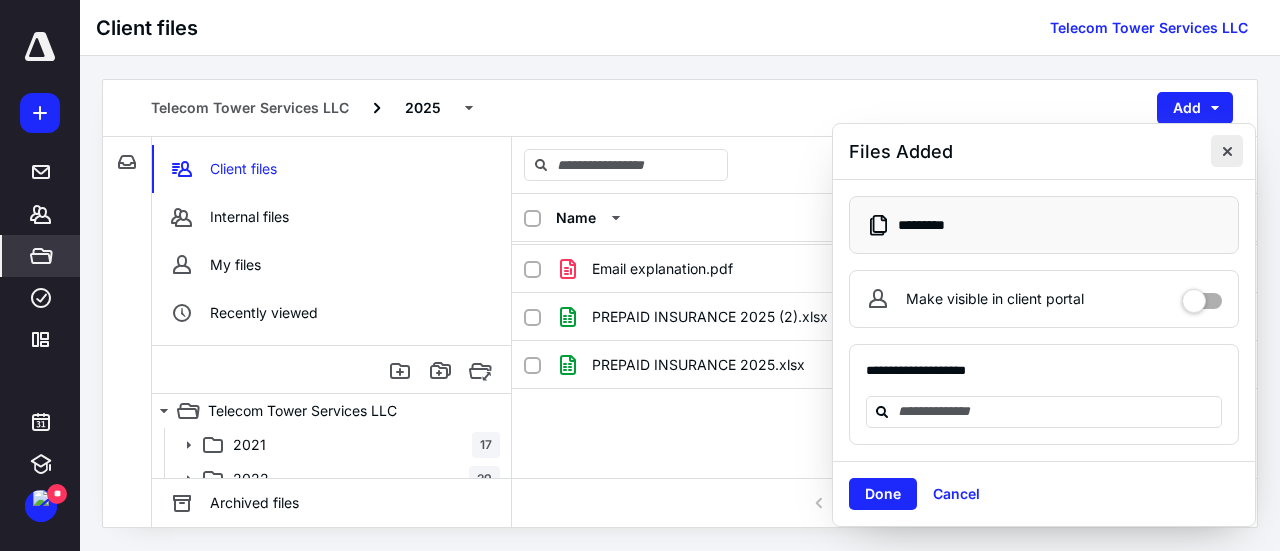 click at bounding box center (1227, 151) 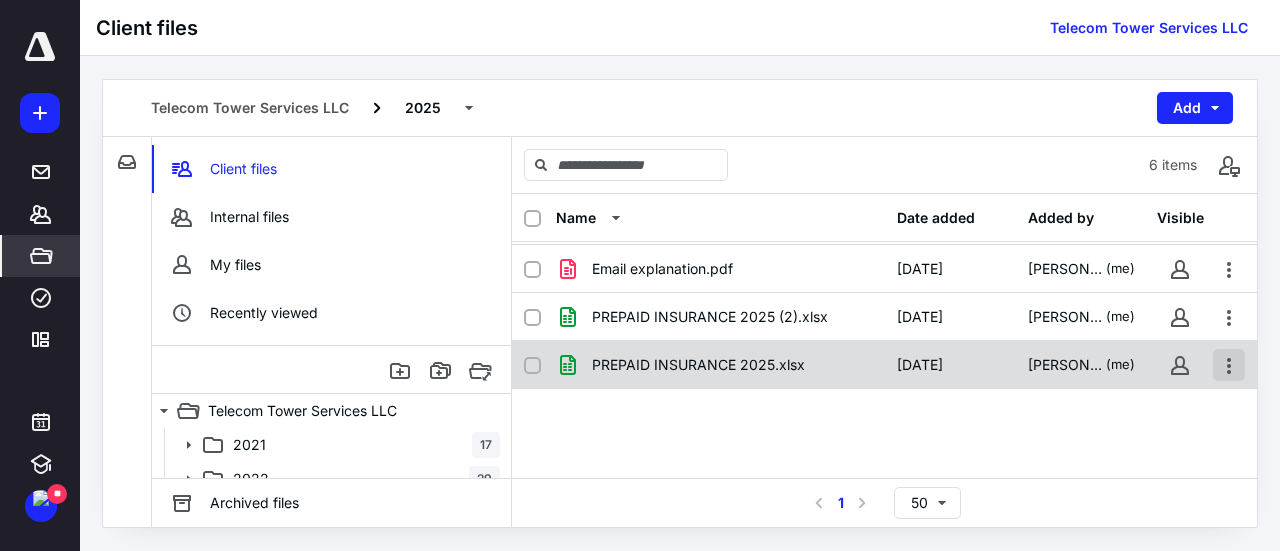 click at bounding box center (1229, 365) 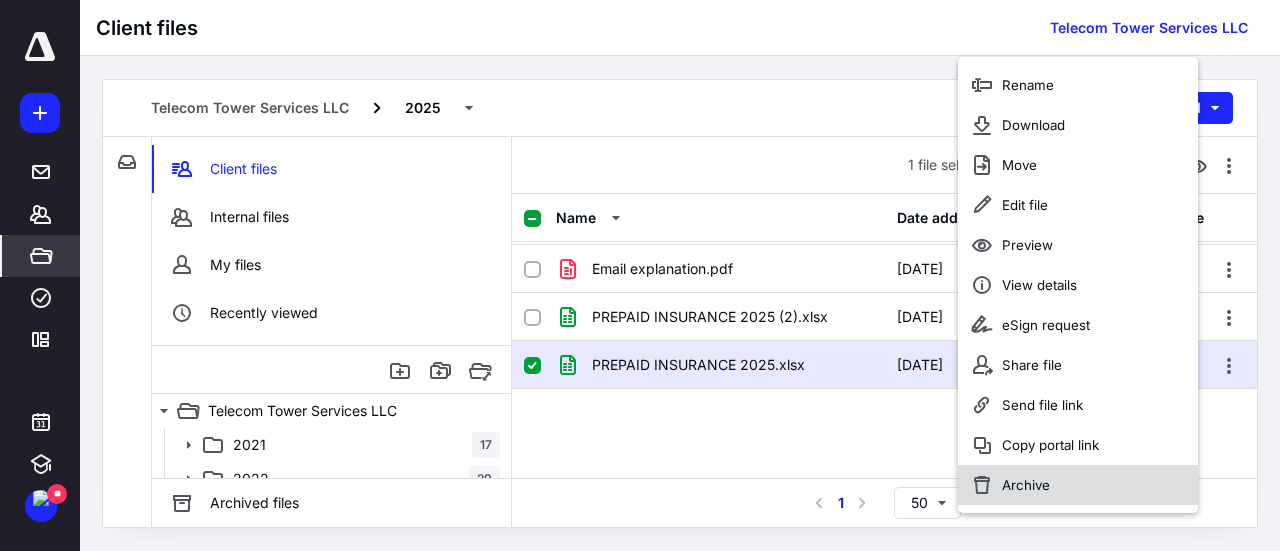 click on "Archive" at bounding box center [1026, 485] 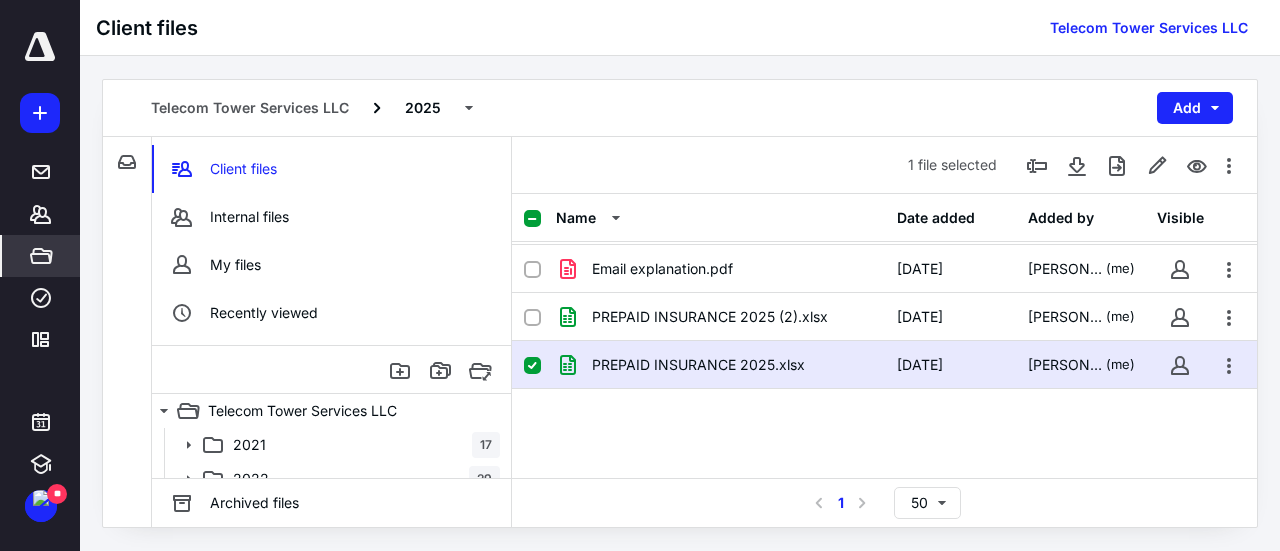 checkbox on "false" 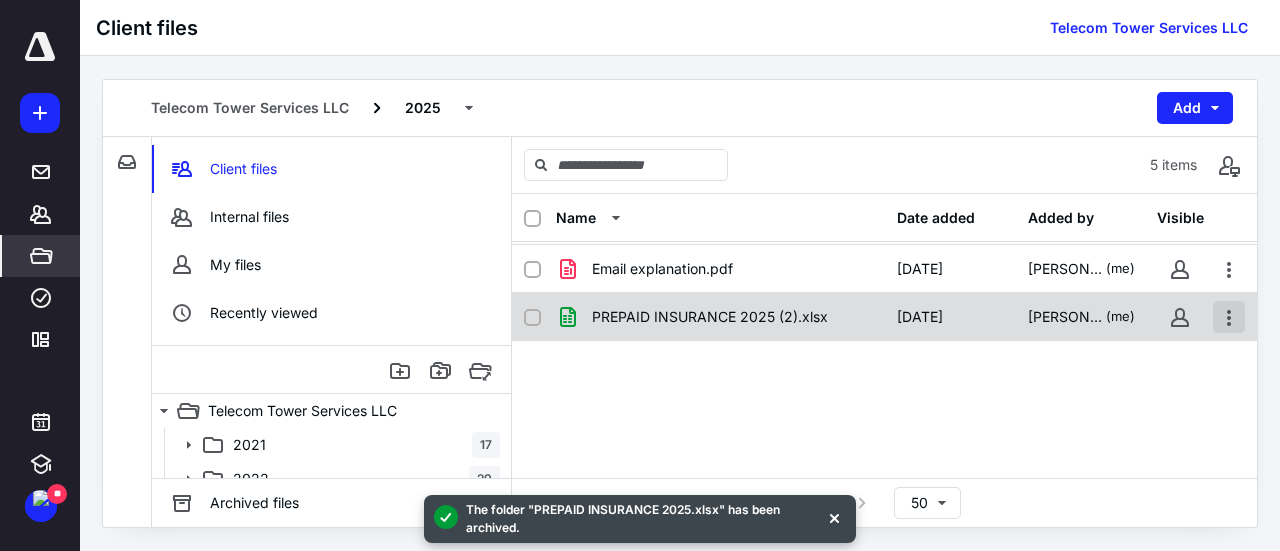 click at bounding box center (1229, 317) 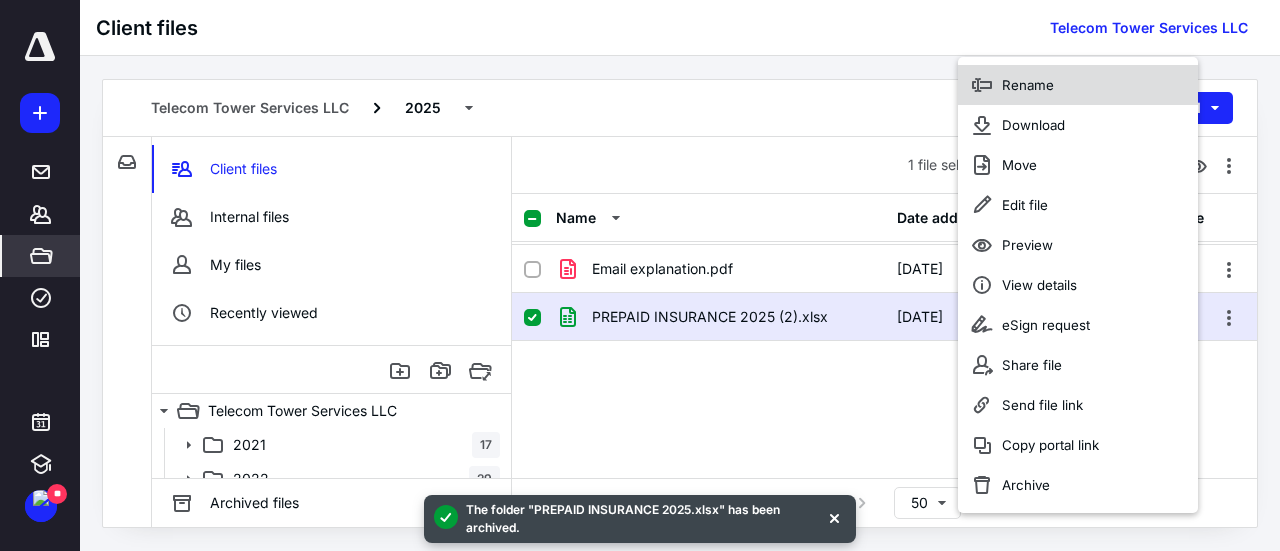 click on "Rename" at bounding box center [1078, 85] 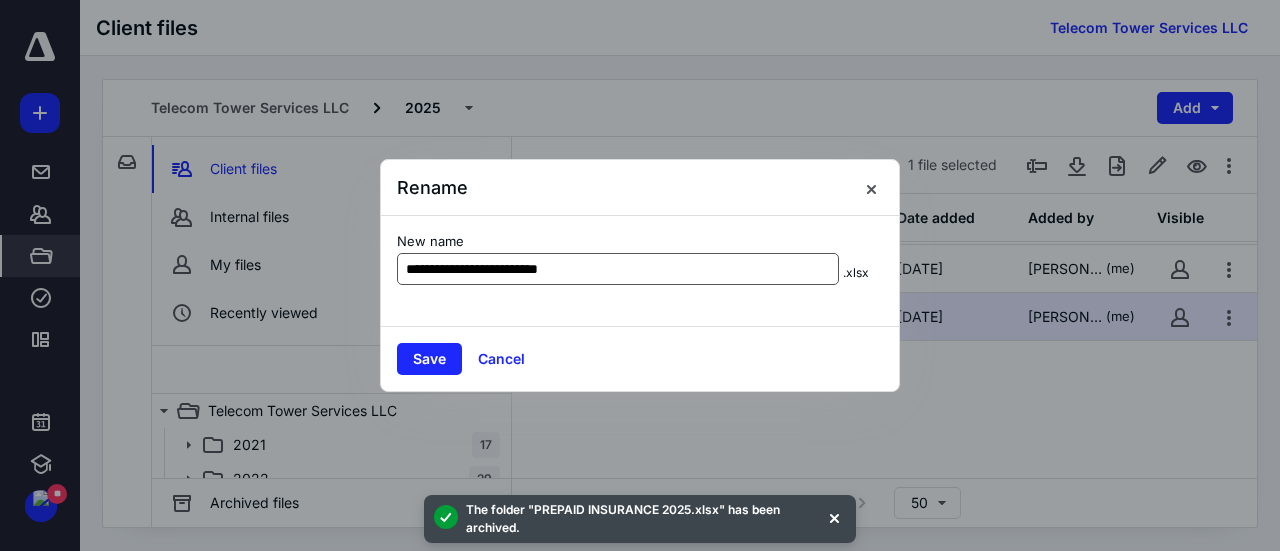 click on "**********" at bounding box center (618, 269) 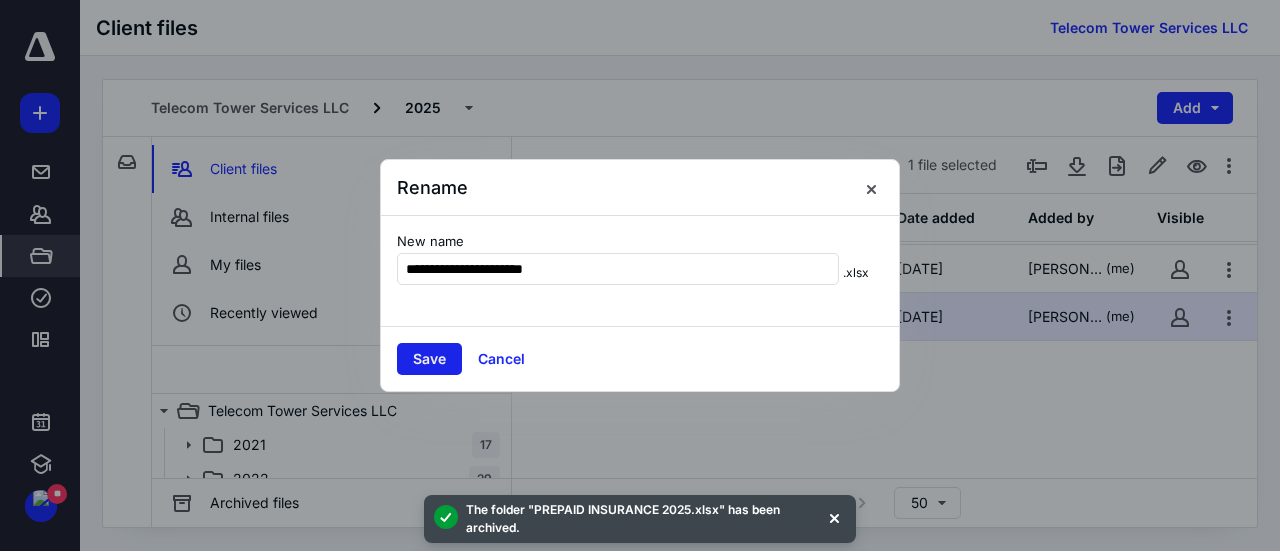 type on "**********" 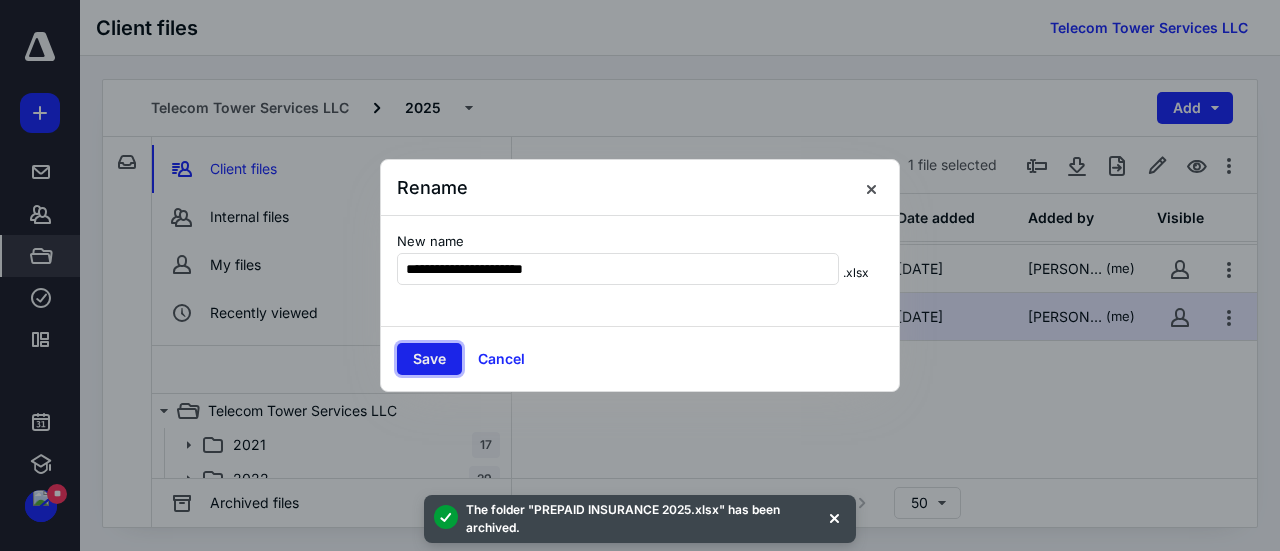 click on "Save" at bounding box center (429, 359) 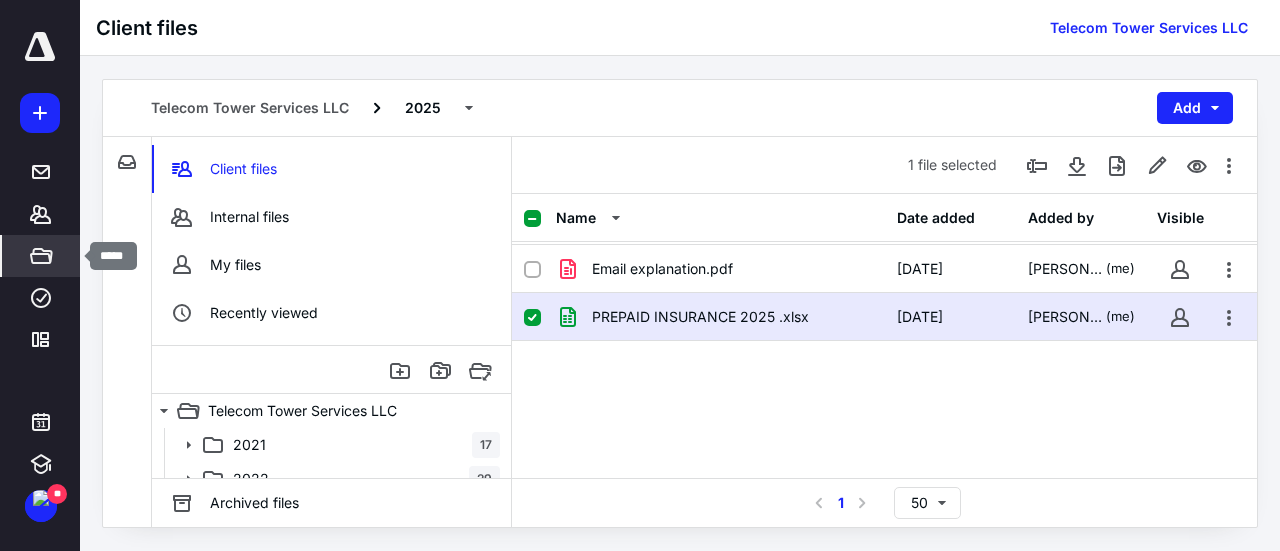 click 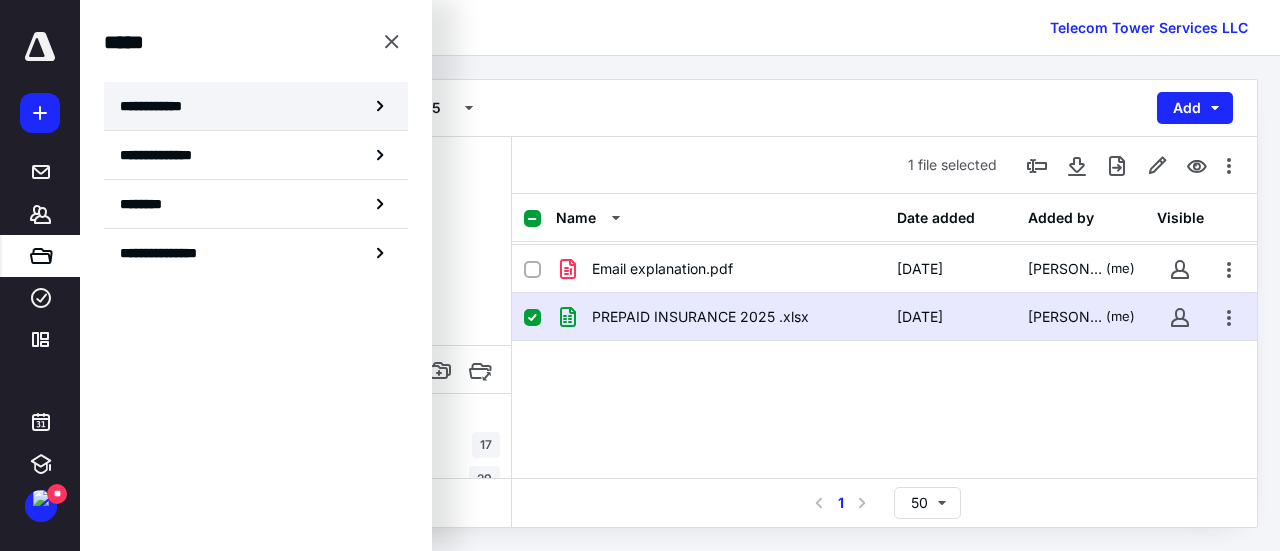 click on "**********" at bounding box center [256, 106] 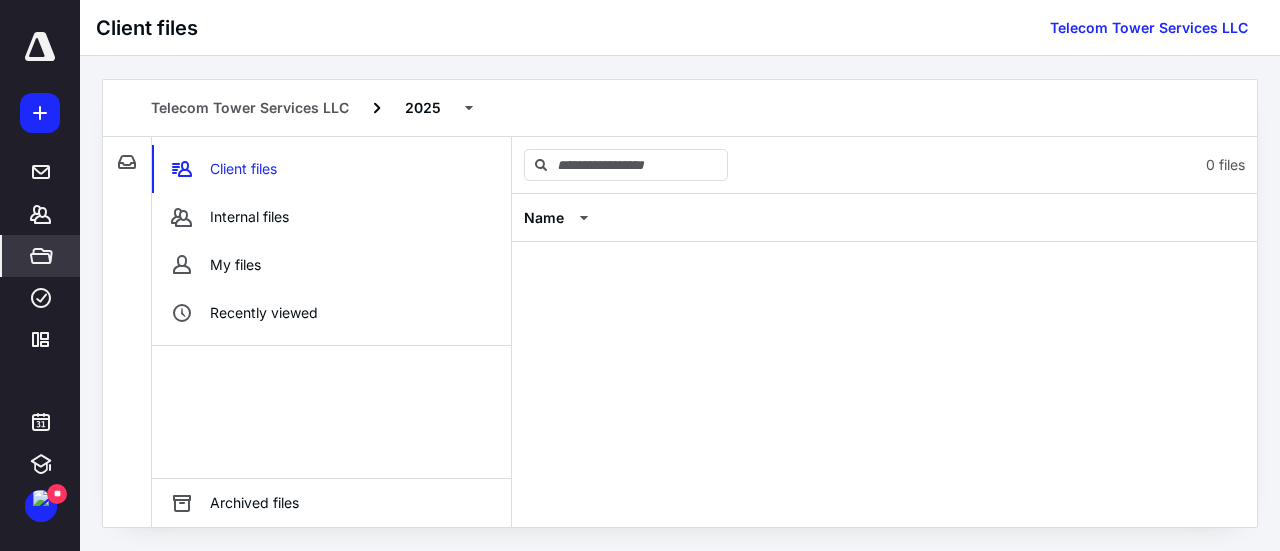scroll, scrollTop: 0, scrollLeft: 0, axis: both 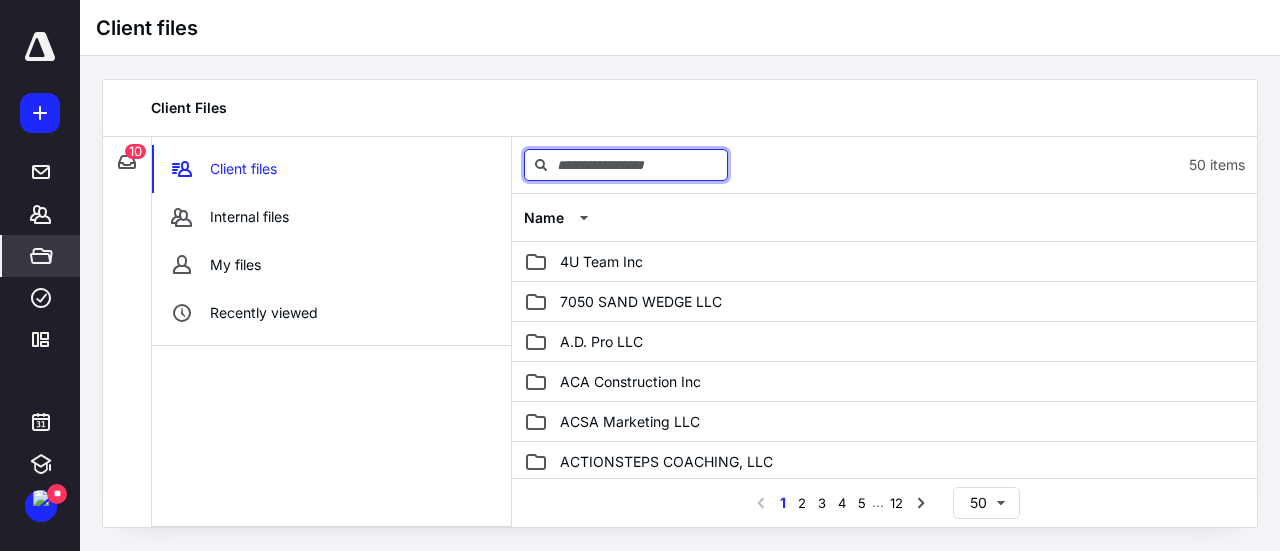 click at bounding box center (626, 165) 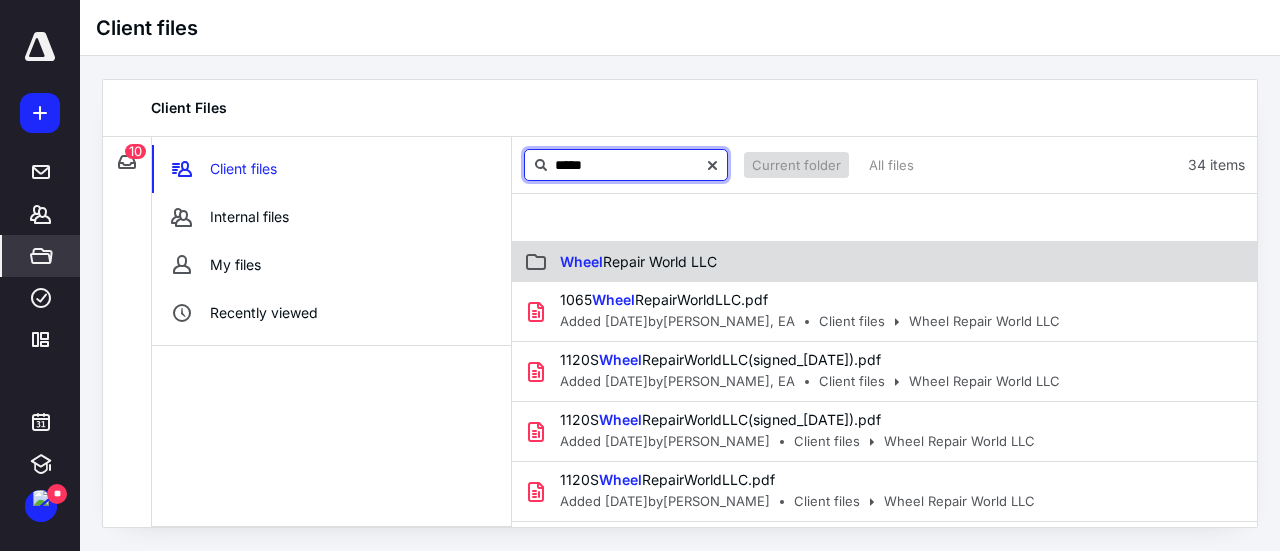 type on "*****" 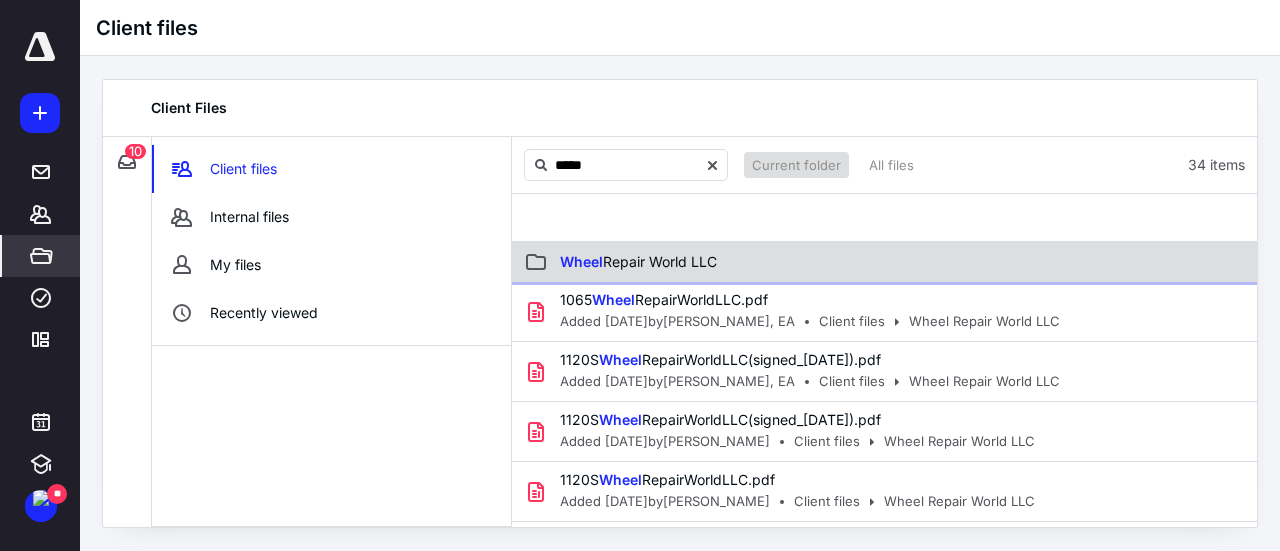 click on "Wheel  Repair World LLC" at bounding box center (781, 262) 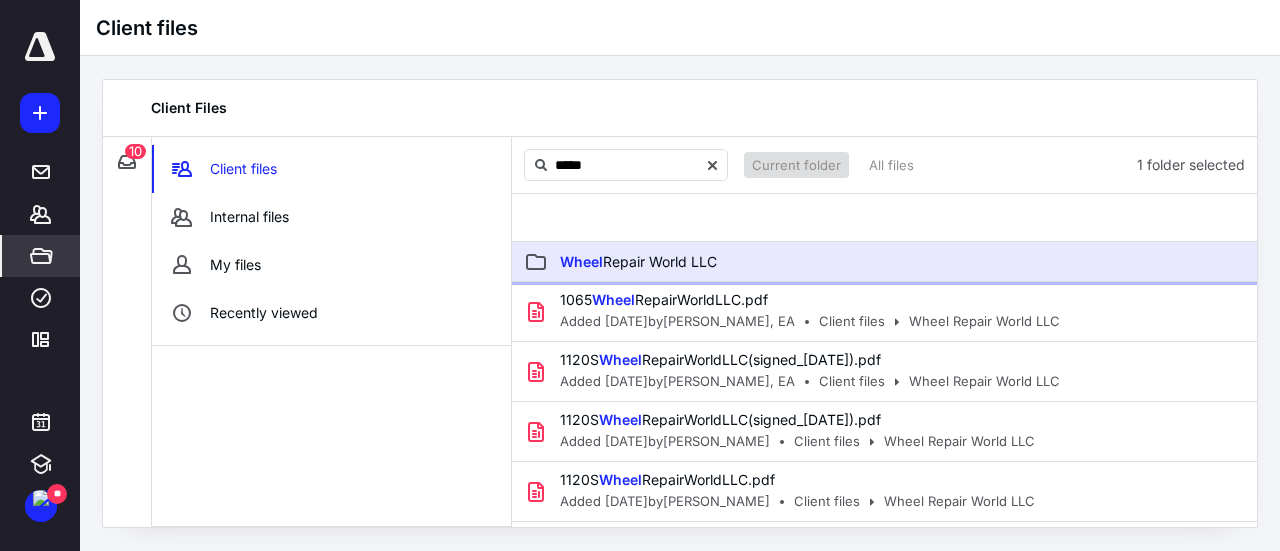 click on "Wheel  Repair World LLC" at bounding box center (781, 262) 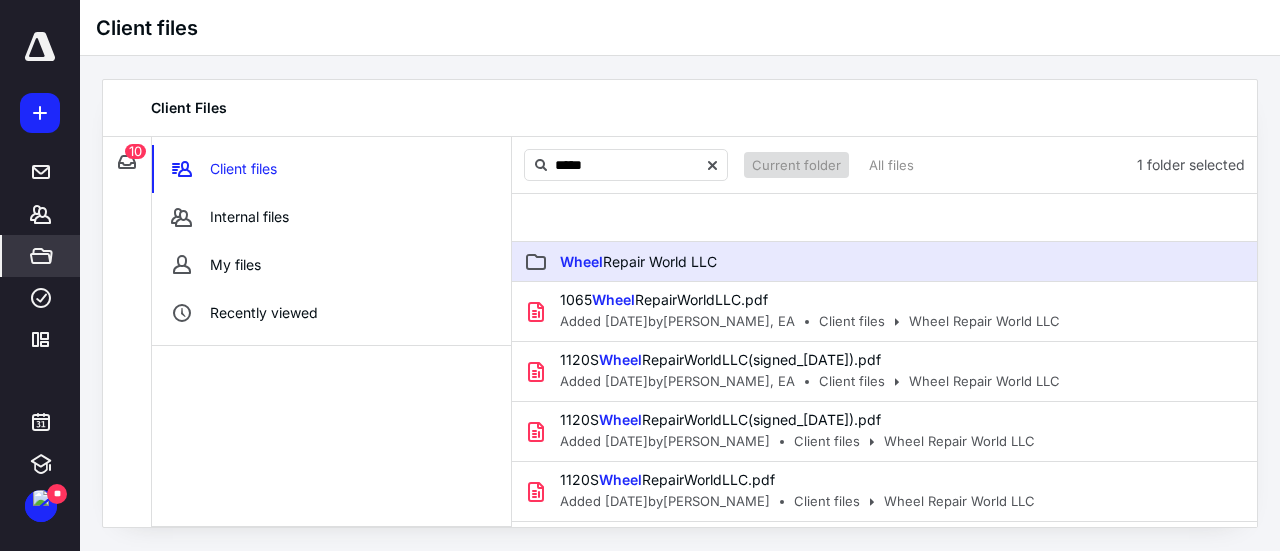 type 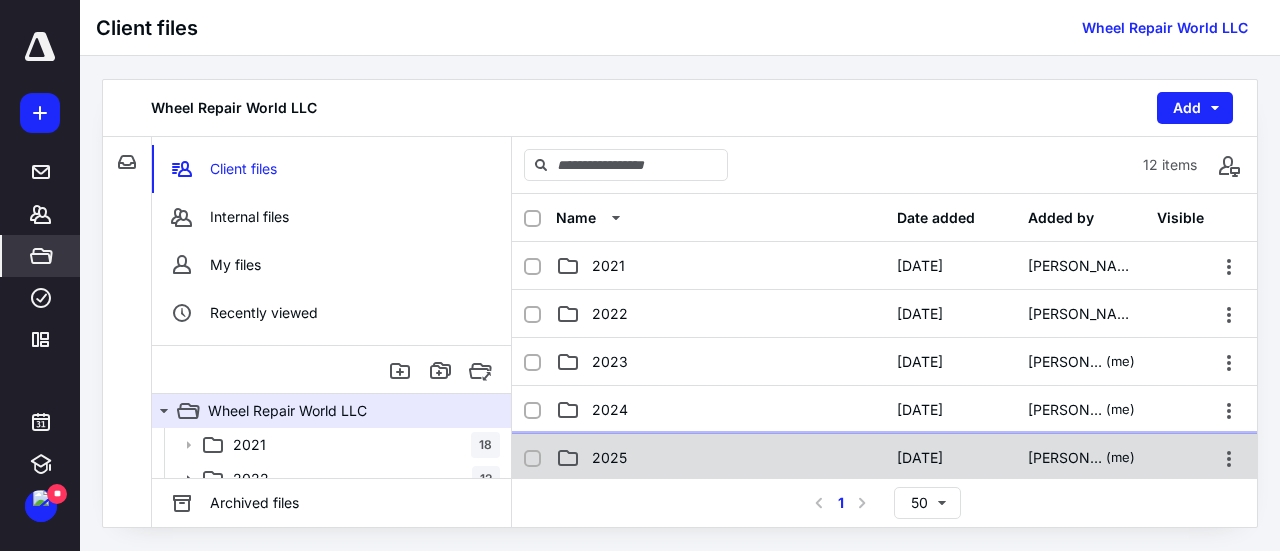 click on "2025 [DATE] [PERSON_NAME]  (me)" at bounding box center (884, 458) 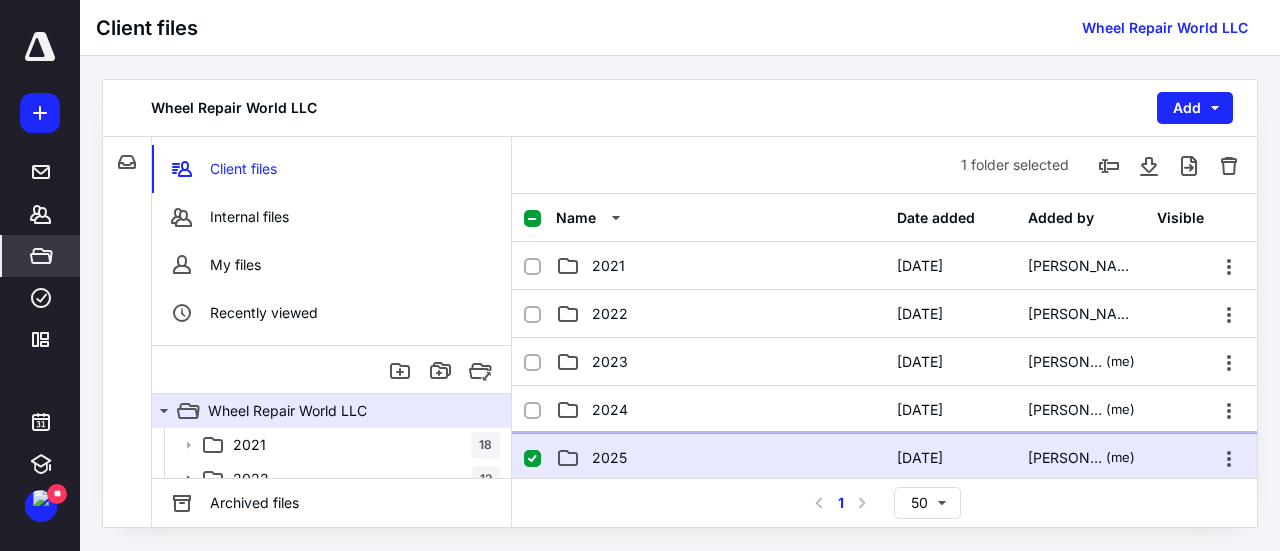 click on "2025 [DATE] [PERSON_NAME]  (me)" at bounding box center (884, 458) 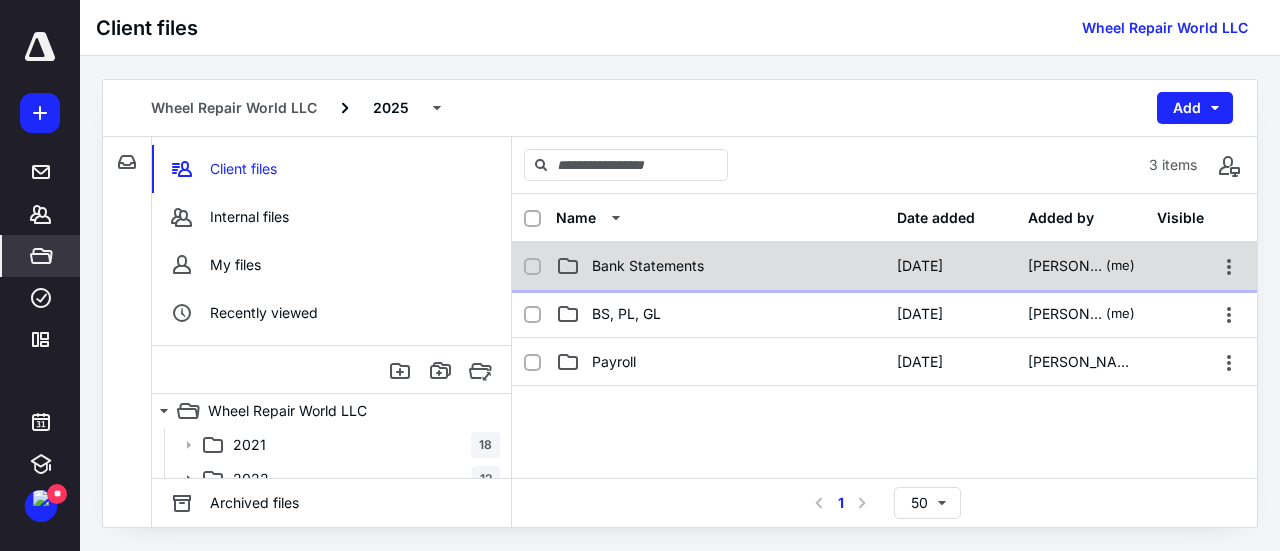 click on "Bank Statements" at bounding box center [720, 266] 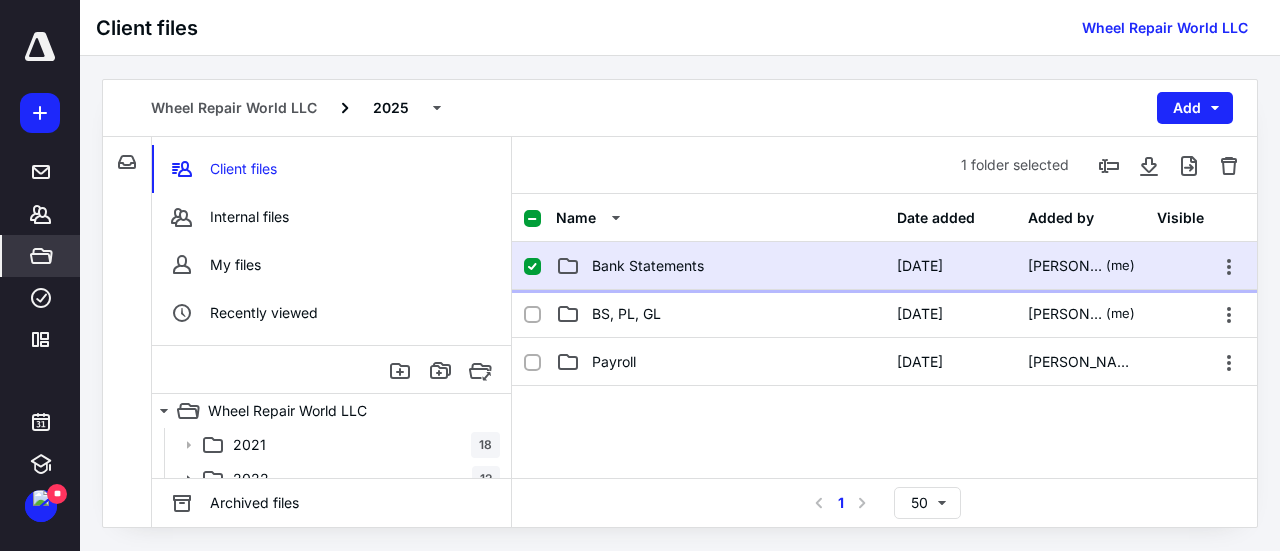 click on "Bank Statements" at bounding box center (720, 266) 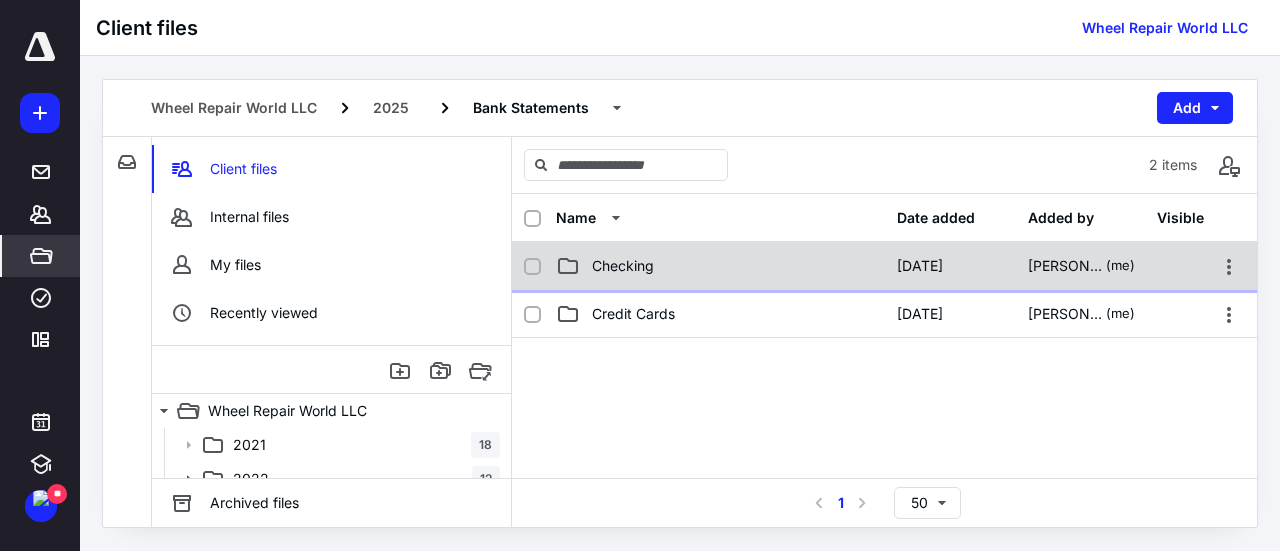 click on "Checking" at bounding box center [720, 266] 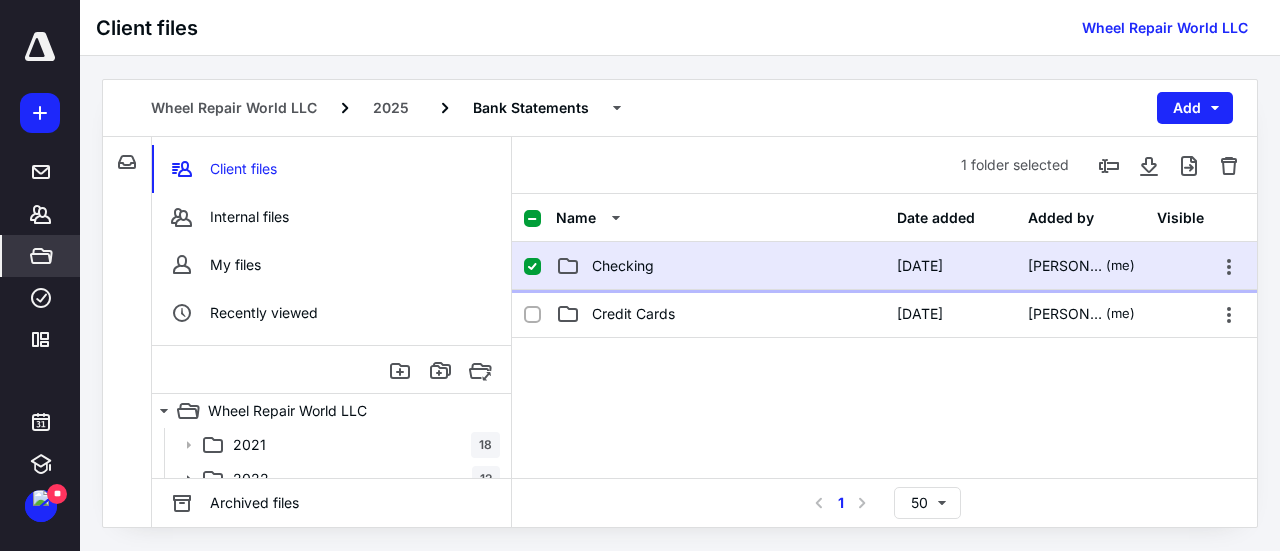 click on "Checking" at bounding box center (720, 266) 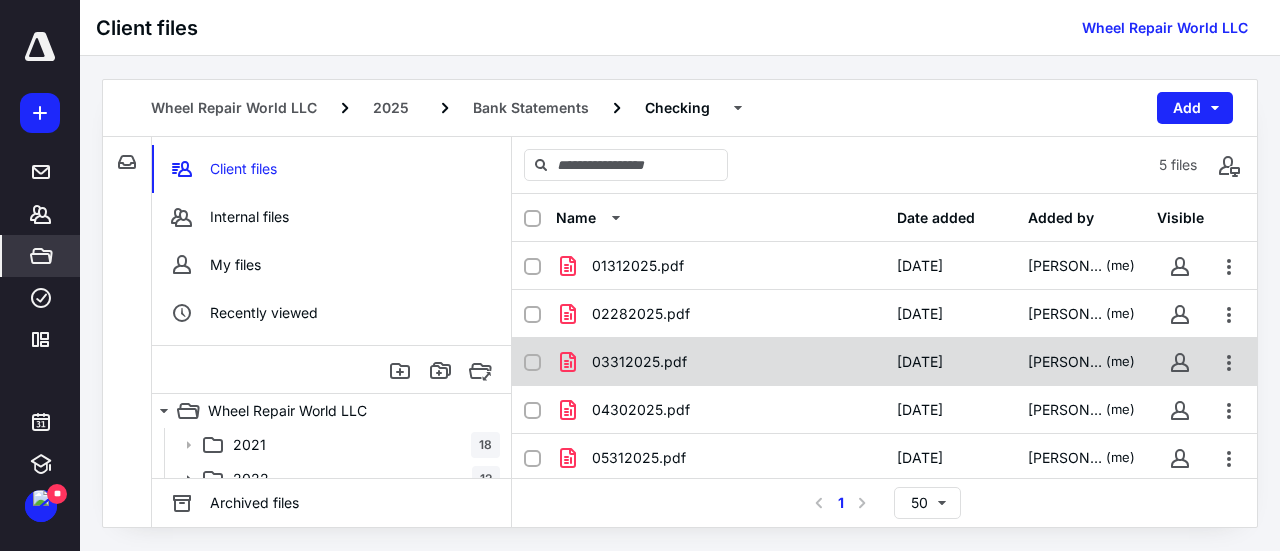 scroll, scrollTop: 64, scrollLeft: 0, axis: vertical 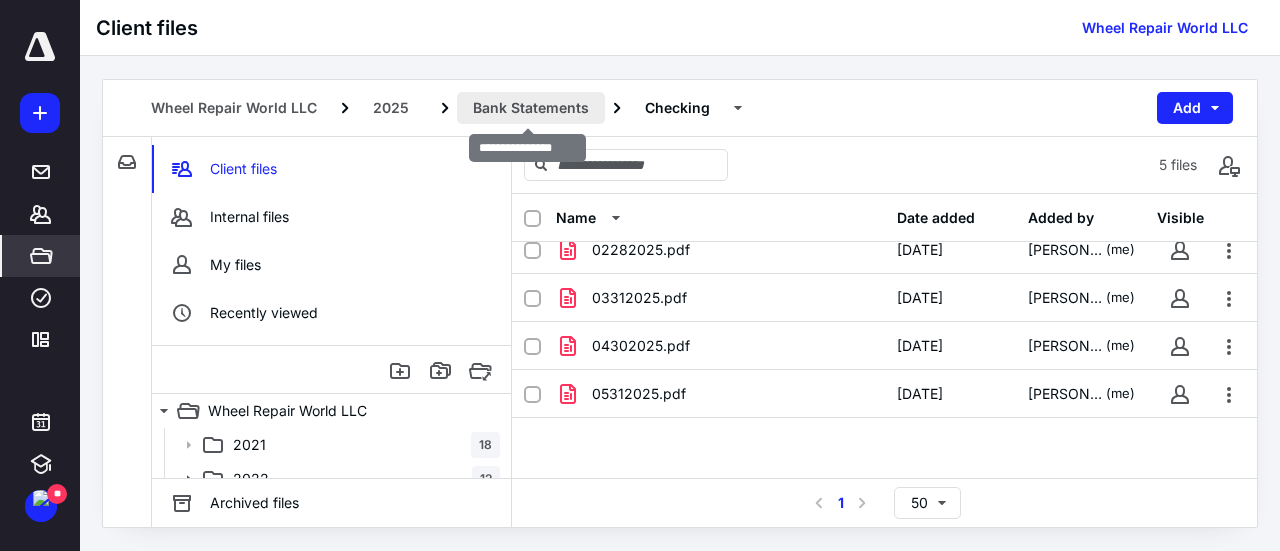 click on "Bank Statements" at bounding box center [531, 108] 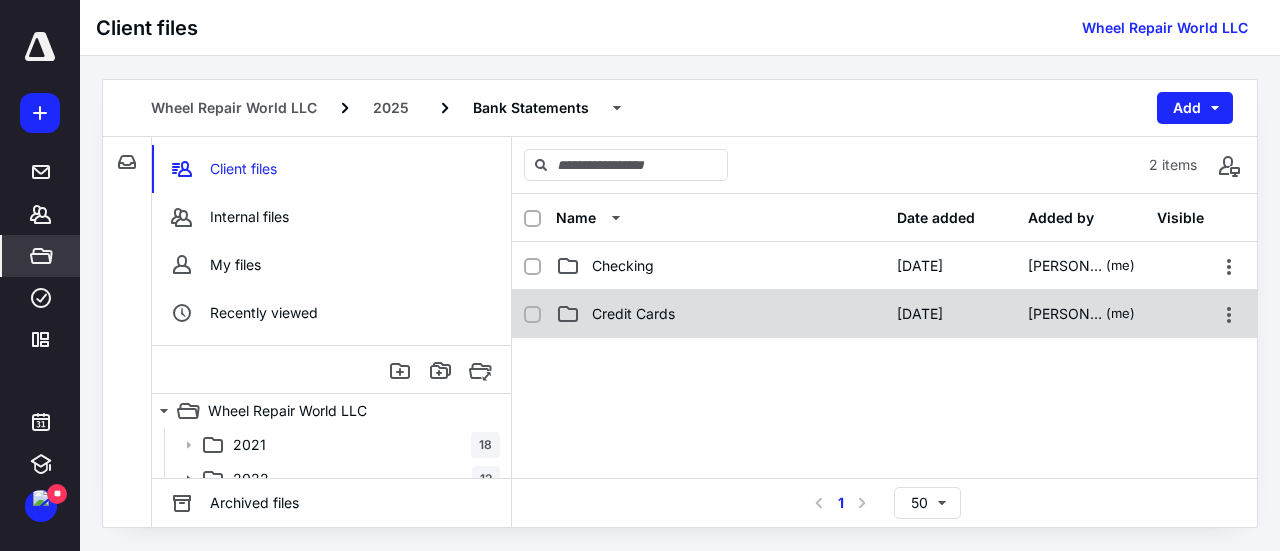 click on "Credit Cards [DATE] [PERSON_NAME] TUDUC  (me)" at bounding box center [884, 314] 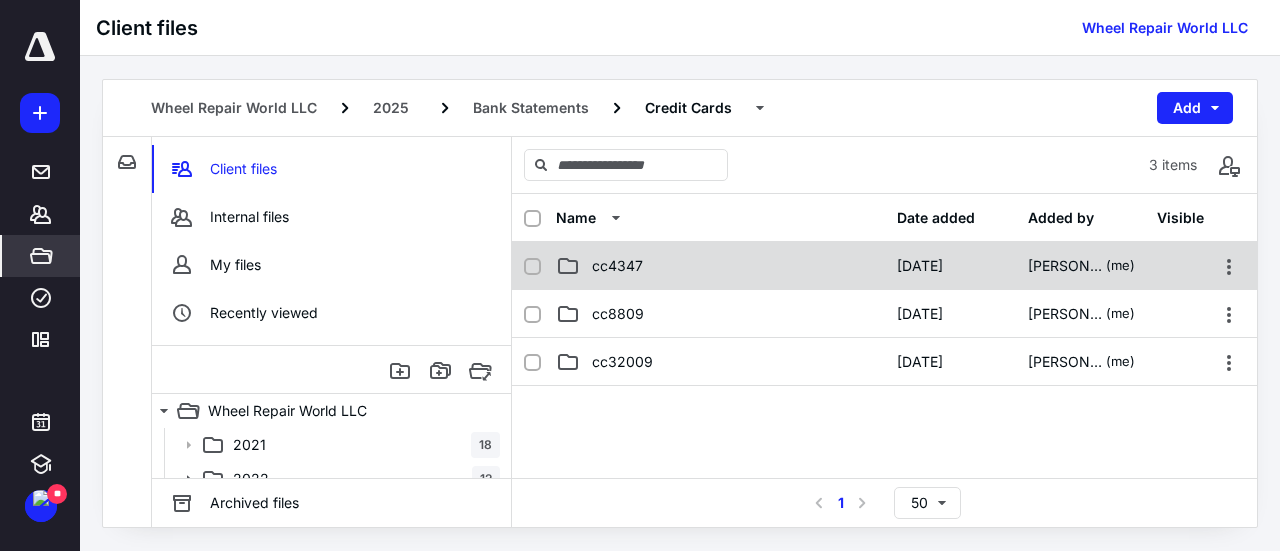 click on "cc4347" at bounding box center [720, 266] 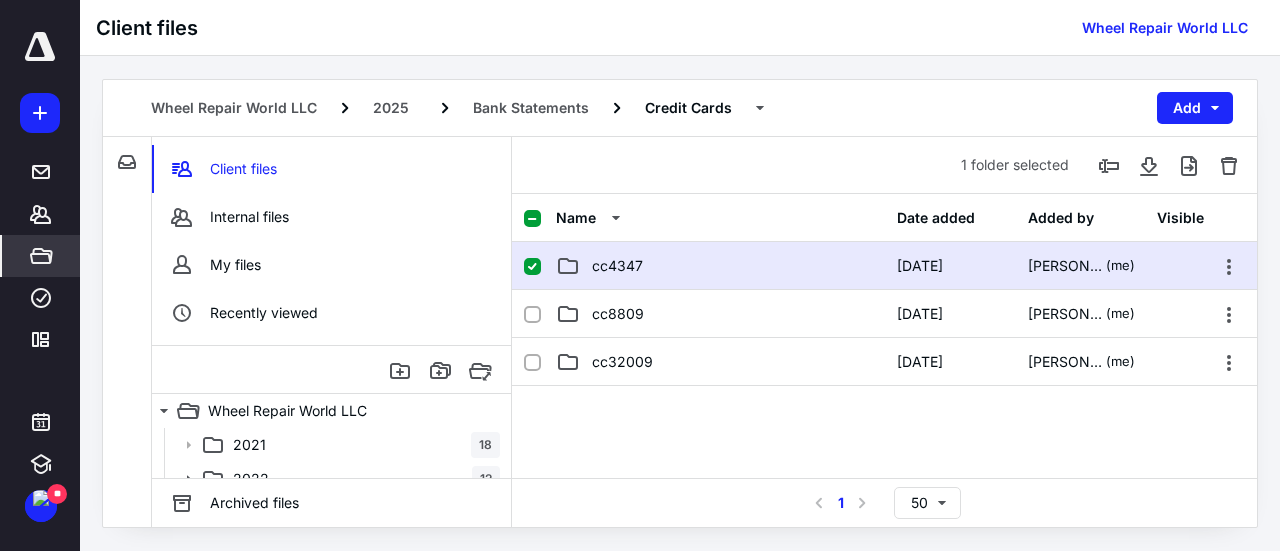 click on "cc4347" at bounding box center [720, 266] 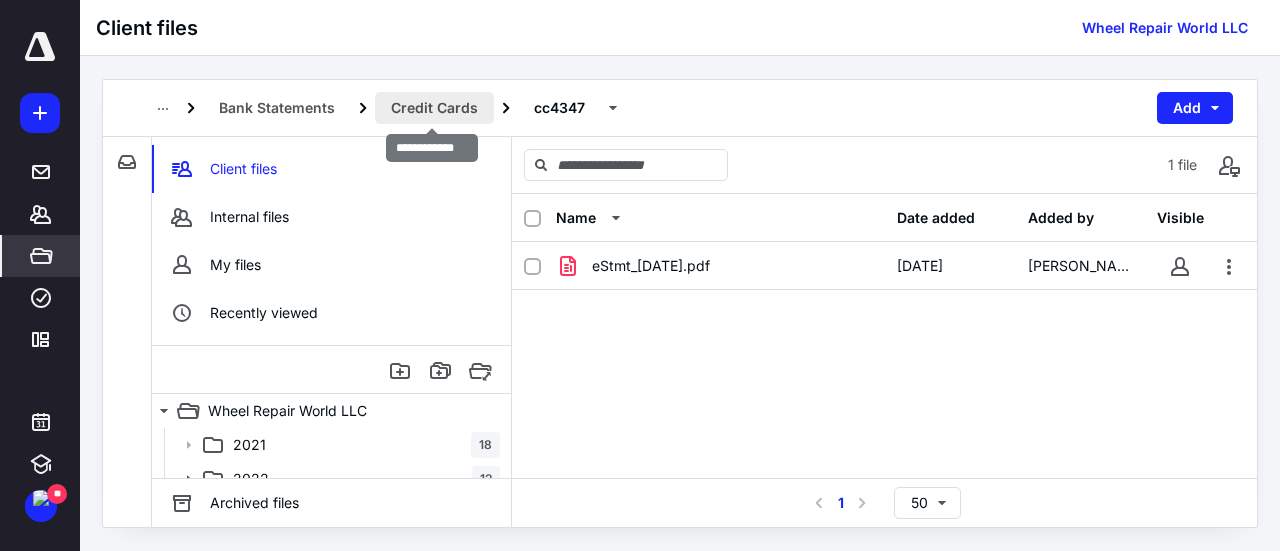 click on "Credit Cards" at bounding box center (434, 108) 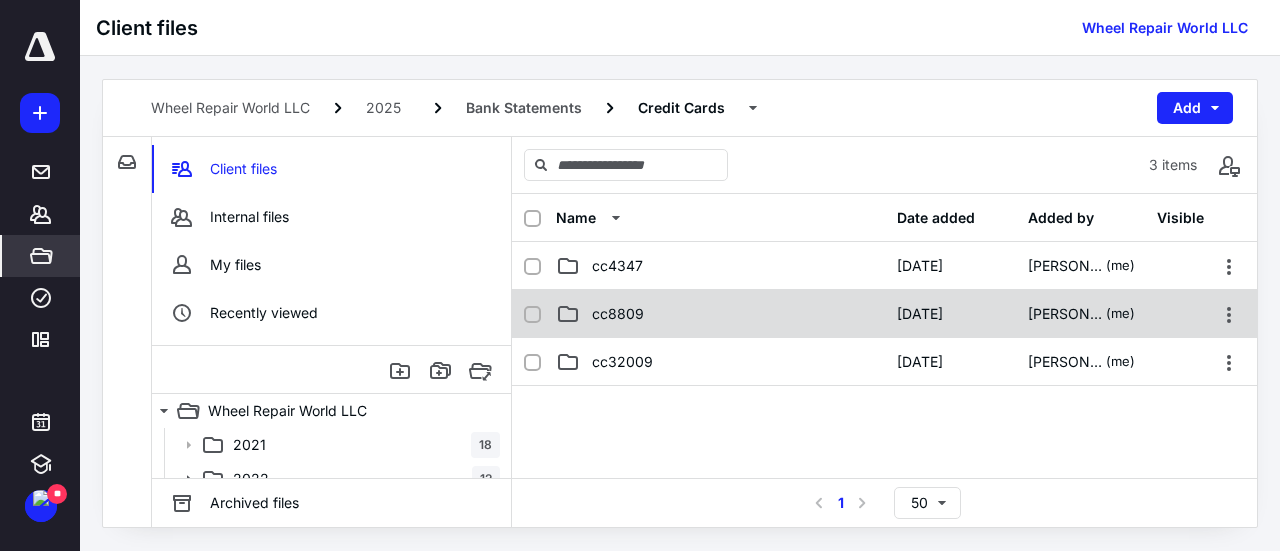 click on "cc8809" at bounding box center (720, 314) 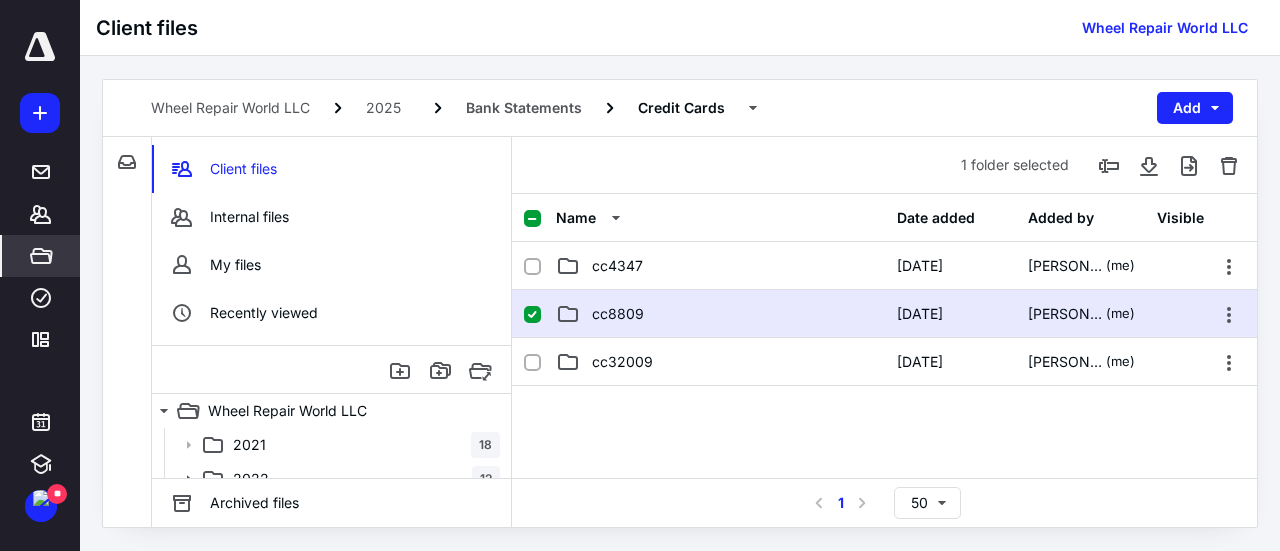 click on "cc8809" at bounding box center [720, 314] 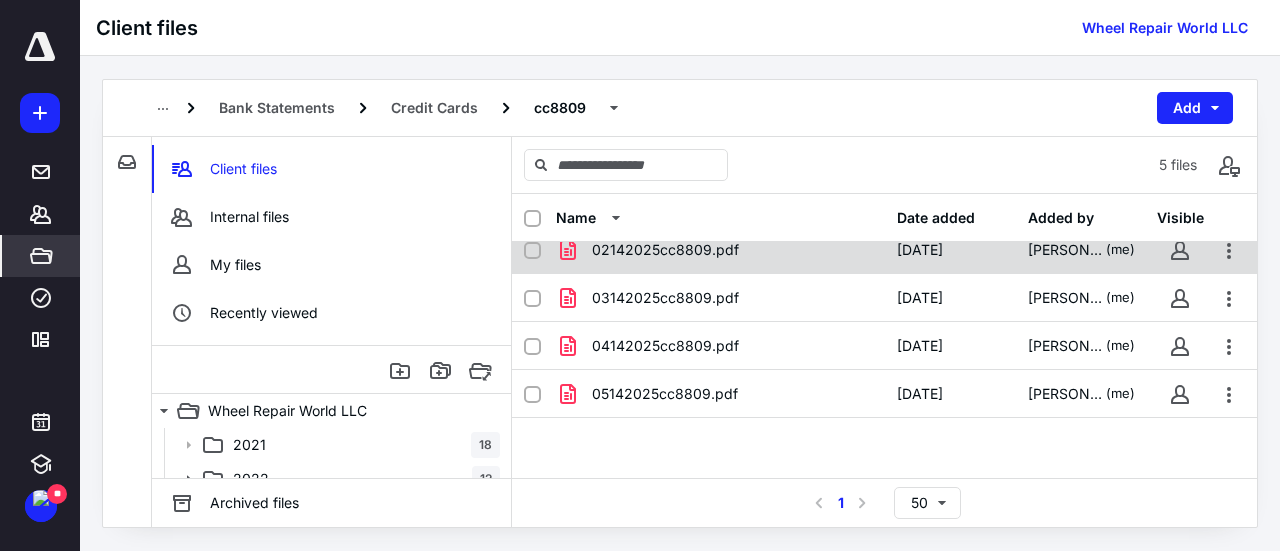scroll, scrollTop: 62, scrollLeft: 0, axis: vertical 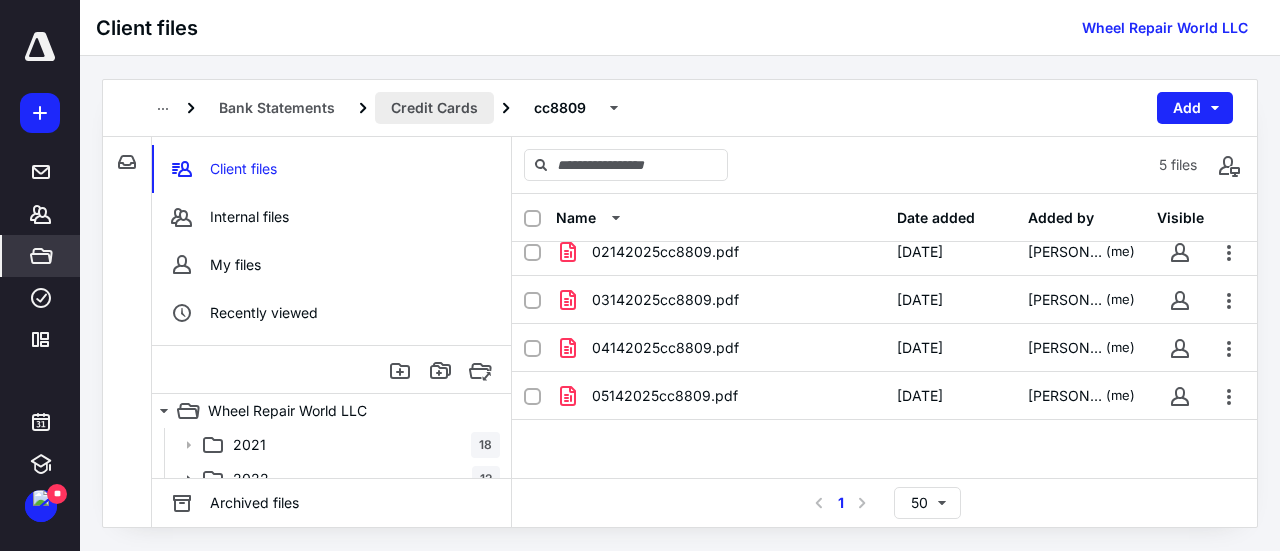 click on "Credit Cards" at bounding box center (434, 108) 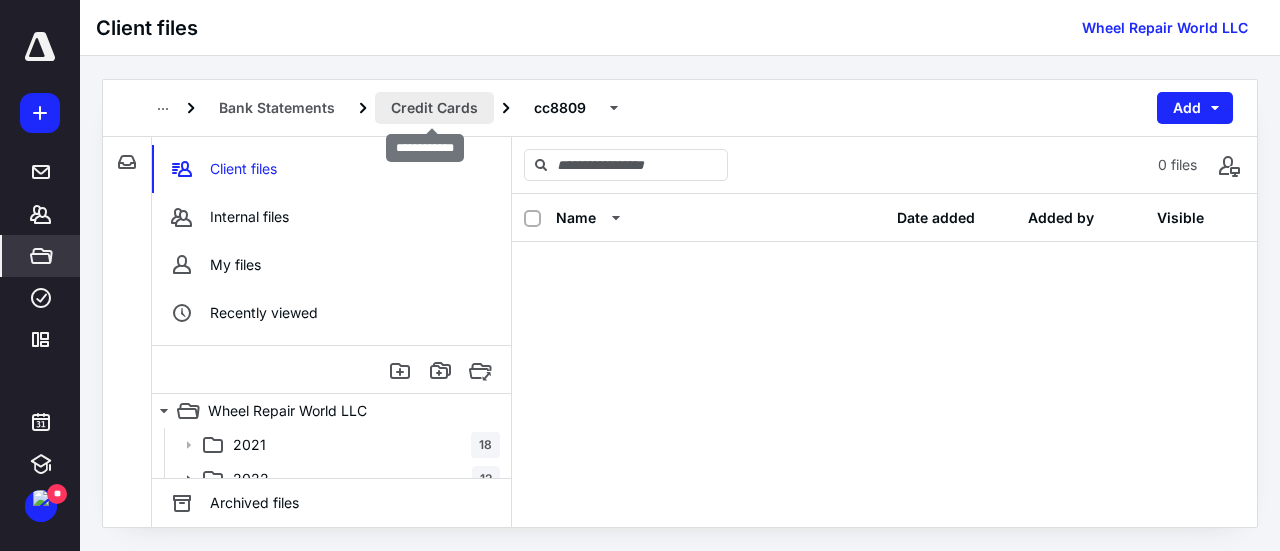 scroll, scrollTop: 0, scrollLeft: 0, axis: both 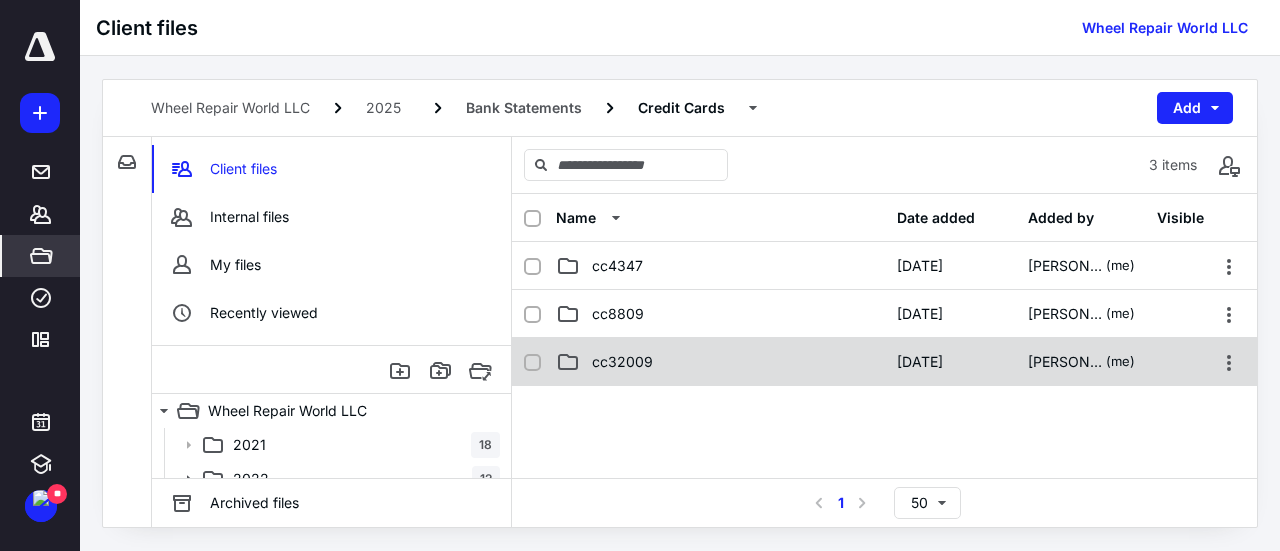 click on "cc32009" at bounding box center (720, 362) 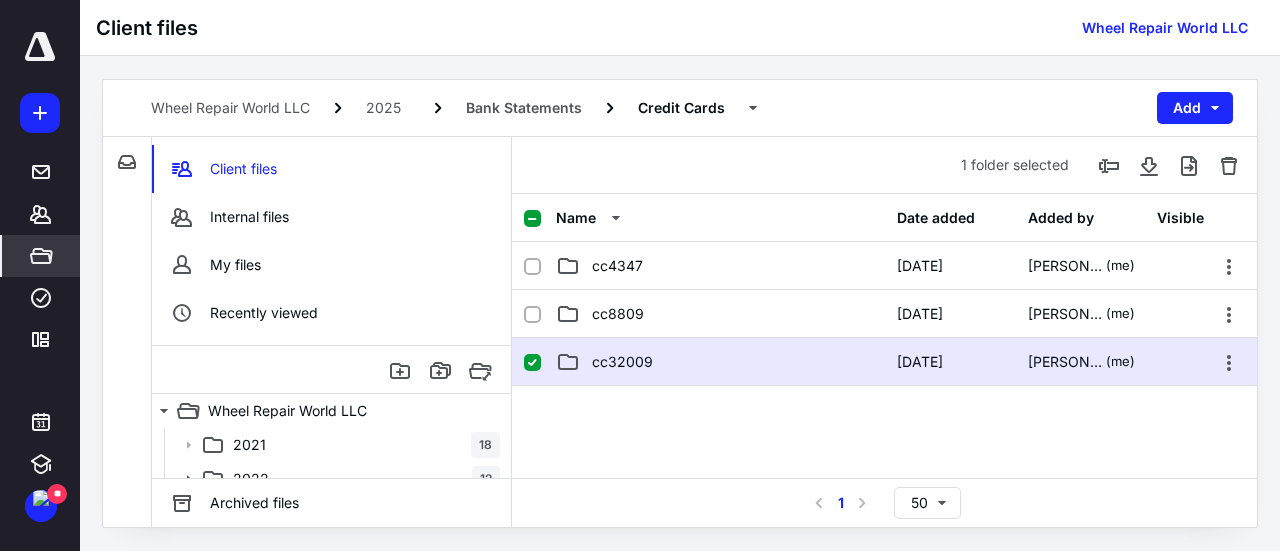 click on "cc32009" at bounding box center (720, 362) 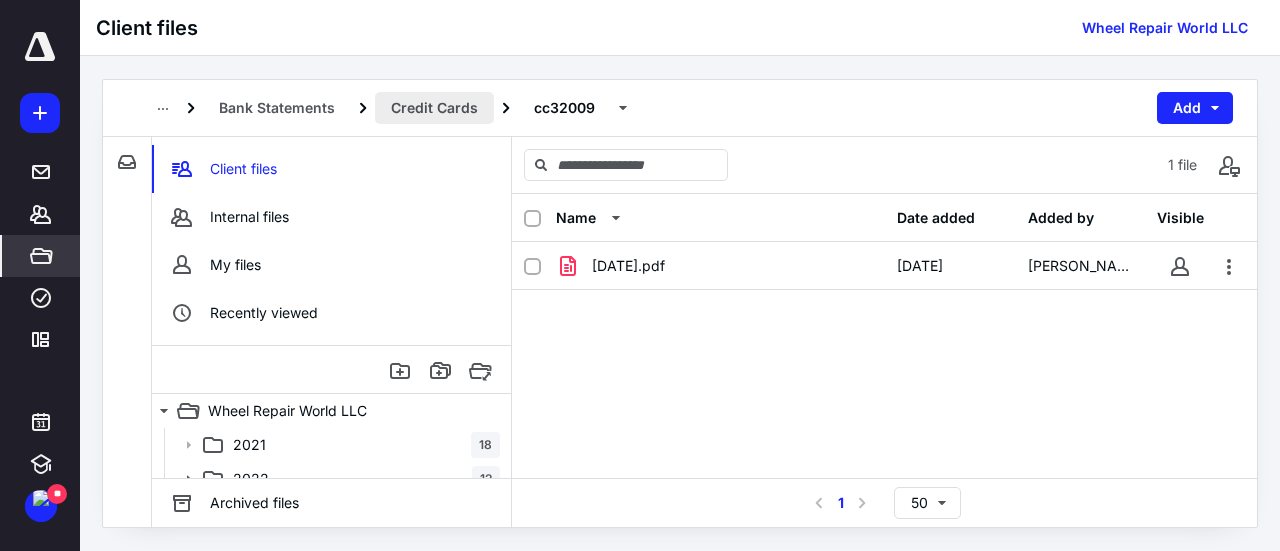 click on "Credit Cards" at bounding box center [434, 108] 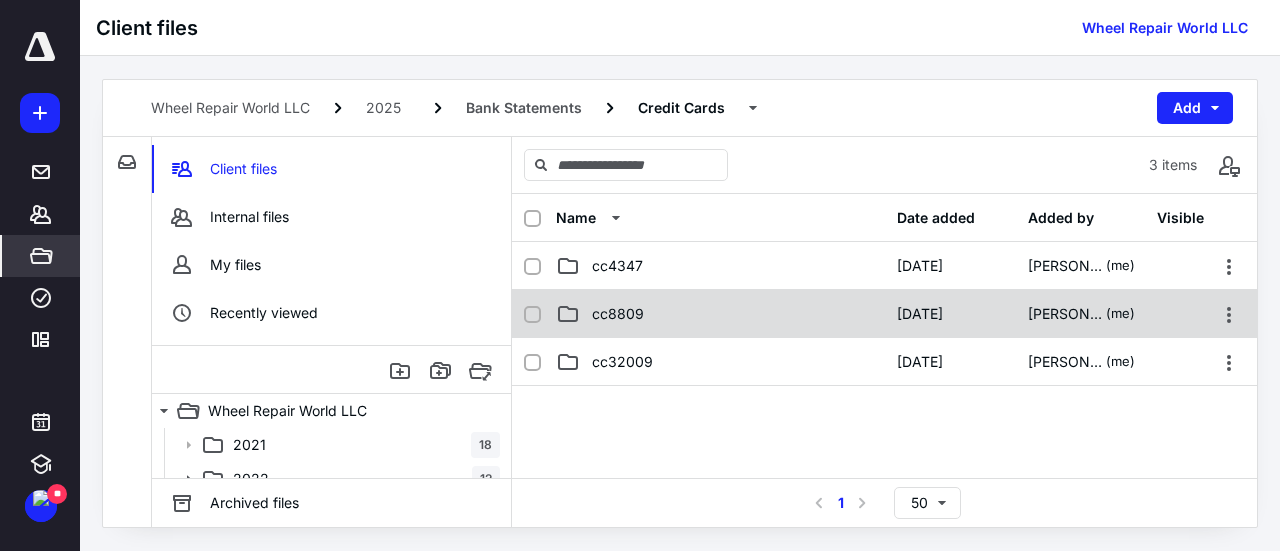 click on "cc8809" at bounding box center [720, 314] 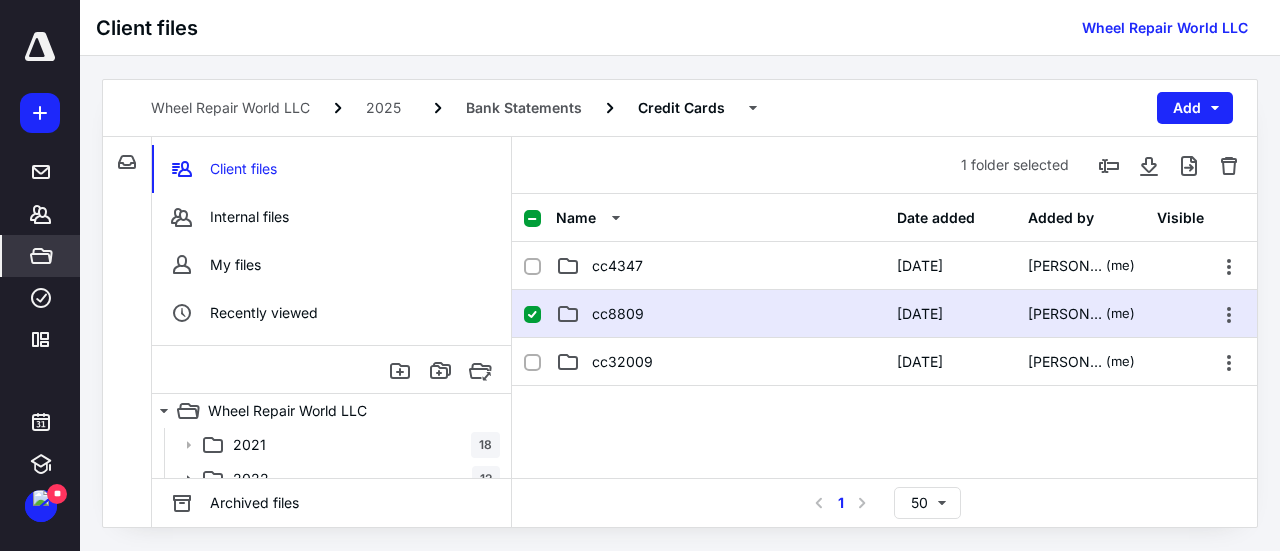 click on "cc8809" at bounding box center [720, 314] 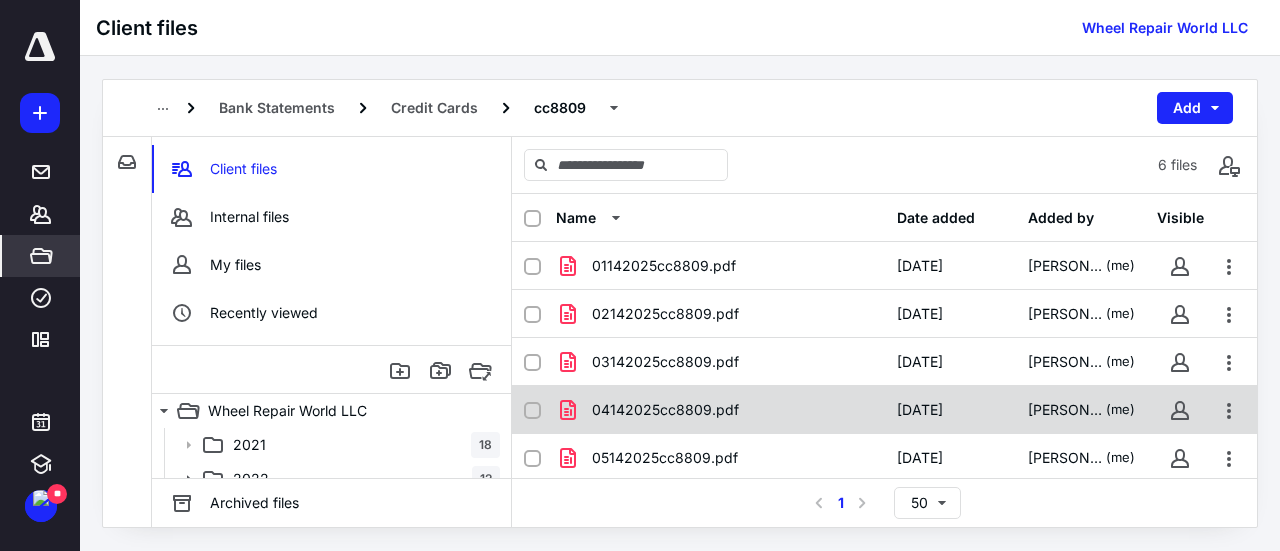 scroll, scrollTop: 64, scrollLeft: 0, axis: vertical 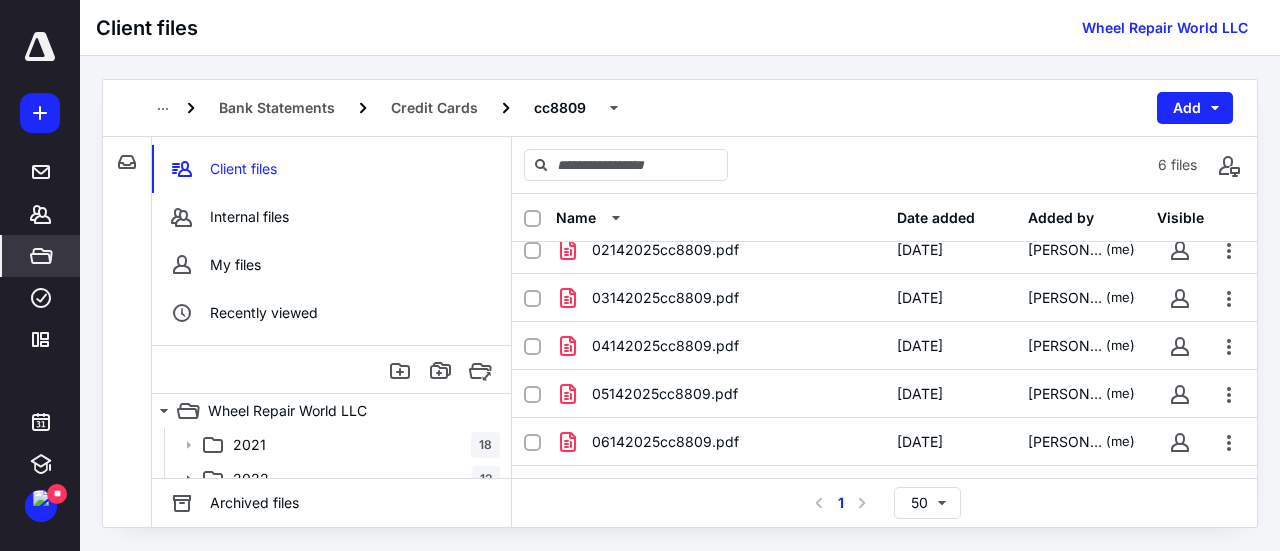 click on "06142025cc8809.pdf" at bounding box center (665, 442) 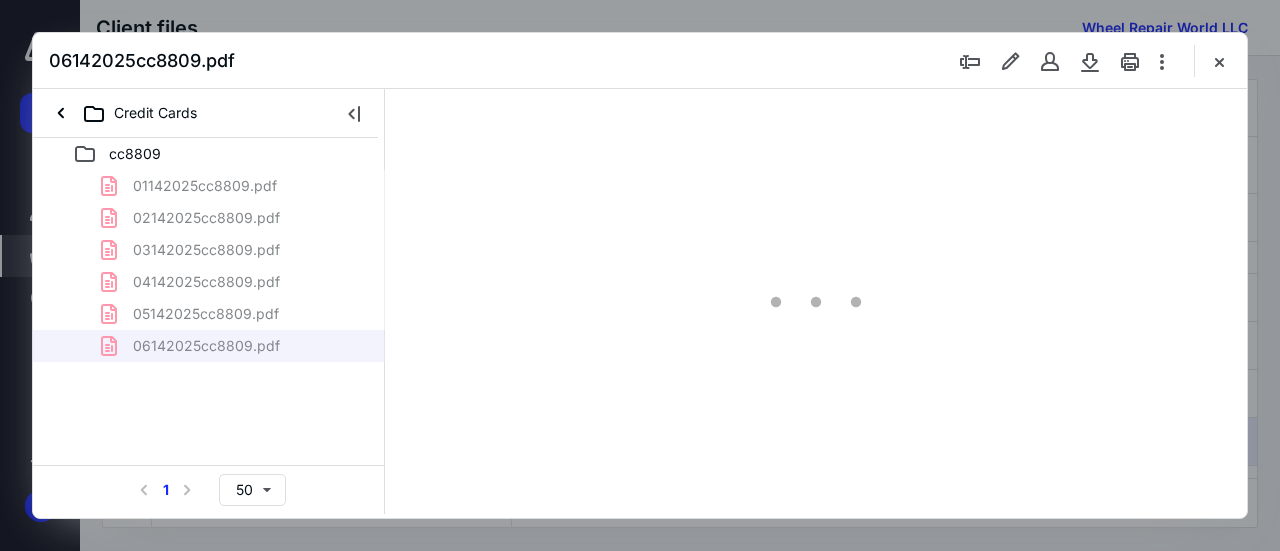 scroll, scrollTop: 0, scrollLeft: 0, axis: both 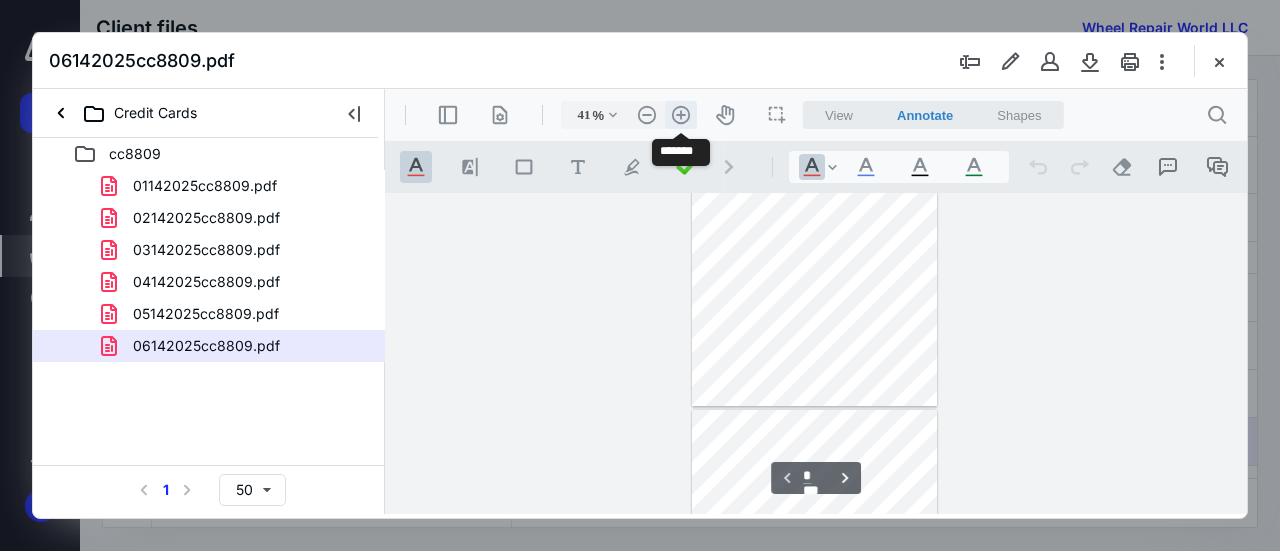 click on ".cls-1{fill:#abb0c4;} icon - header - zoom - in - line" at bounding box center [681, 115] 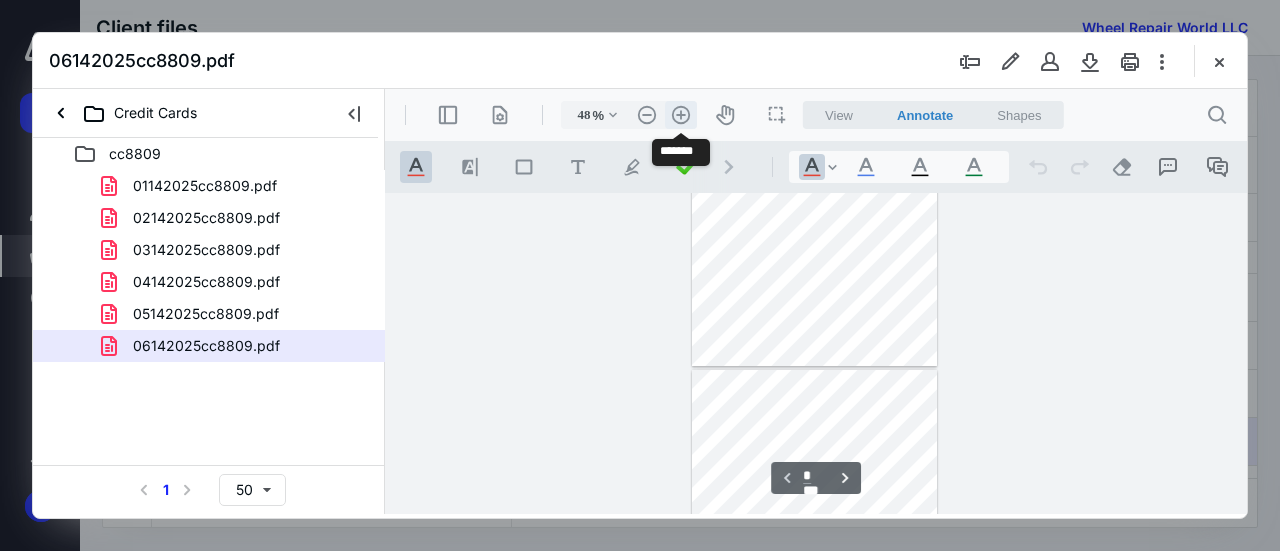 click on ".cls-1{fill:#abb0c4;} icon - header - zoom - in - line" at bounding box center (681, 115) 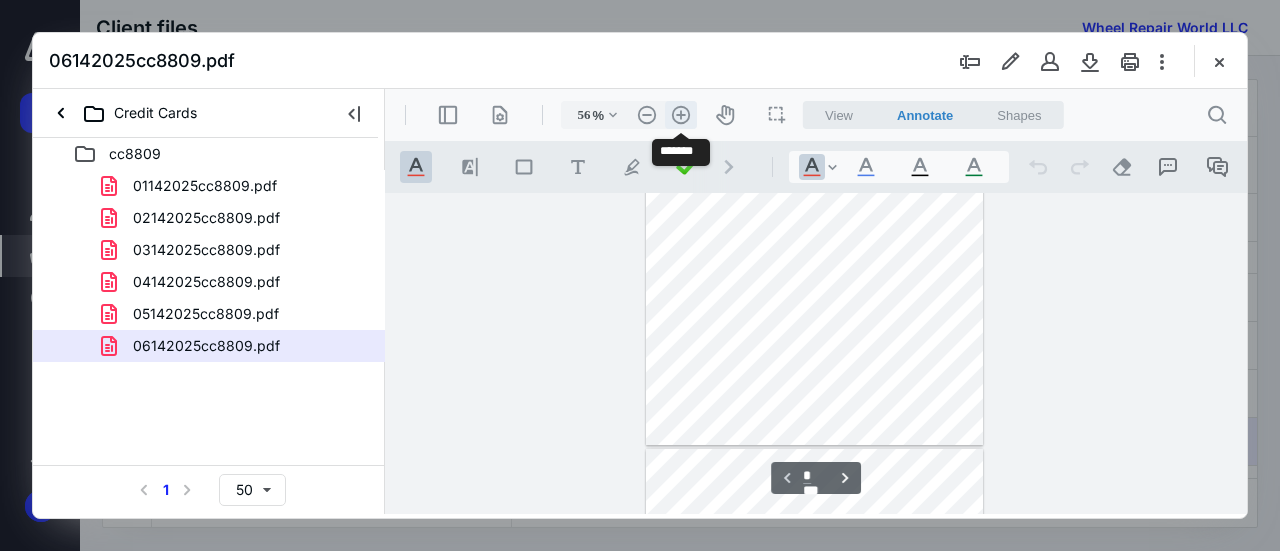 click on ".cls-1{fill:#abb0c4;} icon - header - zoom - in - line" at bounding box center (681, 115) 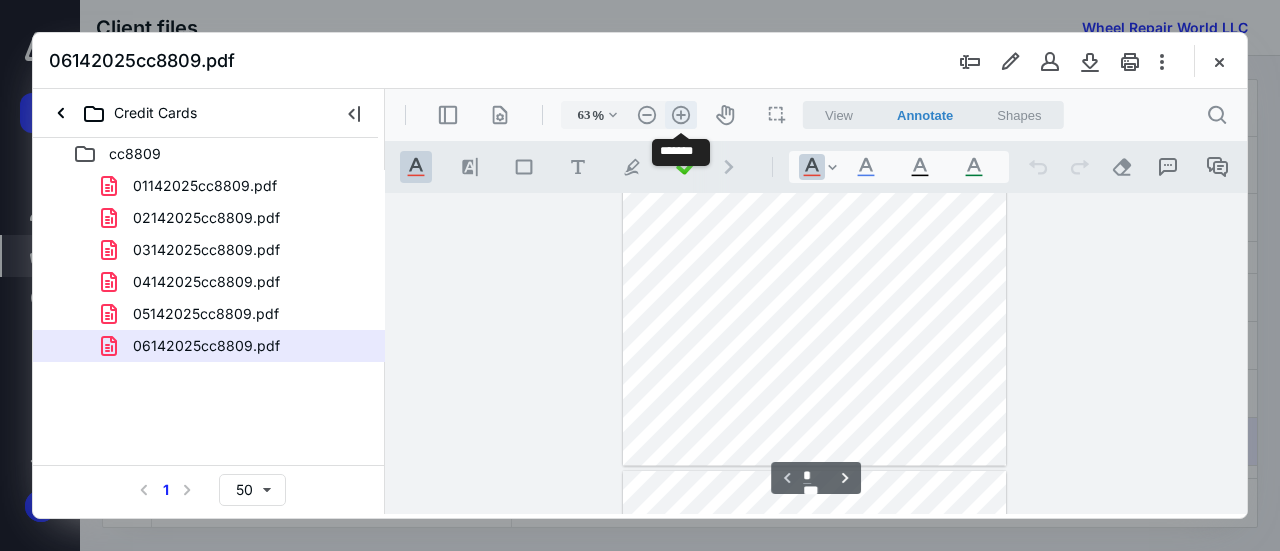 click on ".cls-1{fill:#abb0c4;} icon - header - zoom - in - line" at bounding box center [681, 115] 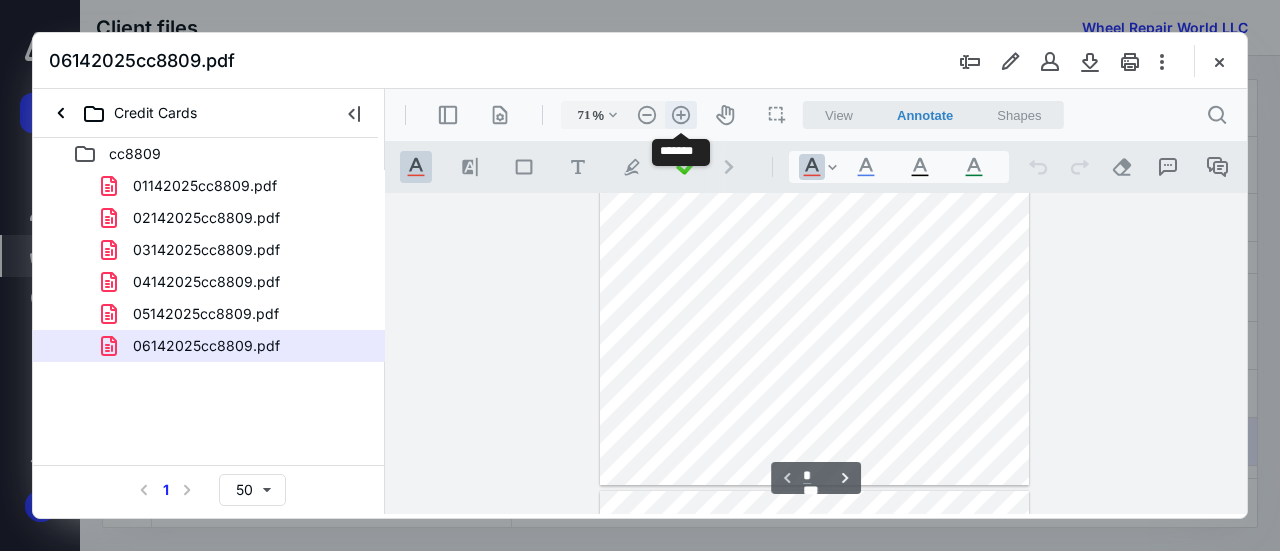 click on ".cls-1{fill:#abb0c4;} icon - header - zoom - in - line" at bounding box center [681, 115] 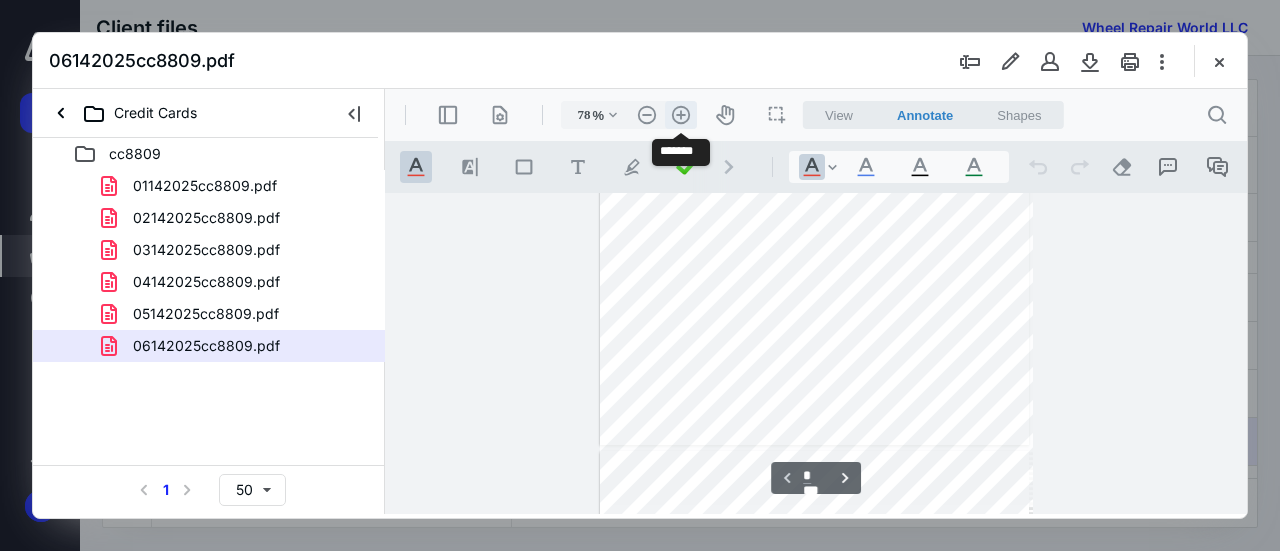 click on ".cls-1{fill:#abb0c4;} icon - header - zoom - in - line" at bounding box center [681, 115] 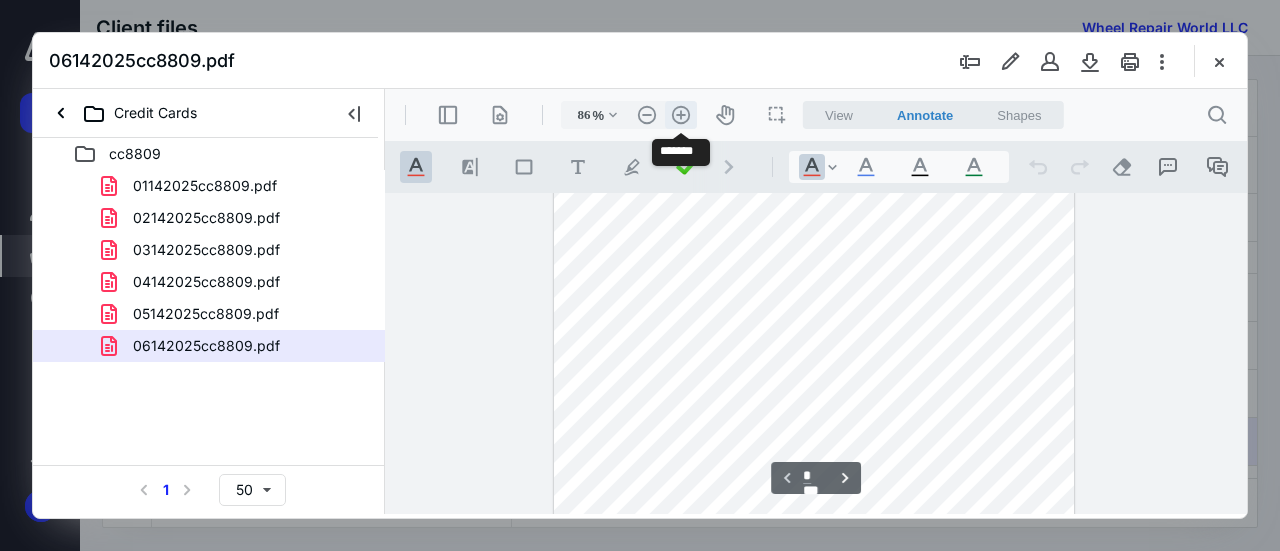 click on ".cls-1{fill:#abb0c4;} icon - header - zoom - in - line" at bounding box center (681, 115) 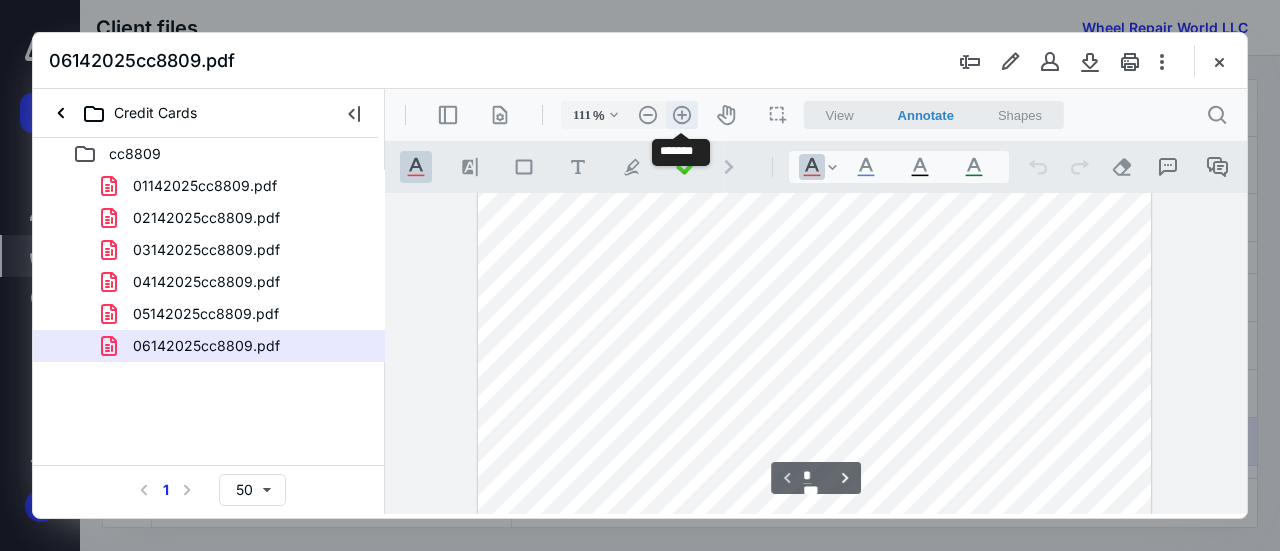 click on ".cls-1{fill:#abb0c4;} icon - header - zoom - in - line" at bounding box center (682, 115) 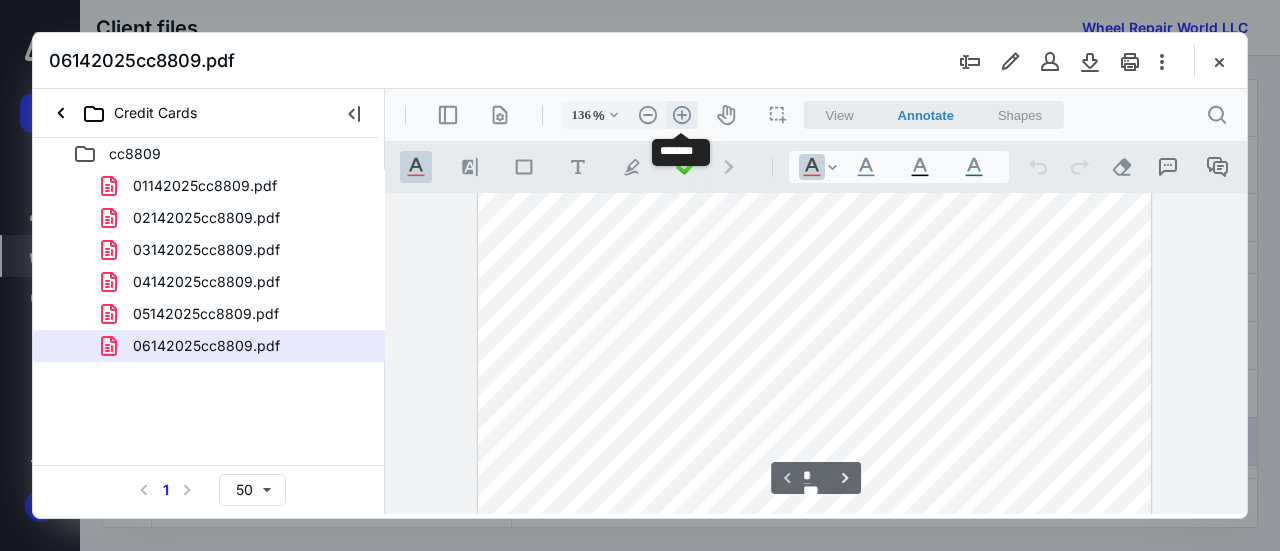 scroll, scrollTop: 612, scrollLeft: 0, axis: vertical 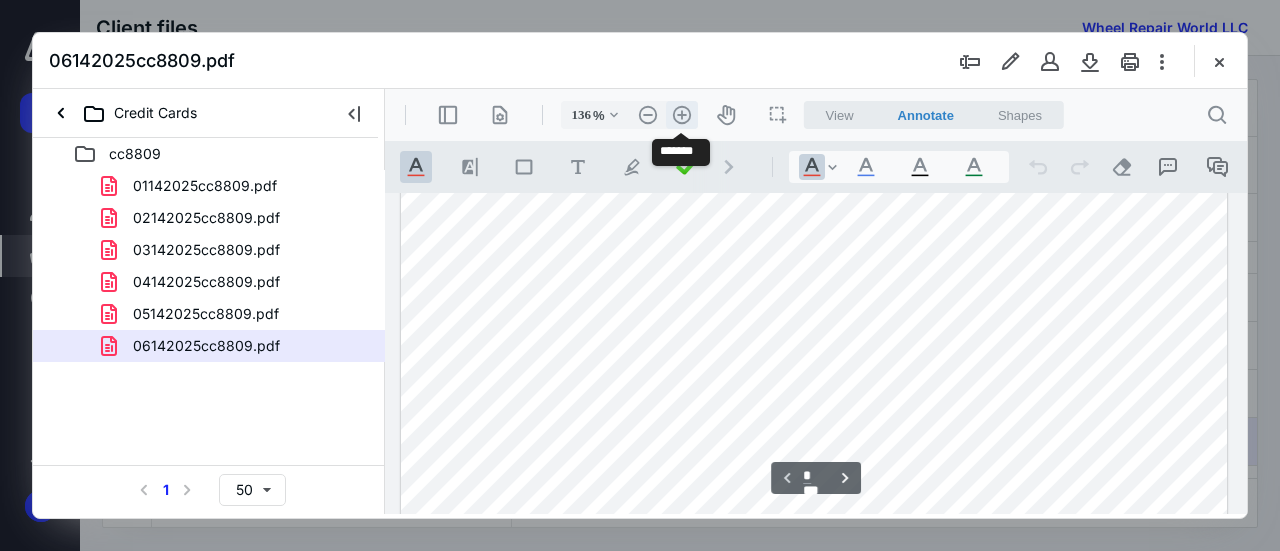 click on ".cls-1{fill:#abb0c4;} icon - header - zoom - in - line" at bounding box center (682, 115) 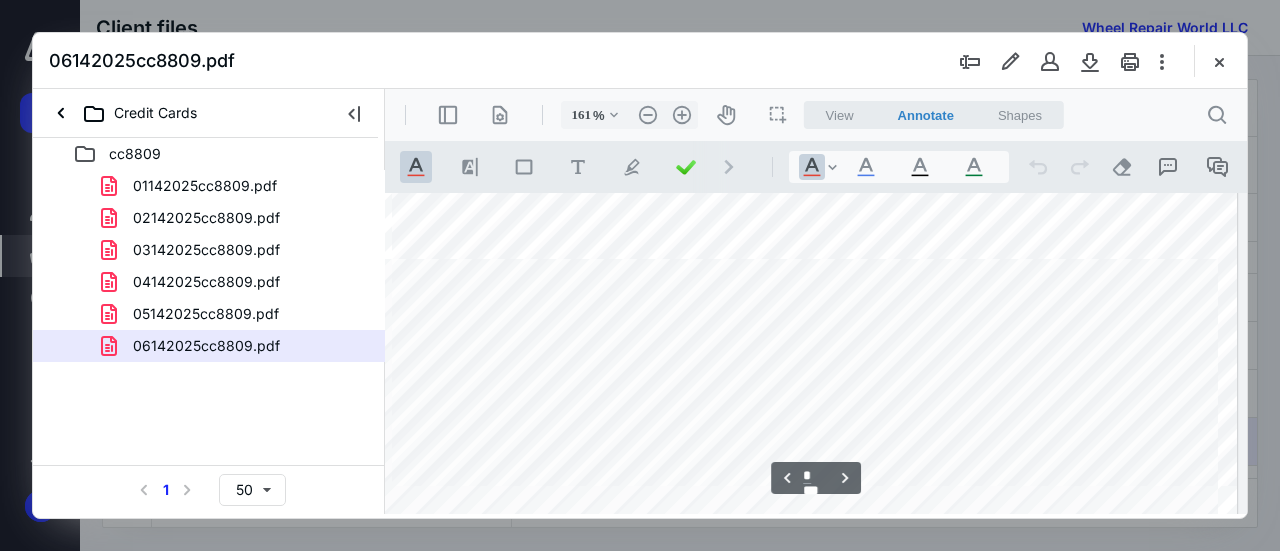 scroll, scrollTop: 1927, scrollLeft: 57, axis: both 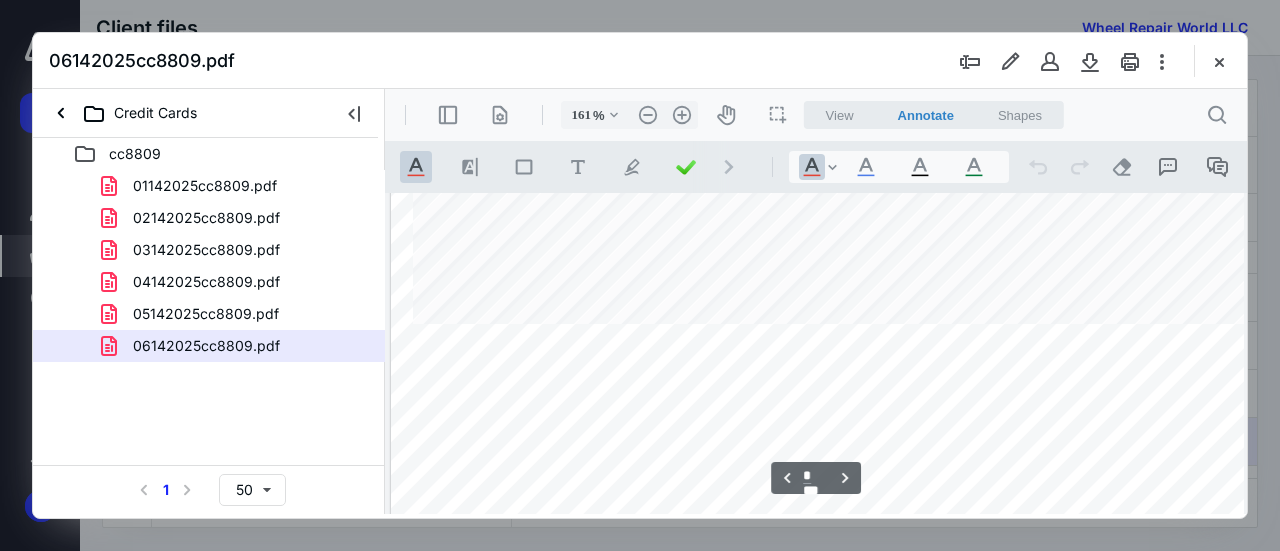 type on "*" 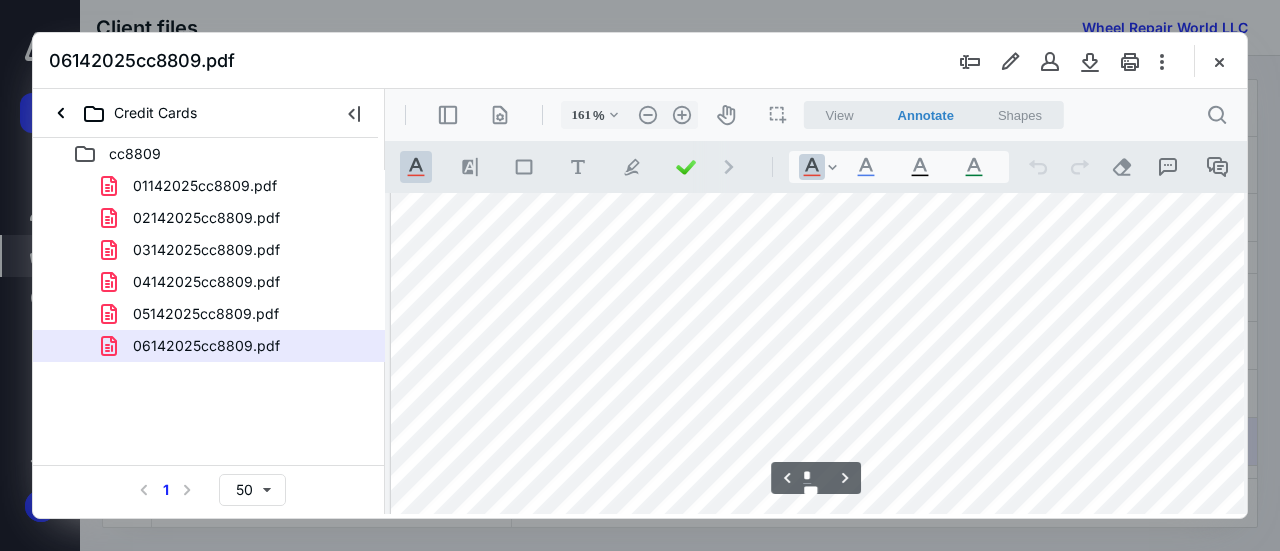 scroll, scrollTop: 2628, scrollLeft: 1, axis: both 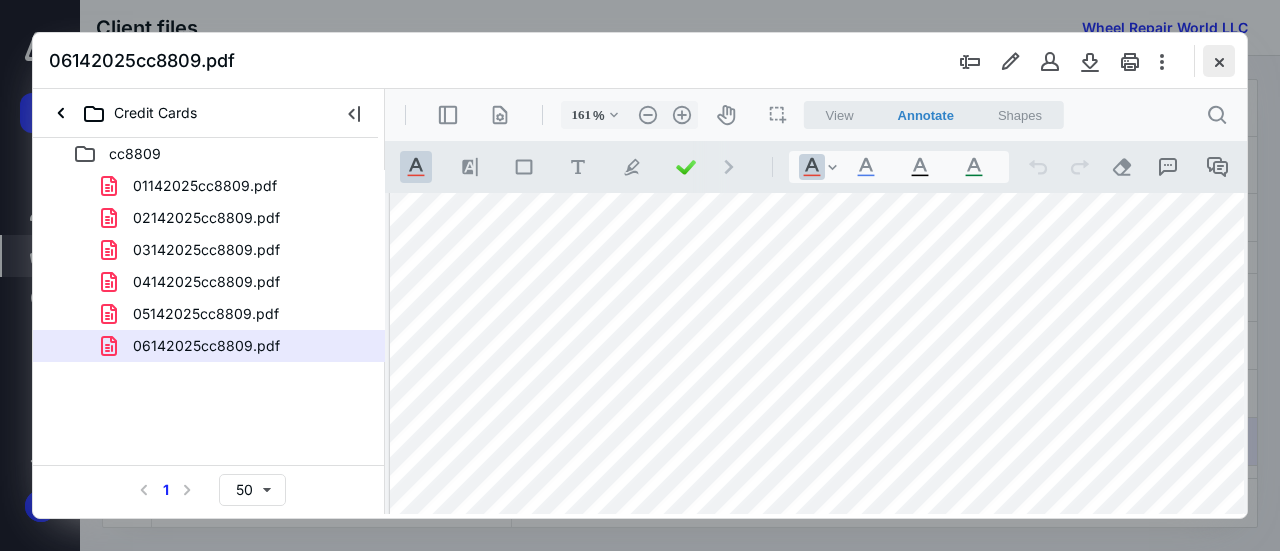 click at bounding box center (1219, 61) 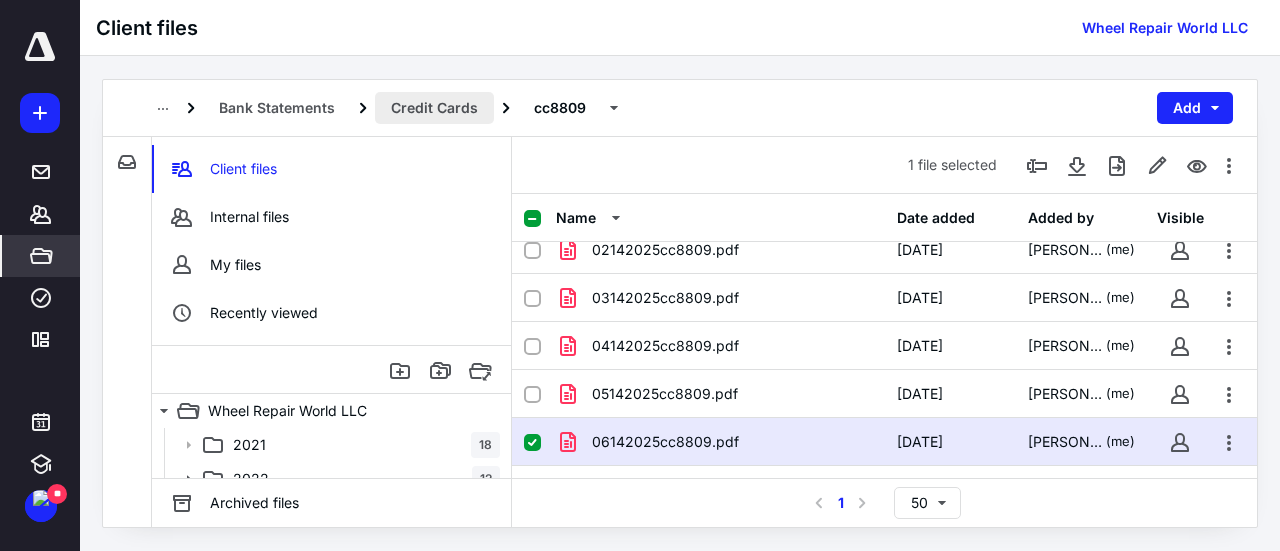click on "Credit Cards" at bounding box center [434, 108] 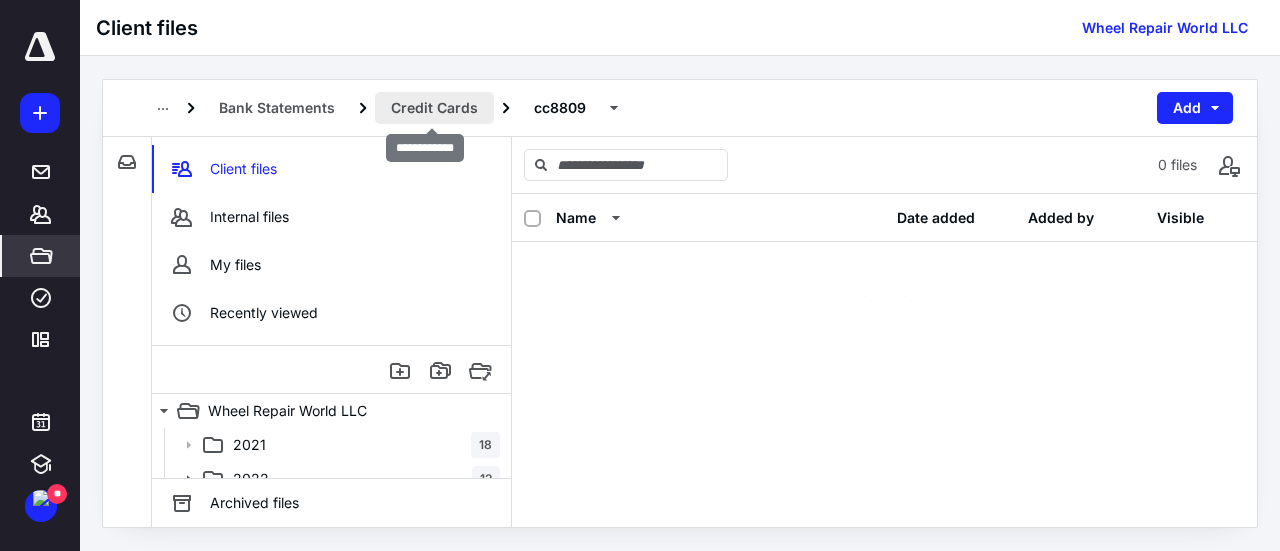 scroll, scrollTop: 0, scrollLeft: 0, axis: both 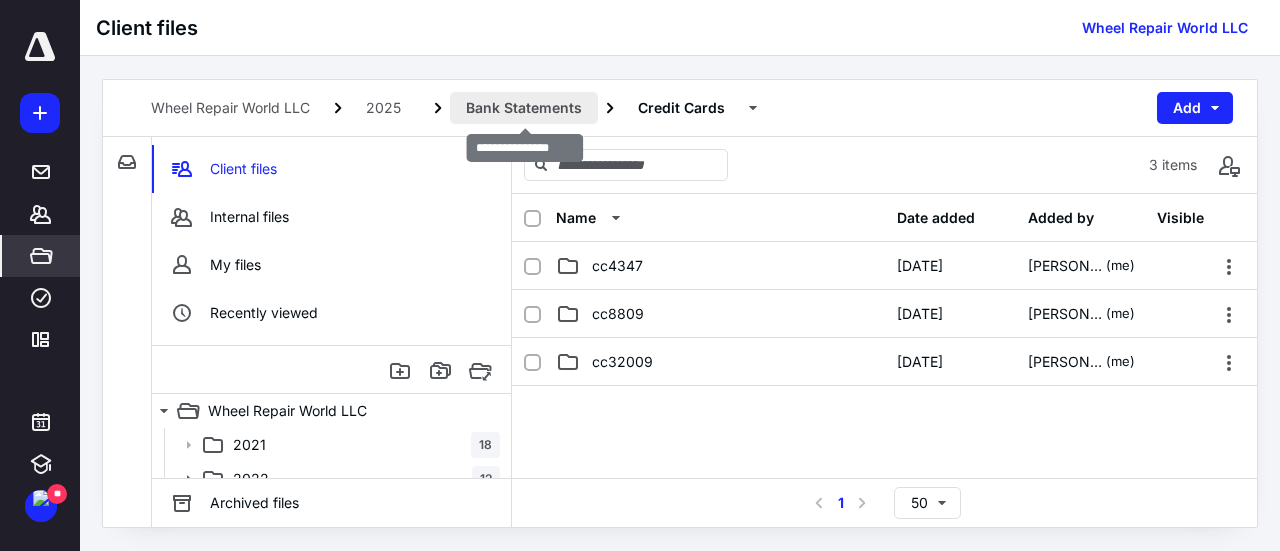 click on "Bank Statements" at bounding box center [524, 108] 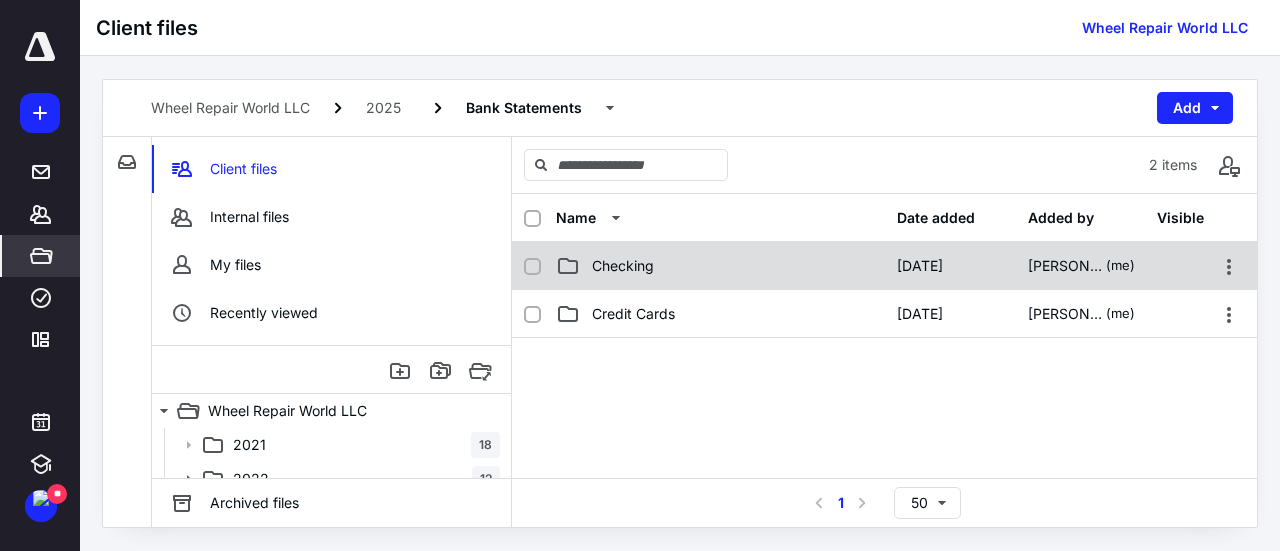 click on "Checking" at bounding box center [623, 266] 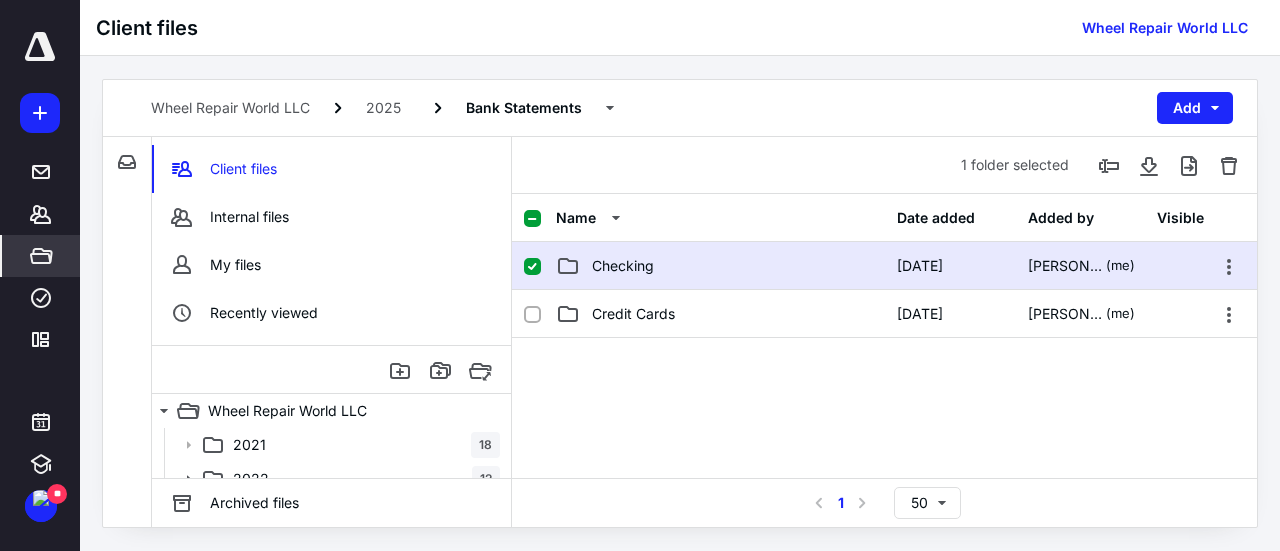 click on "Checking" at bounding box center (623, 266) 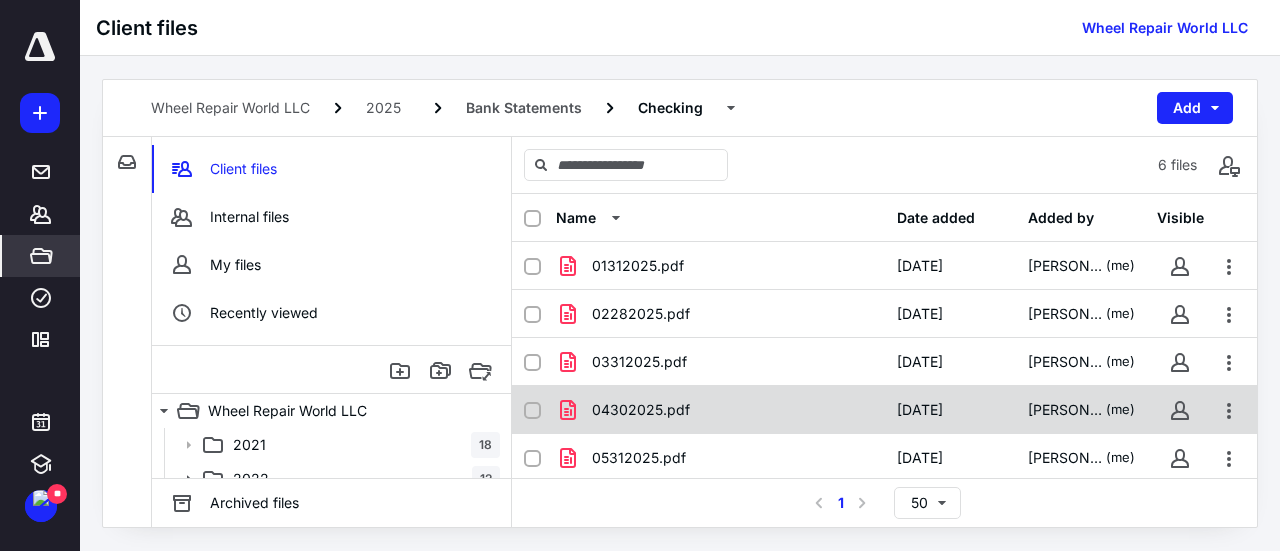 scroll, scrollTop: 64, scrollLeft: 0, axis: vertical 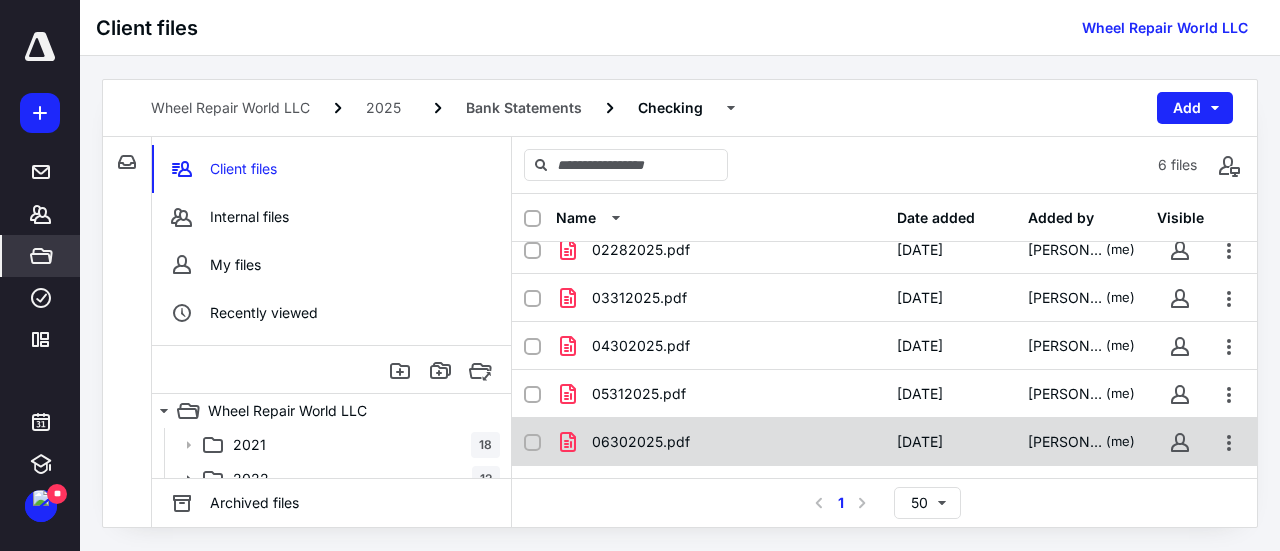 click on "06302025.pdf" at bounding box center (641, 442) 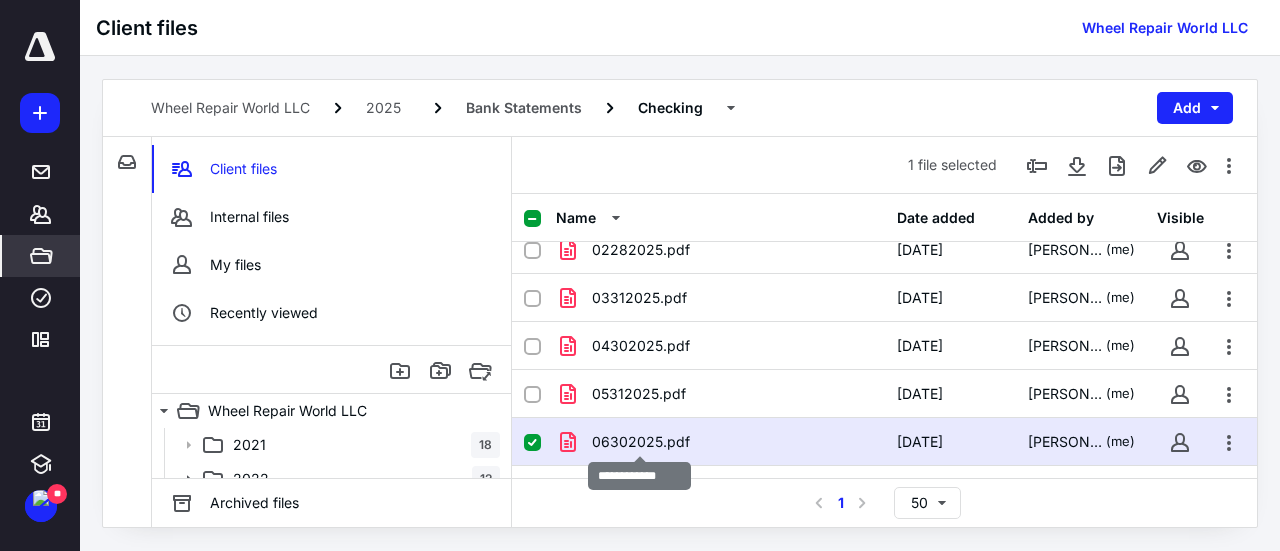 click on "06302025.pdf" at bounding box center [641, 442] 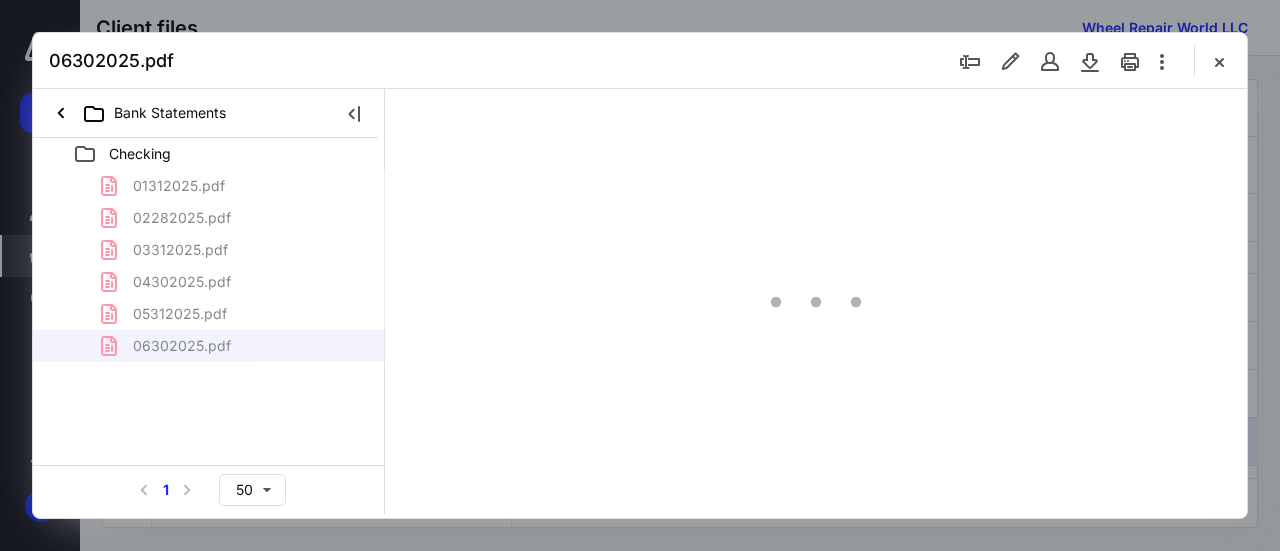 scroll, scrollTop: 0, scrollLeft: 0, axis: both 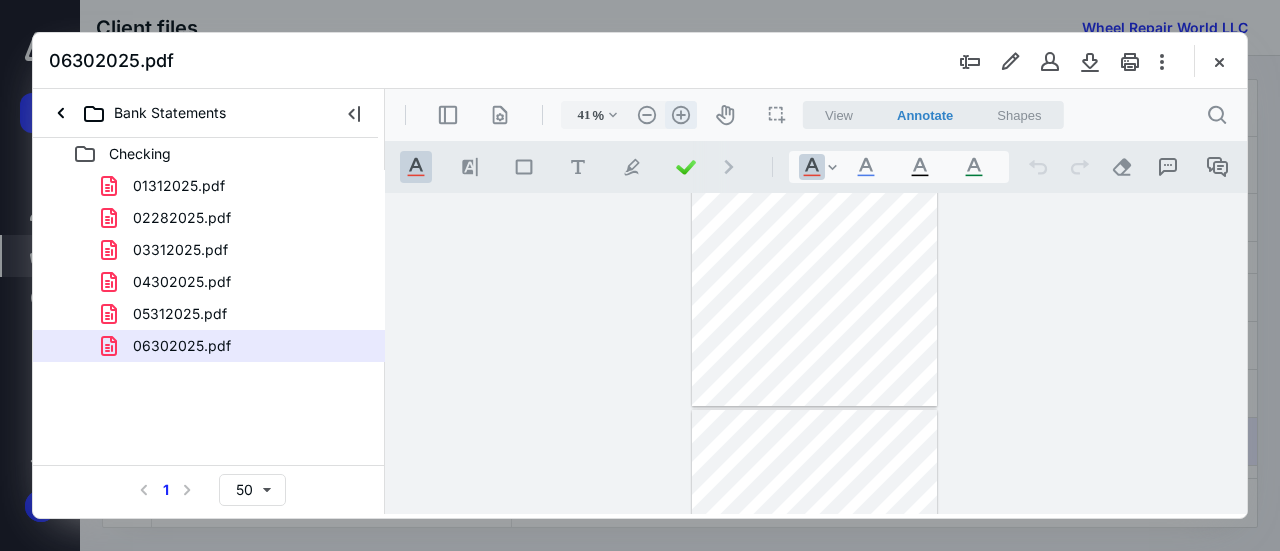 click on ".cls-1{fill:#abb0c4;} icon - header - zoom - in - line" at bounding box center (681, 115) 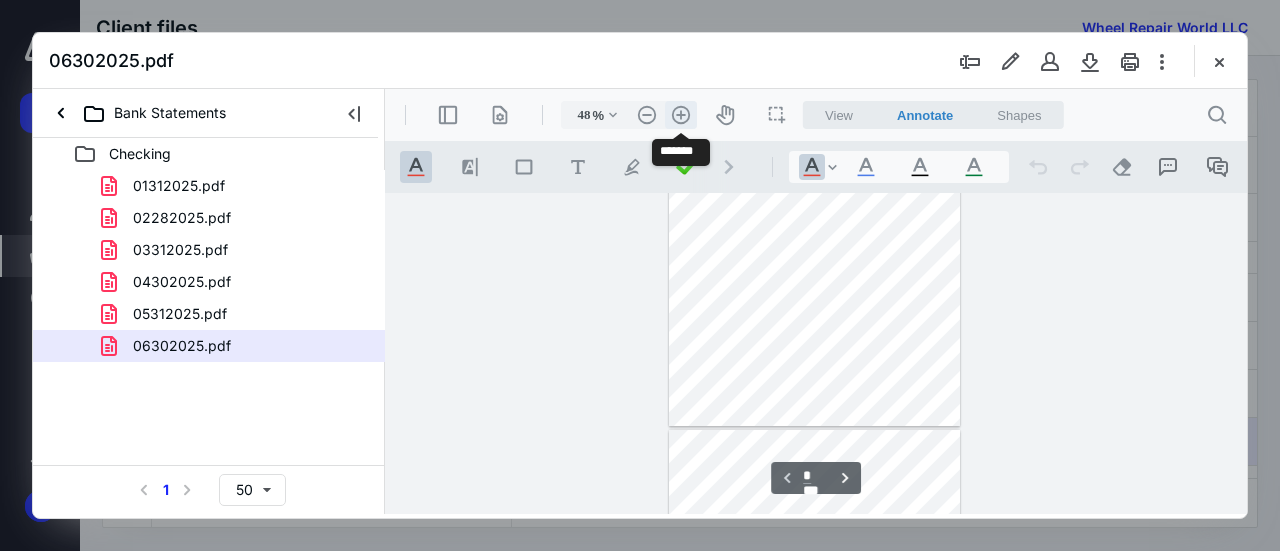 click on ".cls-1{fill:#abb0c4;} icon - header - zoom - in - line" at bounding box center [681, 115] 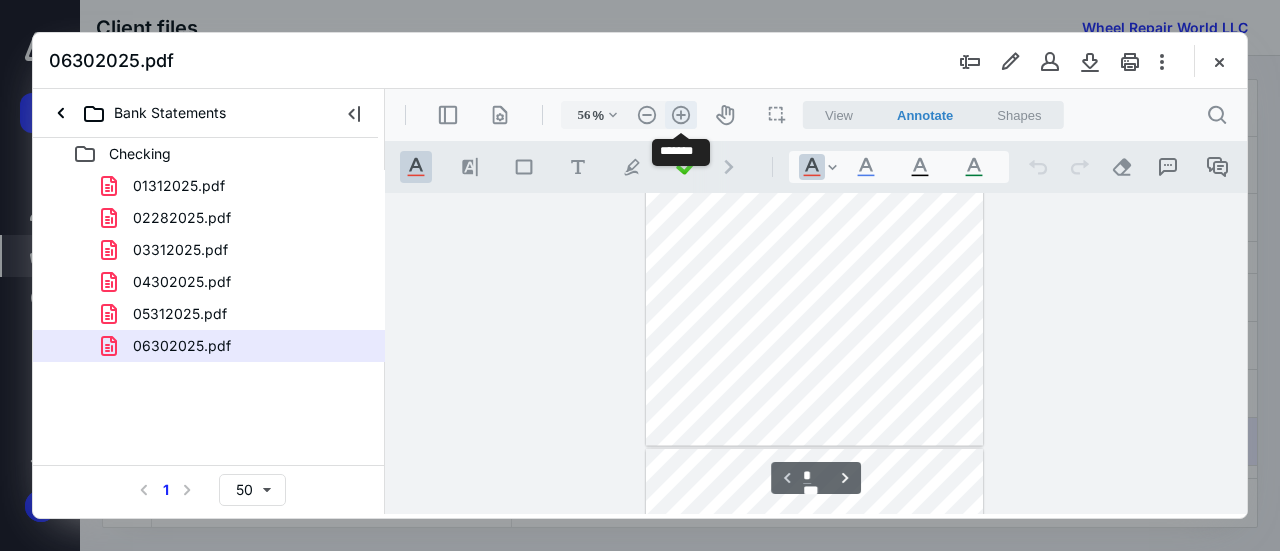 click on ".cls-1{fill:#abb0c4;} icon - header - zoom - in - line" at bounding box center [681, 115] 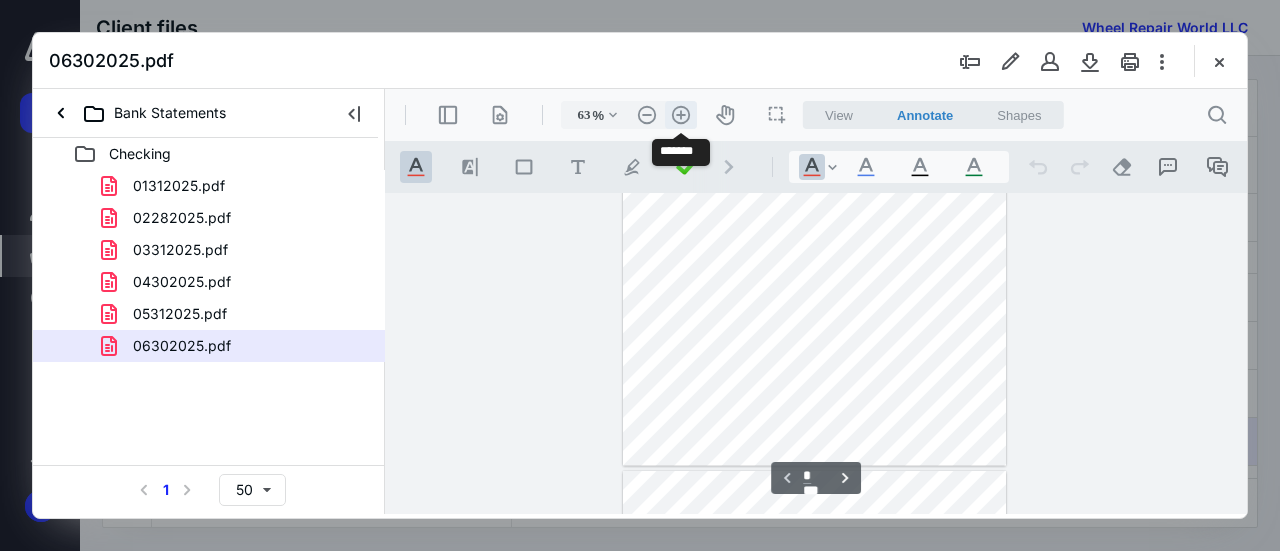 click on ".cls-1{fill:#abb0c4;} icon - header - zoom - in - line" at bounding box center [681, 115] 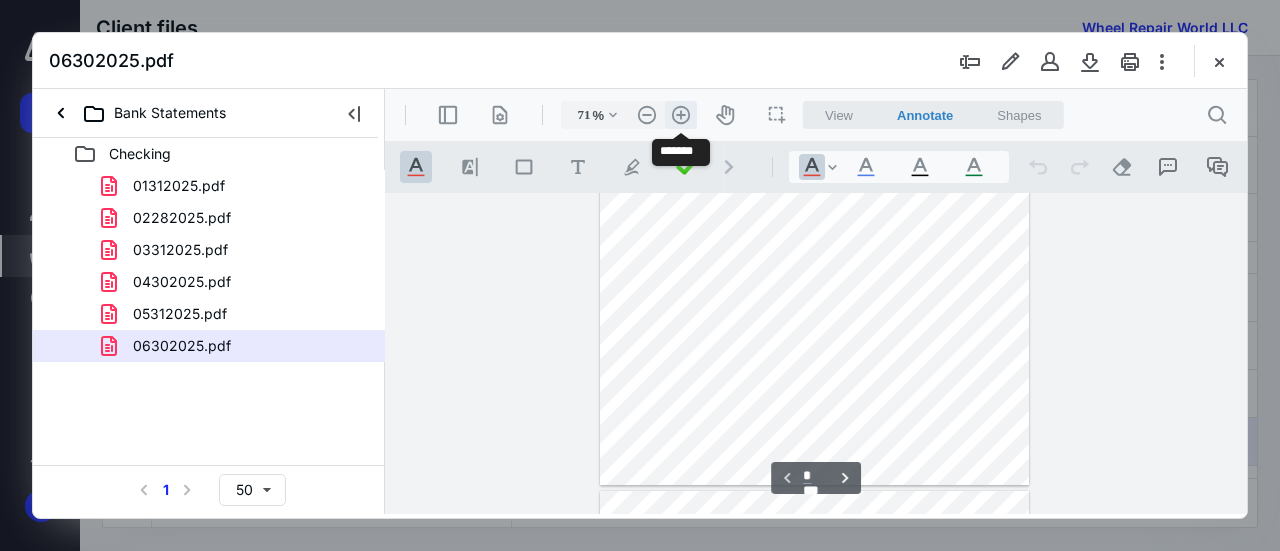 click on ".cls-1{fill:#abb0c4;} icon - header - zoom - in - line" at bounding box center [681, 115] 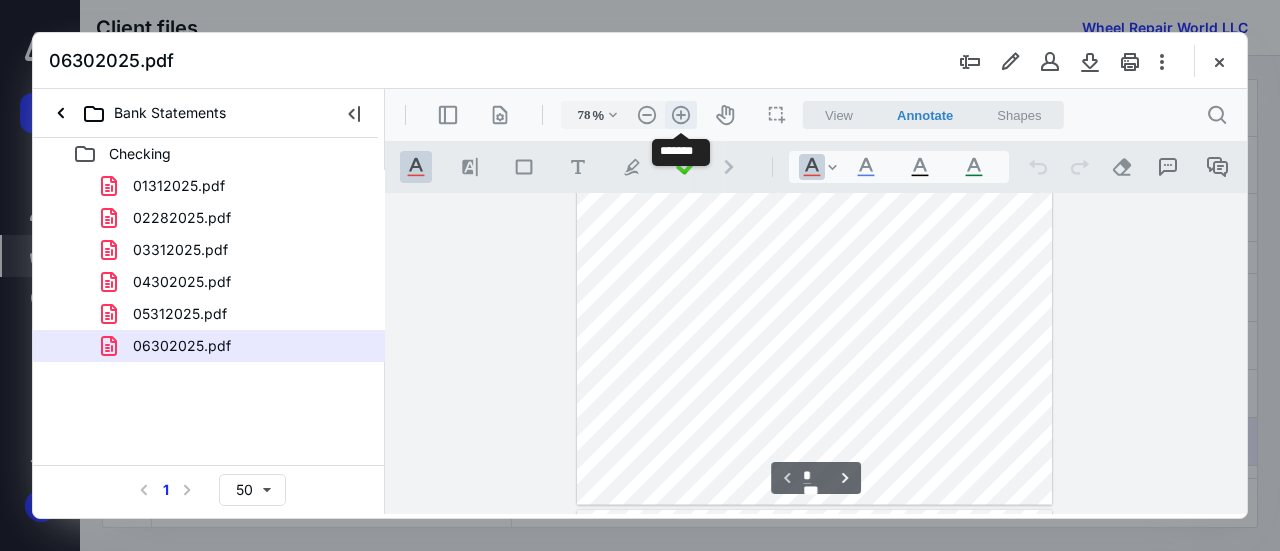 click on ".cls-1{fill:#abb0c4;} icon - header - zoom - in - line" at bounding box center [681, 115] 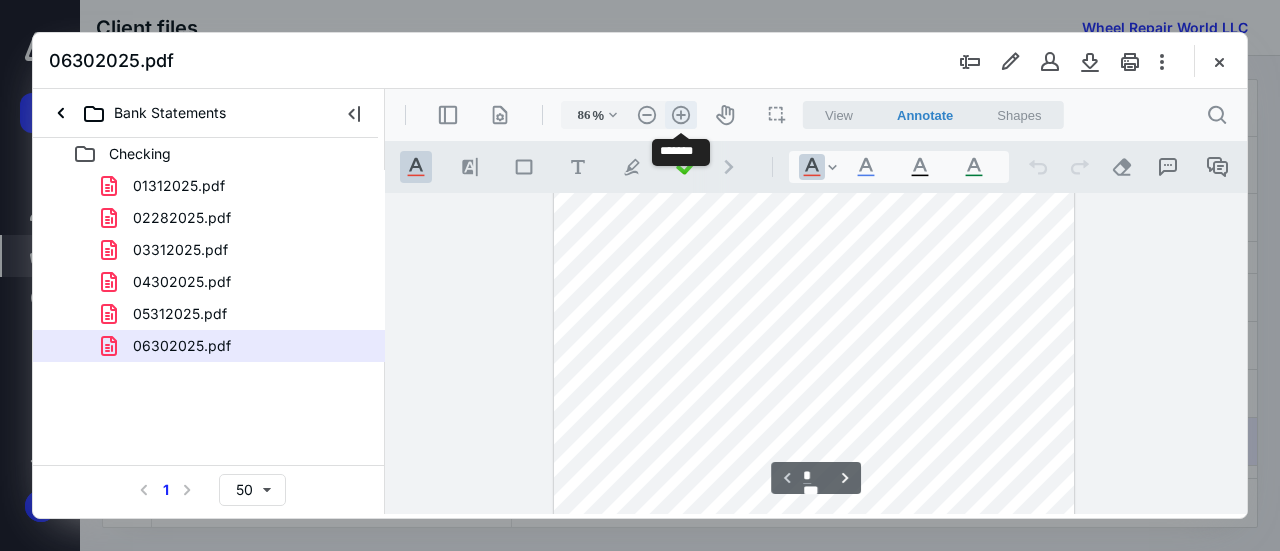 click on ".cls-1{fill:#abb0c4;} icon - header - zoom - in - line" at bounding box center (681, 115) 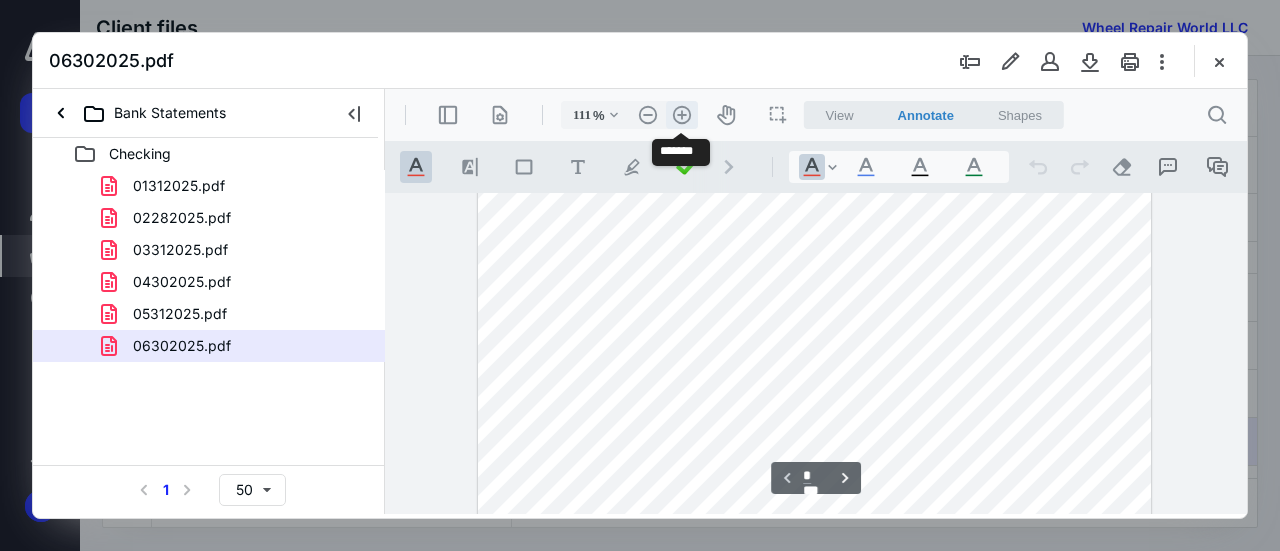 click on ".cls-1{fill:#abb0c4;} icon - header - zoom - in - line" at bounding box center [682, 115] 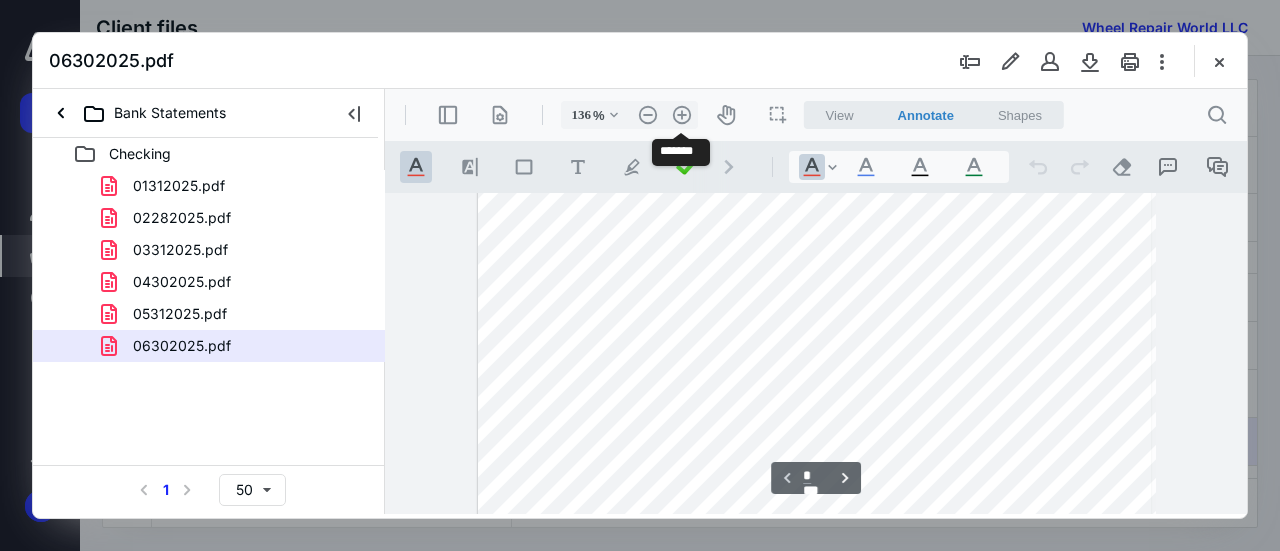 scroll, scrollTop: 612, scrollLeft: 0, axis: vertical 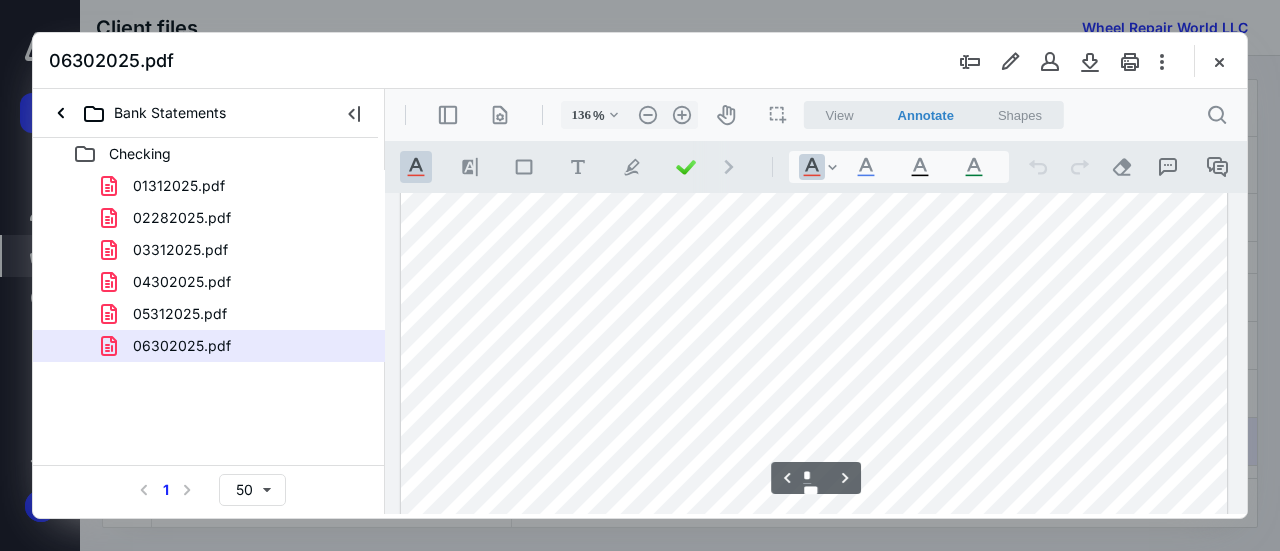 type on "*" 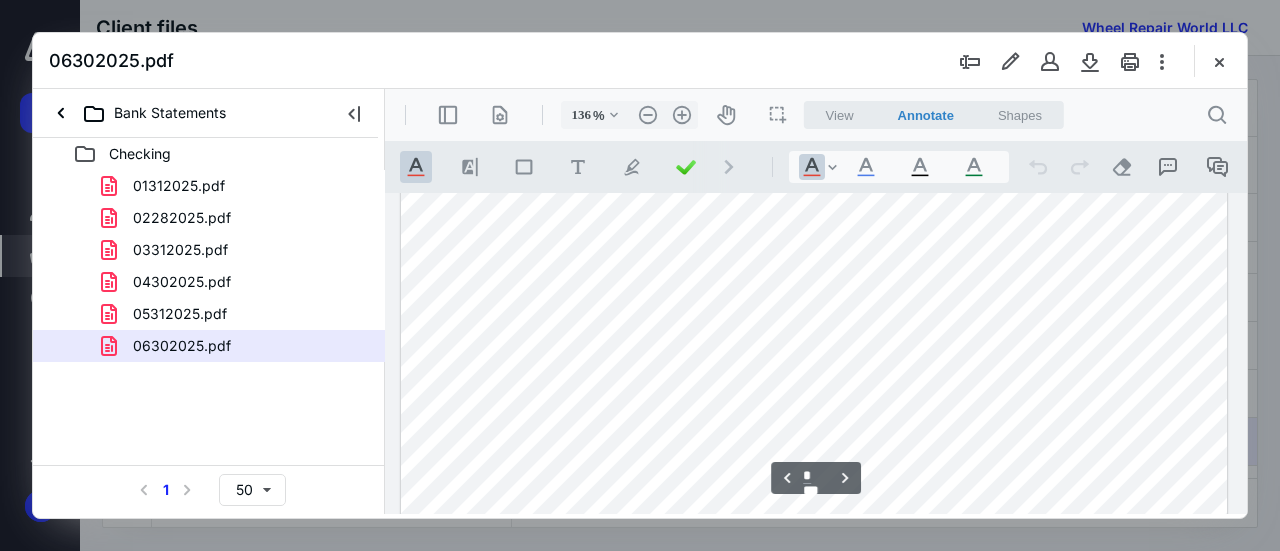 scroll, scrollTop: 2311, scrollLeft: 0, axis: vertical 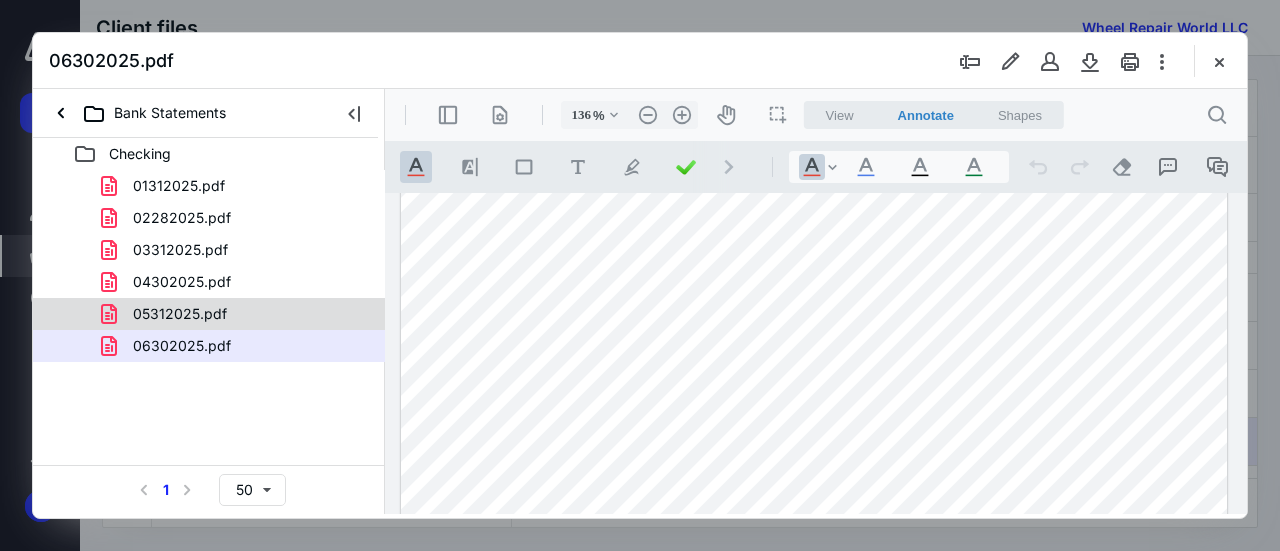 click on "05312025.pdf" at bounding box center [237, 314] 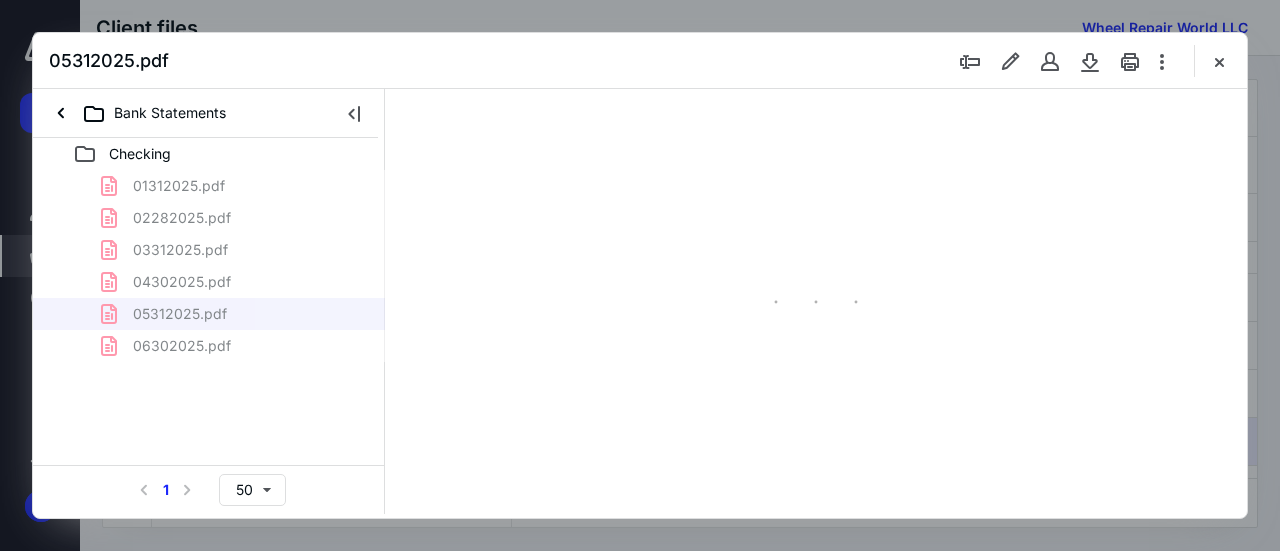 scroll, scrollTop: 106, scrollLeft: 0, axis: vertical 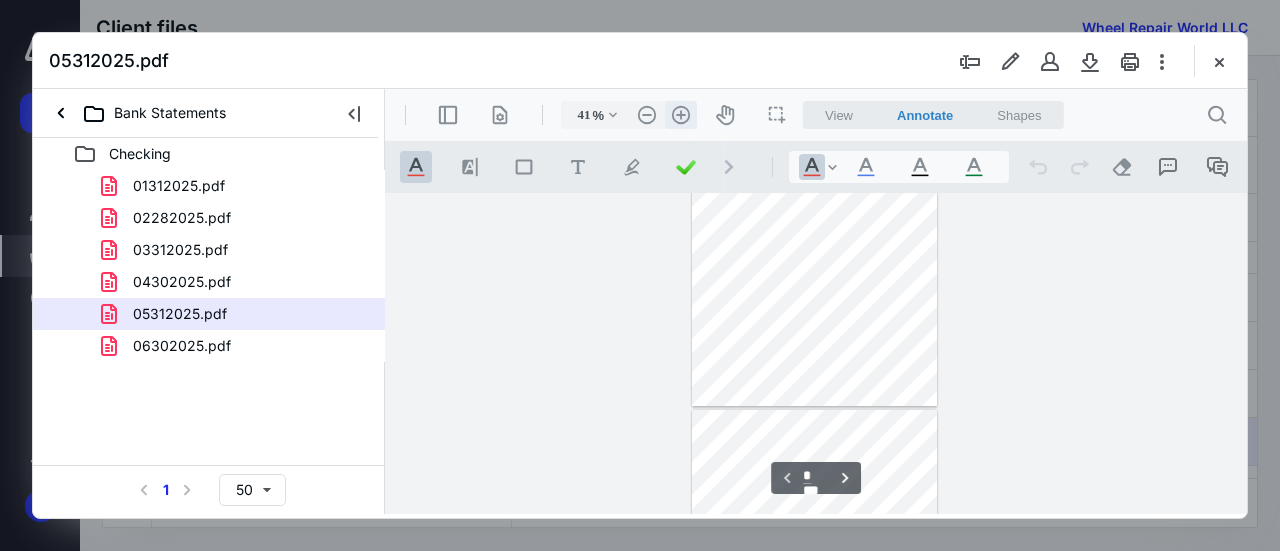 click on ".cls-1{fill:#abb0c4;} icon - header - zoom - in - line" at bounding box center (681, 115) 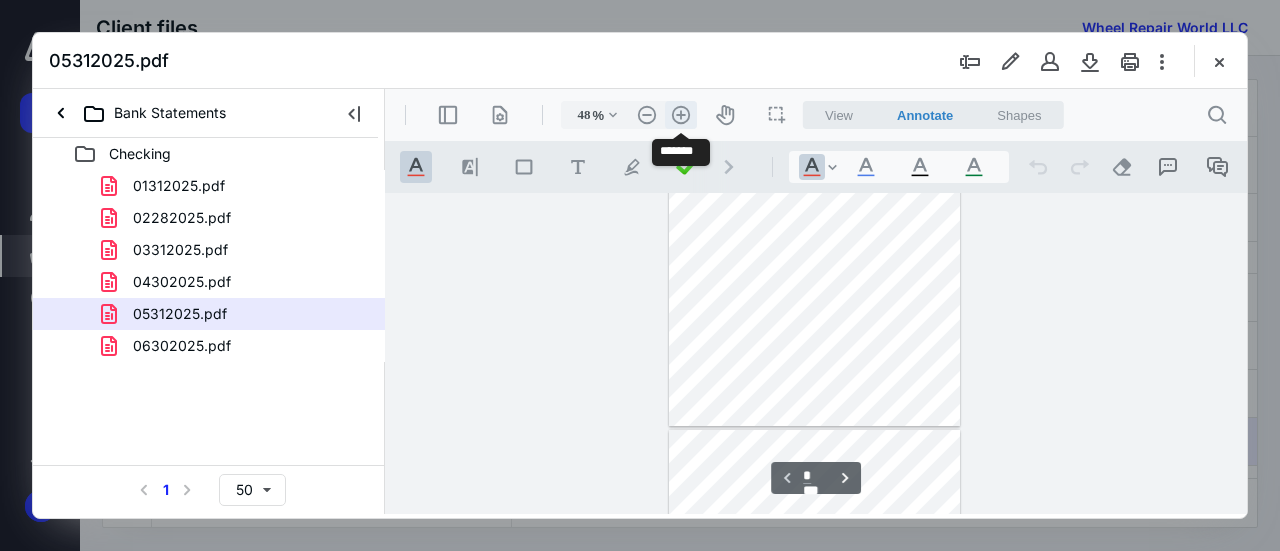 click on ".cls-1{fill:#abb0c4;} icon - header - zoom - in - line" at bounding box center [681, 115] 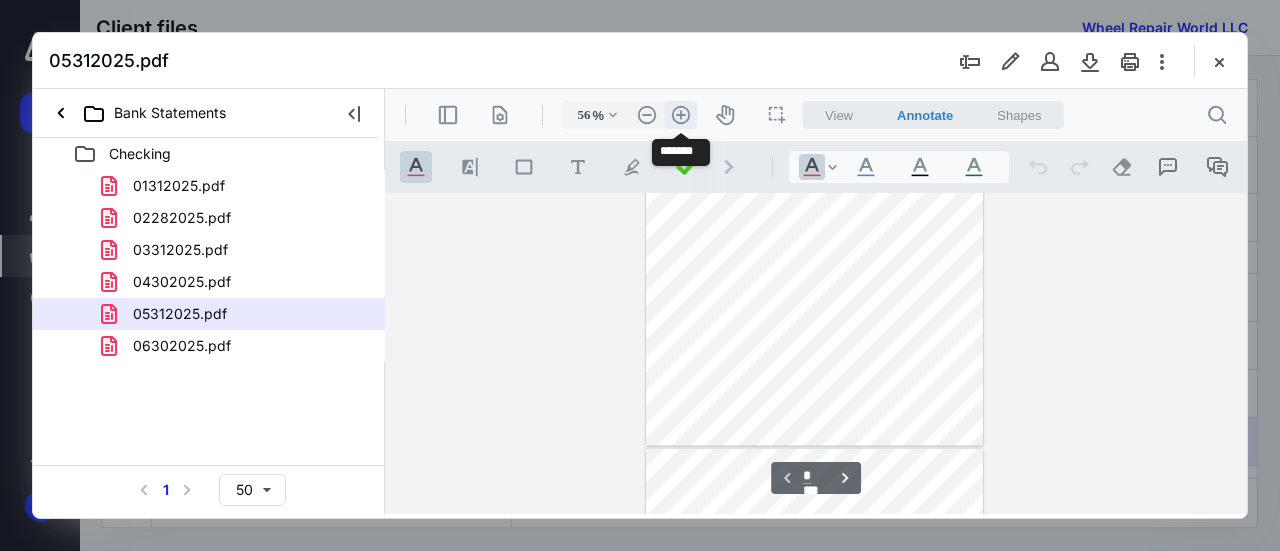 click on ".cls-1{fill:#abb0c4;} icon - header - zoom - in - line" at bounding box center (681, 115) 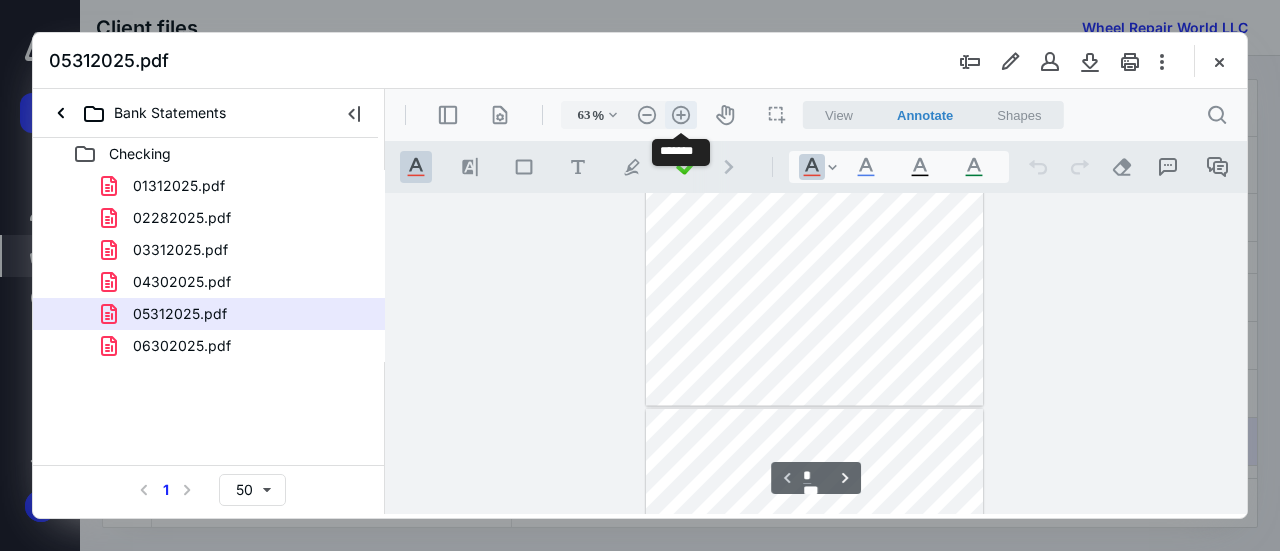 click on ".cls-1{fill:#abb0c4;} icon - header - zoom - in - line" at bounding box center [681, 115] 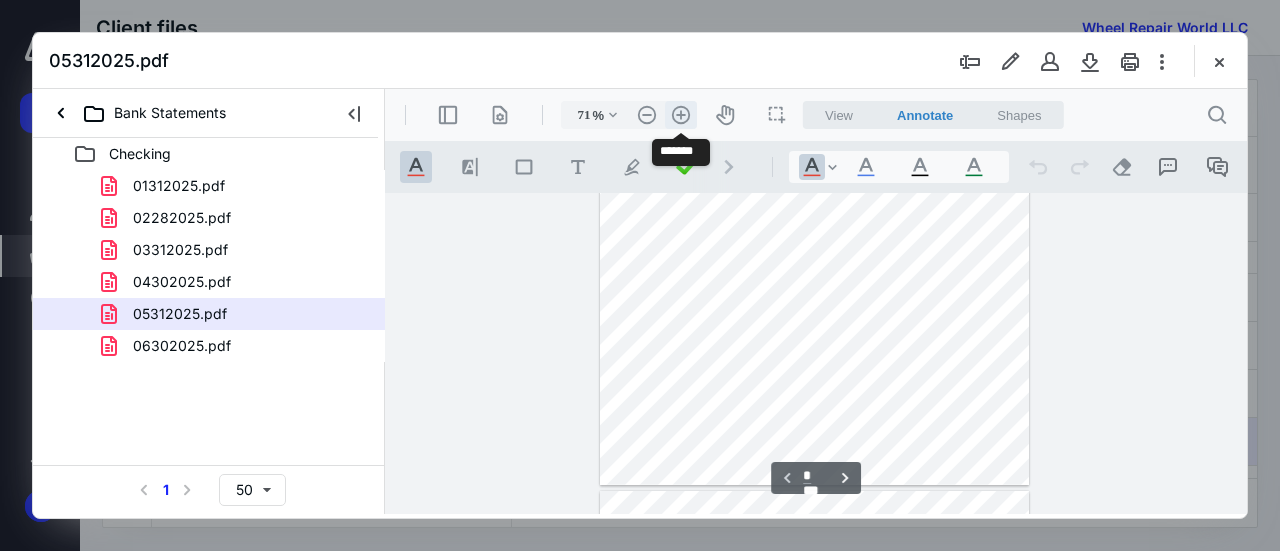 click on ".cls-1{fill:#abb0c4;} icon - header - zoom - in - line" at bounding box center [681, 115] 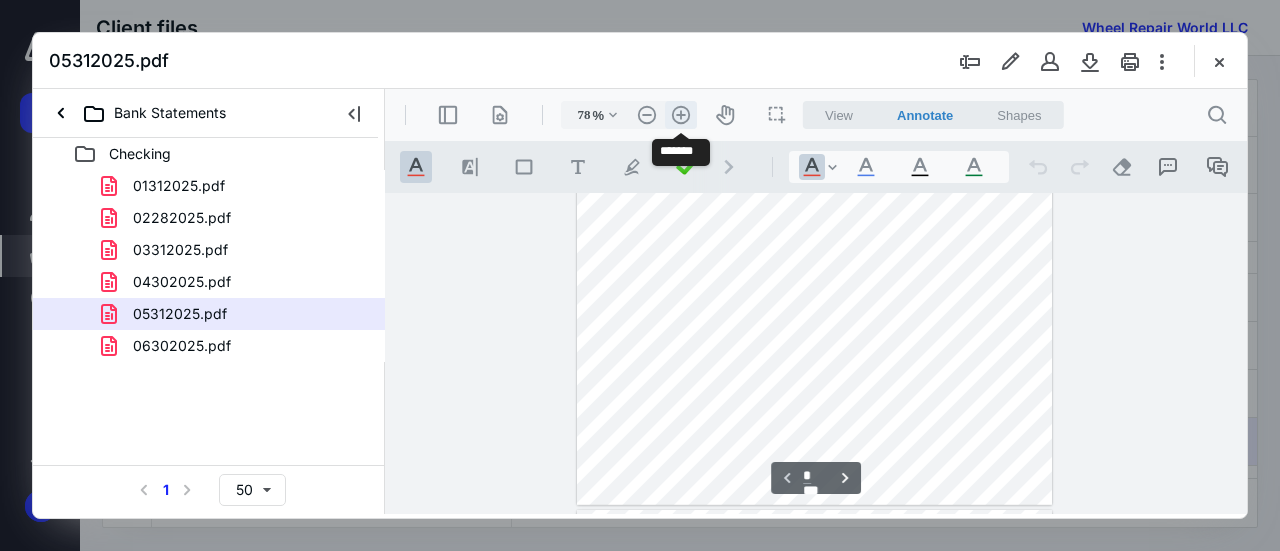 click on ".cls-1{fill:#abb0c4;} icon - header - zoom - in - line" at bounding box center (681, 115) 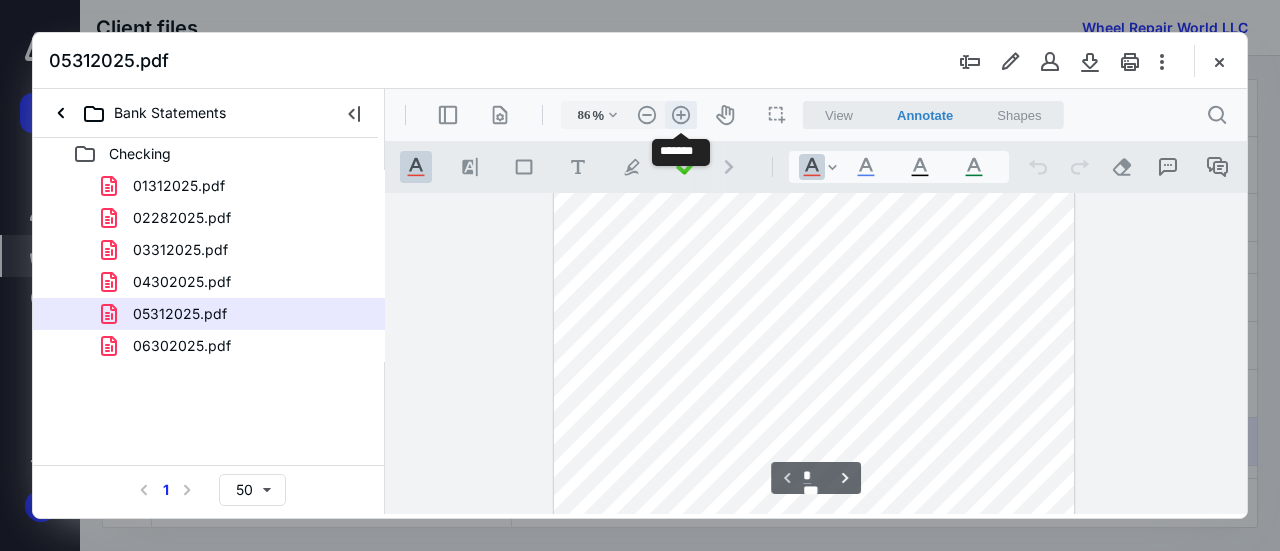 click on ".cls-1{fill:#abb0c4;} icon - header - zoom - in - line" at bounding box center [681, 115] 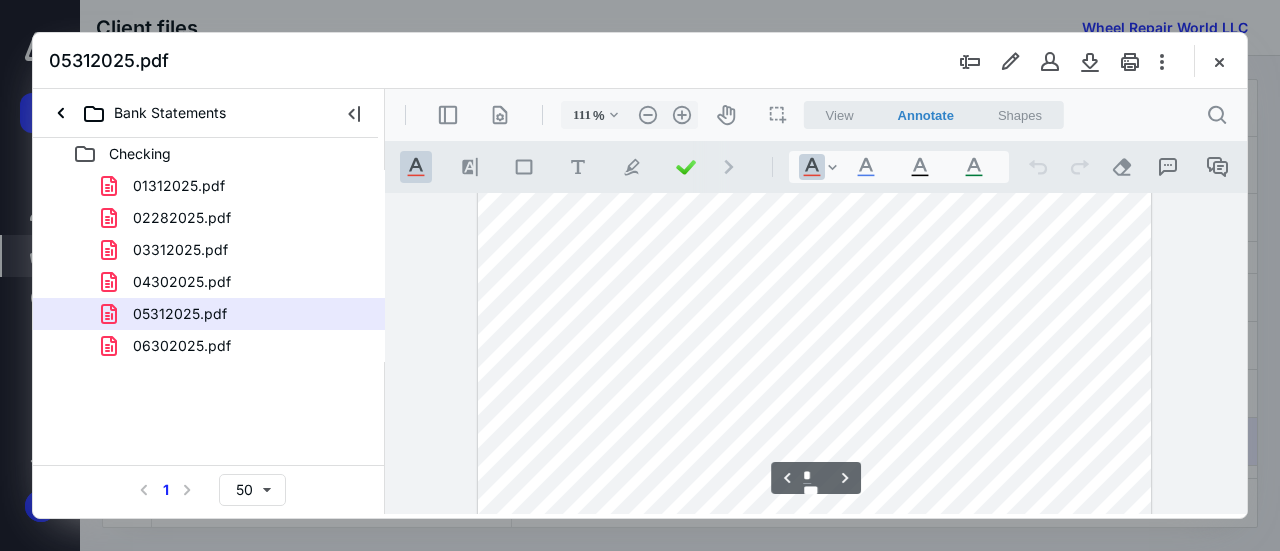 type on "*" 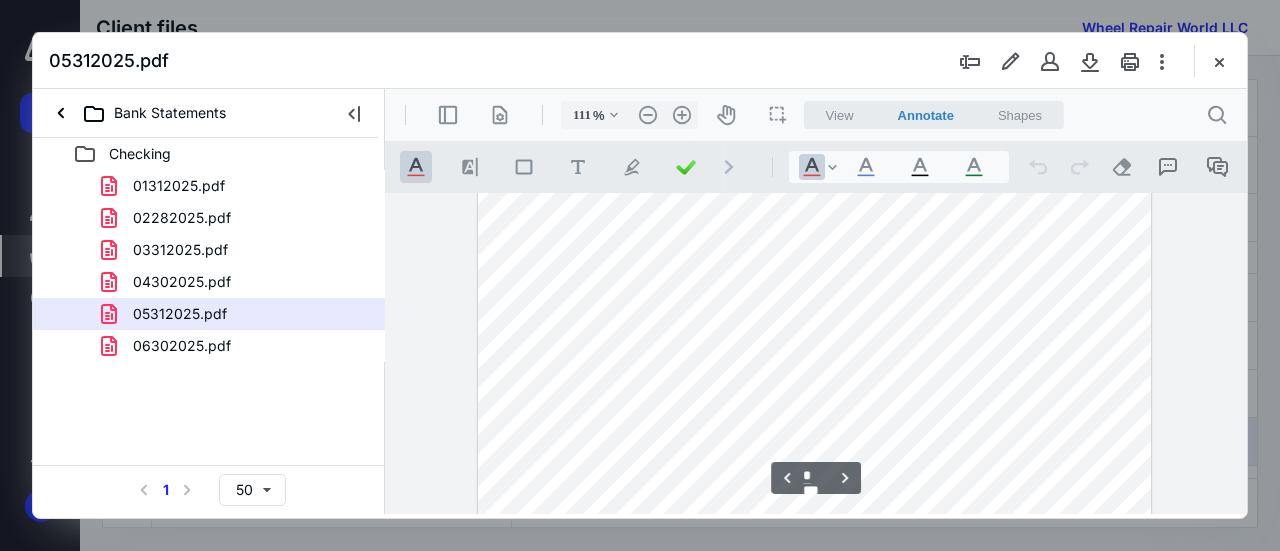 scroll, scrollTop: 1880, scrollLeft: 0, axis: vertical 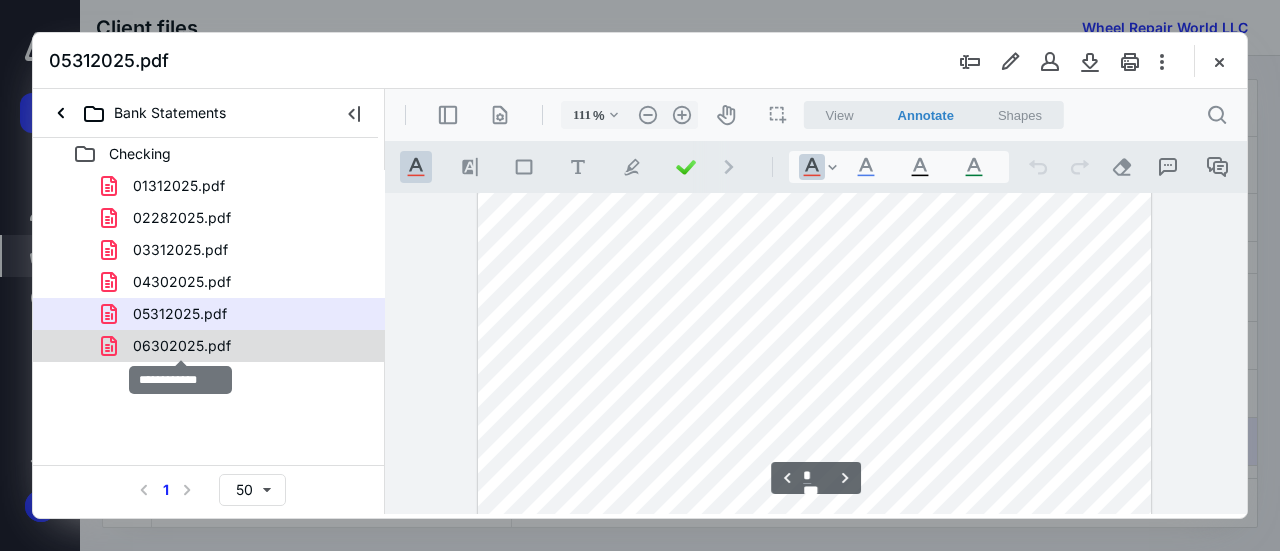 click on "06302025.pdf" at bounding box center [182, 346] 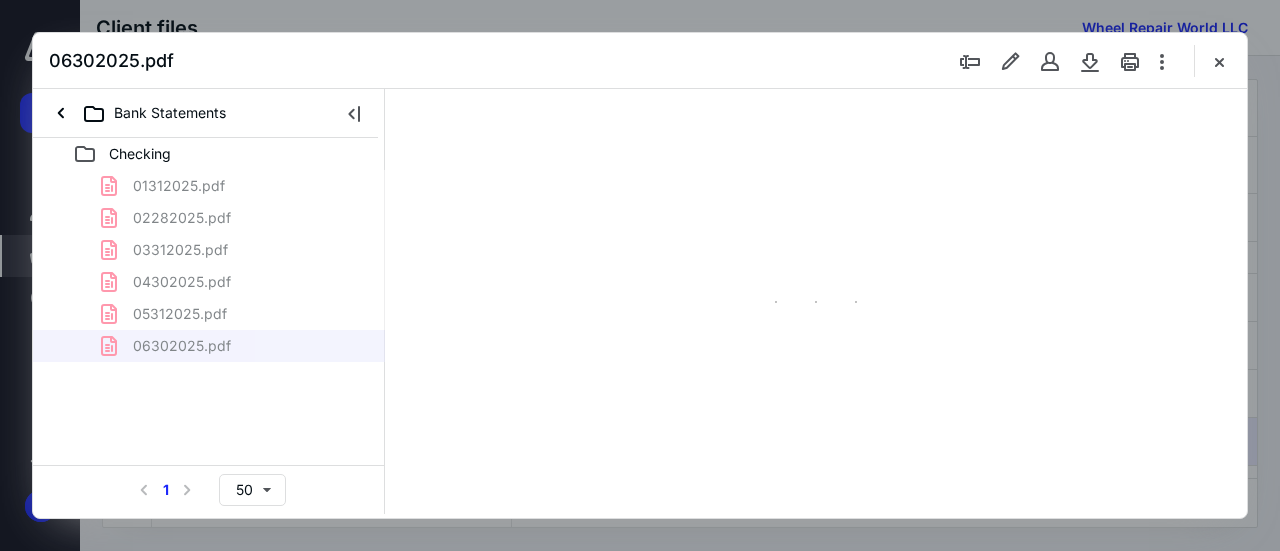 scroll, scrollTop: 106, scrollLeft: 0, axis: vertical 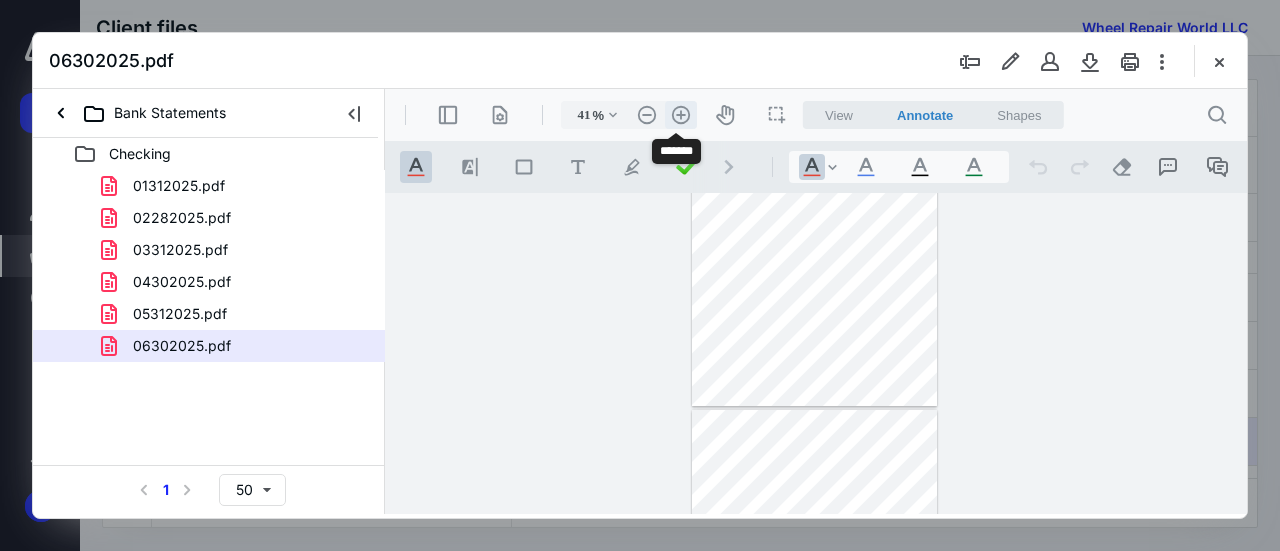 click on ".cls-1{fill:#abb0c4;} icon - header - zoom - in - line" at bounding box center (681, 115) 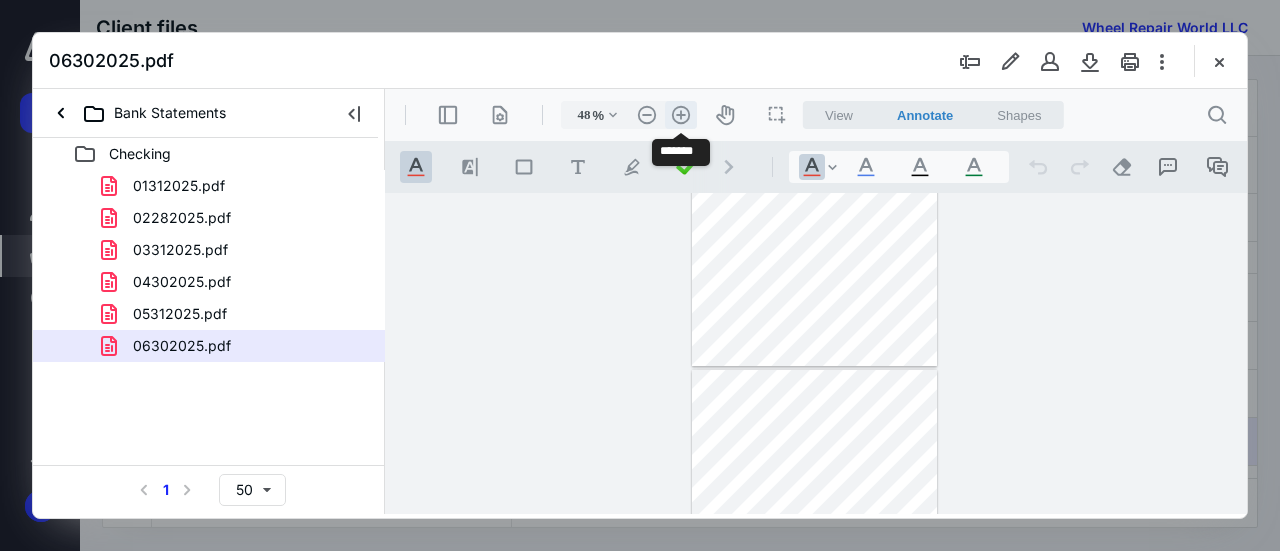 click on ".cls-1{fill:#abb0c4;} icon - header - zoom - in - line" at bounding box center [681, 115] 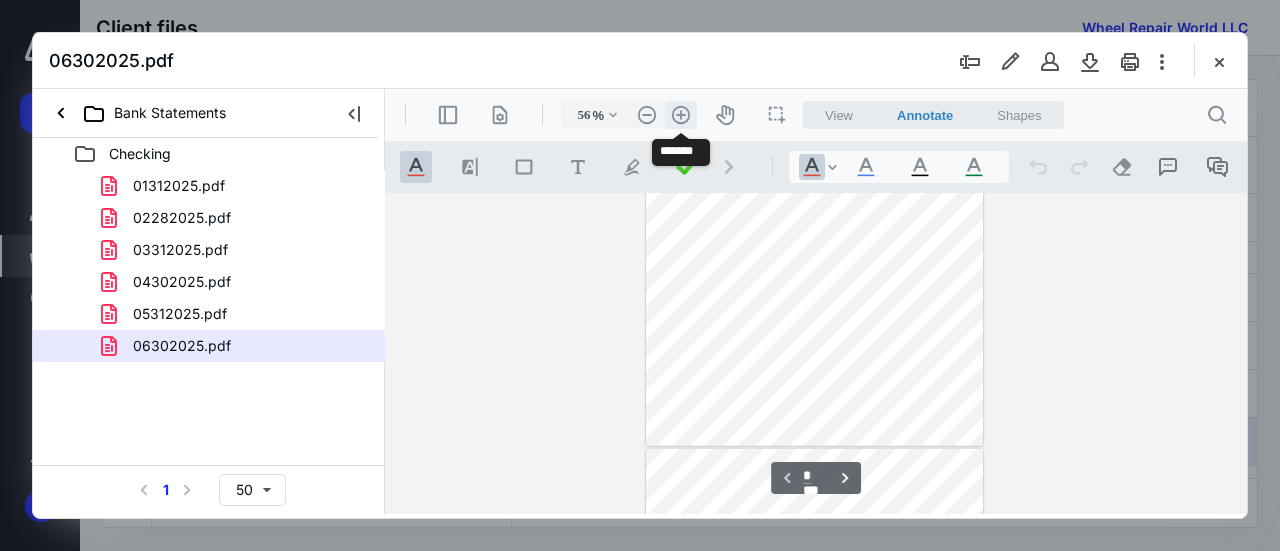 click on ".cls-1{fill:#abb0c4;} icon - header - zoom - in - line" at bounding box center (681, 115) 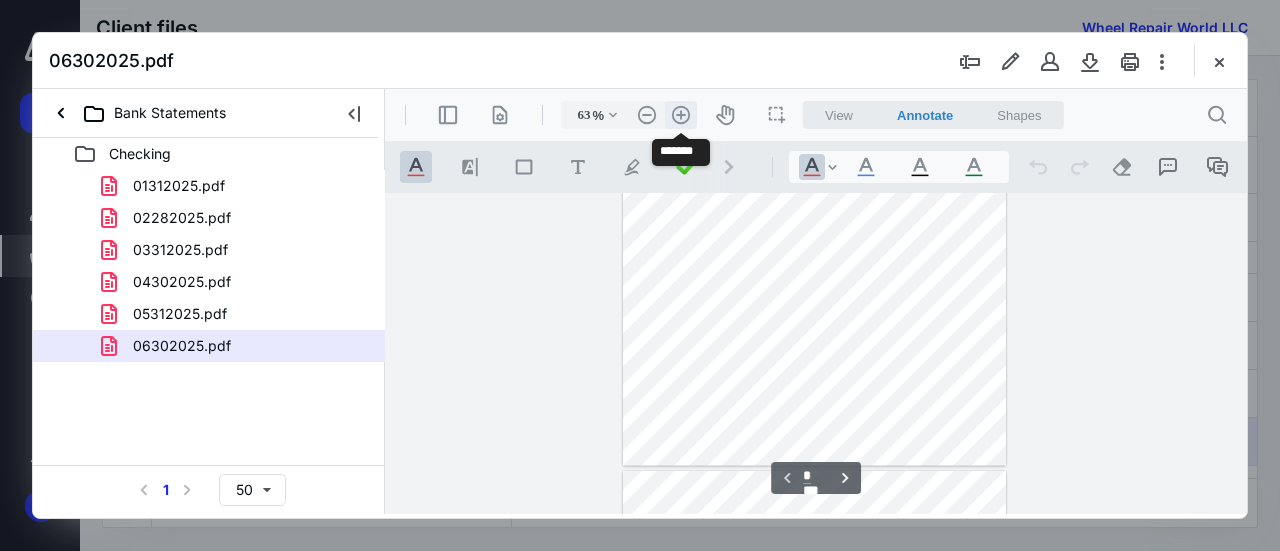 click on ".cls-1{fill:#abb0c4;} icon - header - zoom - in - line" at bounding box center [681, 115] 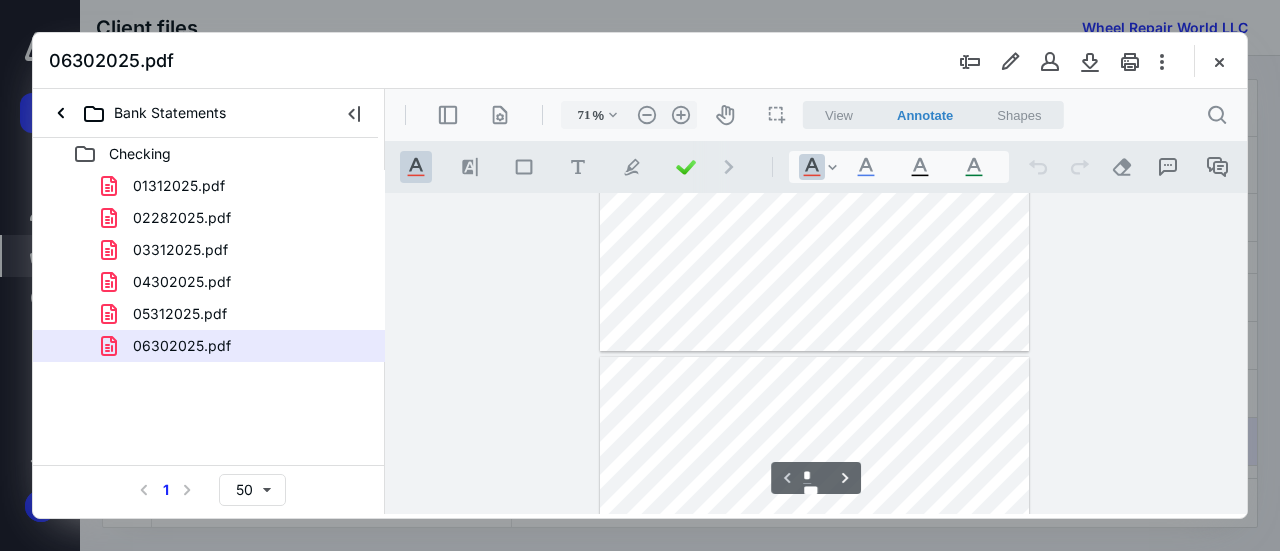 type on "*" 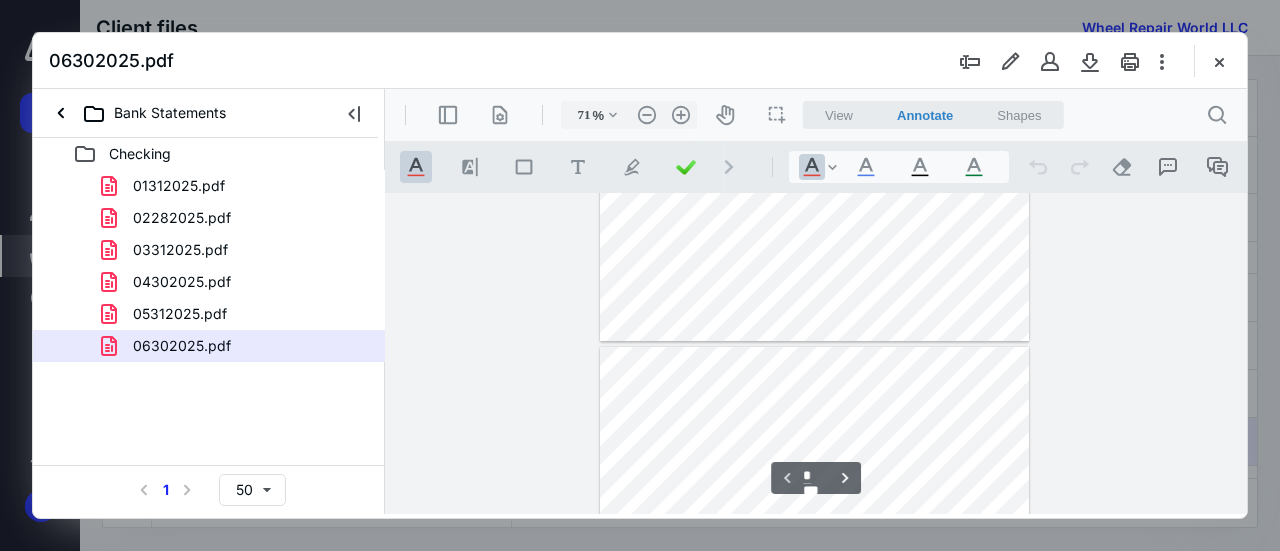 scroll, scrollTop: 411, scrollLeft: 0, axis: vertical 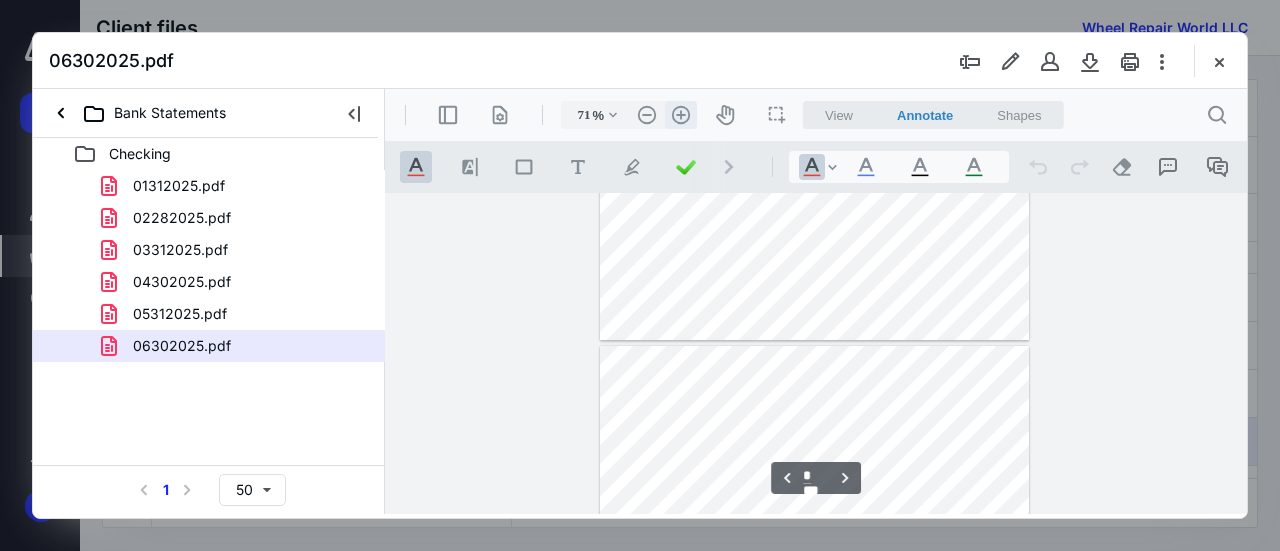 click on ".cls-1{fill:#abb0c4;} icon - header - zoom - in - line" at bounding box center (681, 115) 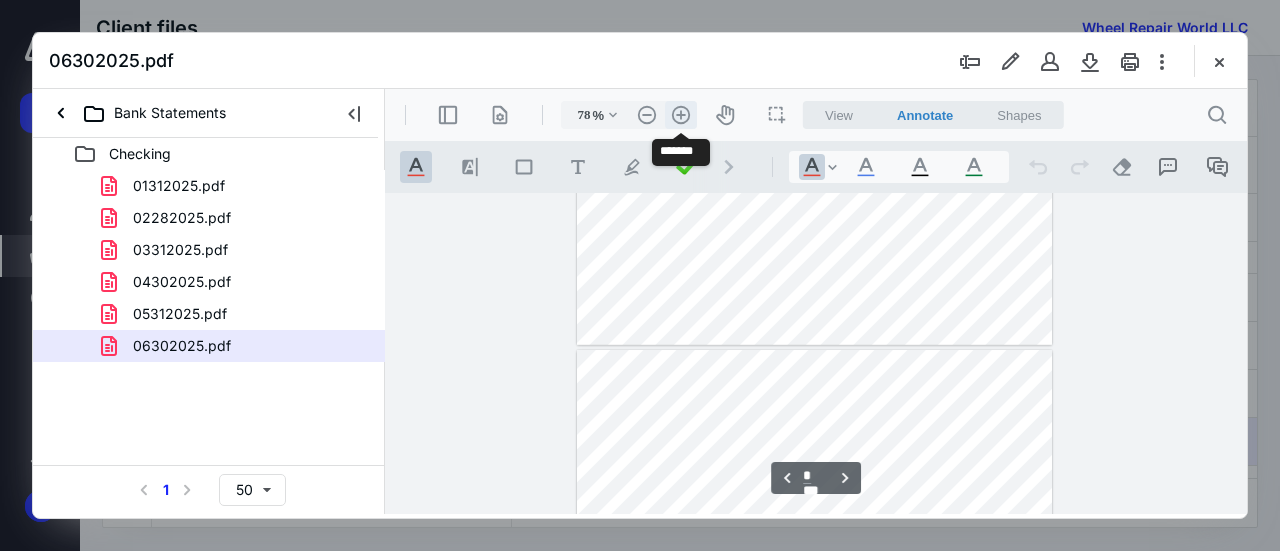 click on ".cls-1{fill:#abb0c4;} icon - header - zoom - in - line" at bounding box center (681, 115) 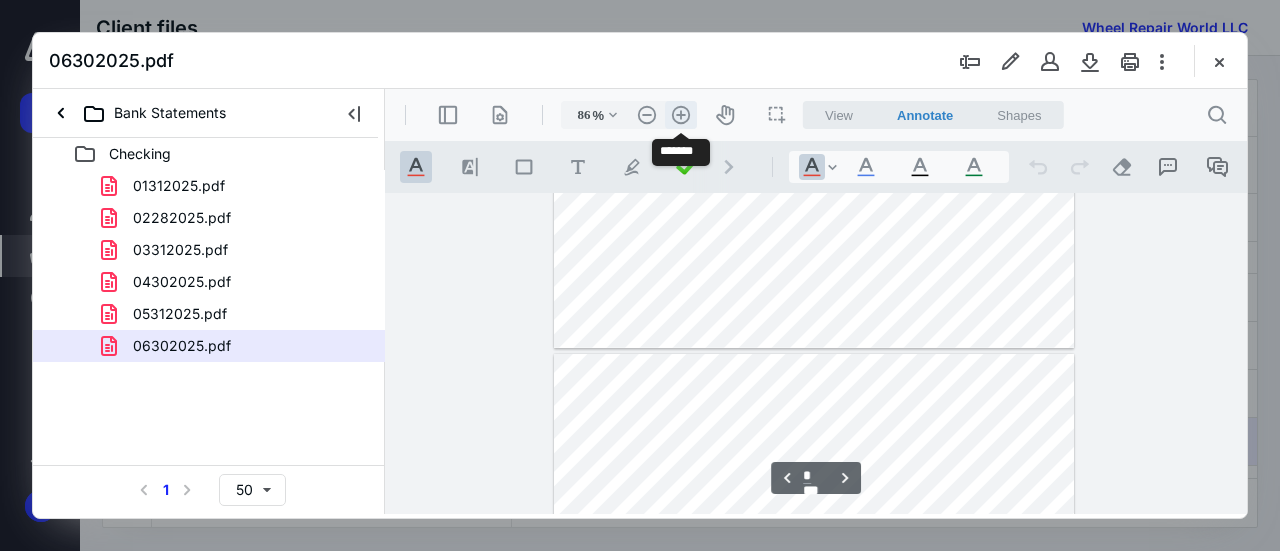 click on ".cls-1{fill:#abb0c4;} icon - header - zoom - in - line" at bounding box center (681, 115) 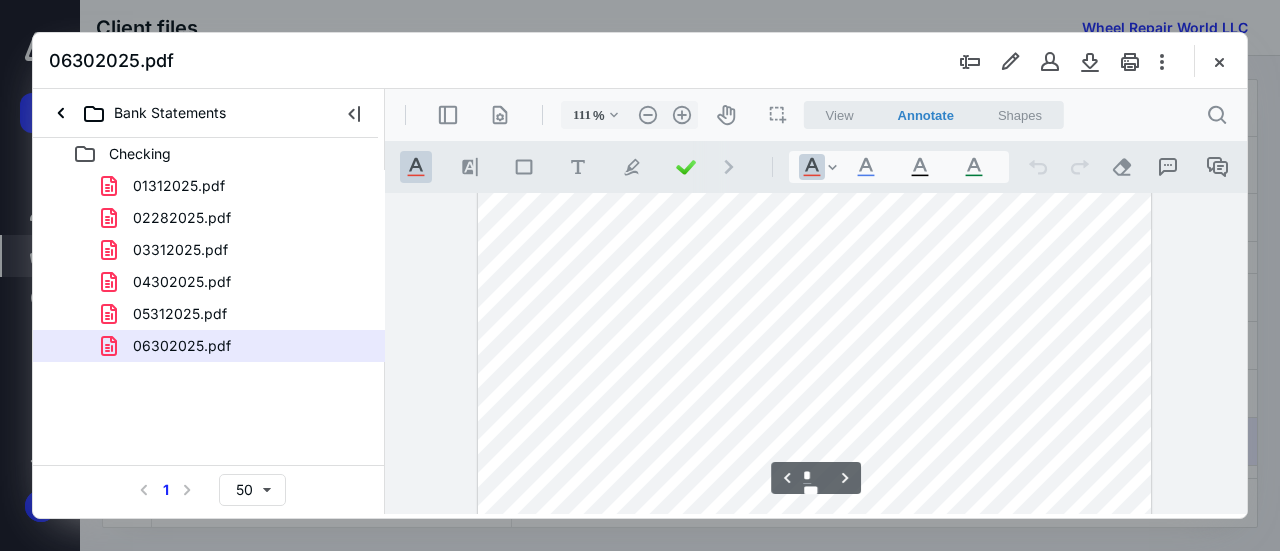 scroll, scrollTop: 1934, scrollLeft: 0, axis: vertical 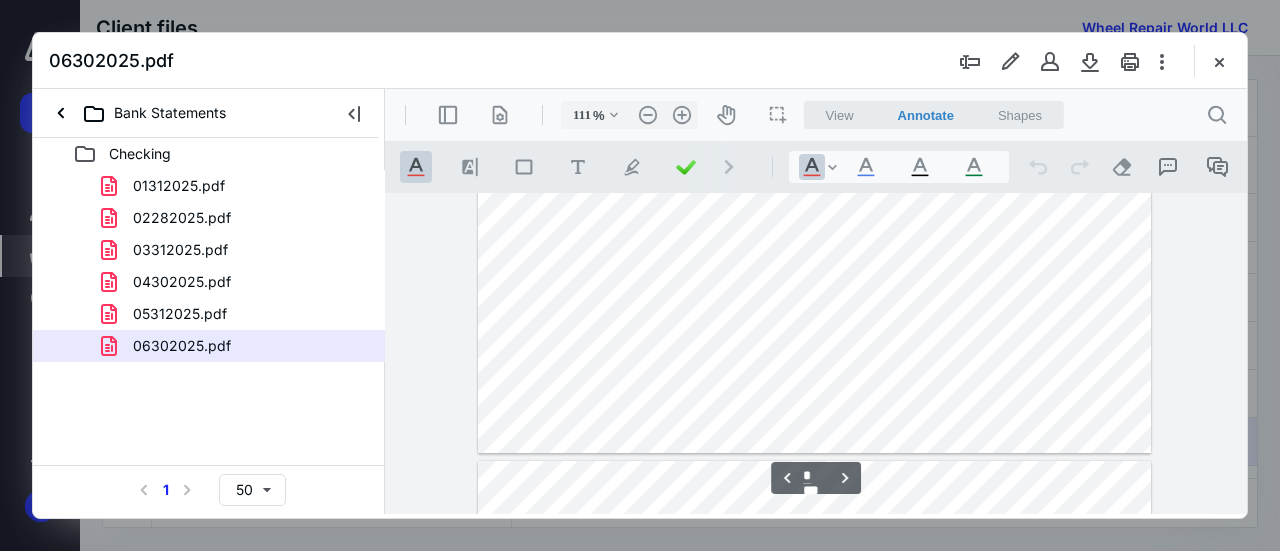 type on "*" 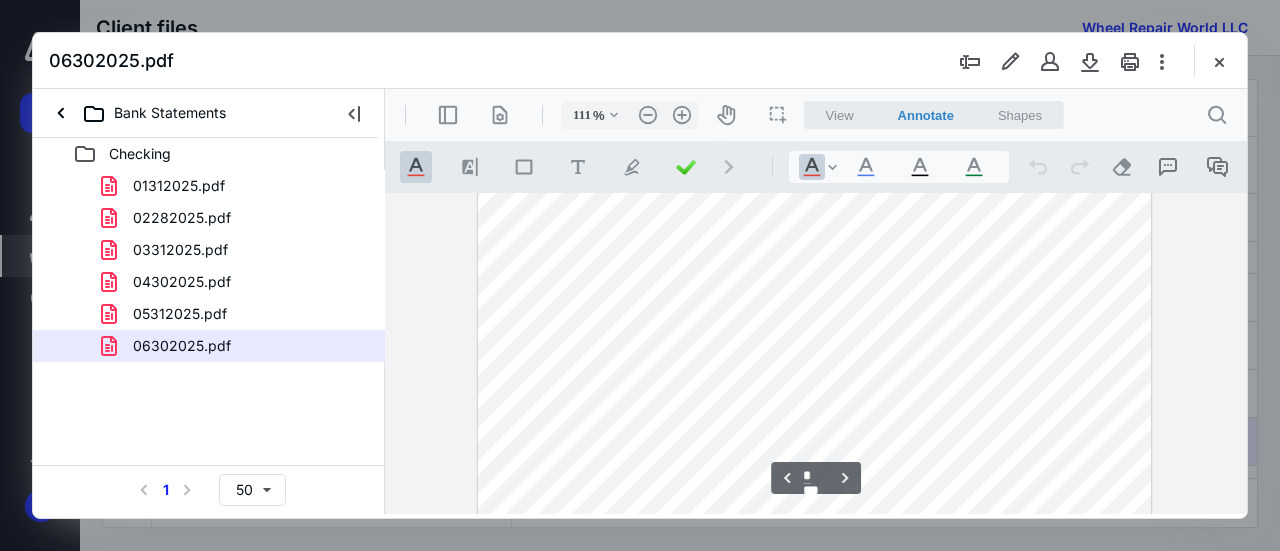 scroll, scrollTop: 1813, scrollLeft: 0, axis: vertical 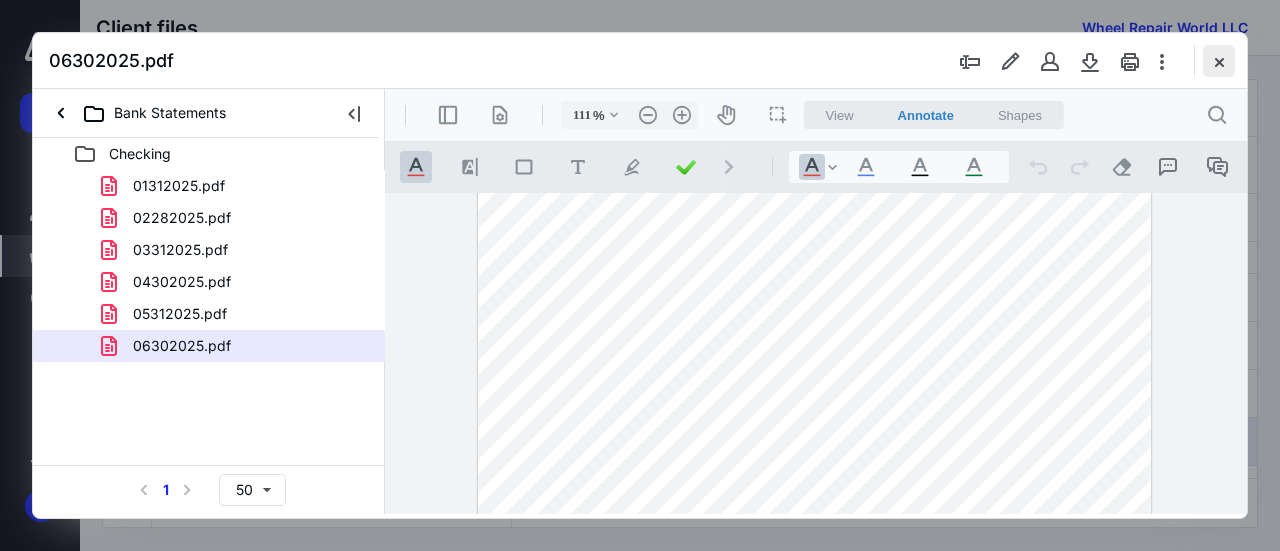 click at bounding box center (1219, 61) 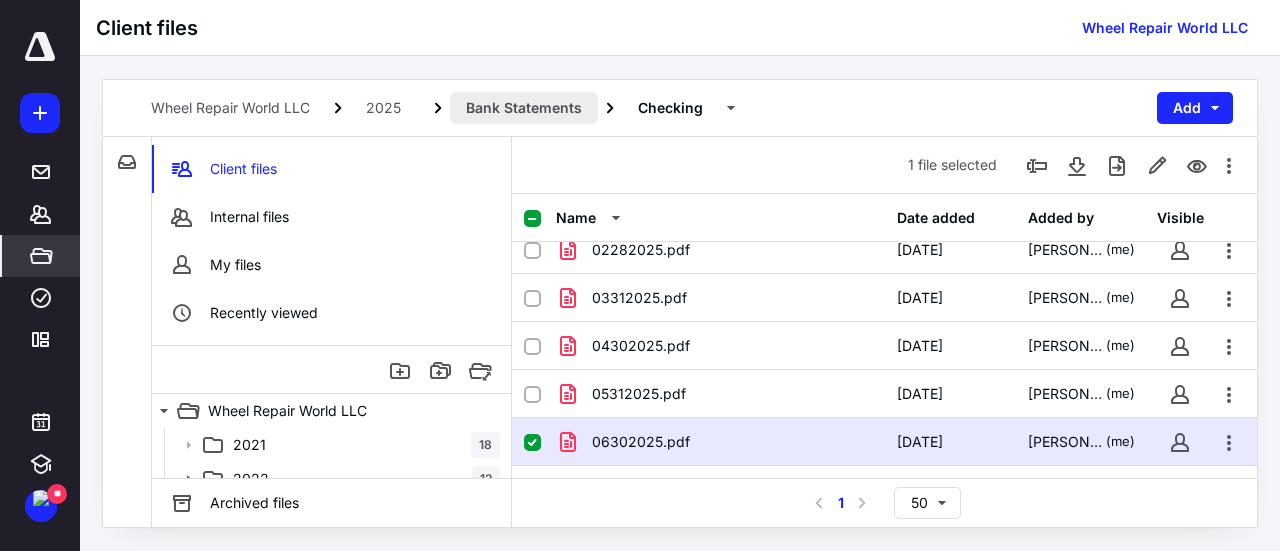 click on "Bank Statements" at bounding box center (524, 108) 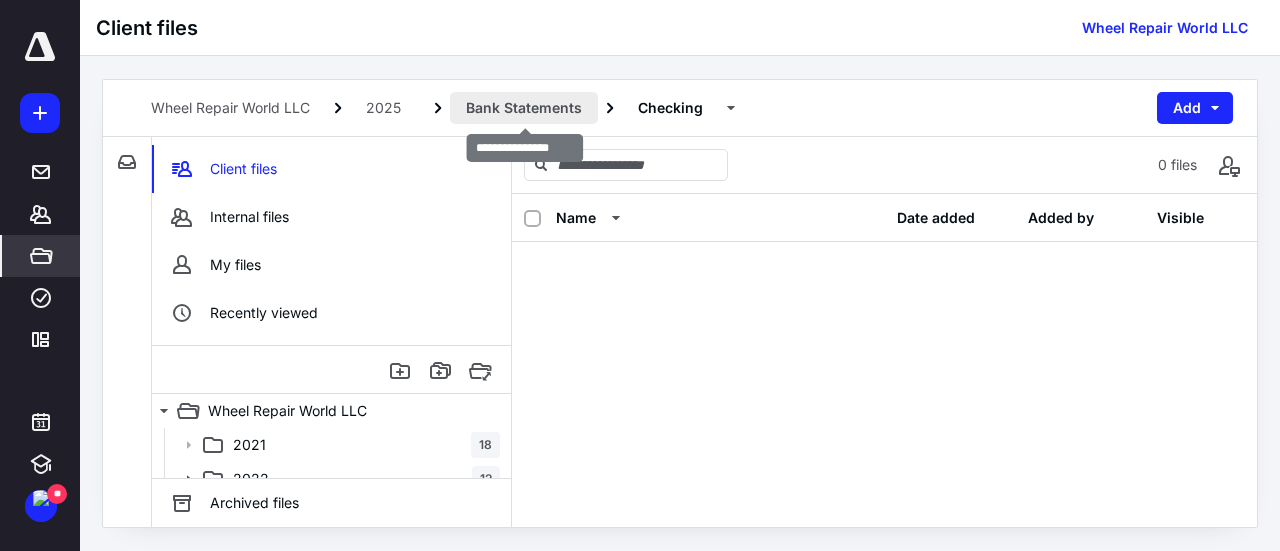 scroll, scrollTop: 0, scrollLeft: 0, axis: both 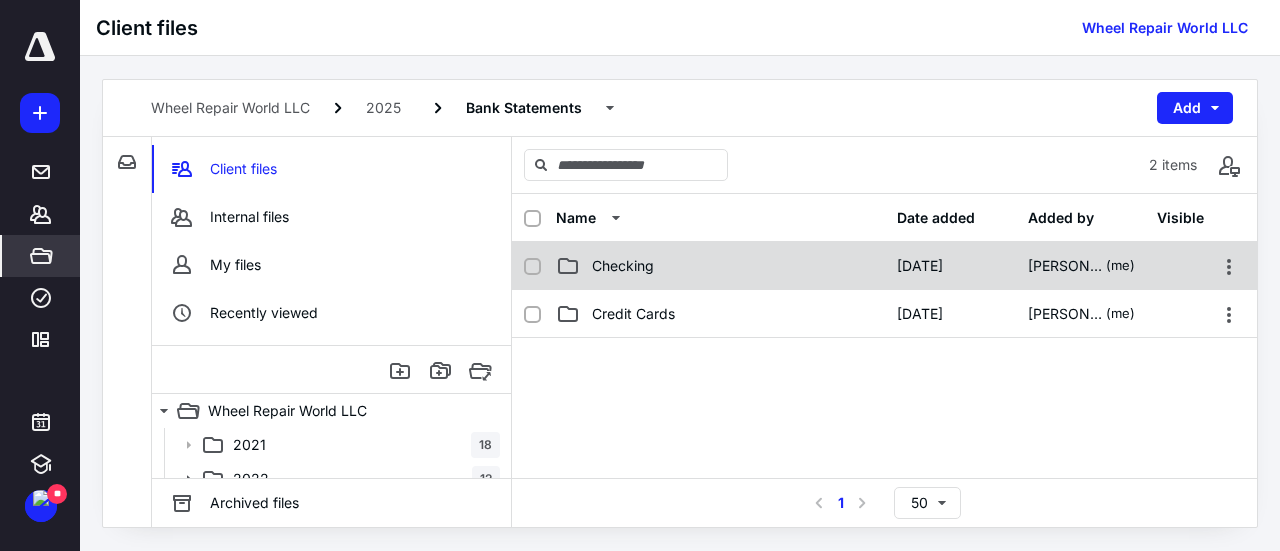 click on "Checking [DATE] [PERSON_NAME] TUDUC  (me)" at bounding box center [884, 266] 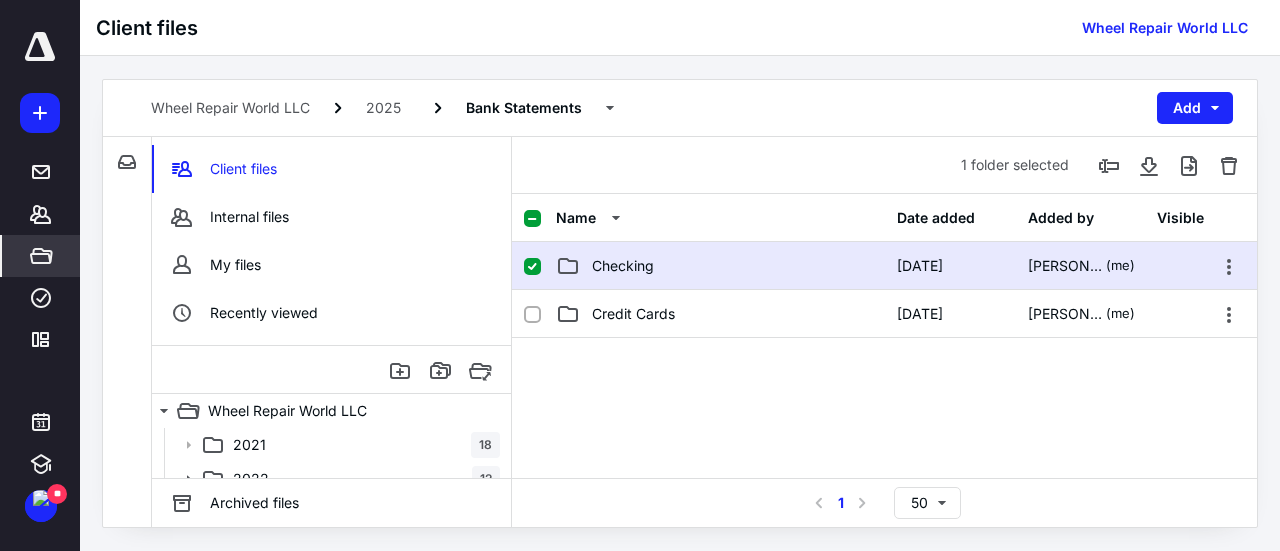 click on "Checking [DATE] [PERSON_NAME] TUDUC  (me)" at bounding box center [884, 266] 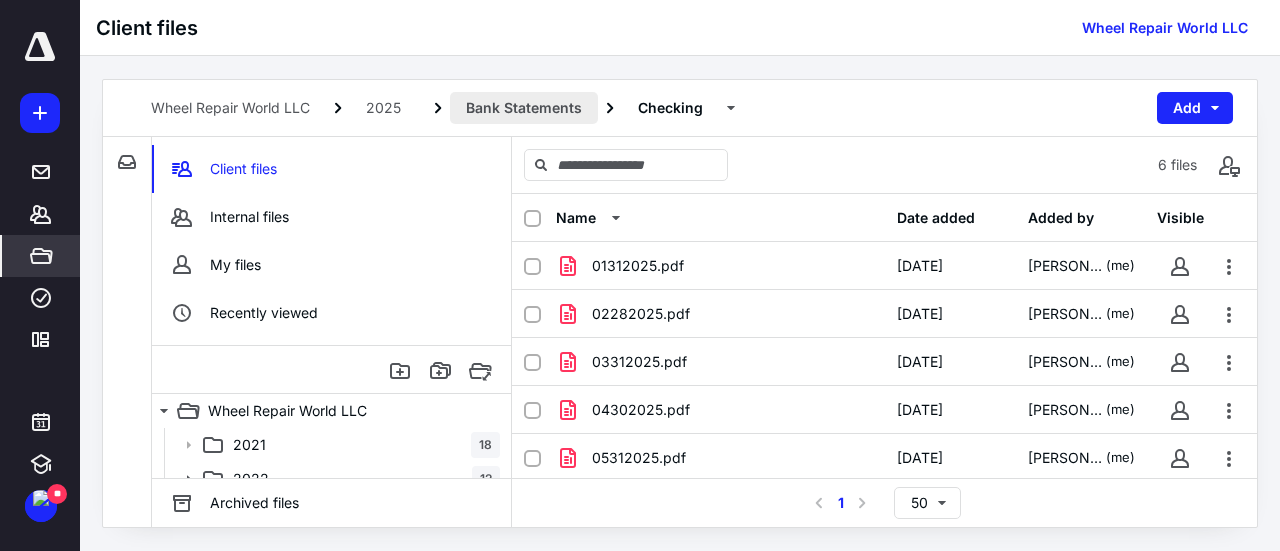 click on "Bank Statements" at bounding box center (524, 108) 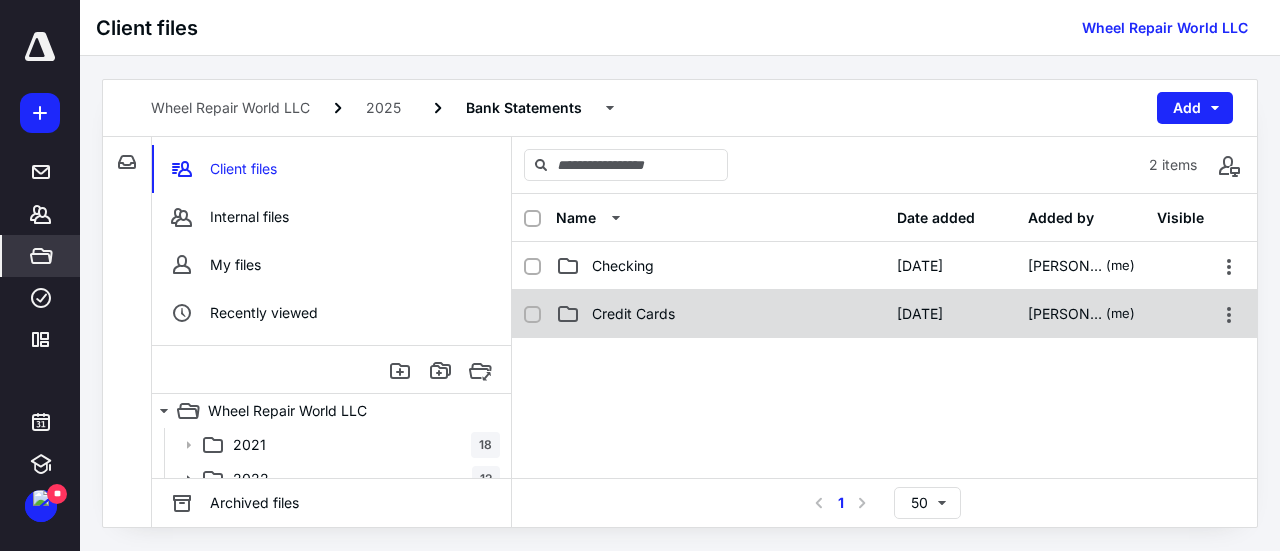 click on "Credit Cards [DATE] [PERSON_NAME] TUDUC  (me)" at bounding box center (884, 314) 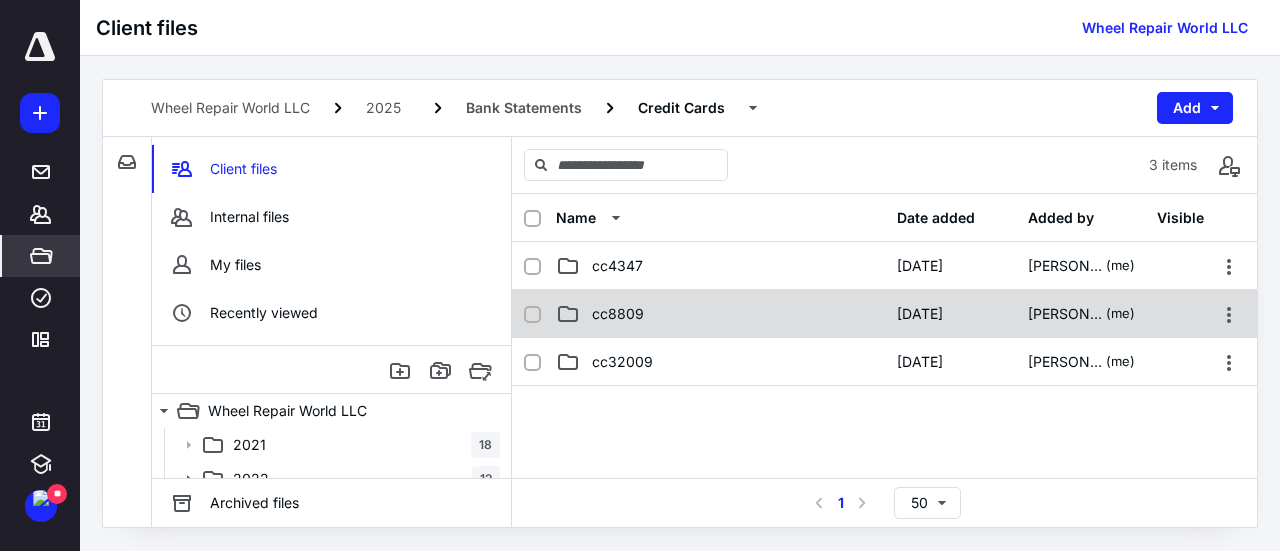 click on "cc8809" at bounding box center [720, 314] 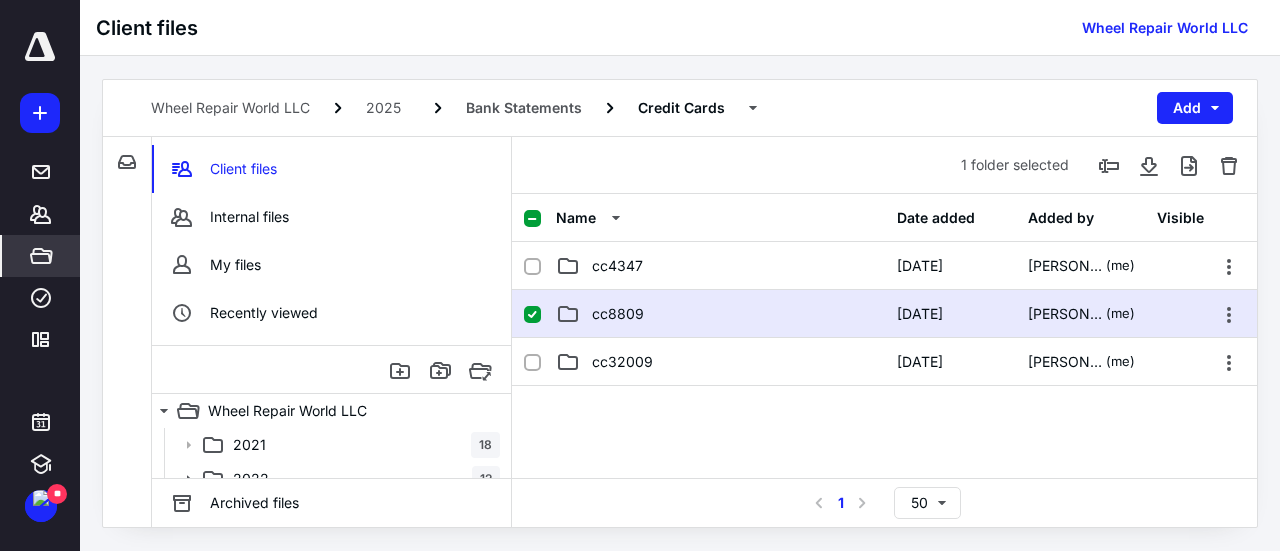 click on "cc8809" at bounding box center (720, 314) 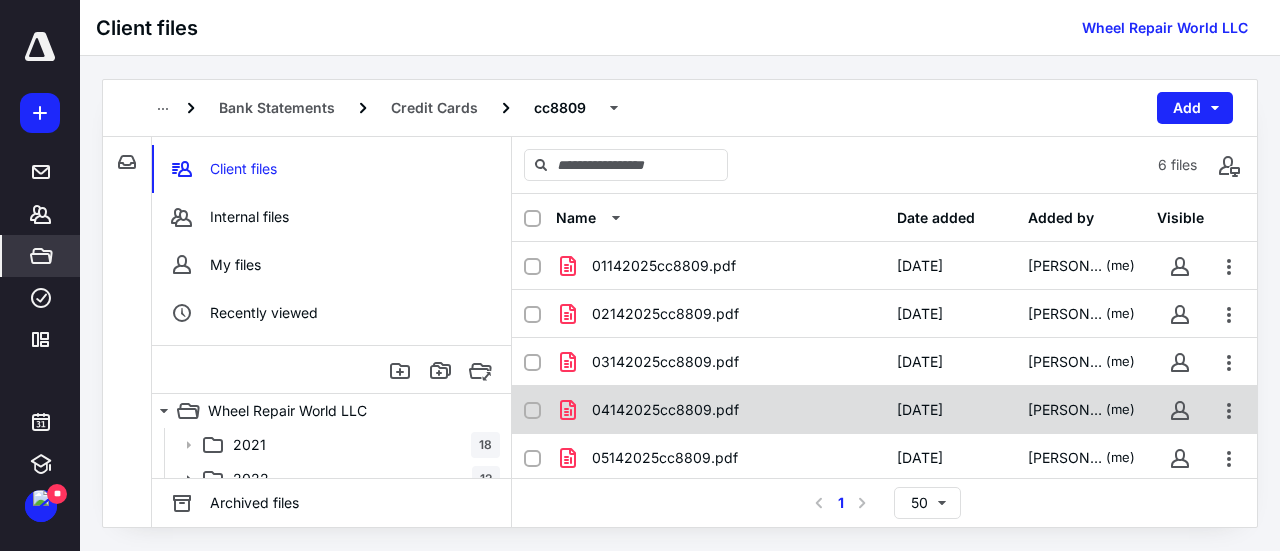 scroll, scrollTop: 64, scrollLeft: 0, axis: vertical 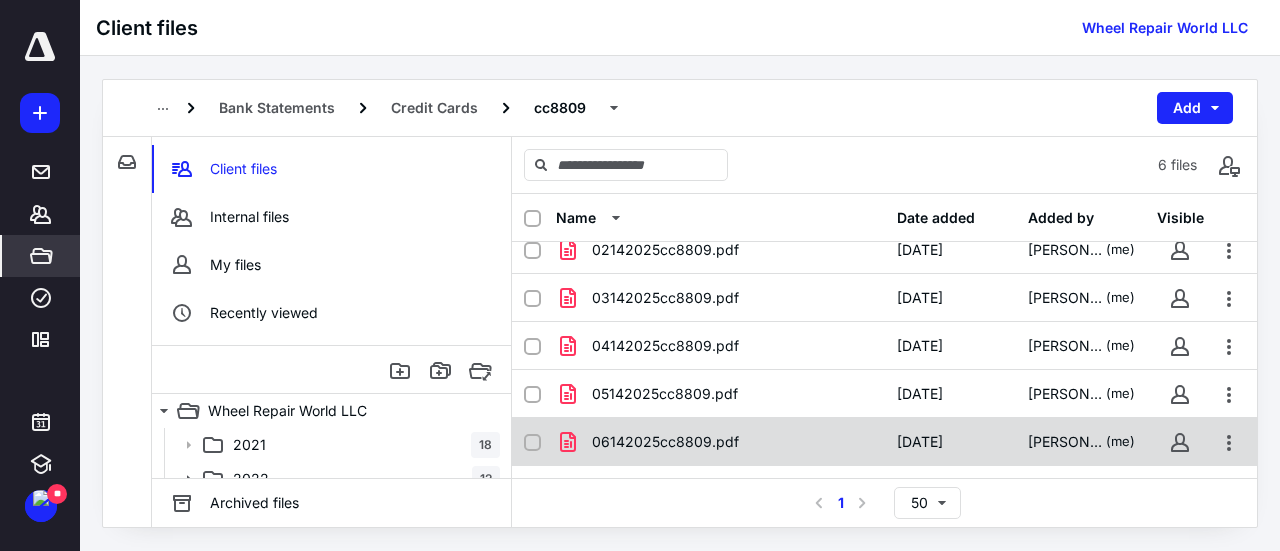 click on "06142025cc8809.pdf [DATE] [PERSON_NAME]  (me)" at bounding box center (884, 442) 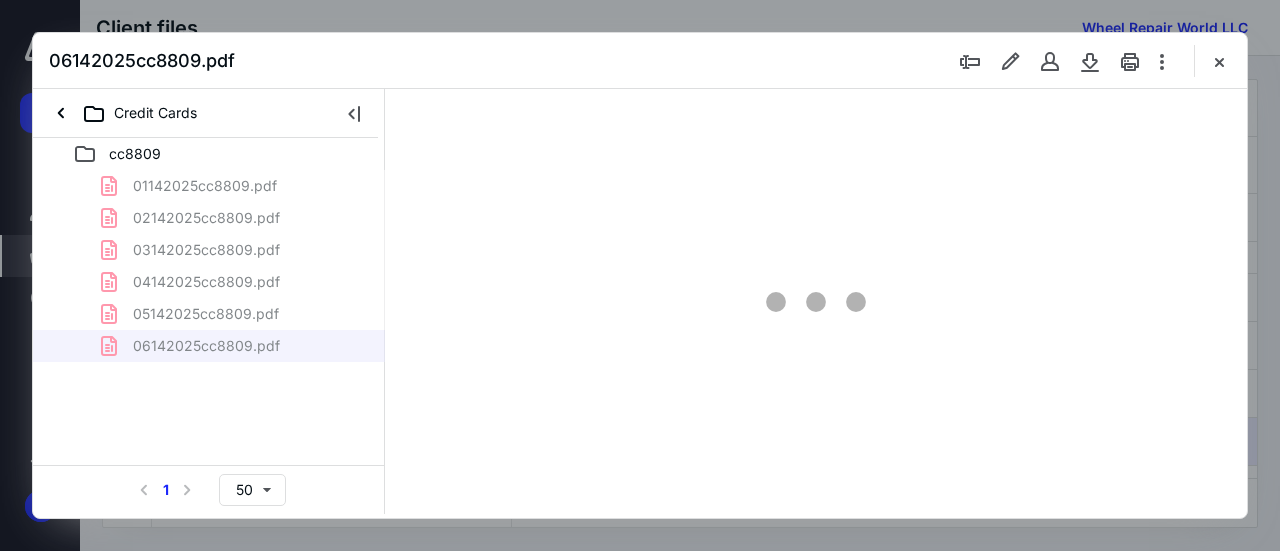 scroll, scrollTop: 0, scrollLeft: 0, axis: both 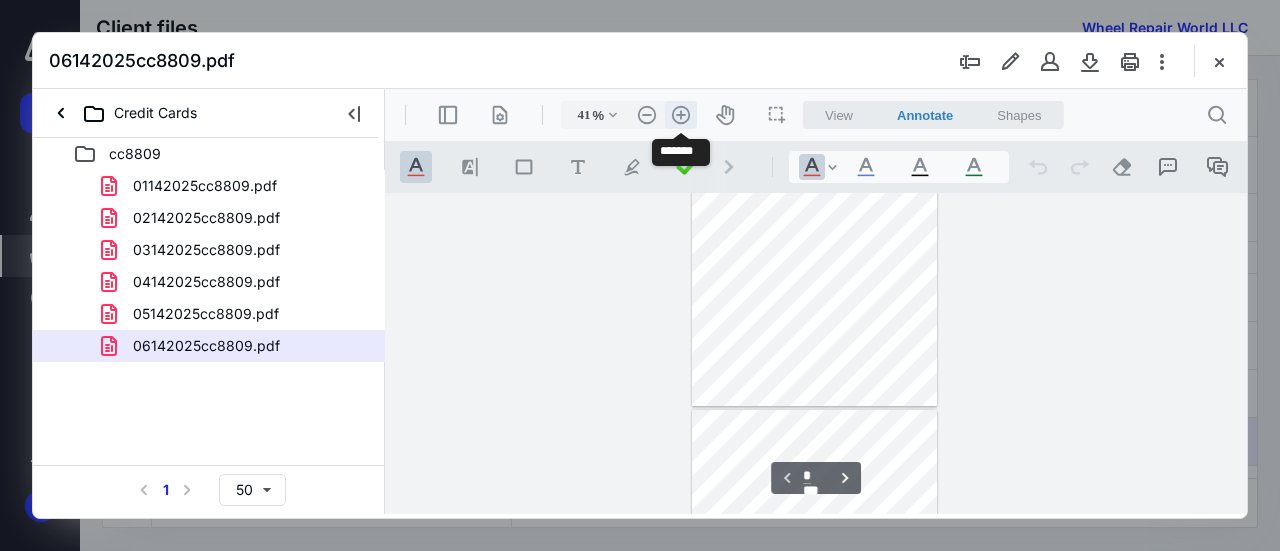 click on ".cls-1{fill:#abb0c4;} icon - header - zoom - in - line" at bounding box center (681, 115) 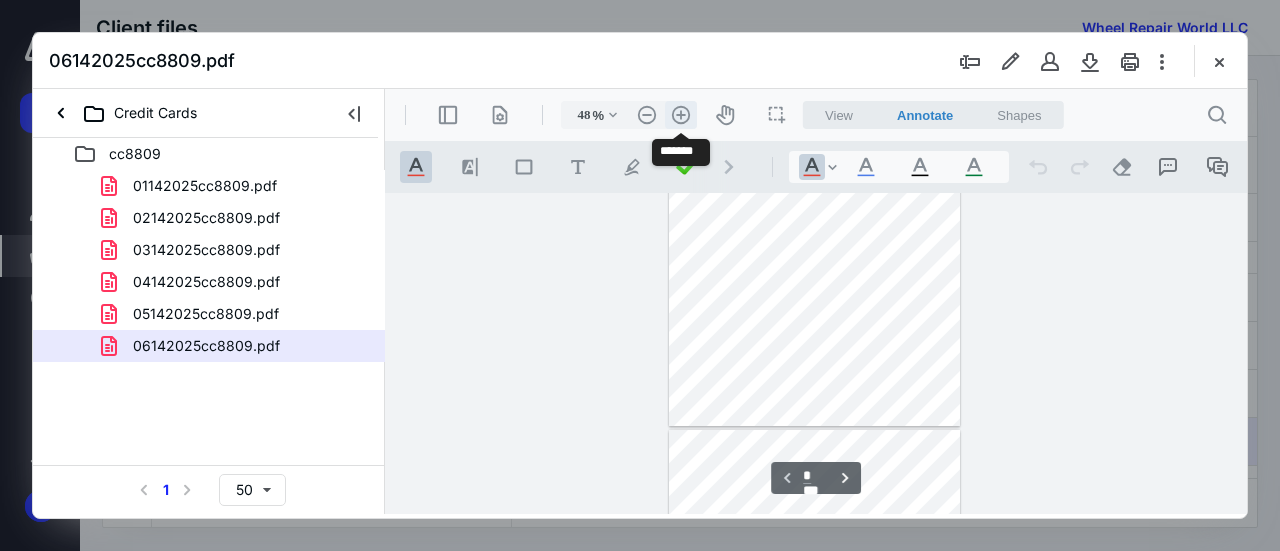 click on ".cls-1{fill:#abb0c4;} icon - header - zoom - in - line" at bounding box center [681, 115] 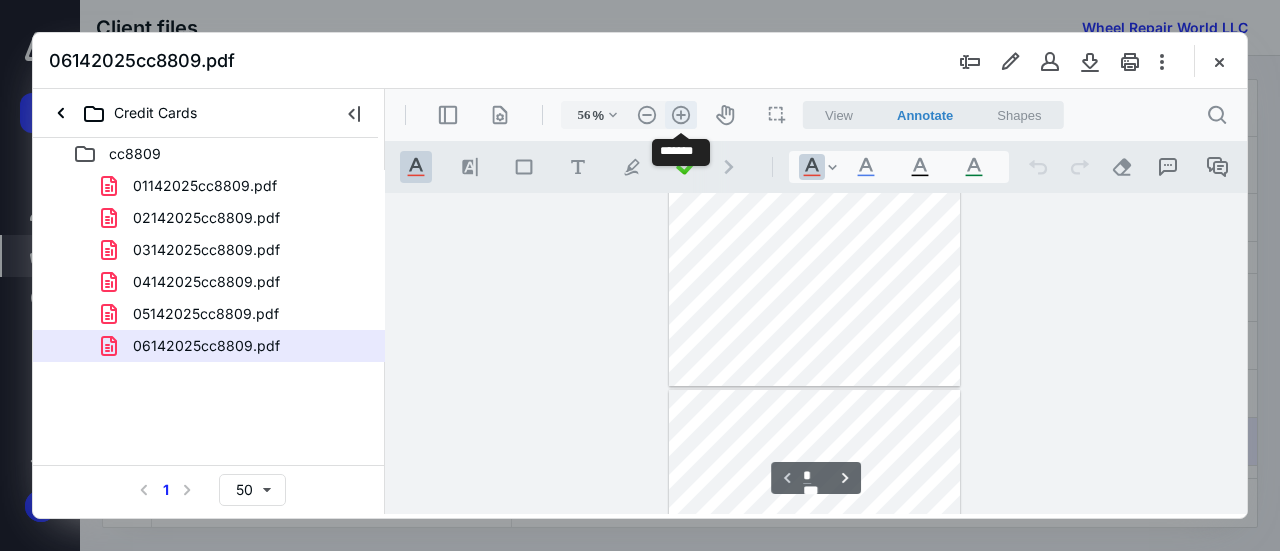 click on ".cls-1{fill:#abb0c4;} icon - header - zoom - in - line" at bounding box center [681, 115] 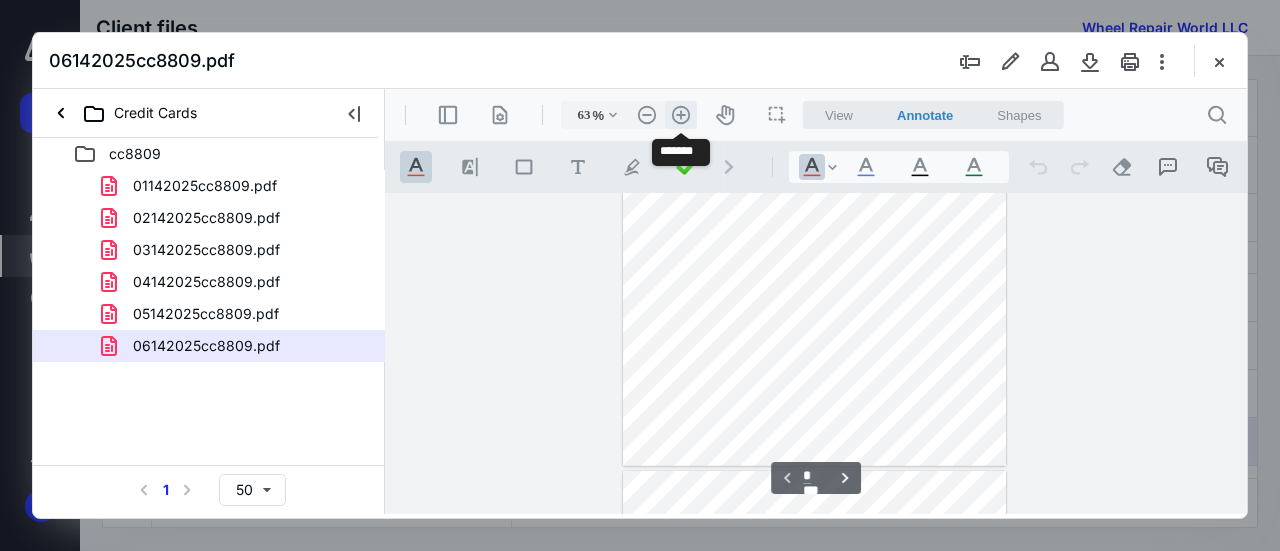 click on ".cls-1{fill:#abb0c4;} icon - header - zoom - in - line" at bounding box center [681, 115] 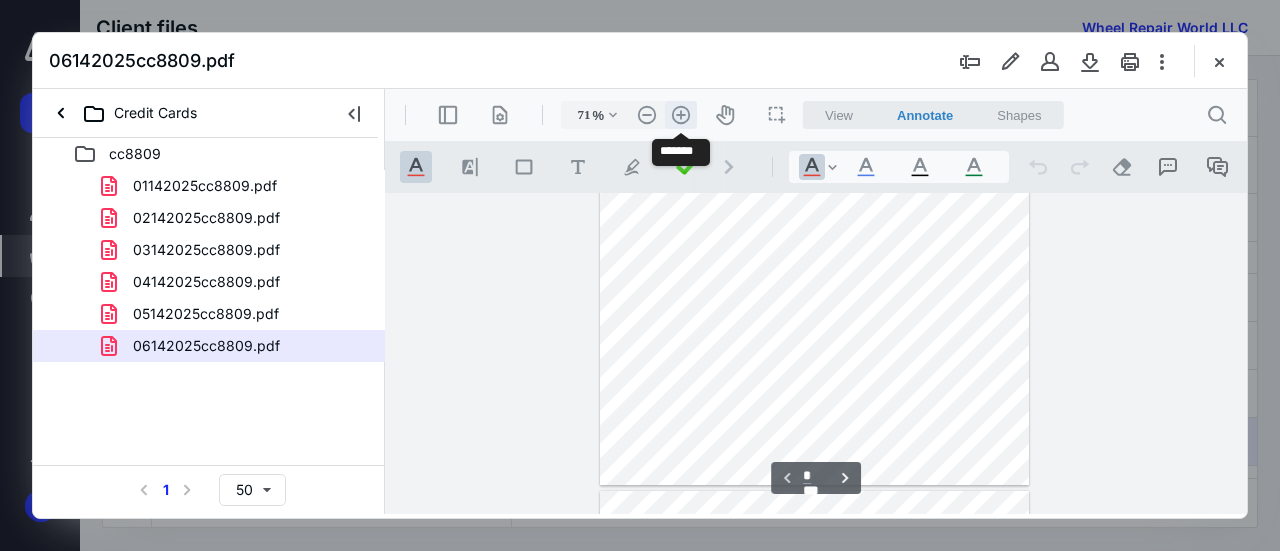 click on ".cls-1{fill:#abb0c4;} icon - header - zoom - in - line" at bounding box center (681, 115) 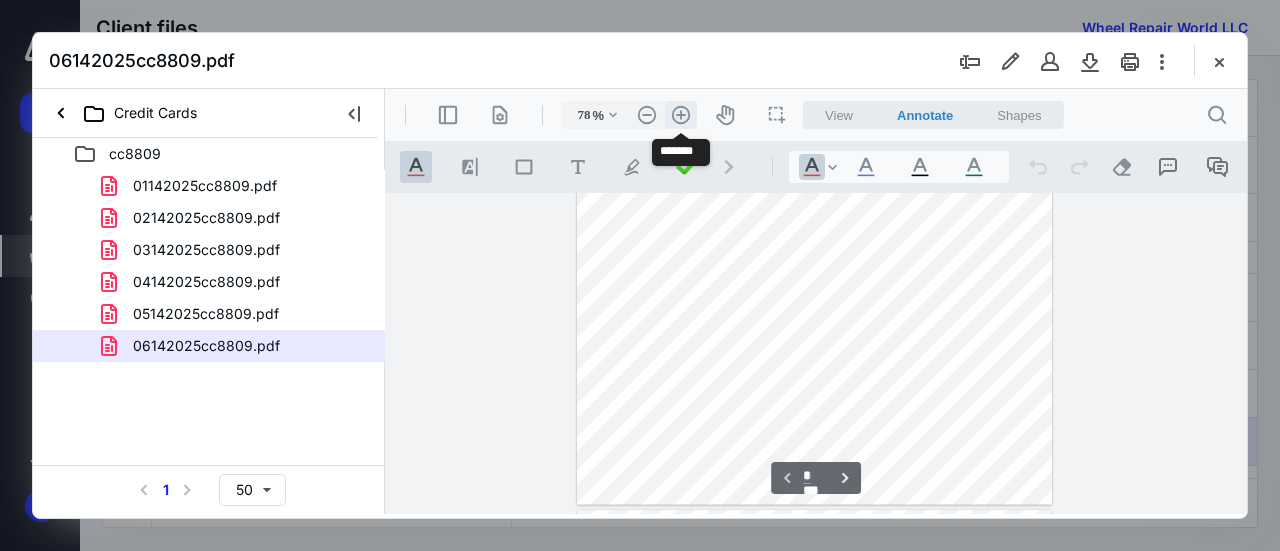 click on ".cls-1{fill:#abb0c4;} icon - header - zoom - in - line" at bounding box center (681, 115) 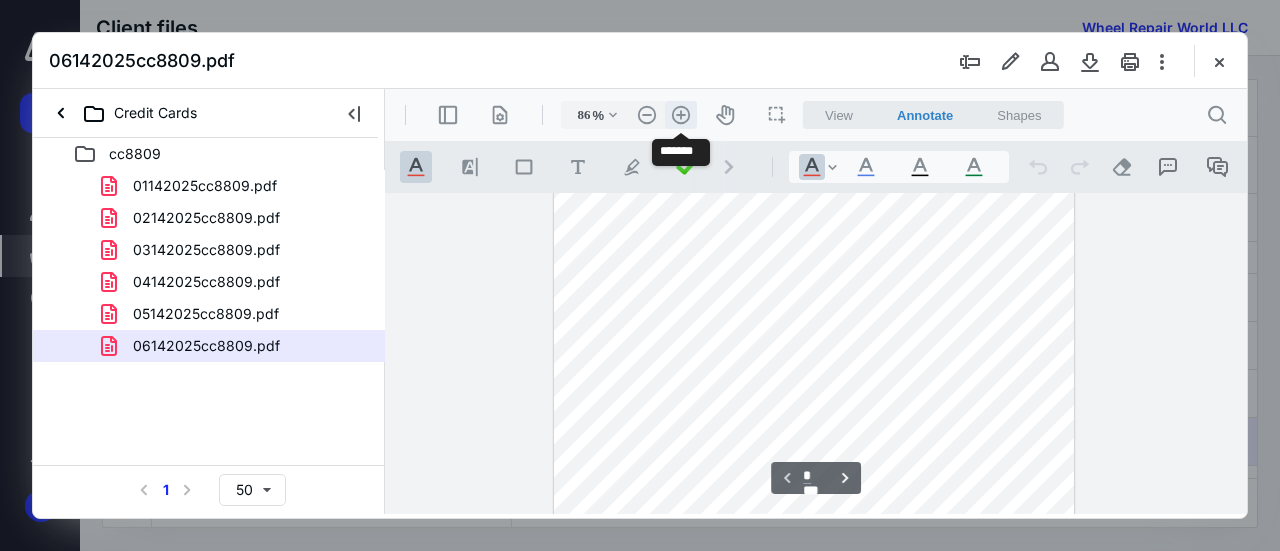 click on ".cls-1{fill:#abb0c4;} icon - header - zoom - in - line" at bounding box center (681, 115) 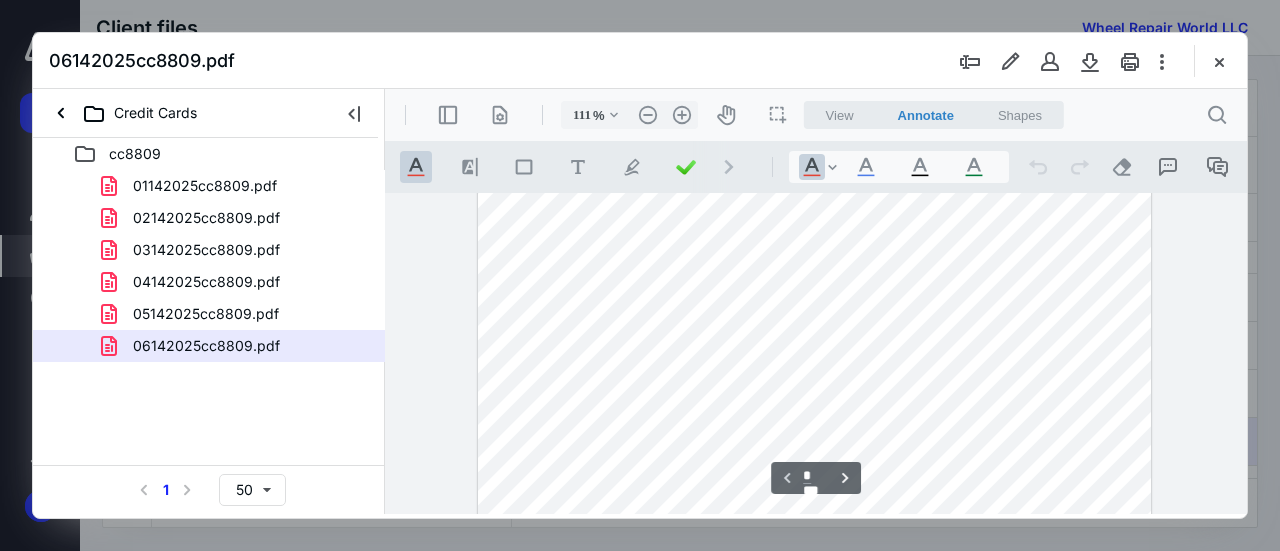 scroll, scrollTop: 186, scrollLeft: 0, axis: vertical 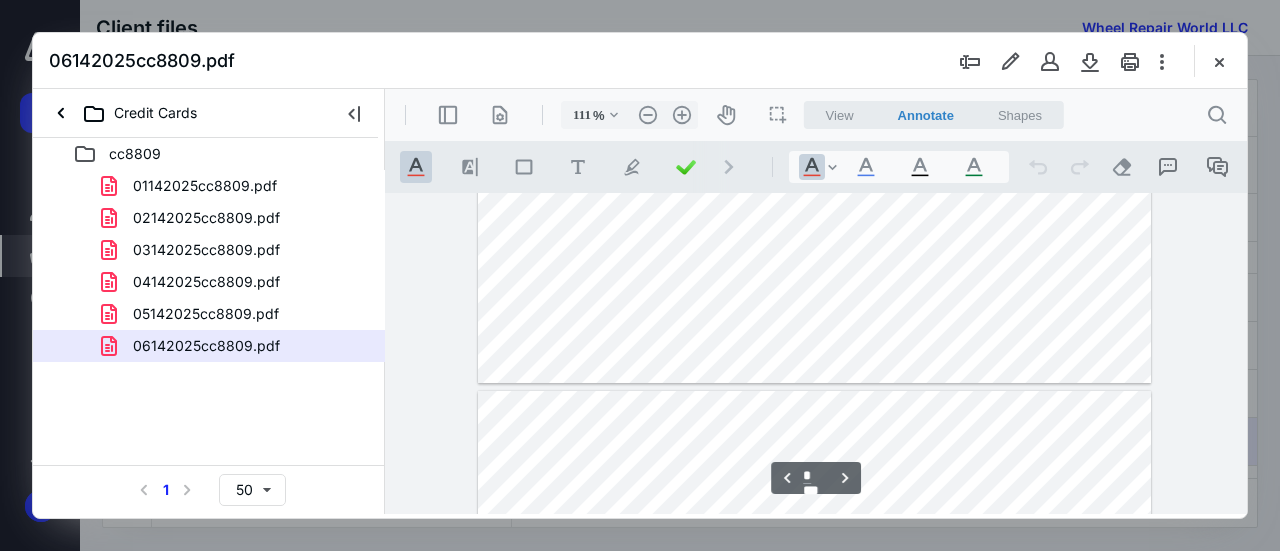 type on "*" 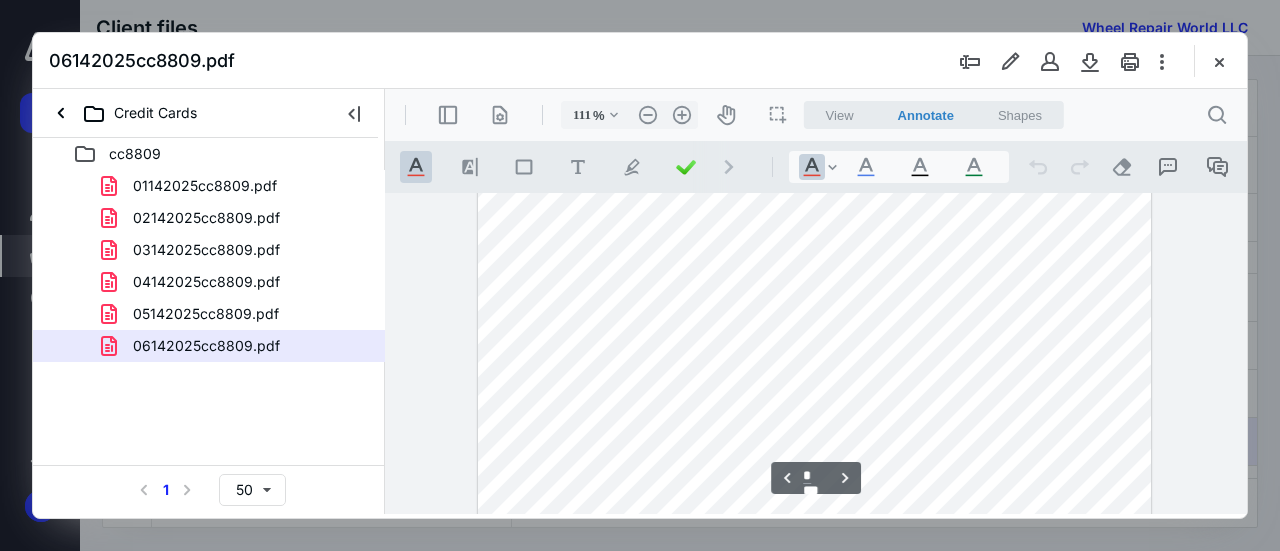scroll, scrollTop: 1909, scrollLeft: 0, axis: vertical 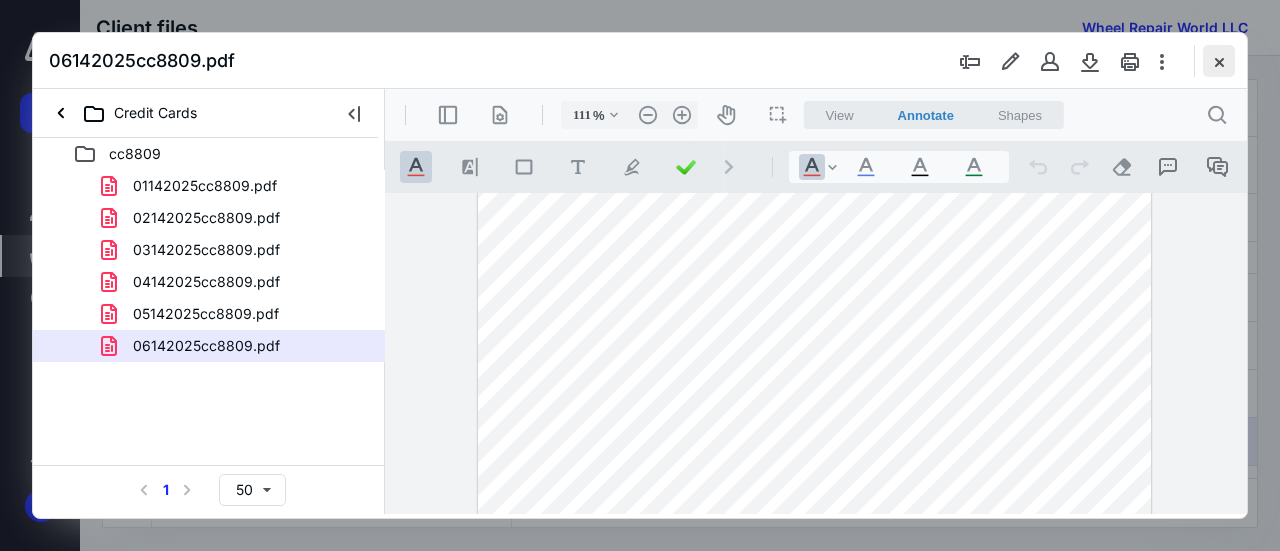 click at bounding box center [1219, 61] 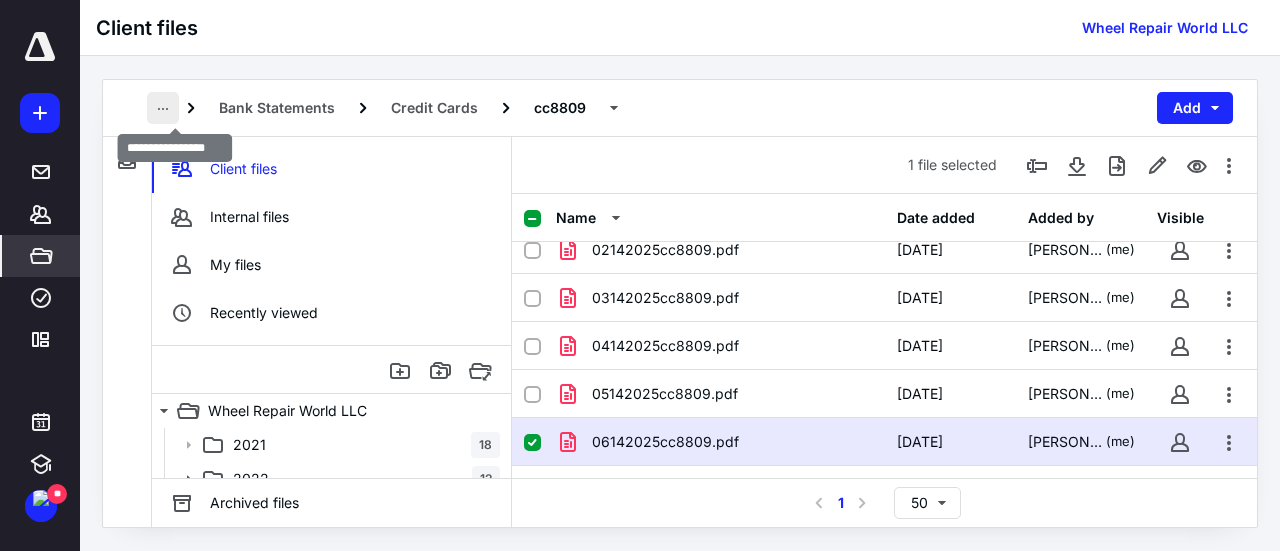 click at bounding box center [163, 108] 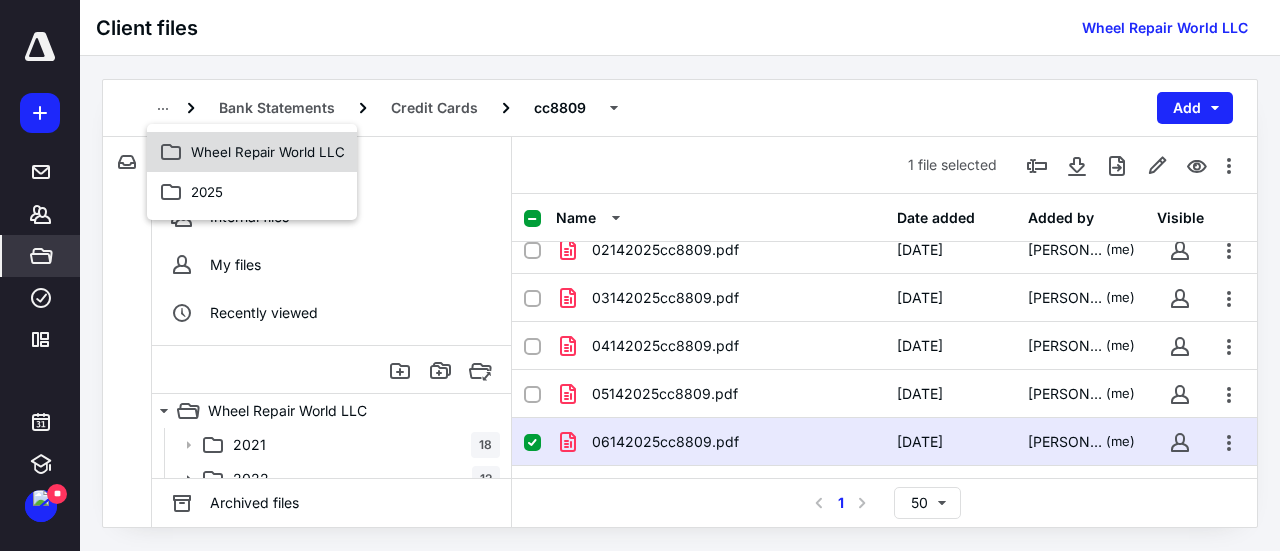 click on "Wheel Repair World LLC" at bounding box center [252, 152] 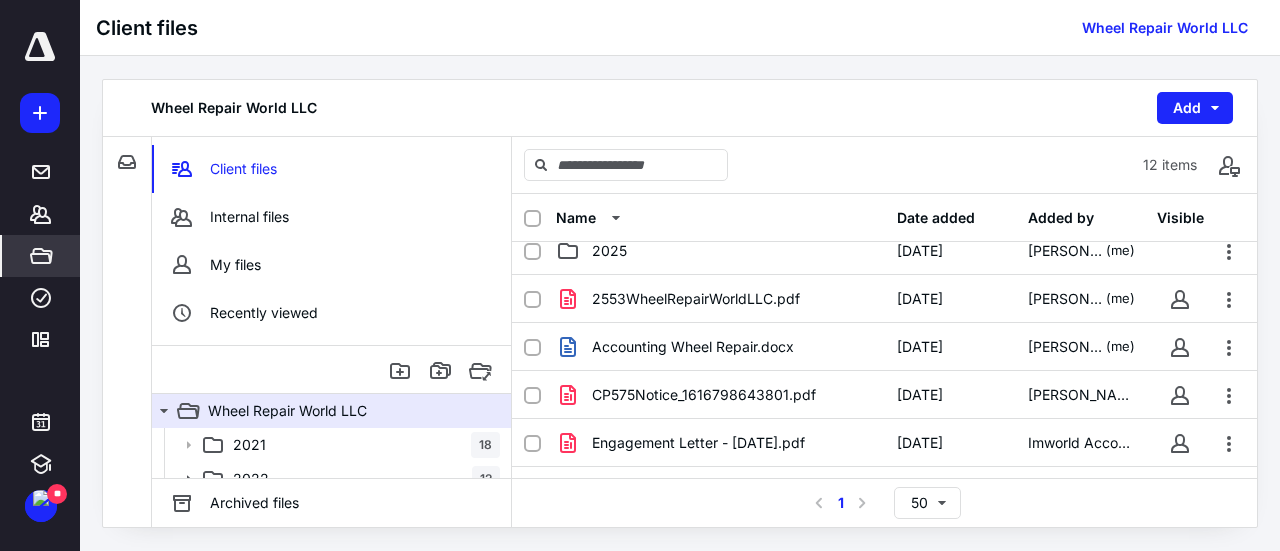 scroll, scrollTop: 184, scrollLeft: 0, axis: vertical 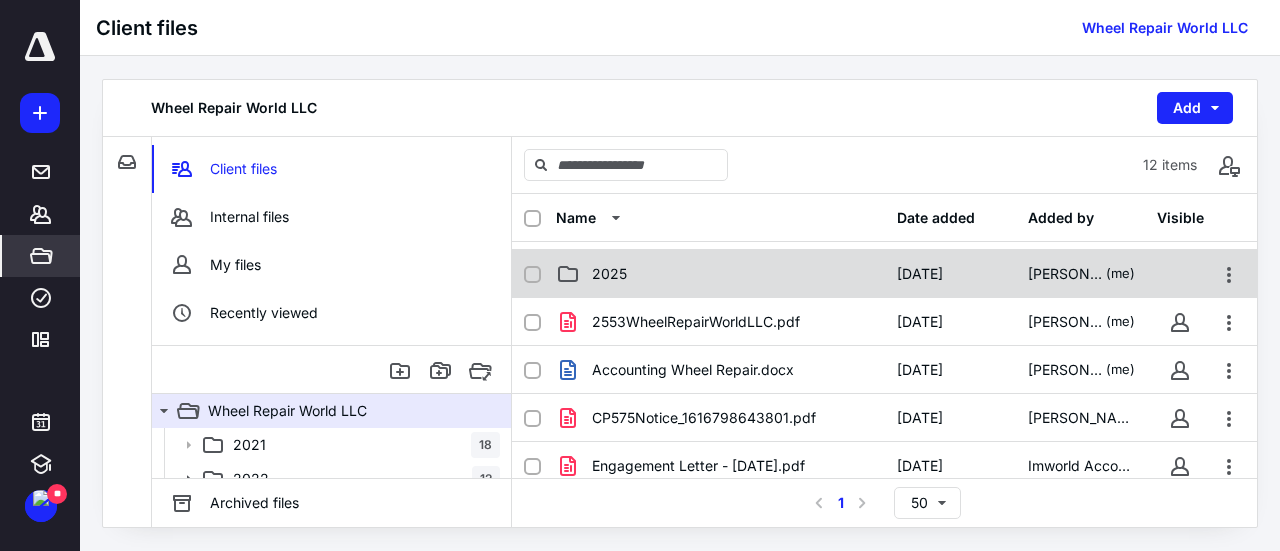 click on "2025" at bounding box center [720, 274] 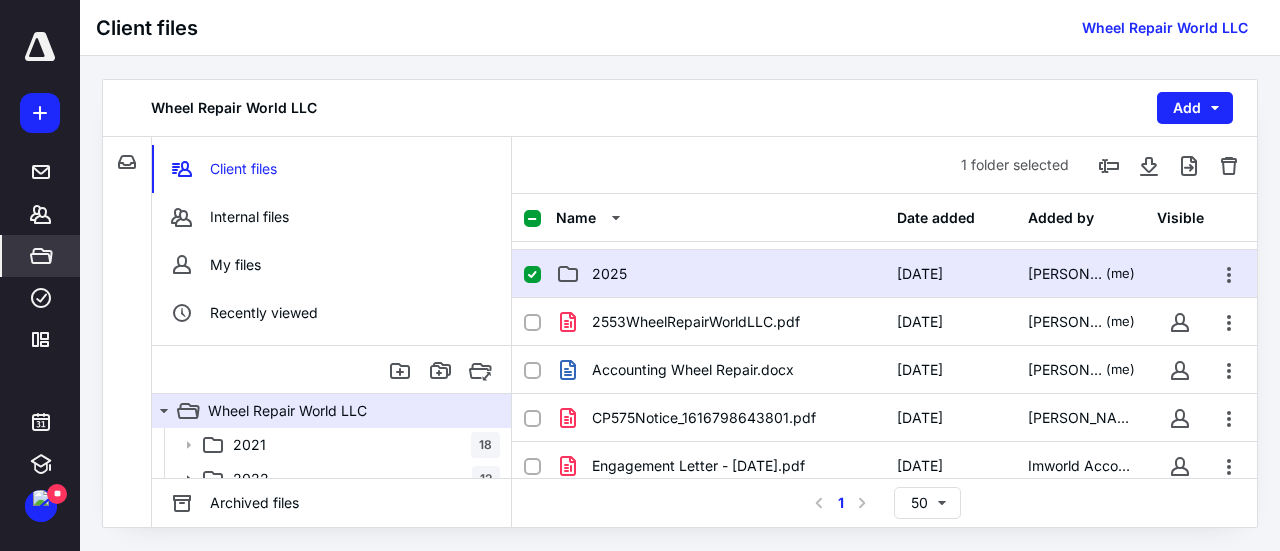 click on "2025" at bounding box center (720, 274) 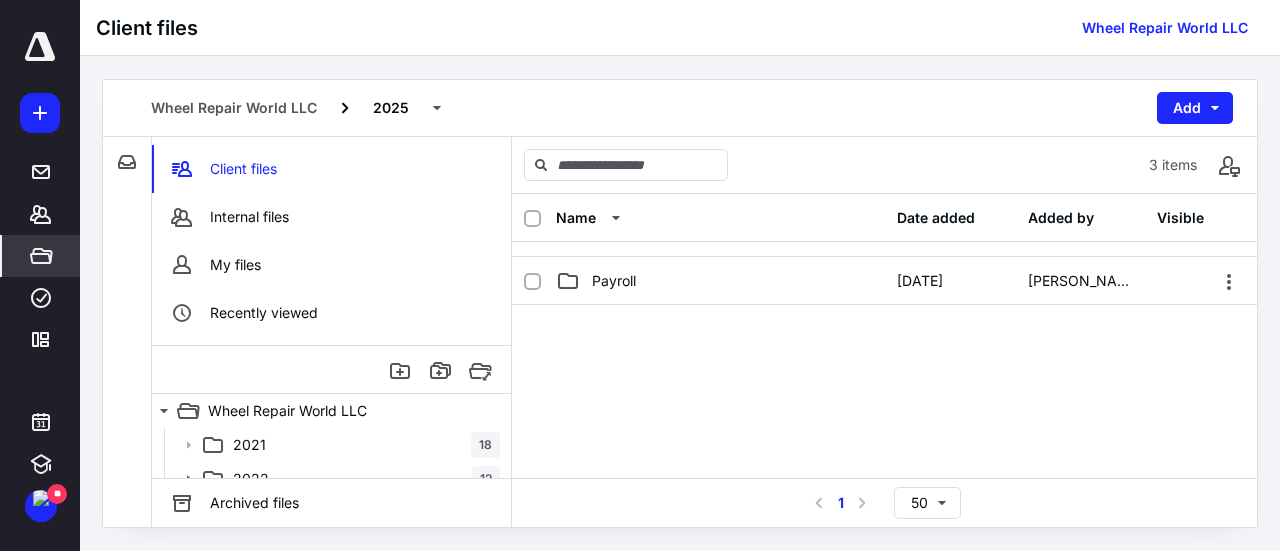 scroll, scrollTop: 0, scrollLeft: 0, axis: both 